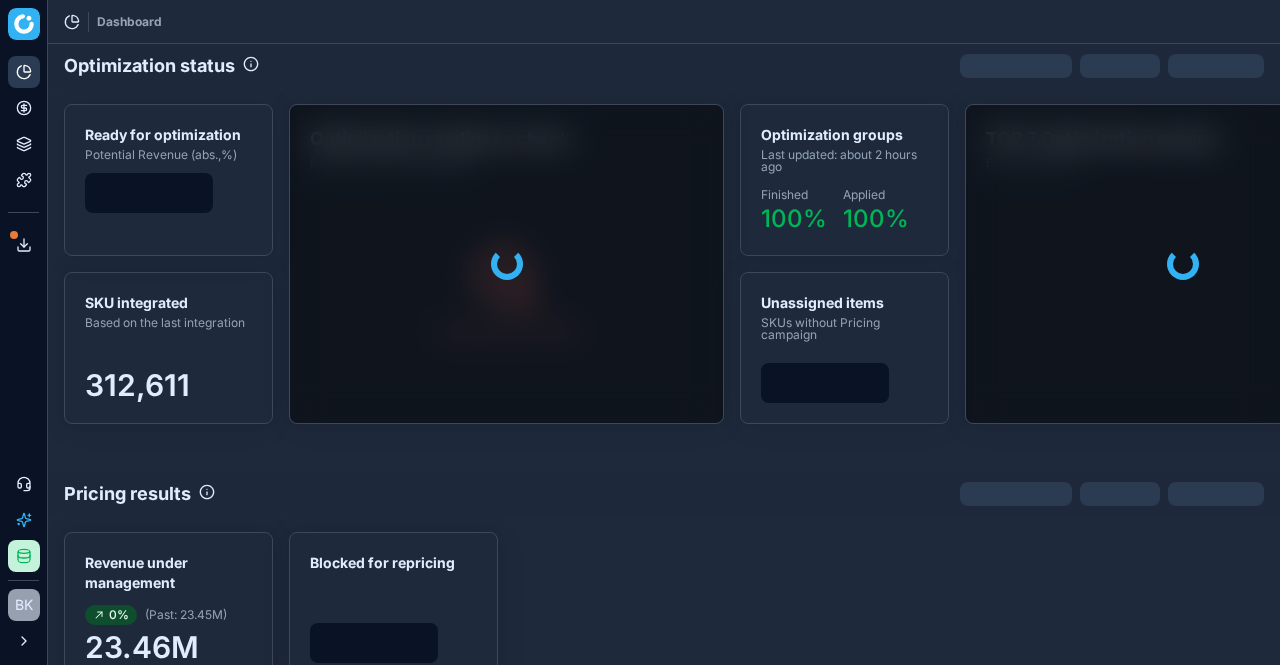 scroll, scrollTop: 0, scrollLeft: 0, axis: both 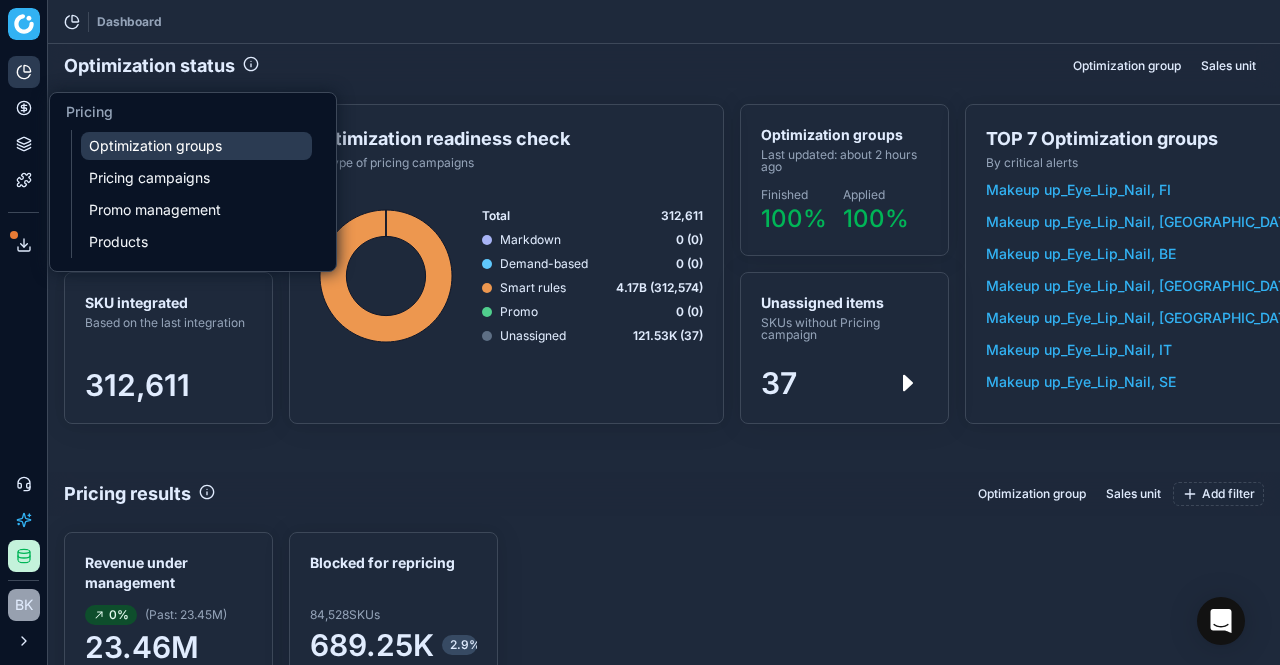 click on "Optimization groups" at bounding box center (196, 146) 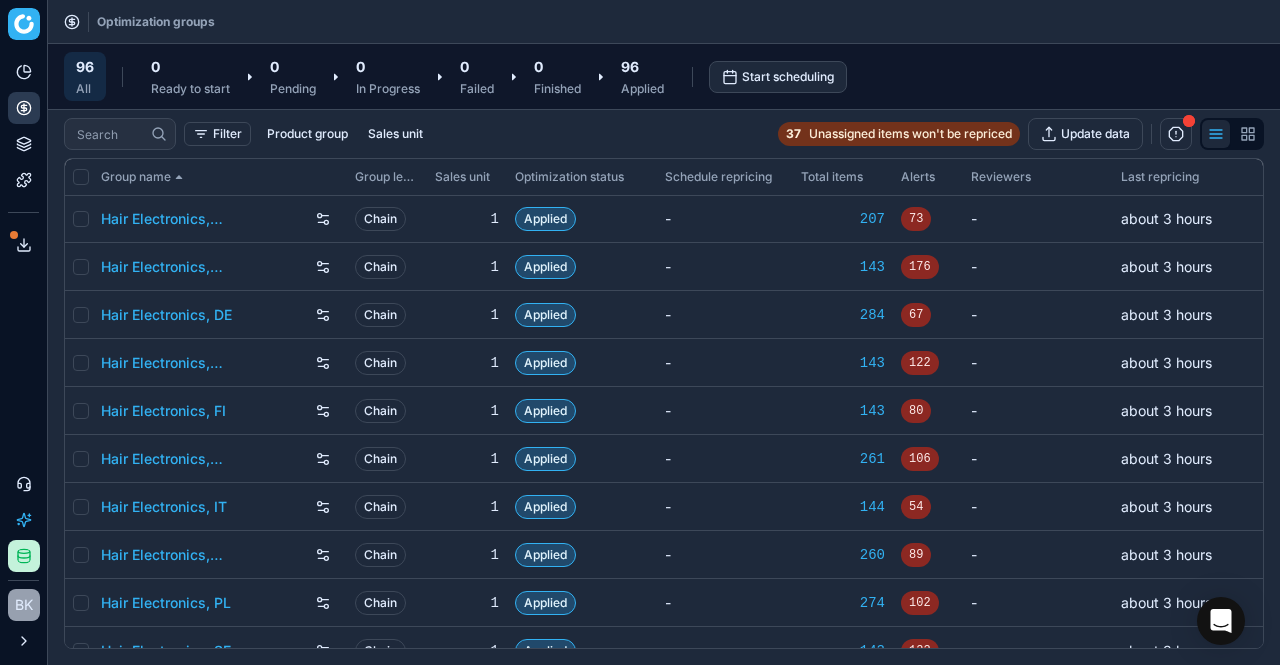 scroll, scrollTop: 62, scrollLeft: 0, axis: vertical 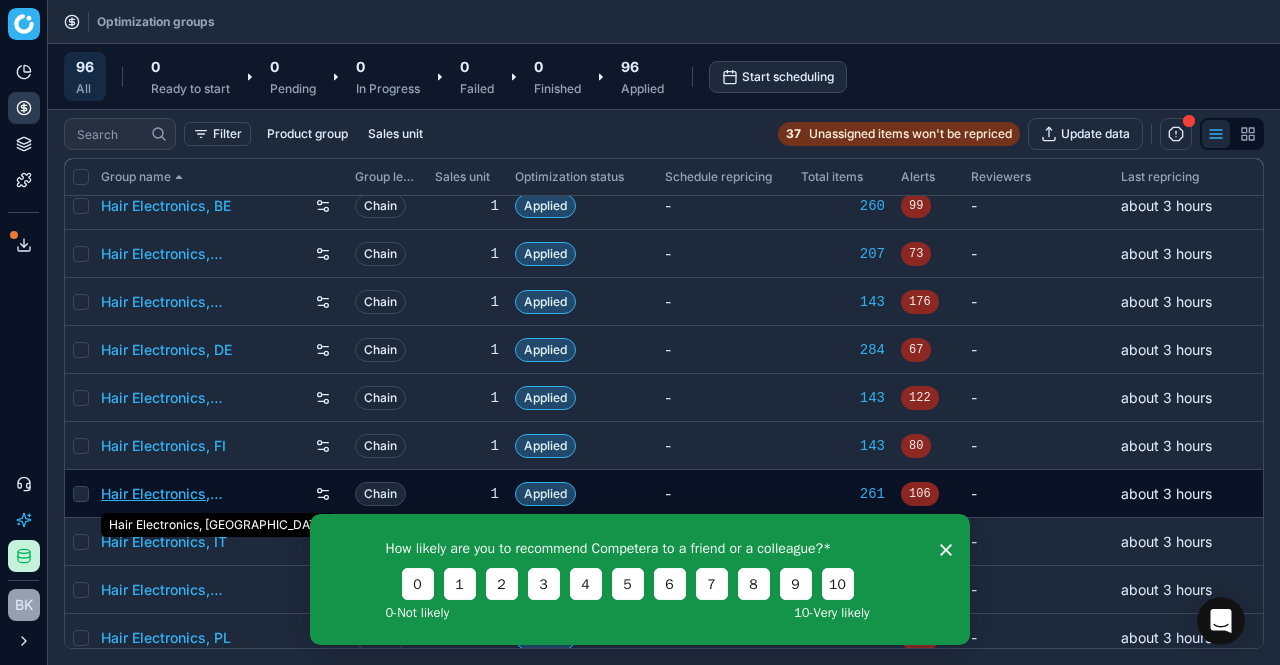 click on "Hair Electronics, [GEOGRAPHIC_DATA]" at bounding box center [204, 494] 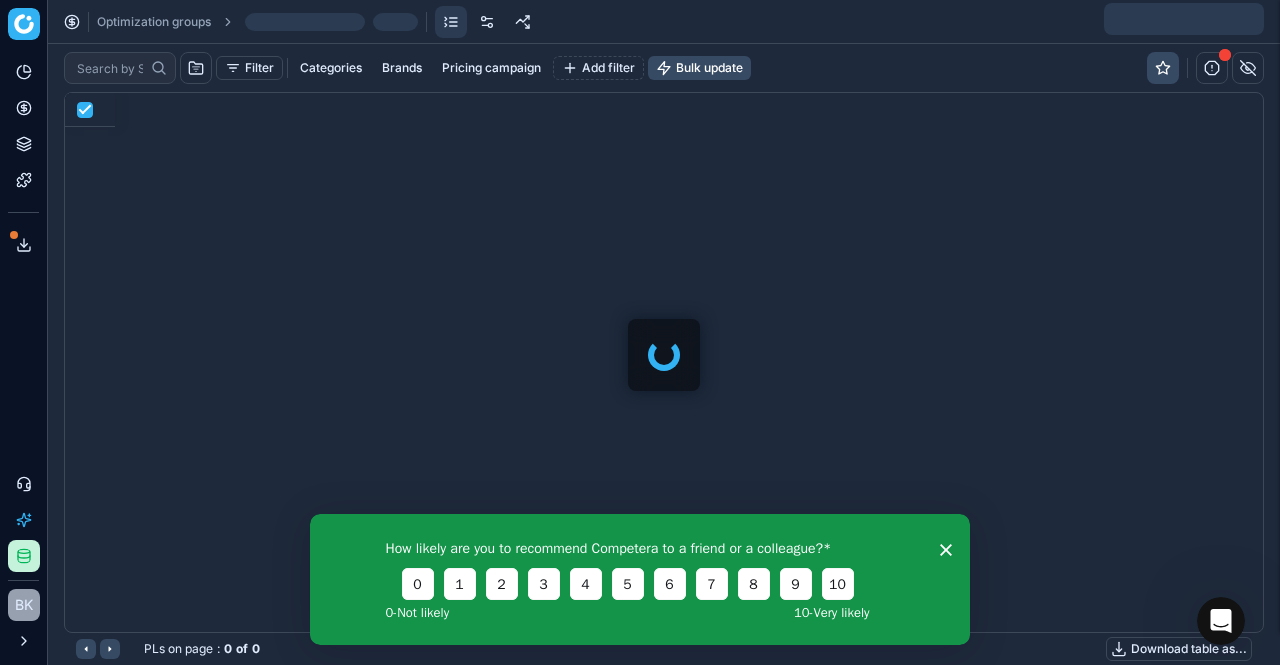 scroll, scrollTop: 2, scrollLeft: 2, axis: both 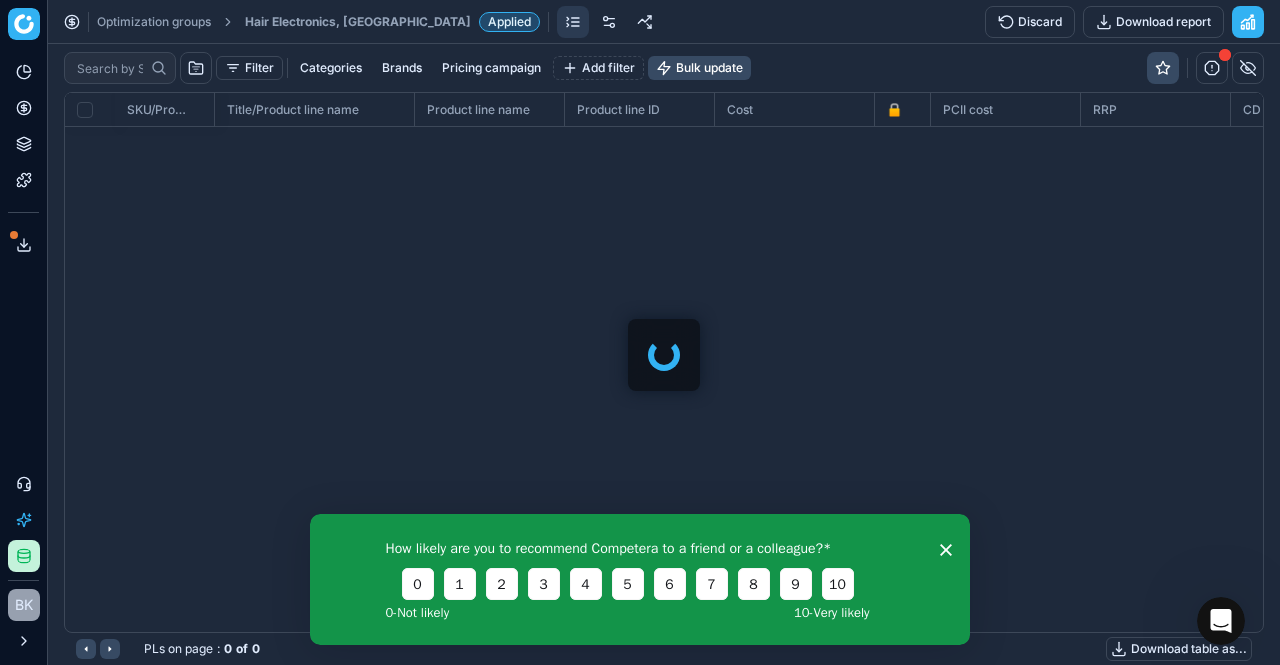 checkbox on "false" 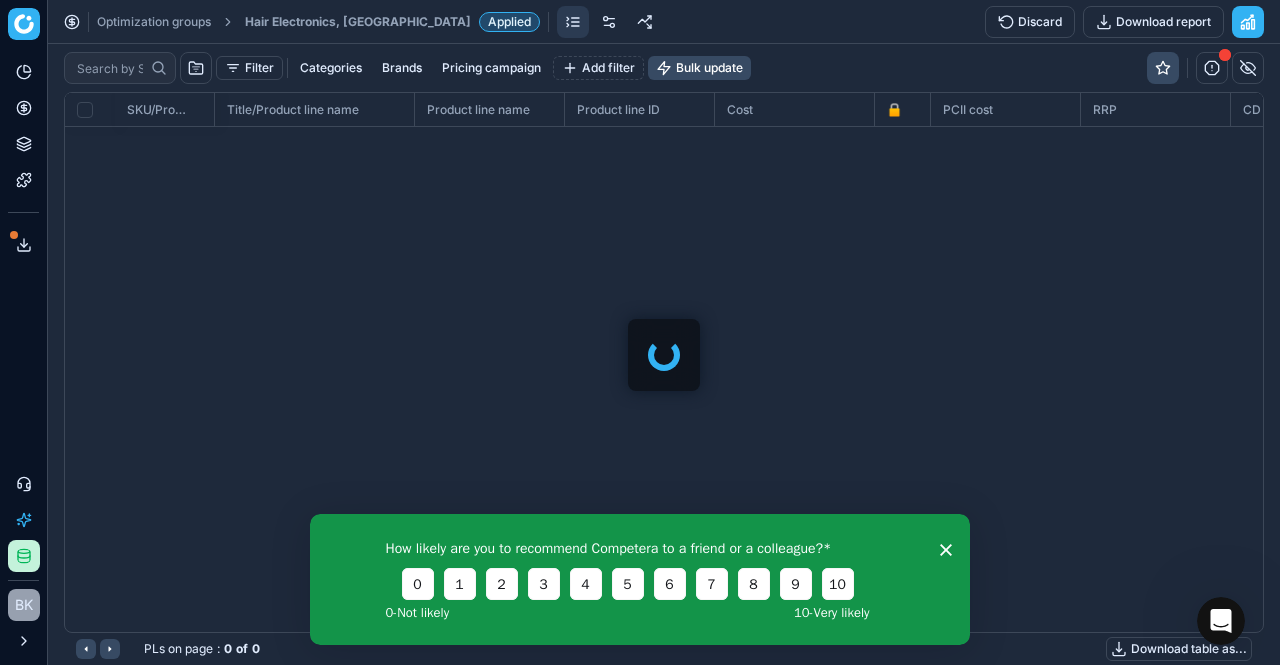 scroll, scrollTop: 509, scrollLeft: 1168, axis: both 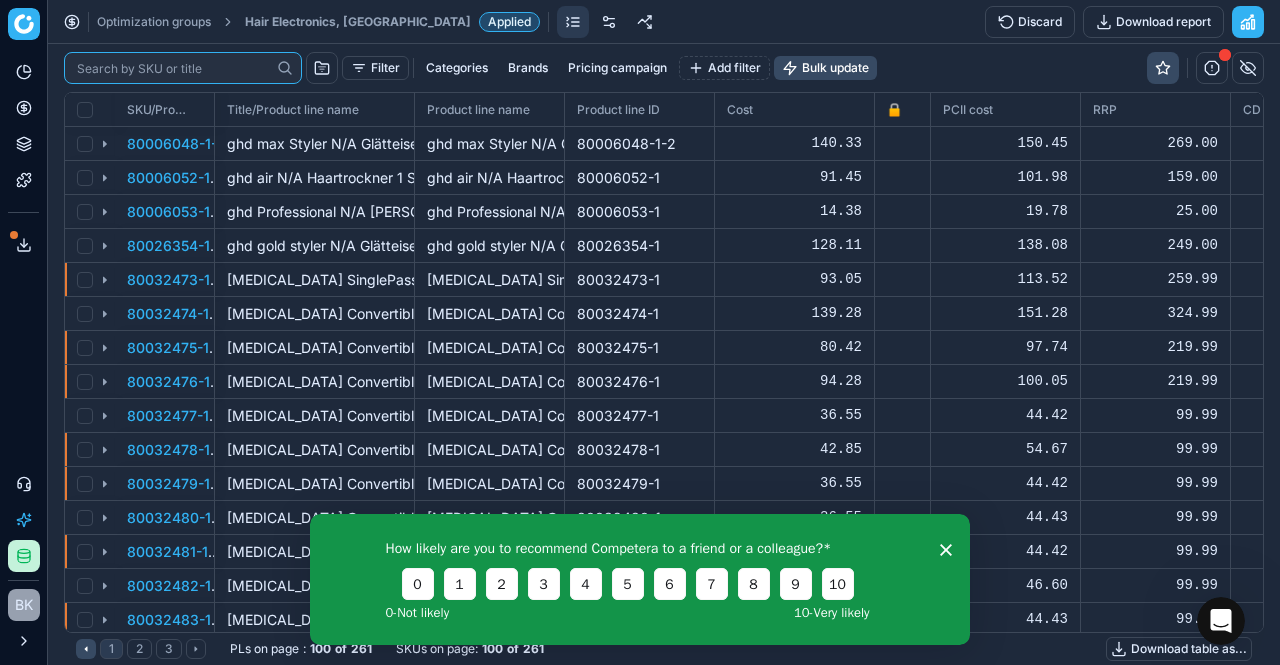 click at bounding box center (173, 68) 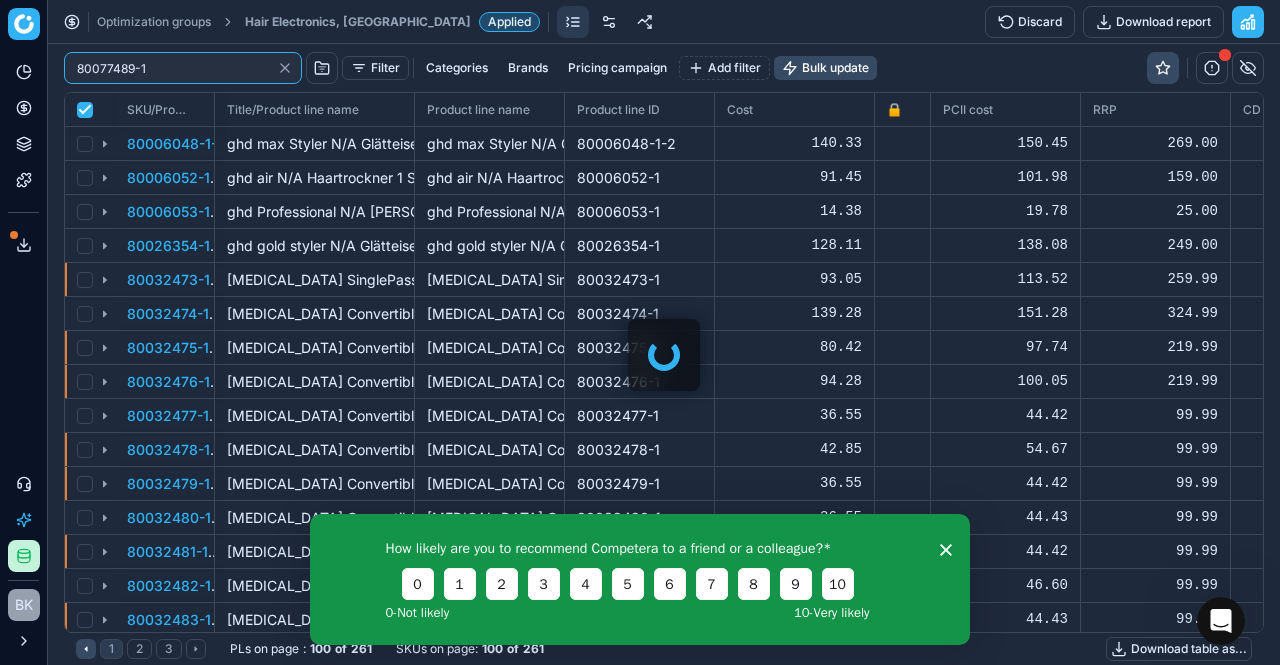 checkbox on "true" 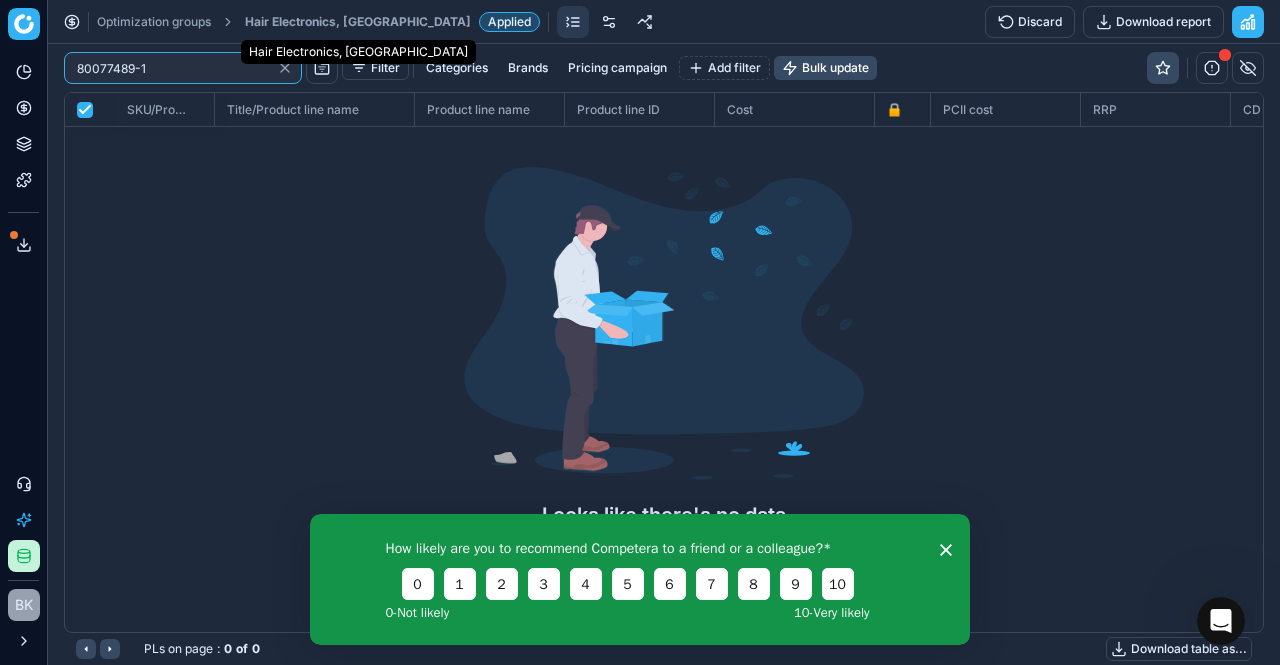type on "80077489-1" 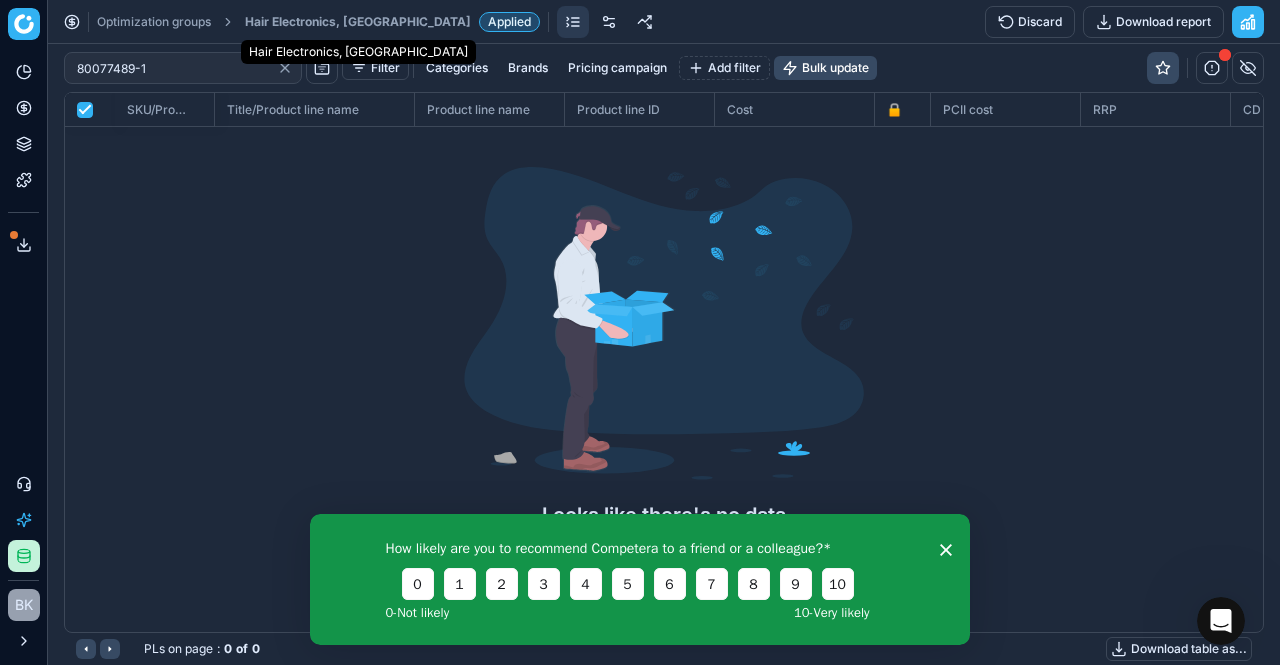 click on "Hair Electronics, [GEOGRAPHIC_DATA]" at bounding box center (358, 22) 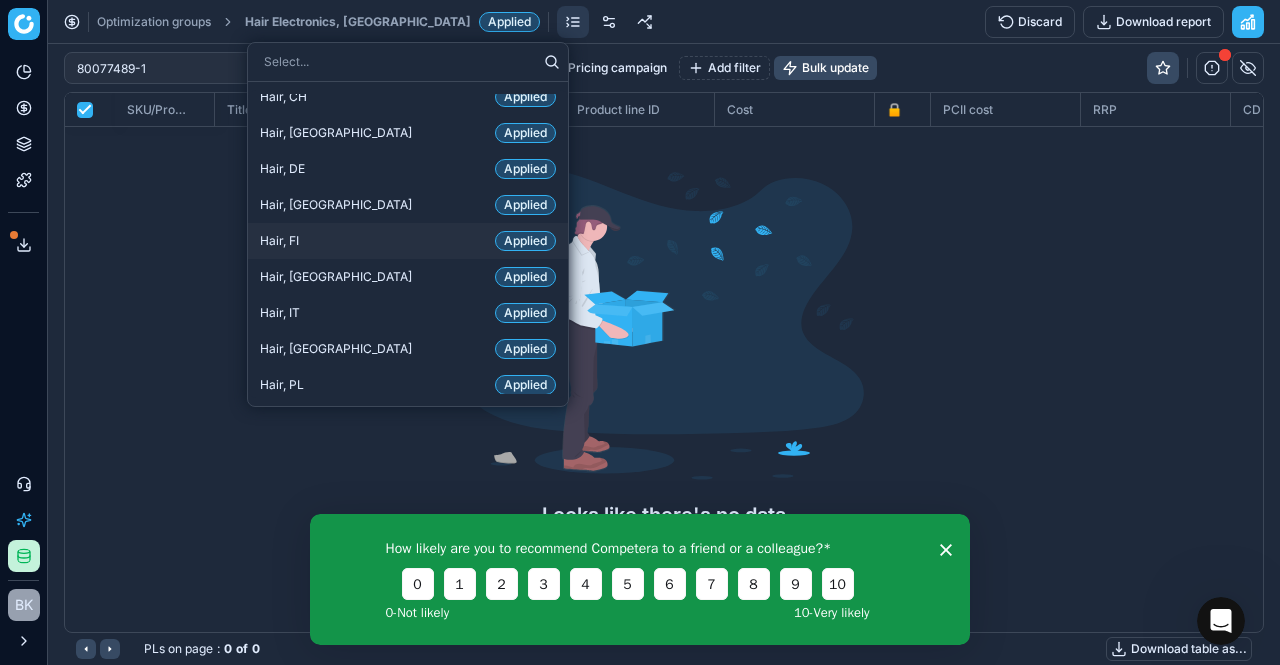 scroll, scrollTop: 547, scrollLeft: 0, axis: vertical 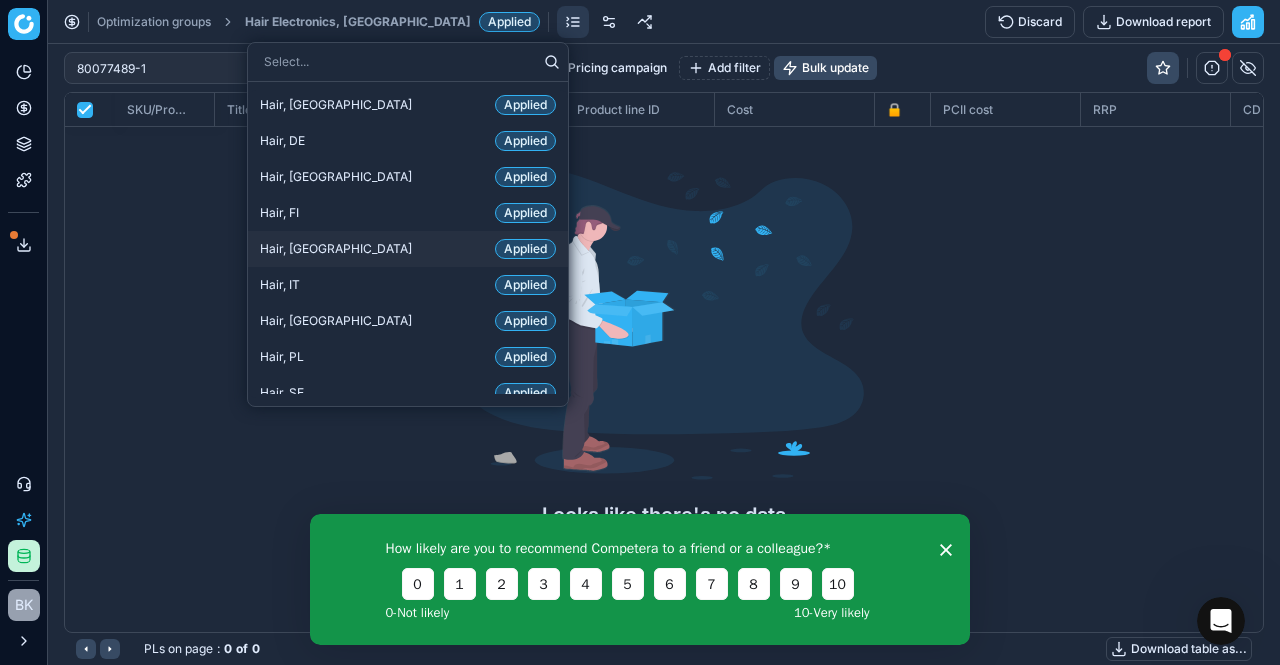 click on "Hair, FR Applied" at bounding box center (408, 249) 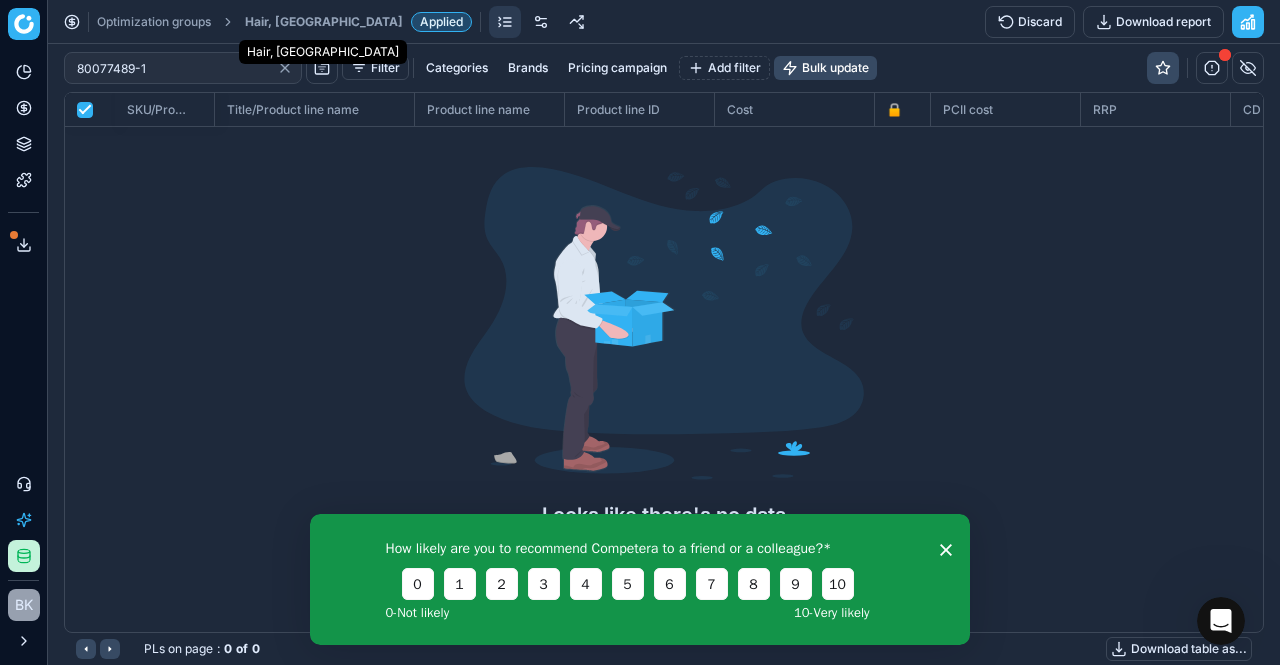click on "Hair, FR" at bounding box center [324, 22] 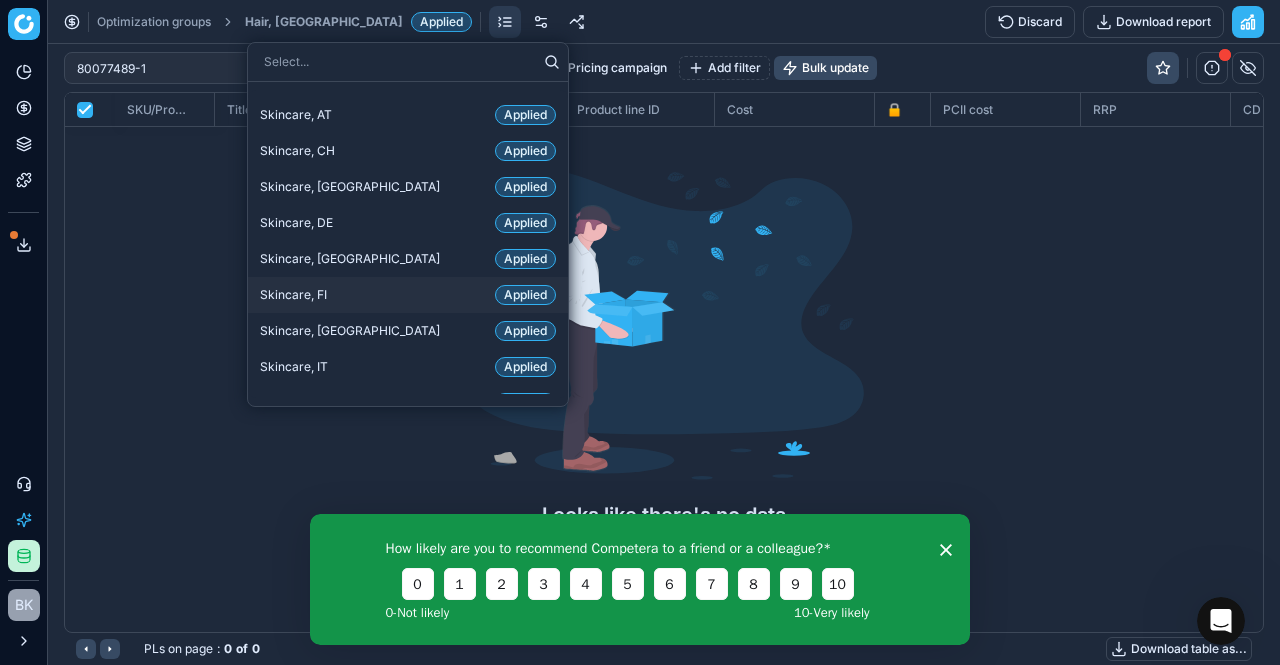scroll, scrollTop: 2800, scrollLeft: 0, axis: vertical 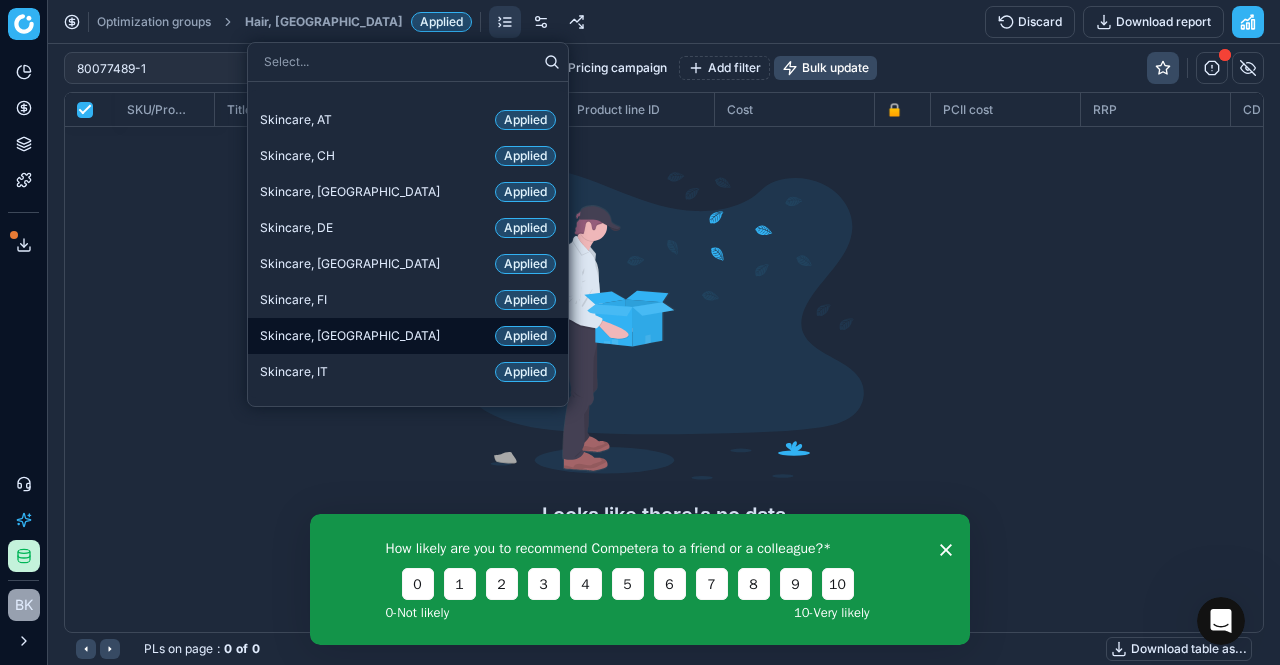 click on "Skincare, FR Applied" at bounding box center (408, 336) 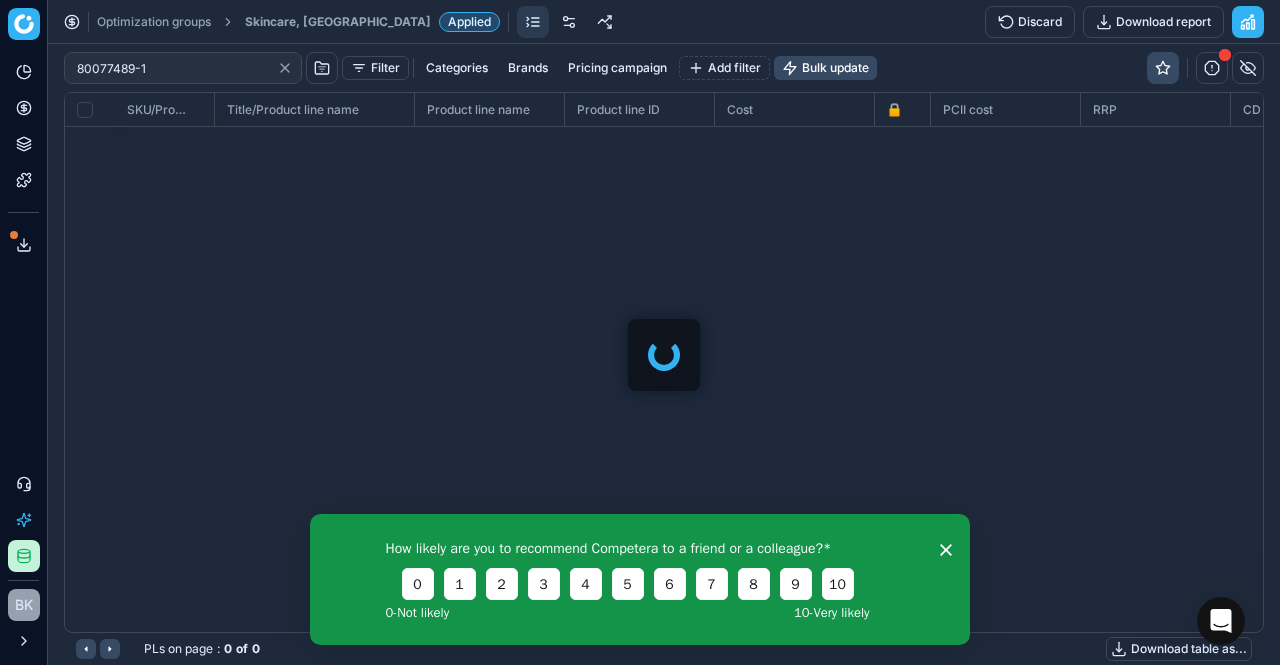 checkbox on "false" 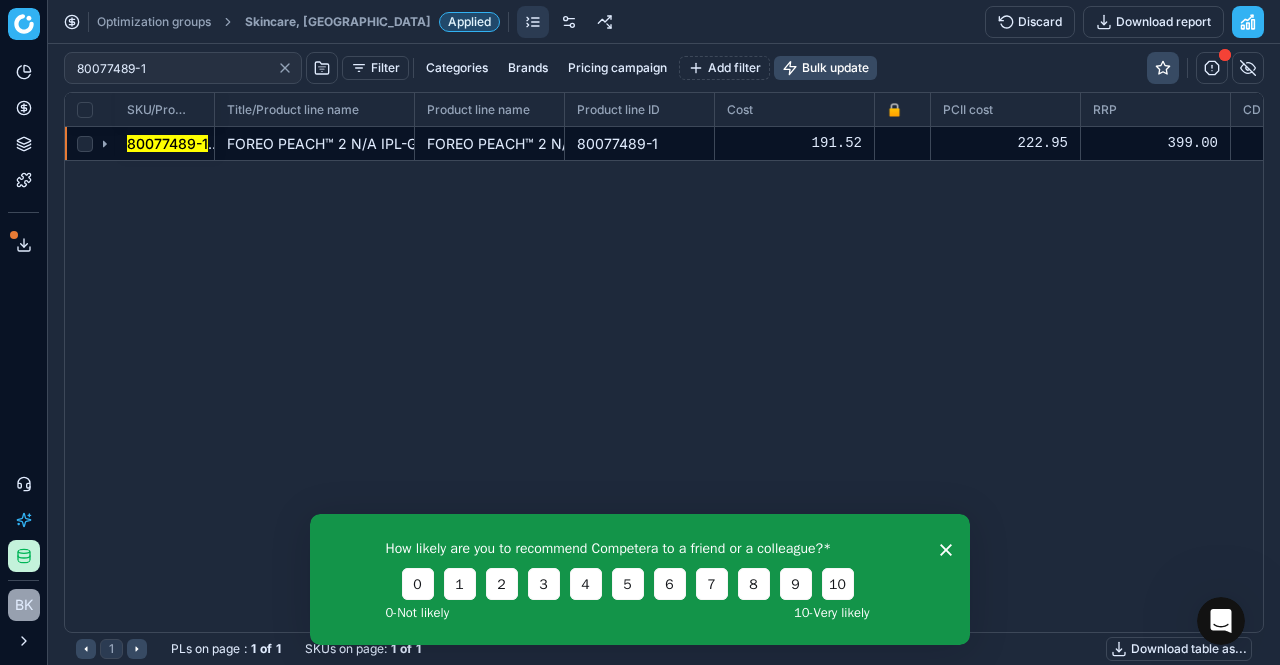 click 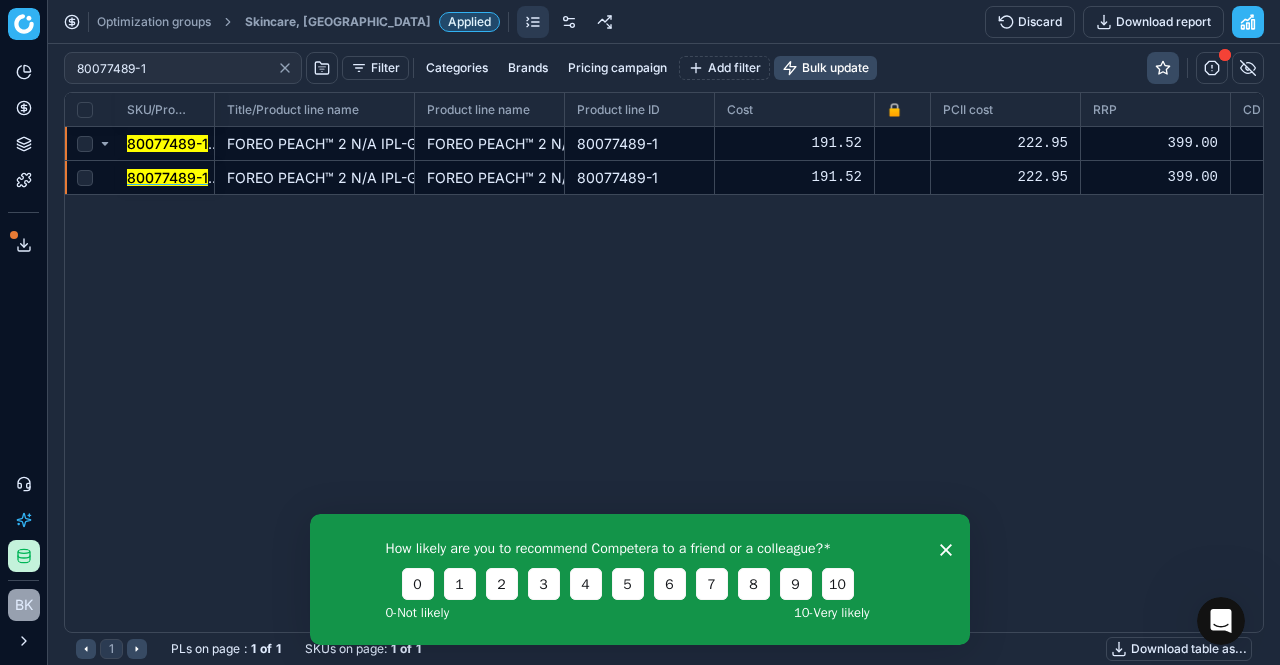 click on "80077489-1" at bounding box center (167, 177) 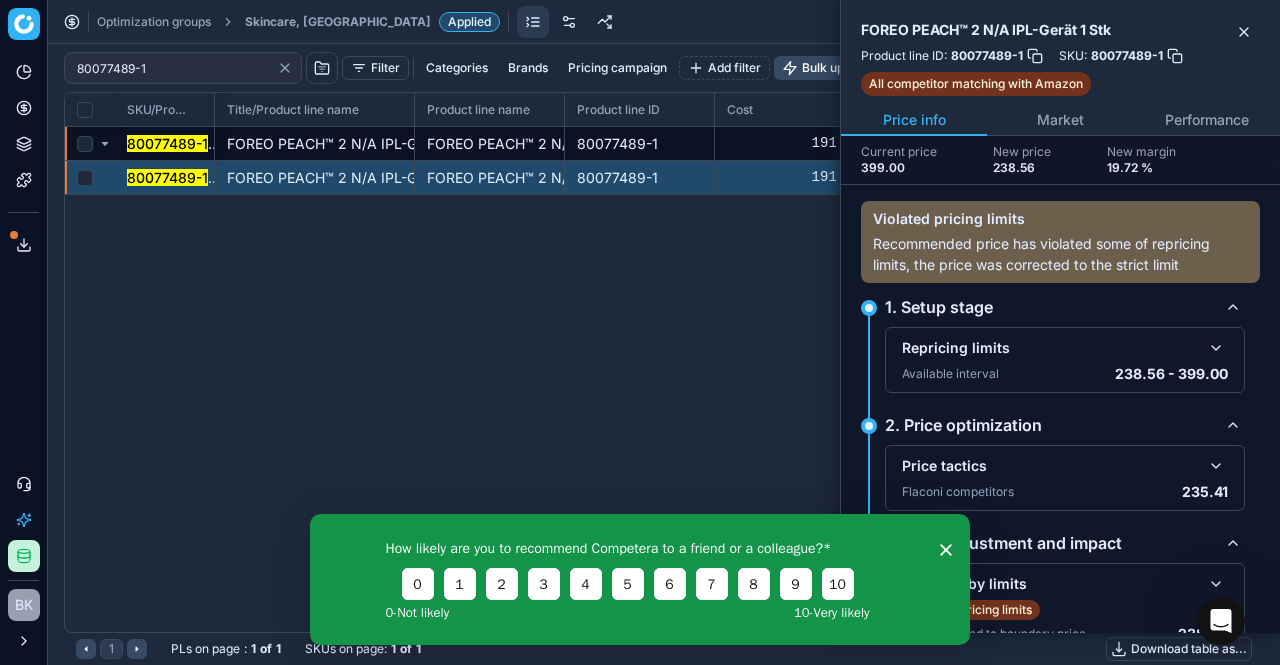 scroll, scrollTop: 101, scrollLeft: 0, axis: vertical 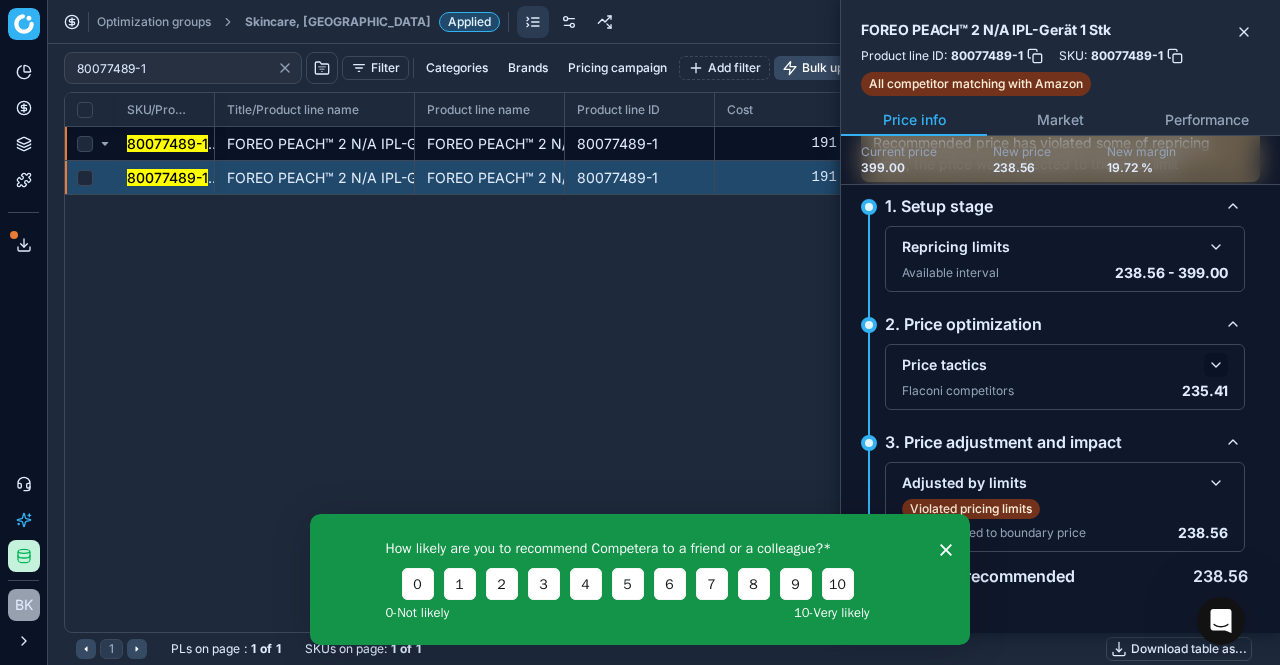 click 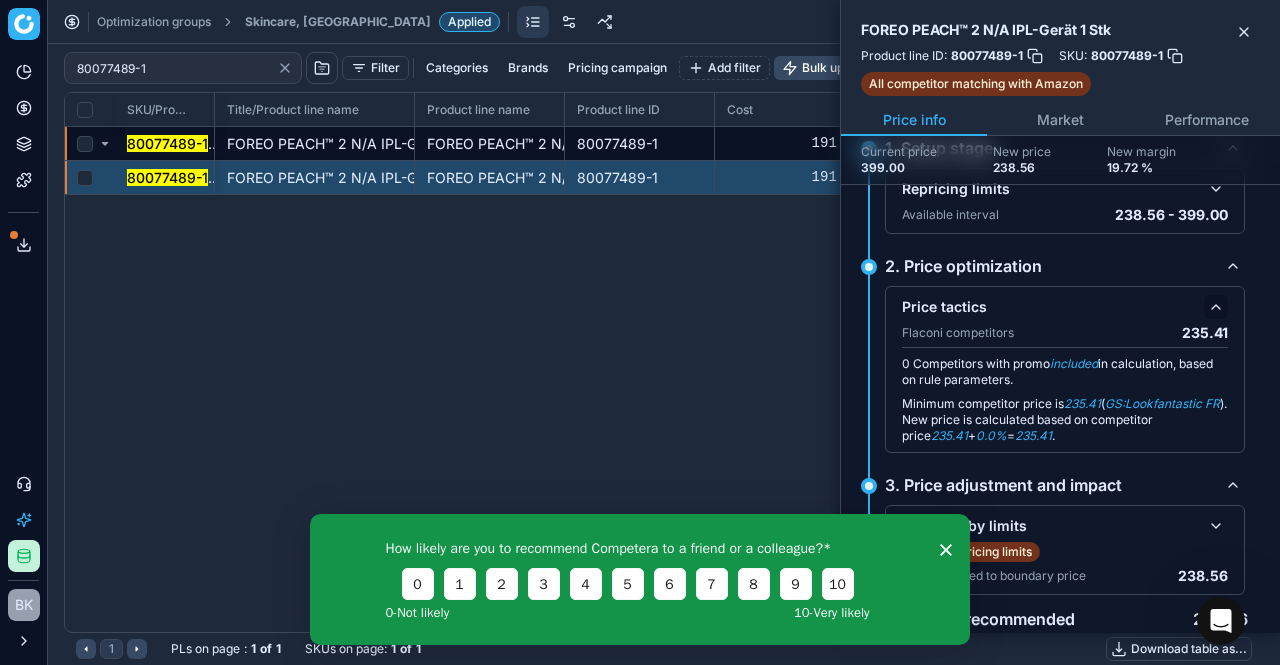 scroll, scrollTop: 202, scrollLeft: 0, axis: vertical 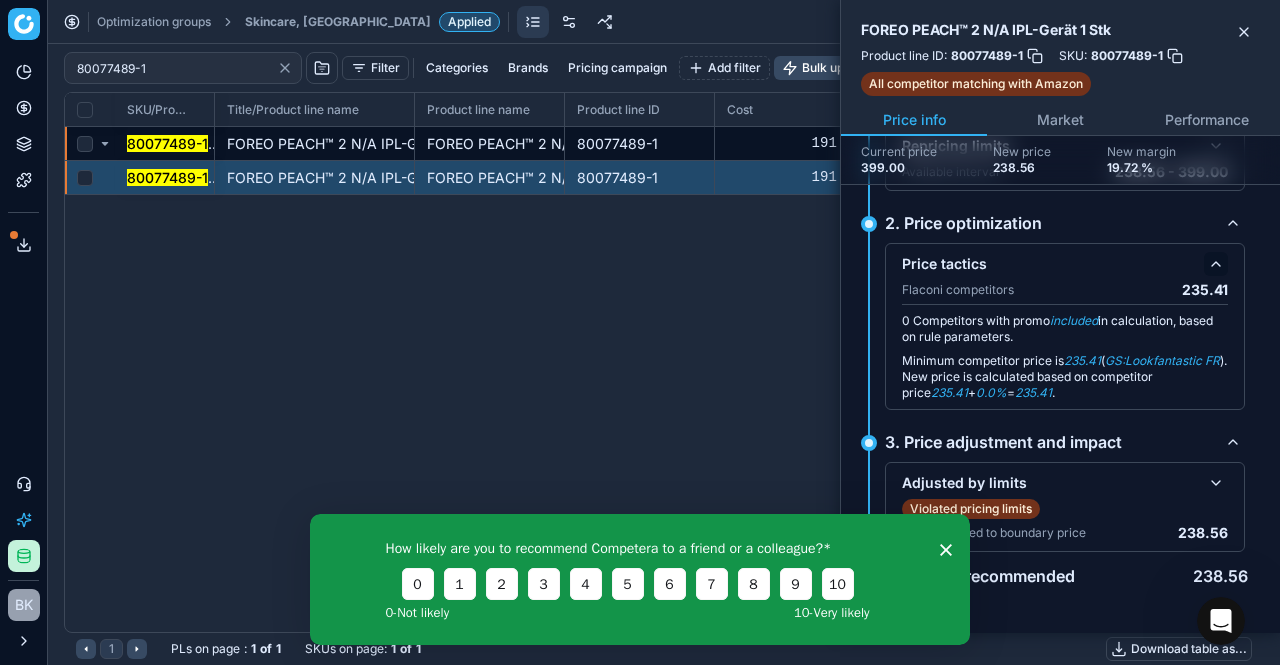 click on "How likely are you to recommend Competera to a friend or a colleague? 0 1 2 3 4 5 6 7 8 9 10 0  -  Not likely 10  -  Very likely" at bounding box center (640, 578) 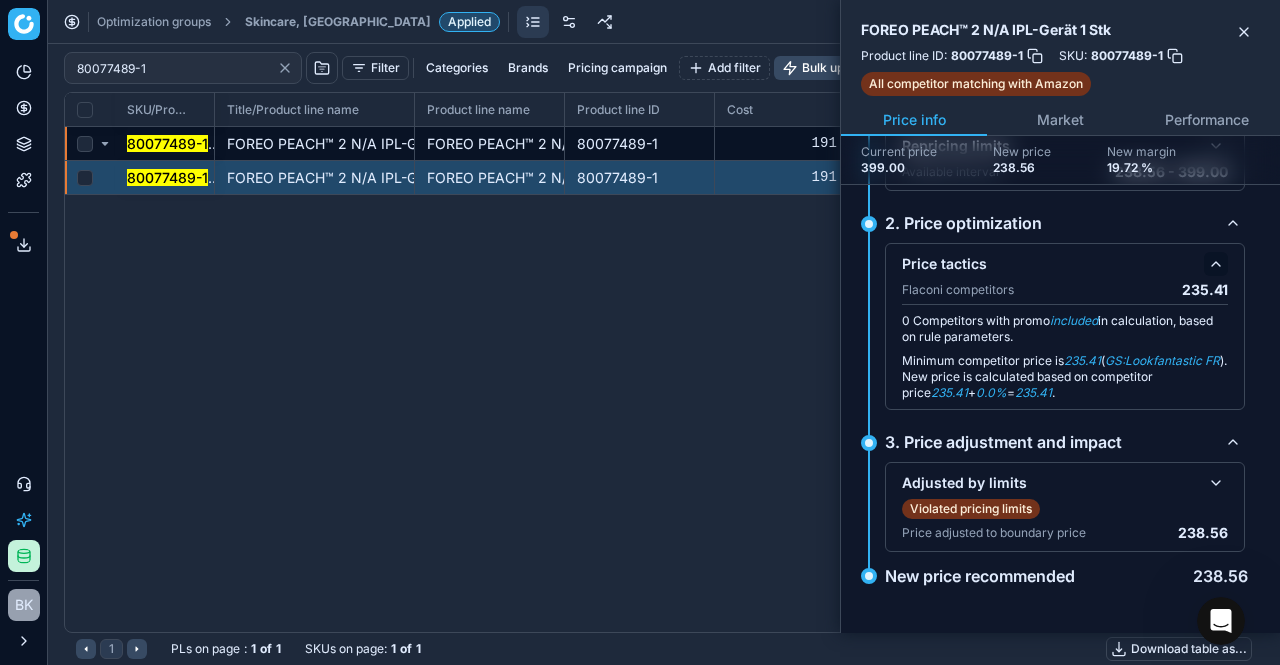 scroll, scrollTop: 0, scrollLeft: 0, axis: both 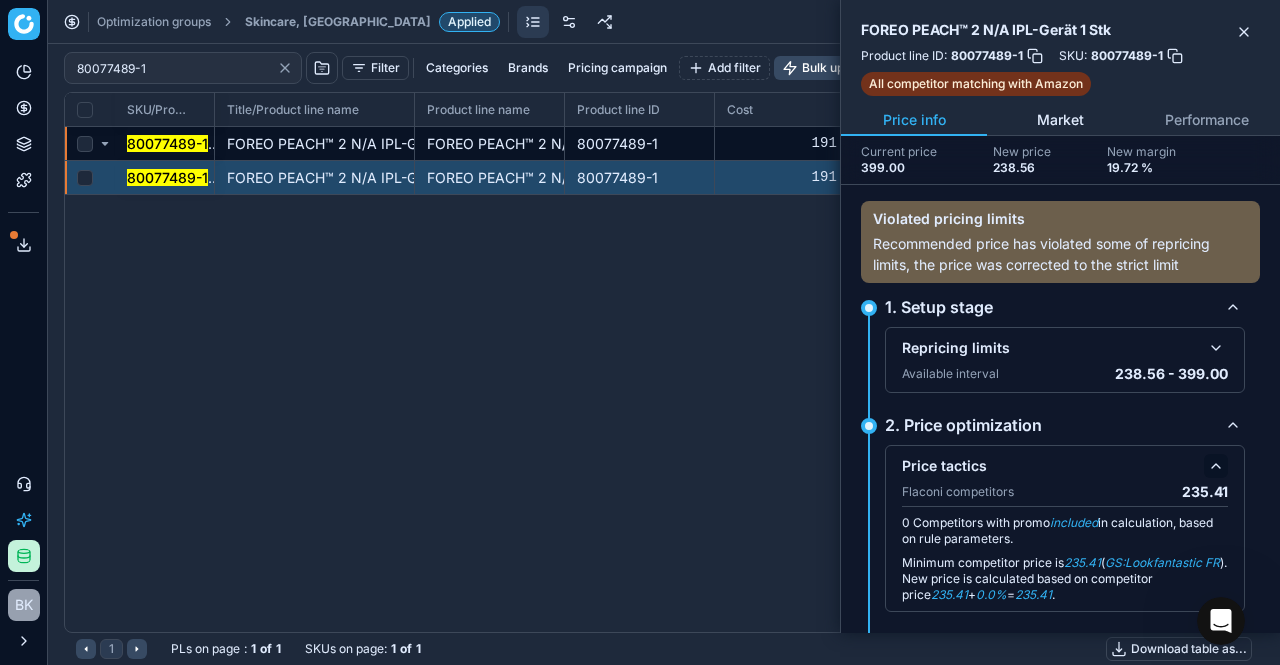 click on "Market" at bounding box center (1060, 120) 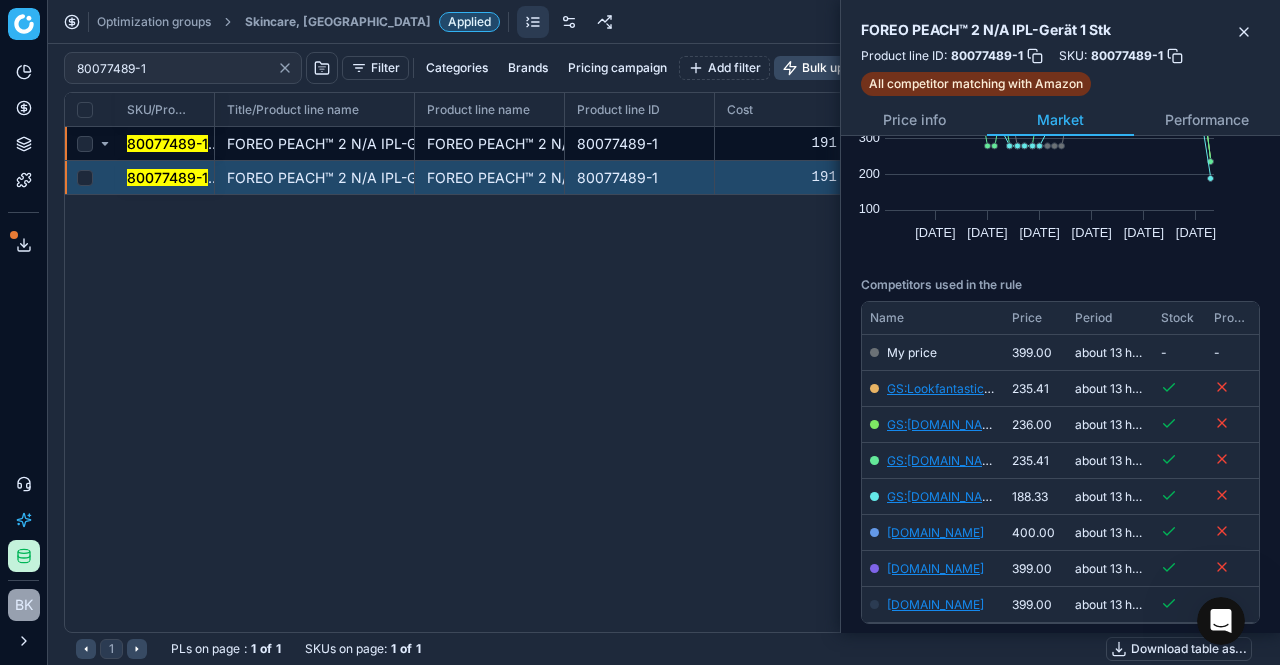 scroll, scrollTop: 117, scrollLeft: 0, axis: vertical 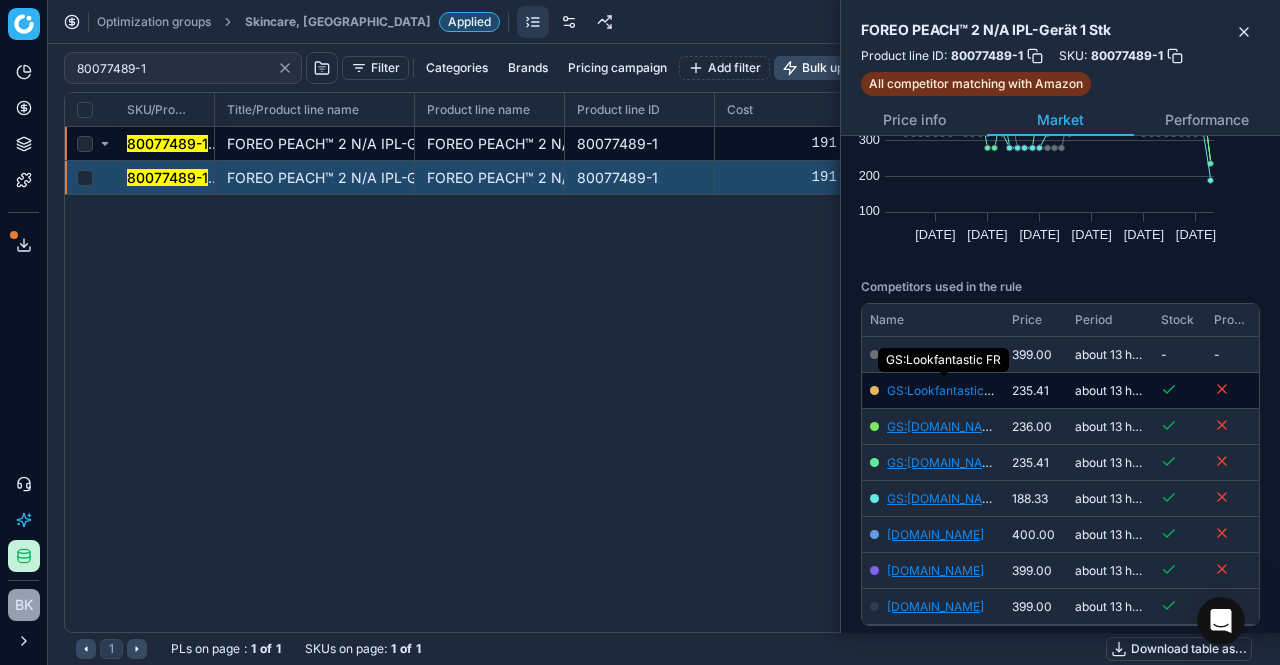 click on "GS:Lookfantastic FR" at bounding box center (944, 390) 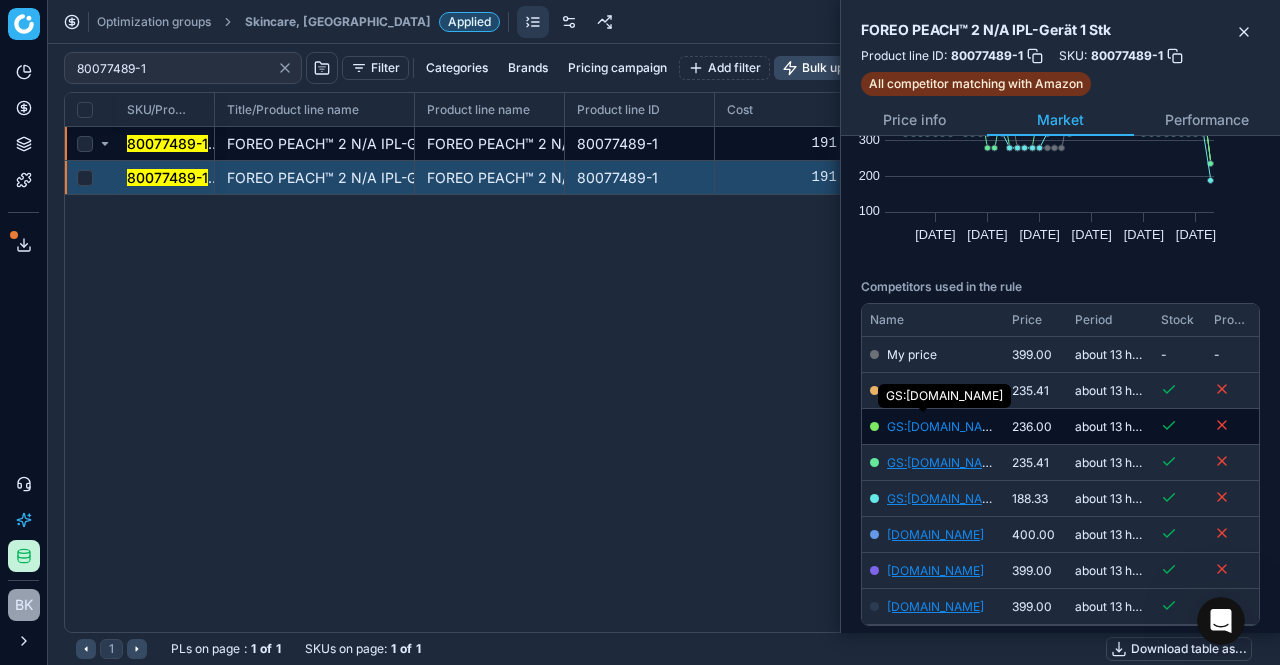 click on "GS:Nocibe.fr" at bounding box center (945, 426) 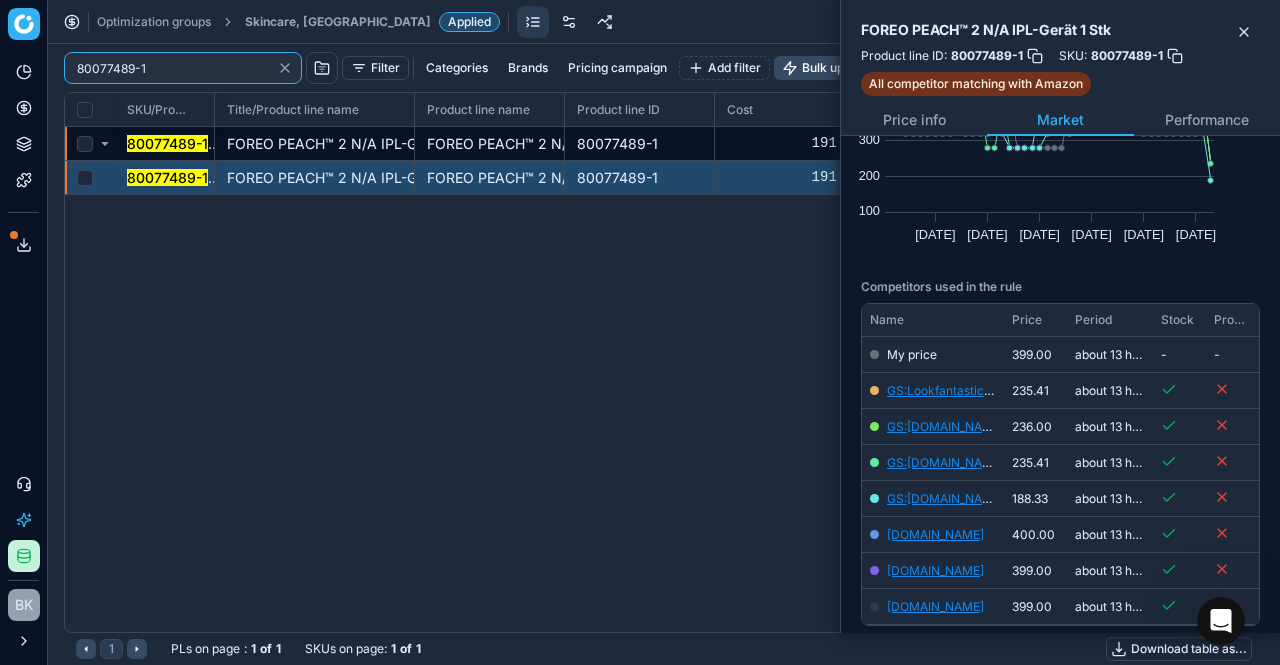 click on "80077489-1" at bounding box center [173, 68] 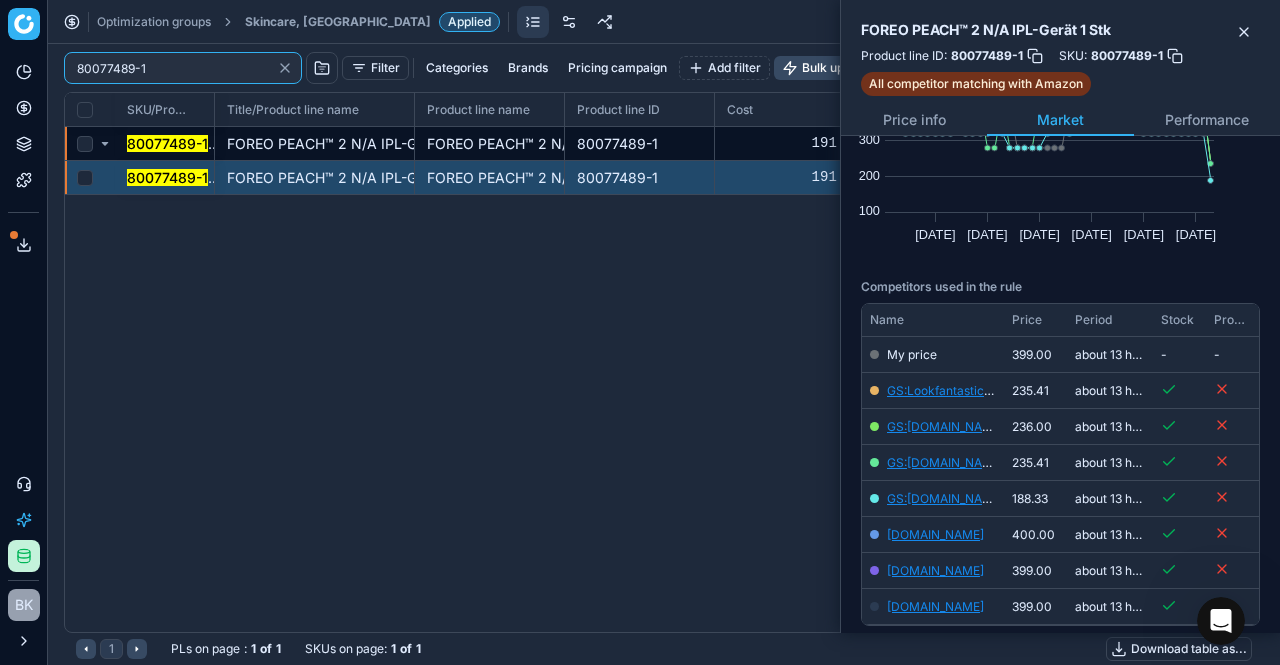click on "80077489-1" at bounding box center [173, 68] 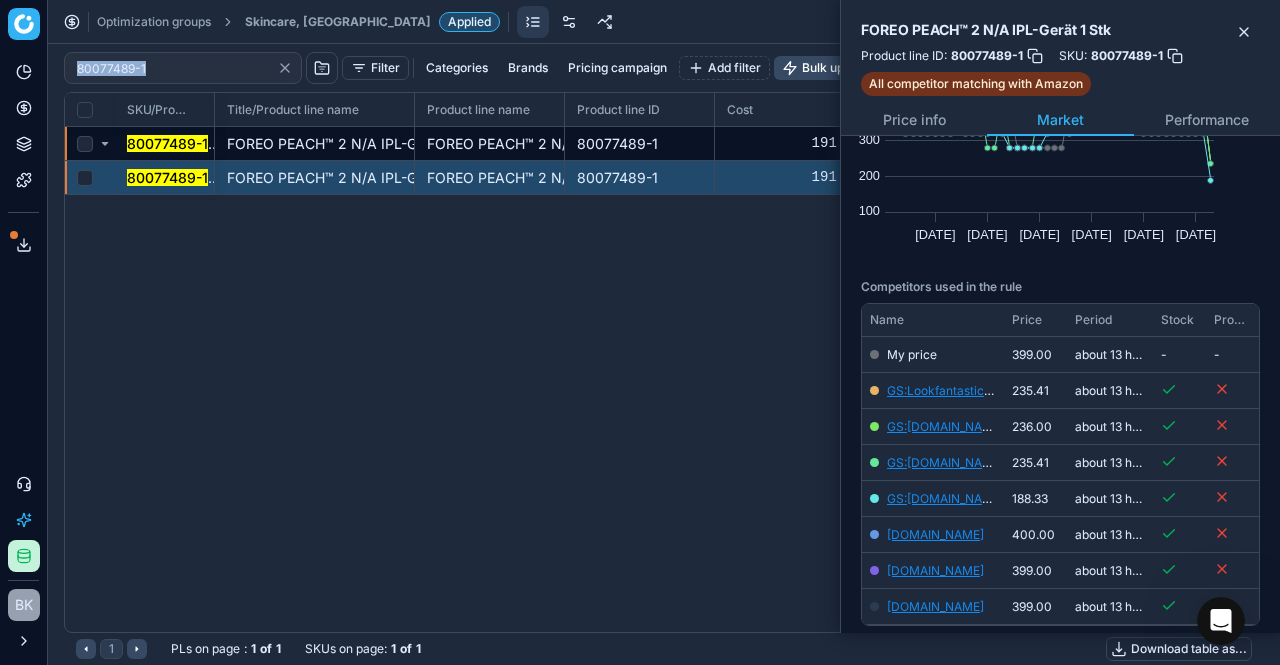 drag, startPoint x: 254, startPoint y: 73, endPoint x: 127, endPoint y: 63, distance: 127.39309 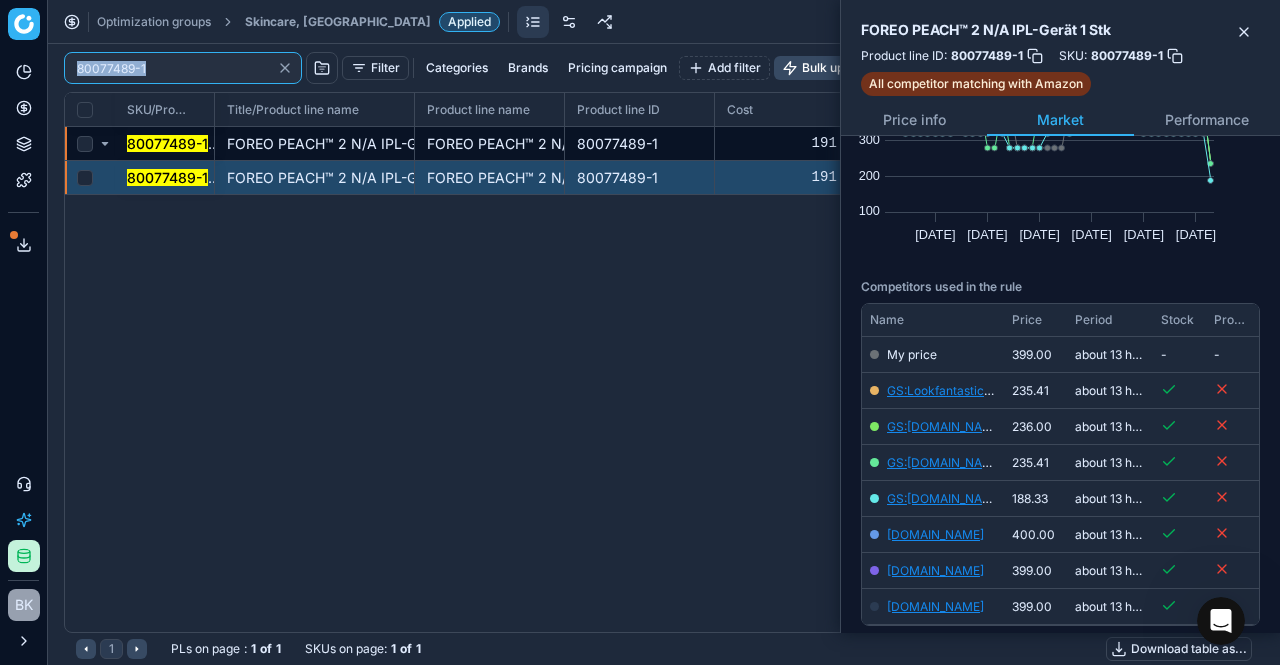 click on "80077489-1" at bounding box center [183, 68] 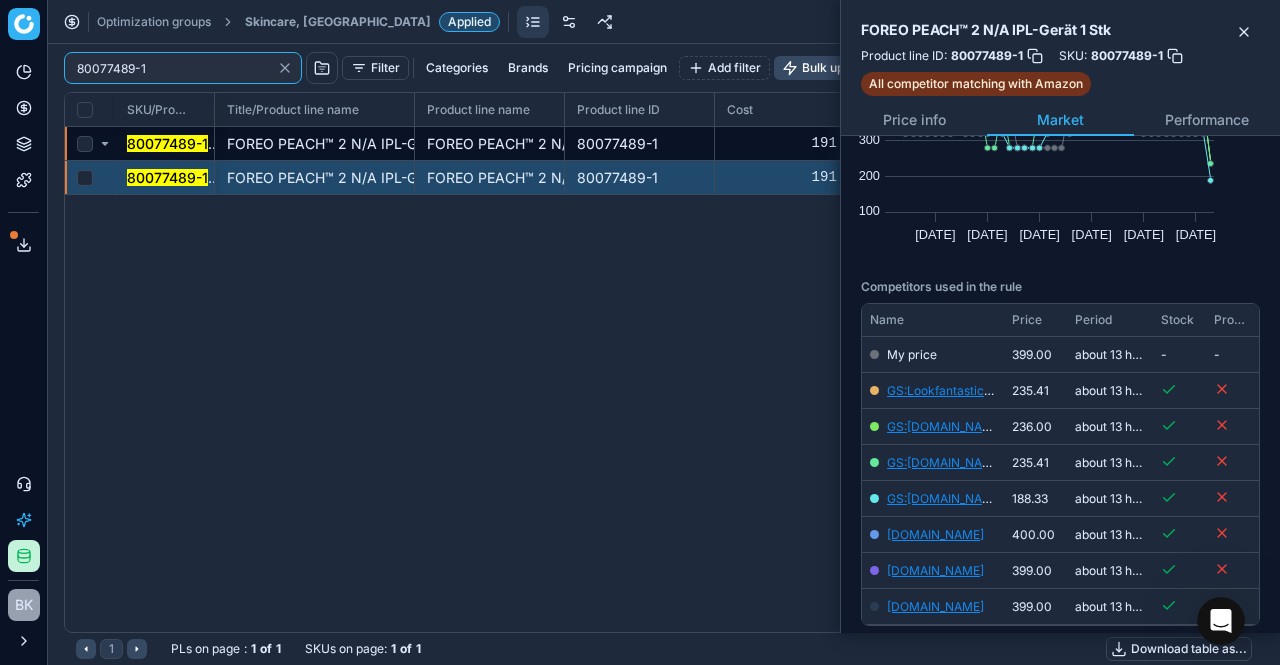 click on "80077489-1" at bounding box center (173, 68) 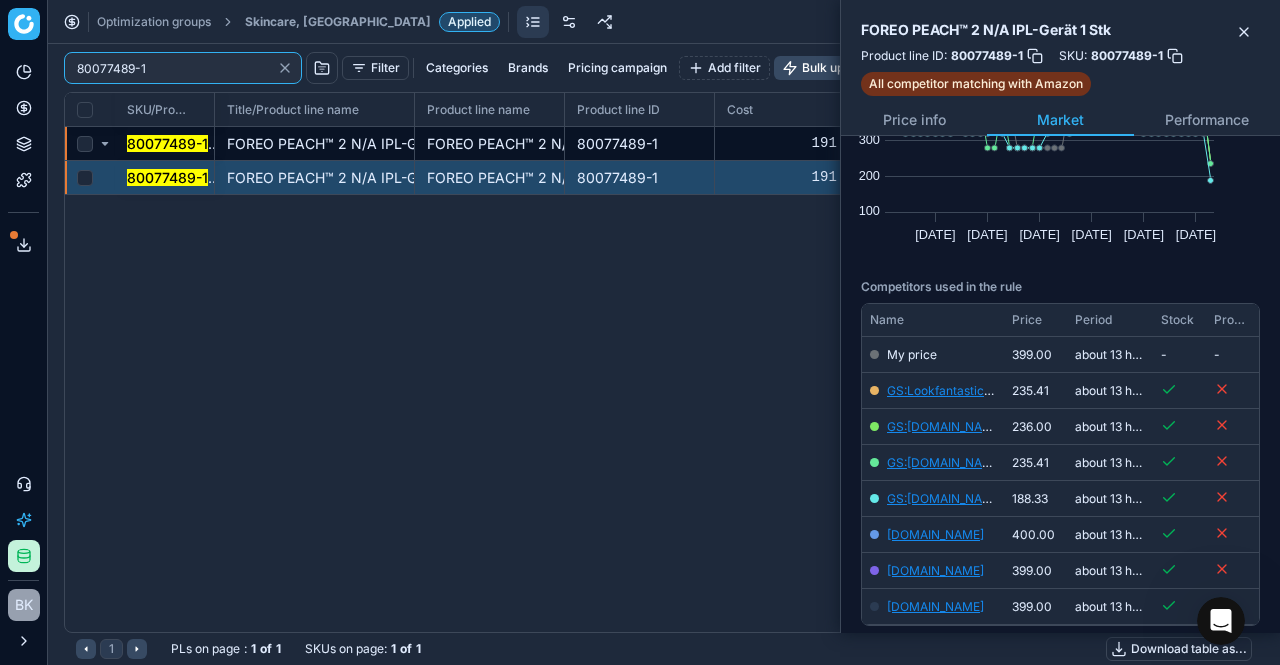 click on "80077489-1" at bounding box center [173, 68] 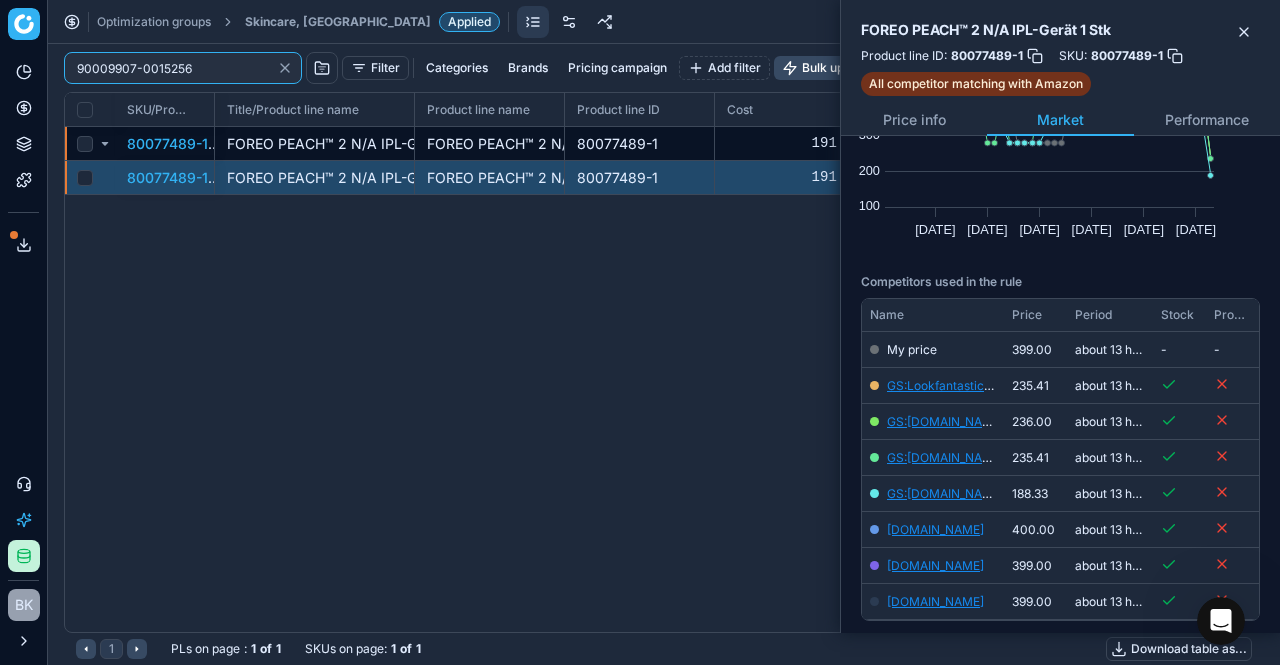scroll, scrollTop: 0, scrollLeft: 0, axis: both 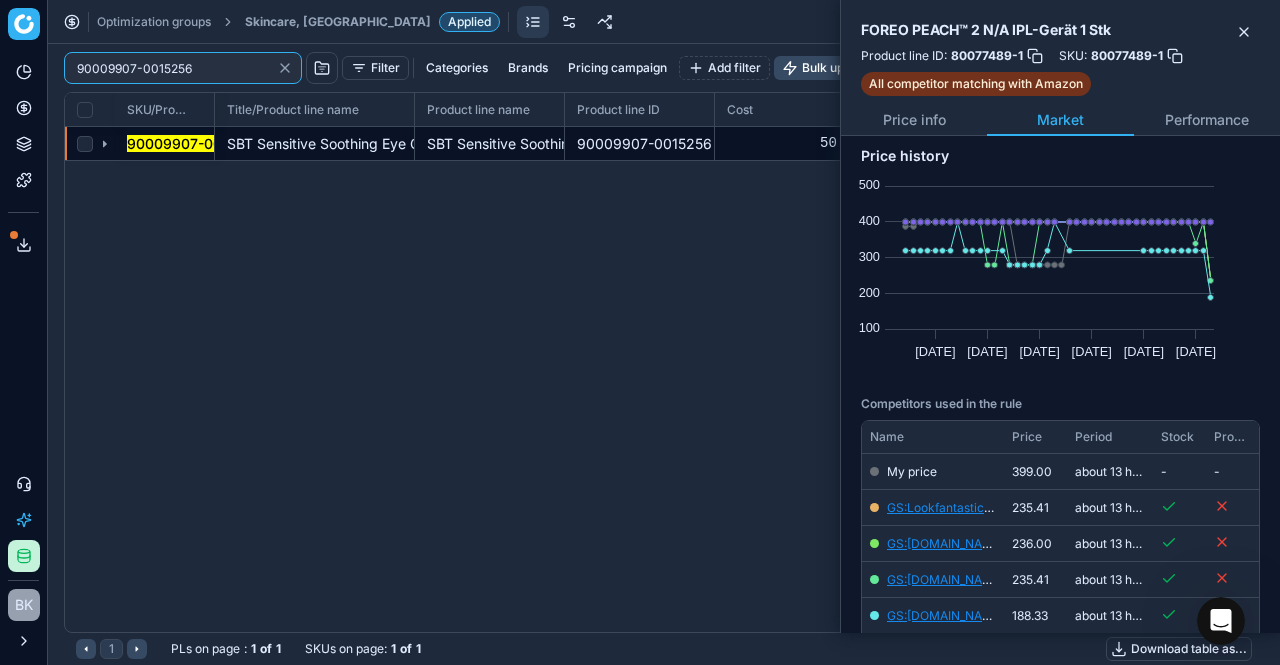 type on "90009907-0015256" 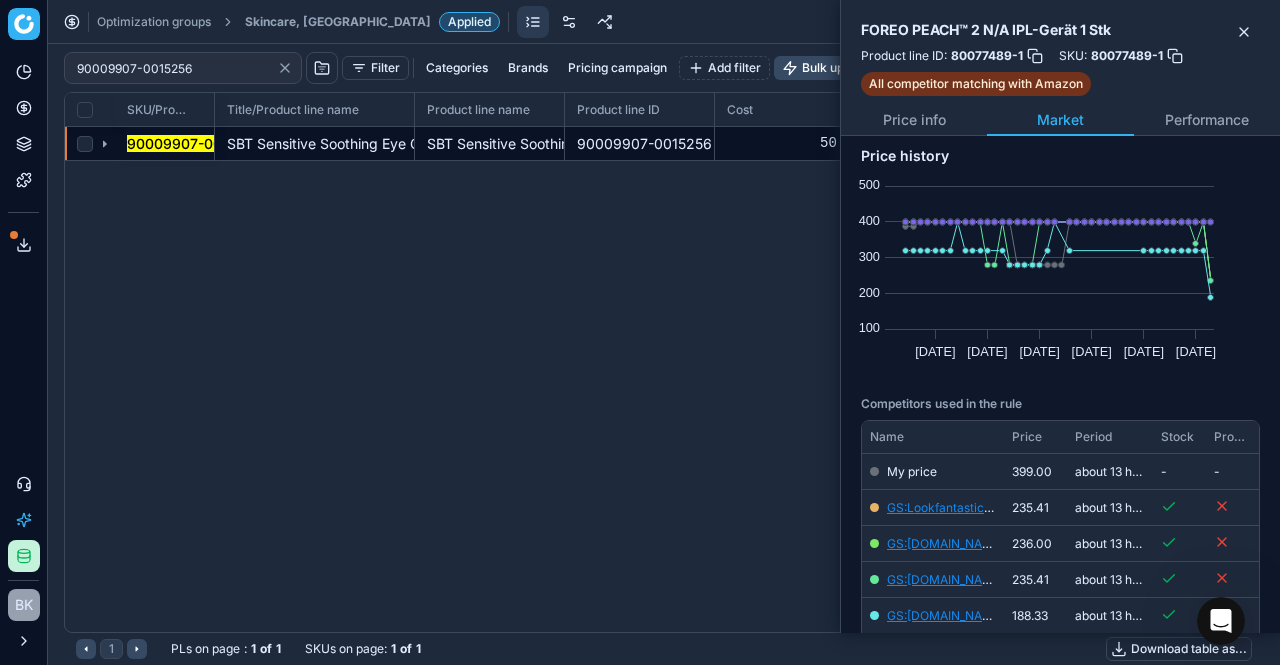 click 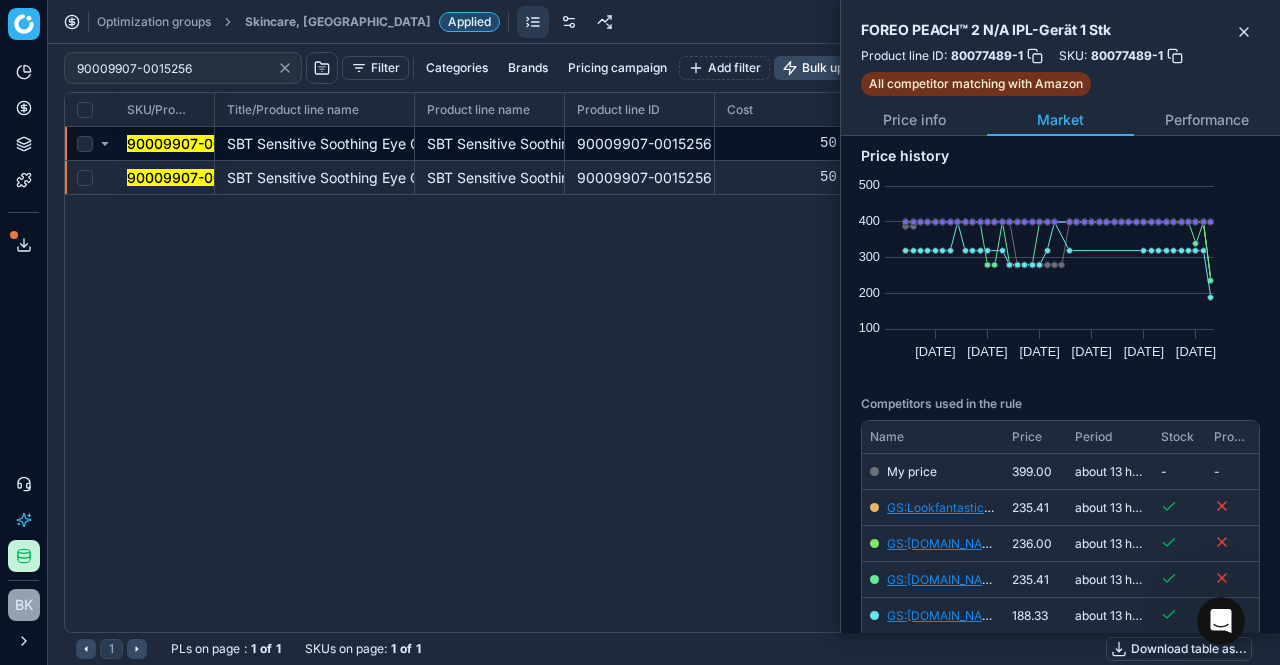 click 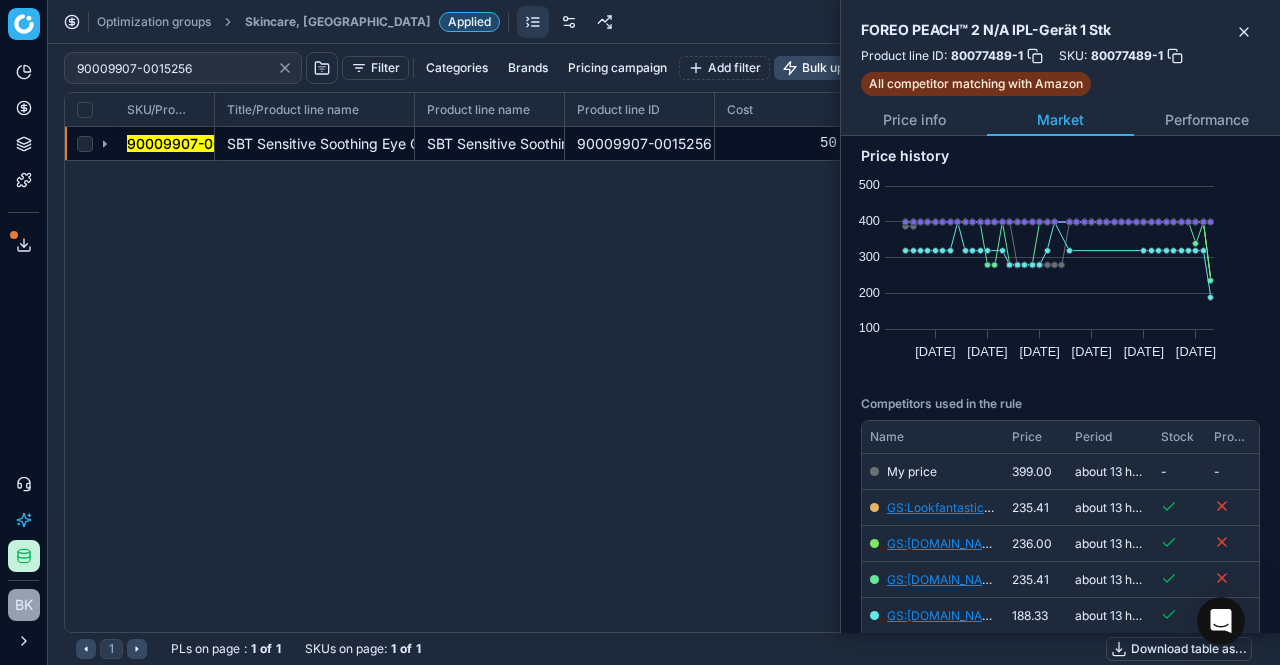 click 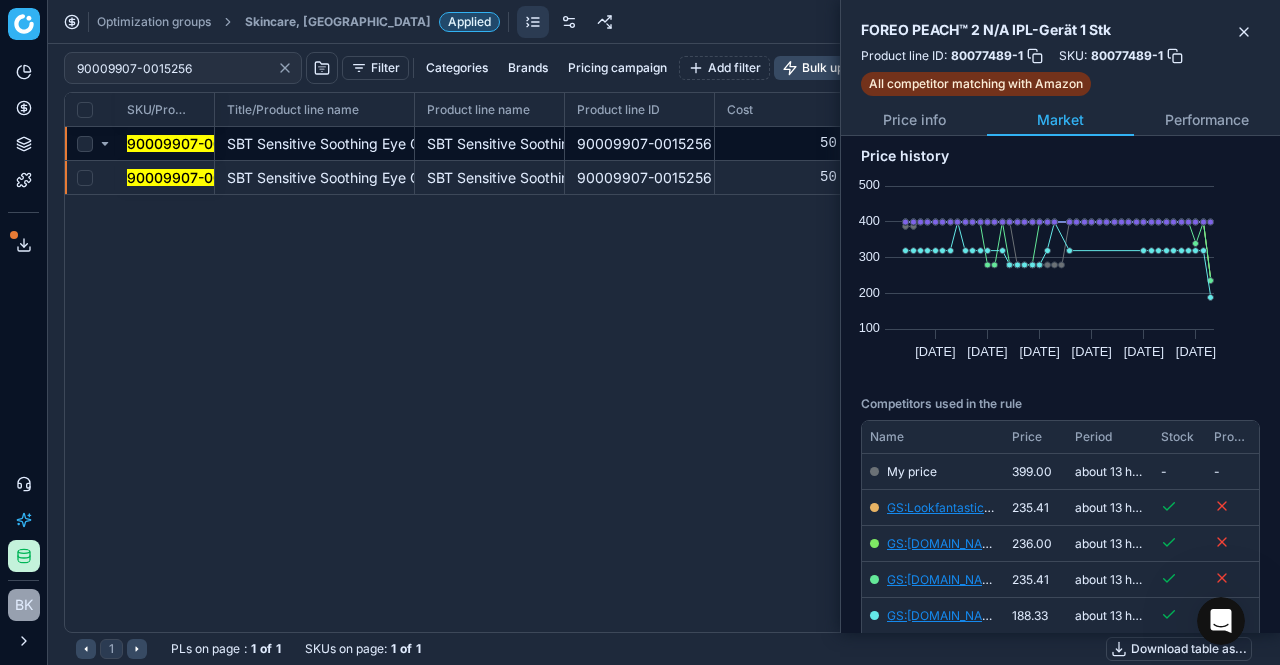 click 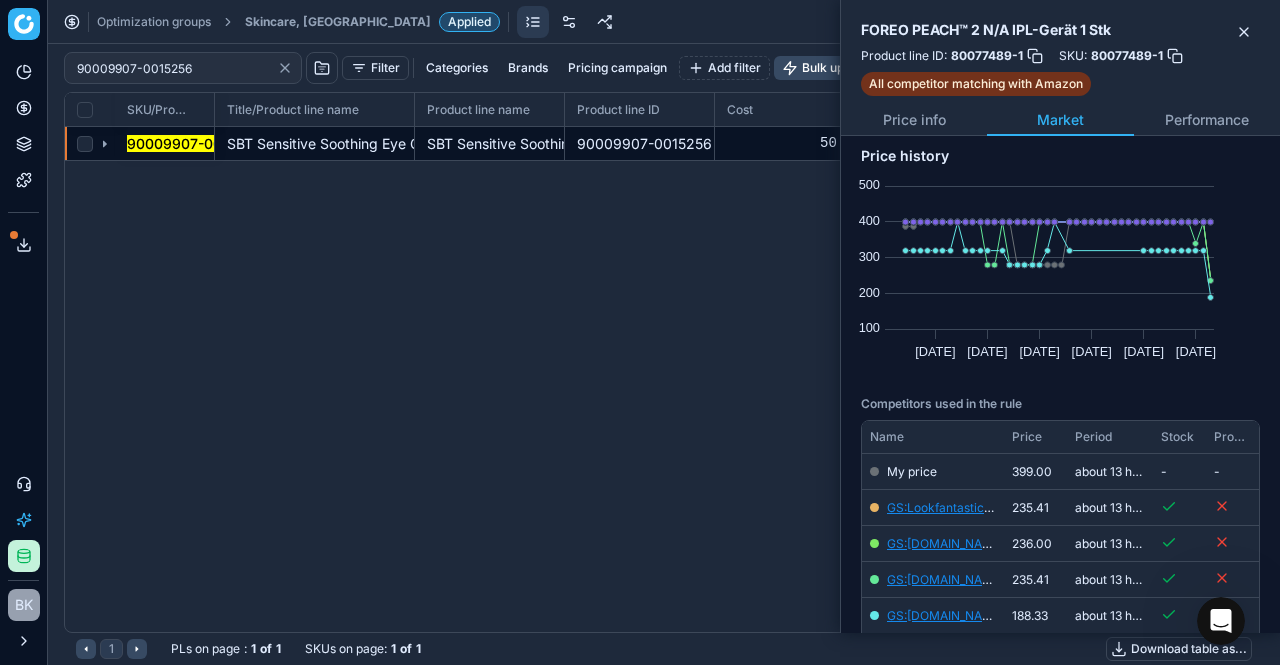 click 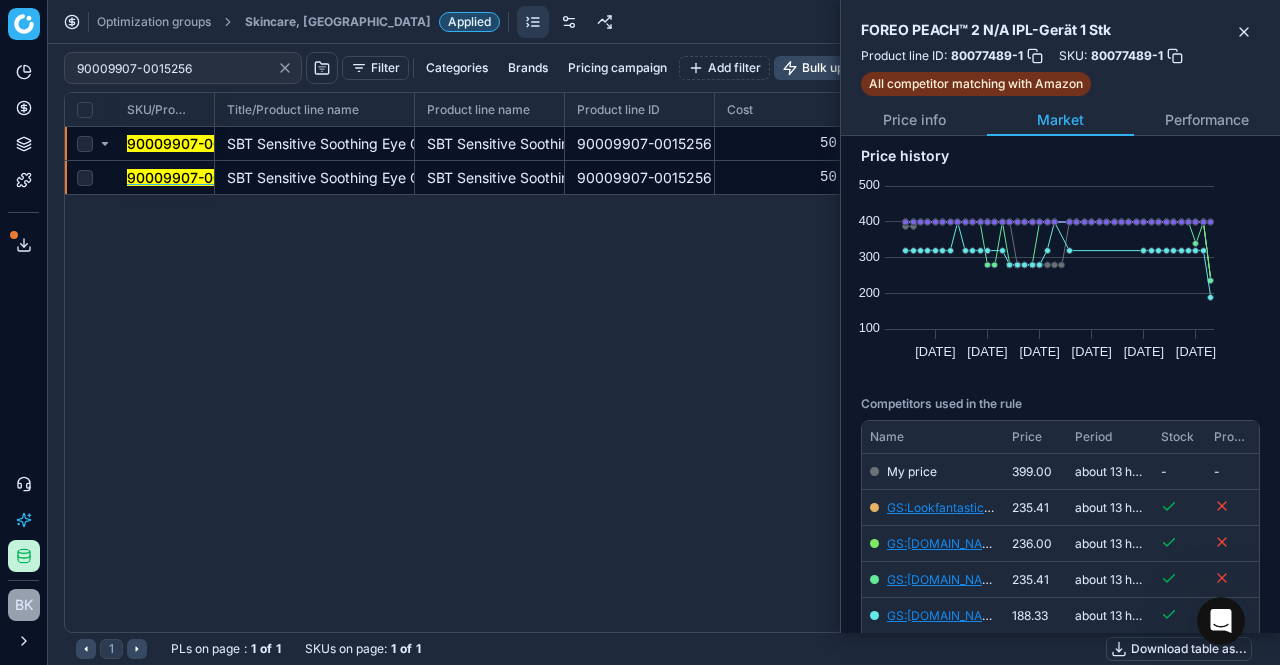 click on "90009907-0015256" at bounding box center (194, 177) 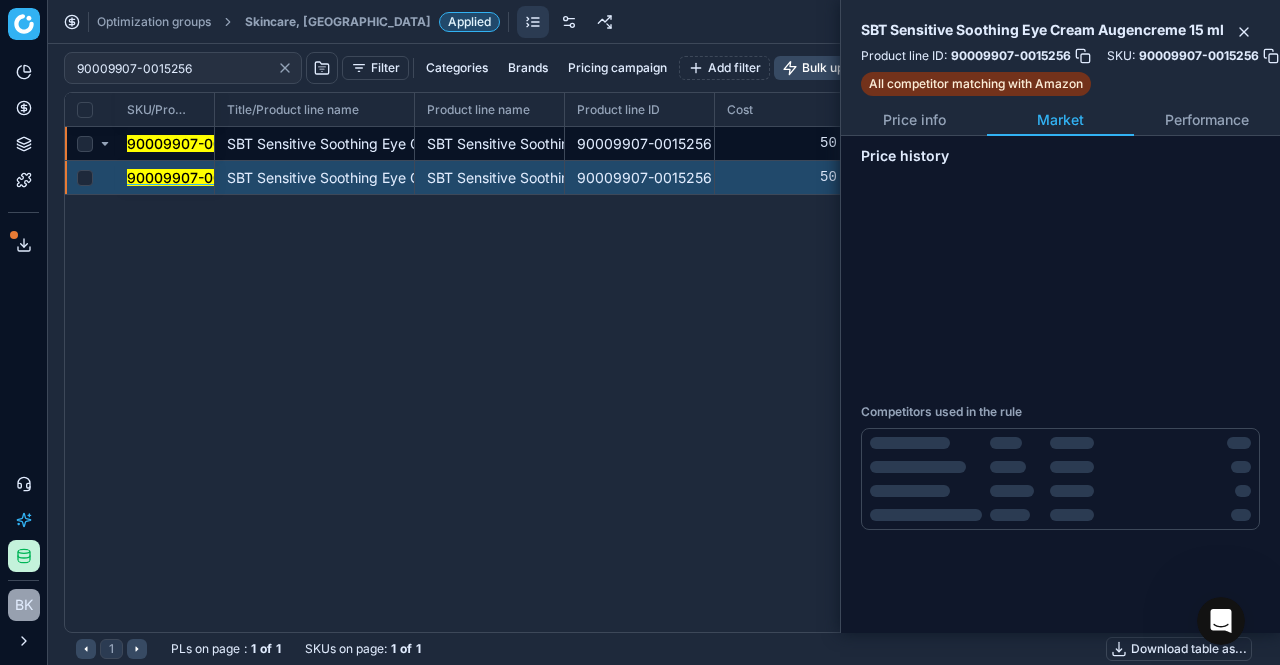 scroll, scrollTop: 0, scrollLeft: 0, axis: both 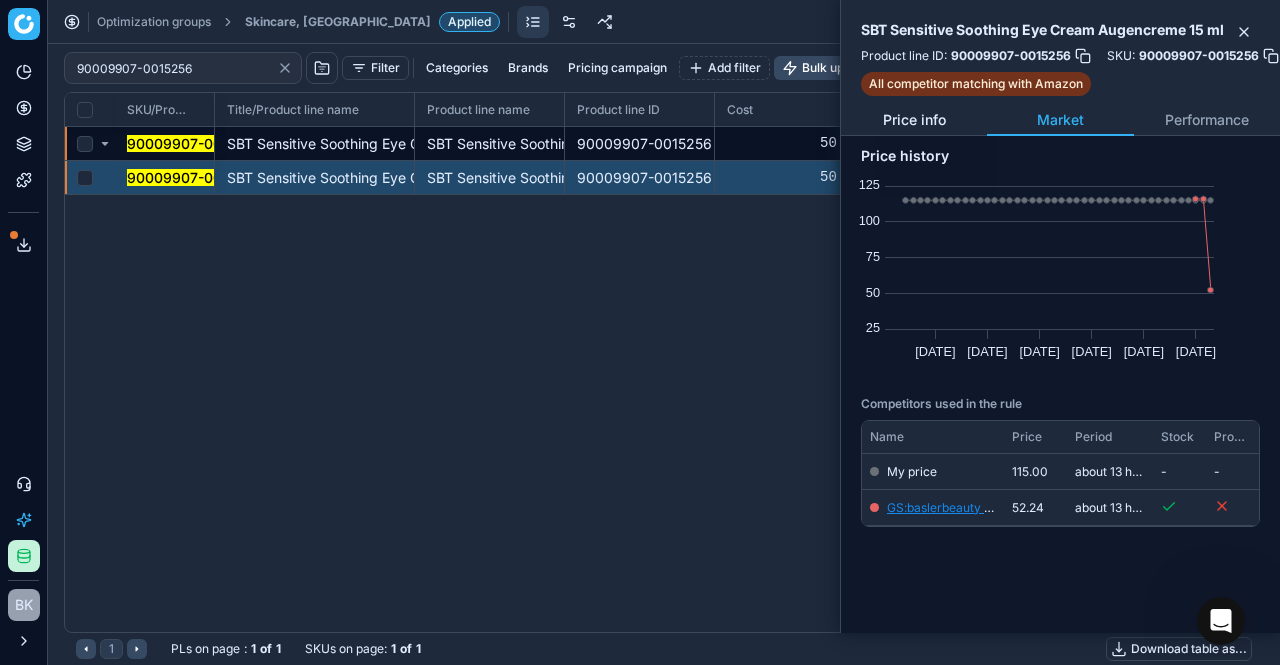 click on "Price info" at bounding box center [914, 120] 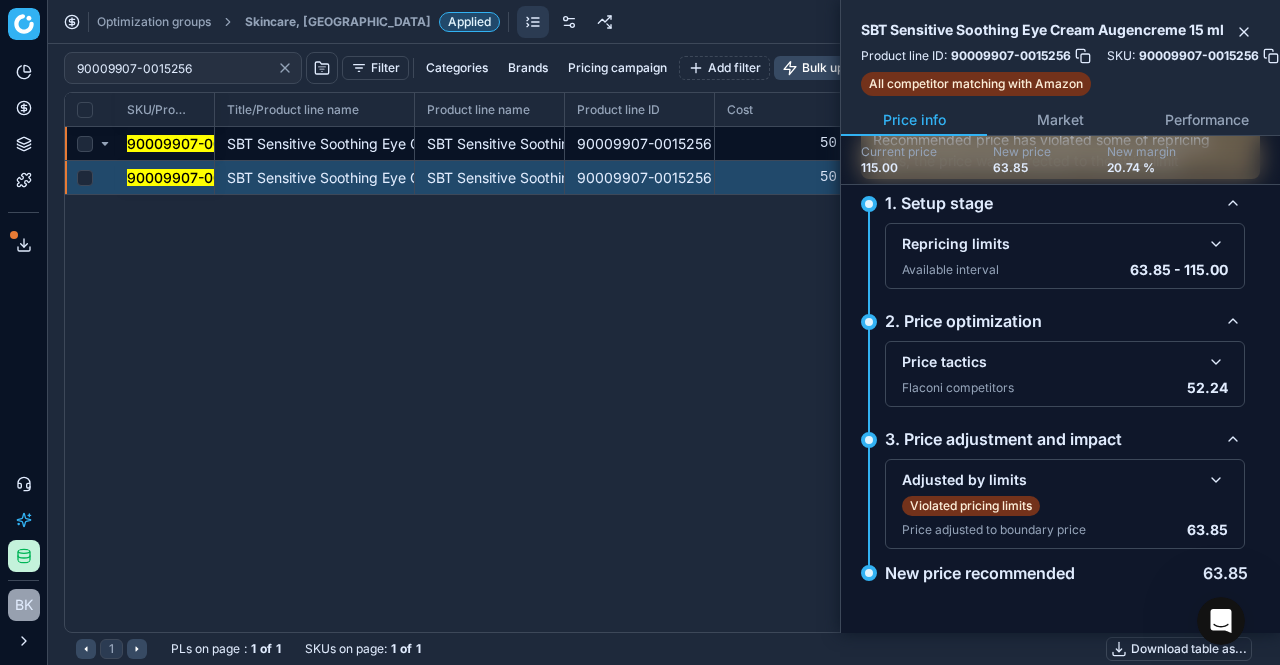 scroll, scrollTop: 121, scrollLeft: 0, axis: vertical 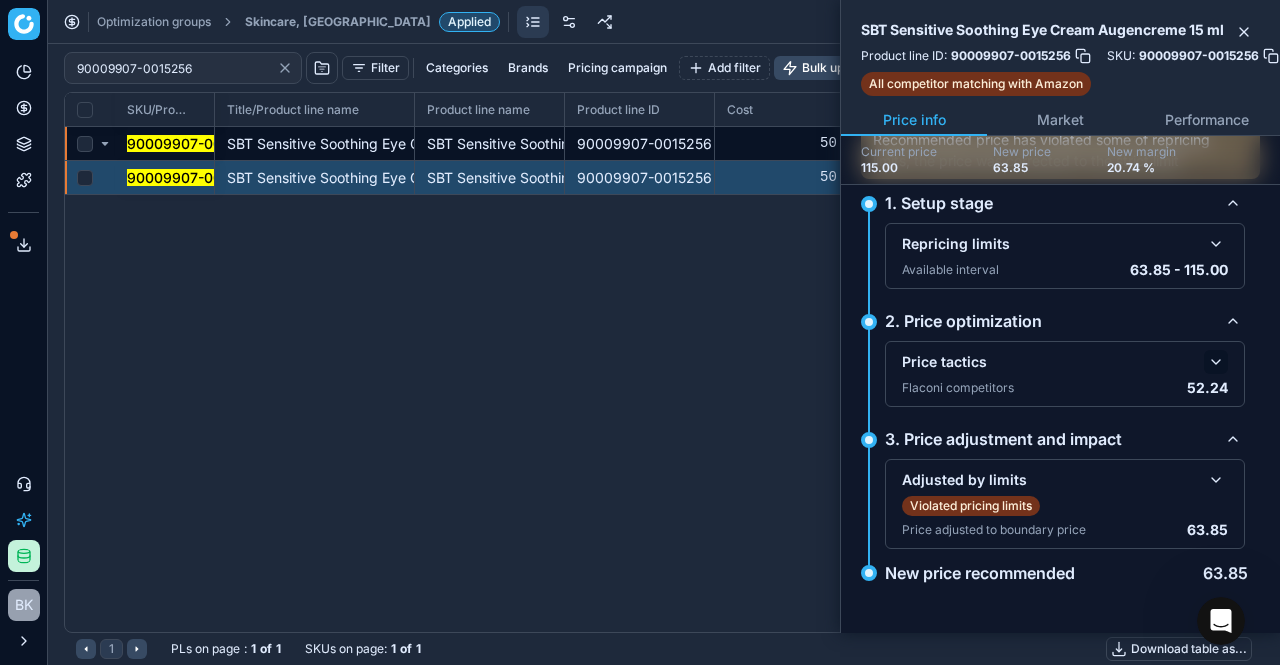 click 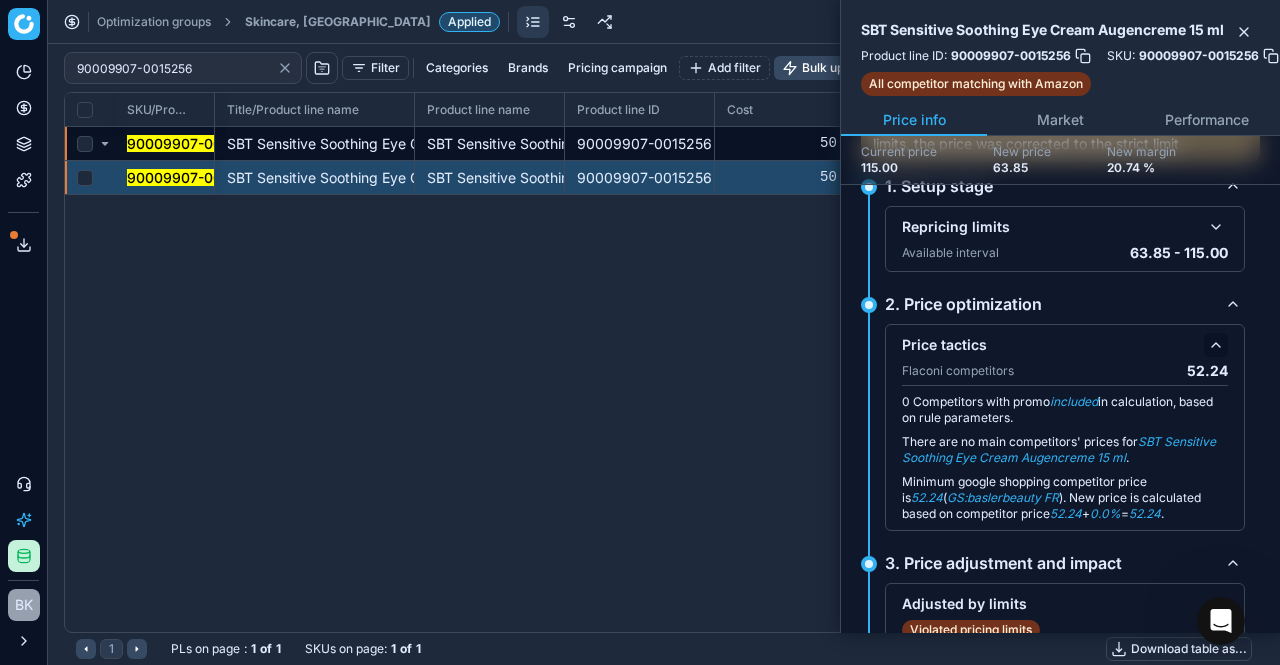 click 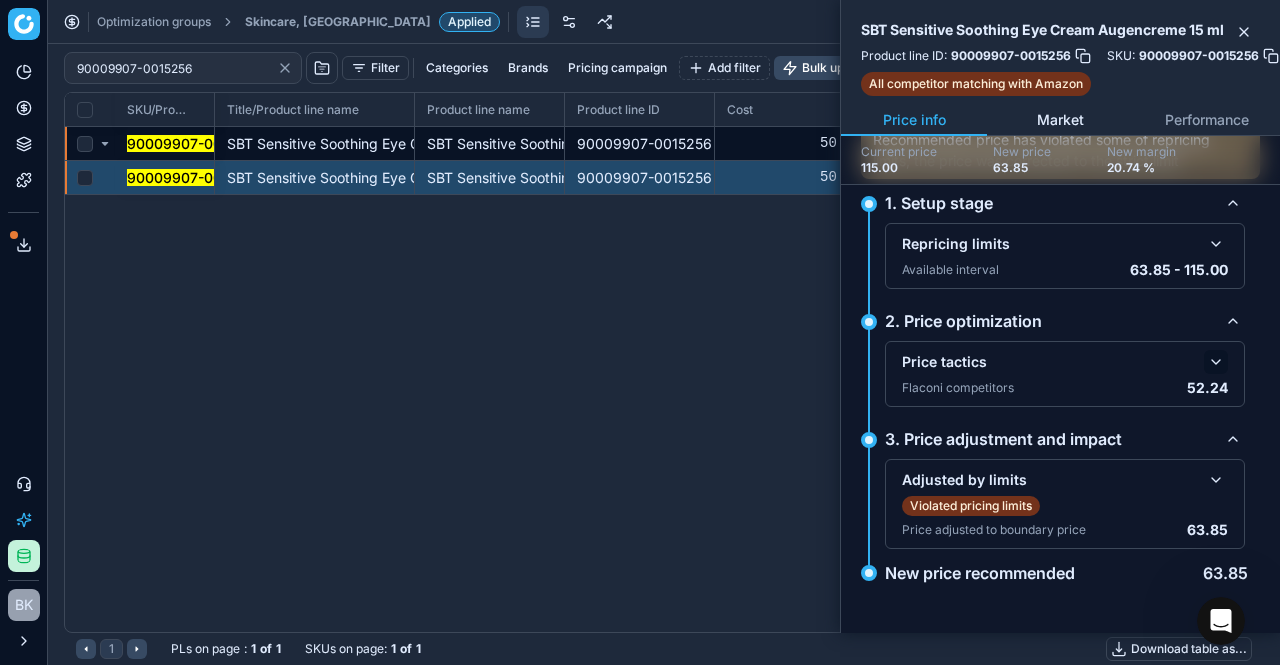 click on "Market" at bounding box center (1060, 120) 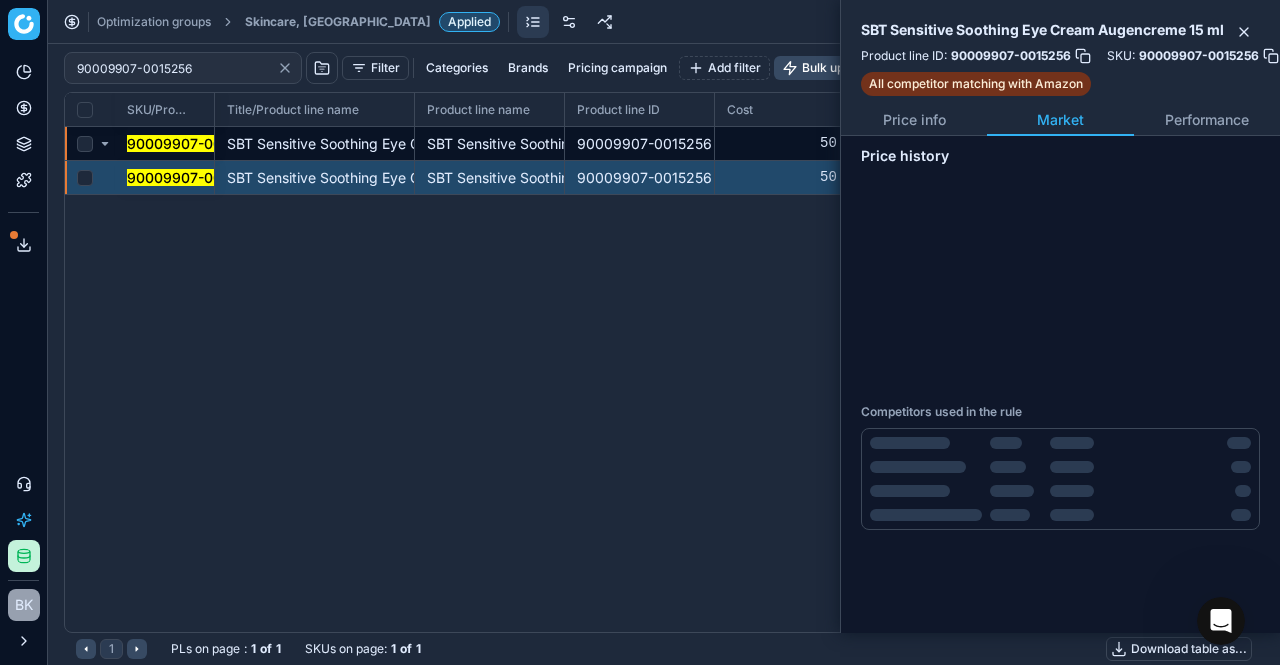 scroll, scrollTop: 0, scrollLeft: 0, axis: both 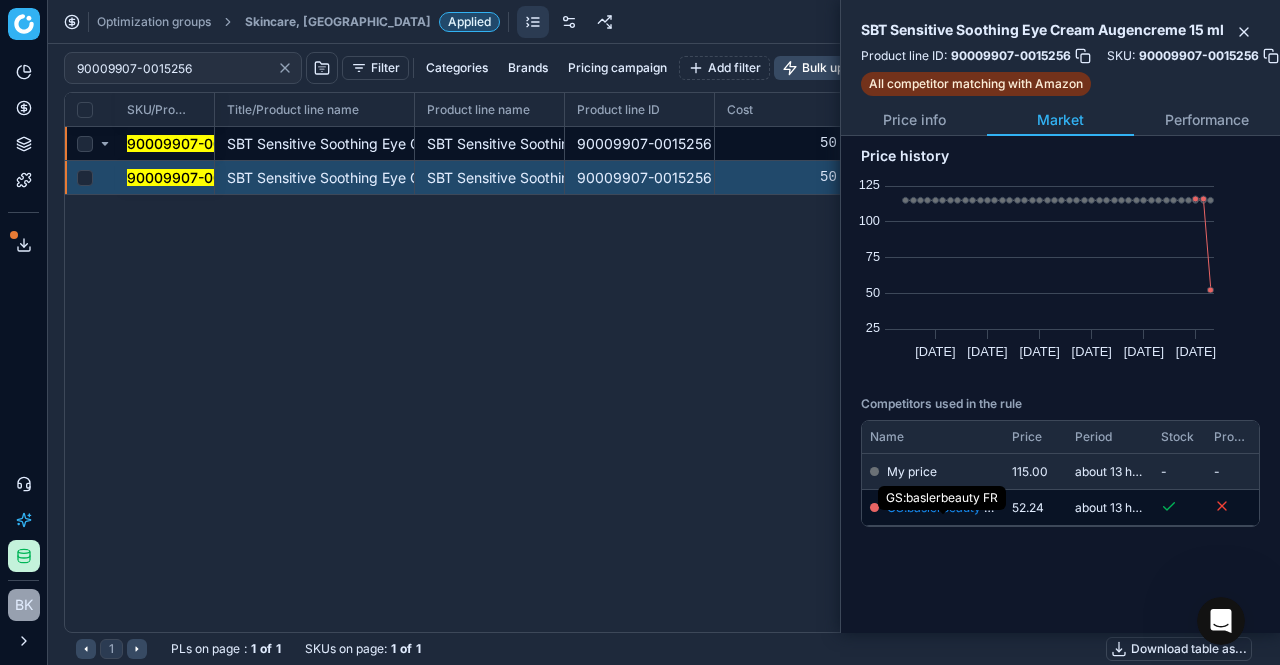 click on "GS:baslerbeauty FR" at bounding box center [943, 507] 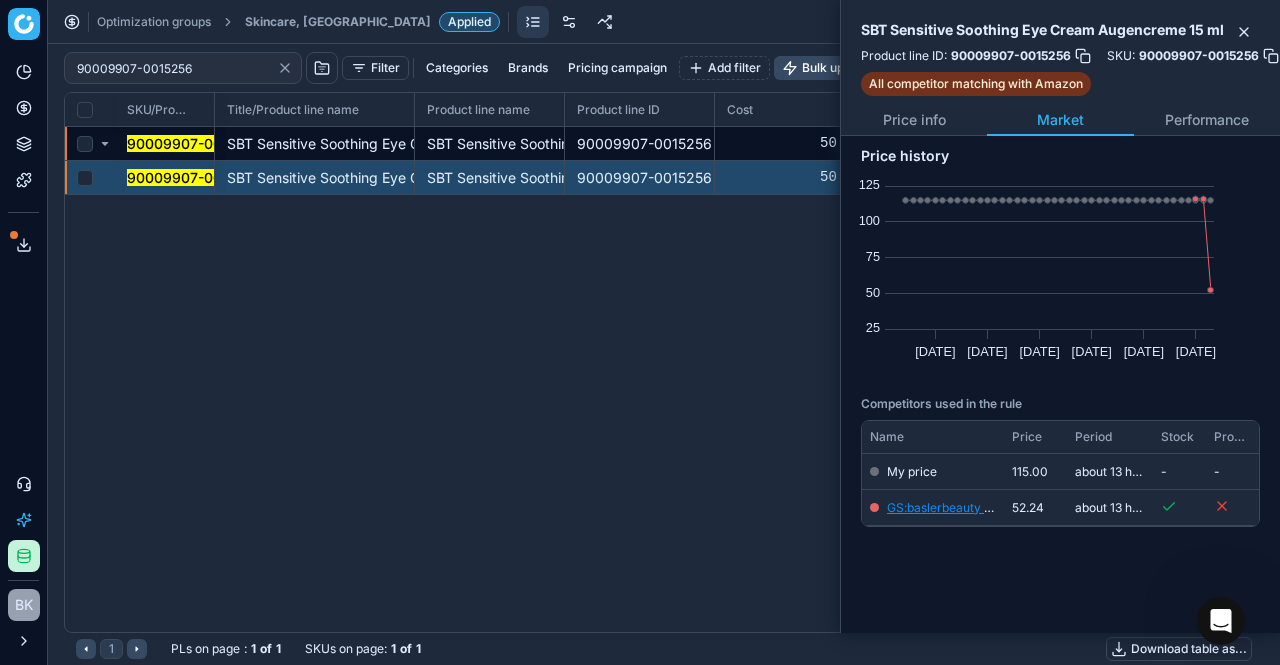 click on "Skincare, FR" at bounding box center (338, 22) 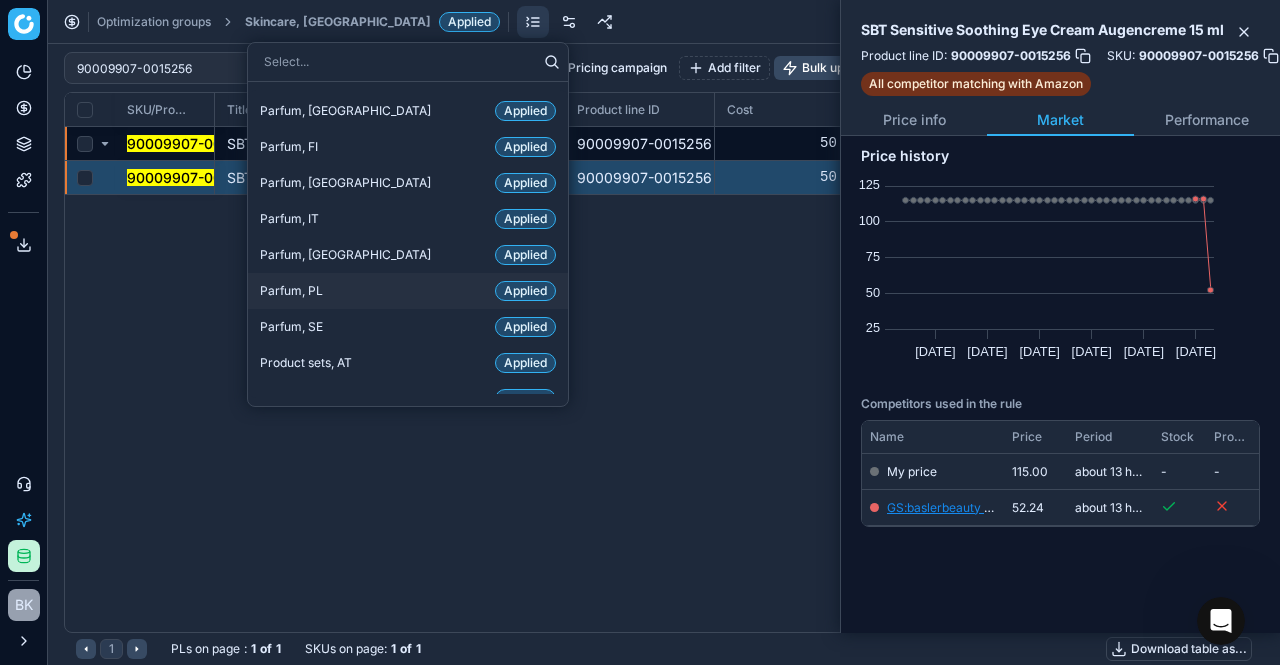 scroll, scrollTop: 2050, scrollLeft: 0, axis: vertical 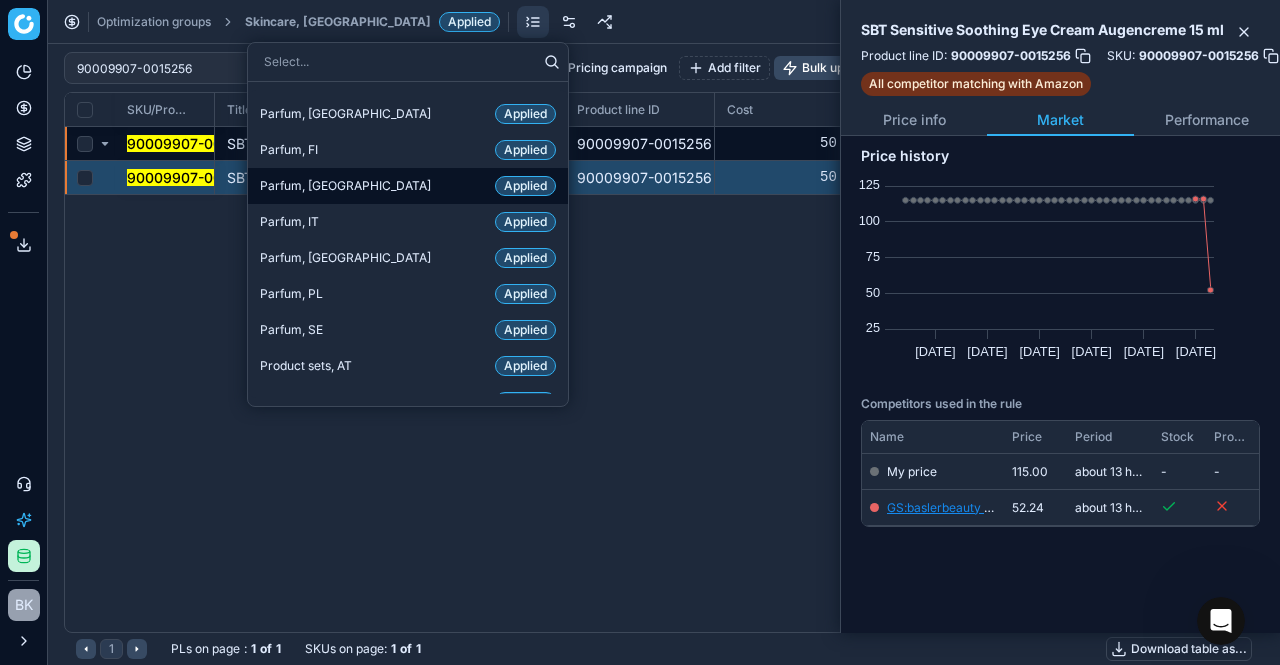 click on "Parfum, [GEOGRAPHIC_DATA]" at bounding box center (345, 186) 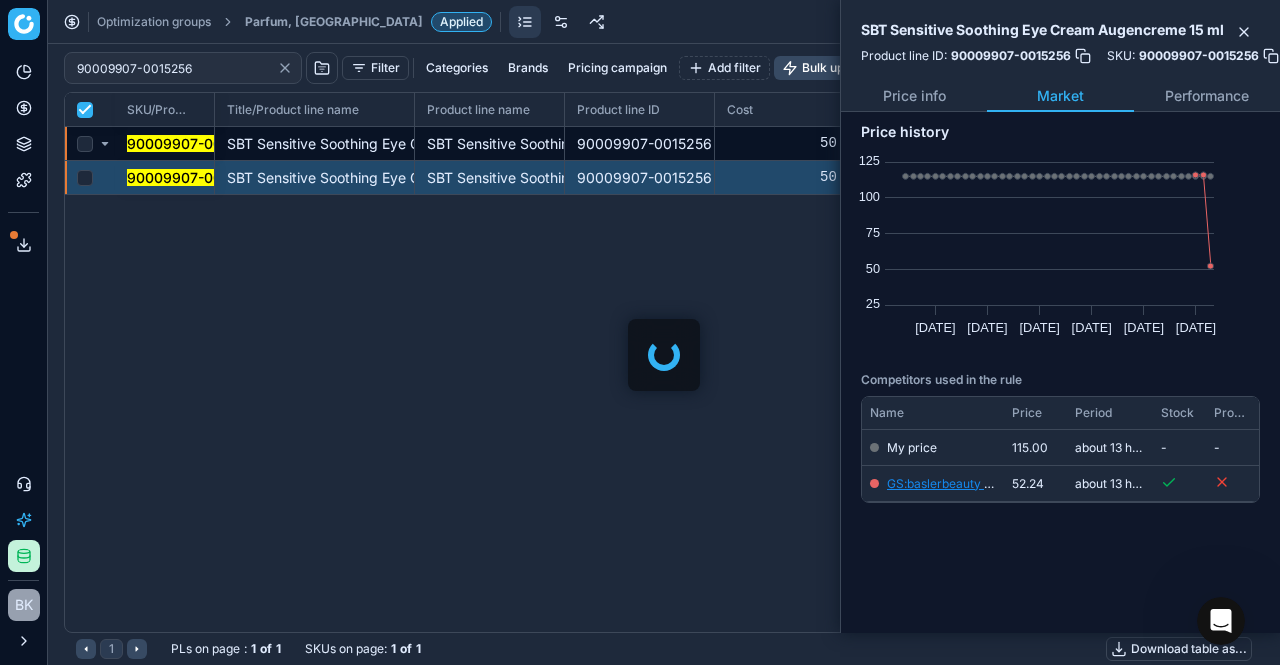 checkbox on "true" 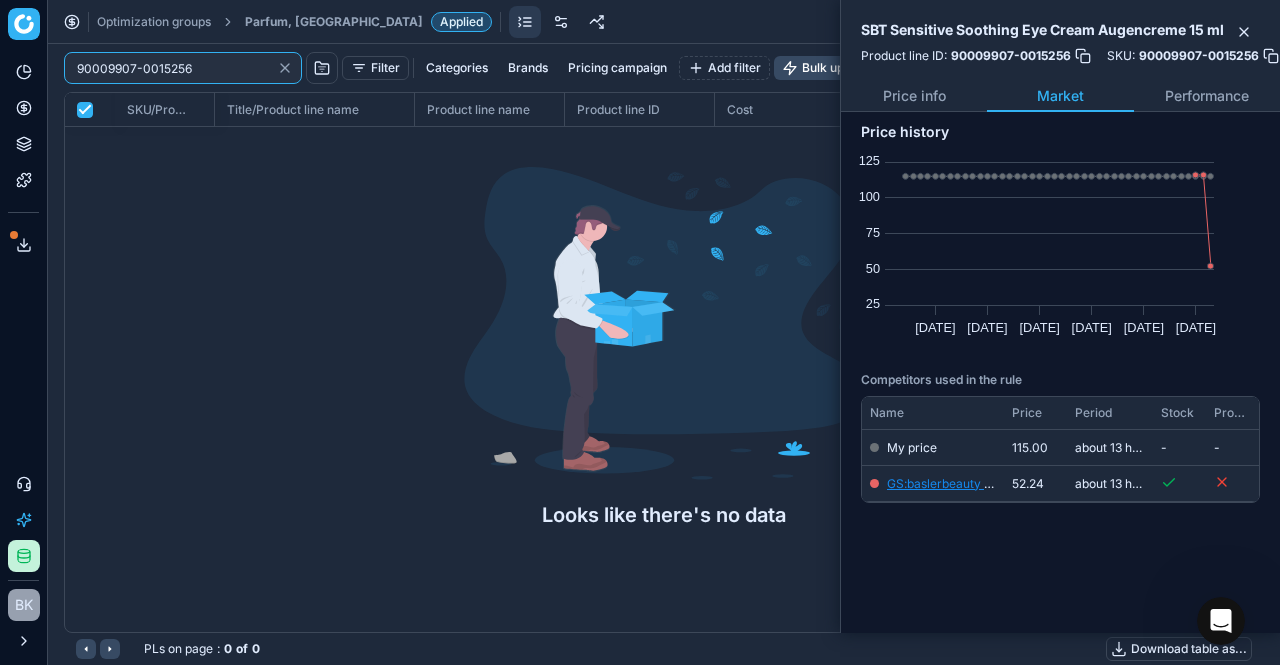 click 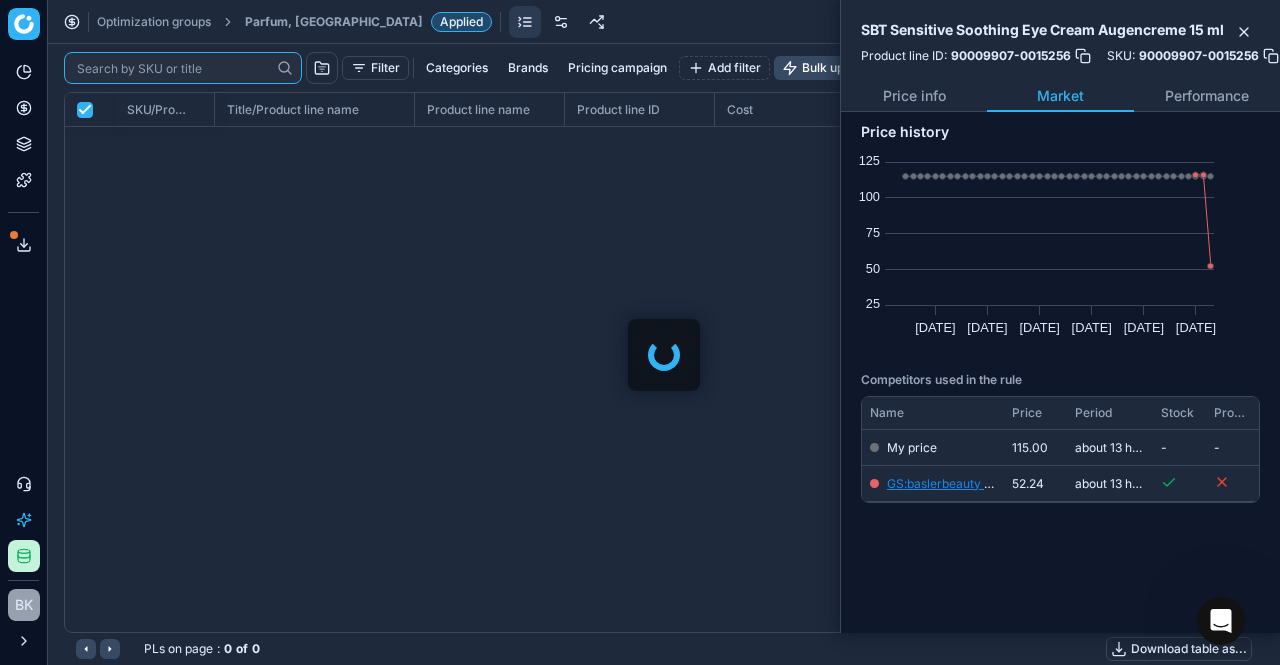 paste on "90001446-0002096" 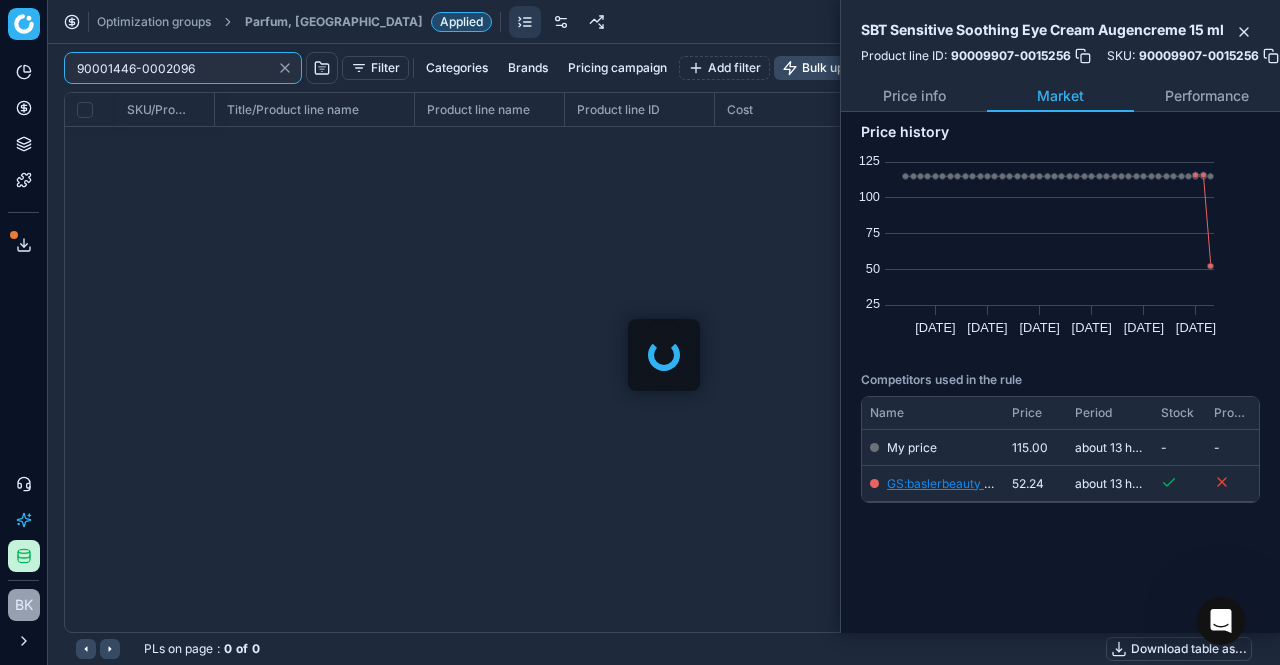 checkbox on "false" 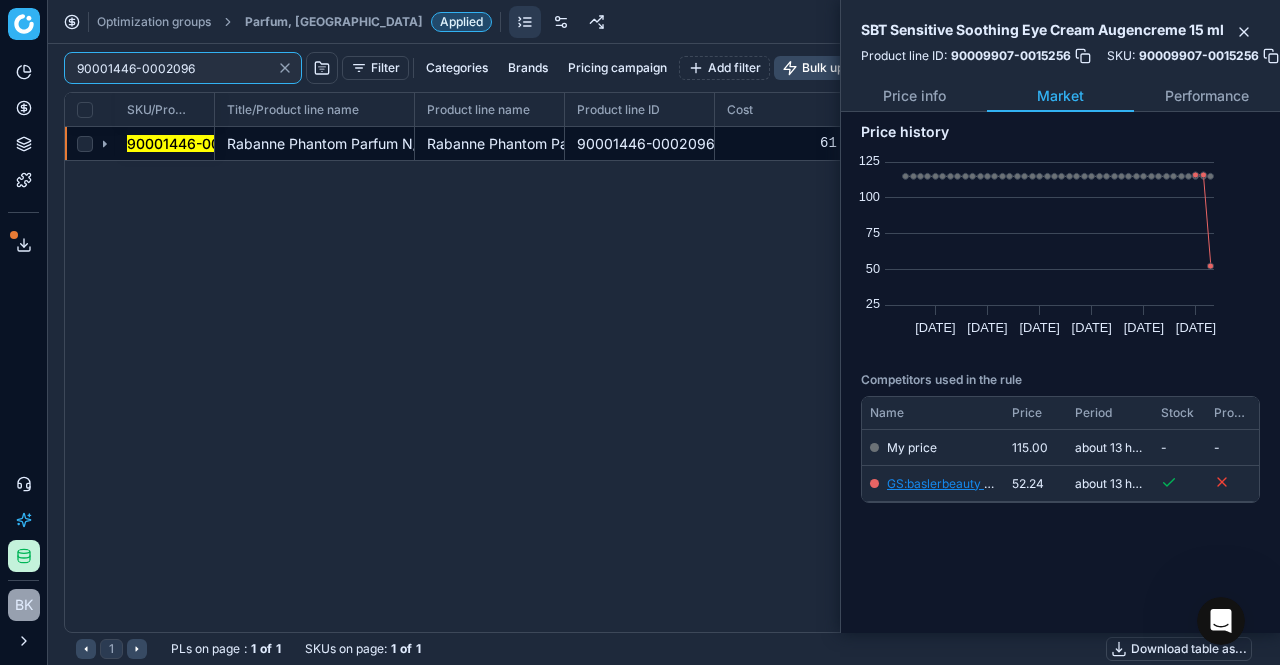 type on "90001446-0002096" 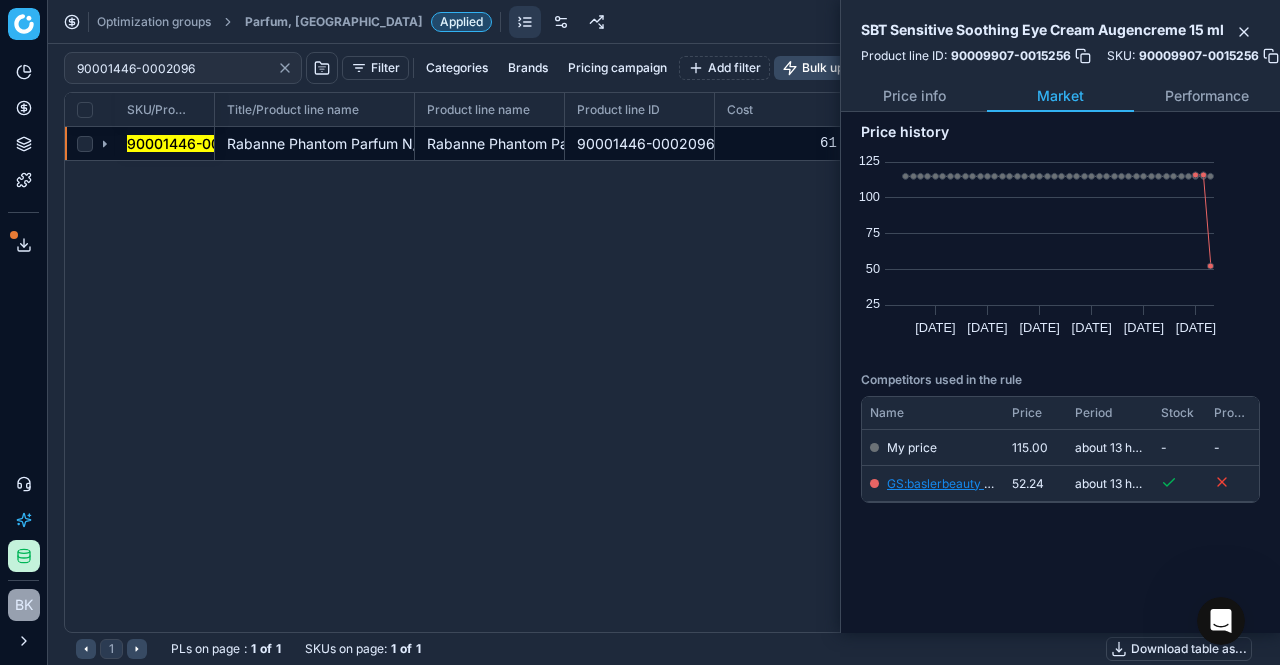 click 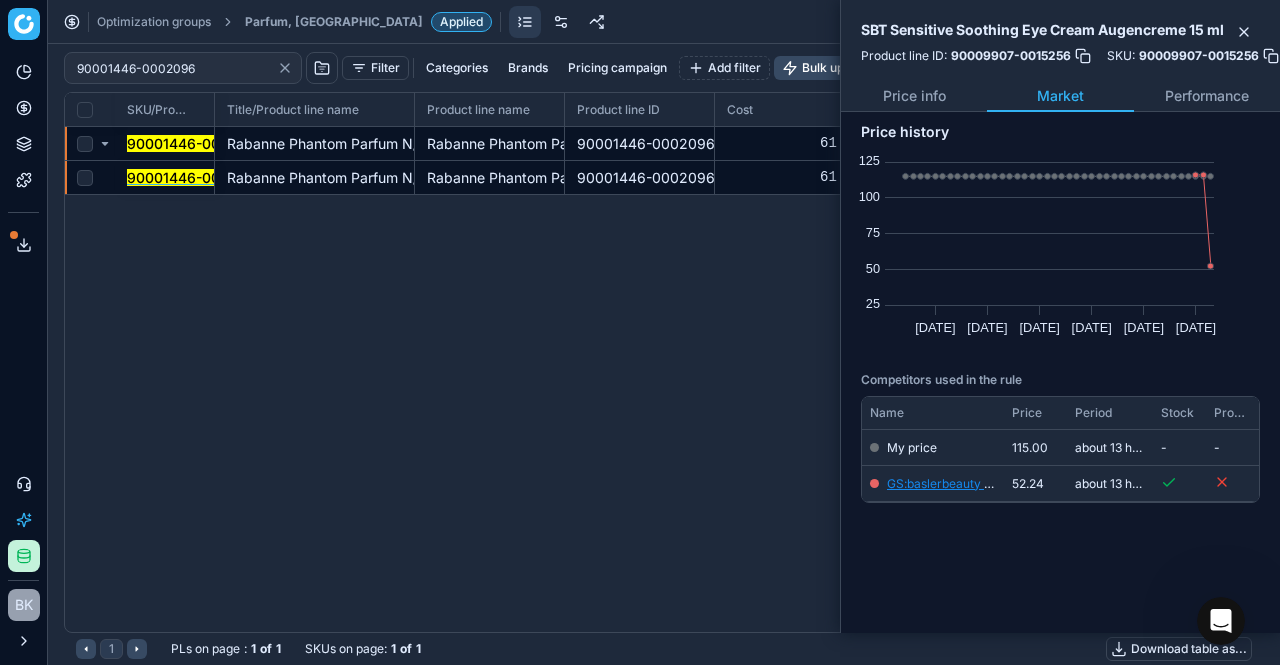 click on "90001446-0002096" at bounding box center (196, 177) 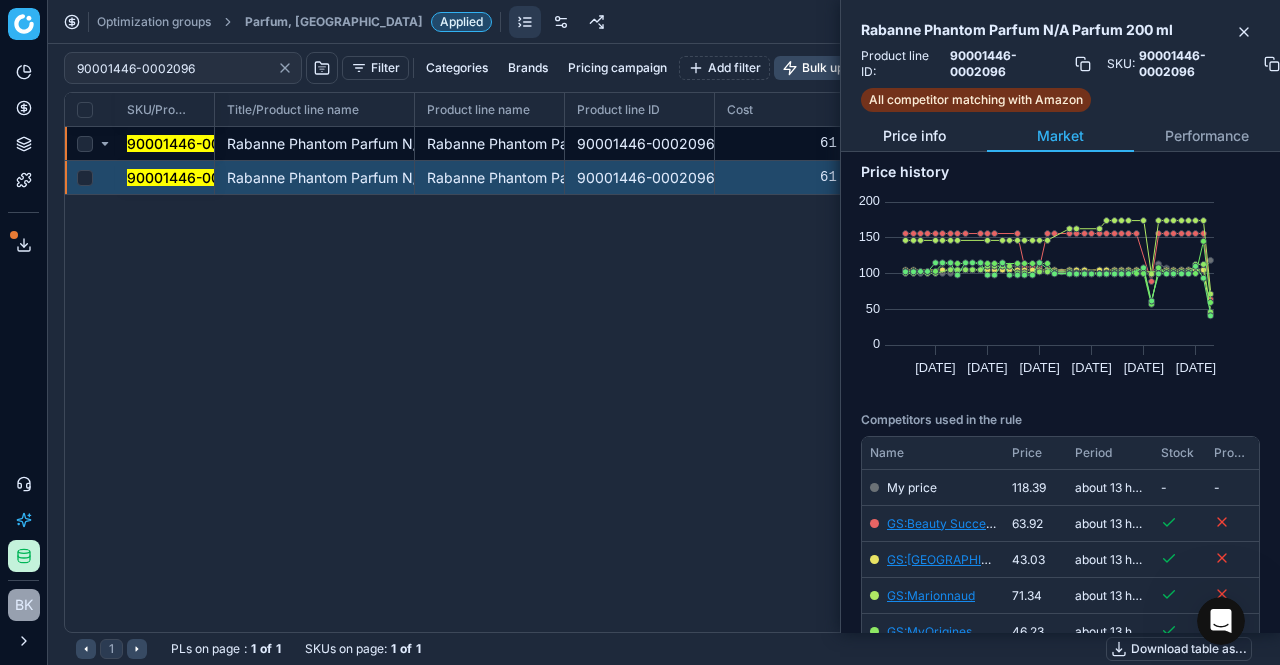 click on "Price info" at bounding box center (914, 136) 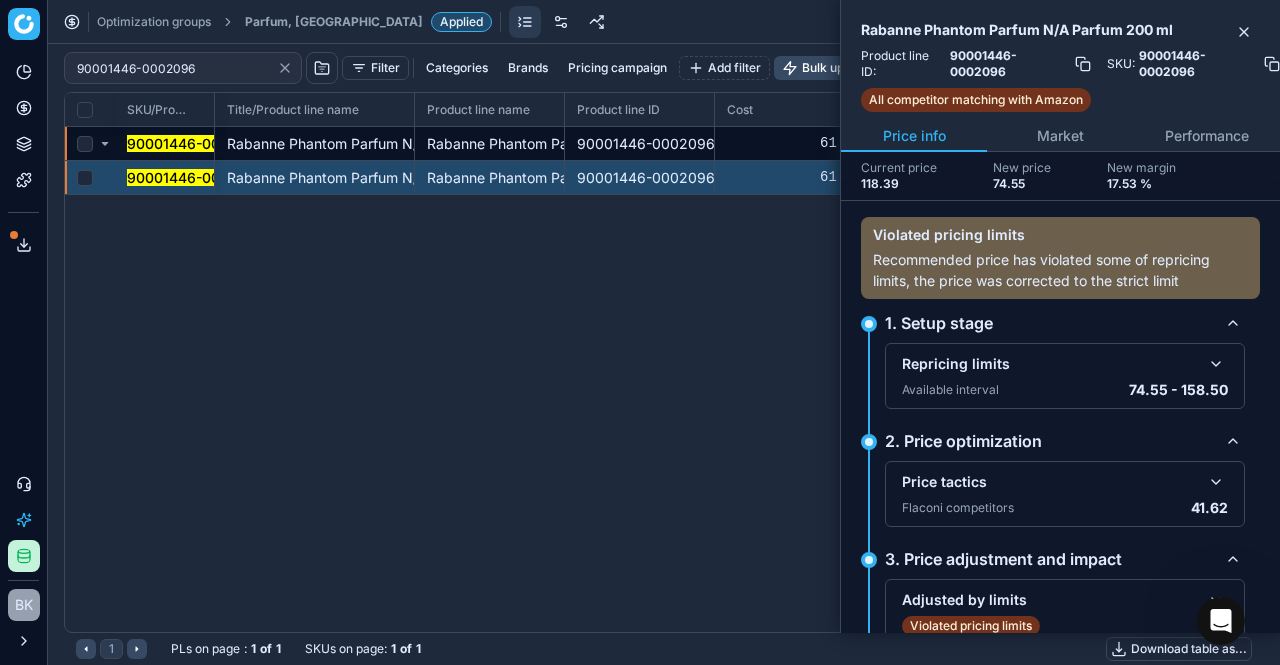scroll, scrollTop: 57, scrollLeft: 0, axis: vertical 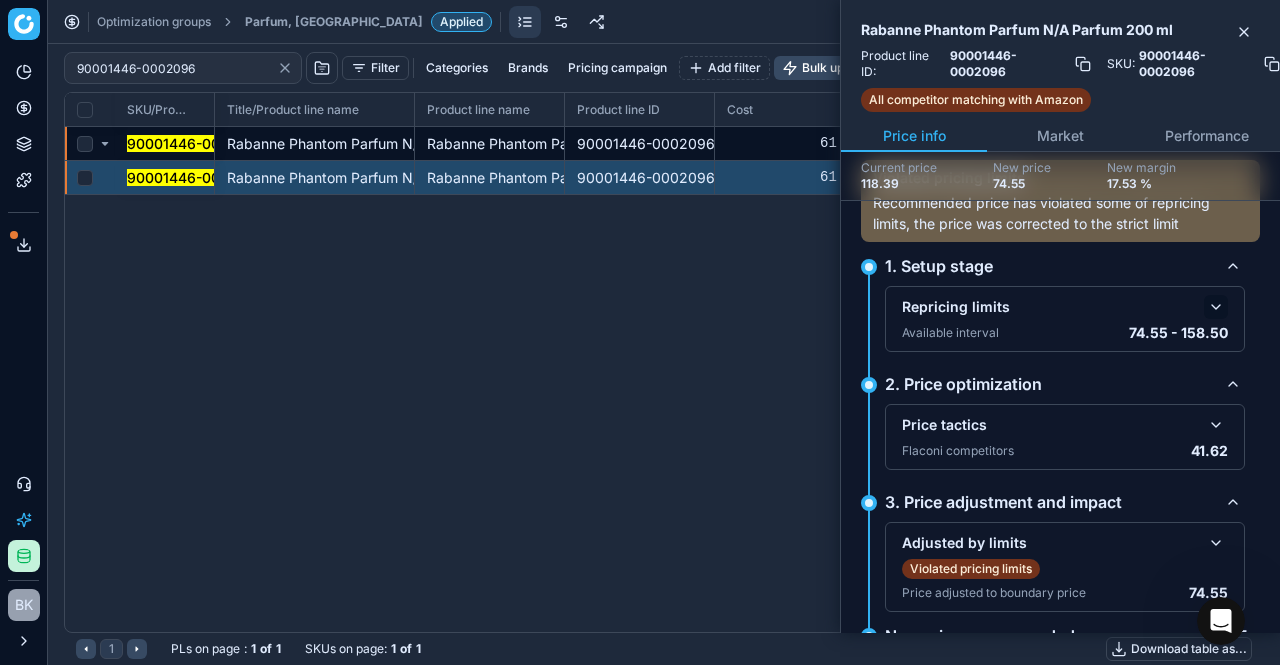 click 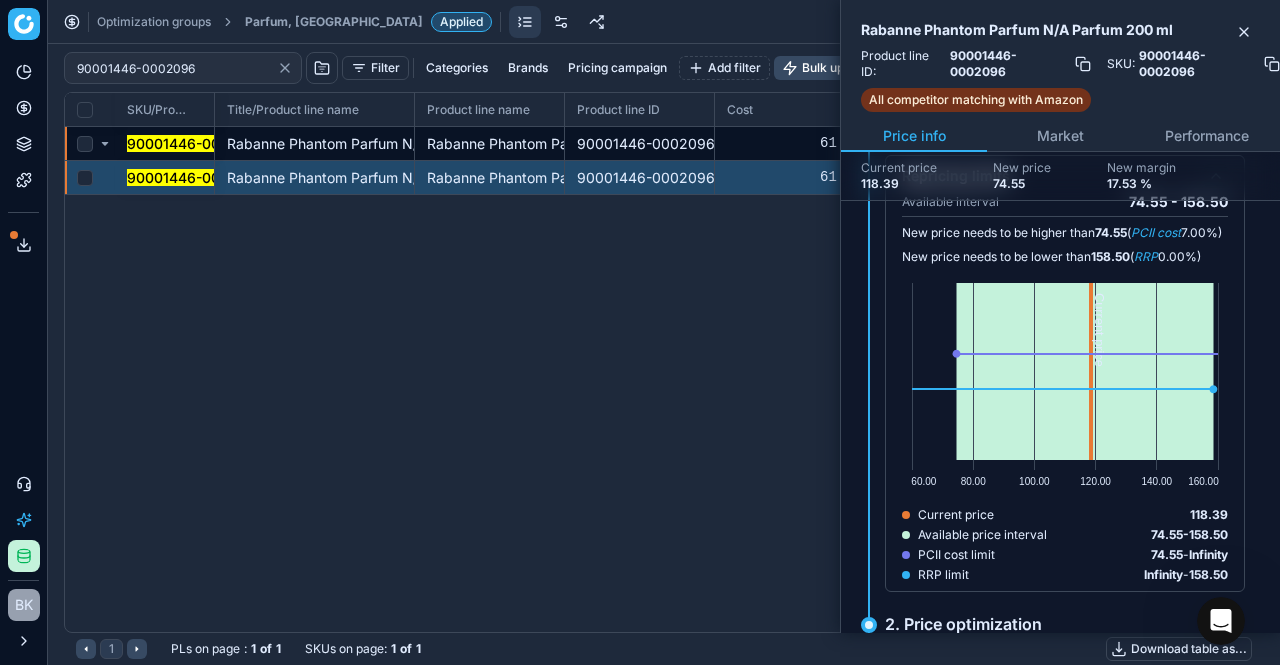 scroll, scrollTop: 504, scrollLeft: 0, axis: vertical 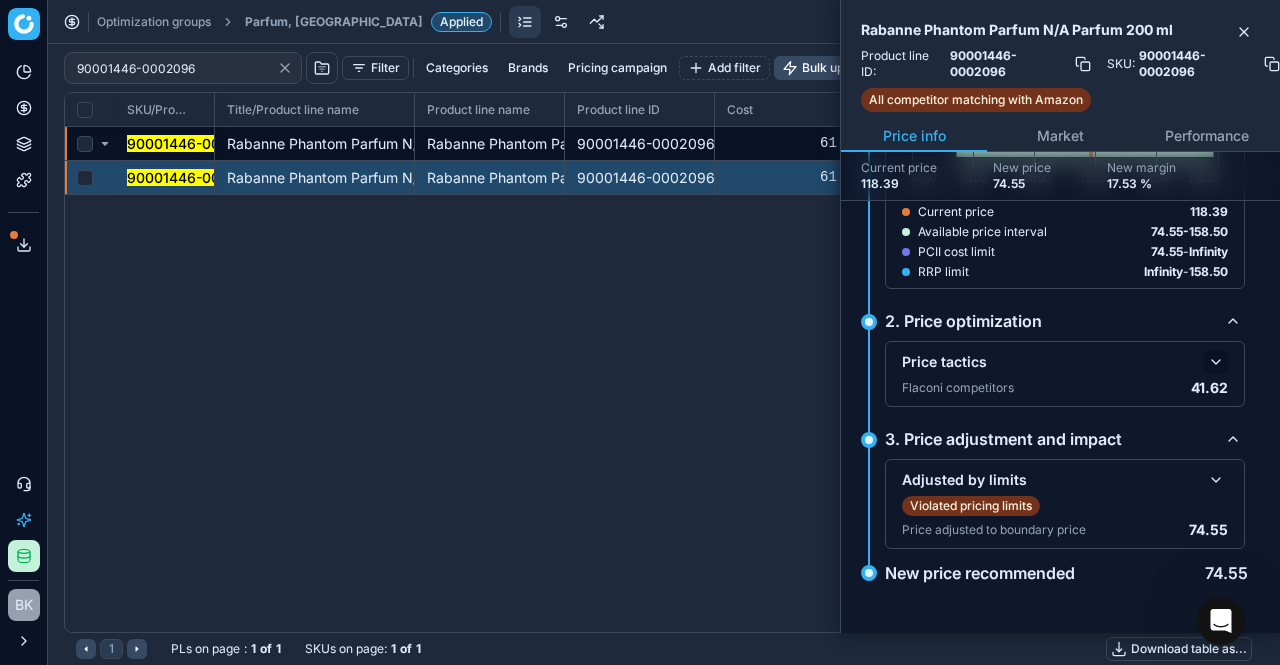 click 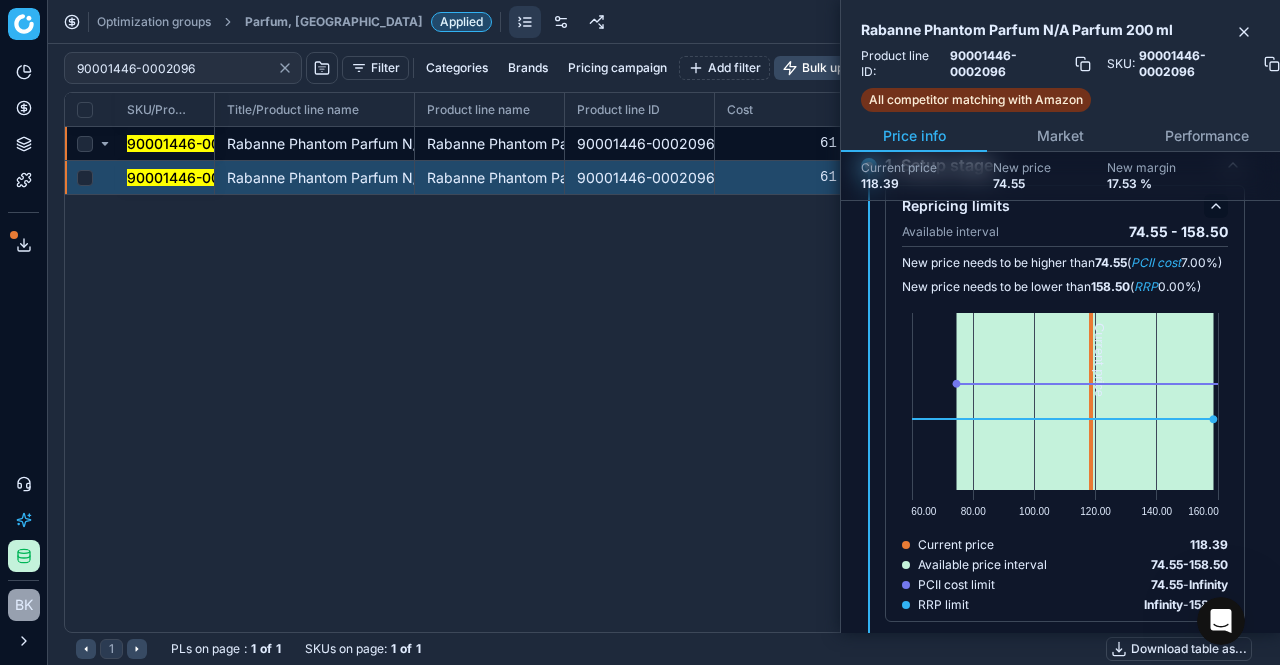 scroll, scrollTop: 0, scrollLeft: 0, axis: both 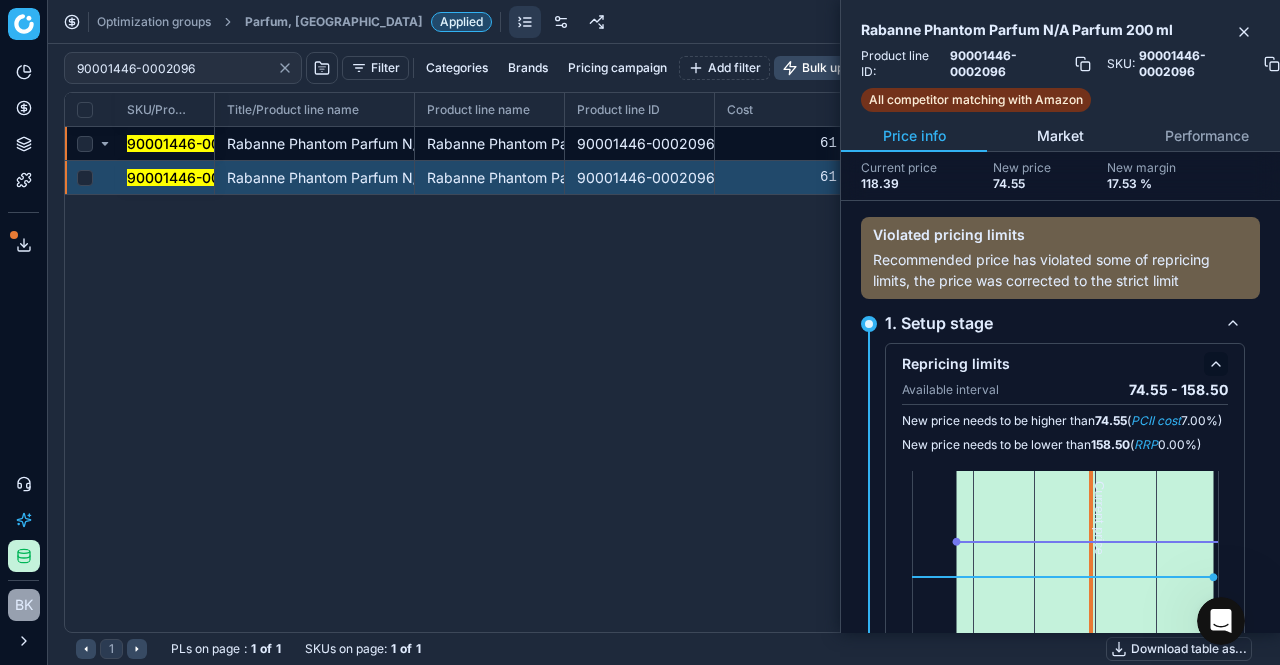 click on "Market" at bounding box center [1060, 136] 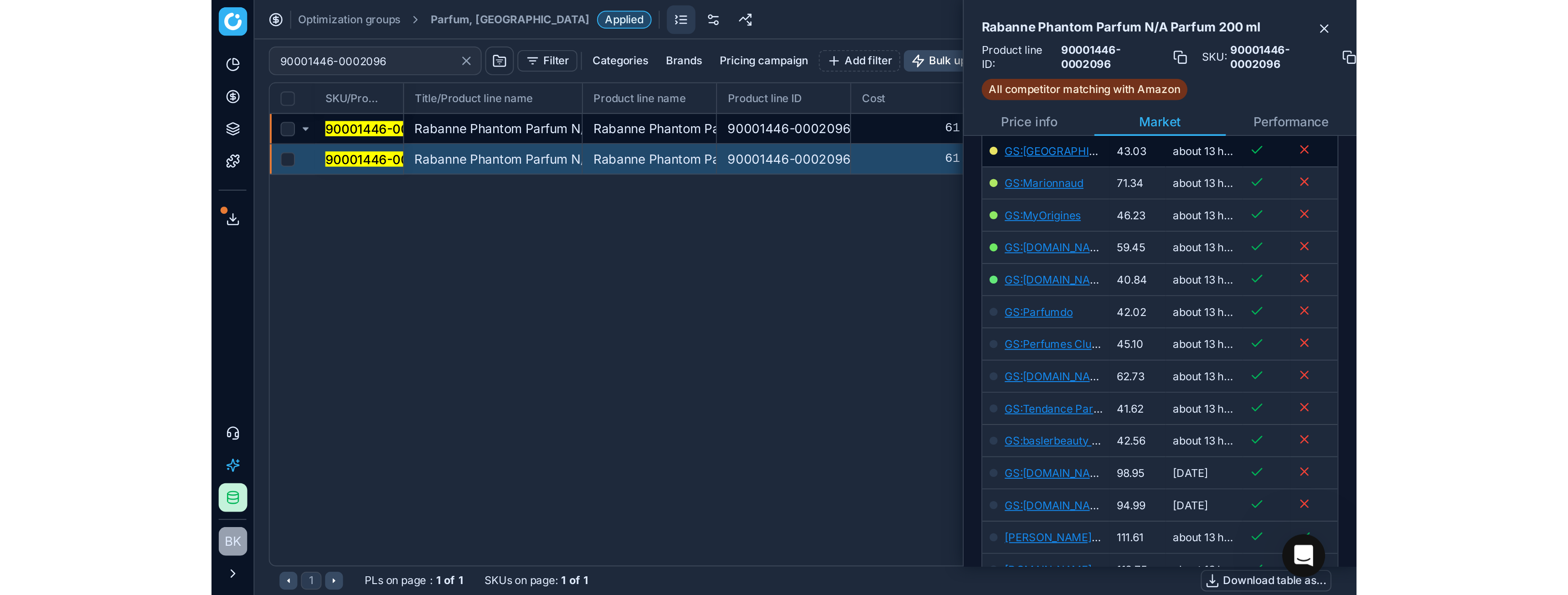 scroll, scrollTop: 193, scrollLeft: 0, axis: vertical 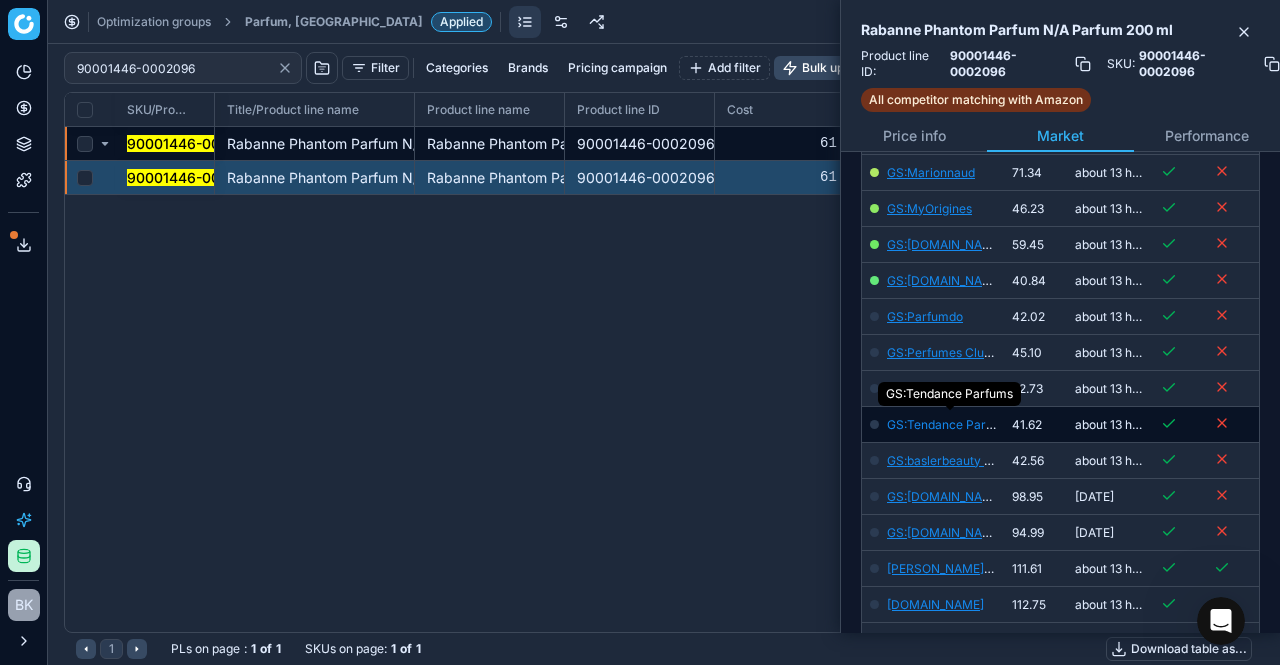 click on "GS:Tendance Parfums" at bounding box center (950, 424) 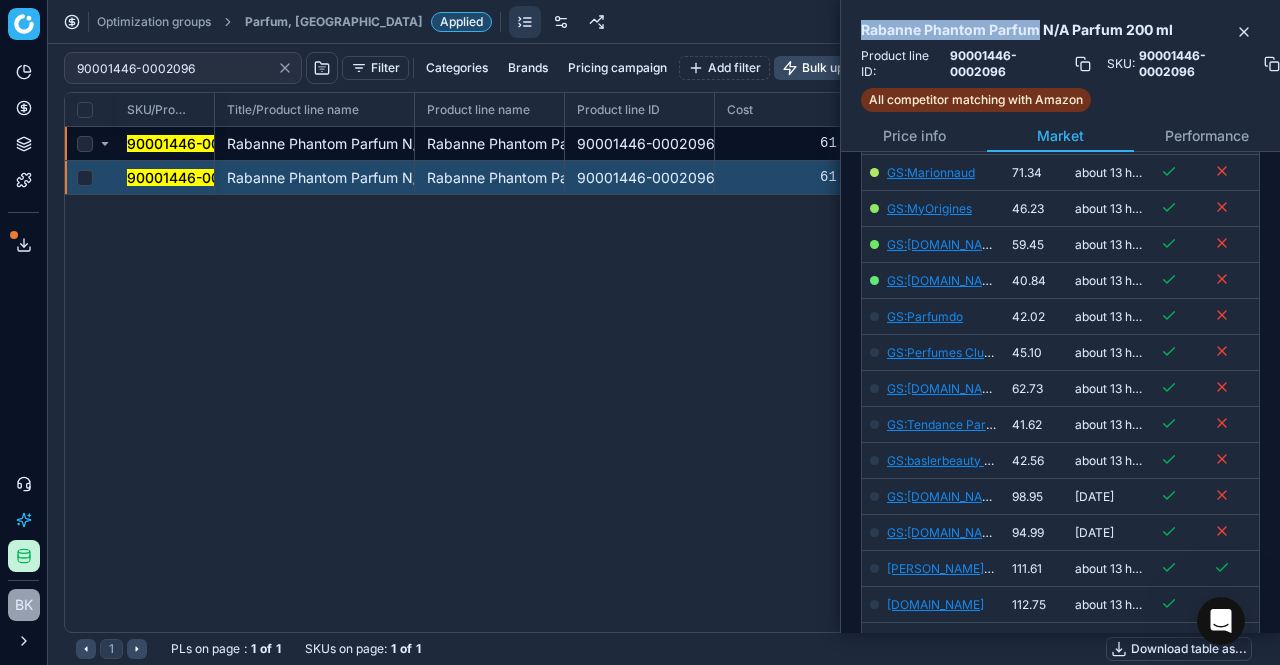 drag, startPoint x: 861, startPoint y: 30, endPoint x: 1037, endPoint y: 31, distance: 176.00284 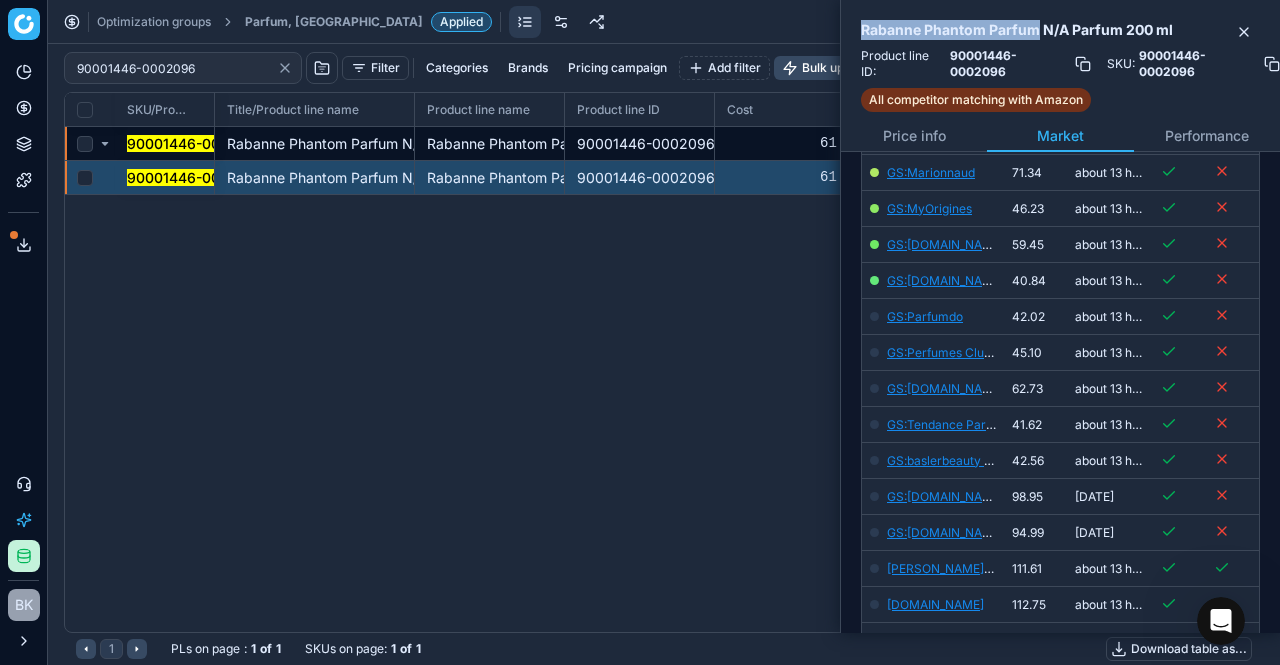 click on "Rabanne Phantom Parfum N/A Parfum  200 ml" at bounding box center (1060, 24) 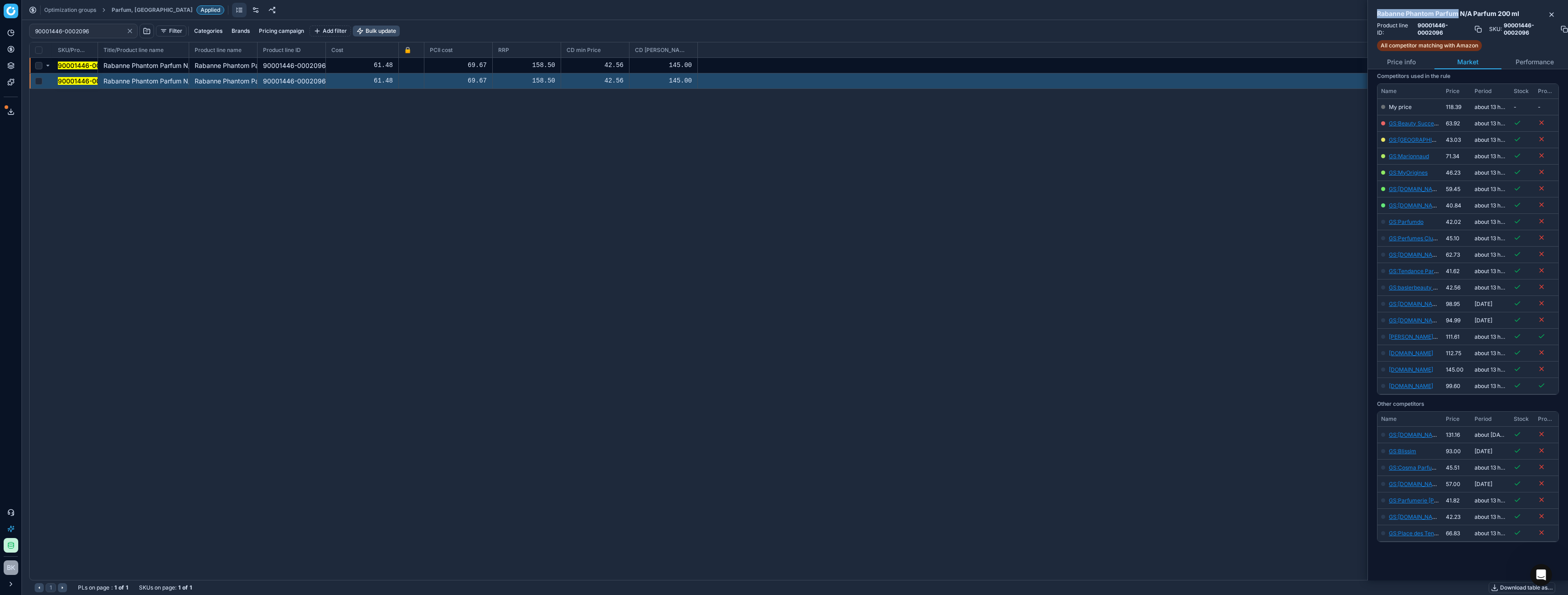 scroll, scrollTop: 1, scrollLeft: 1, axis: both 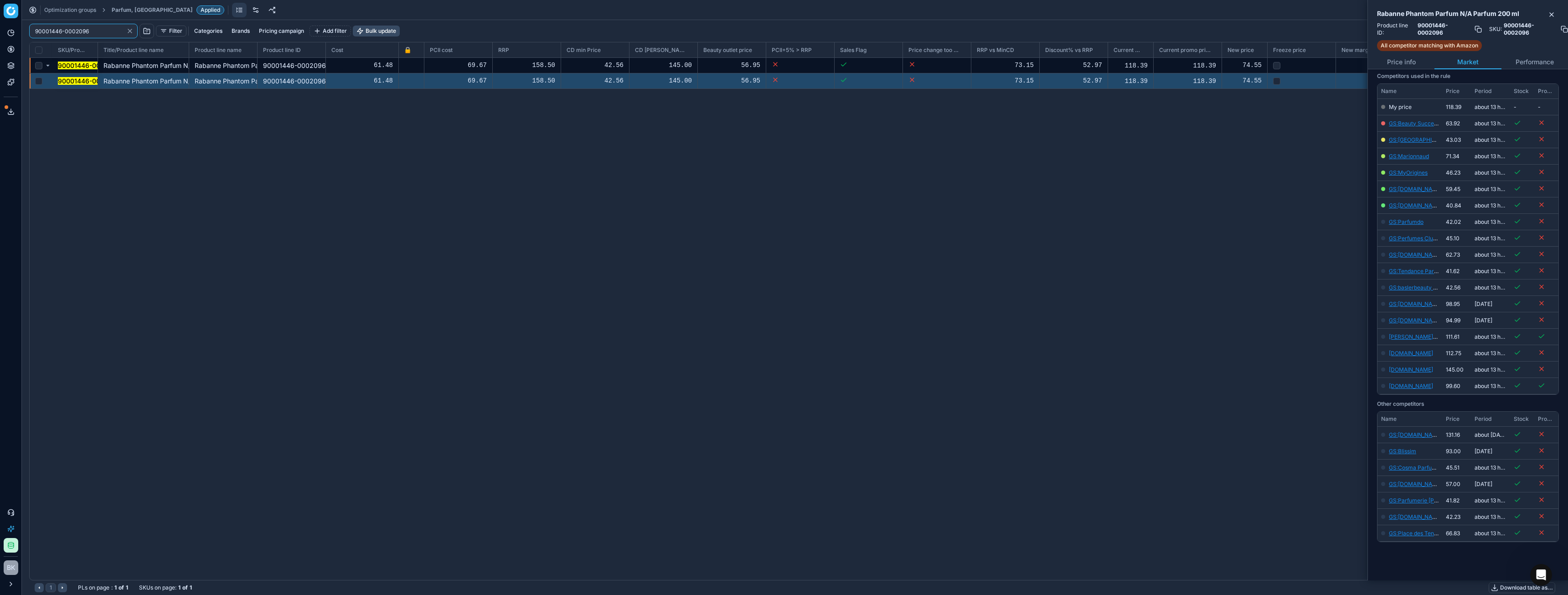click 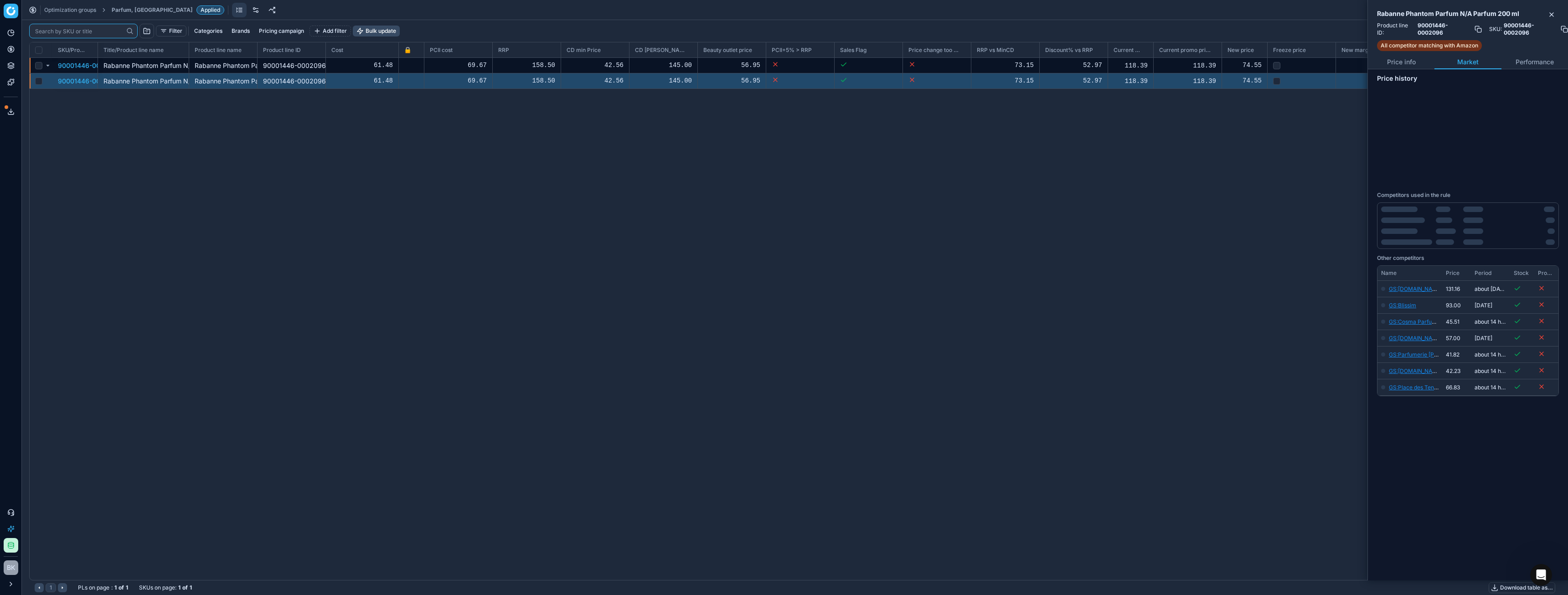 scroll, scrollTop: 0, scrollLeft: 0, axis: both 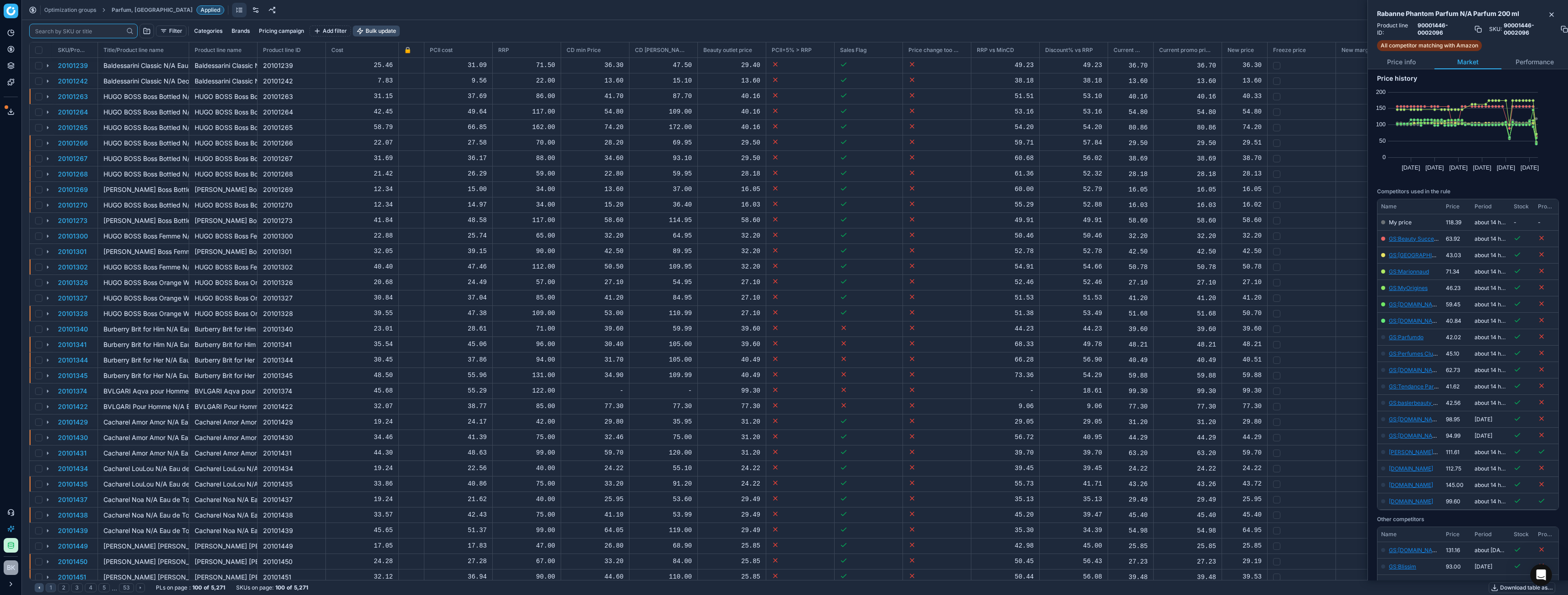 paste on "80069260-5.5-1" 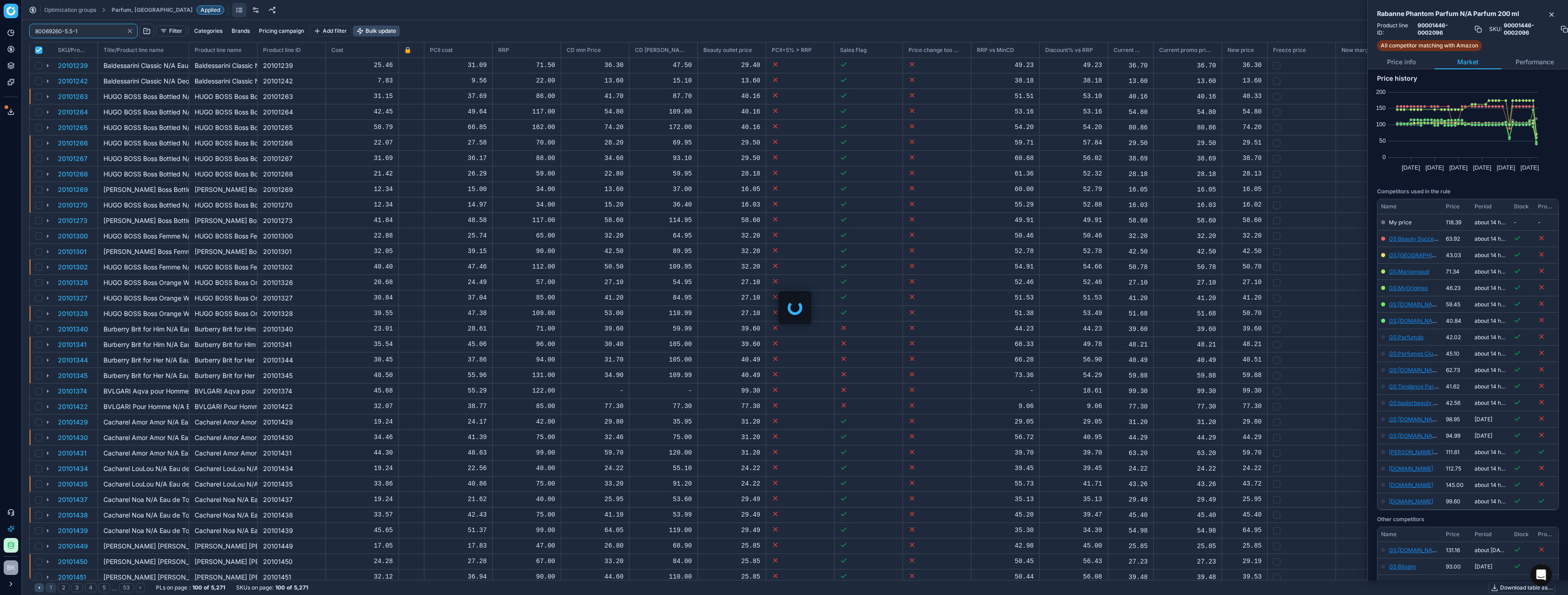 checkbox on "true" 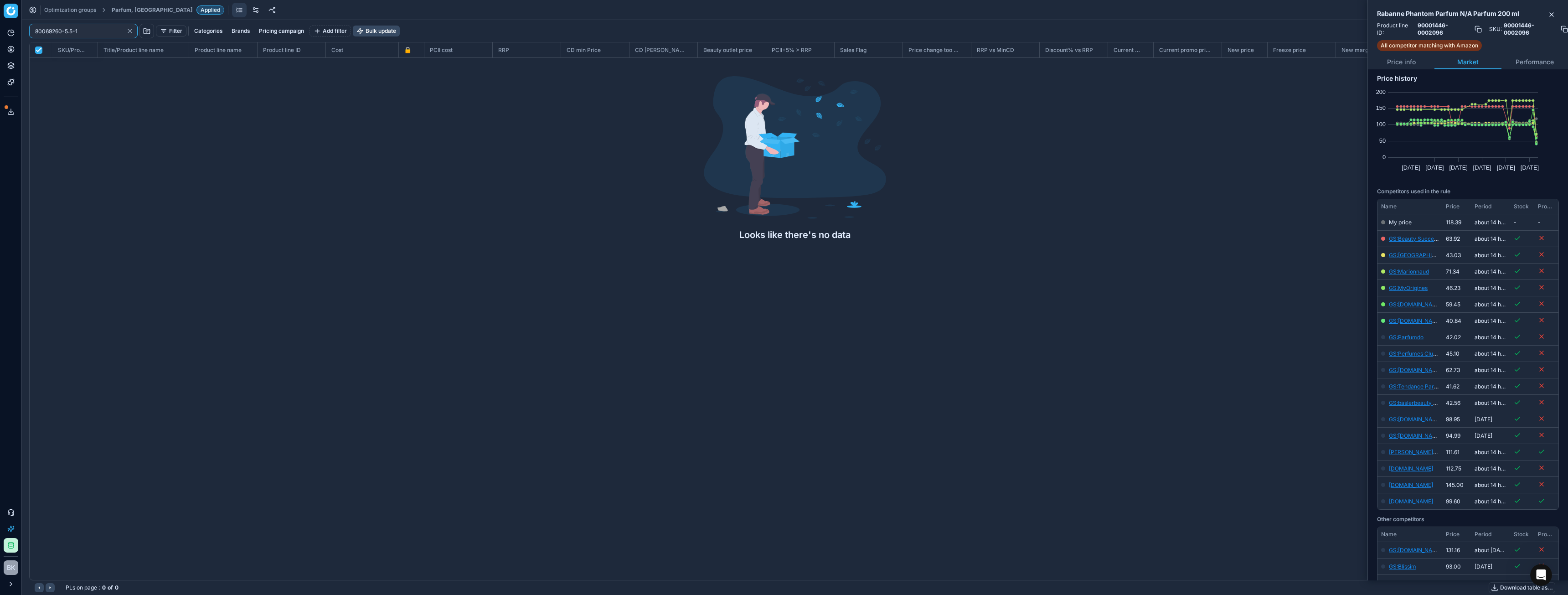 type on "80069260-5.5-1" 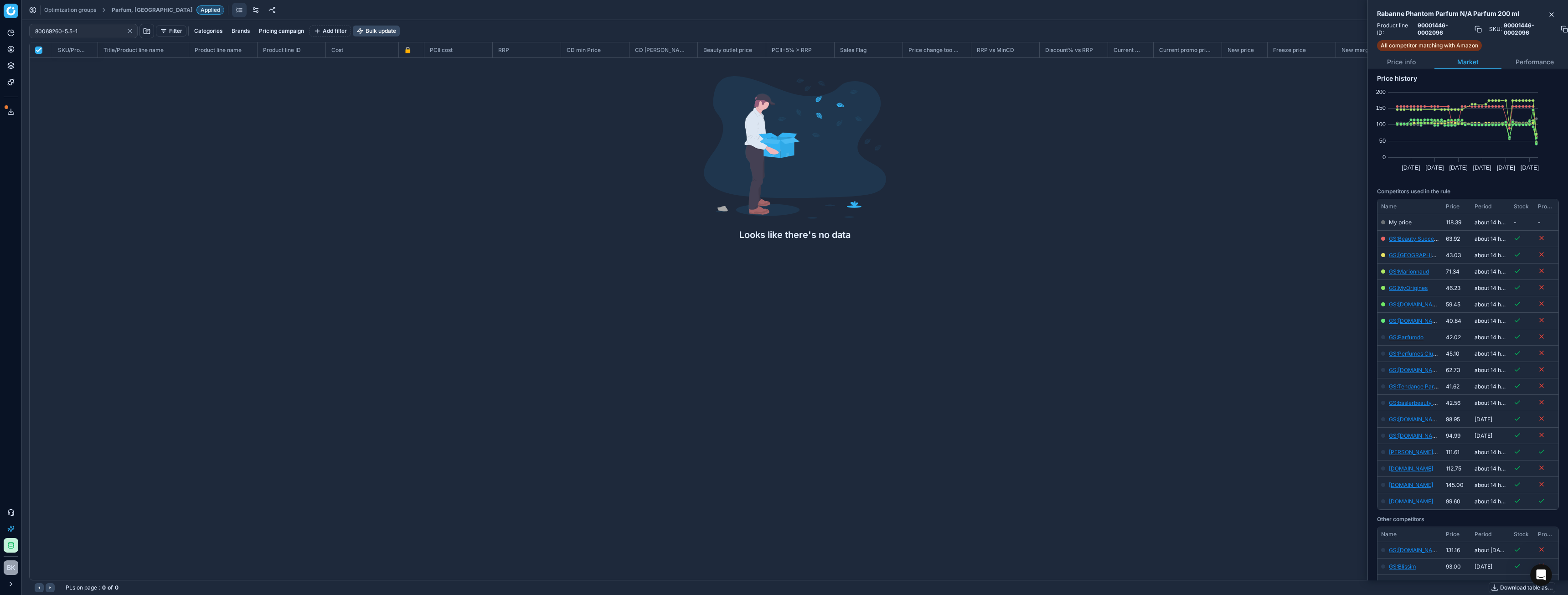 click on "Parfum, [GEOGRAPHIC_DATA]" at bounding box center [152, 10] 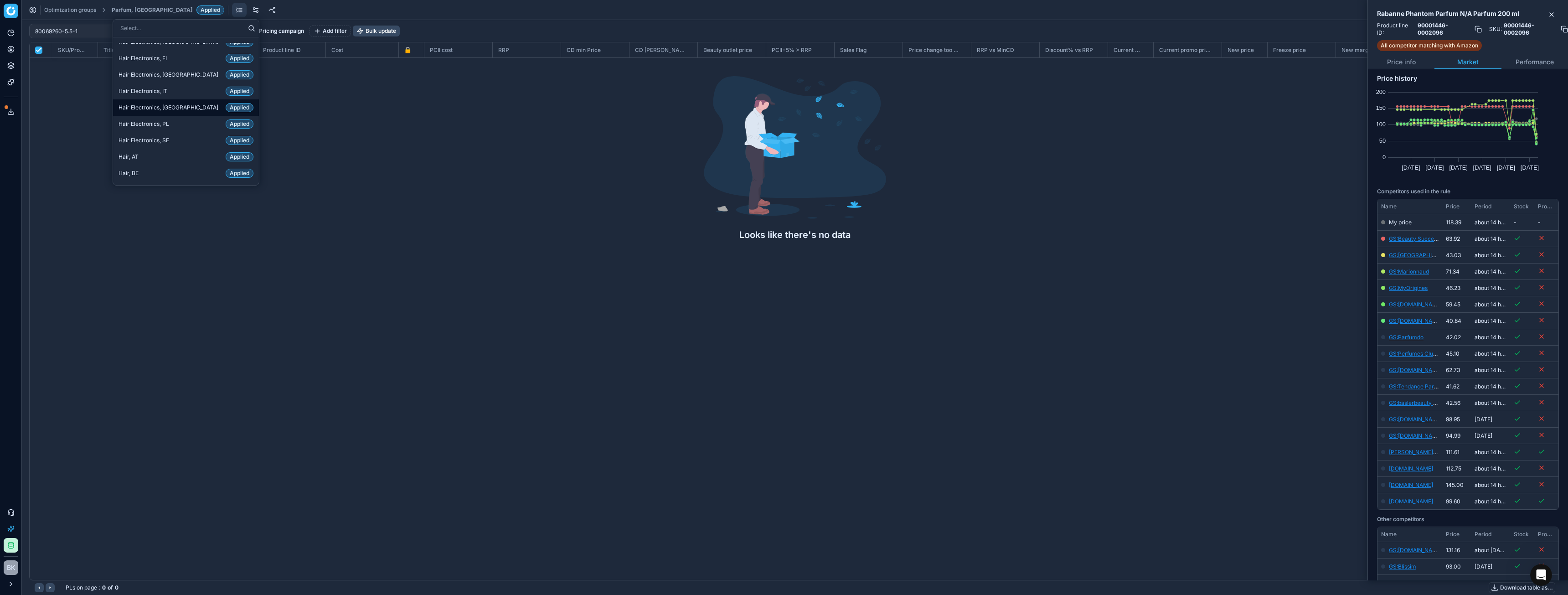 scroll, scrollTop: 46, scrollLeft: 0, axis: vertical 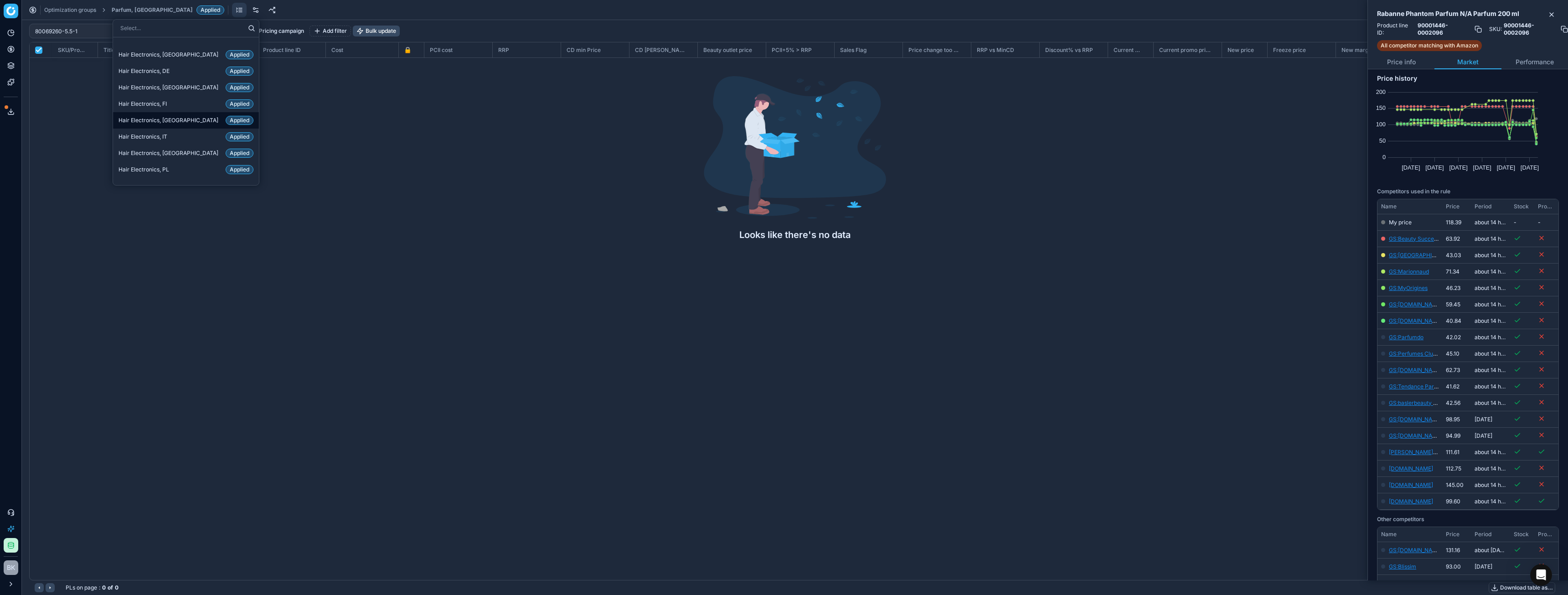 click on "Hair Electronics, FR Applied" at bounding box center [186, 120] 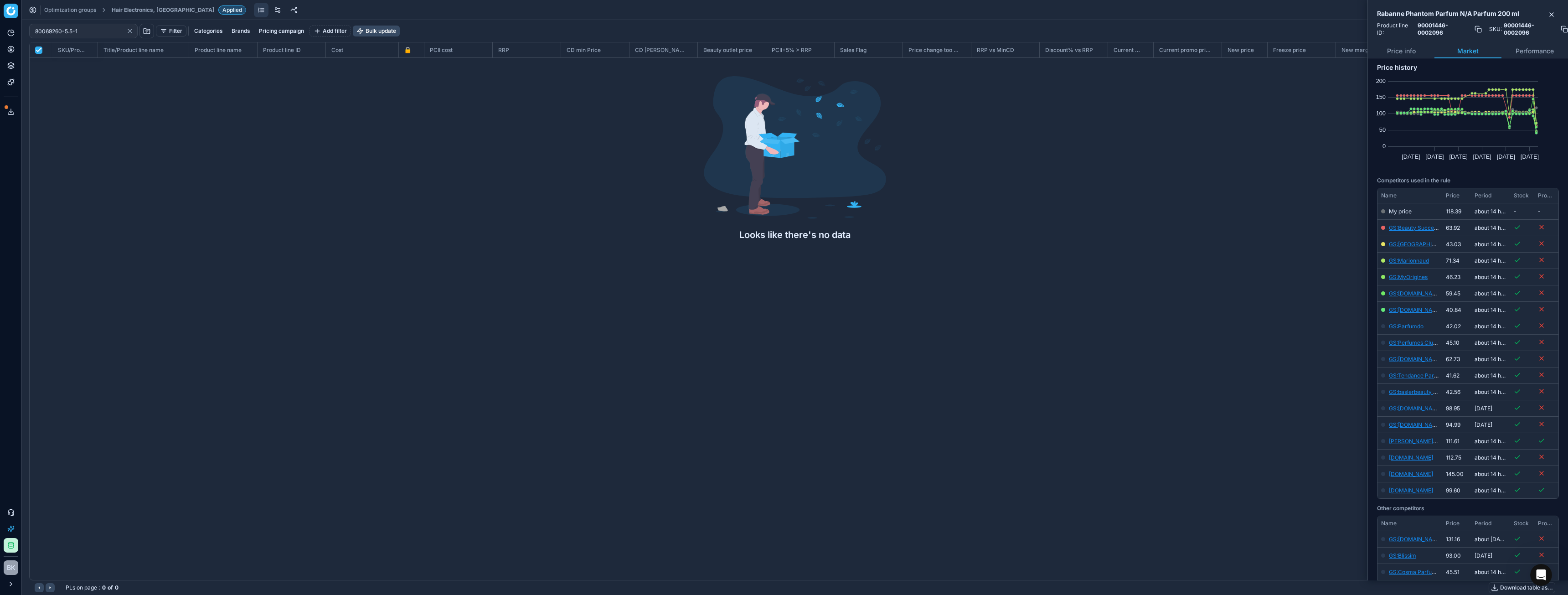 click on "Hair Electronics, [GEOGRAPHIC_DATA]" at bounding box center (163, 10) 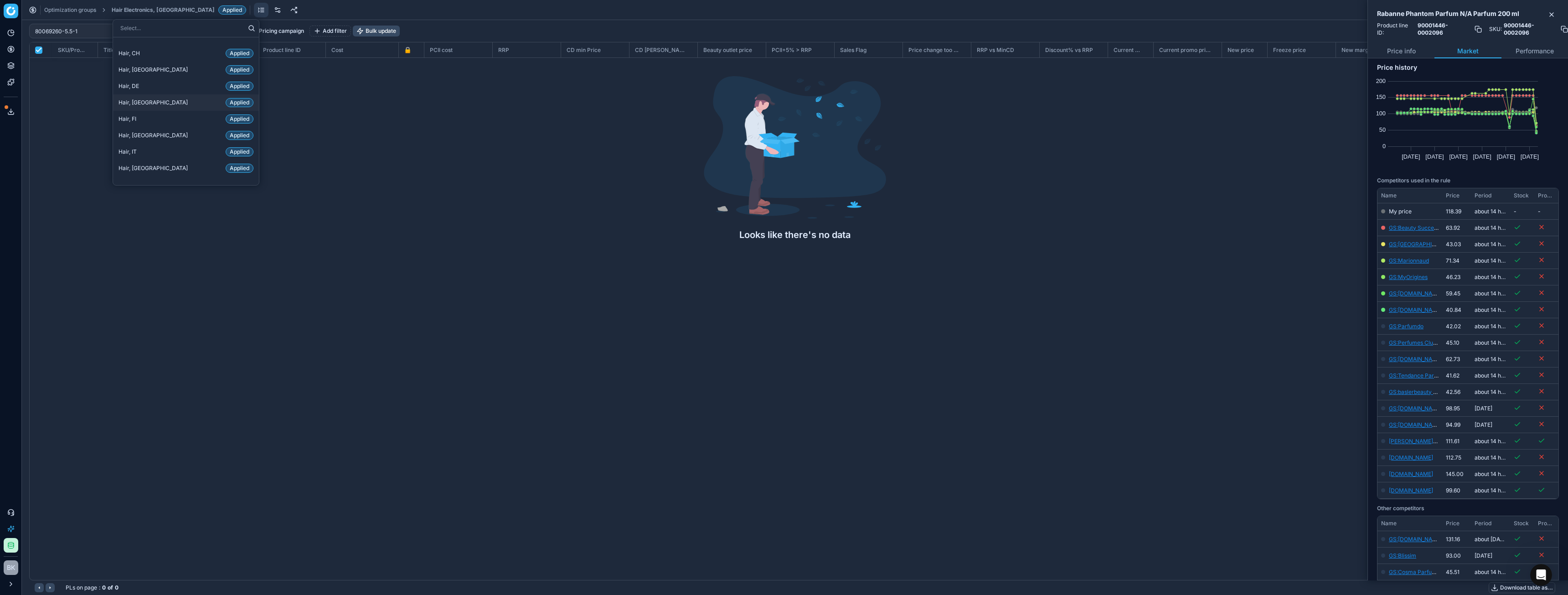scroll, scrollTop: 228, scrollLeft: 0, axis: vertical 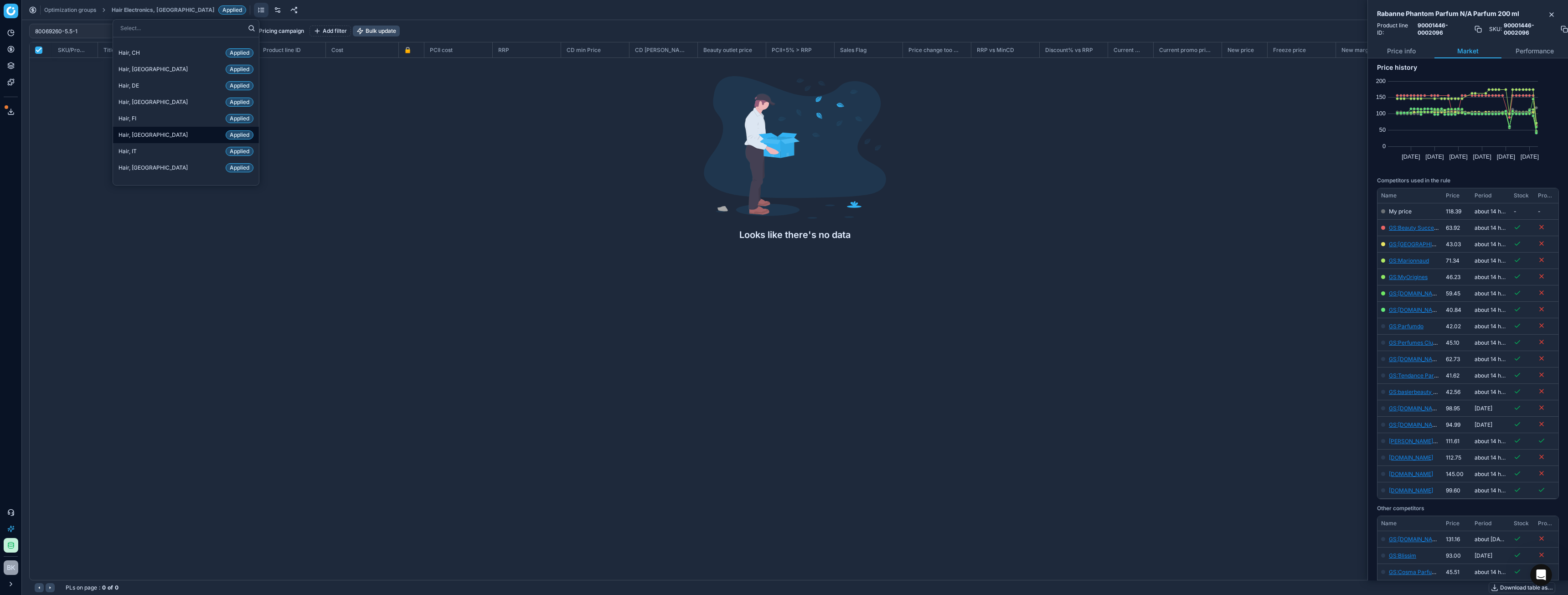click on "Hair, FR Applied" at bounding box center [186, 135] 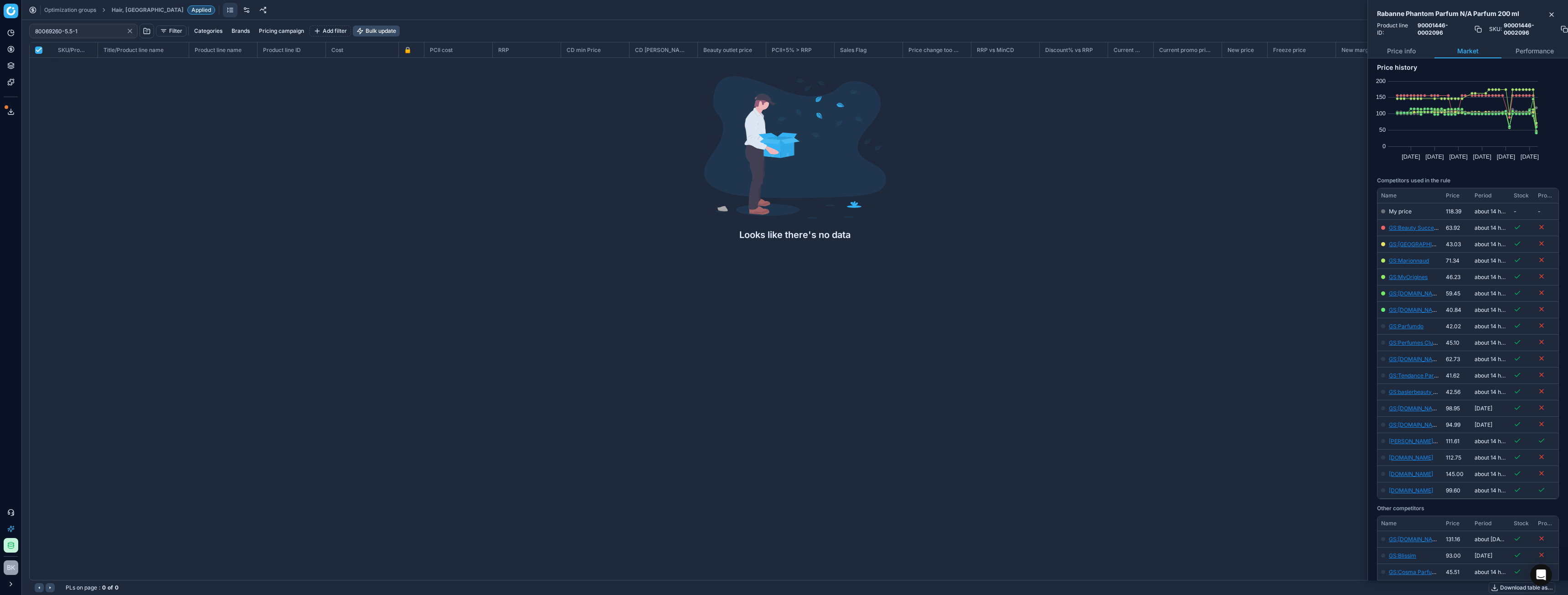 click on "Hair, FR" at bounding box center [148, 10] 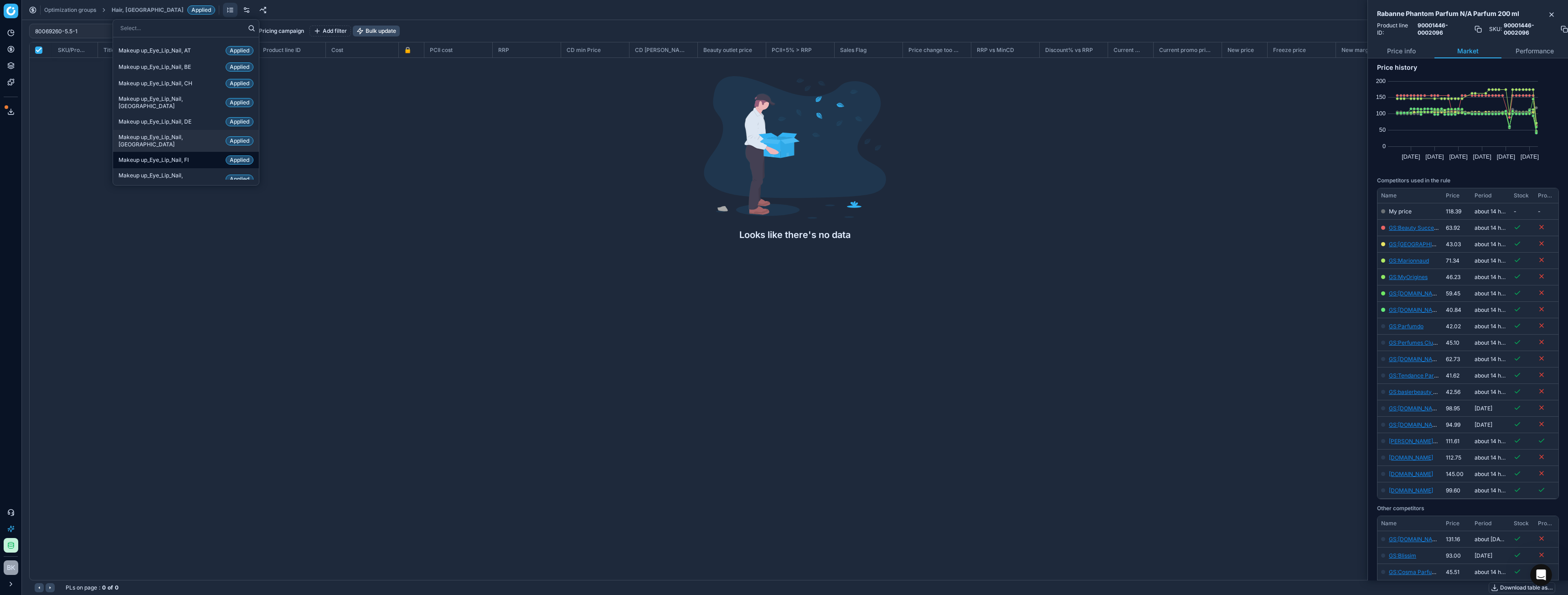 scroll, scrollTop: 410, scrollLeft: 0, axis: vertical 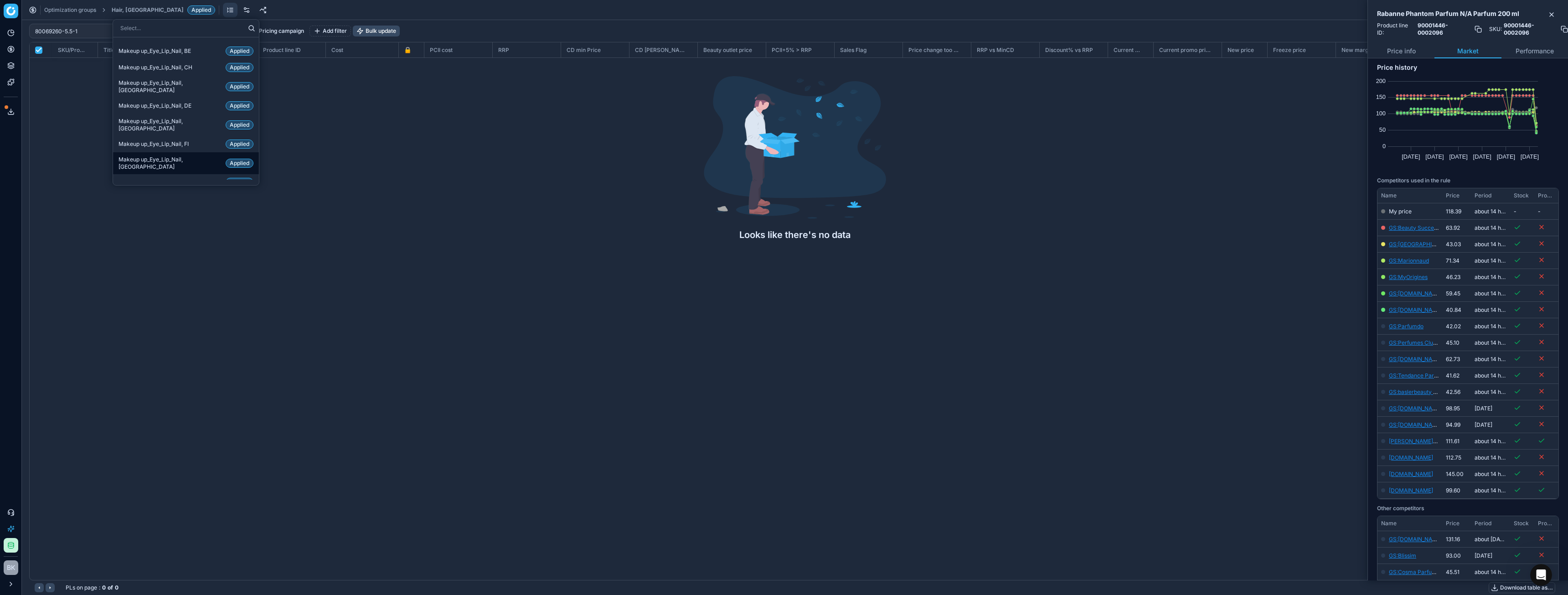 click on "Makeup up_Eye_Lip_Nail, FR" at bounding box center [170, 163] 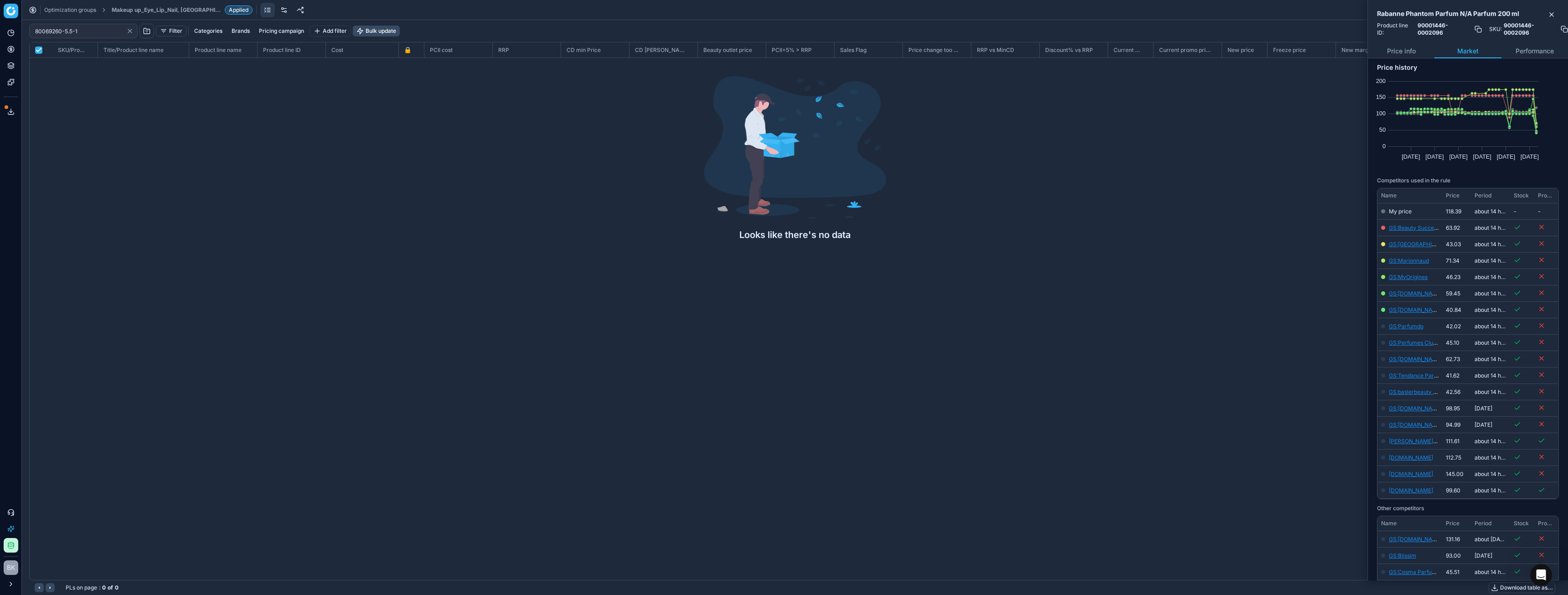 click on "Makeup up_Eye_Lip_Nail, FR" at bounding box center [166, 10] 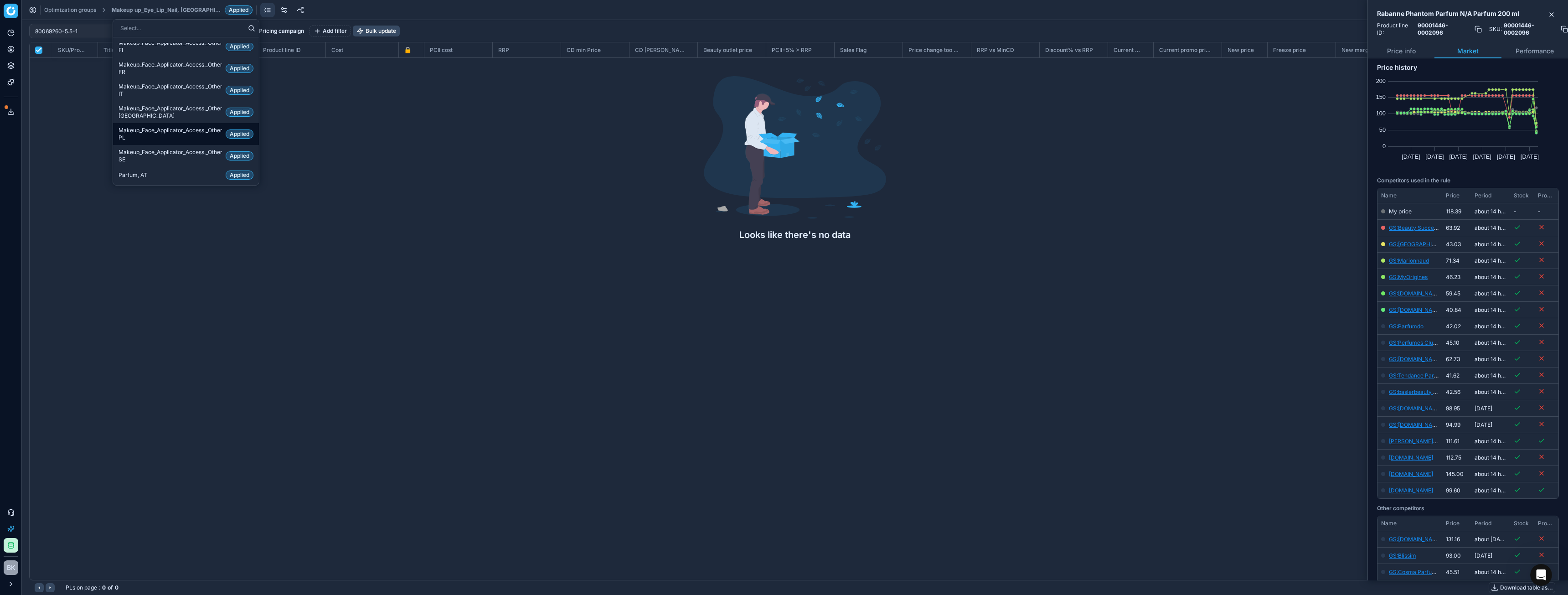 scroll, scrollTop: 684, scrollLeft: 0, axis: vertical 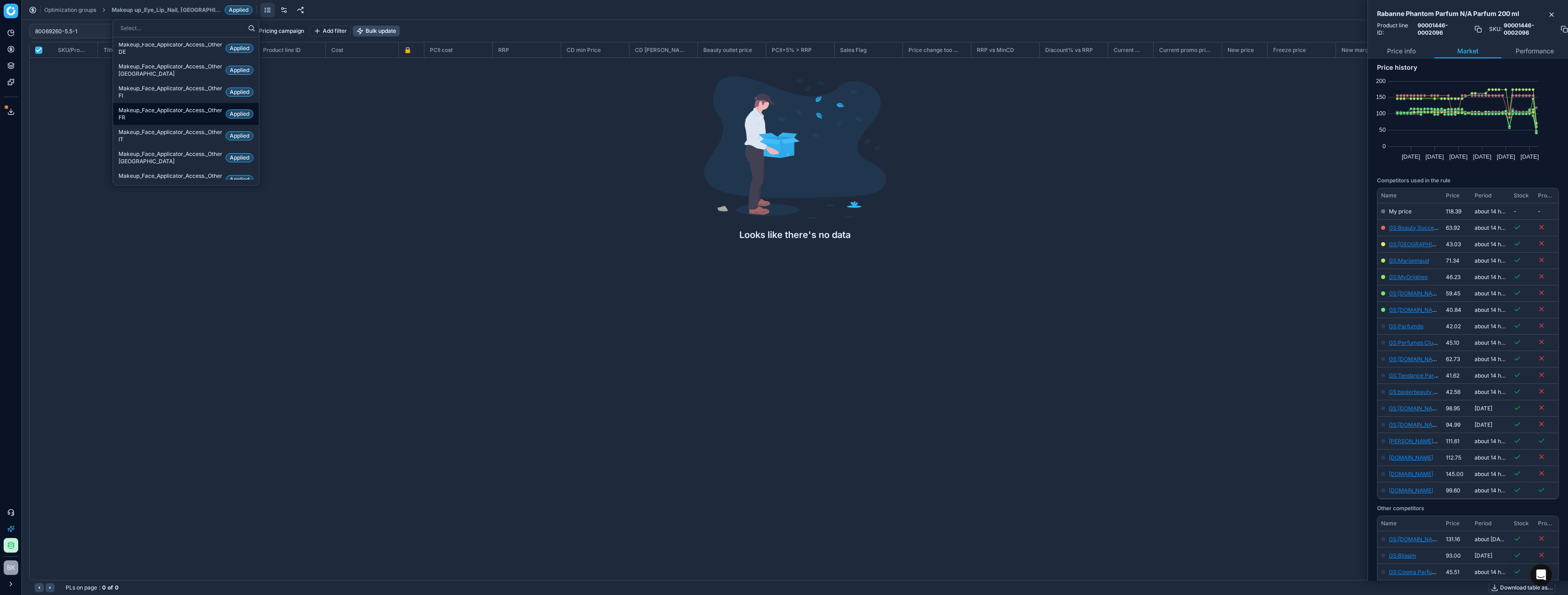 click on "Makeup_Face_Applicator_Access._Other, FR" at bounding box center (170, 114) 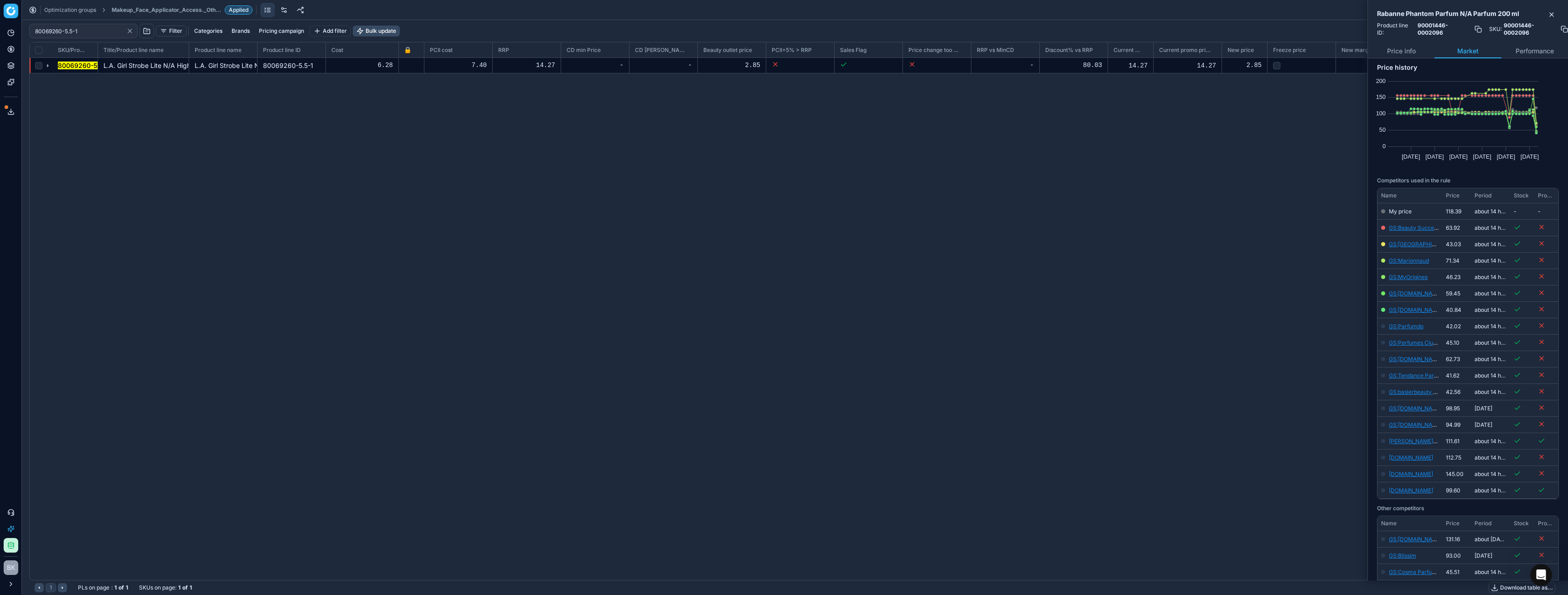 click 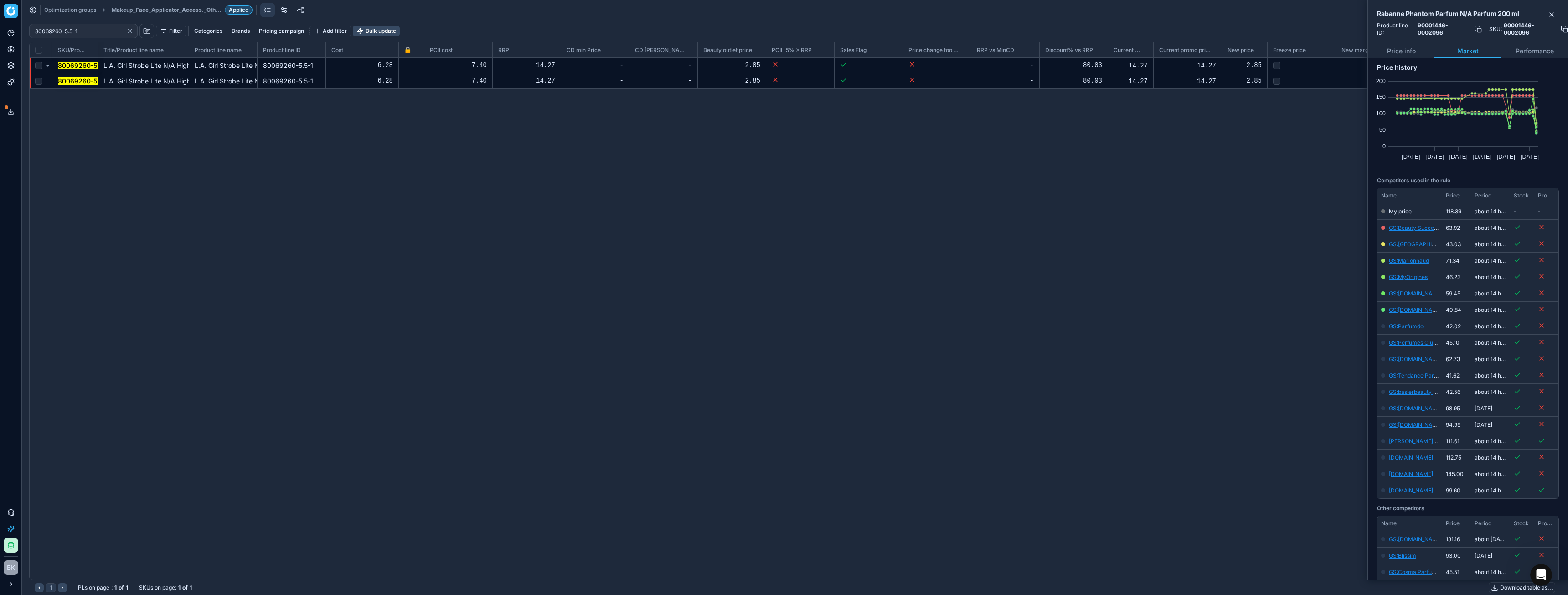 click on "80069260-5.5-1" at bounding box center (83, 81) 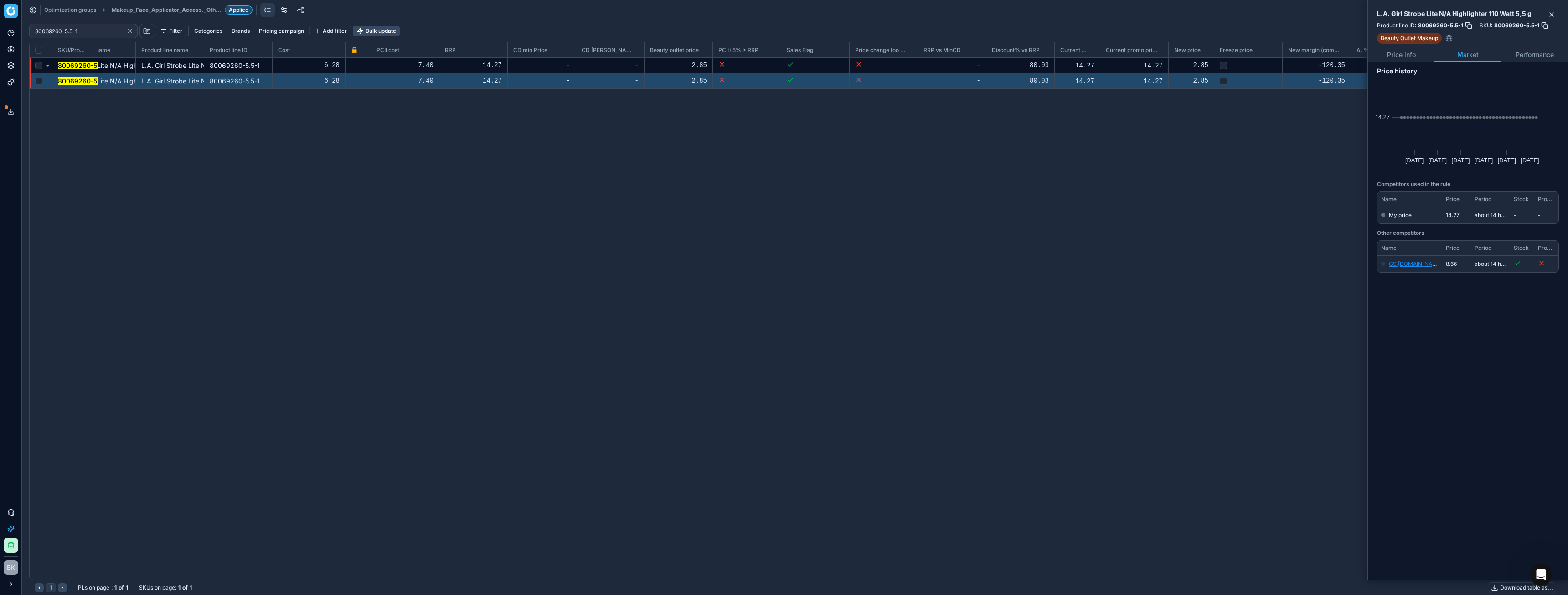 scroll, scrollTop: 0, scrollLeft: 0, axis: both 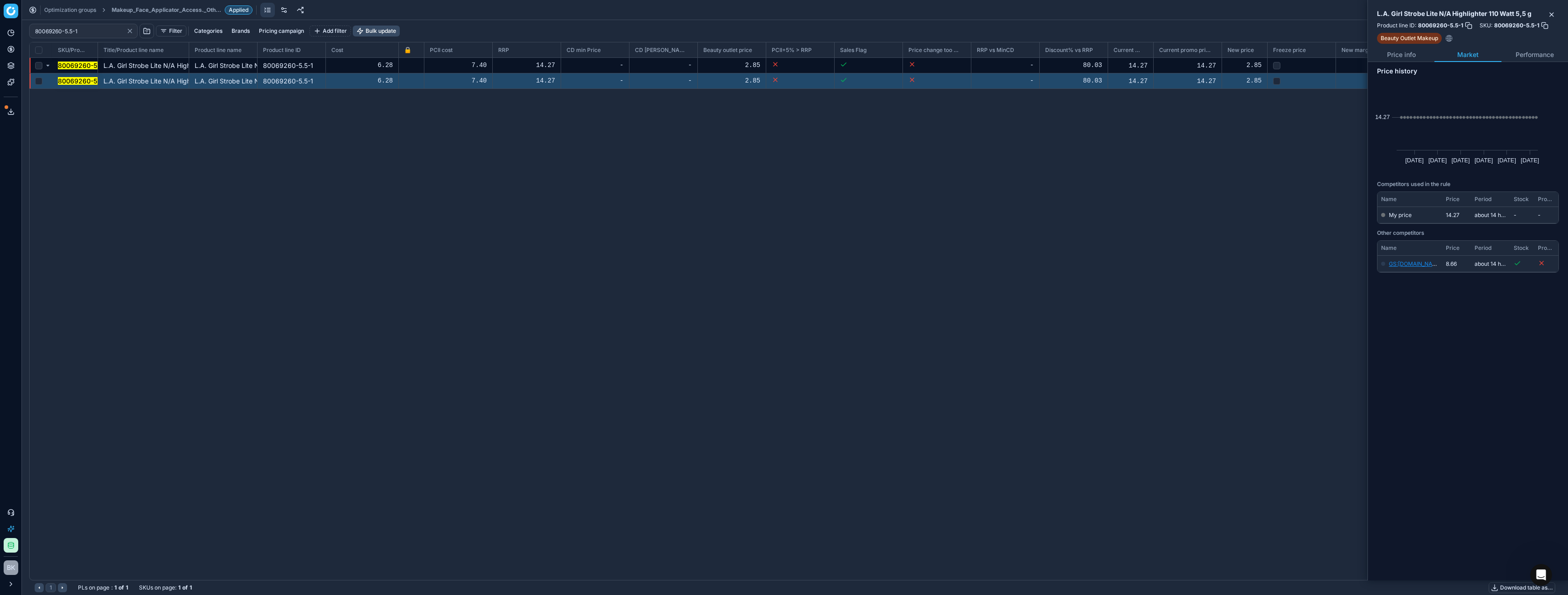 click on "Makeup_Face_Applicator_Access._Other, FR" at bounding box center [166, 10] 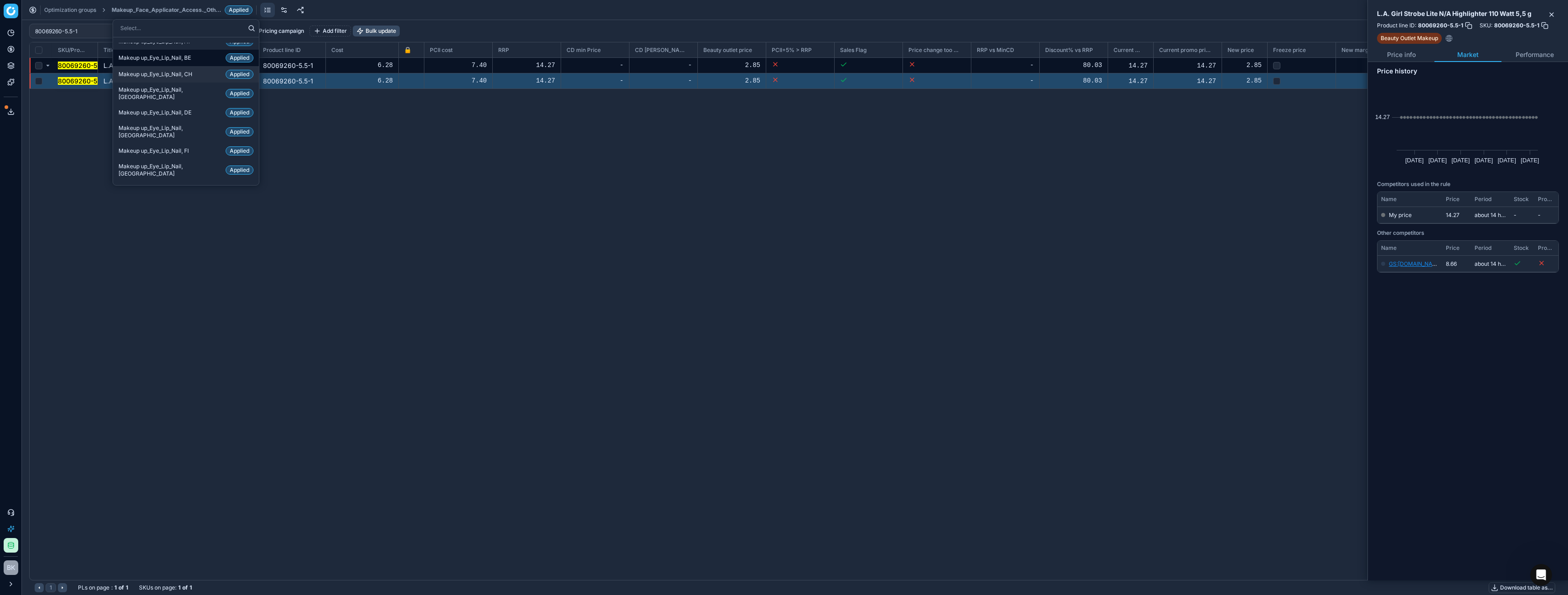 scroll, scrollTop: 410, scrollLeft: 0, axis: vertical 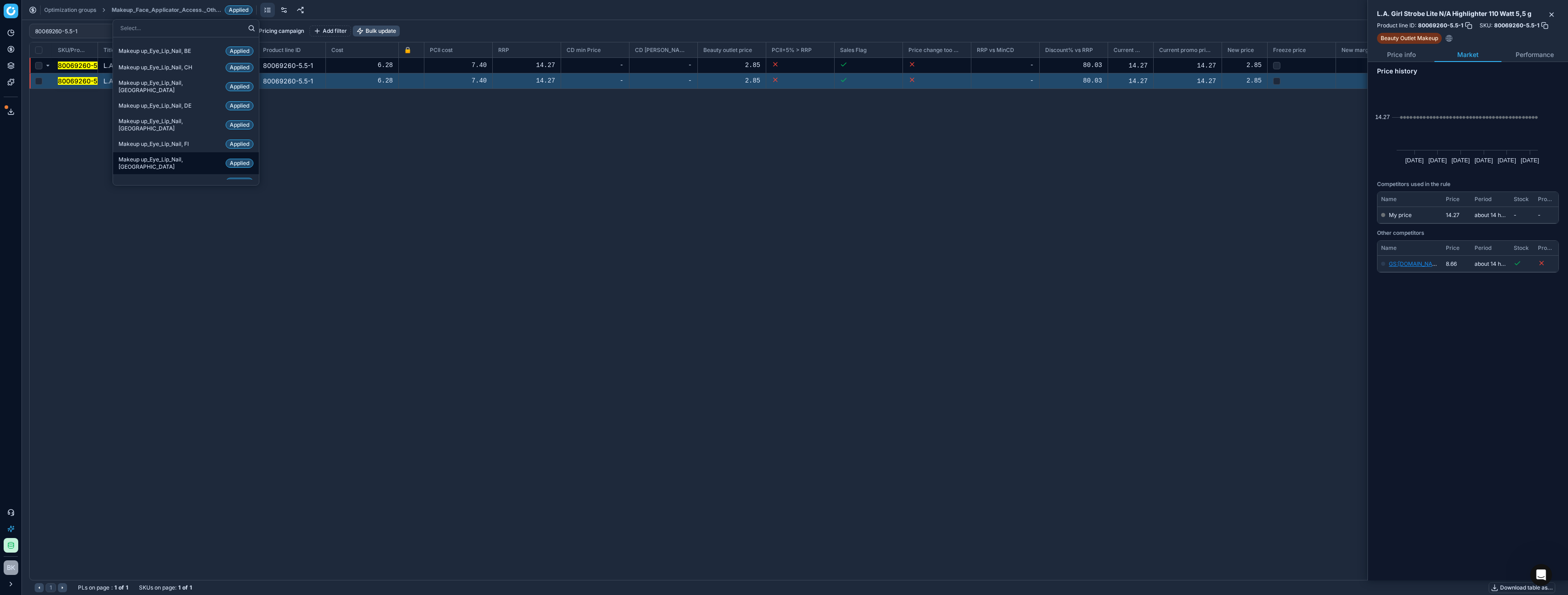 click on "Makeup up_Eye_Lip_Nail, FR Applied" at bounding box center [186, 163] 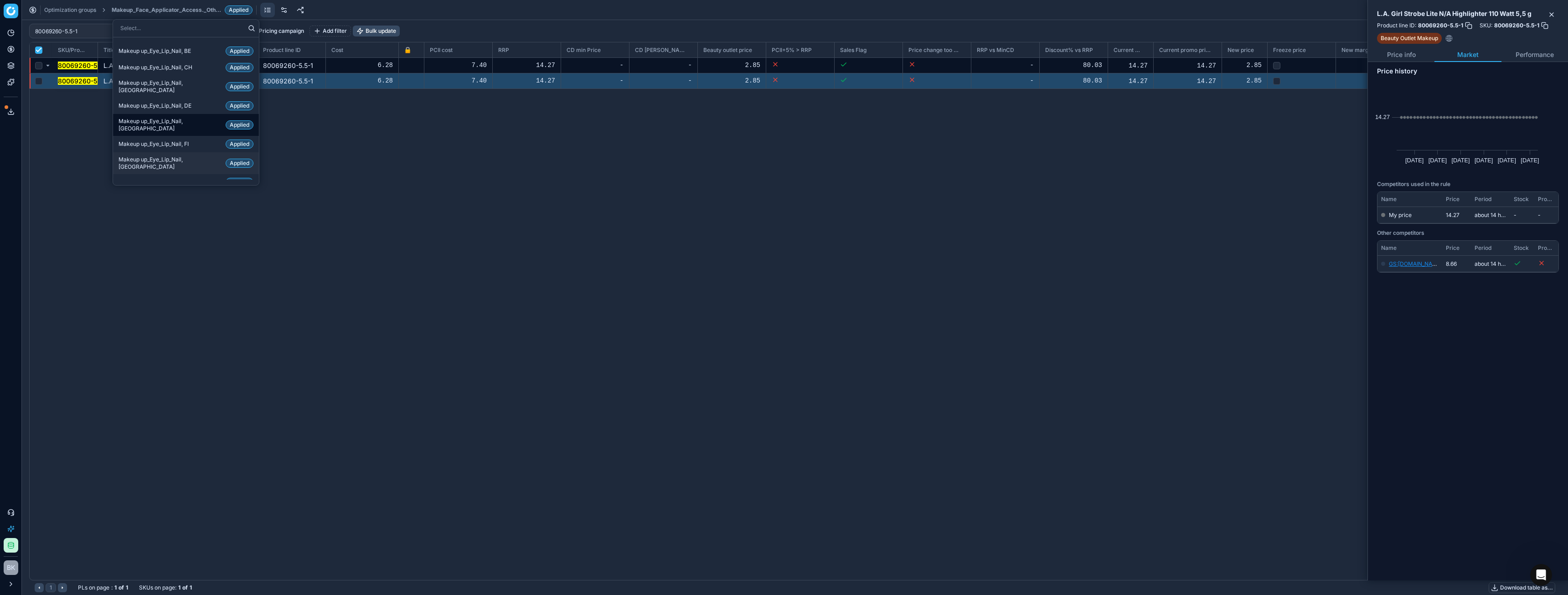 checkbox on "true" 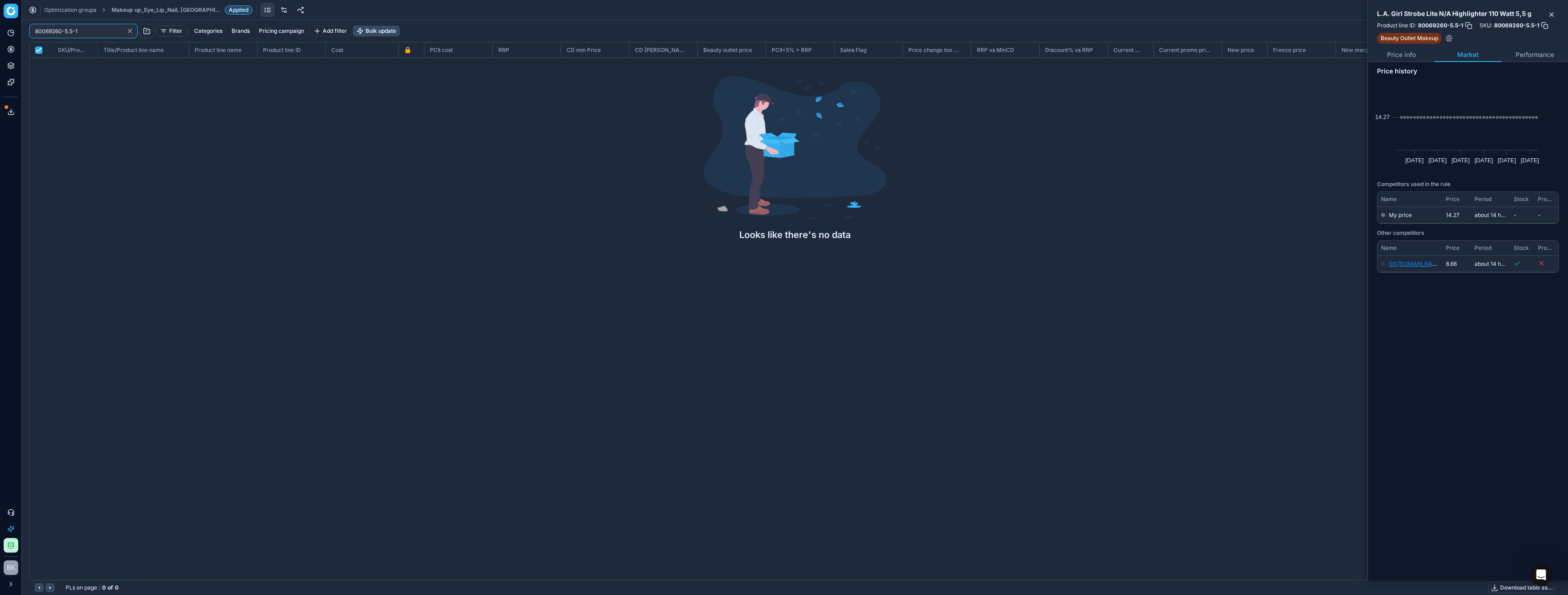 click on "80069260-5.5-1" at bounding box center (79, 31) 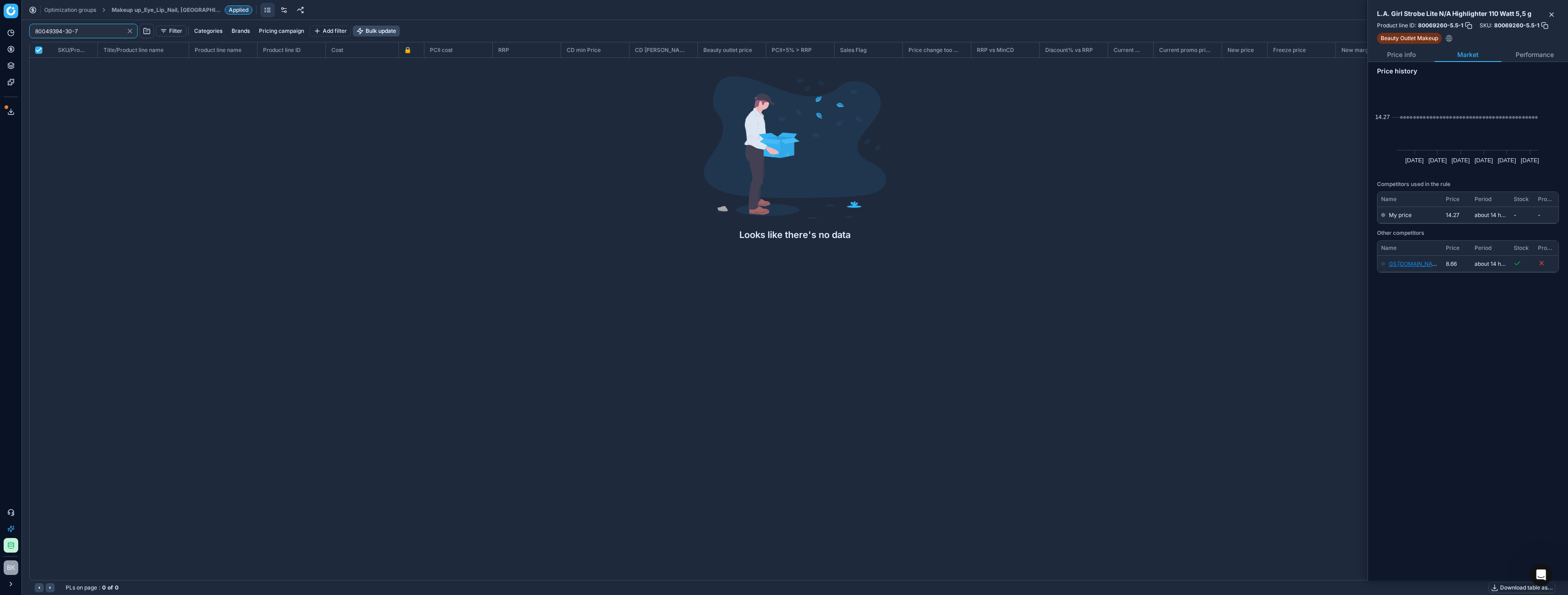 type on "80049394-30-7" 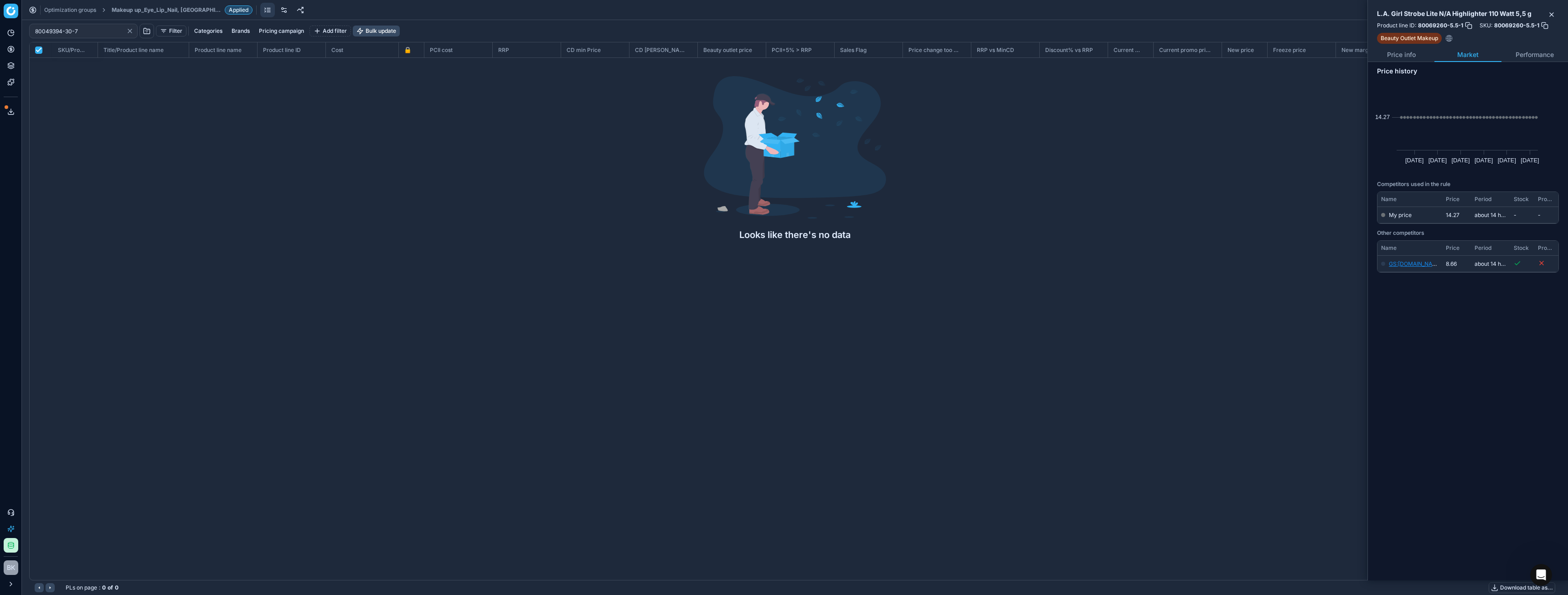 click on "Makeup up_Eye_Lip_Nail, FR" at bounding box center (166, 10) 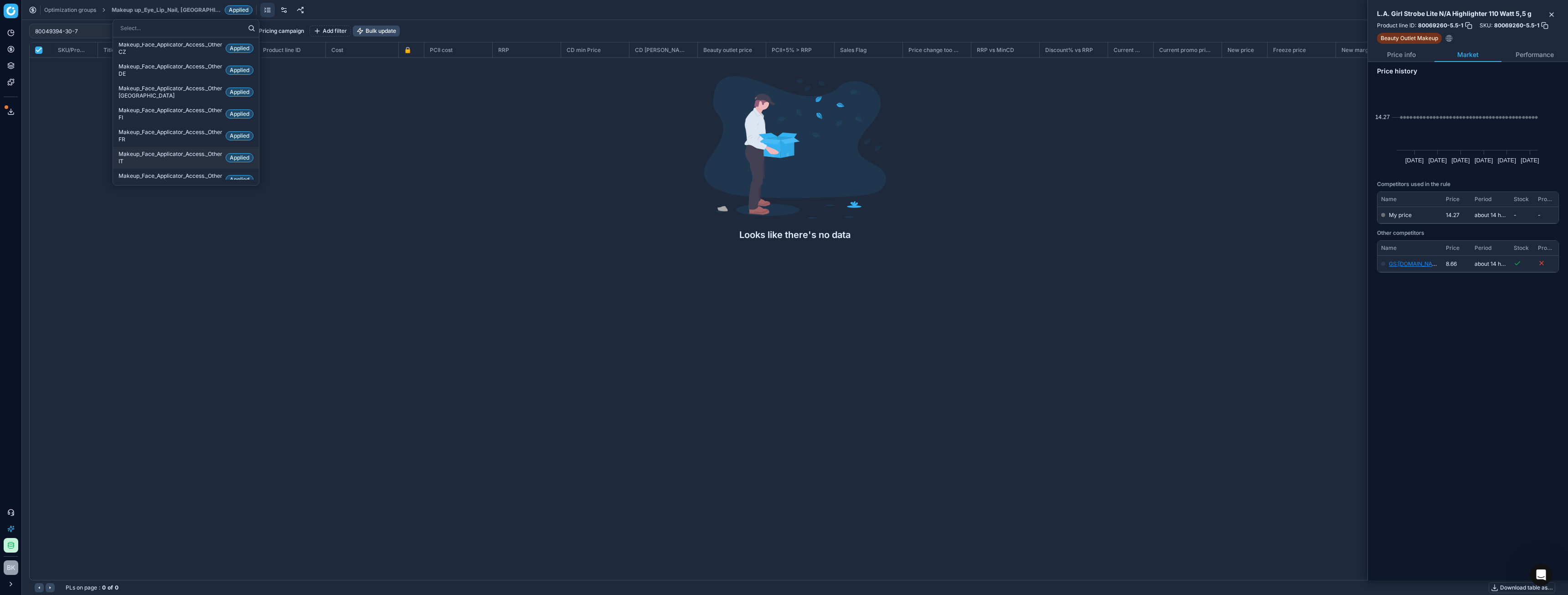 scroll, scrollTop: 730, scrollLeft: 0, axis: vertical 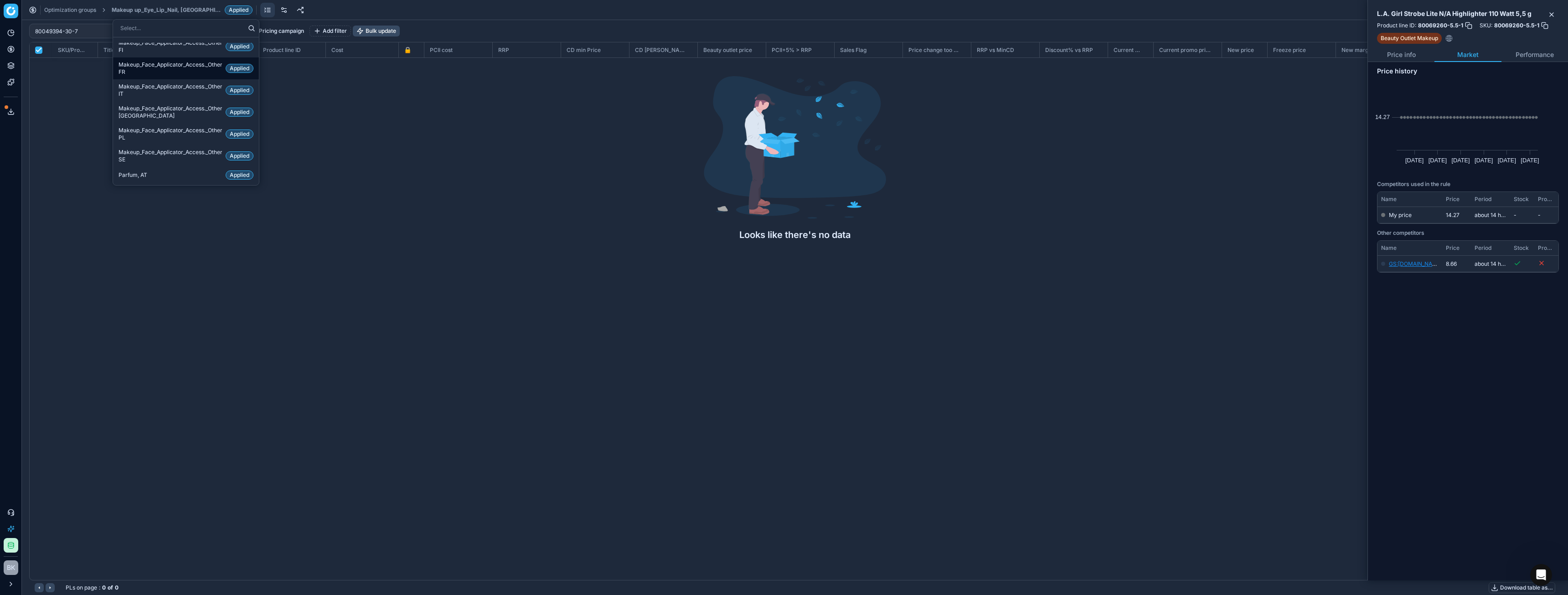 click on "Makeup_Face_Applicator_Access._Other, FR" at bounding box center [170, 68] 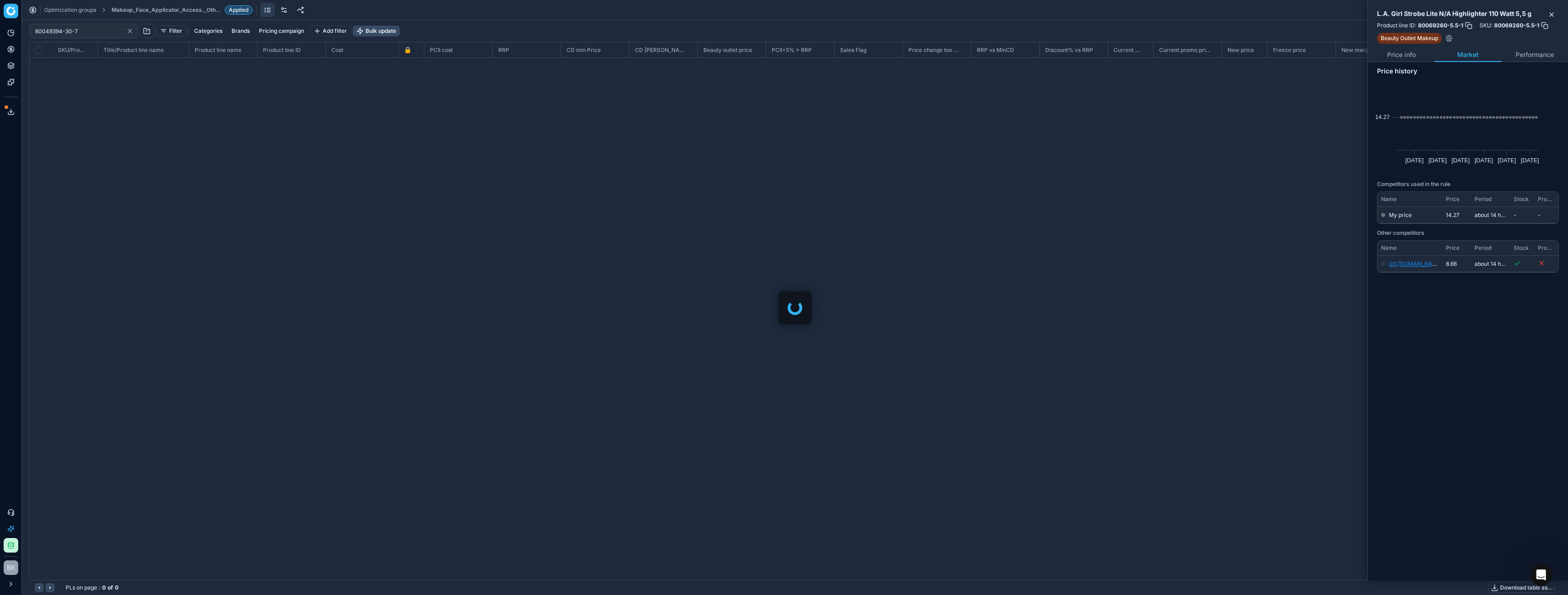 checkbox on "false" 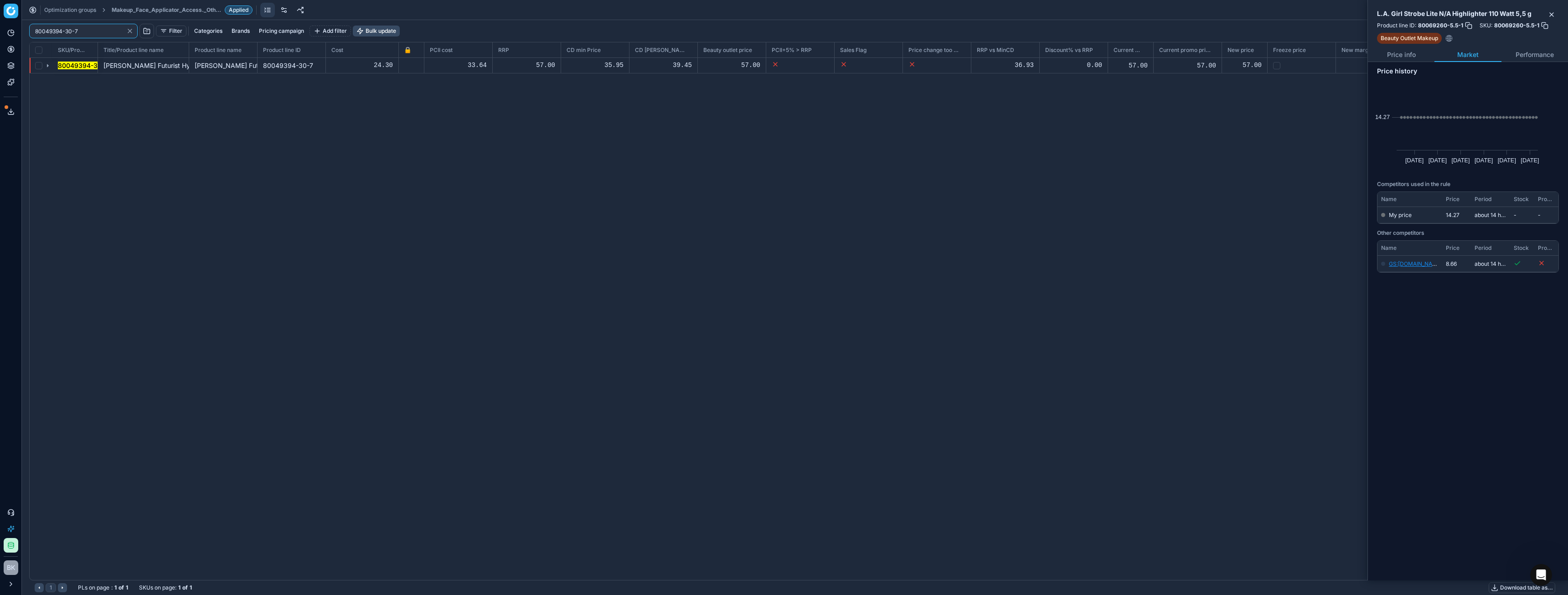 click on "80049394-30-7" at bounding box center [79, 31] 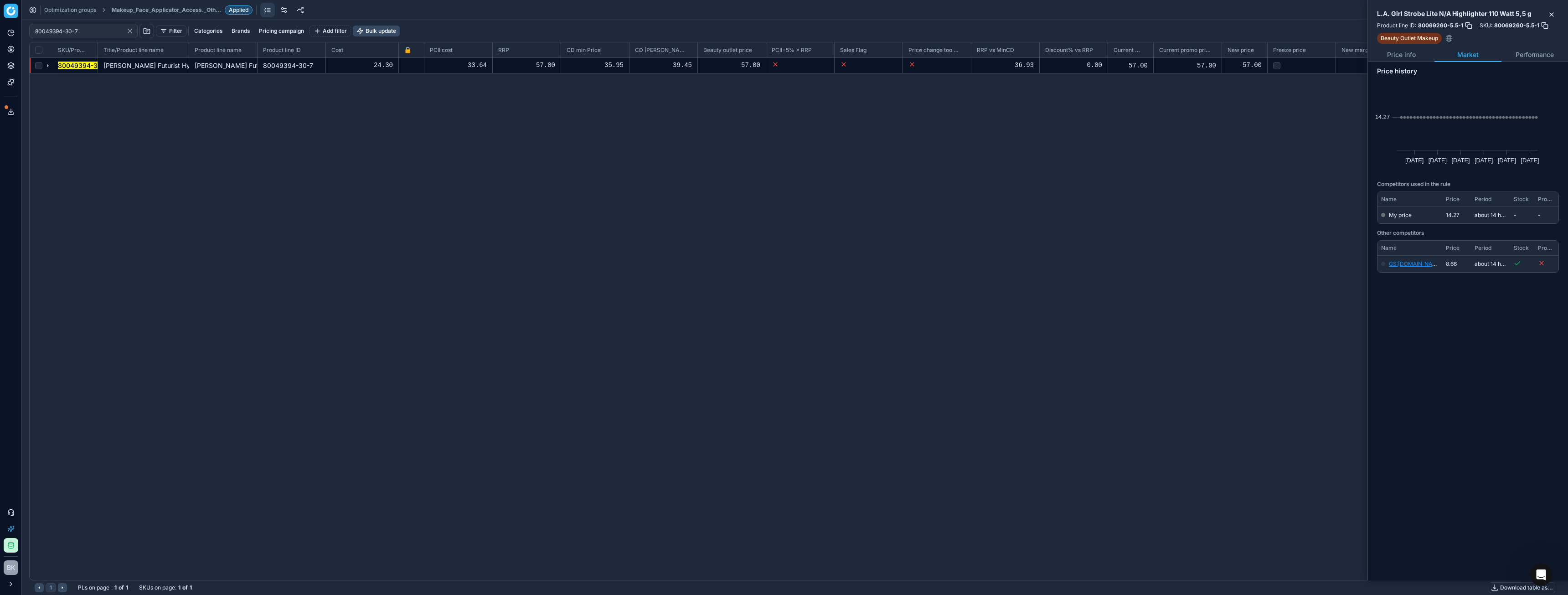 click 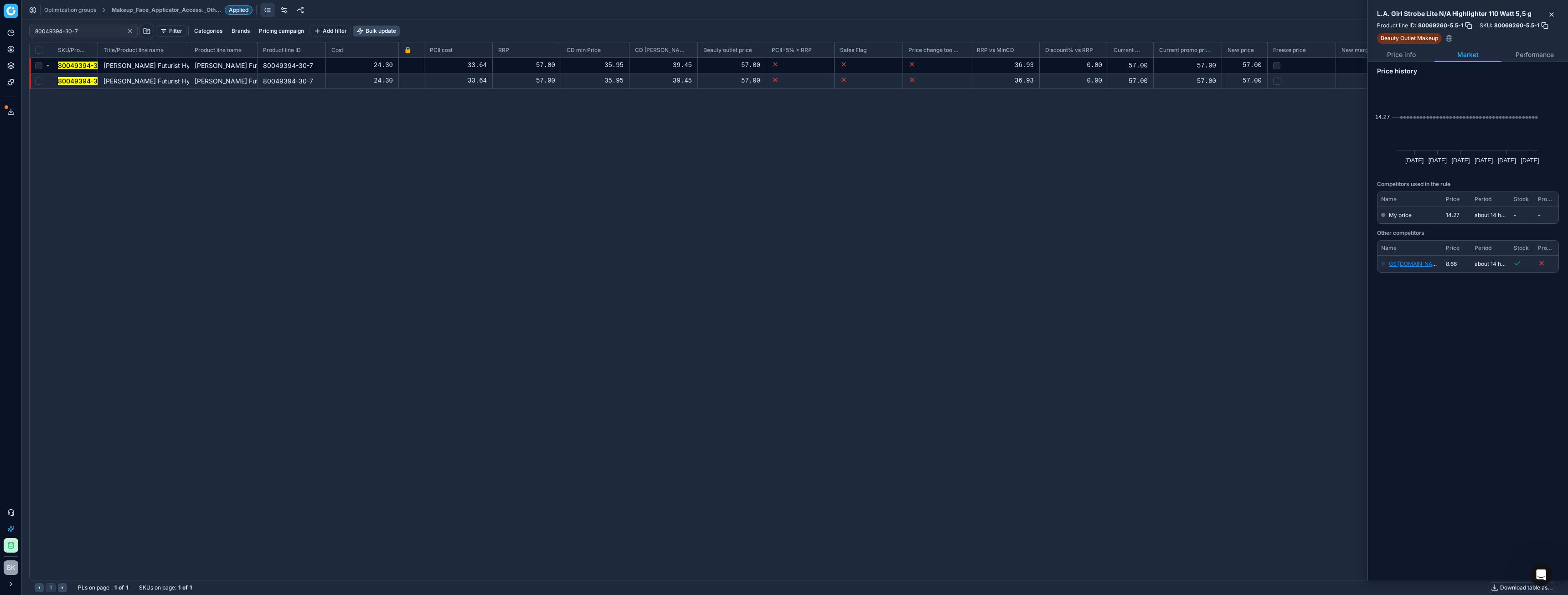 drag, startPoint x: 118, startPoint y: 33, endPoint x: 110, endPoint y: 34, distance: 8.06226 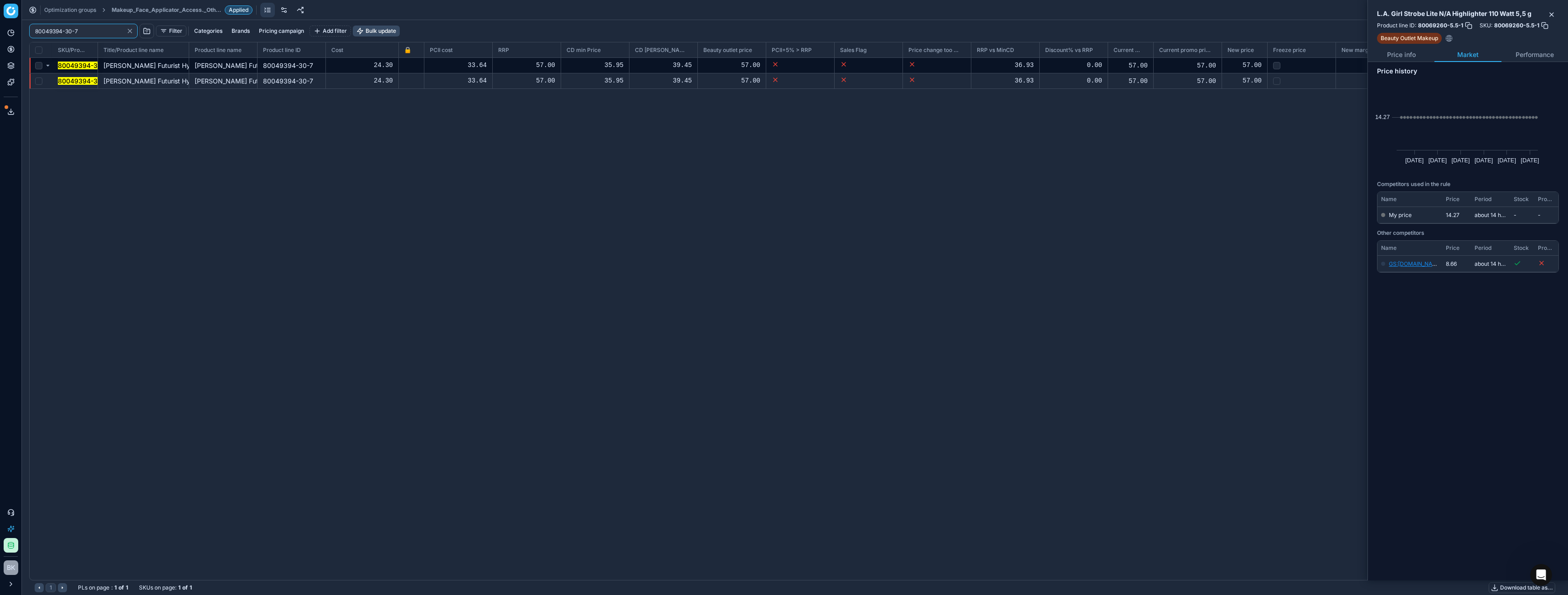 click 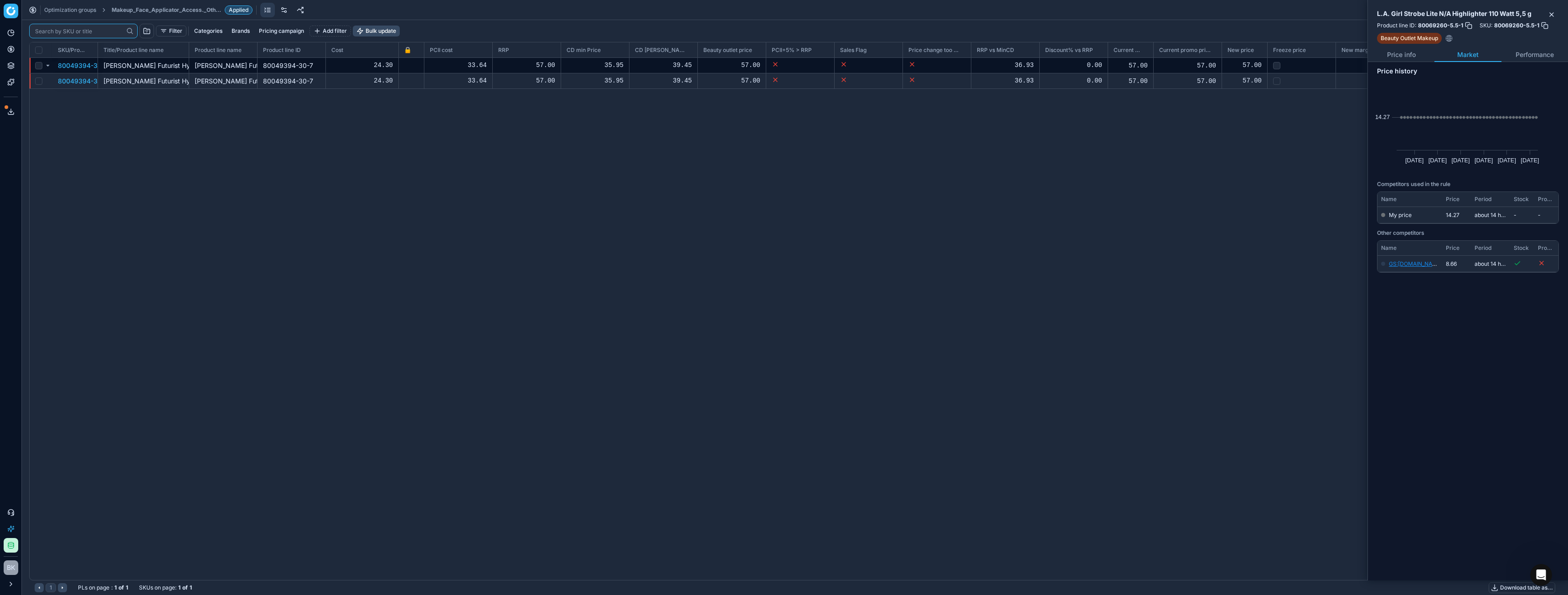 paste on "80007772-50" 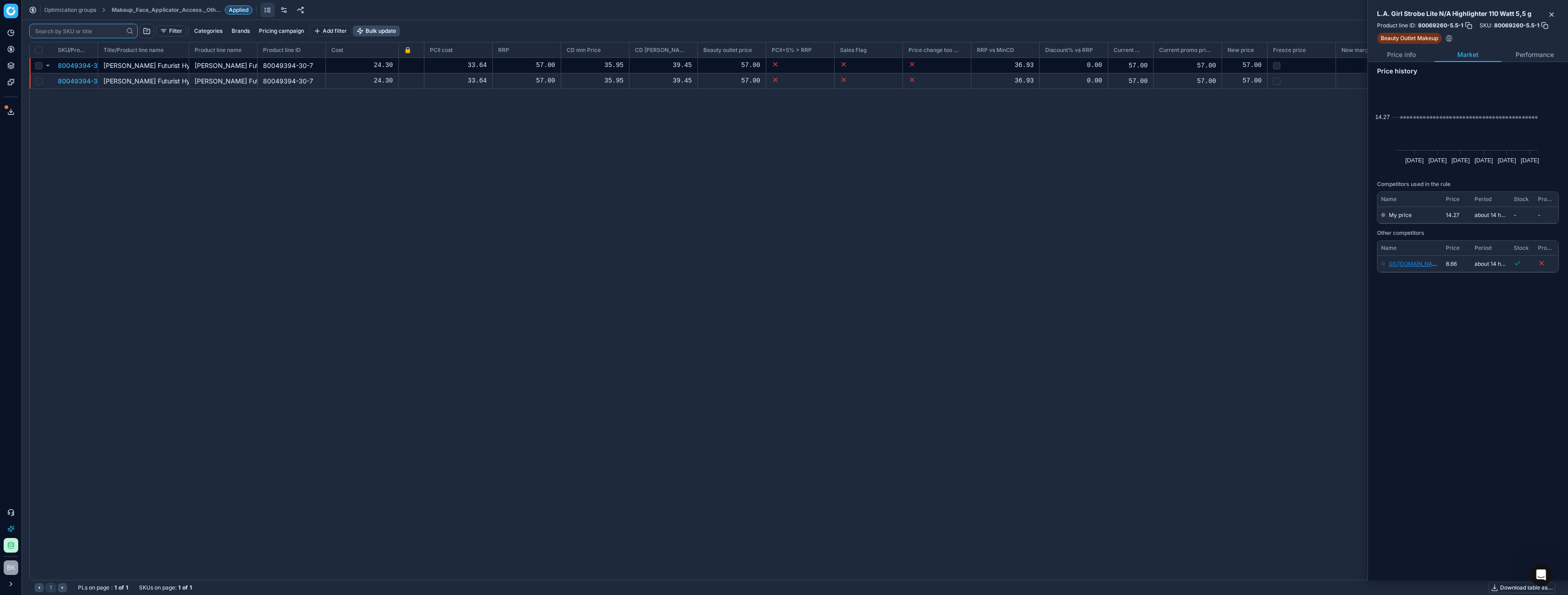 type on "80007772-50" 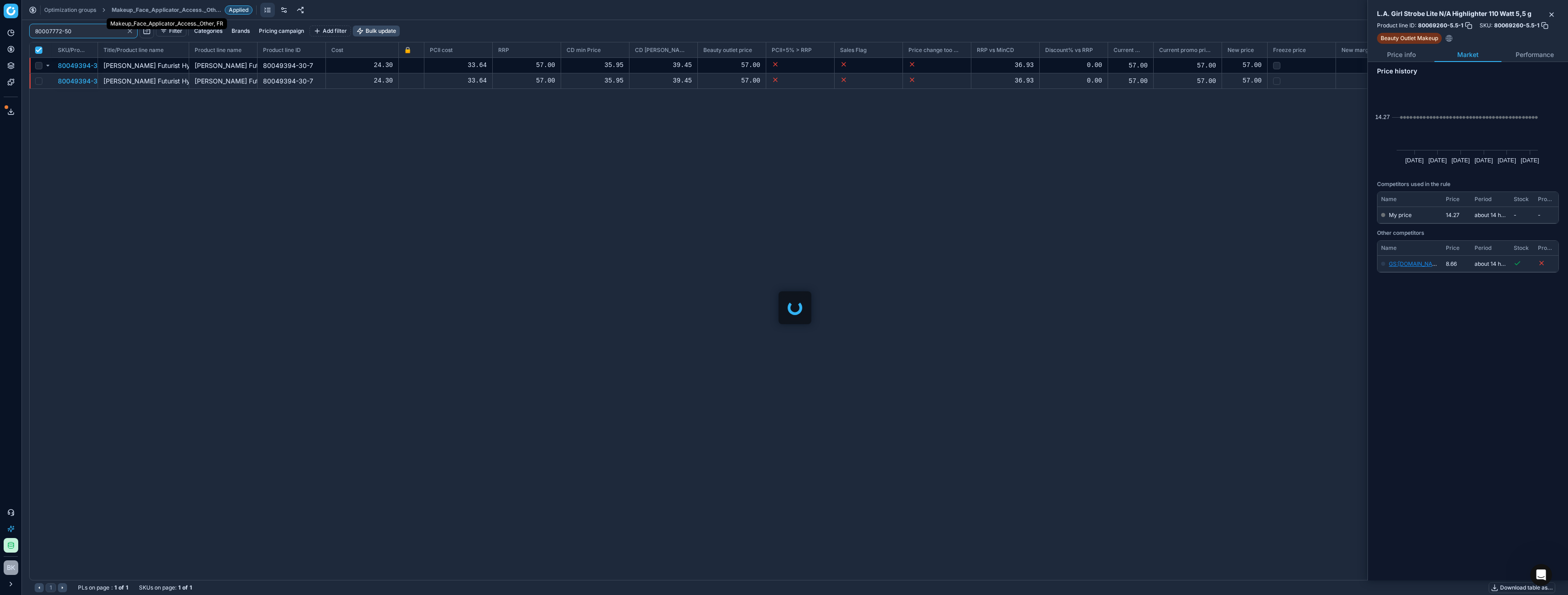 checkbox on "true" 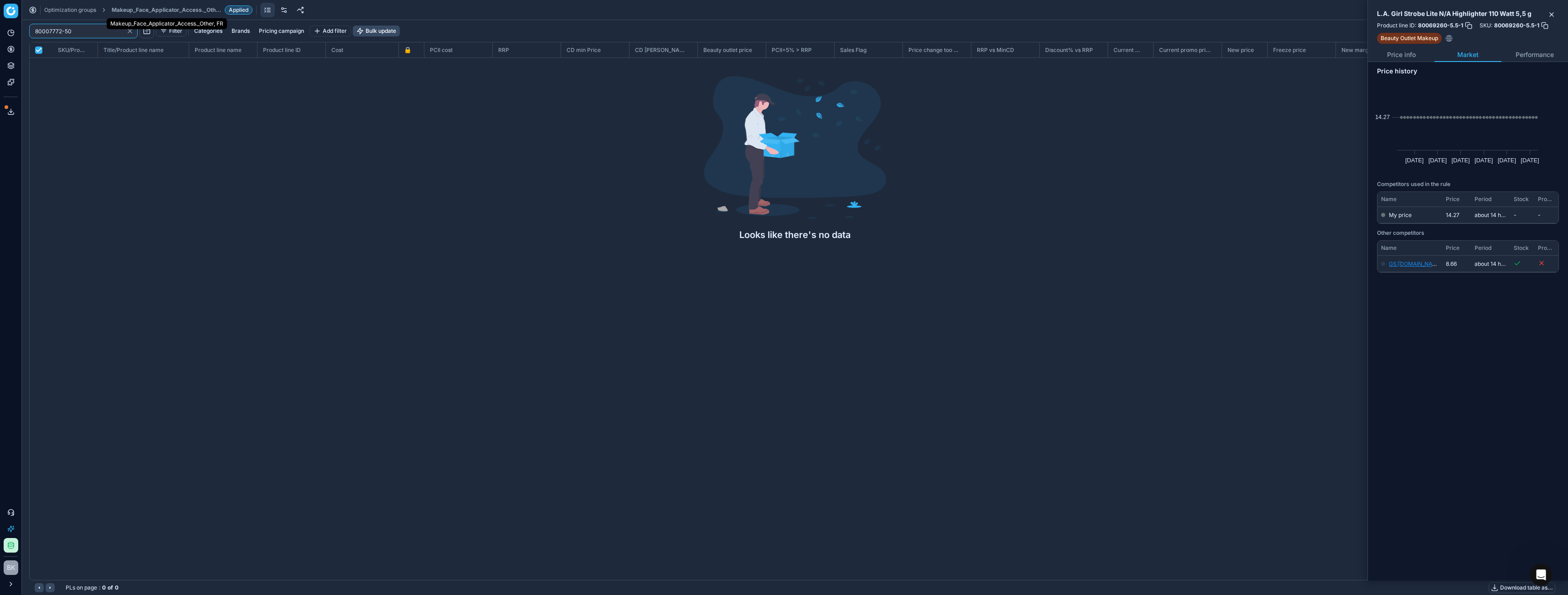 type on "80007772-50" 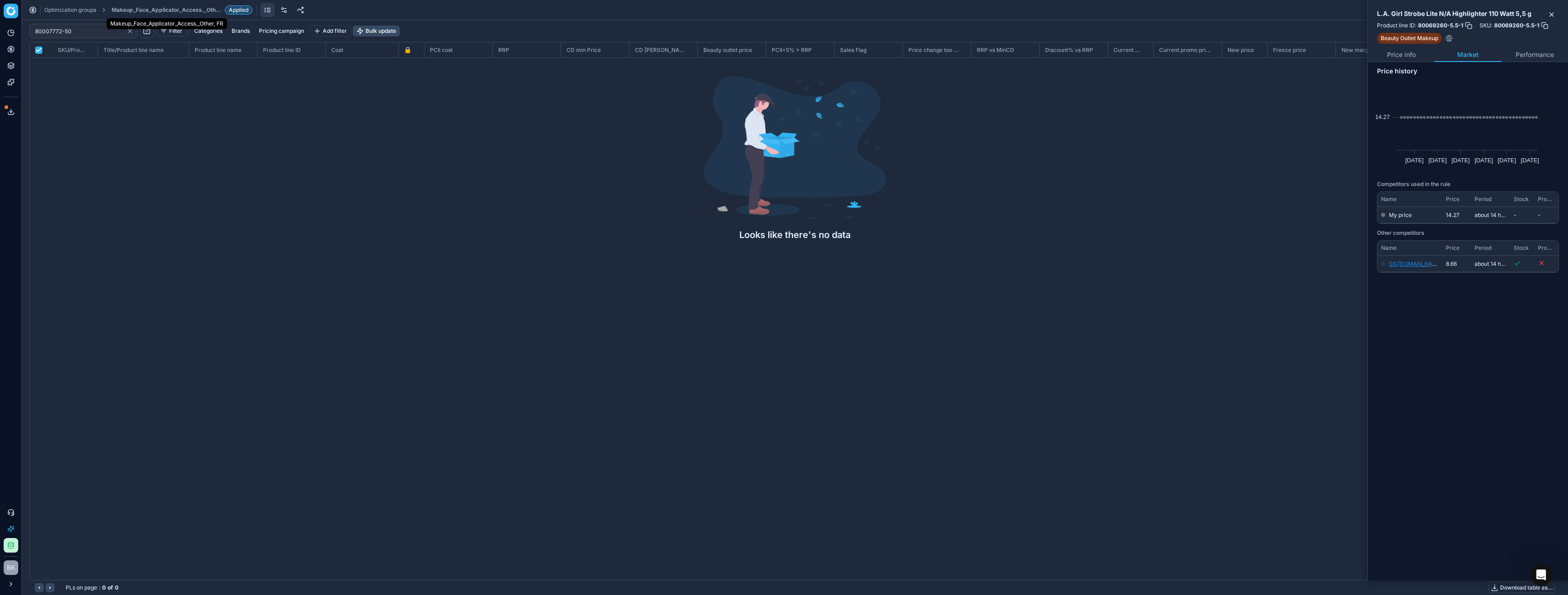 click on "Makeup_Face_Applicator_Access._Other, FR" at bounding box center (166, 10) 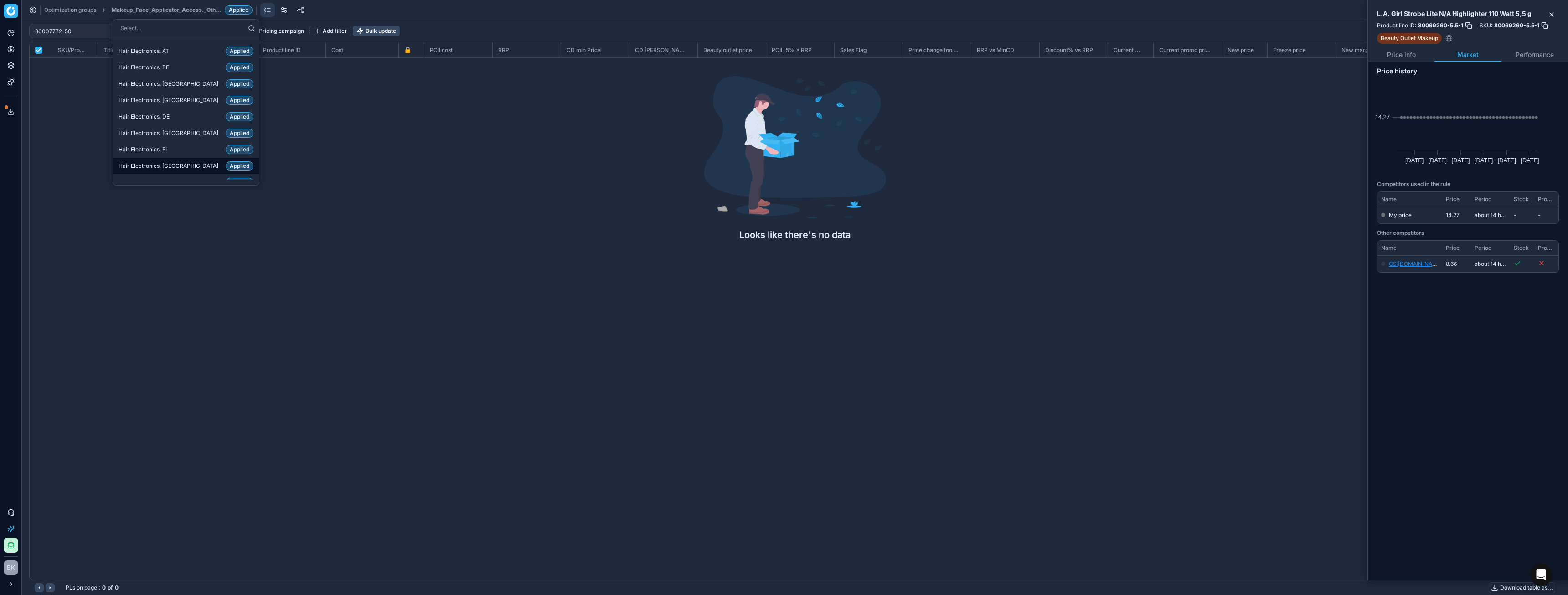 click on "Hair Electronics, FR Applied" at bounding box center [186, 166] 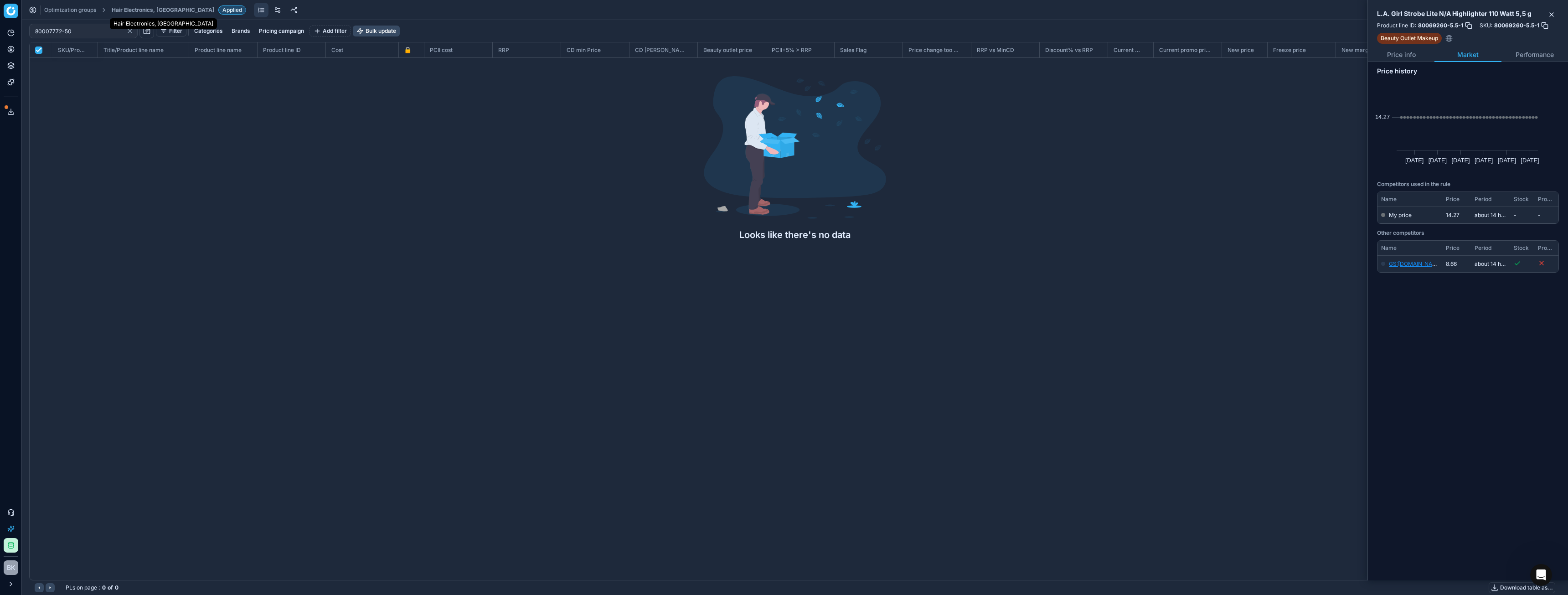 click on "Hair Electronics, [GEOGRAPHIC_DATA]" at bounding box center (163, 10) 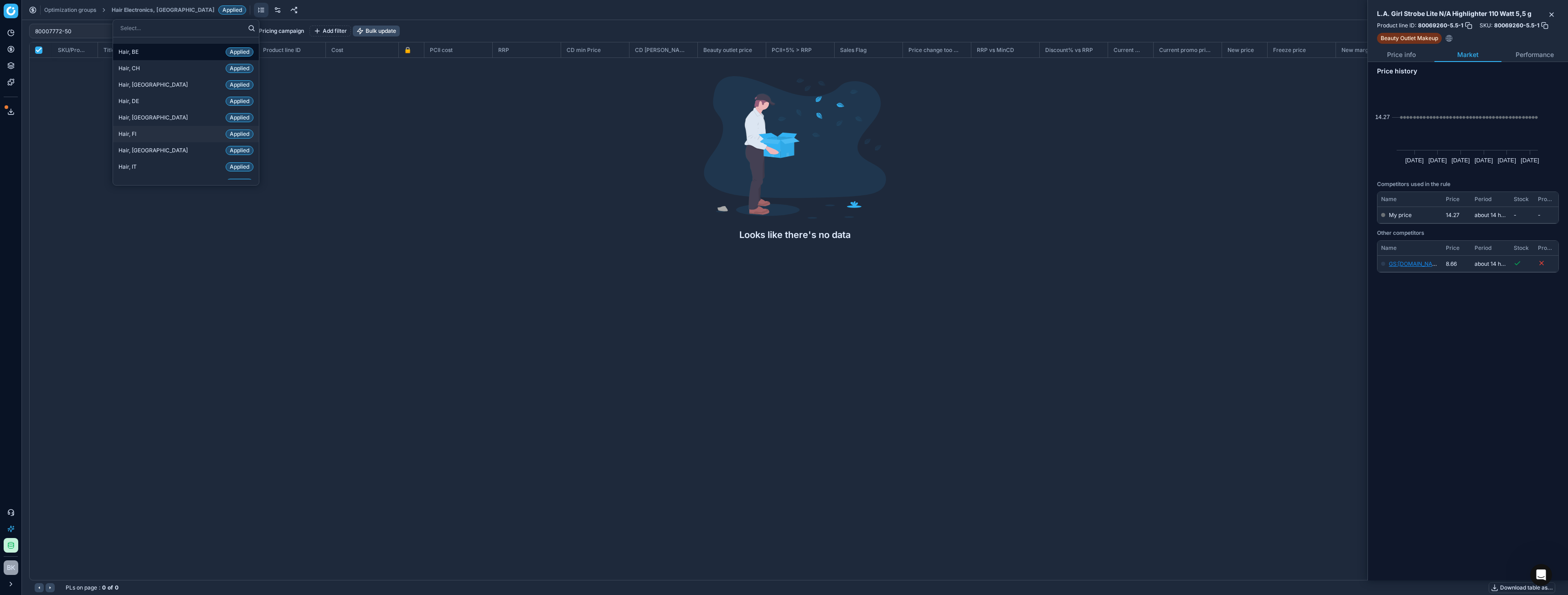 scroll, scrollTop: 228, scrollLeft: 0, axis: vertical 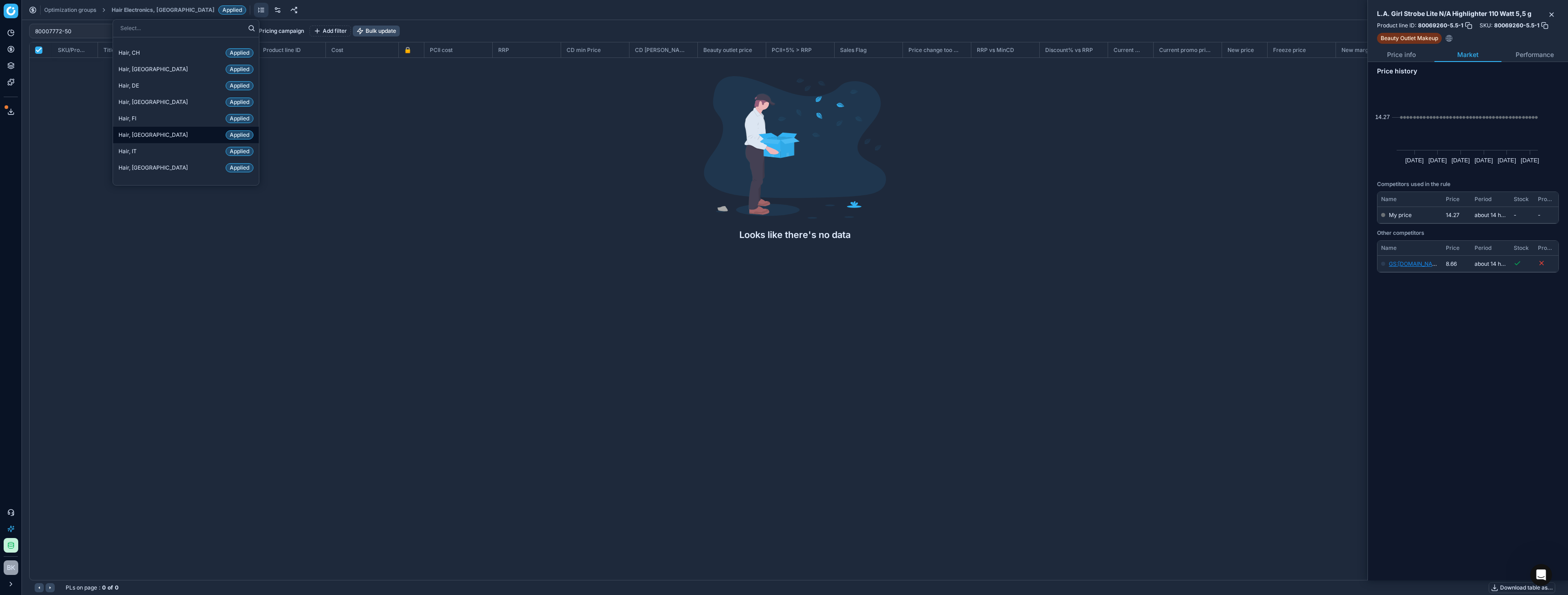 click on "Hair, FR Applied" at bounding box center [186, 135] 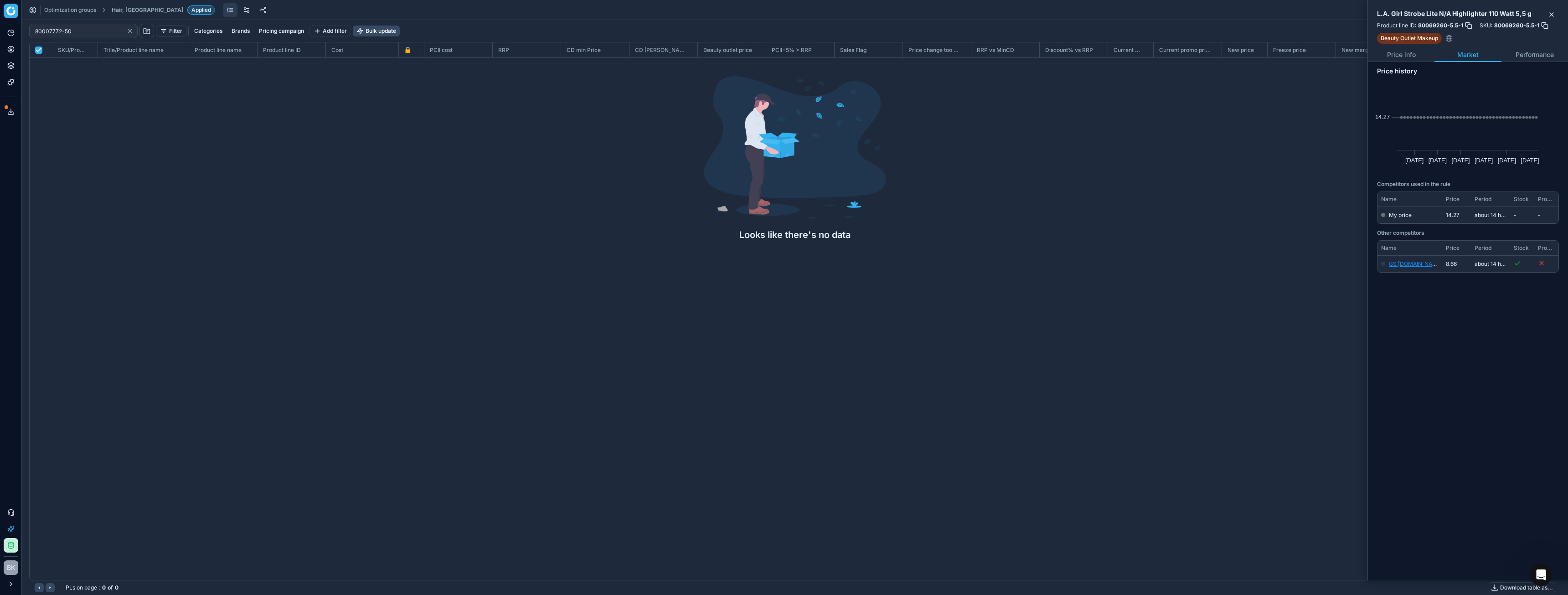 click on "Hair, FR" at bounding box center (148, 10) 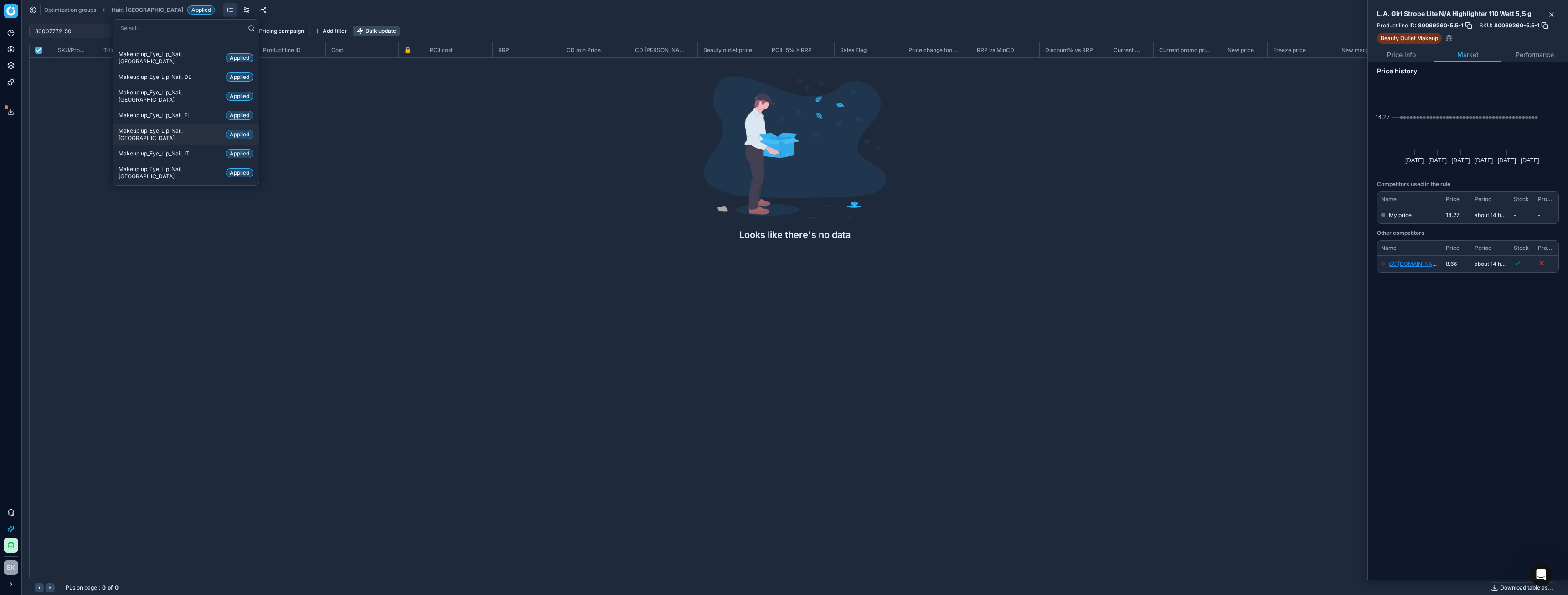 scroll, scrollTop: 410, scrollLeft: 0, axis: vertical 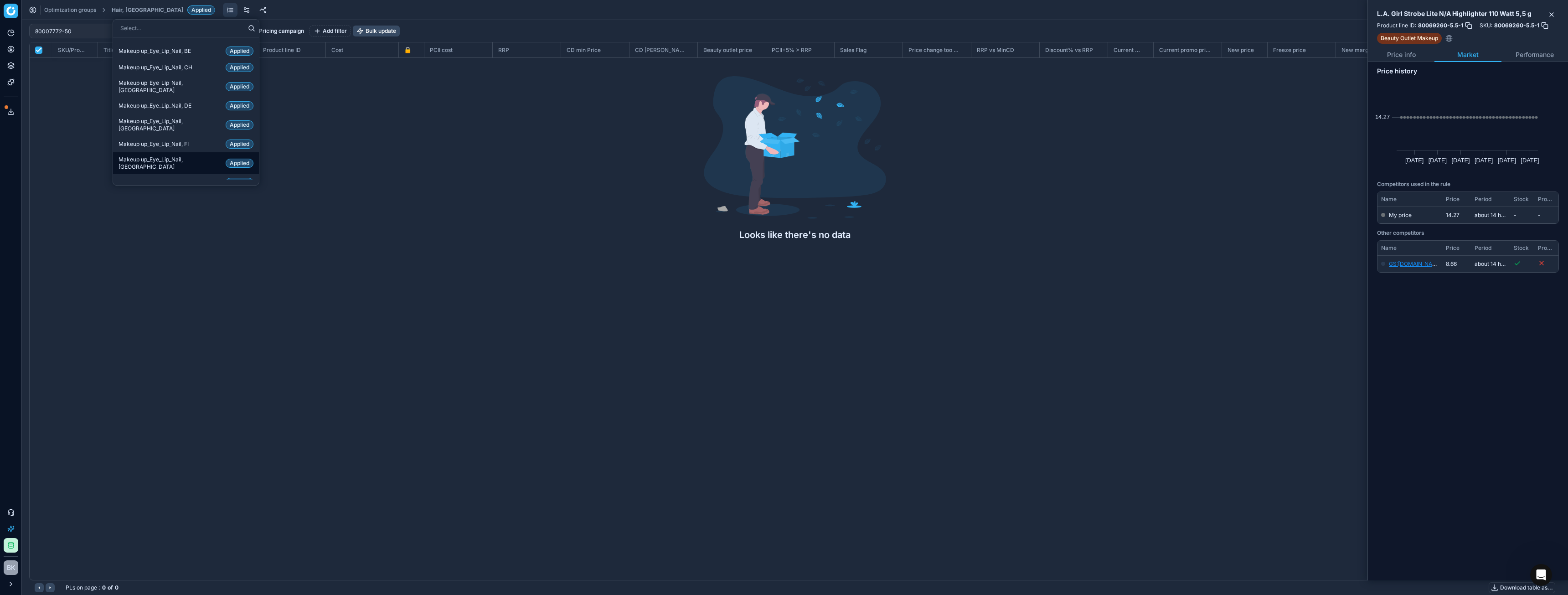 click on "Makeup up_Eye_Lip_Nail, FR" at bounding box center [170, 163] 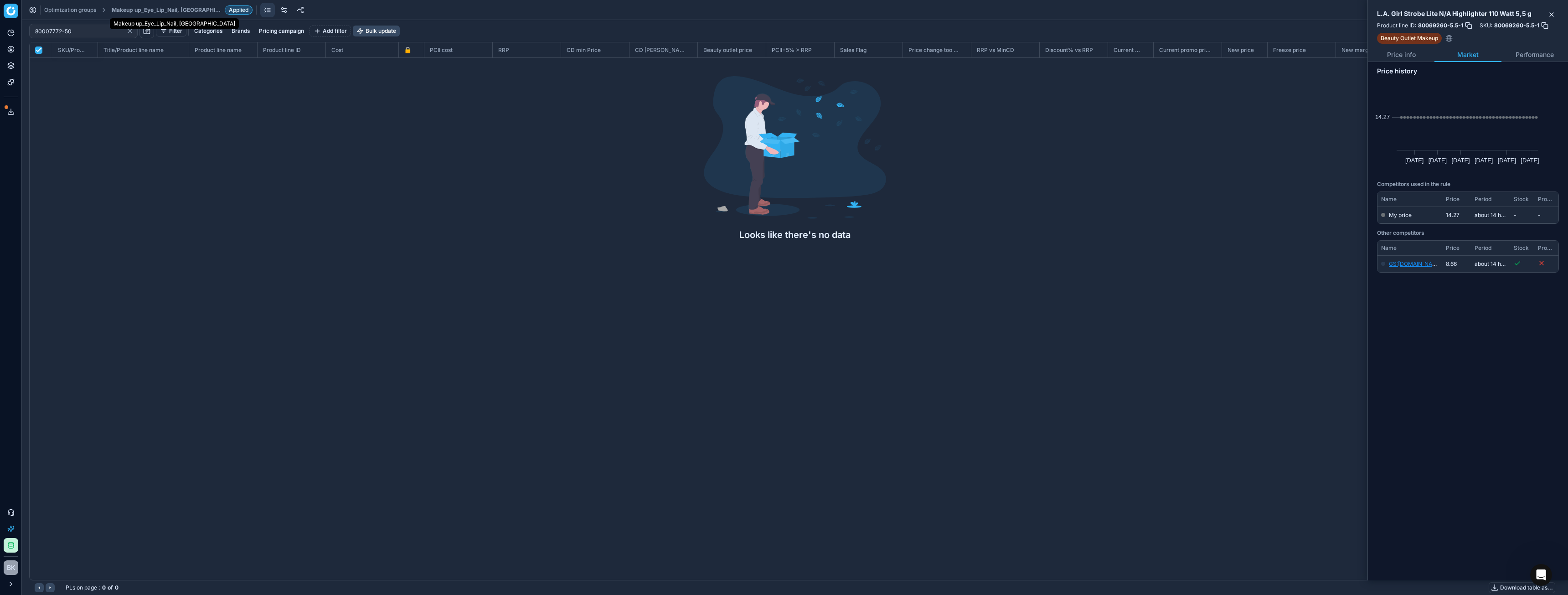 click on "Makeup up_Eye_Lip_Nail, FR" at bounding box center [166, 10] 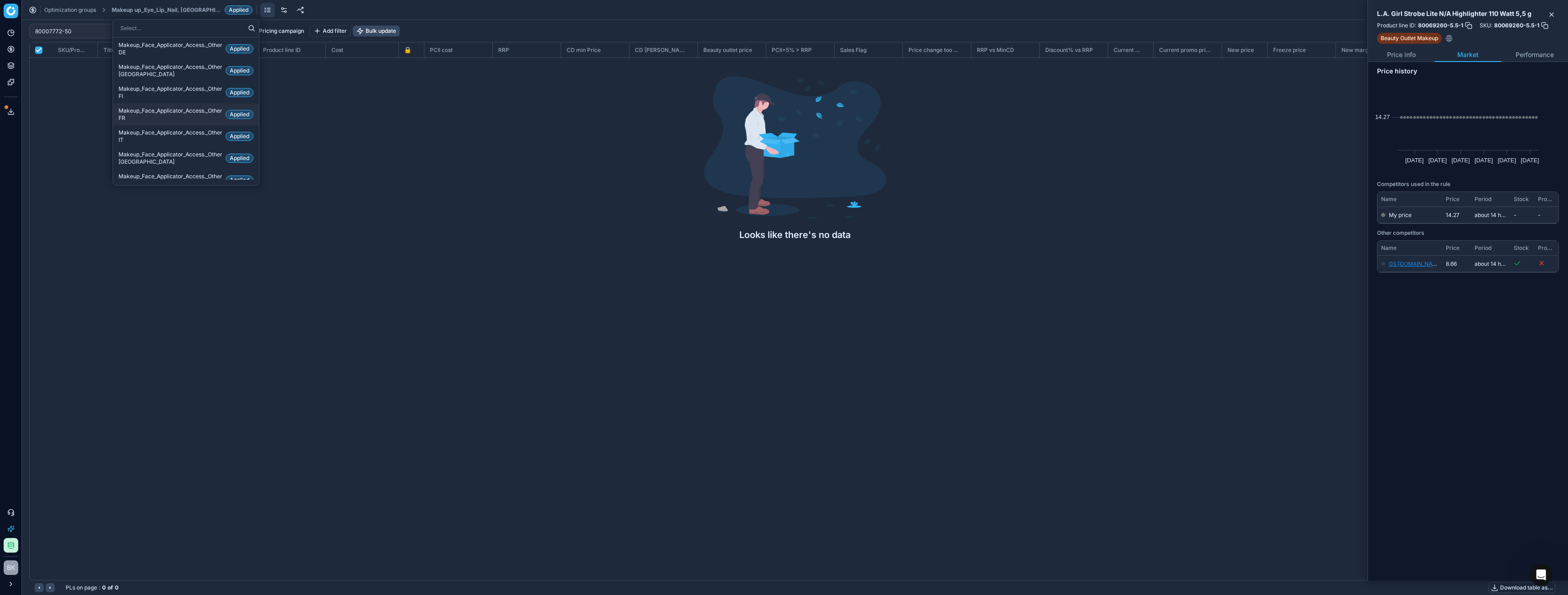 scroll, scrollTop: 684, scrollLeft: 0, axis: vertical 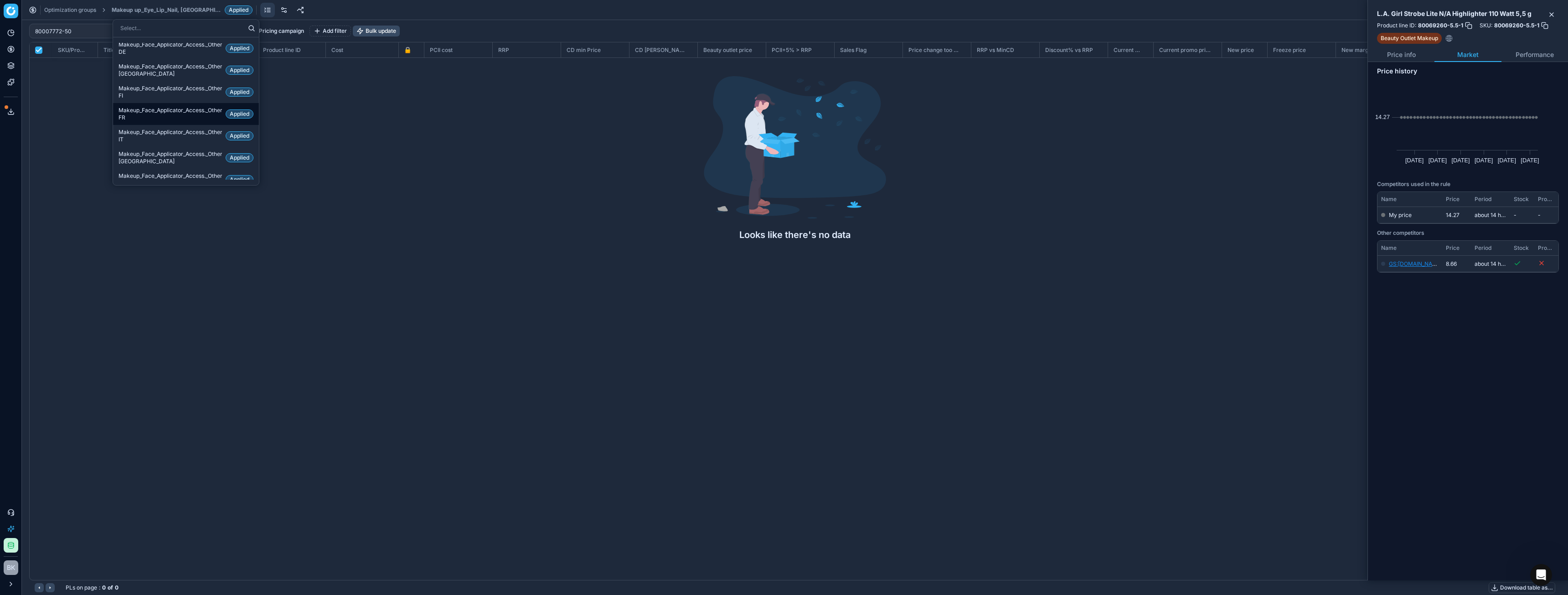 click on "Makeup_Face_Applicator_Access._Other, FR" at bounding box center (170, 114) 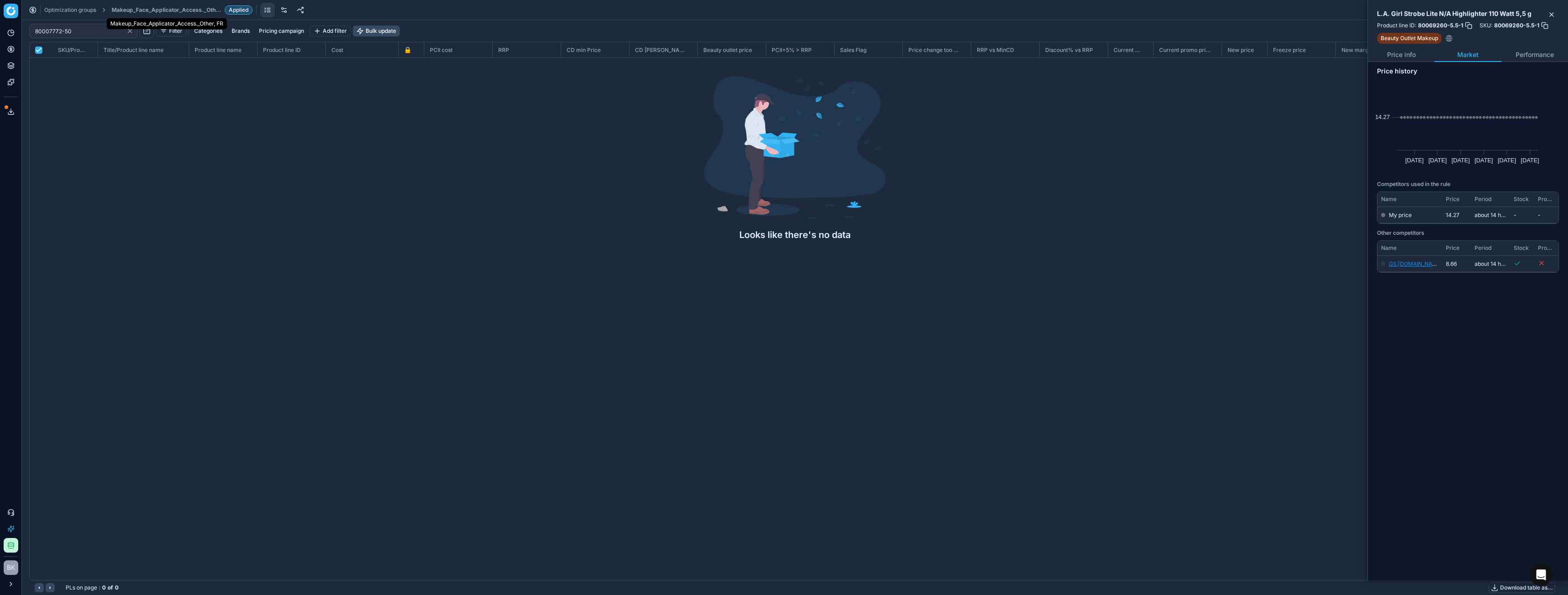 click on "Makeup_Face_Applicator_Access._Other, FR" at bounding box center [166, 10] 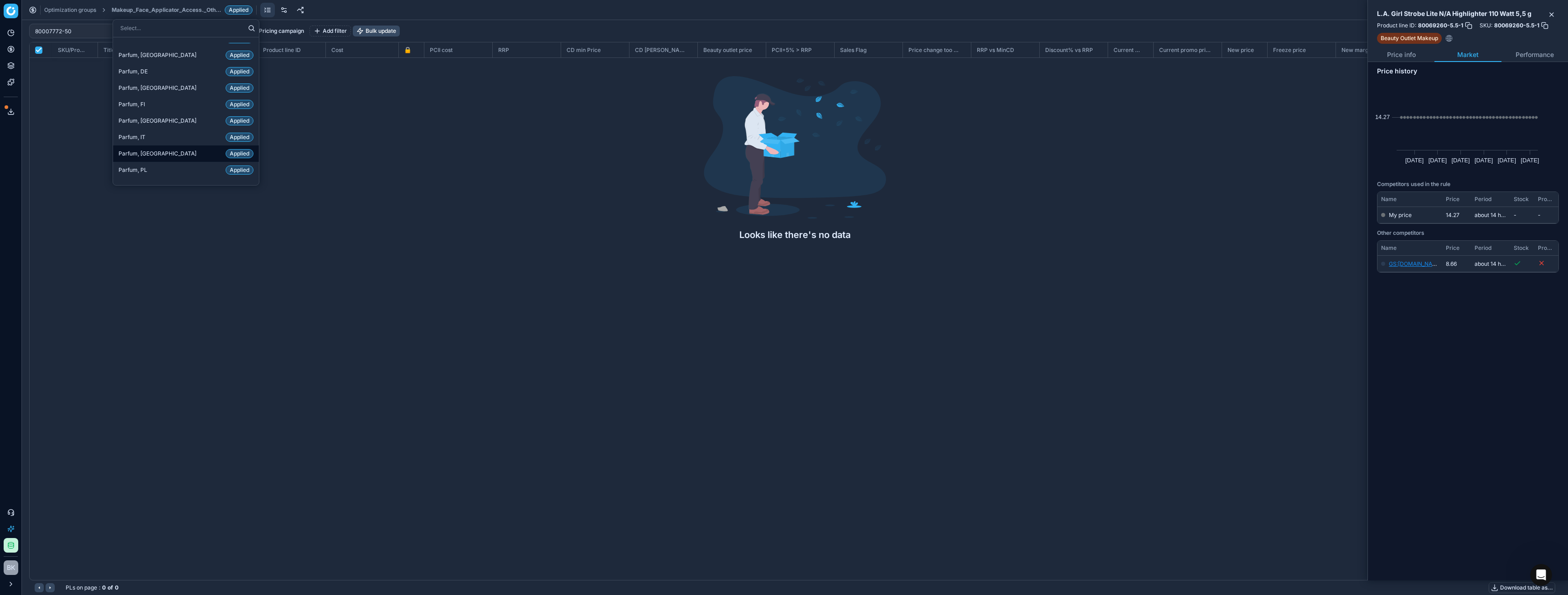 scroll, scrollTop: 912, scrollLeft: 0, axis: vertical 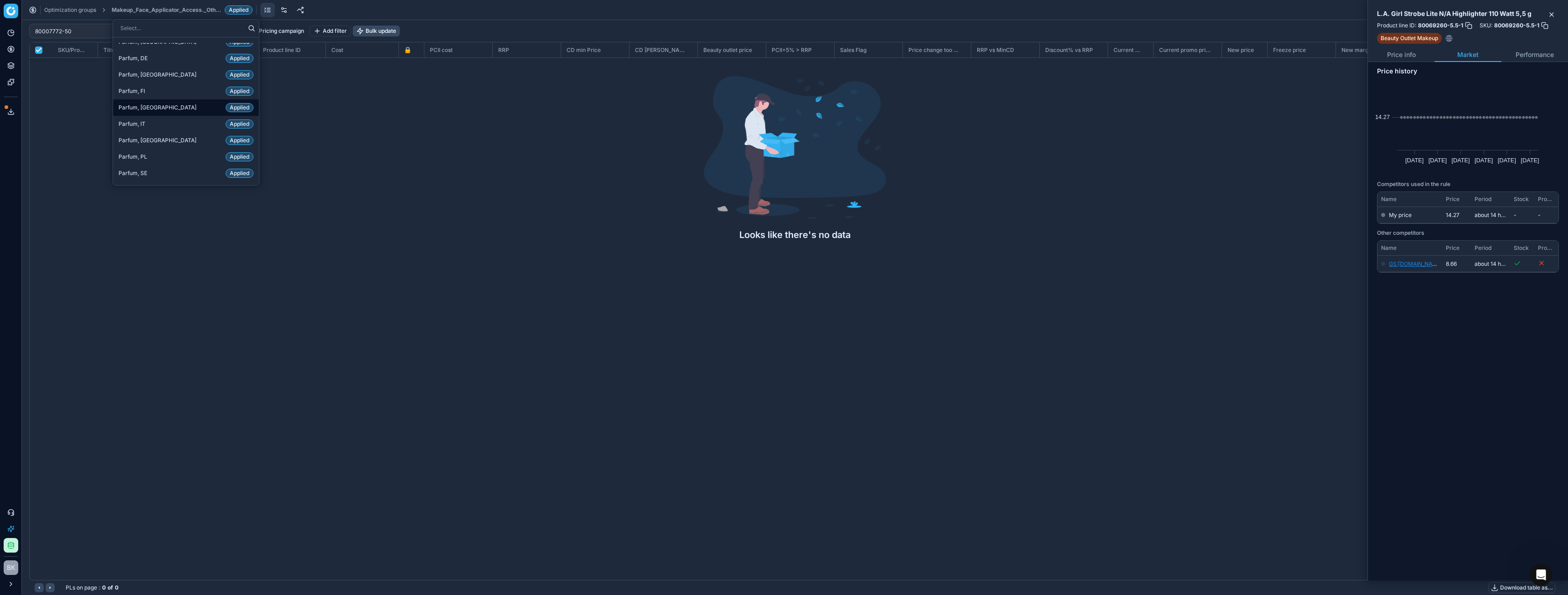 click on "Parfum, FR Applied" at bounding box center (186, 108) 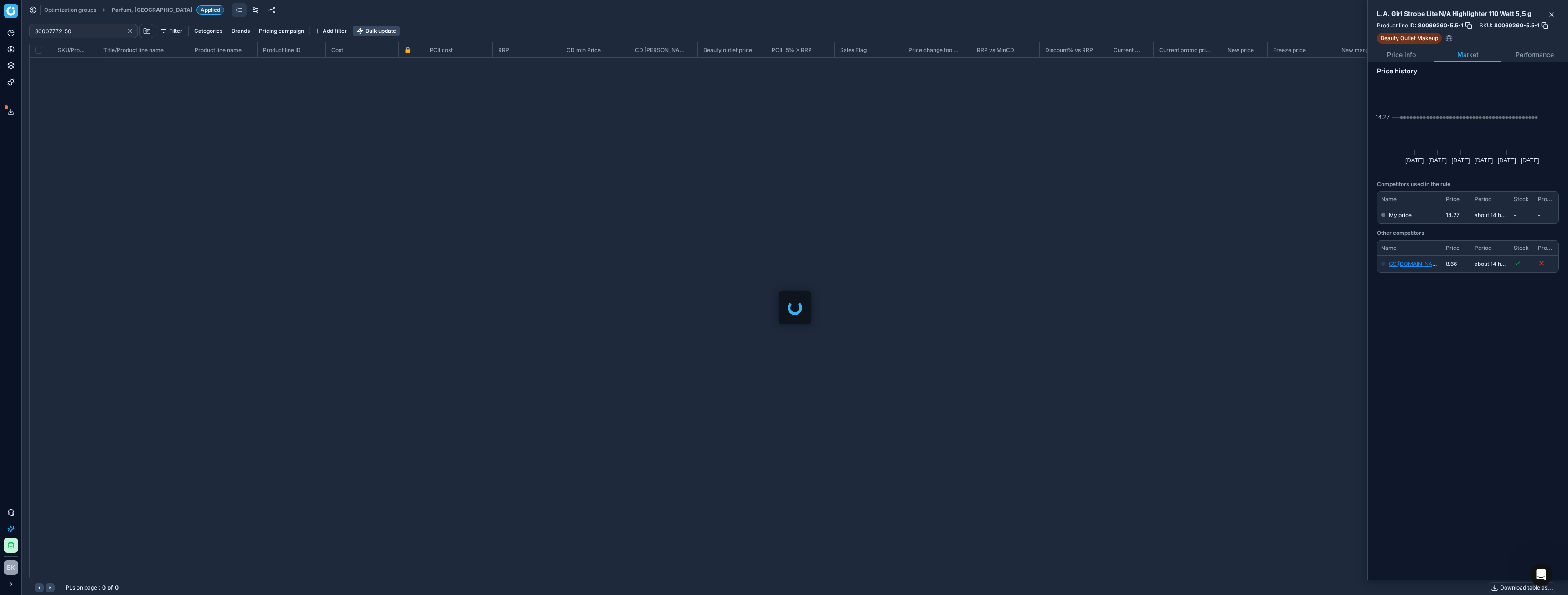 checkbox on "false" 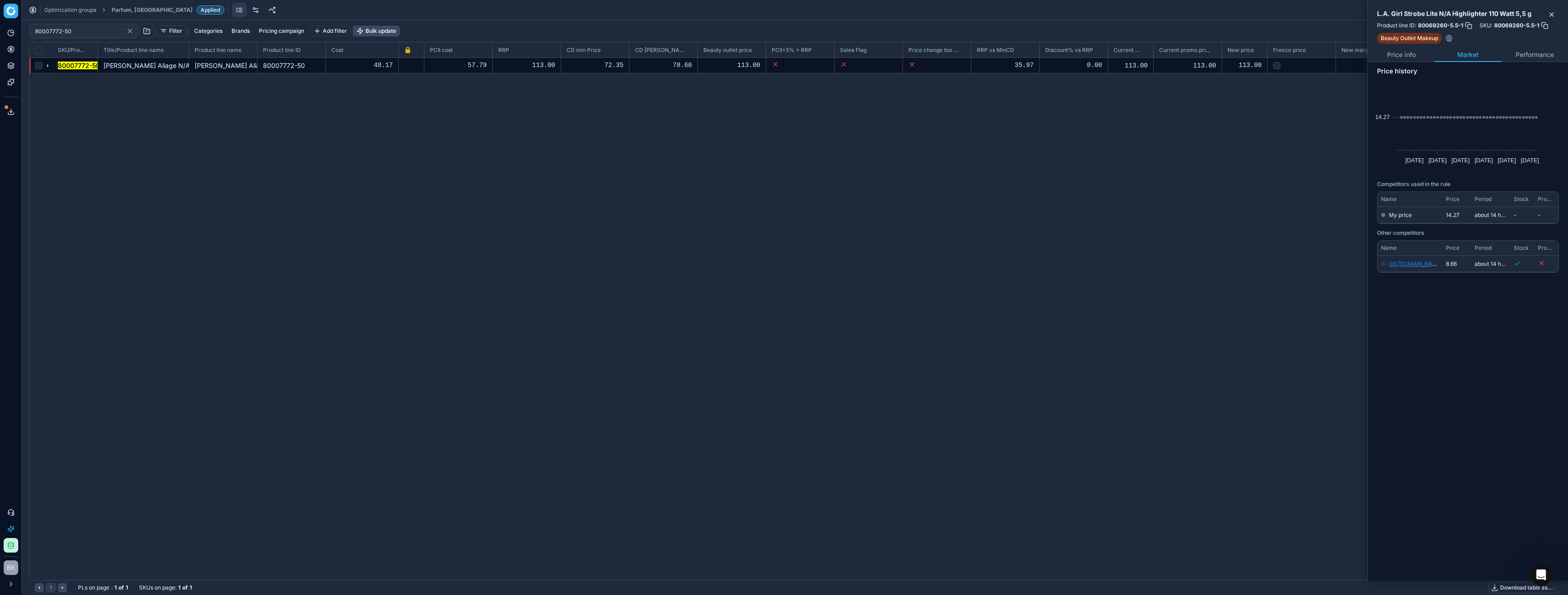 click 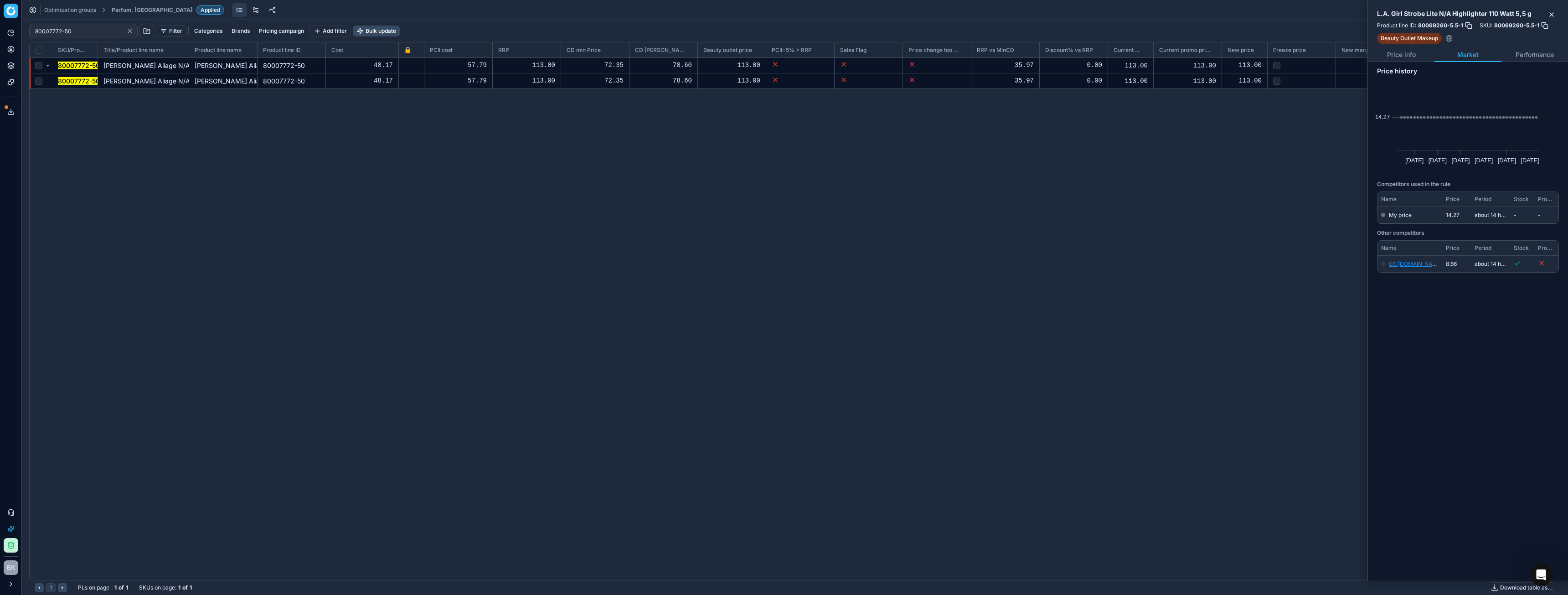 click on "80007772-50" at bounding box center [79, 81] 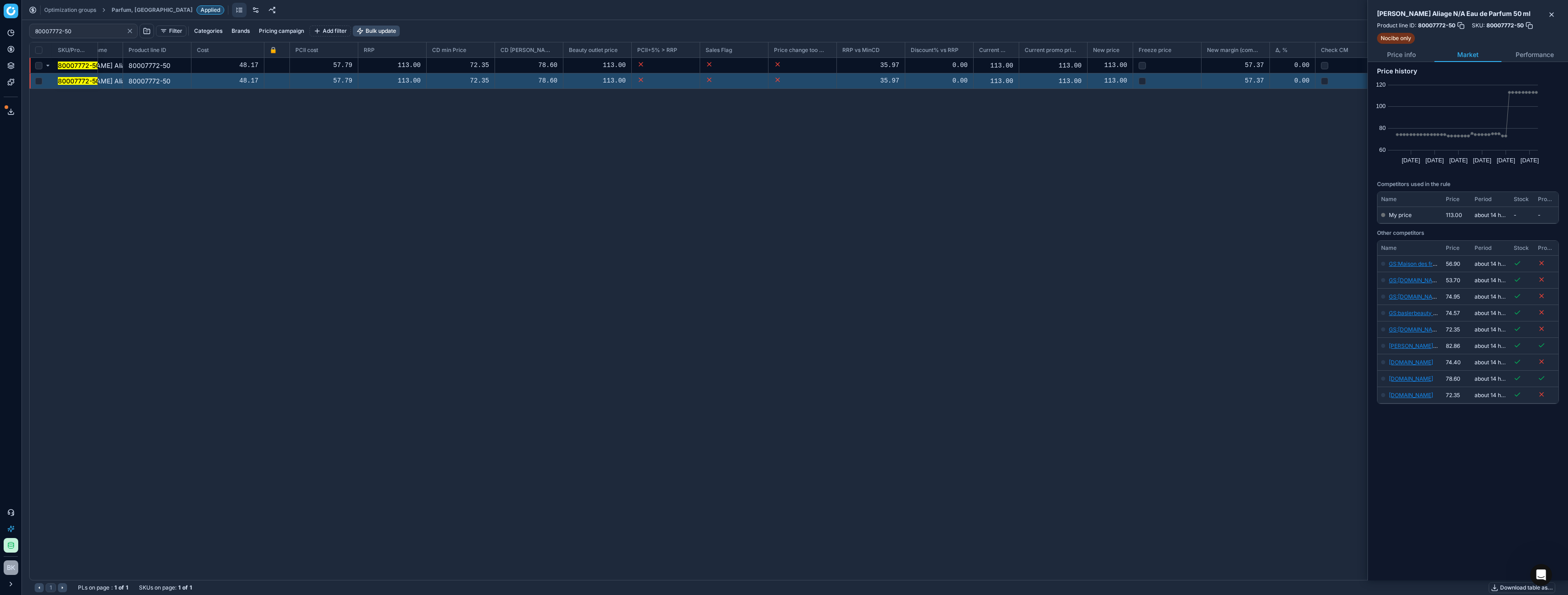 scroll, scrollTop: 0, scrollLeft: 0, axis: both 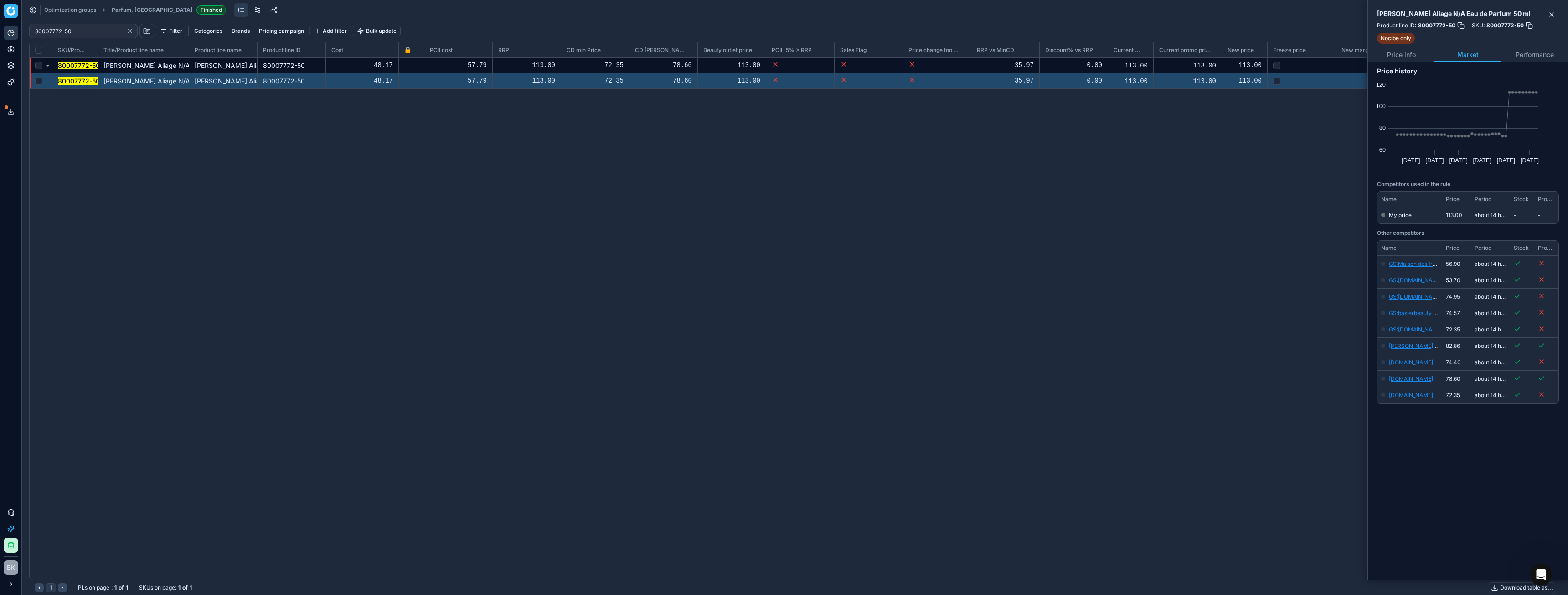 click 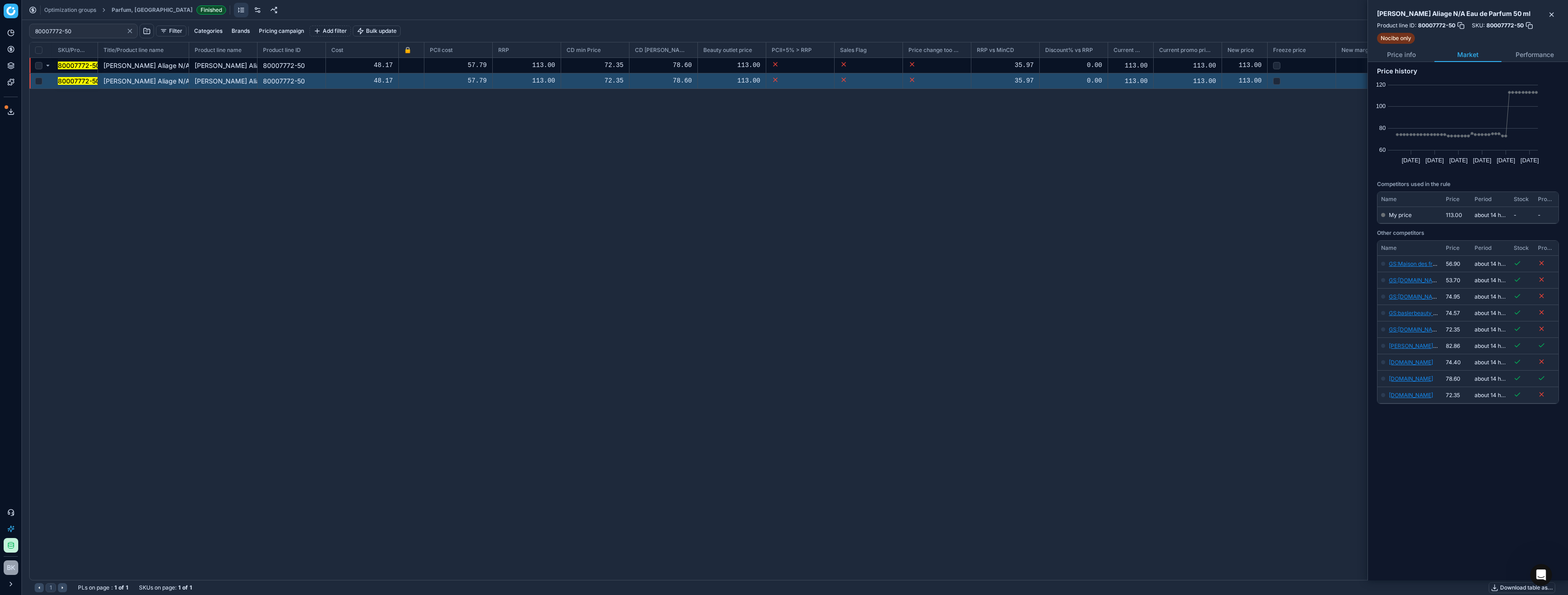 click on "Pricing platform" at bounding box center (10, 11) 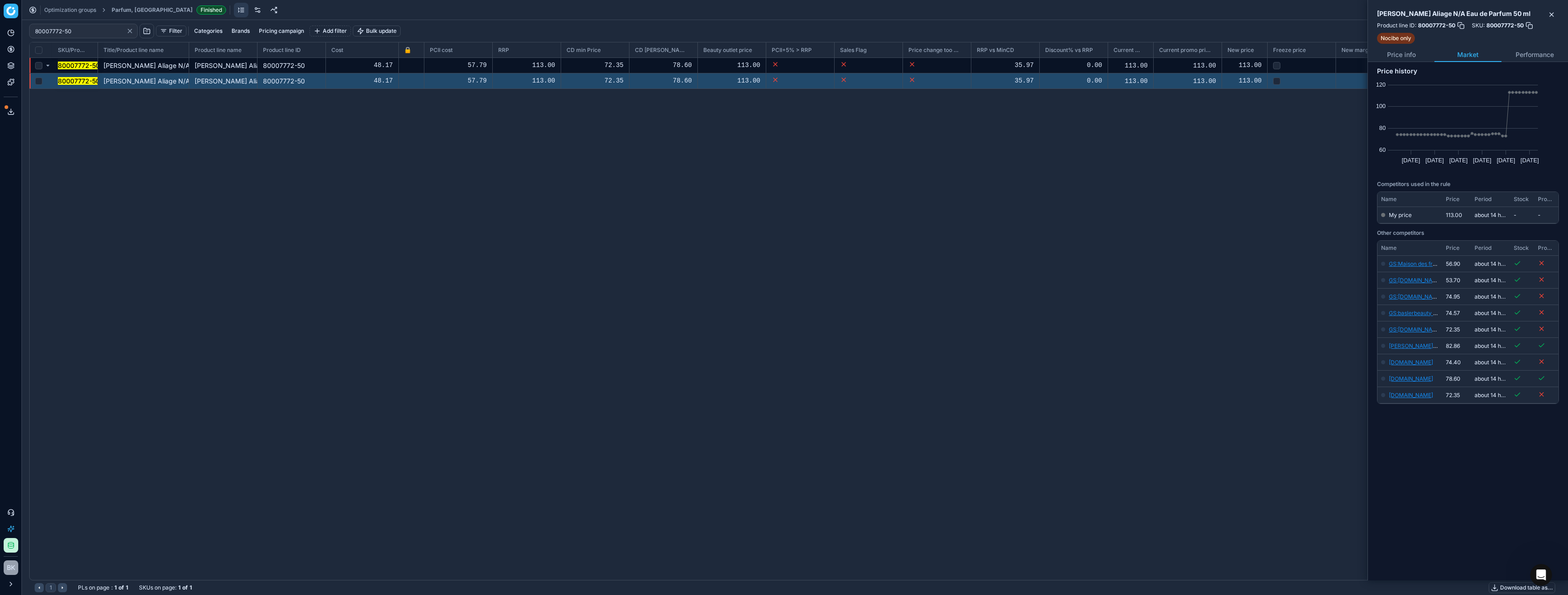 click 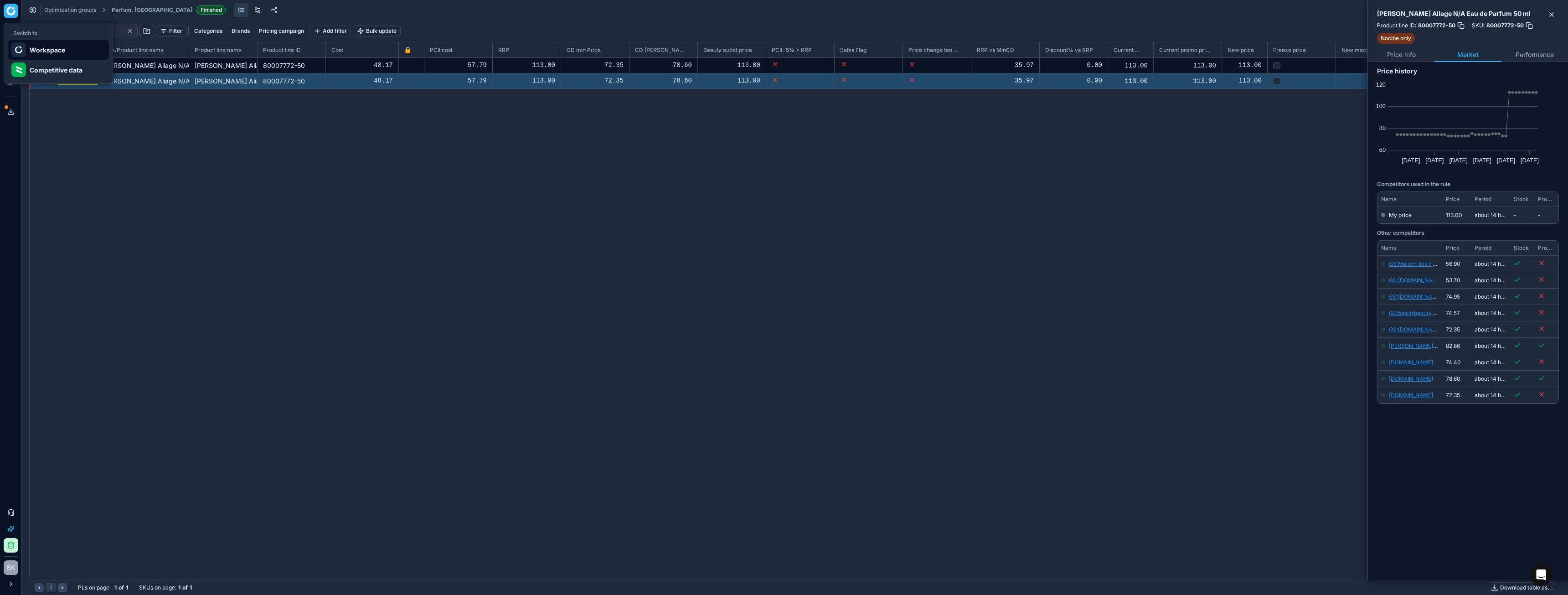 click on "Workspace" at bounding box center (58, 50) 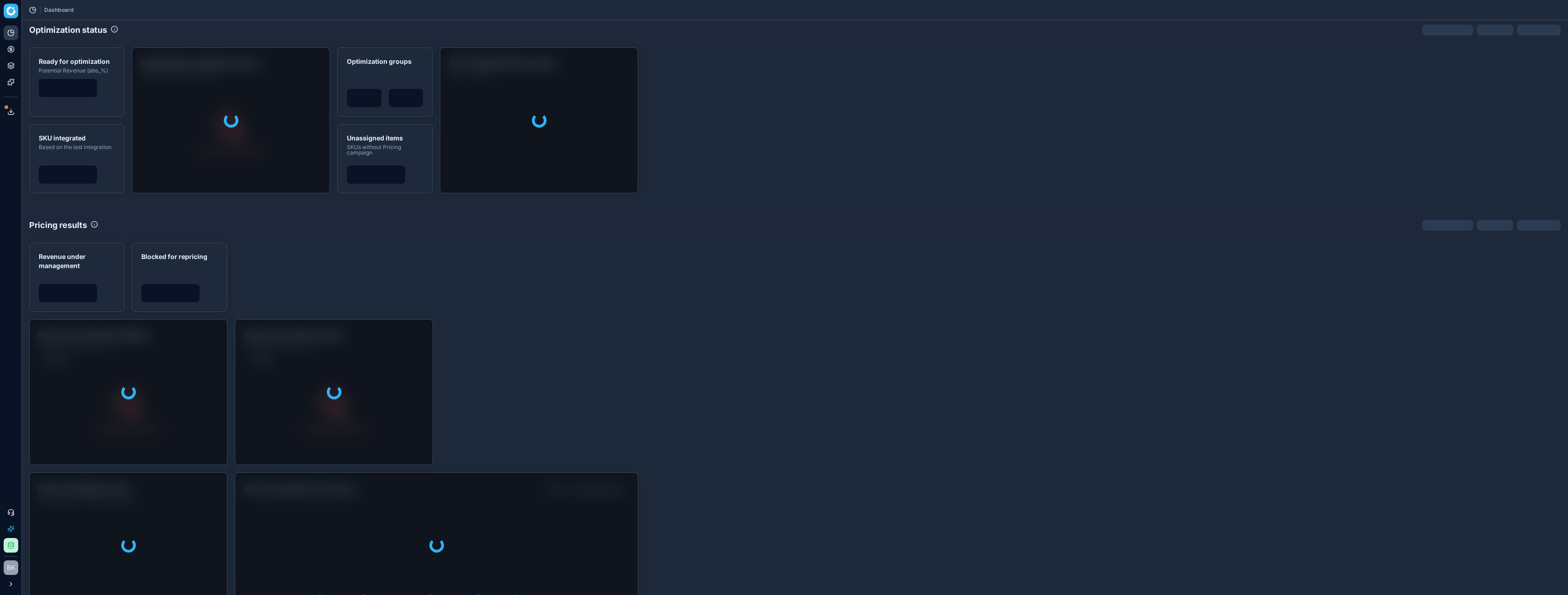 scroll, scrollTop: 0, scrollLeft: 0, axis: both 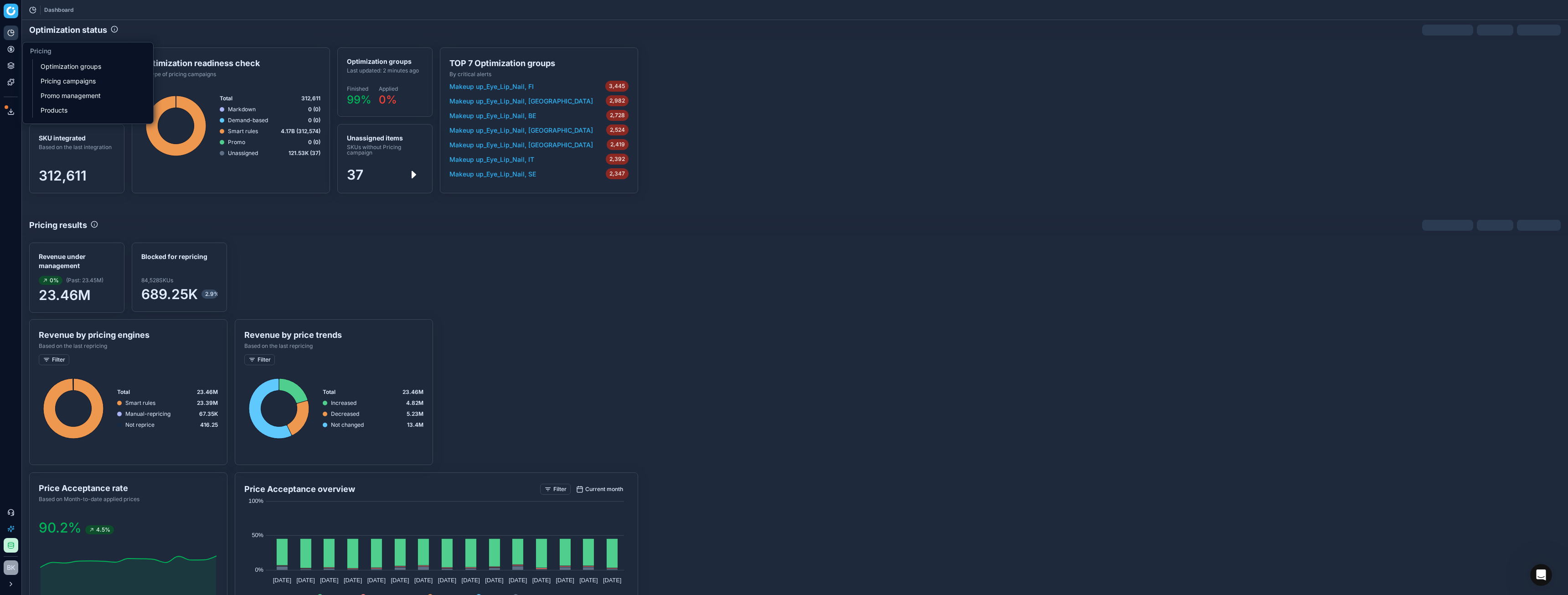 click on "Pricing platform Analytics Pricing Product portfolio Templates Export service 0 Contact support   AI Pricing Assistant Integration status BK Benni Krüger benni.krueger@flaconi.de Close menu Dashboard Optimization status SKU integrated Based on the last integration 312,611 Optimization groups Last updated: 2 minutes ago Finished 99% Applied 0% Optimization readiness check By type of pricing campaigns Sorry, an unforeseen error occurred Created with Highcharts 12.1.0 Total 312,611 Markdown 0 (0) Demand-based 0 (0) Smart rules 4.17B (312,574) Promo 0 (0) Unassigned 121.53K (37) Ready for optimization Potential Revenue (abs.,%) 312,574  SKUs 4.17B 100% TOP 7 Optimization groups  By critical alerts Sorry, an unforeseen error occurred Makeup up_Eye_Lip_Nail, FI 3,445 Makeup up_Eye_Lip_Nail, DK 2,982 Makeup up_Eye_Lip_Nail, BE 2,728 Makeup up_Eye_Lip_Nail, NL 2,524 Makeup up_Eye_Lip_Nail, CZ 2,419 Makeup up_Eye_Lip_Nail, IT 2,392 Makeup up_Eye_Lip_Nail, SE 2,347 Unassigned items SKUs without Pricing campaign 37 0%" at bounding box center [784, 297] 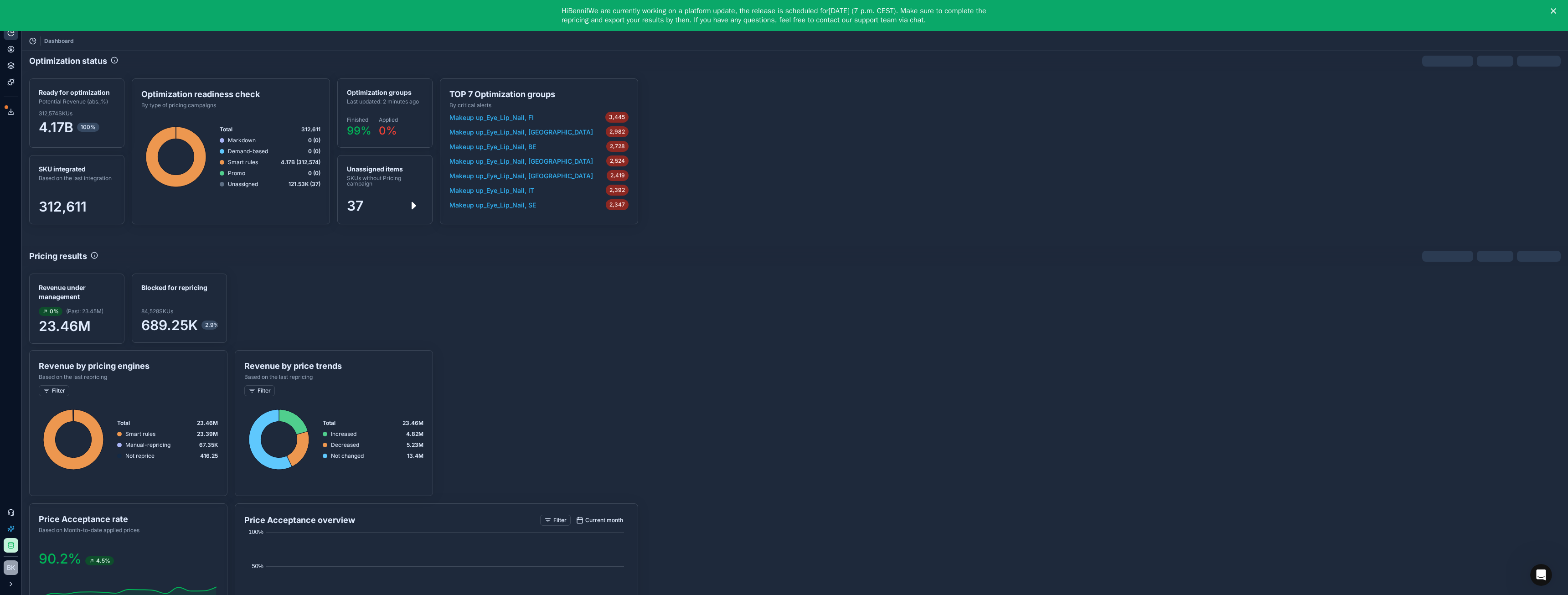 scroll, scrollTop: 0, scrollLeft: 0, axis: both 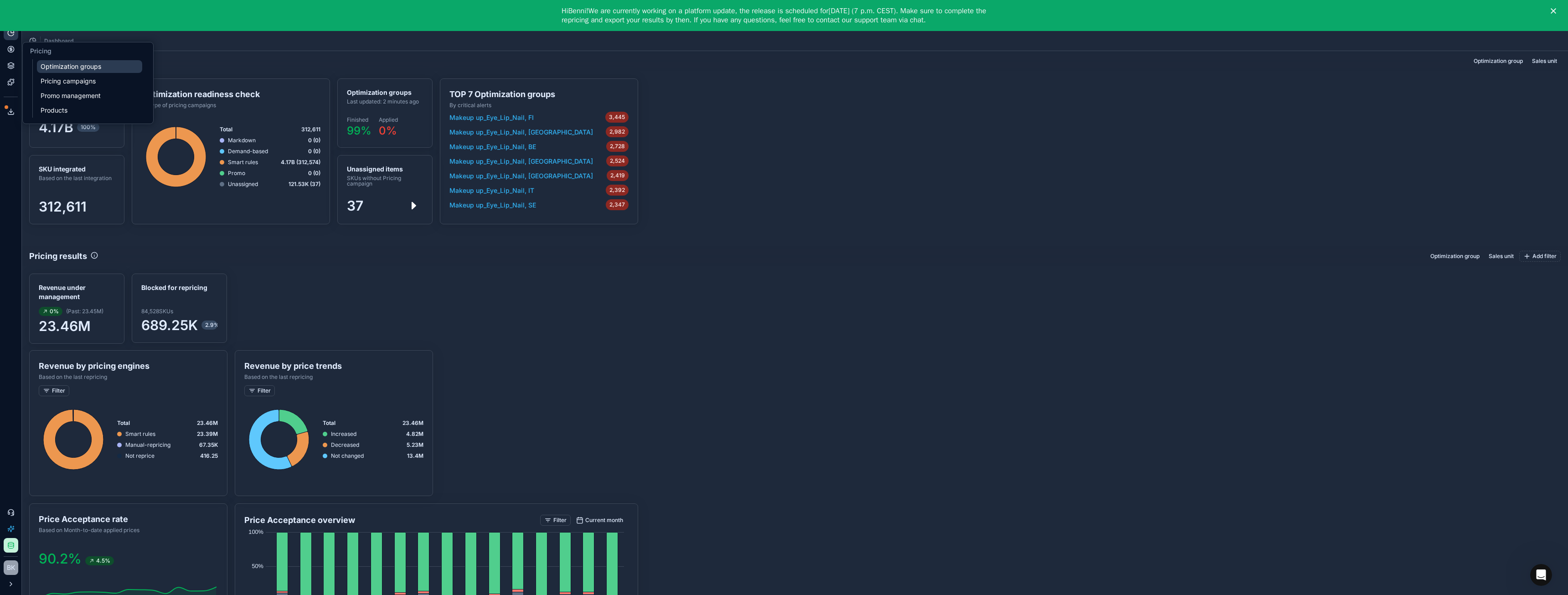 click on "Optimization groups" at bounding box center [89, 67] 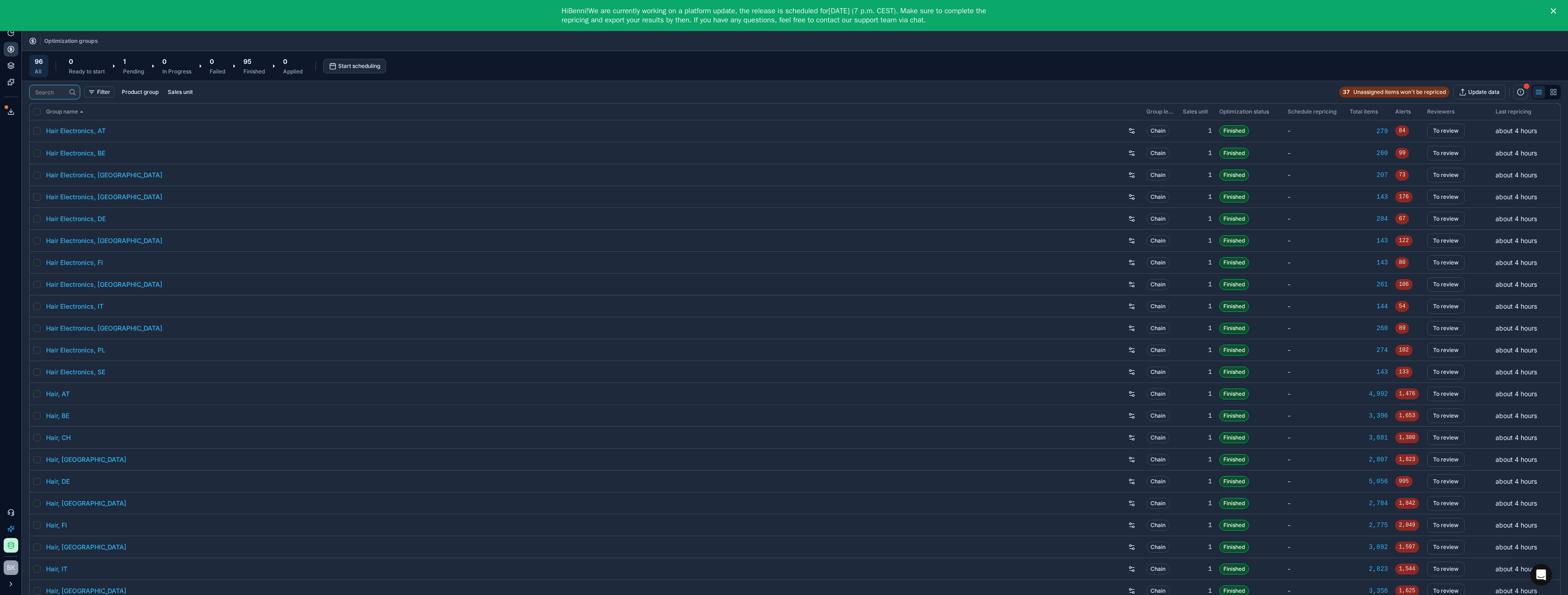 click at bounding box center (50, 92) 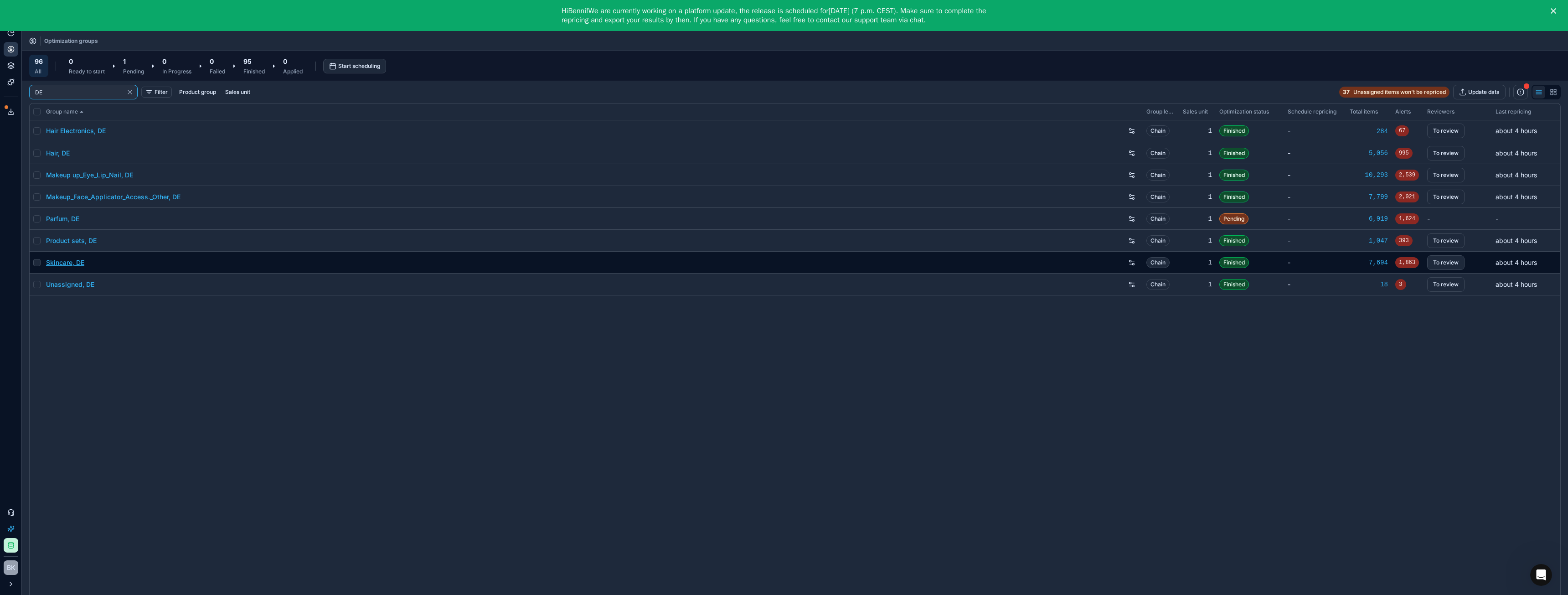 type on "DE" 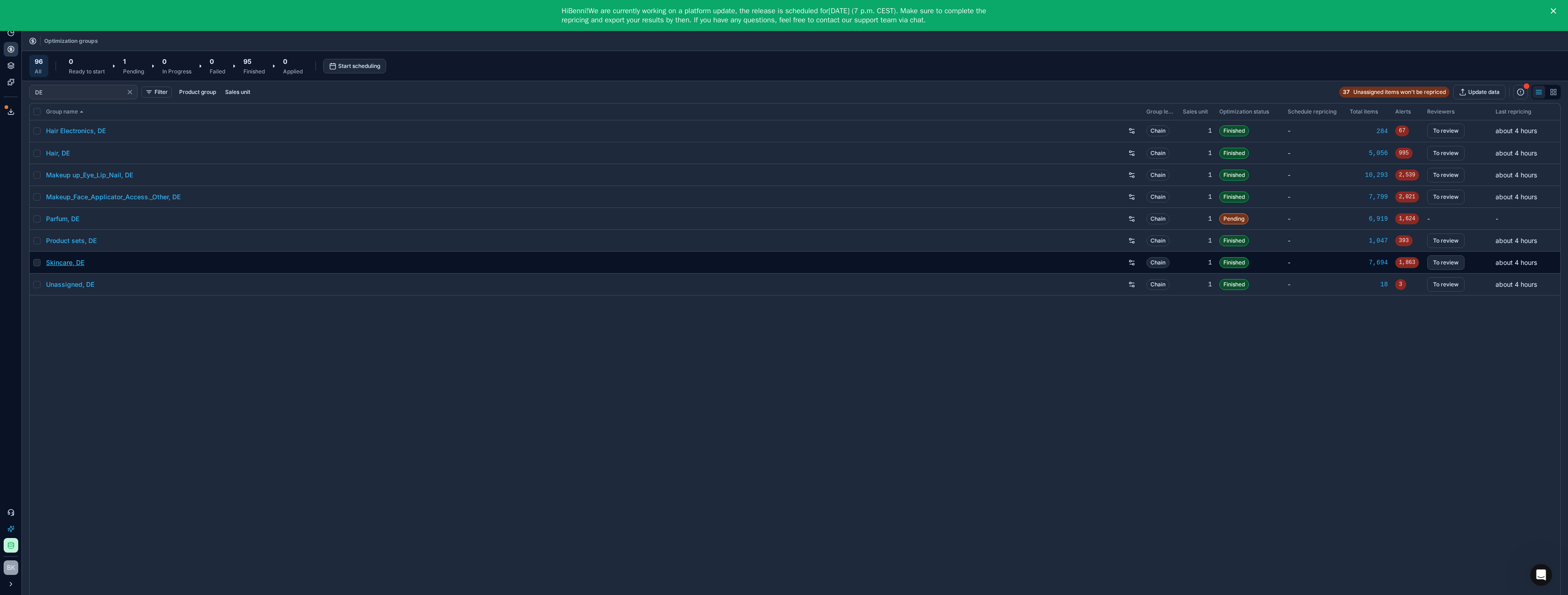 click on "Skincare, DE" at bounding box center [65, 263] 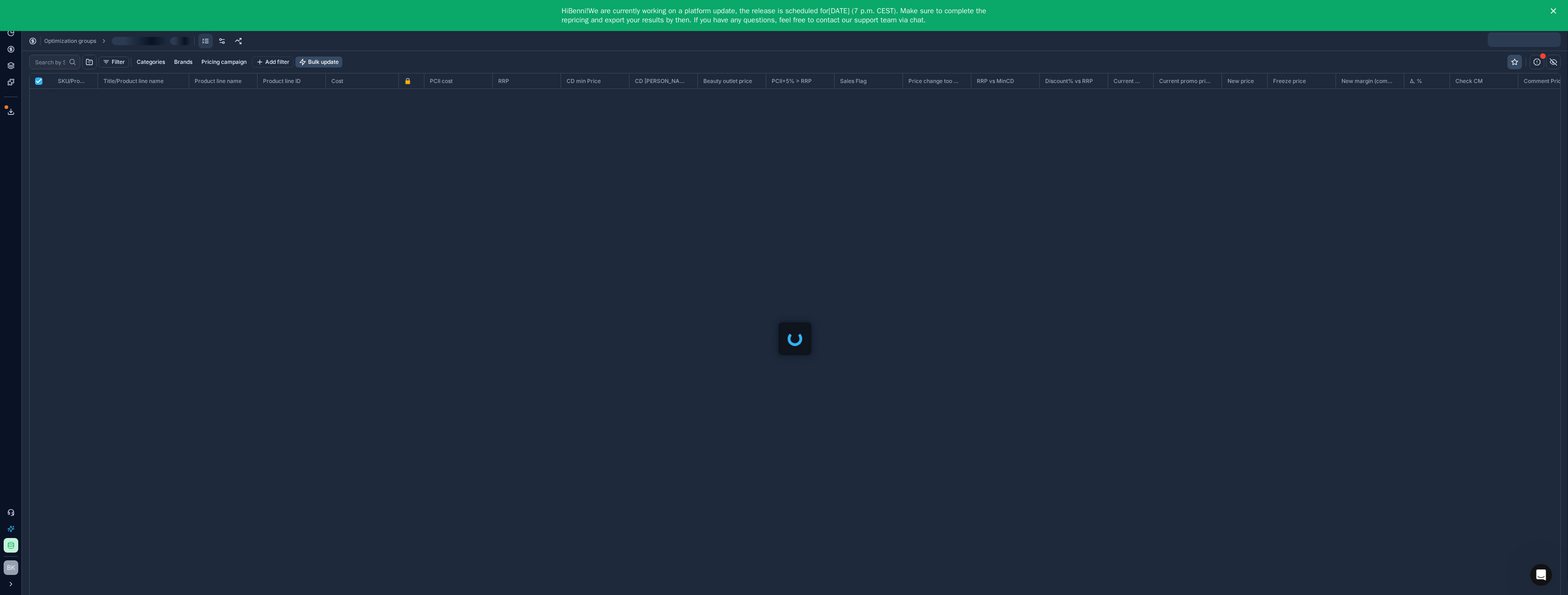scroll, scrollTop: 1, scrollLeft: 1, axis: both 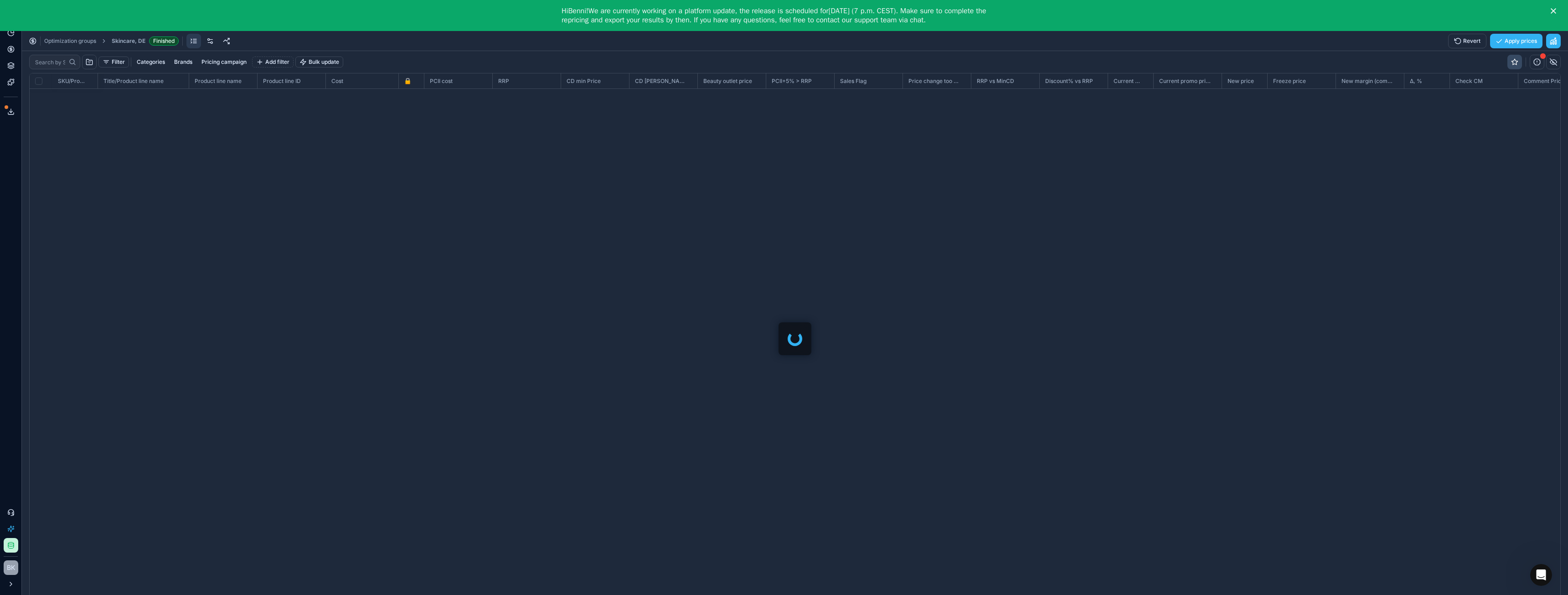 checkbox on "false" 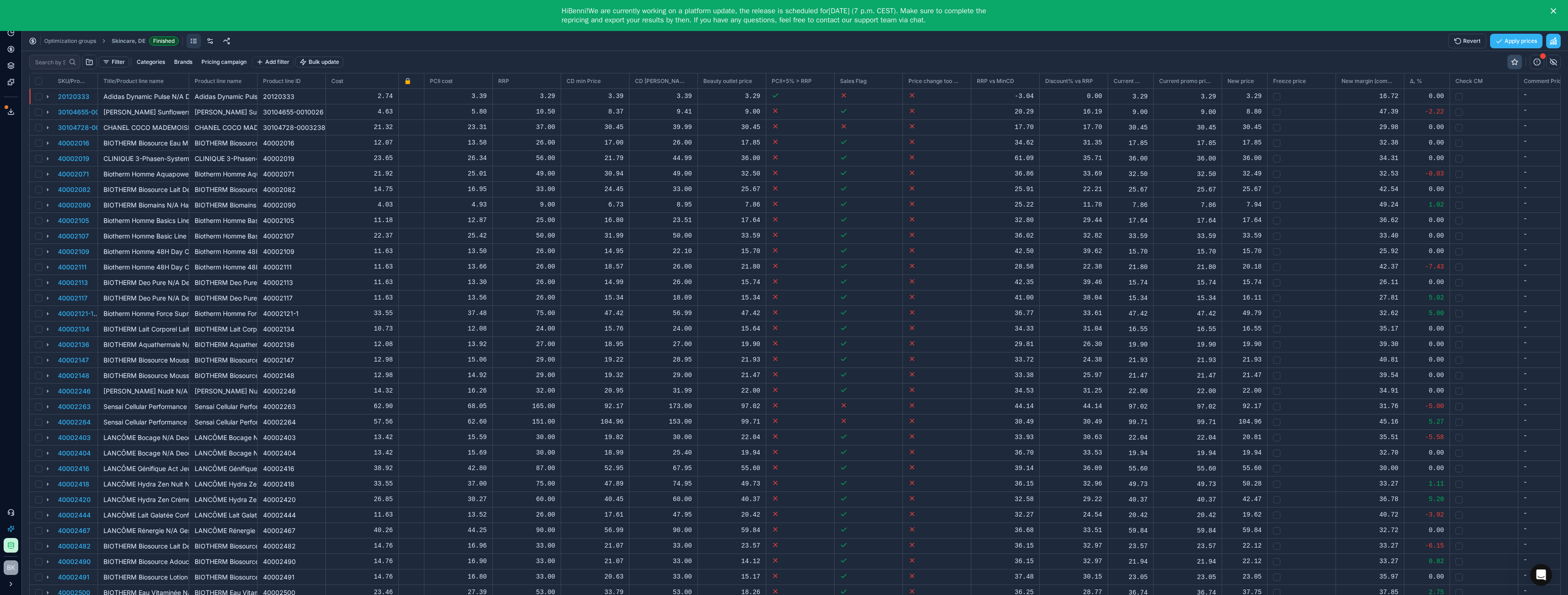 scroll, scrollTop: 524, scrollLeft: 1517, axis: both 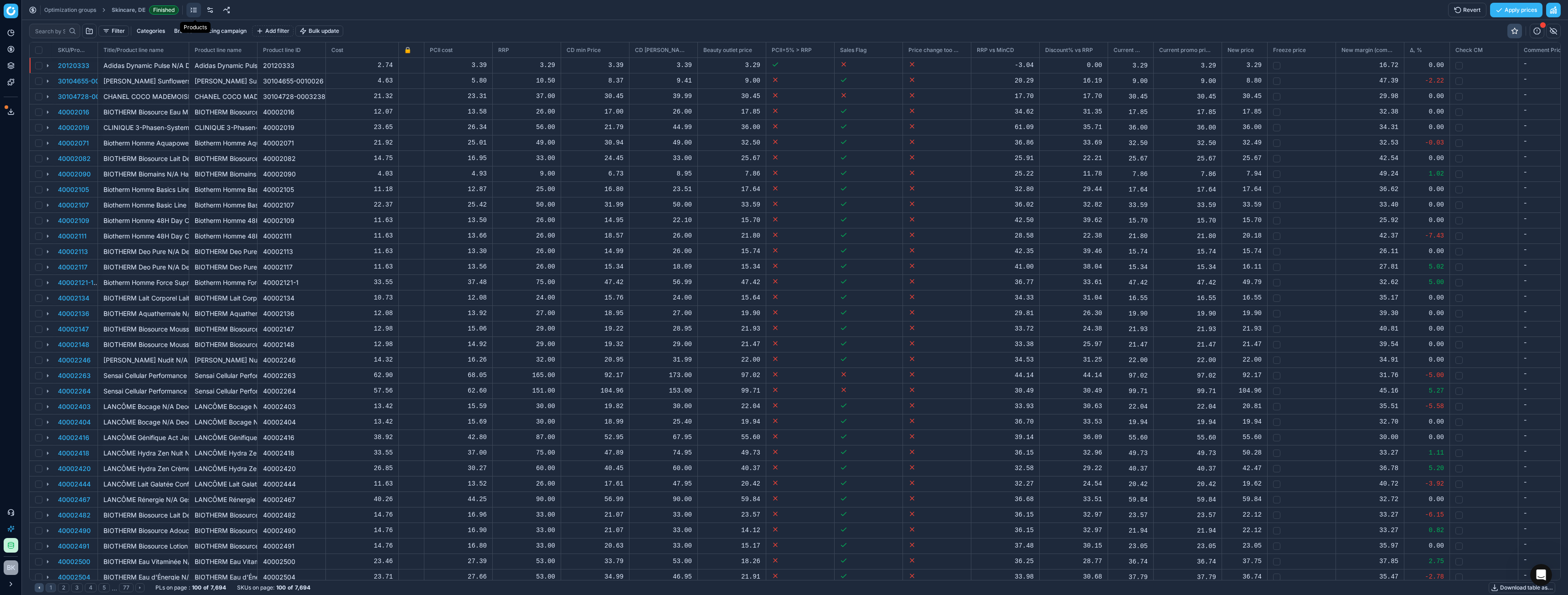 click at bounding box center (194, 10) 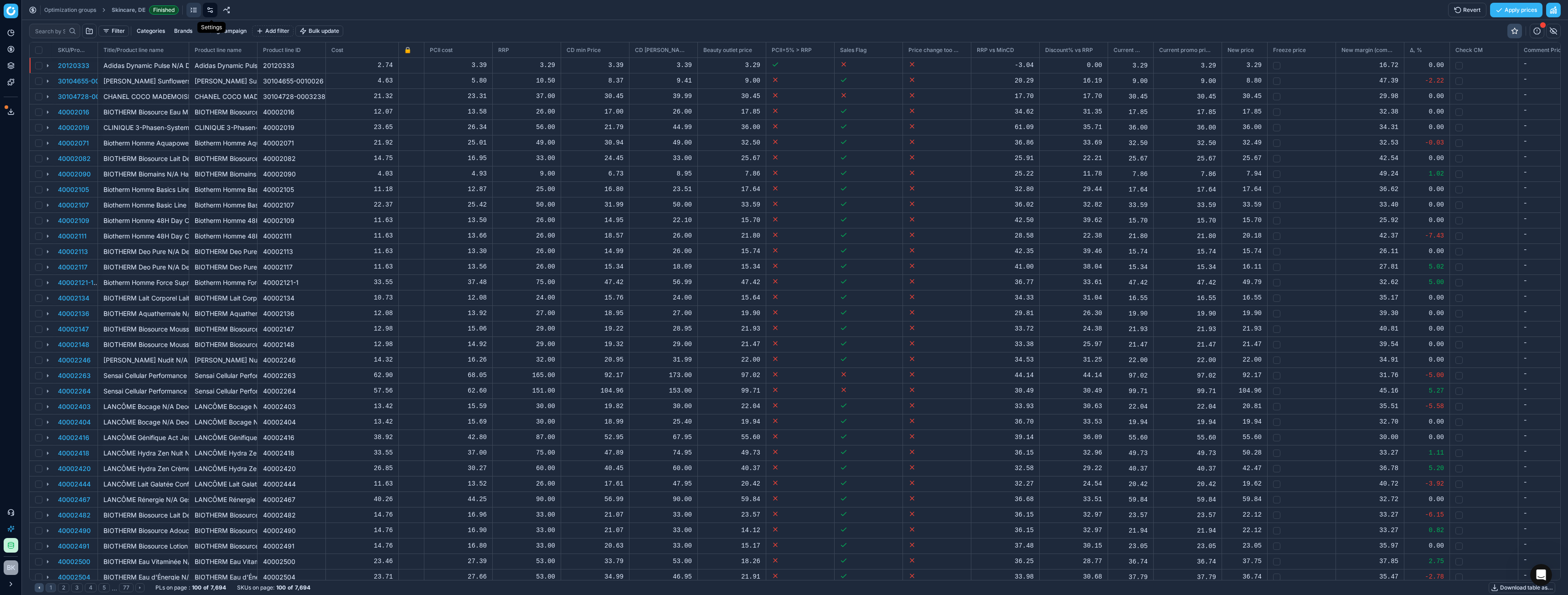 click 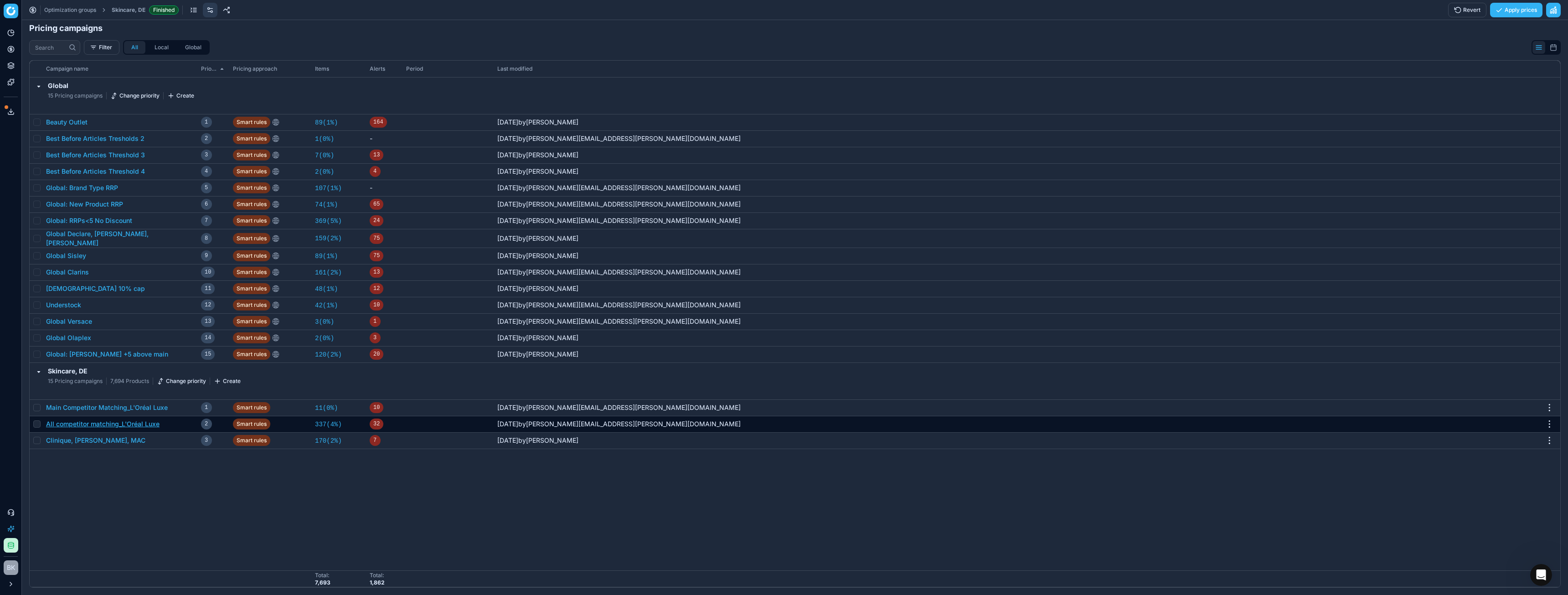 scroll, scrollTop: 0, scrollLeft: 0, axis: both 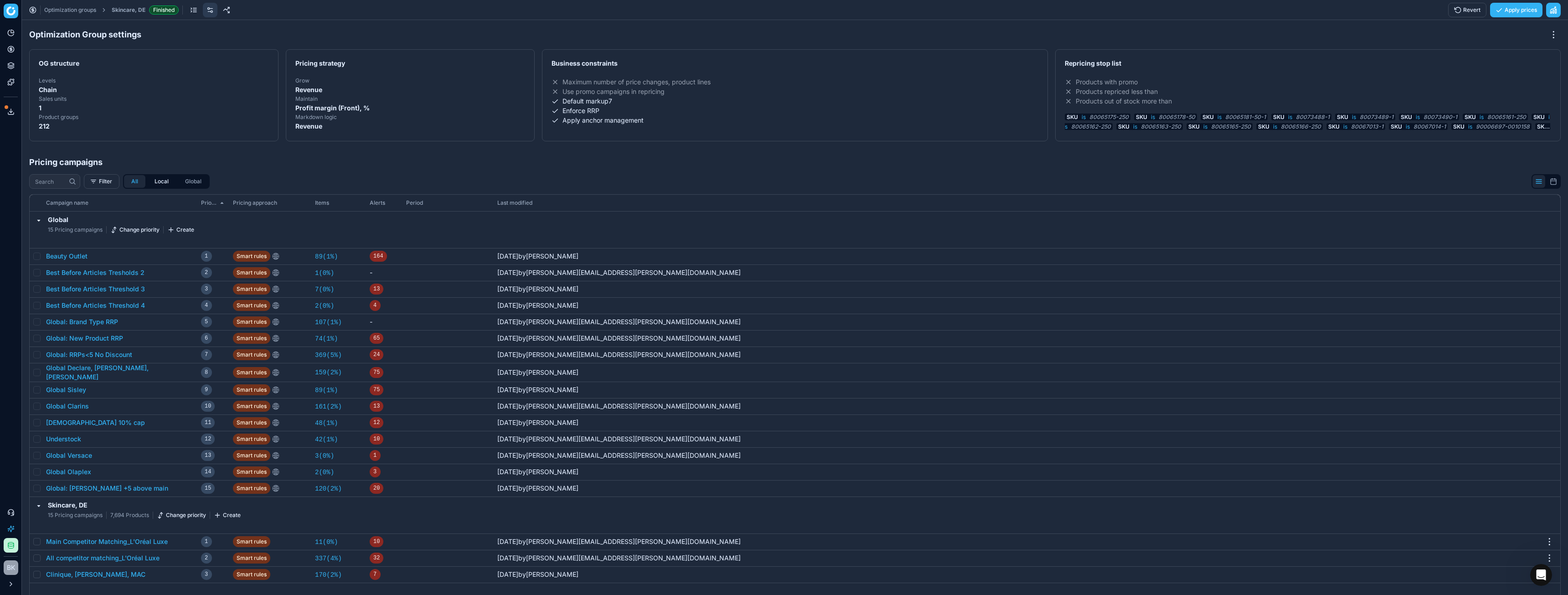 click on "Local" at bounding box center [161, 181] 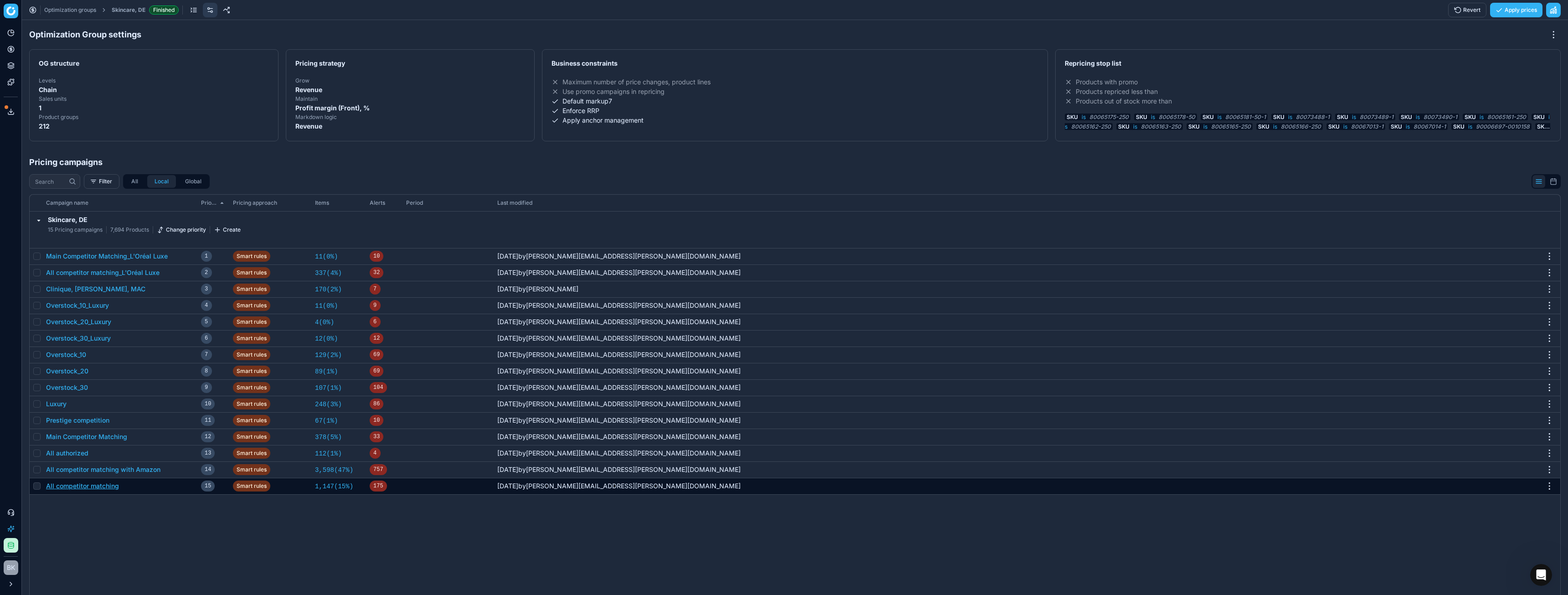 click on "All competitor matching" at bounding box center (83, 486) 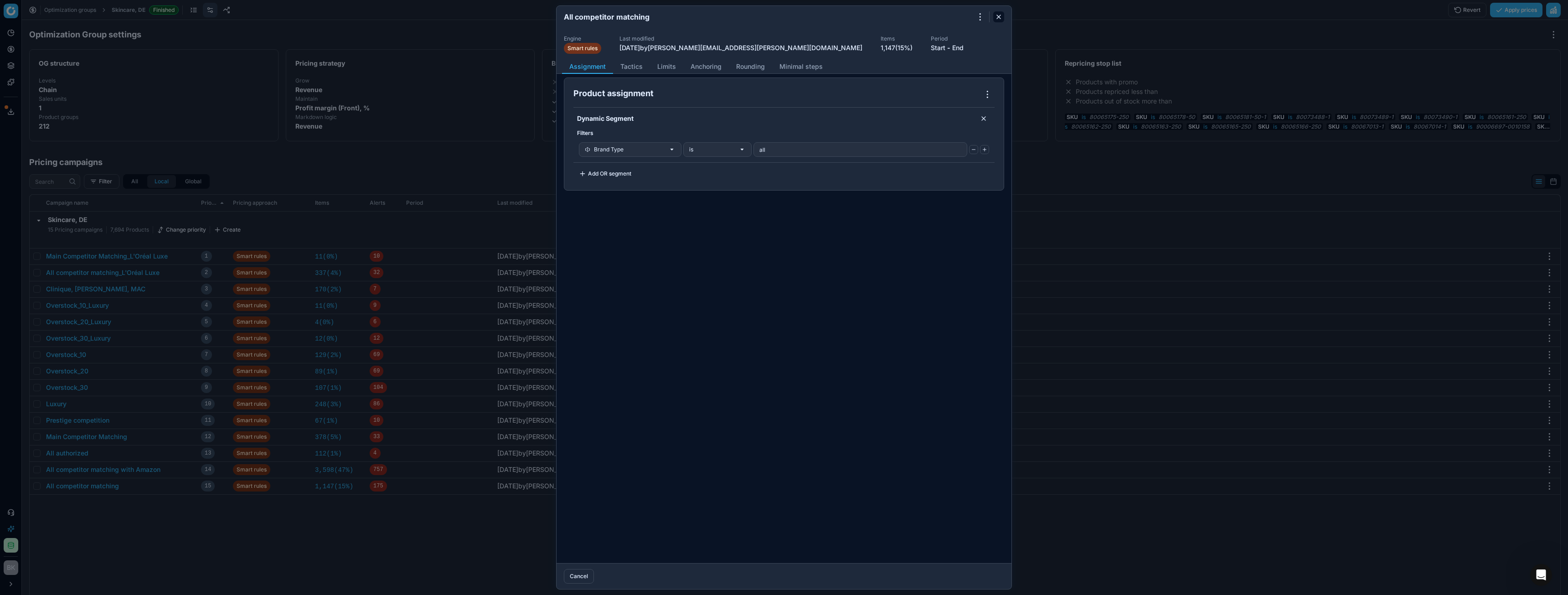 click 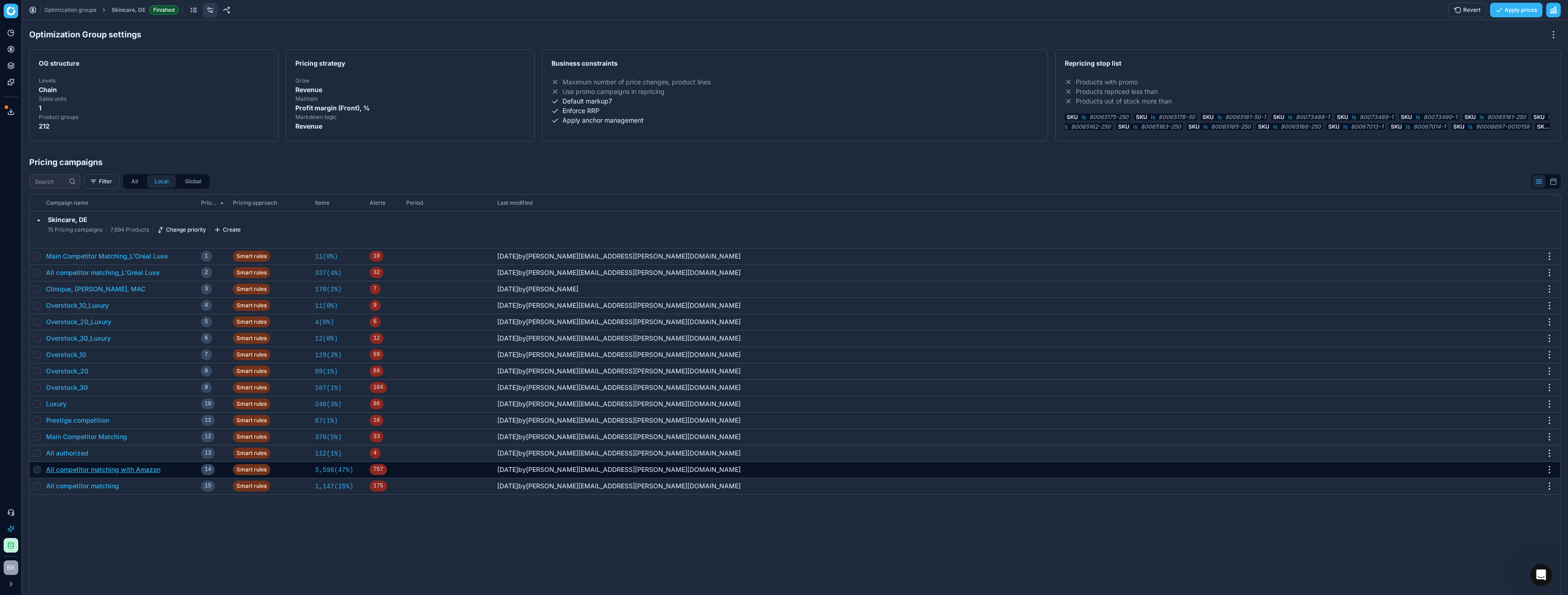 click on "All competitor matching with Amazon" at bounding box center (103, 470) 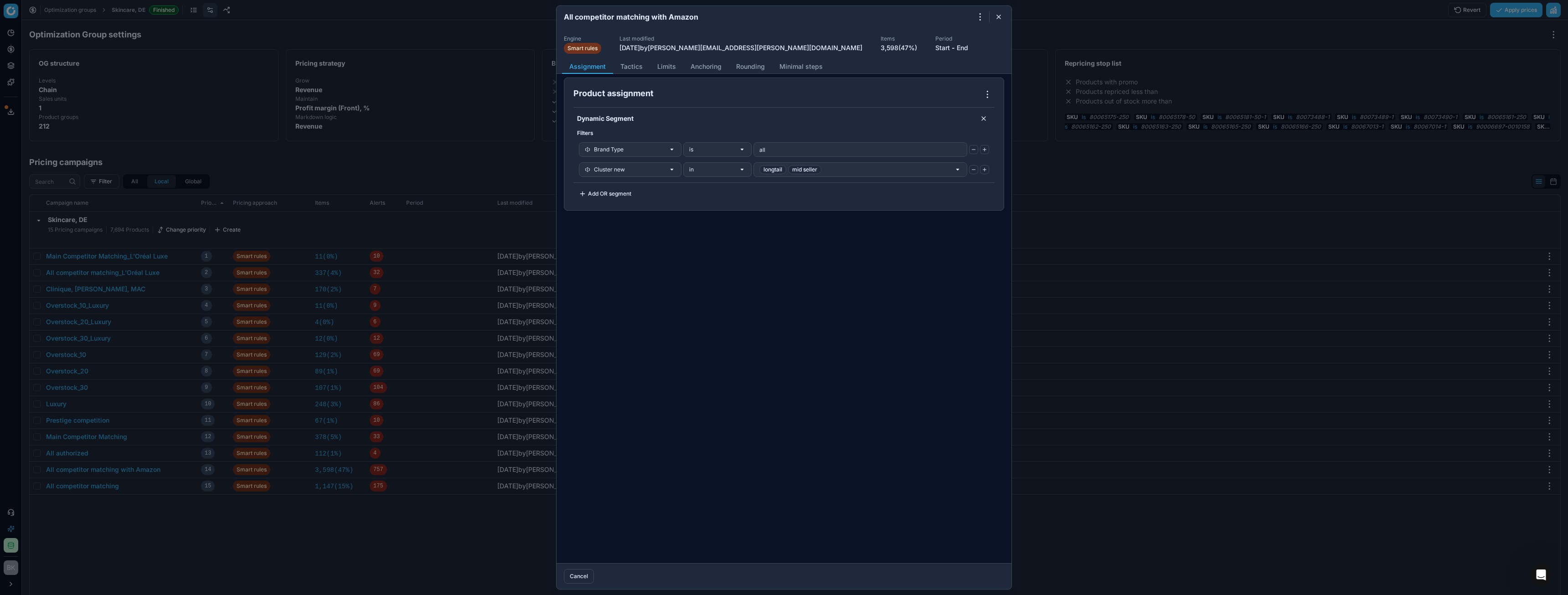 click on "Engine Smart rules Last modified 23 days ago  by  ann.chen@flaconi.de Items 3,598  (47%) Period Start - End" at bounding box center [784, 43] 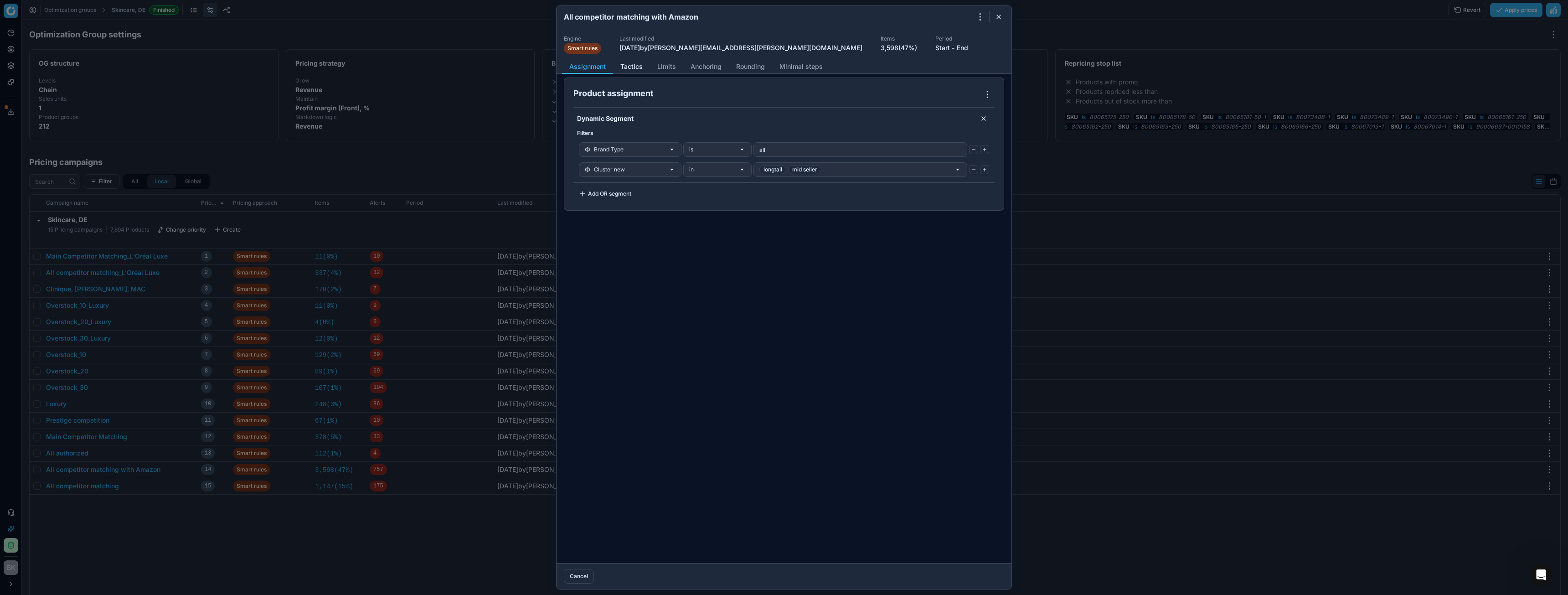 click on "Tactics" at bounding box center [631, 67] 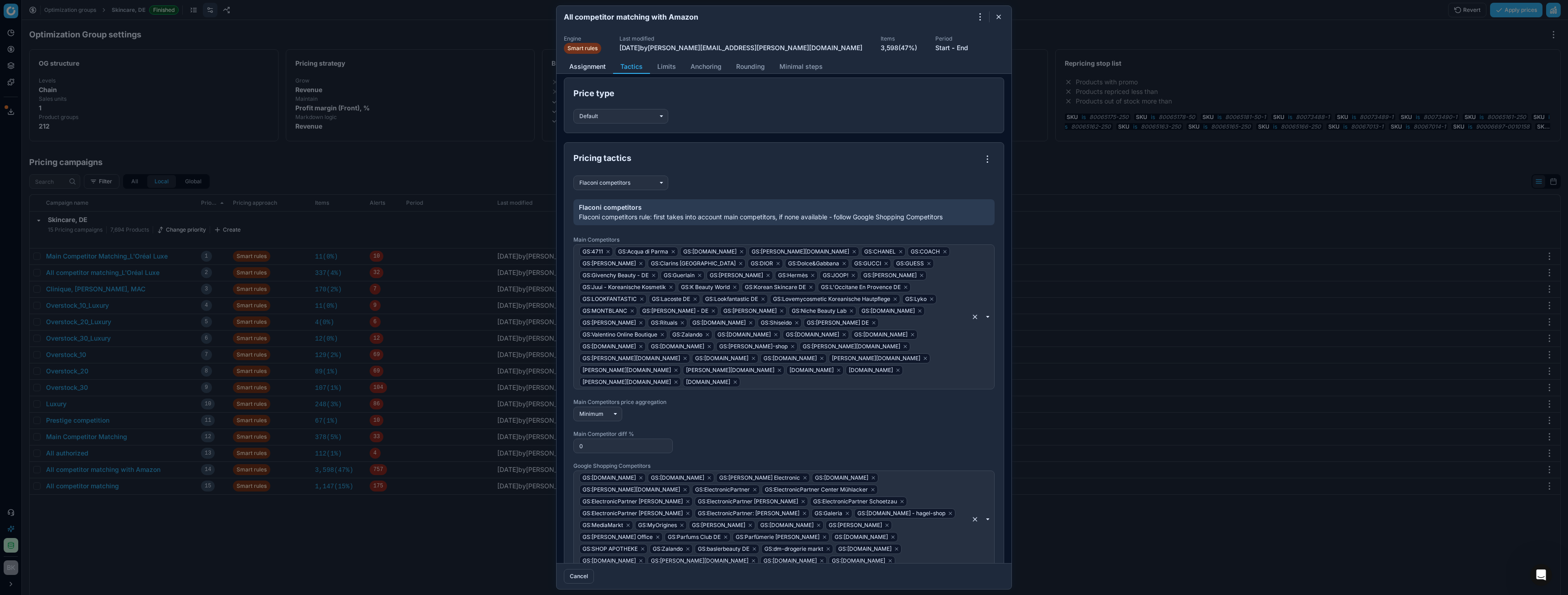 click on "Assignment" at bounding box center (588, 67) 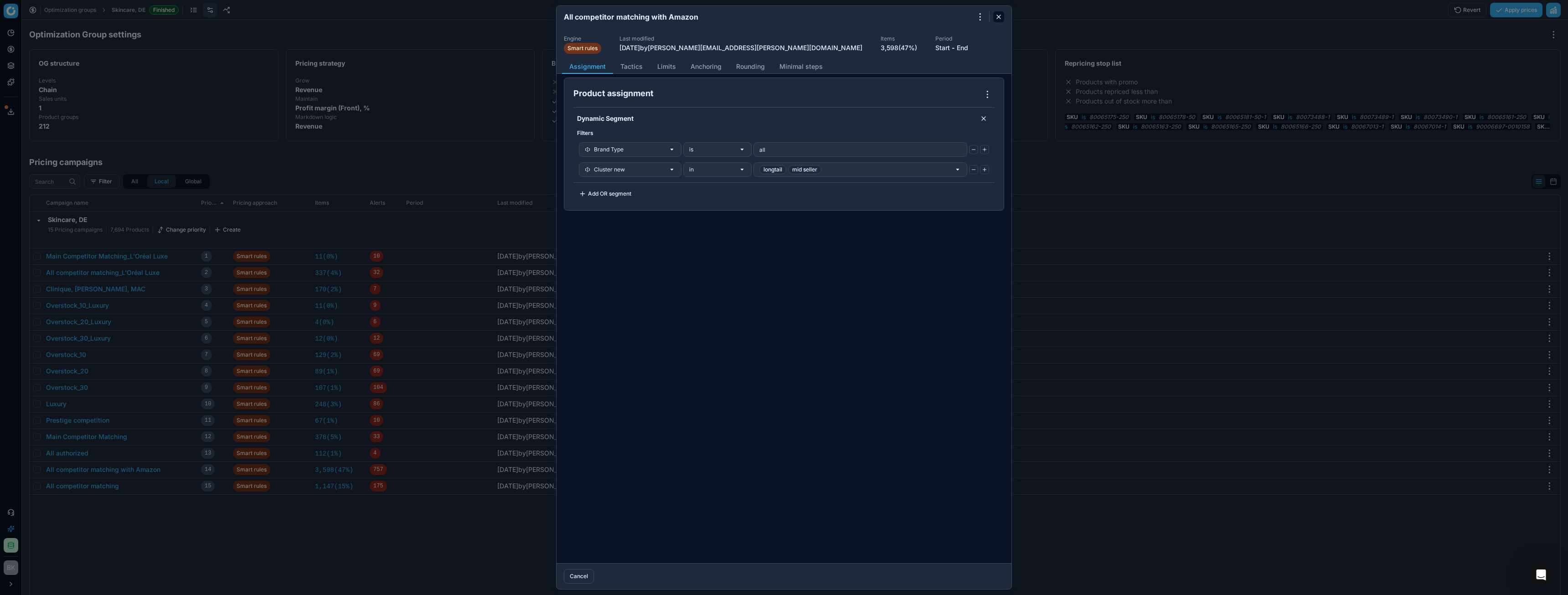 click 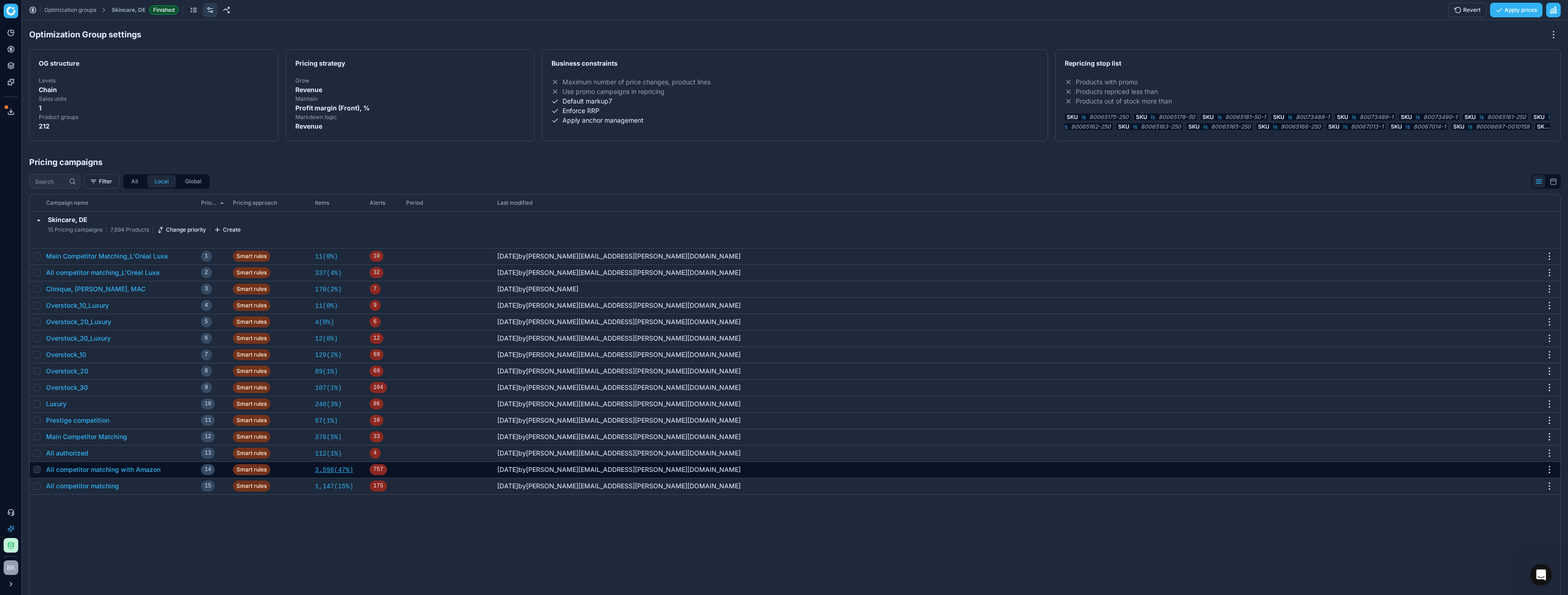 click on "3,598  ( 47% )" at bounding box center [334, 470] 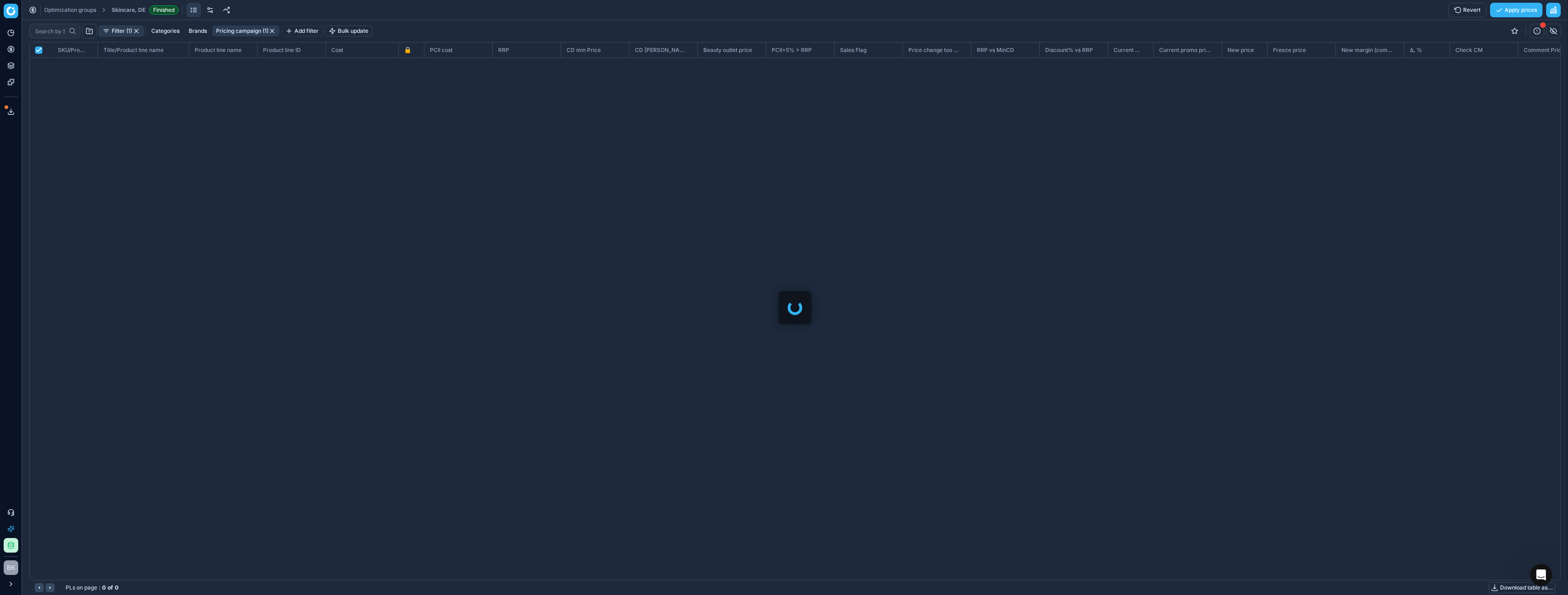 scroll, scrollTop: 1, scrollLeft: 1, axis: both 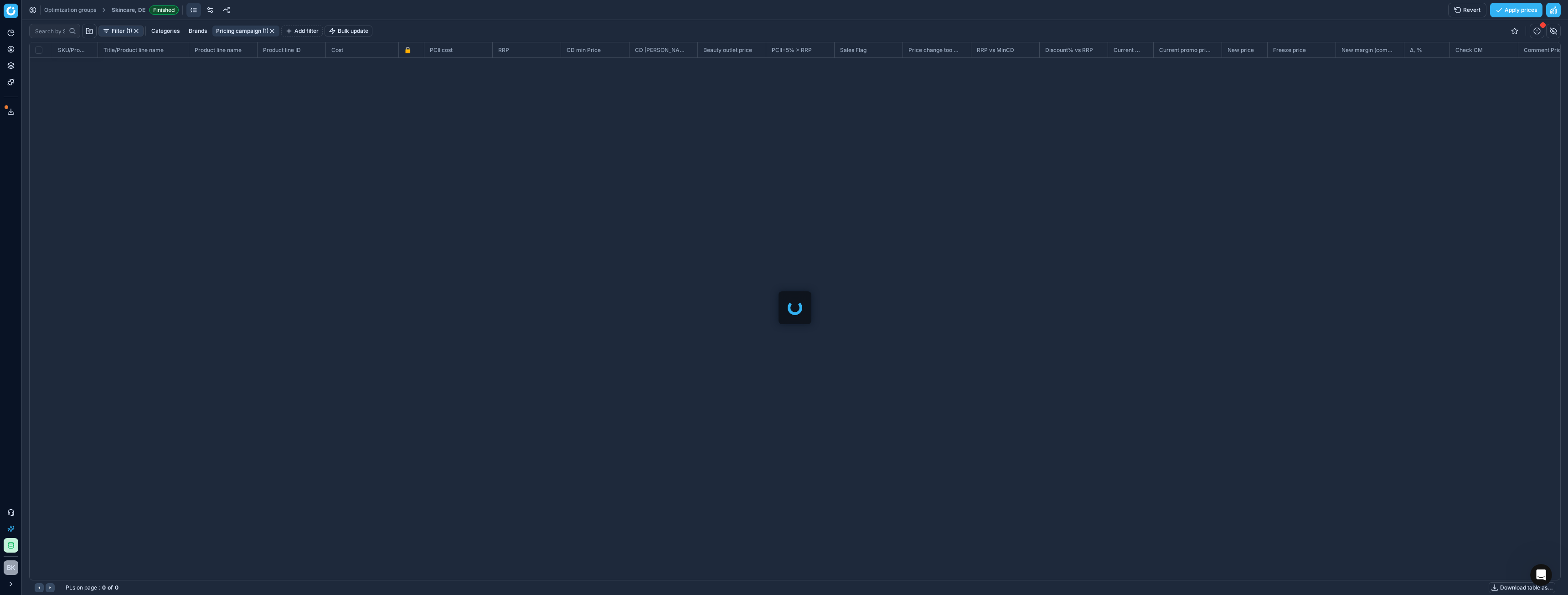 checkbox on "false" 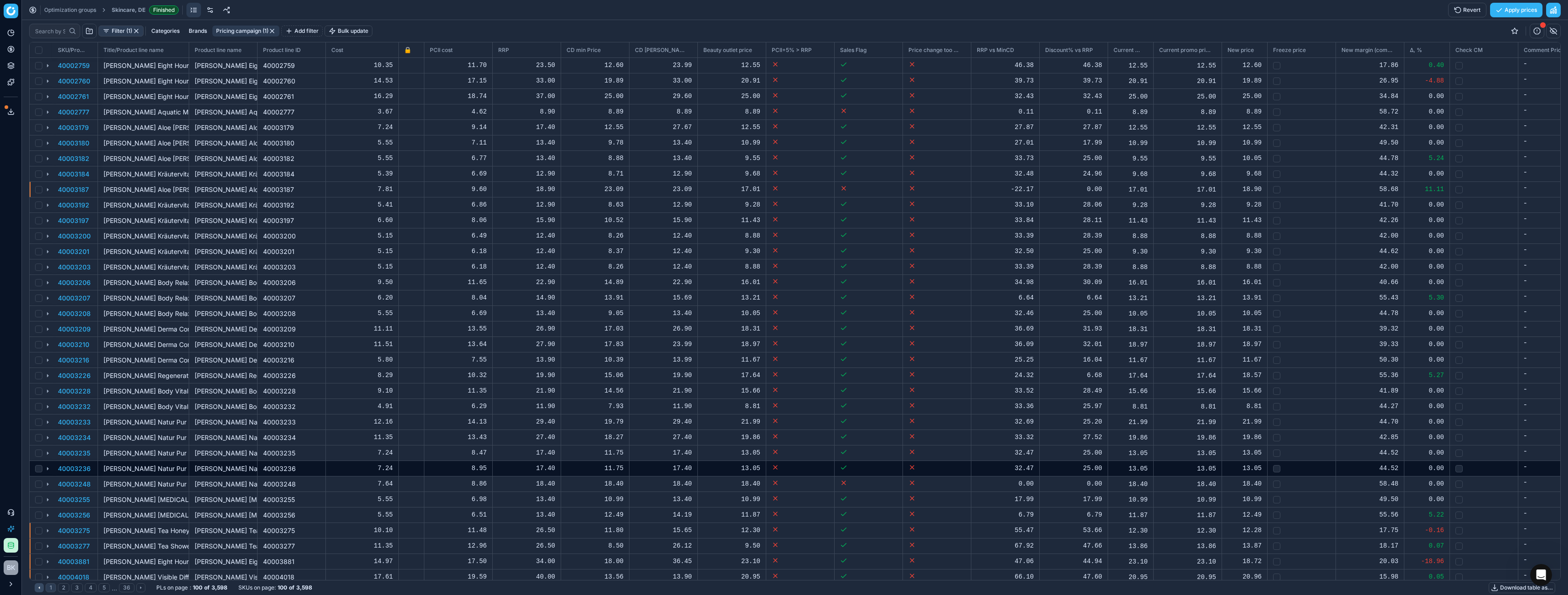 scroll, scrollTop: 524, scrollLeft: 1517, axis: both 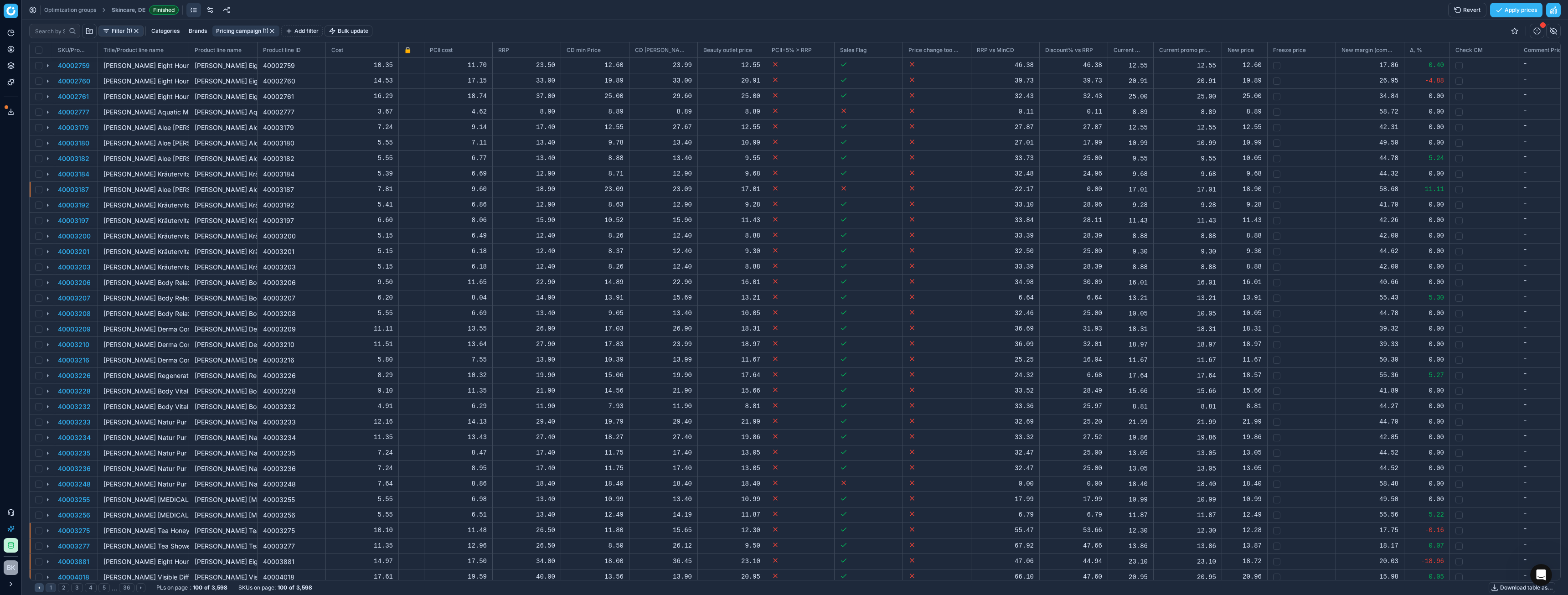 click on "Filter   (1)" at bounding box center [121, 31] 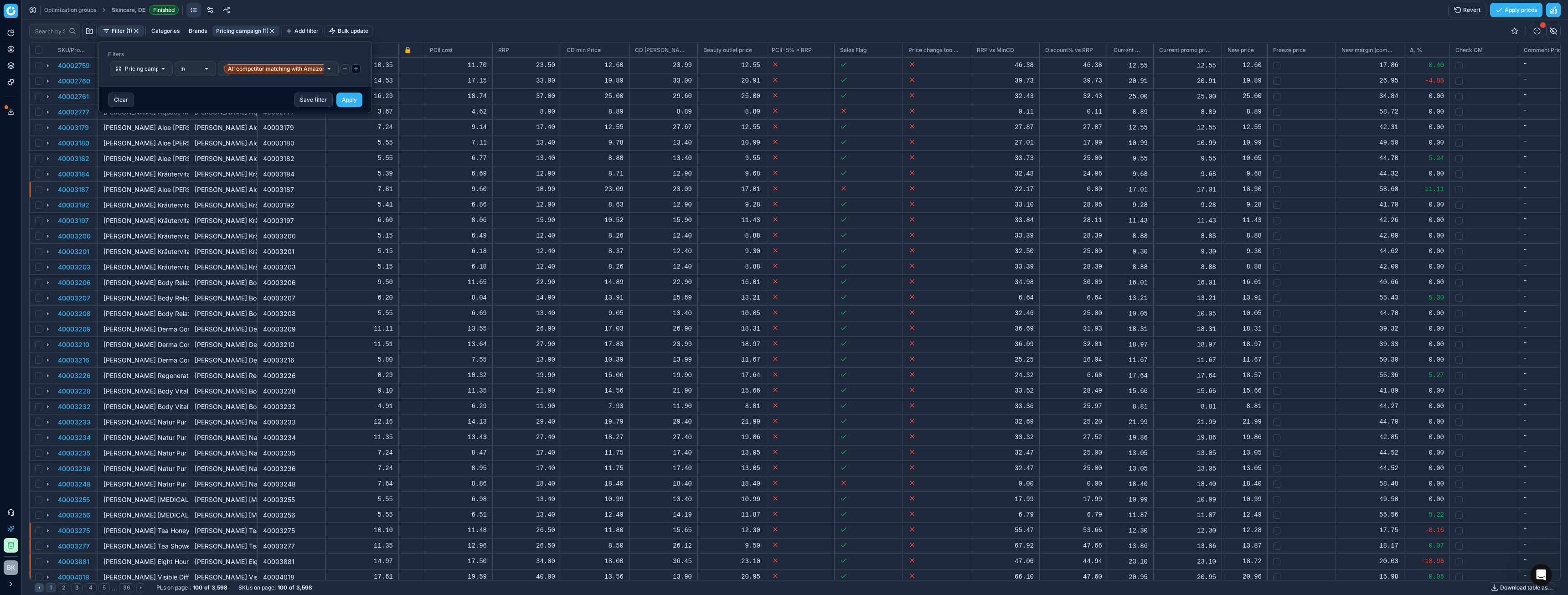 click 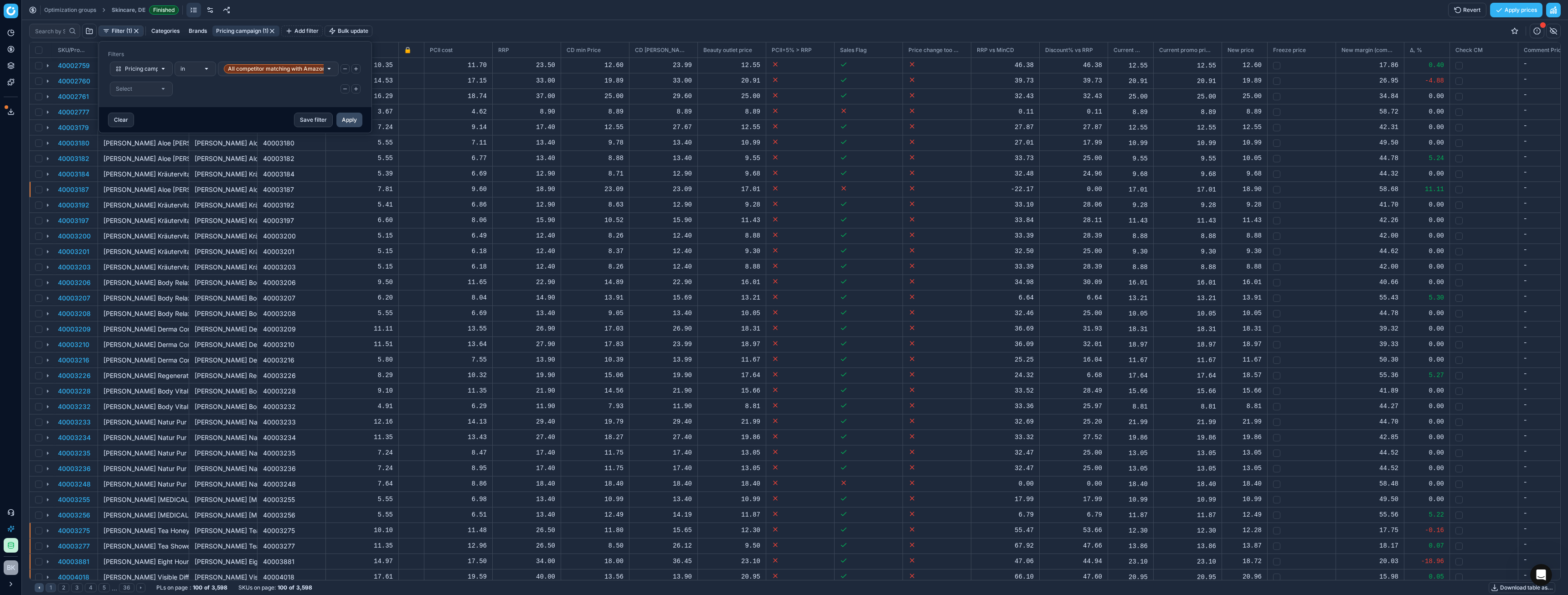 click on "Select" at bounding box center (141, 89) 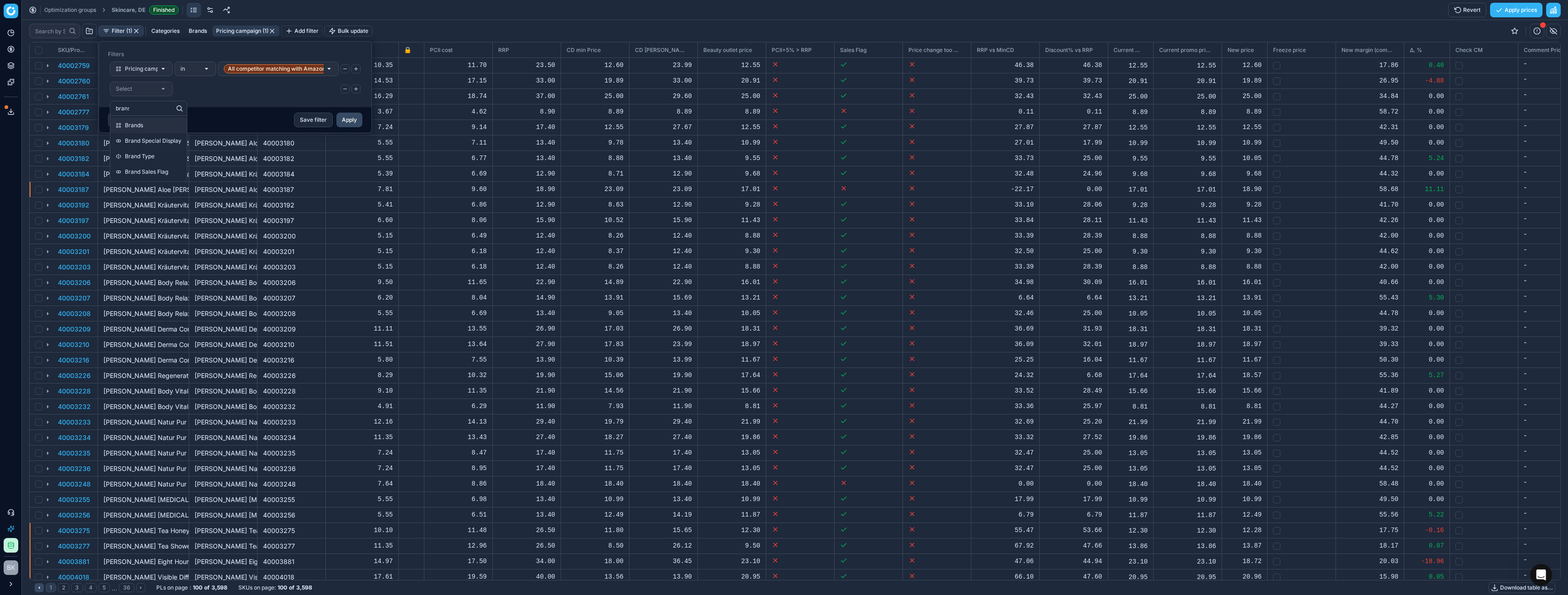 type on "bran" 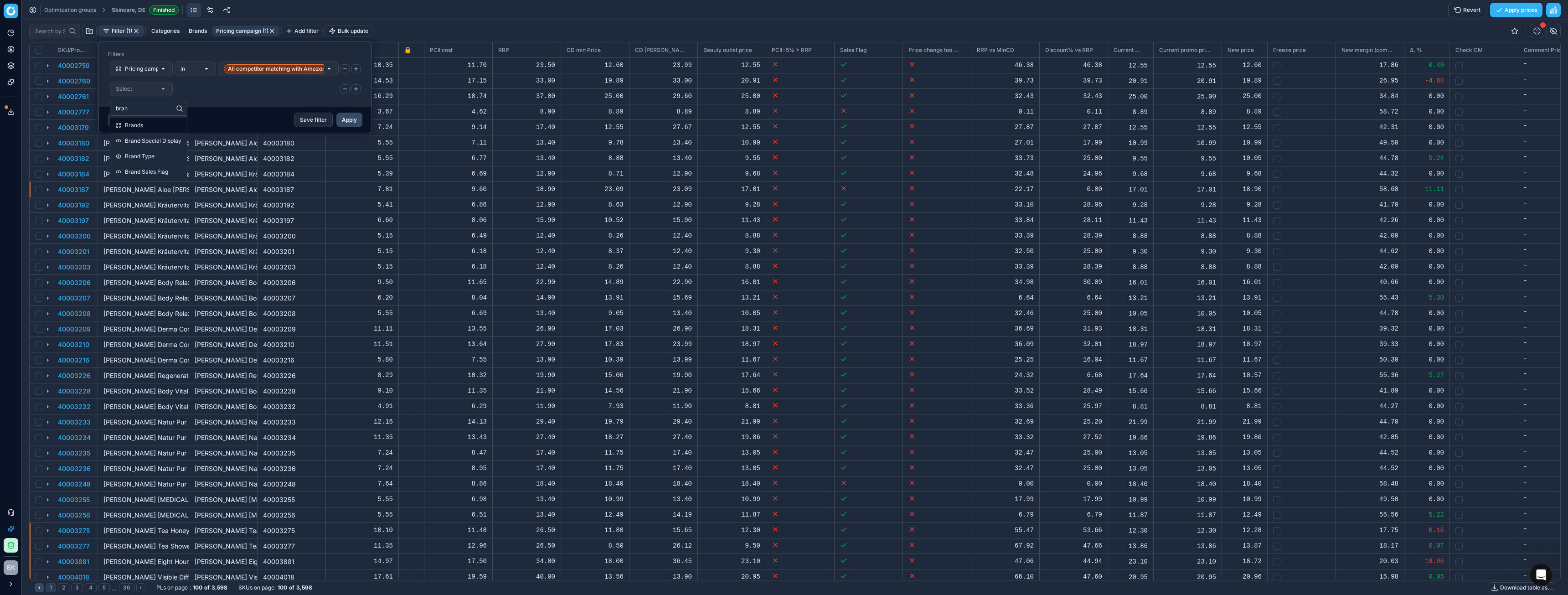 click on "Brands" at bounding box center [134, 125] 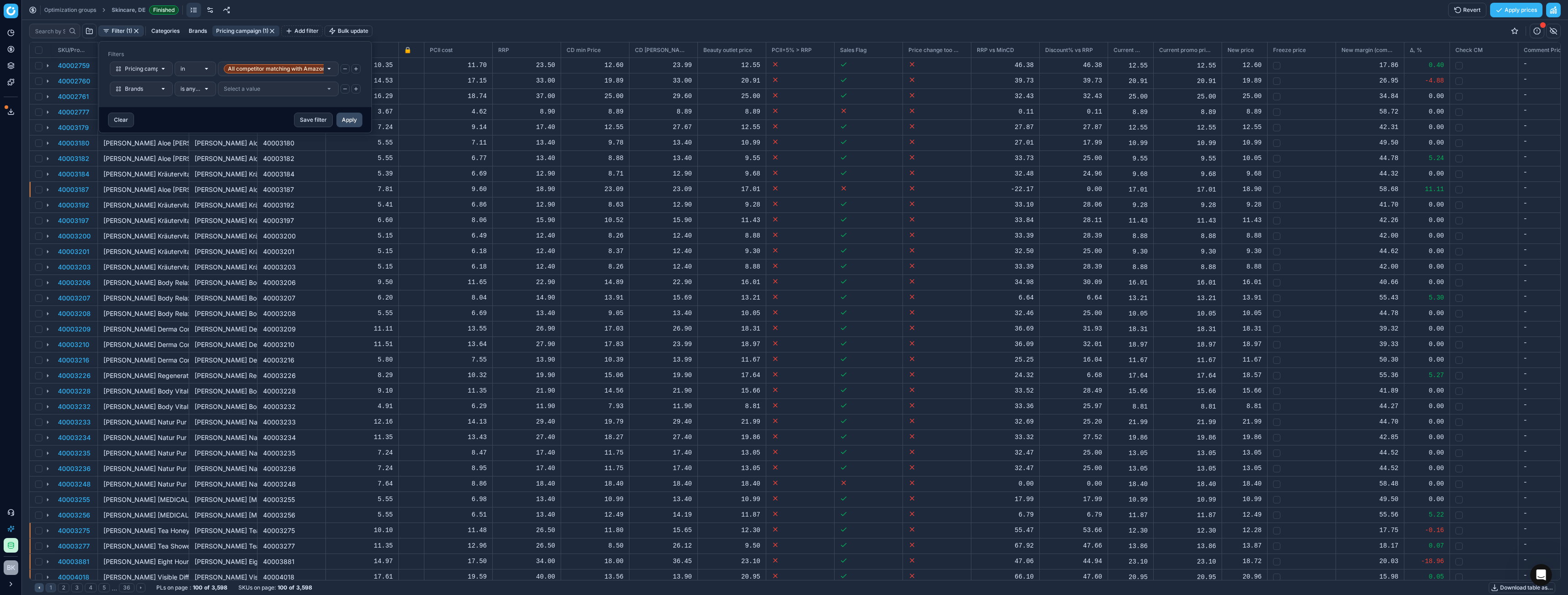 click on "is any of" at bounding box center [191, 89] 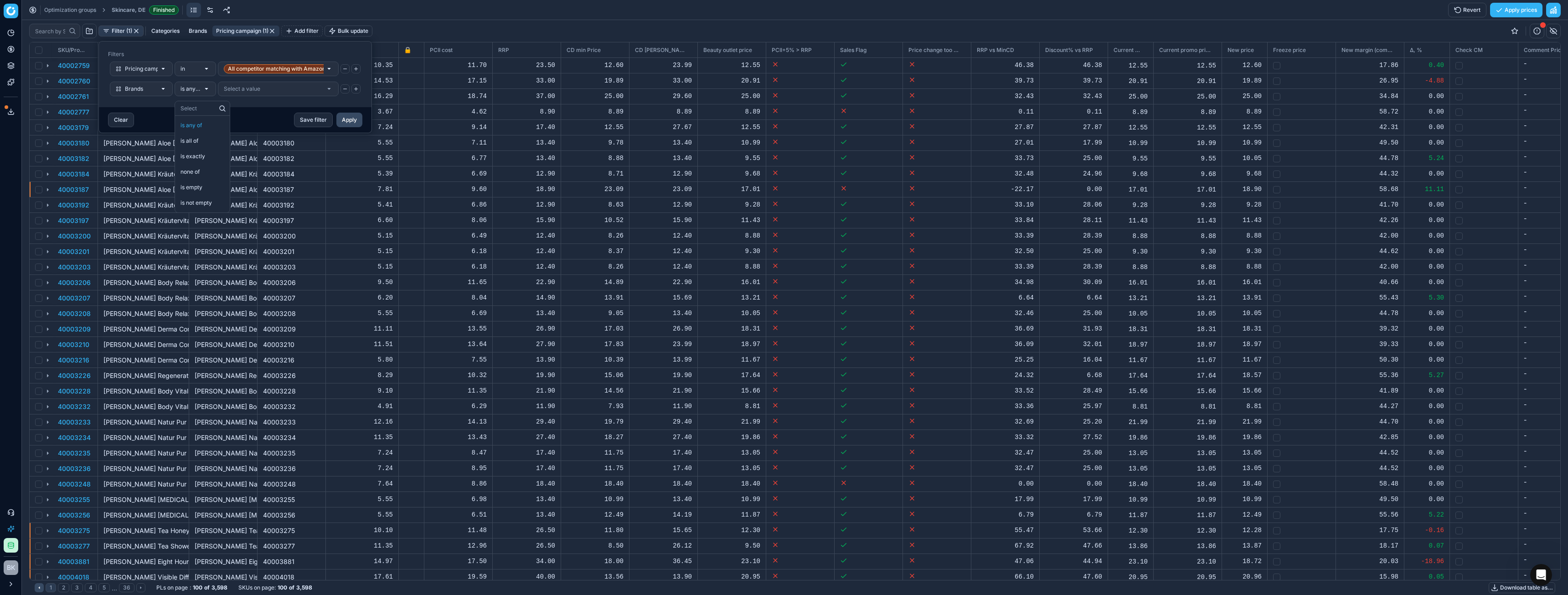 click on "Select a value" at bounding box center (242, 89) 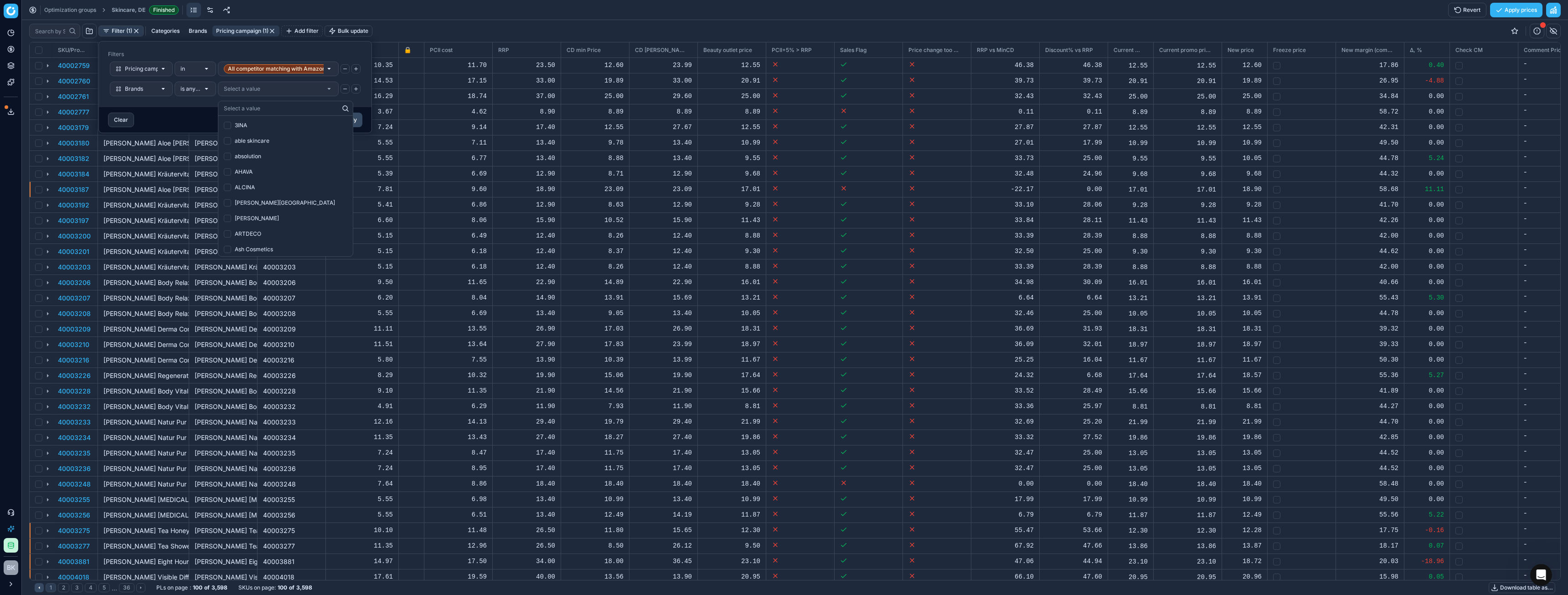 click on "Select a value" at bounding box center [242, 89] 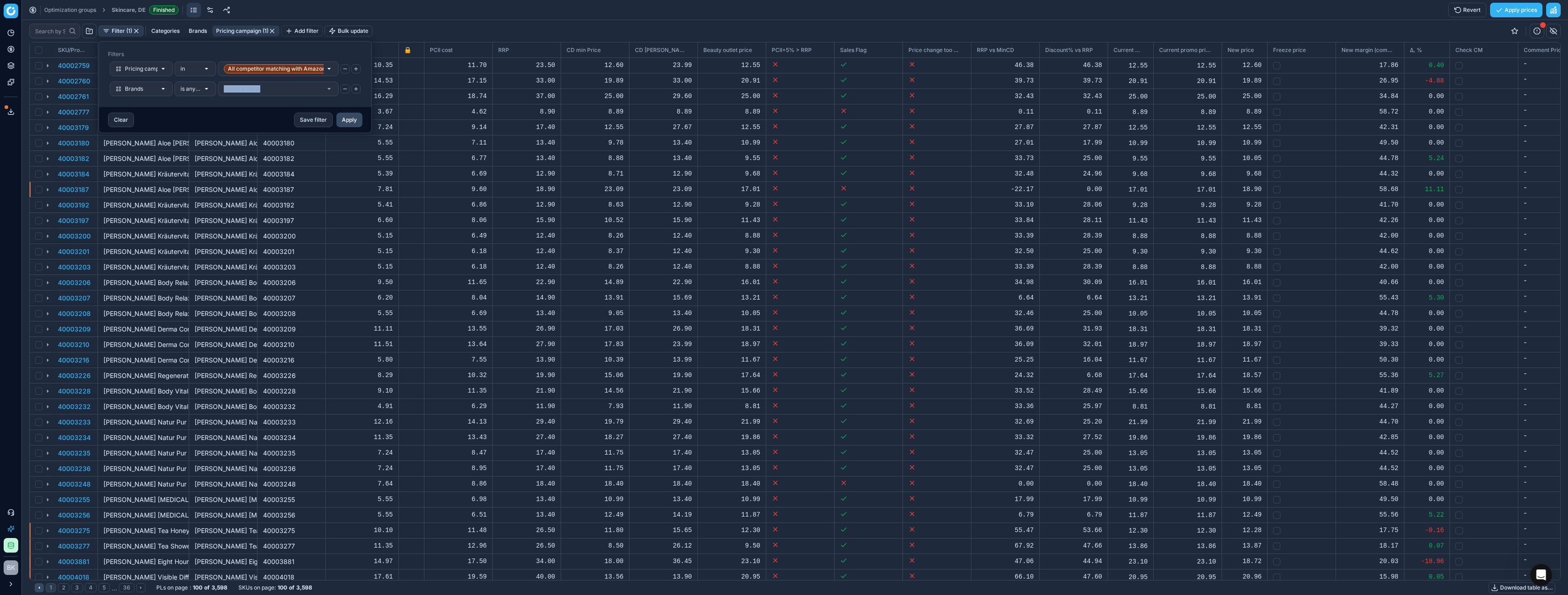 click on "Select a value" at bounding box center (242, 89) 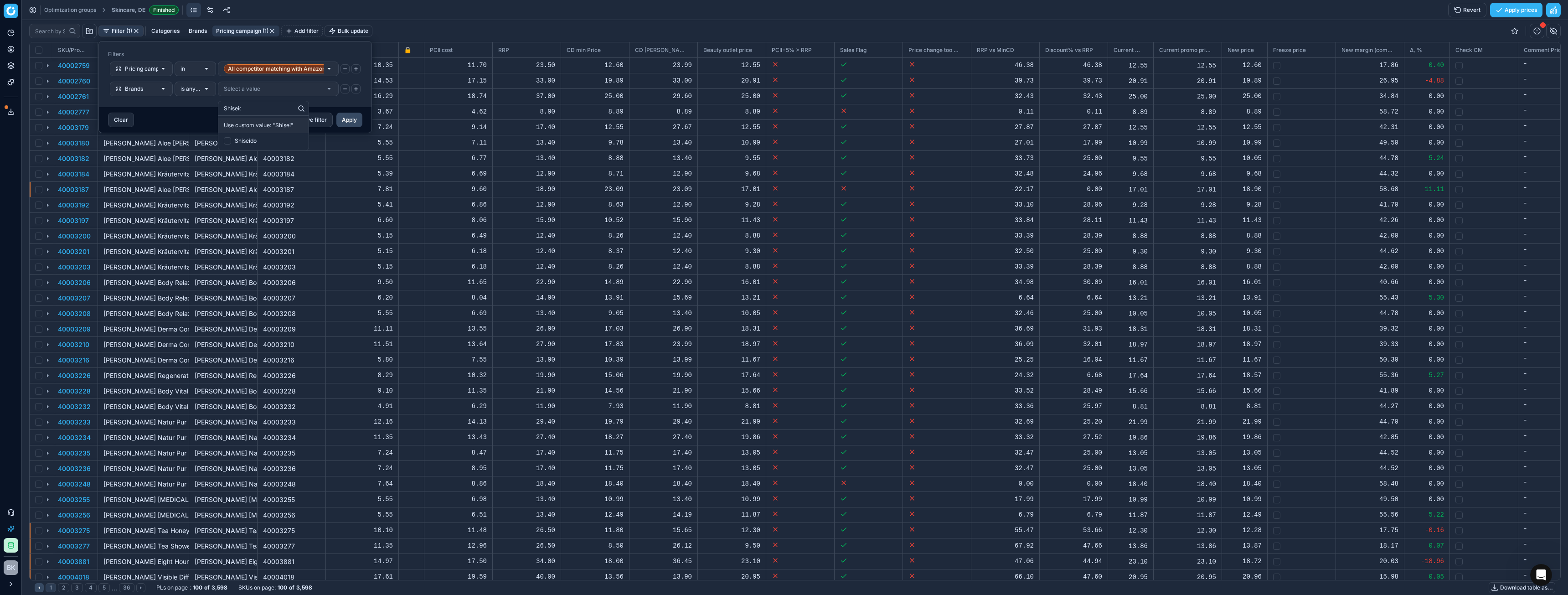 type on "Shiseido" 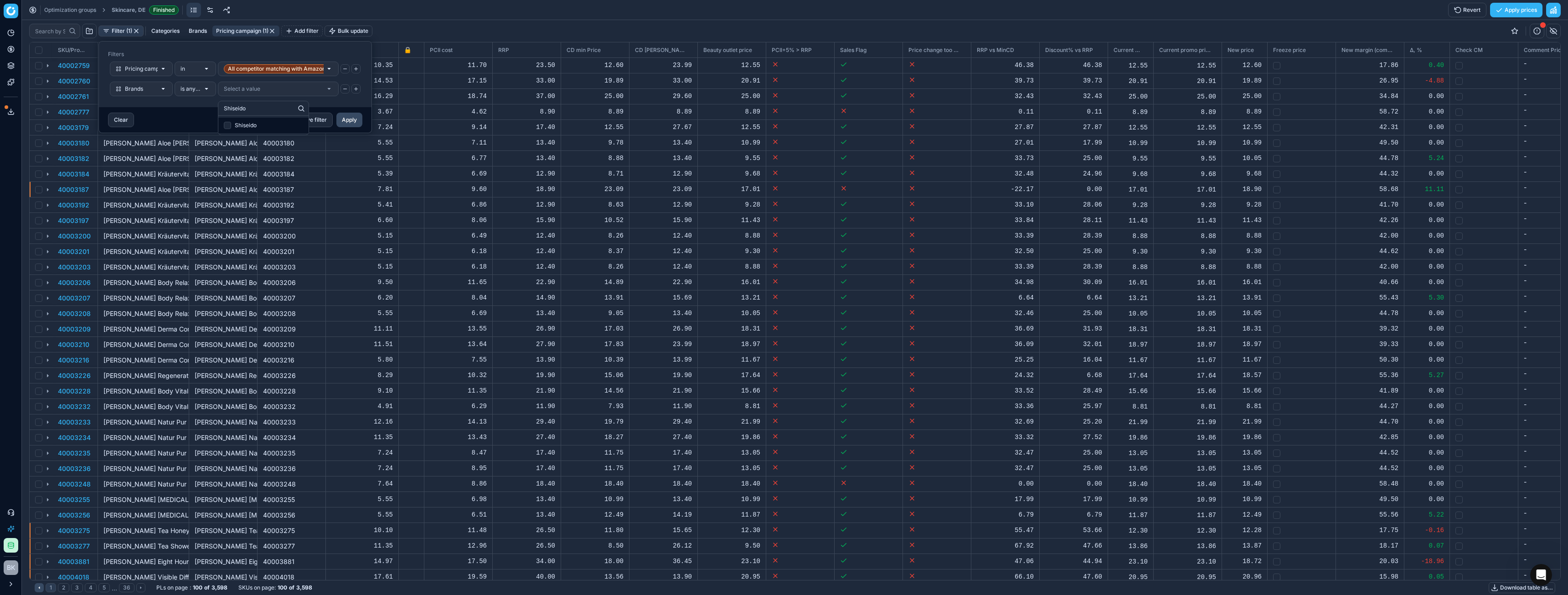 click at bounding box center [227, 125] 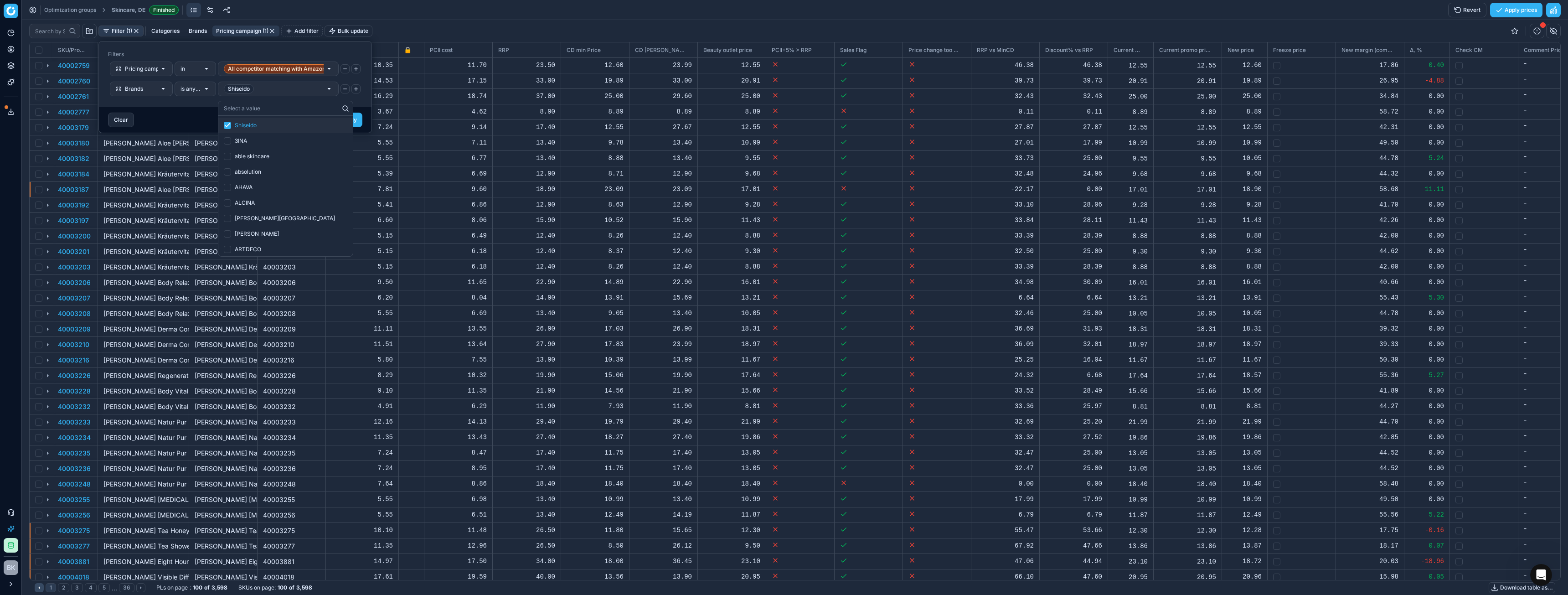 click on "Filters Pricing campaign in All competitor matching with Amazon Brands is any of Shiseido" at bounding box center [235, 74] 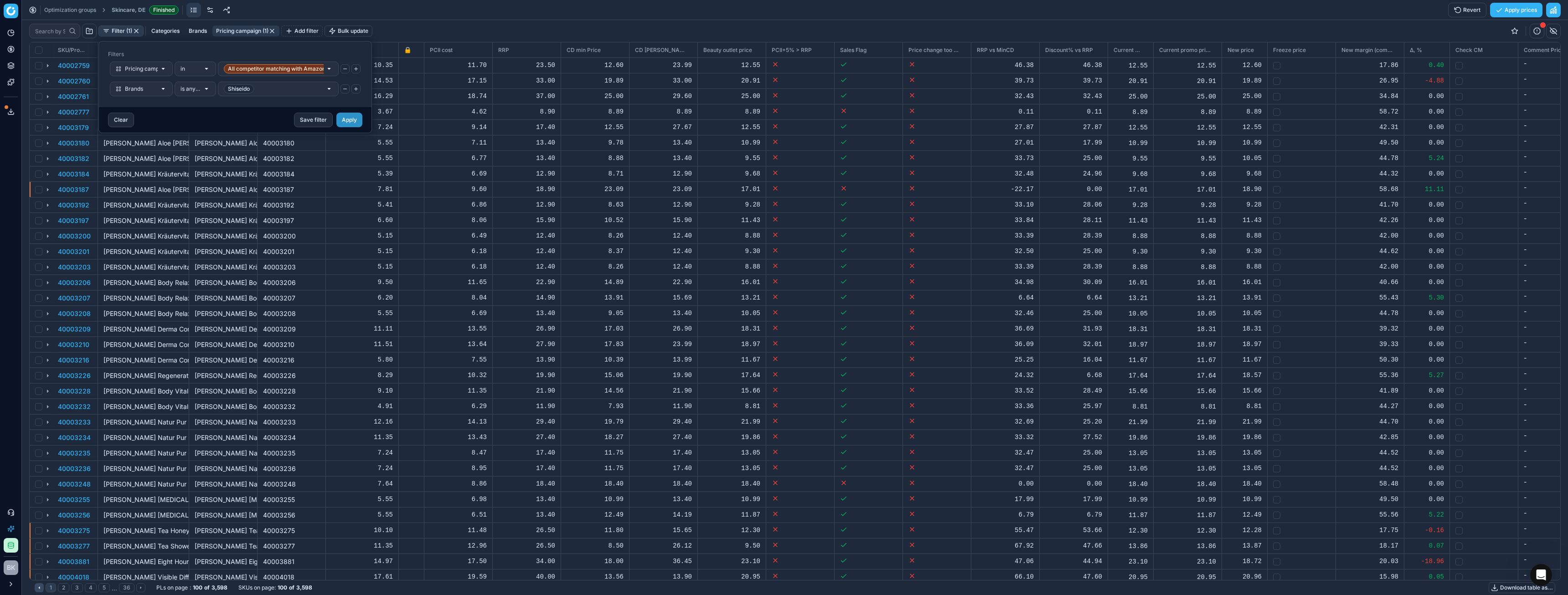 click on "Apply" at bounding box center (349, 120) 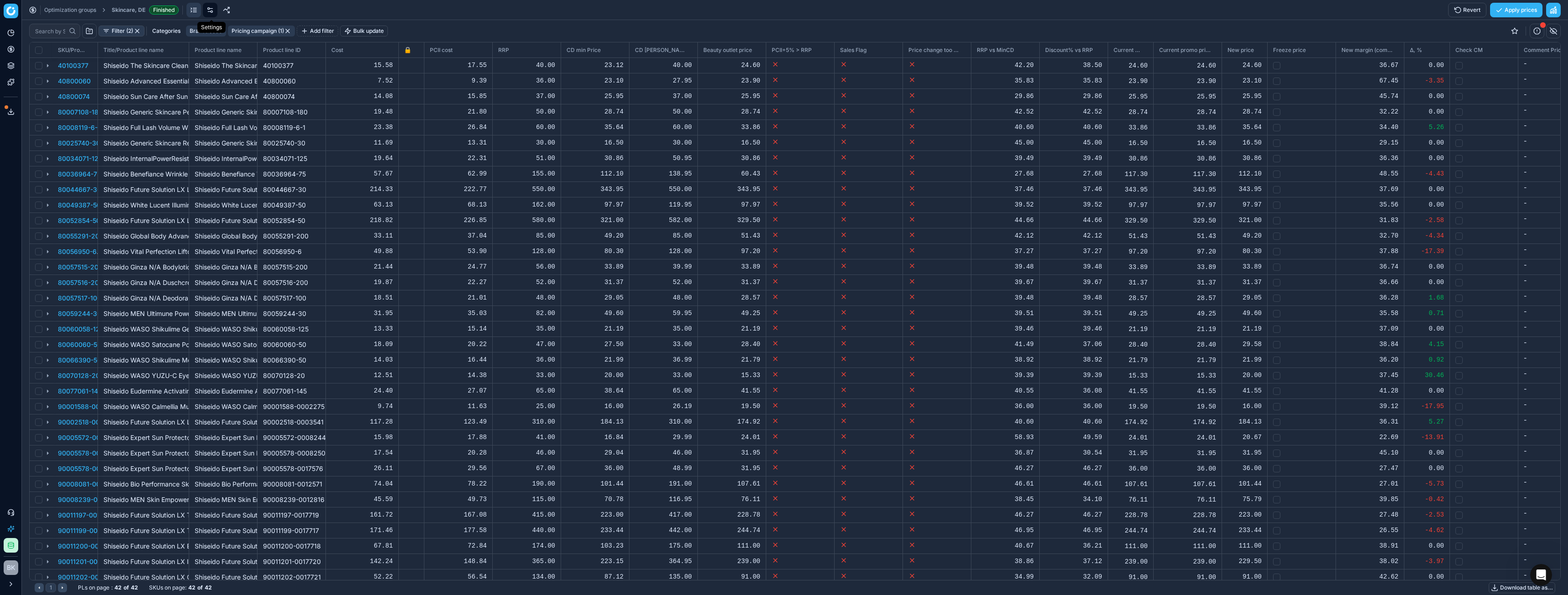 click 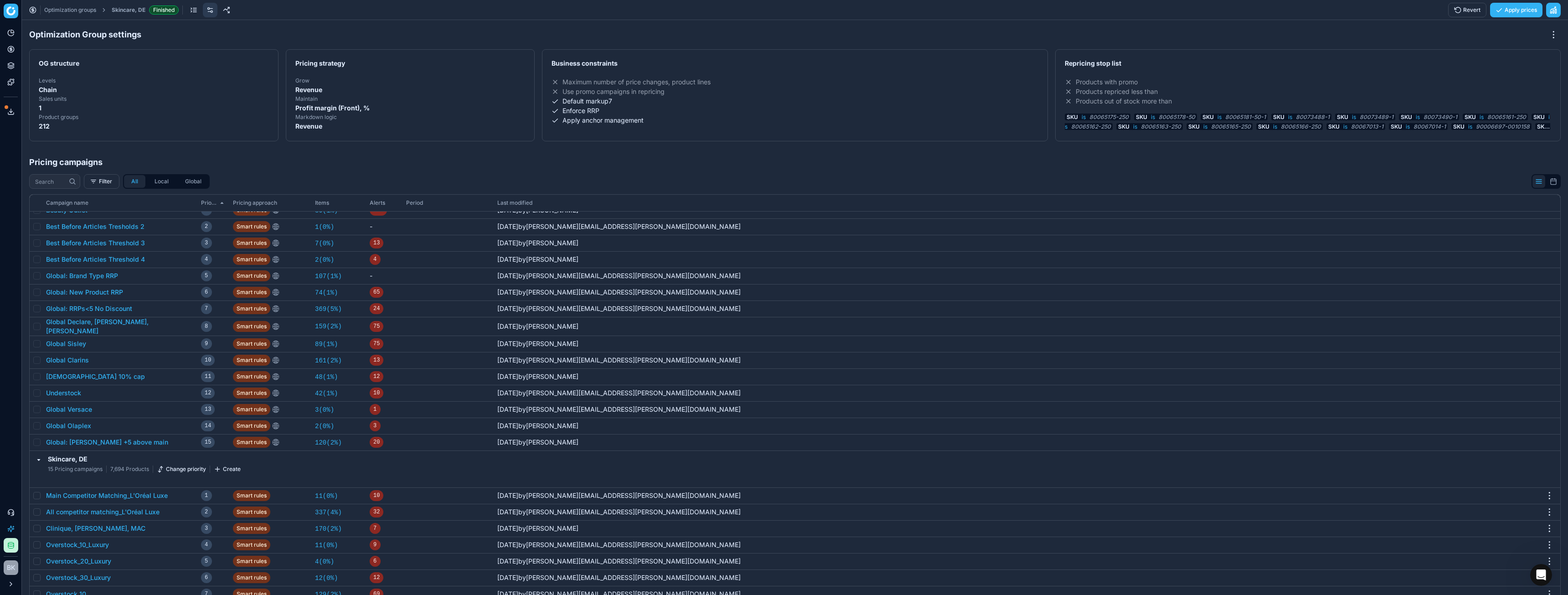 scroll, scrollTop: 73, scrollLeft: 0, axis: vertical 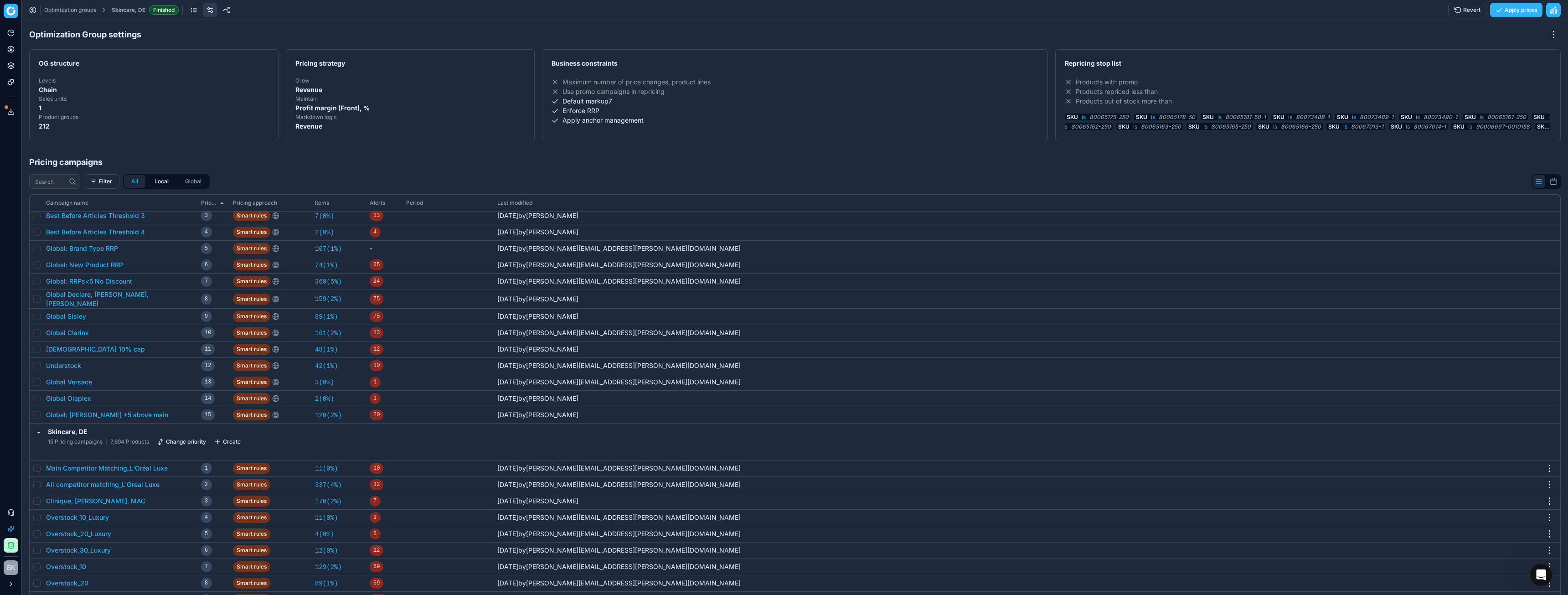 click on "Local" at bounding box center (161, 181) 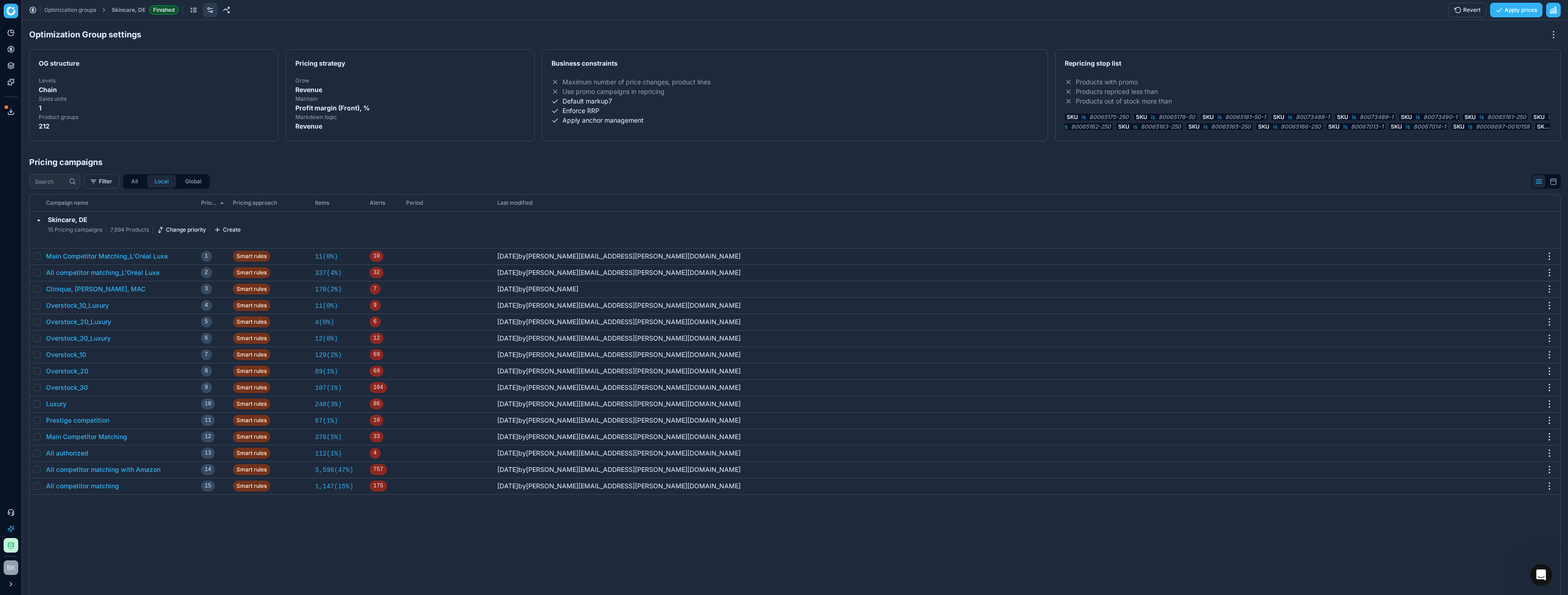 scroll, scrollTop: 0, scrollLeft: 0, axis: both 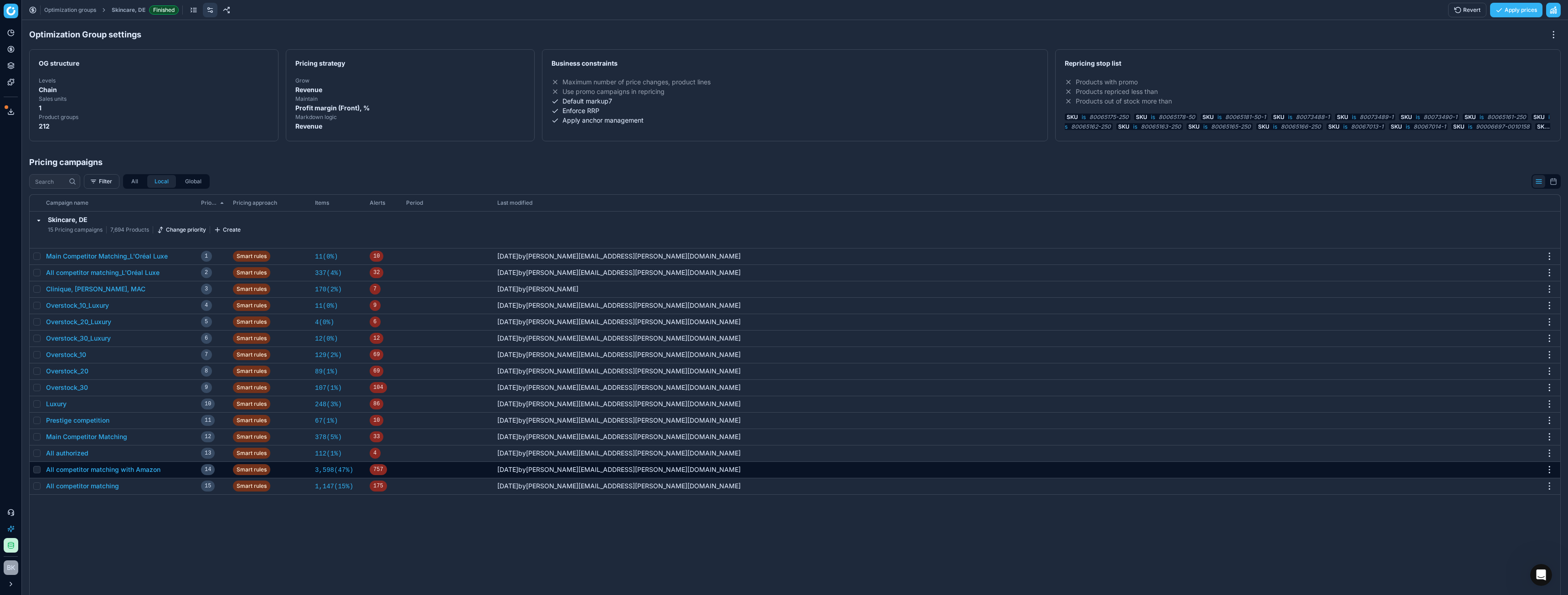 click at bounding box center (37, 470) 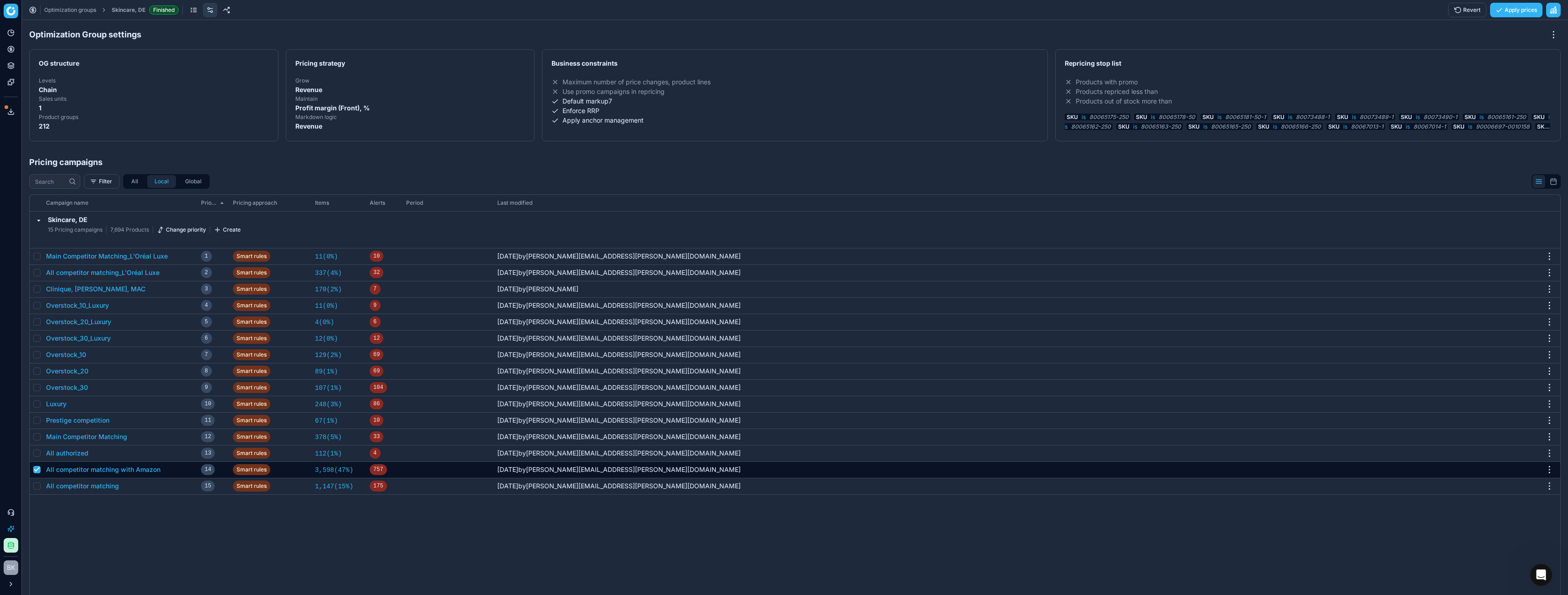 checkbox on "true" 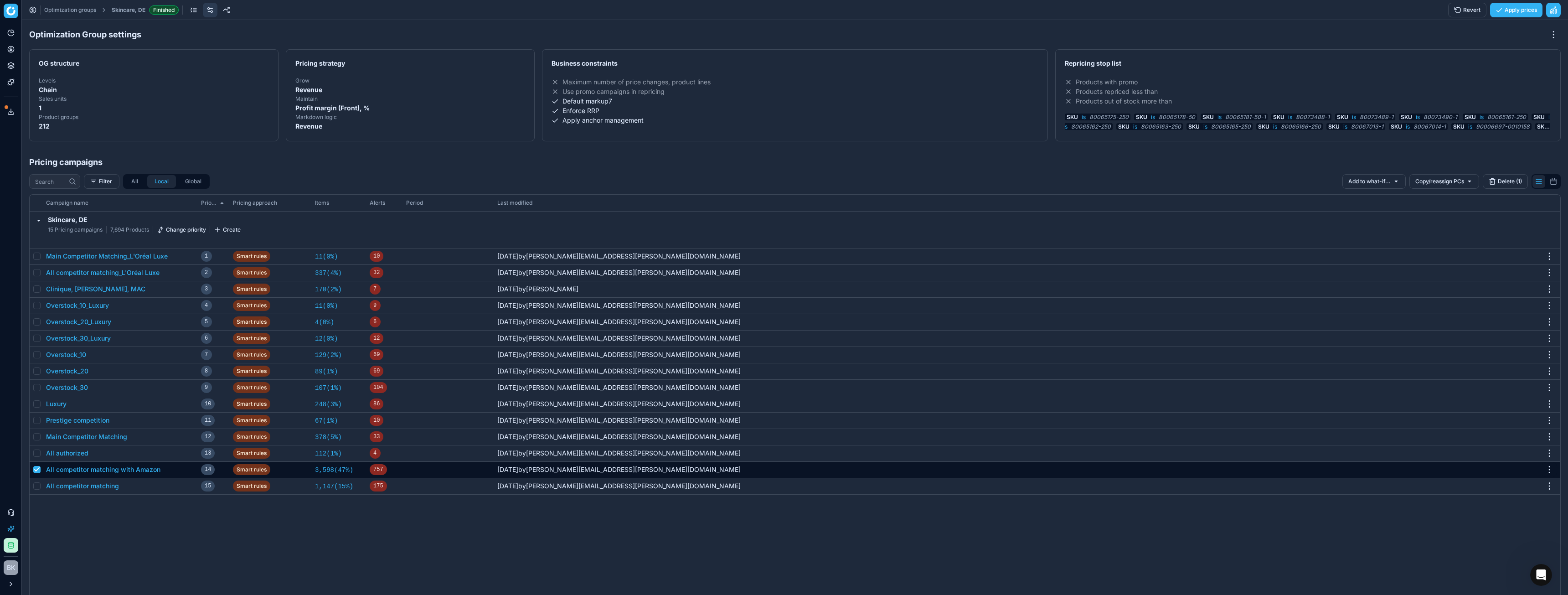 click 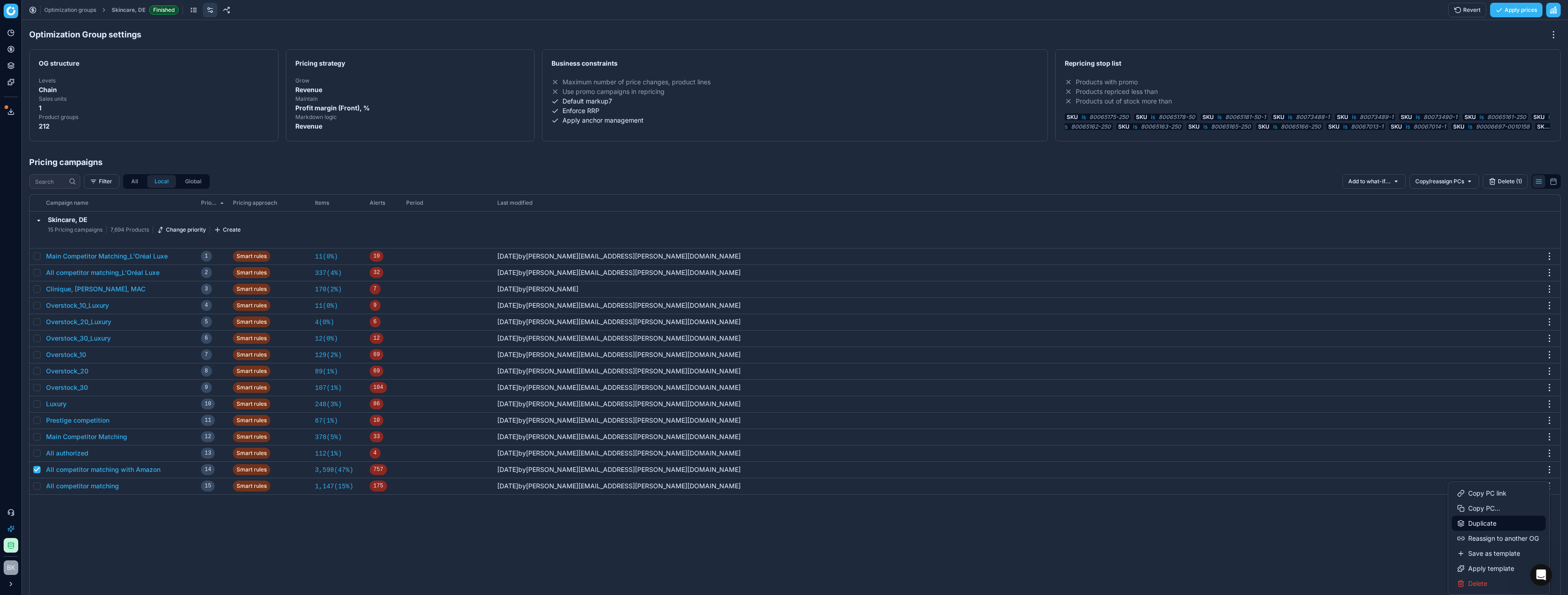 click on "Duplicate" at bounding box center [1499, 523] 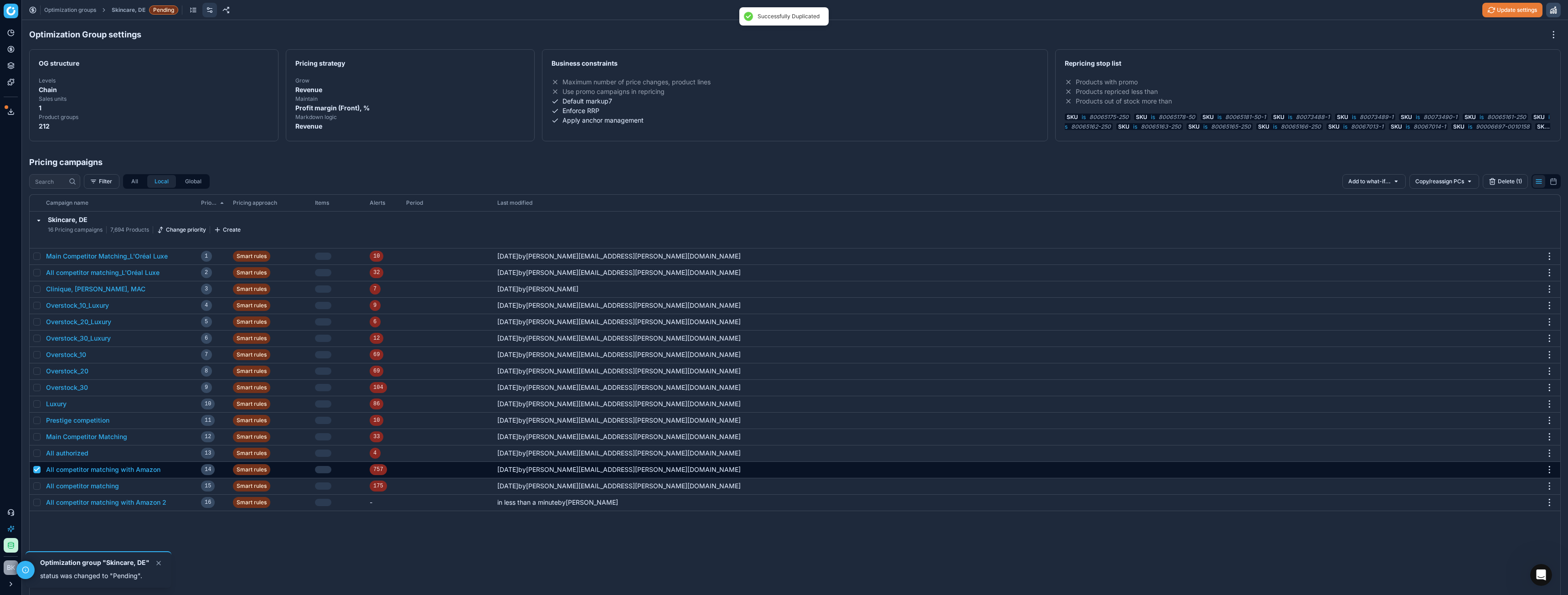 click at bounding box center (37, 470) 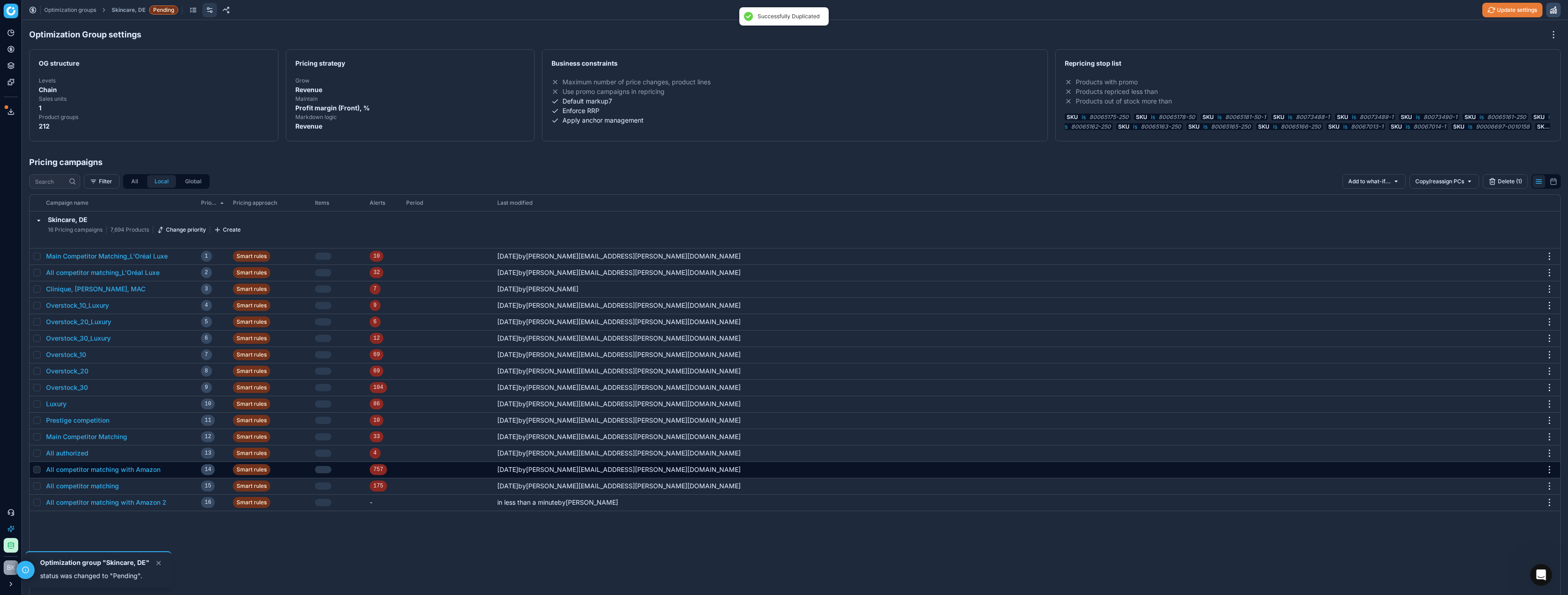 checkbox on "false" 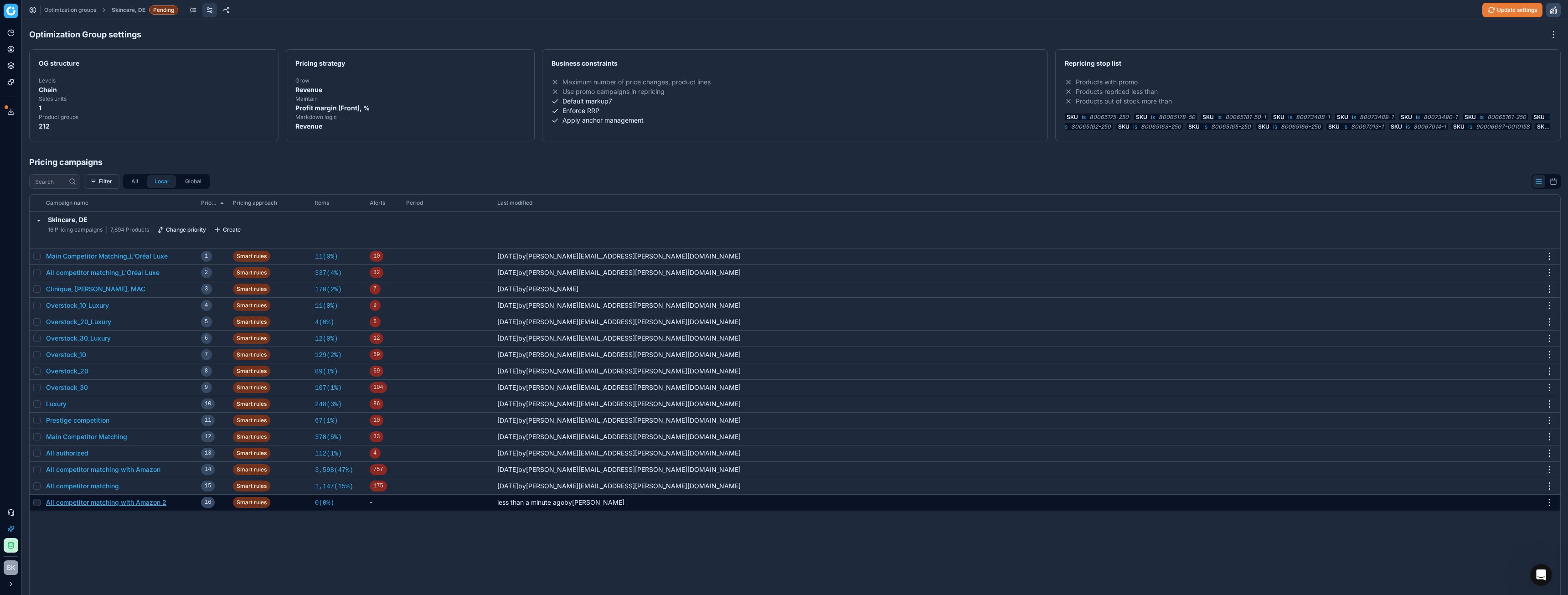 click on "All competitor matching with Amazon 2" at bounding box center [106, 502] 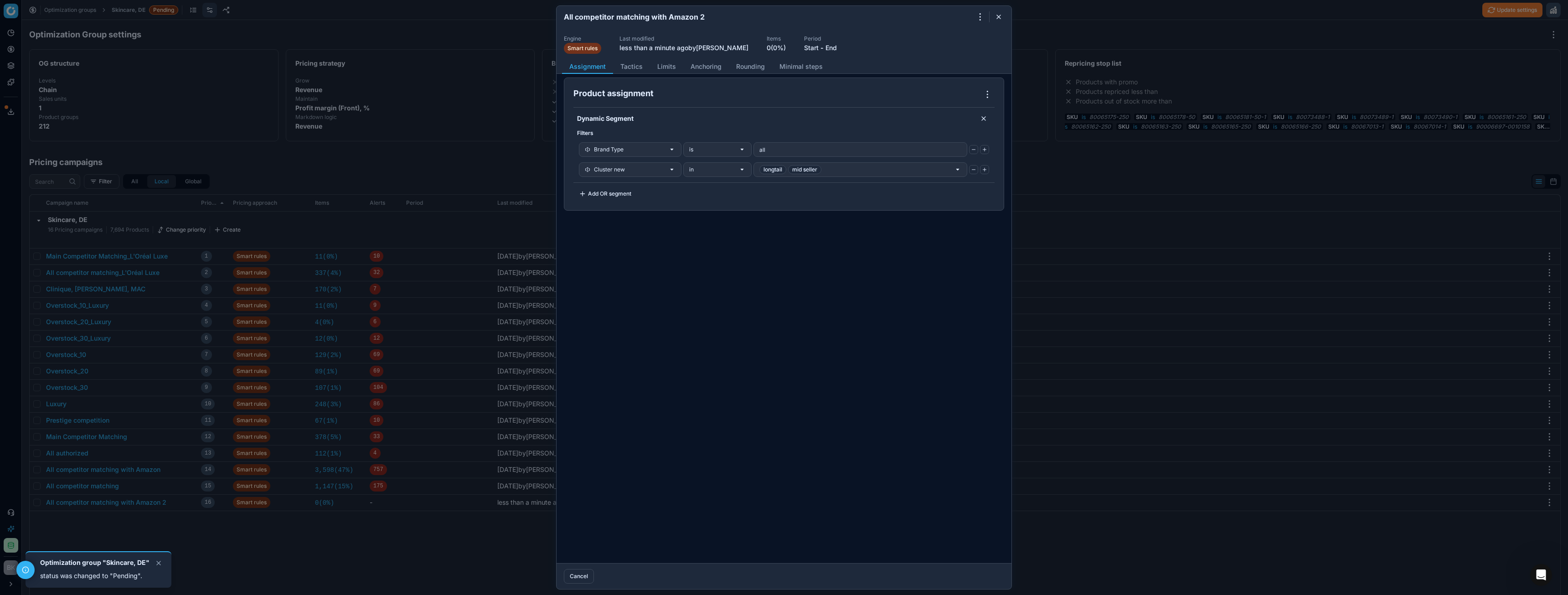 click on "All competitor matching with Amazon 2" at bounding box center [634, 17] 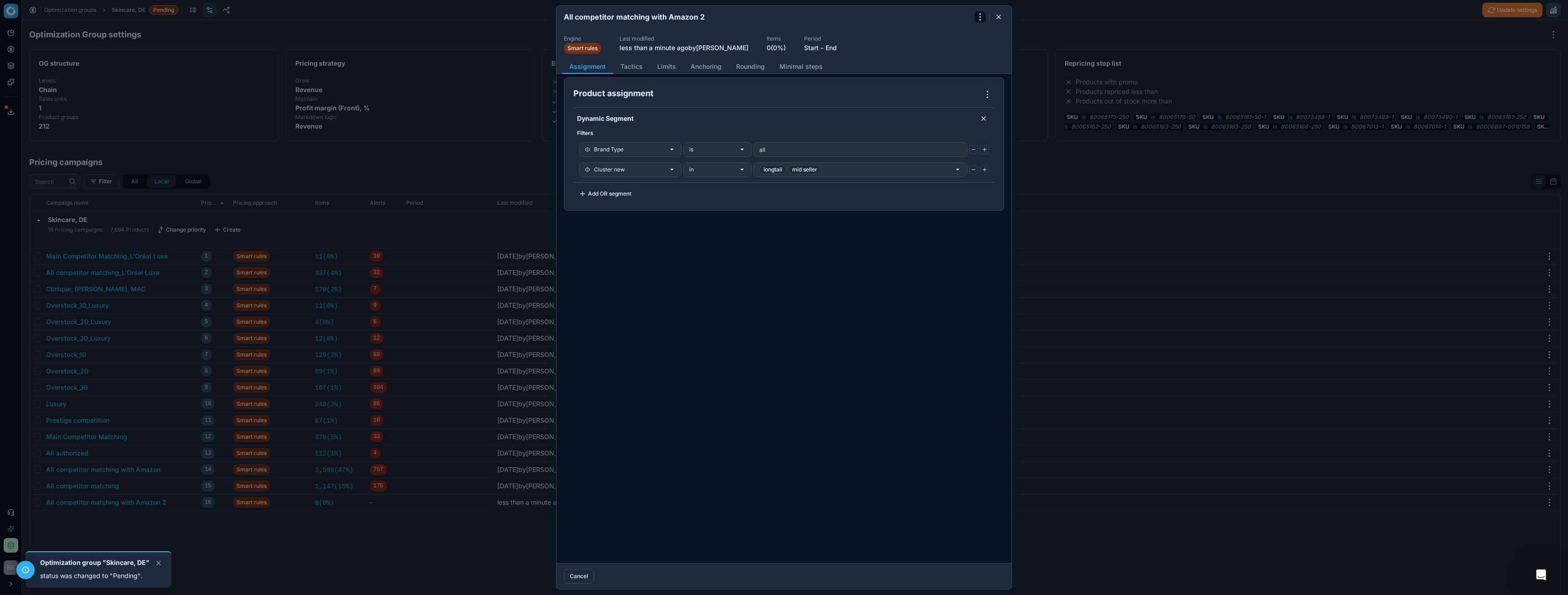 click 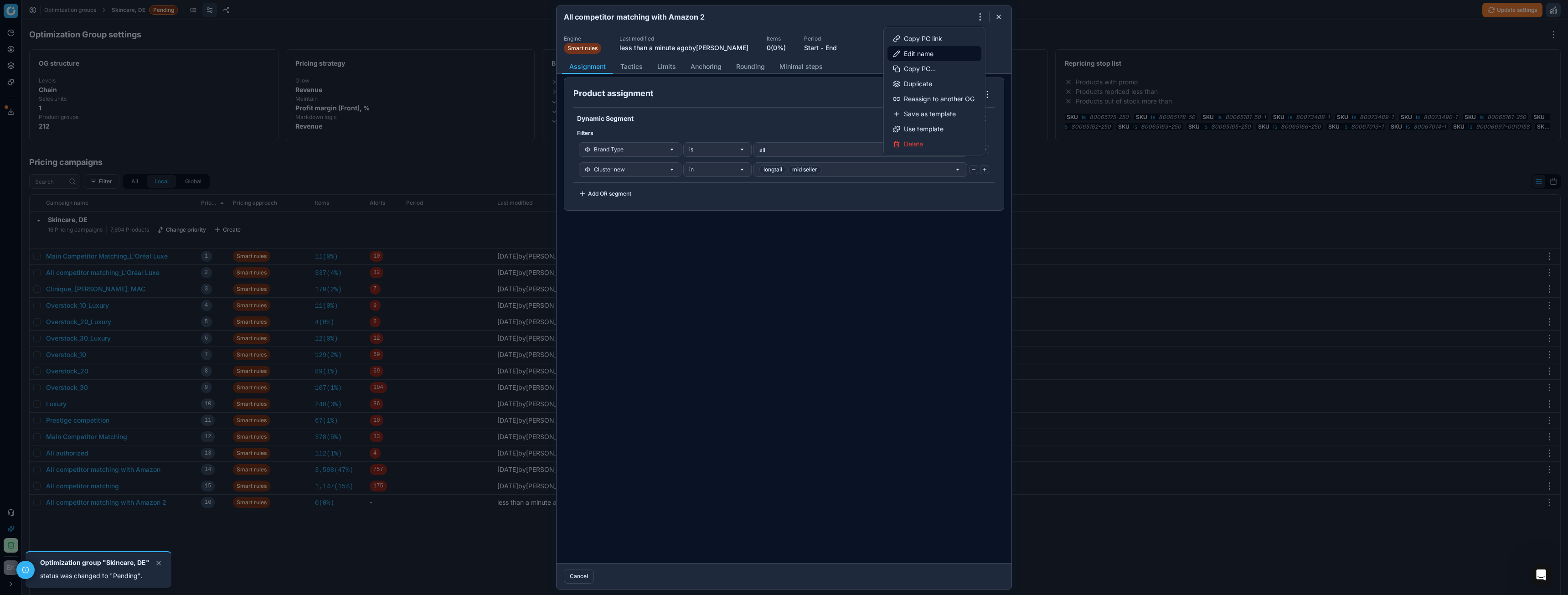 click on "Edit name" at bounding box center [934, 53] 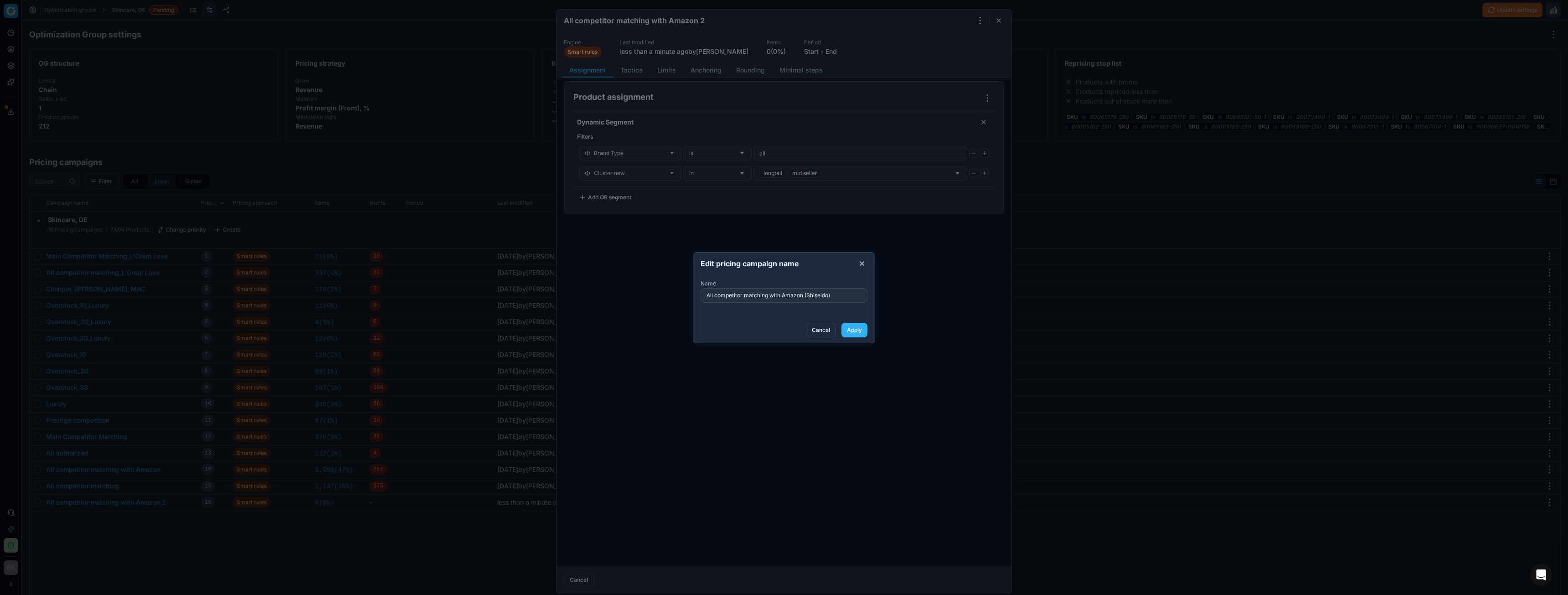 type on "All competitor matching with Amazon (Shiseido)" 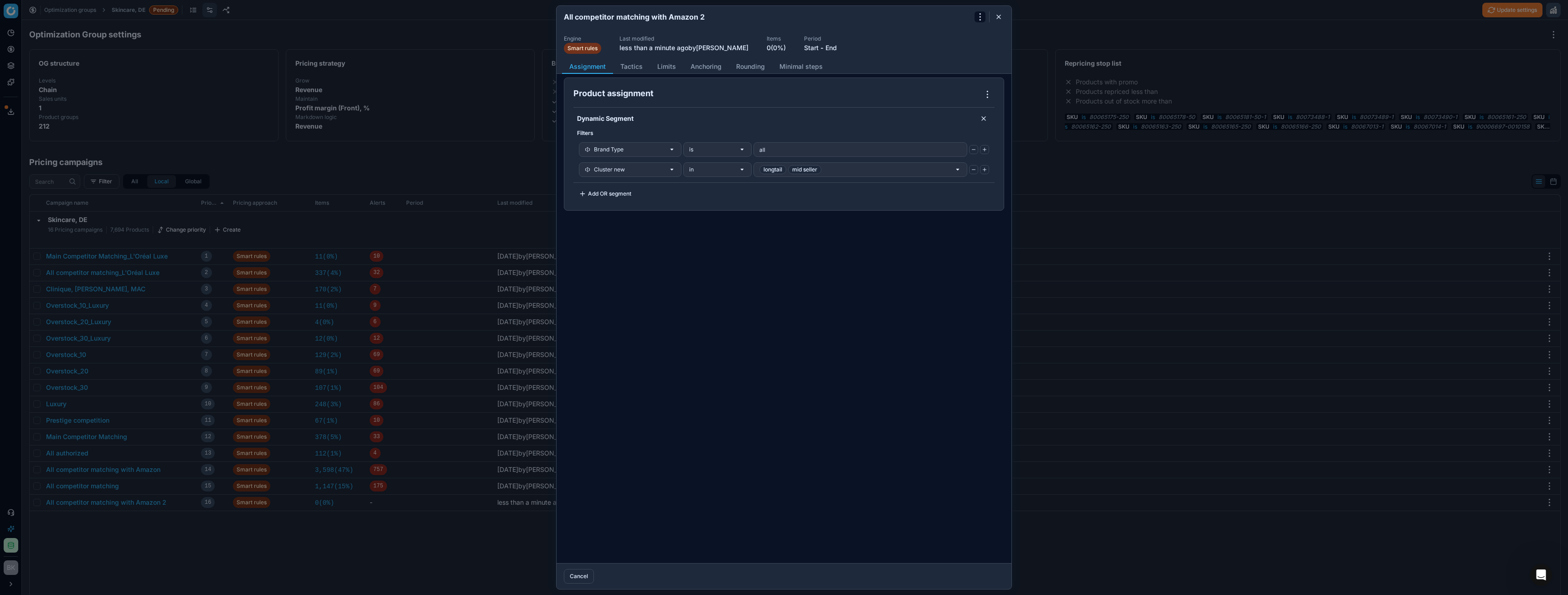 click 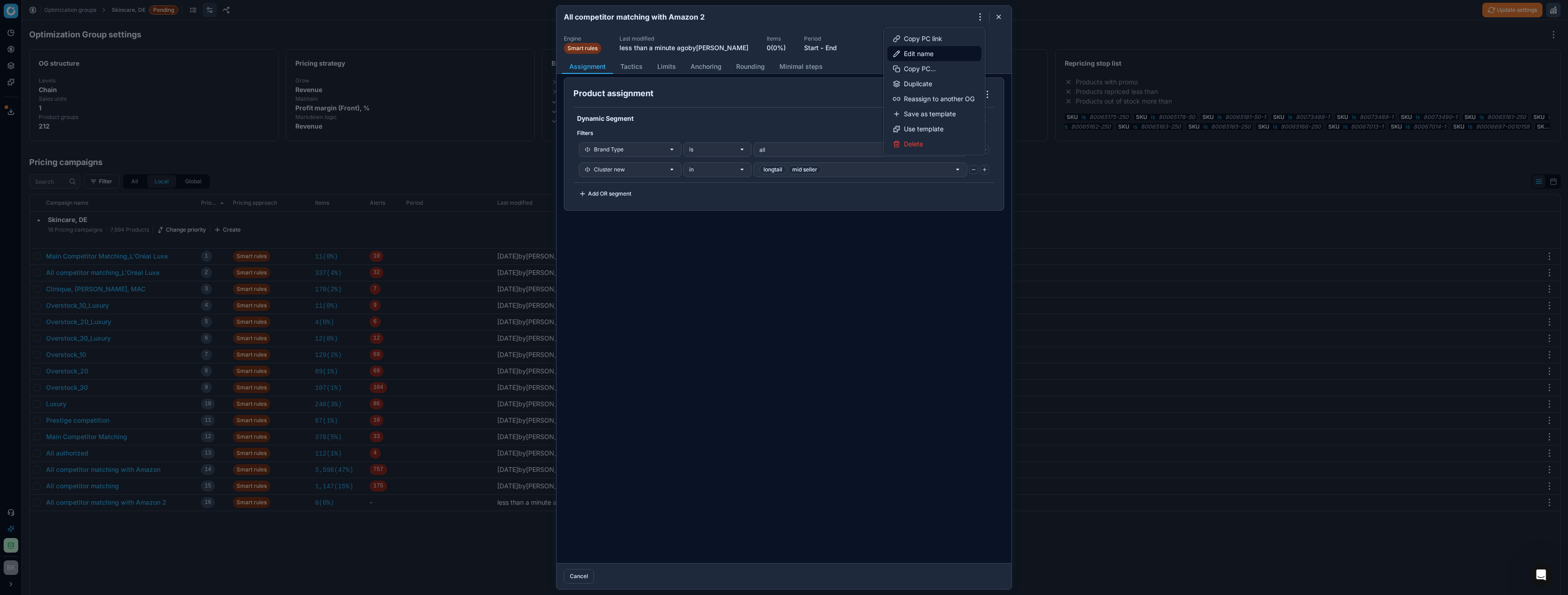 click on "Edit name" at bounding box center (934, 53) 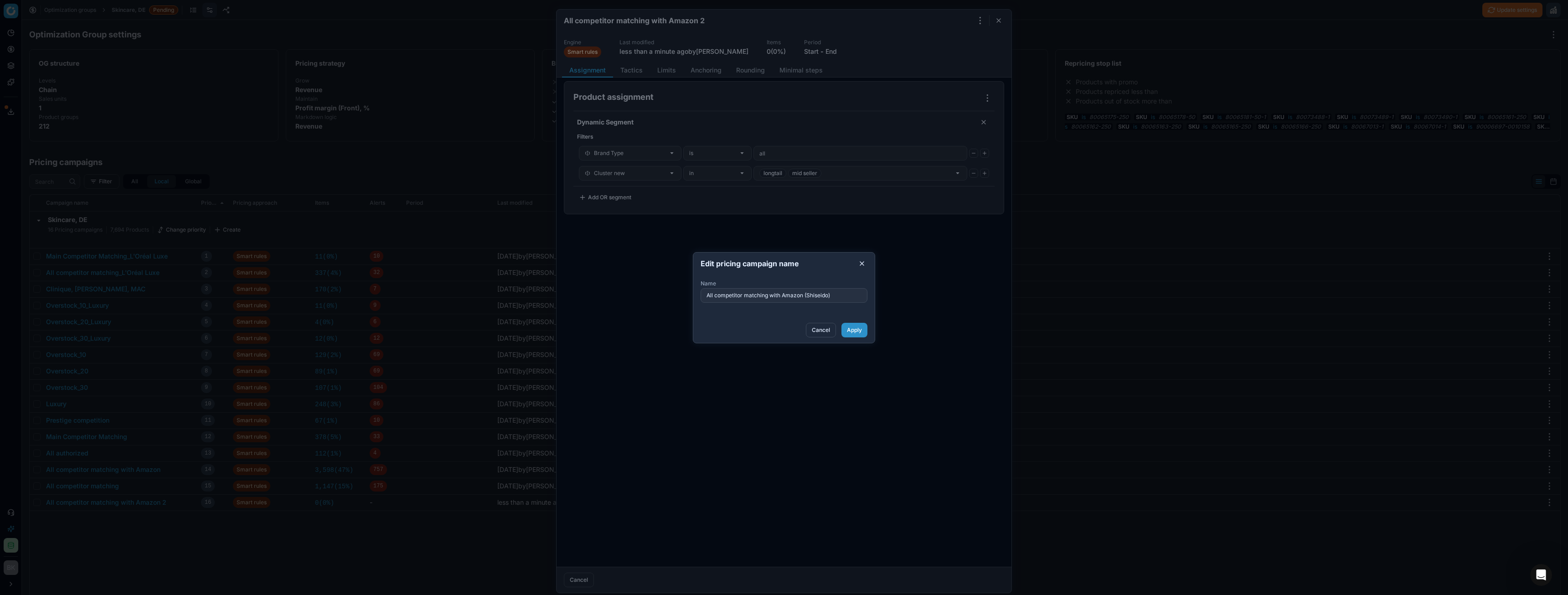 type on "All competitor matching with Amazon (Shiseido)" 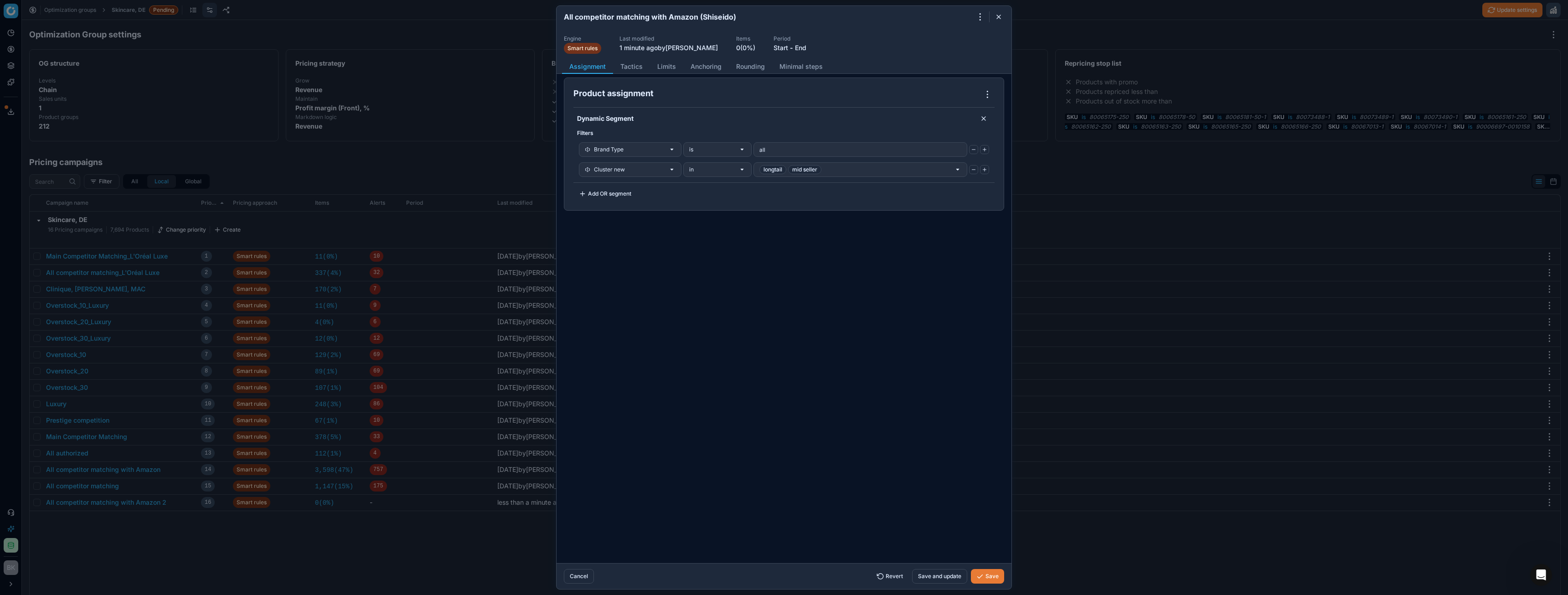 click 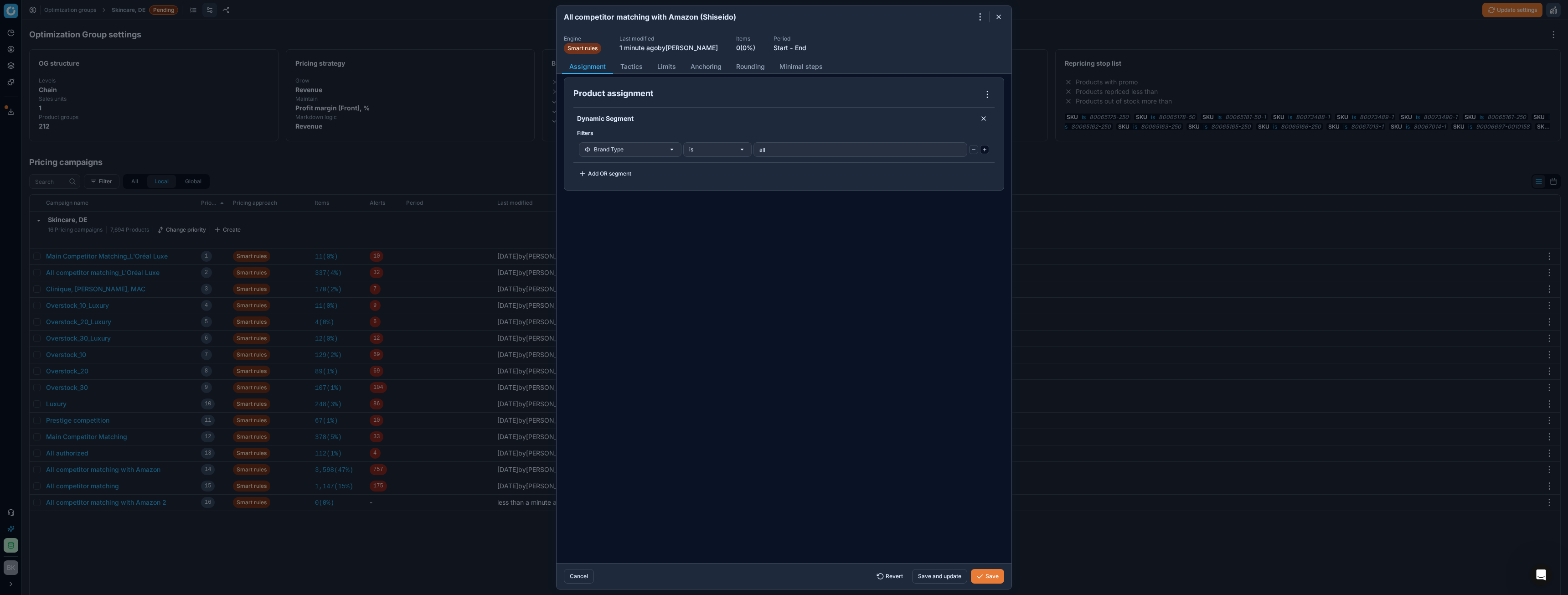 click 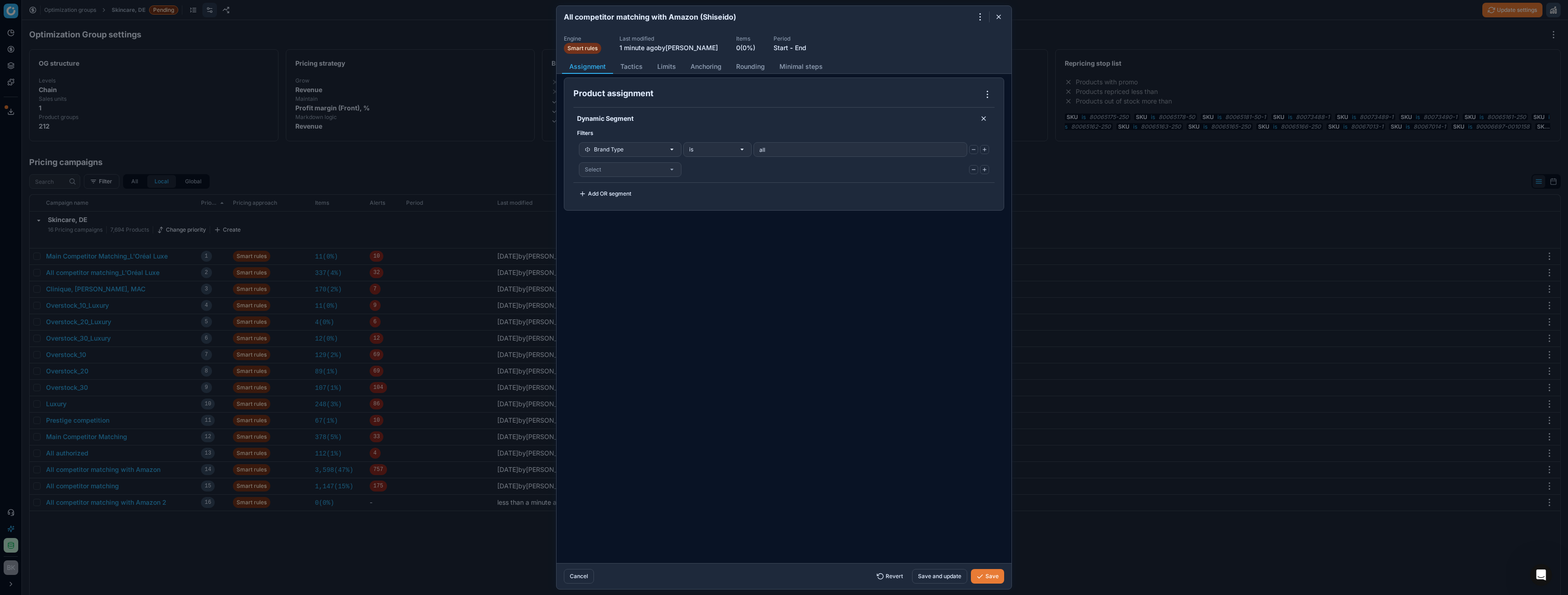 click on "Select" at bounding box center [630, 170] 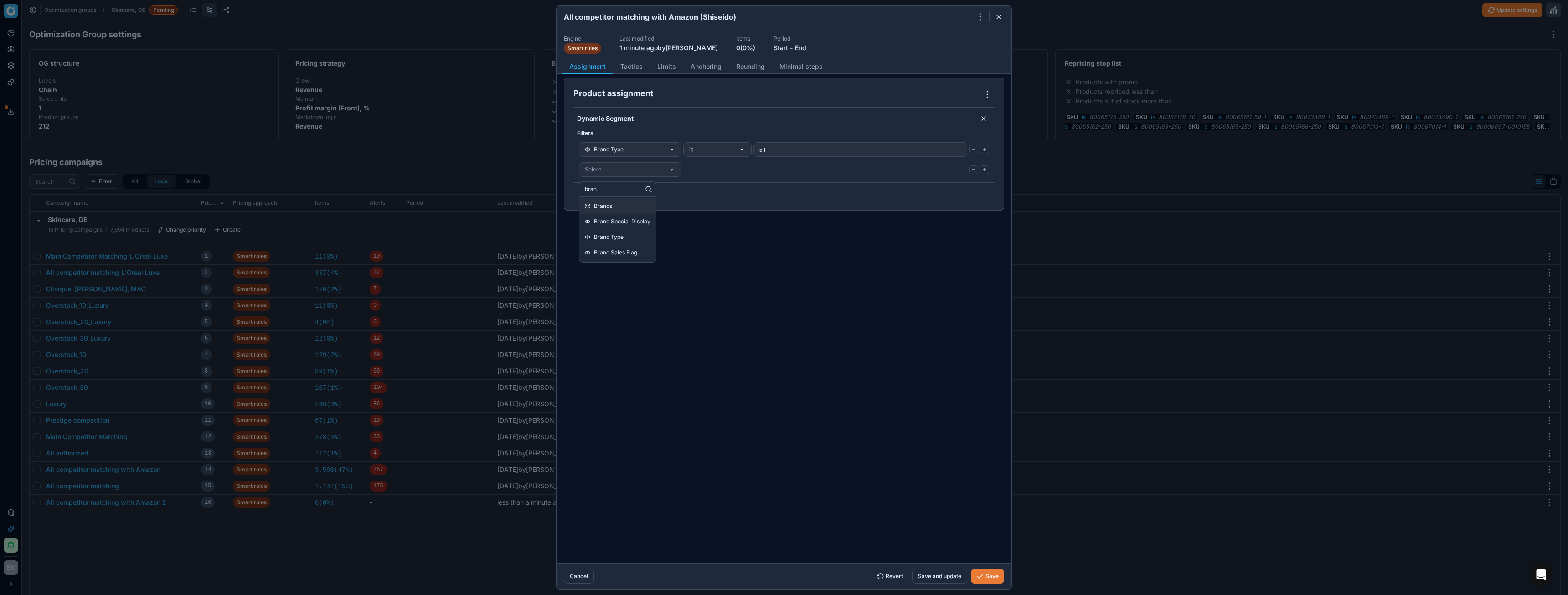 type on "brand" 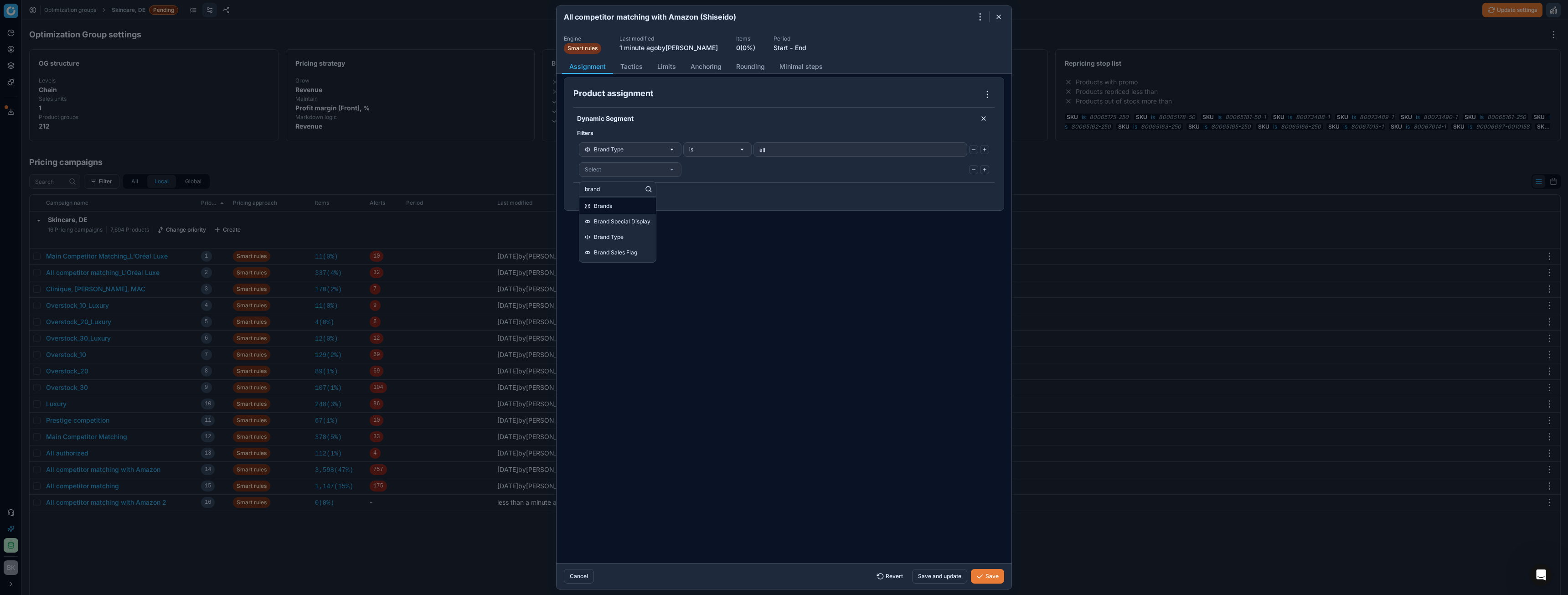 click on "Brands" at bounding box center (618, 206) 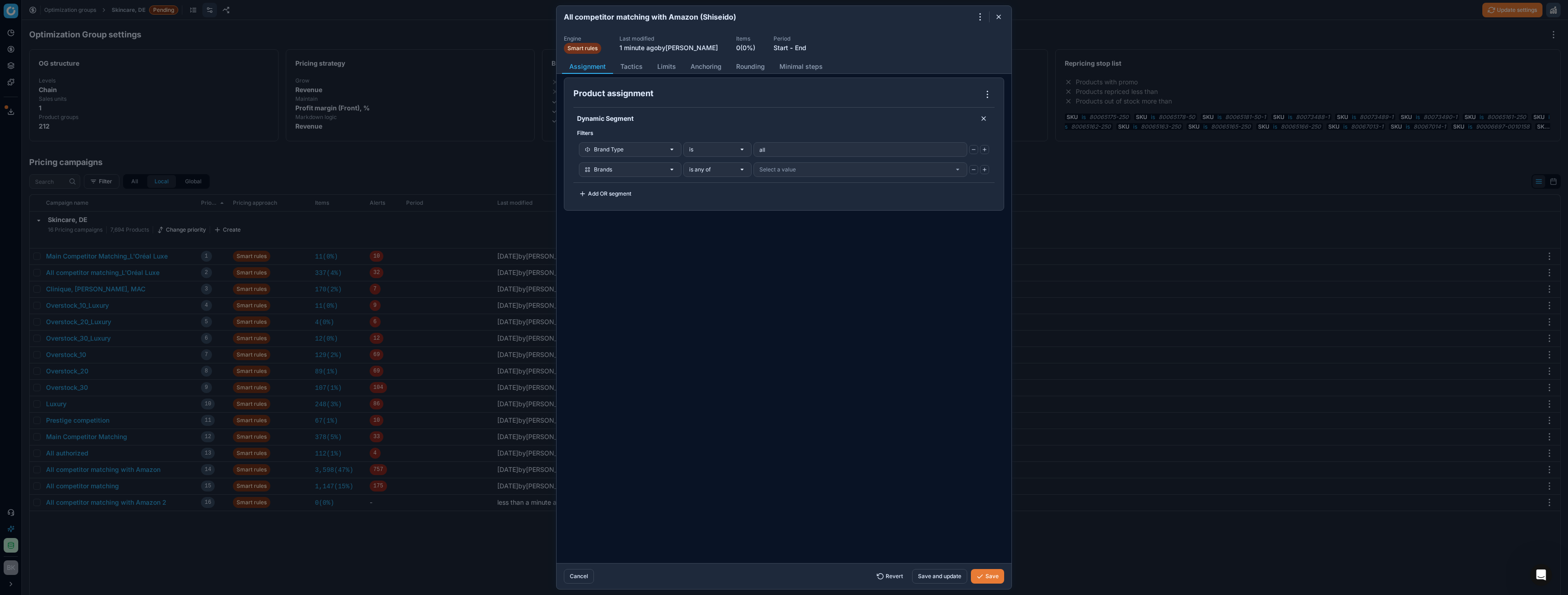 click on "Select a value" at bounding box center [778, 170] 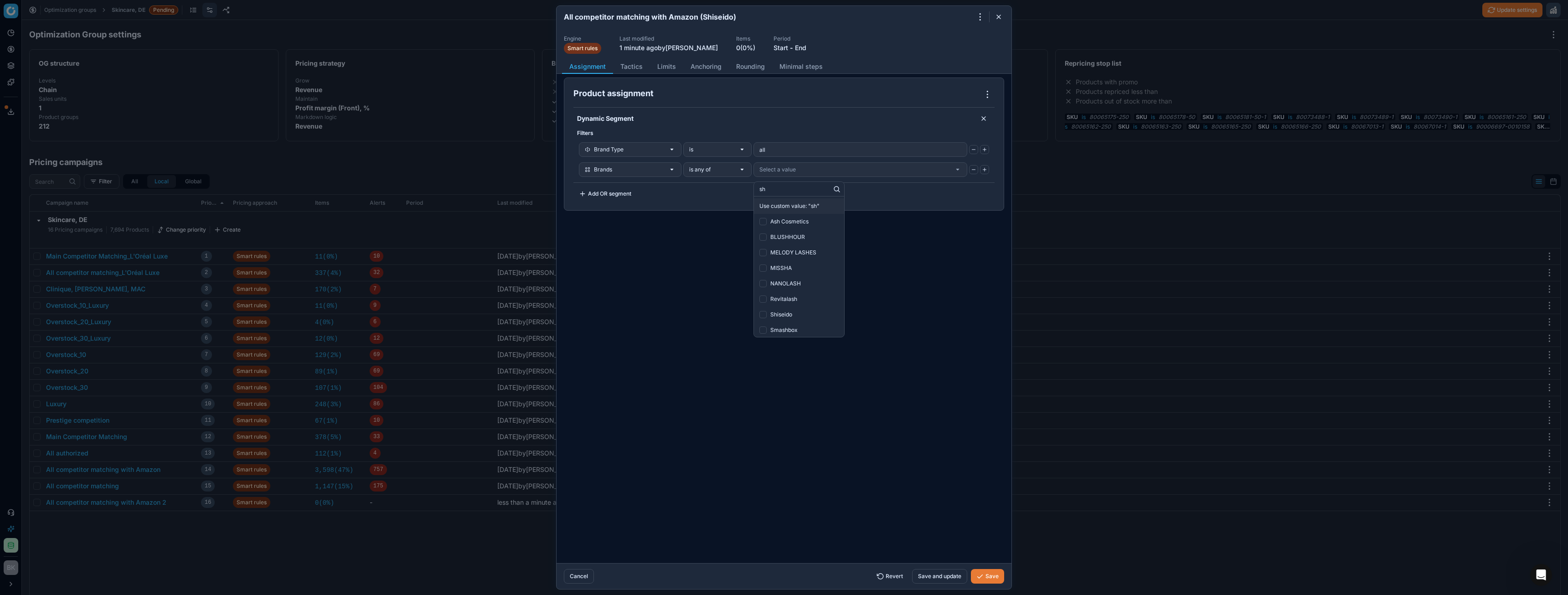 type on "shi" 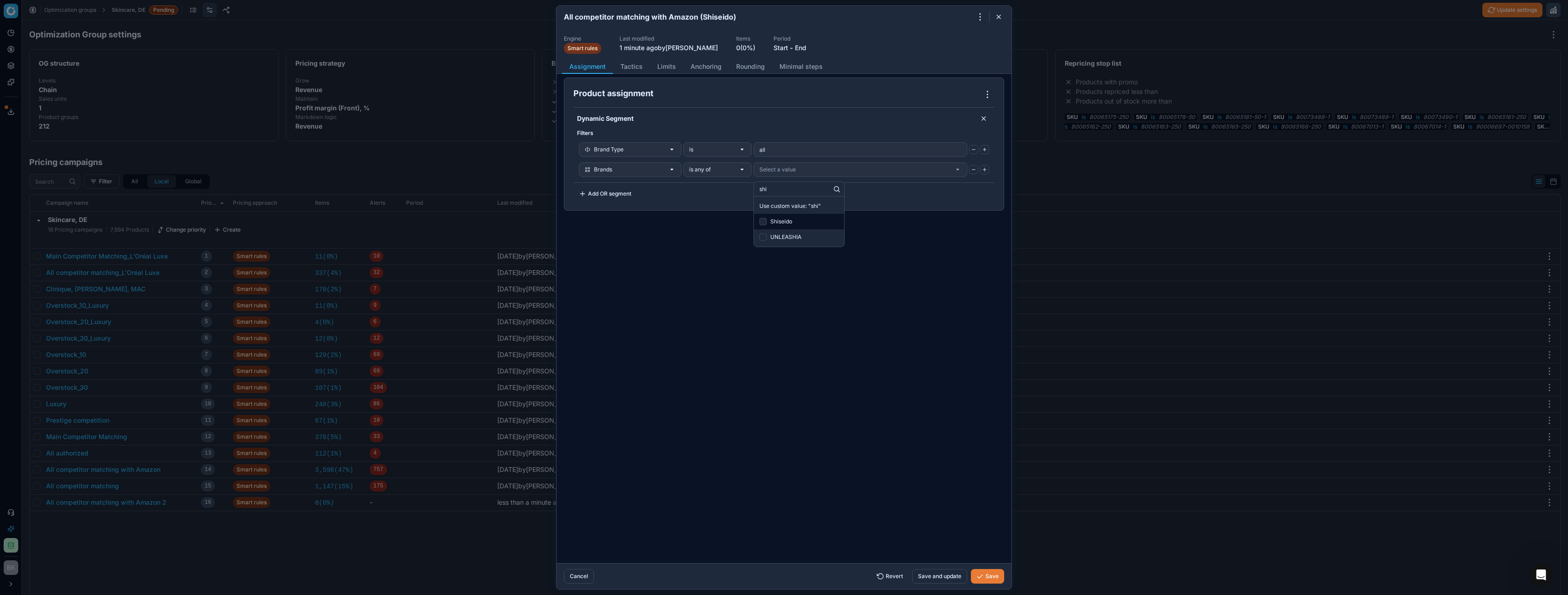 click on "Shiseido" at bounding box center [799, 222] 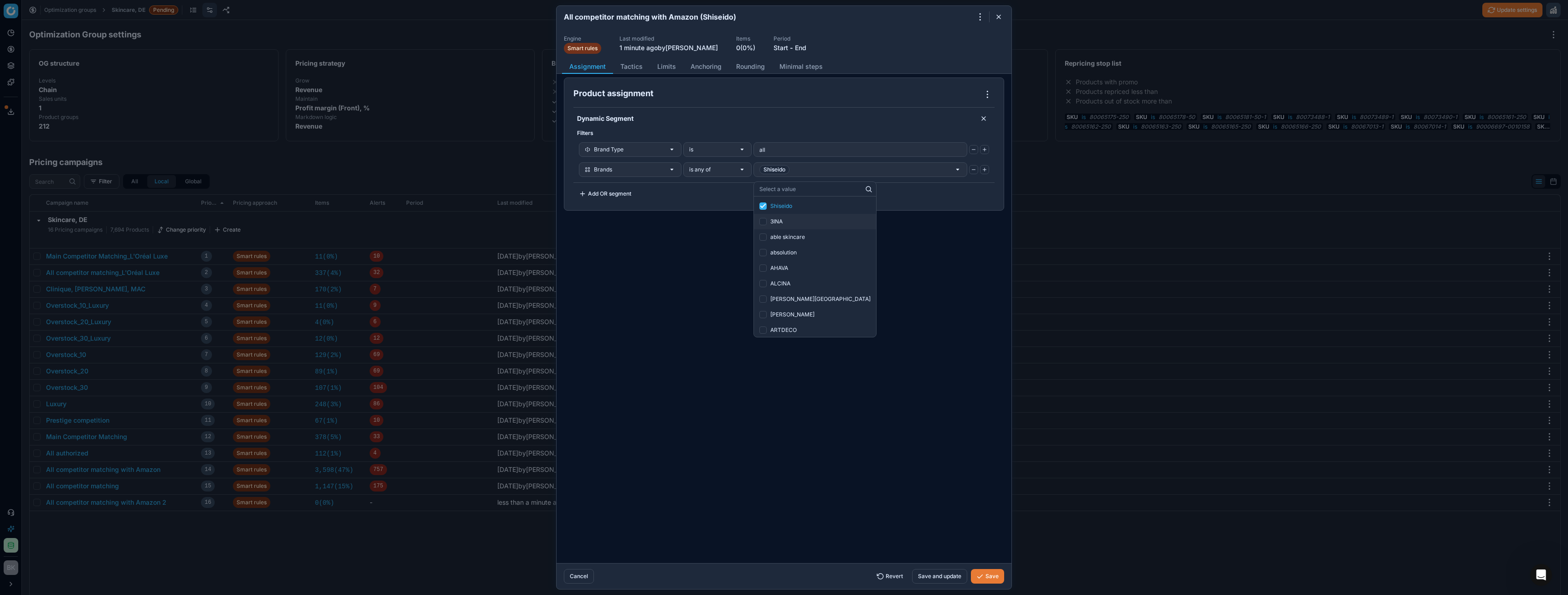 click on "Dynamic Segment Filters Brand Type is all Brands is any of Shiseido Add OR segment" at bounding box center [784, 159] 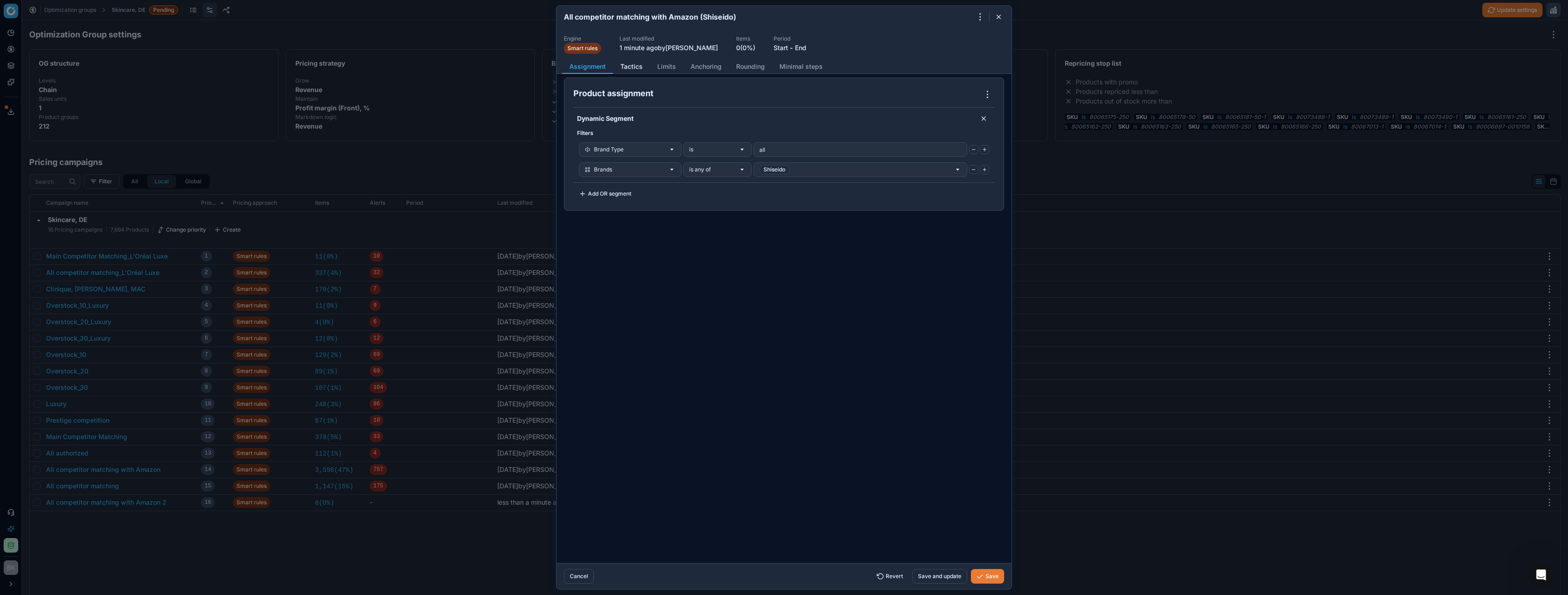click on "Tactics" at bounding box center [631, 67] 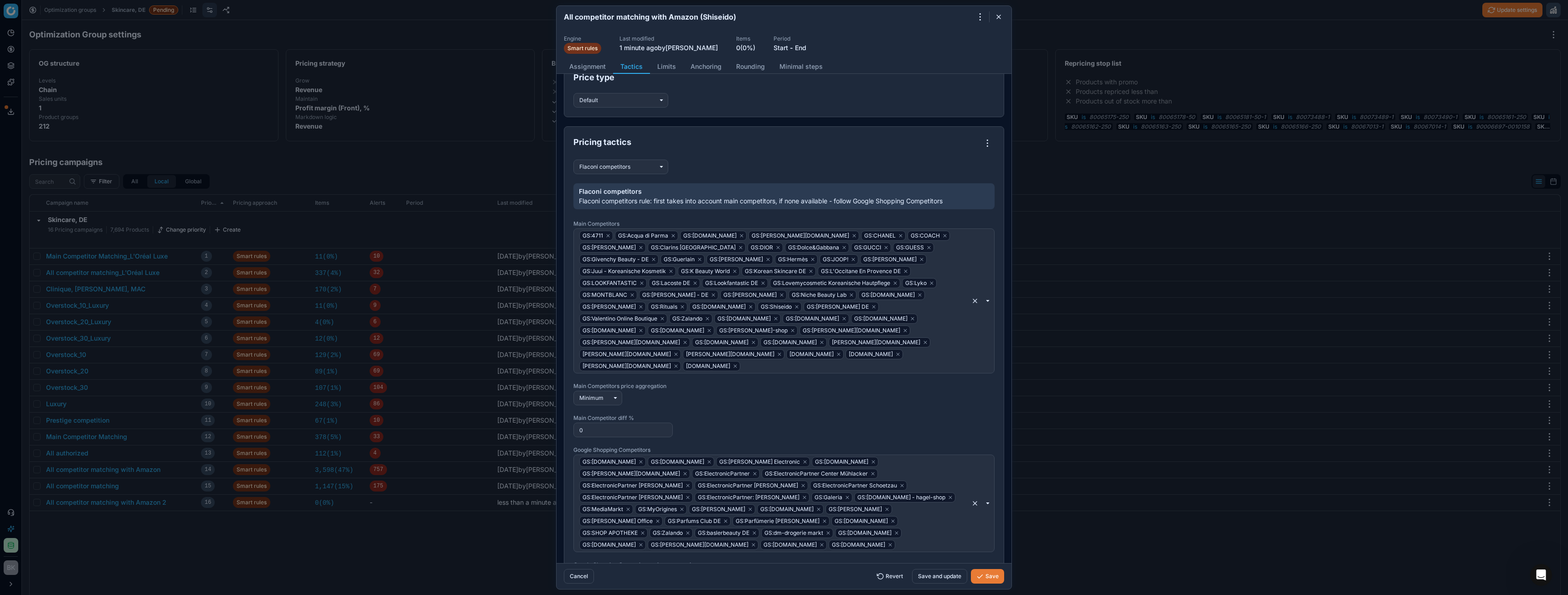 scroll, scrollTop: 0, scrollLeft: 0, axis: both 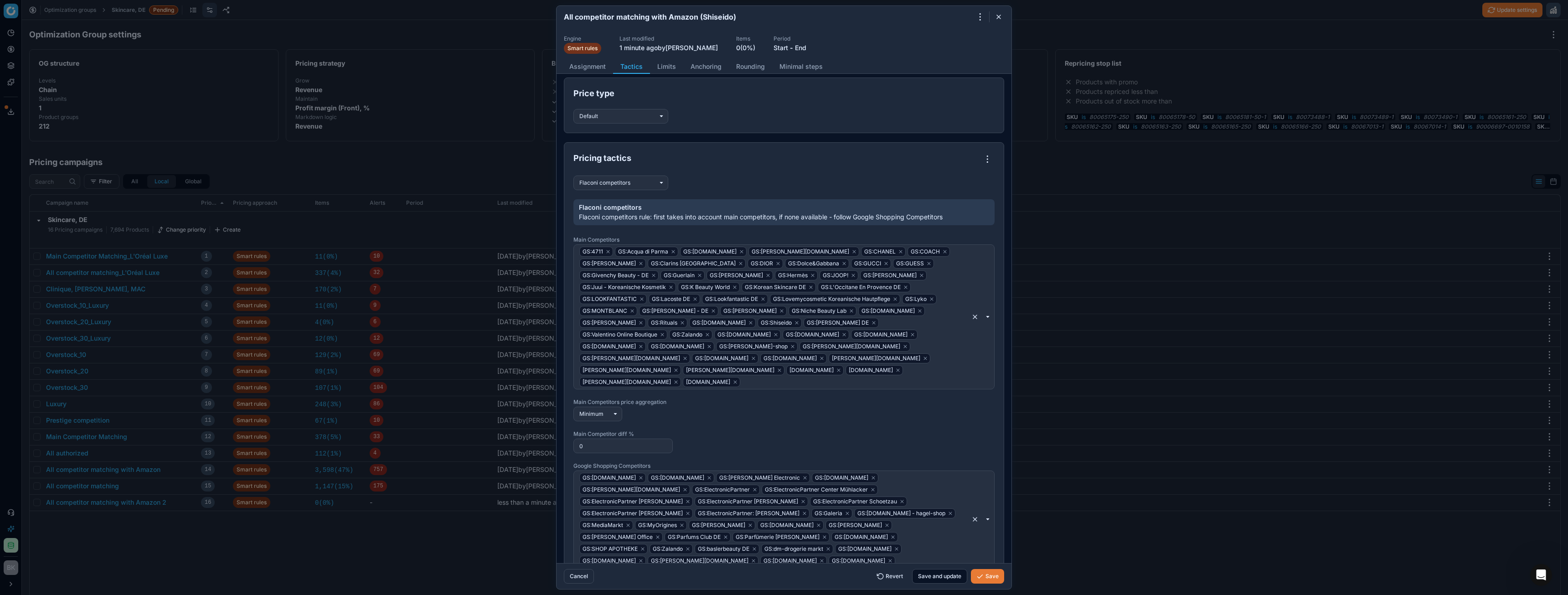 click on "Save and update" at bounding box center (939, 576) 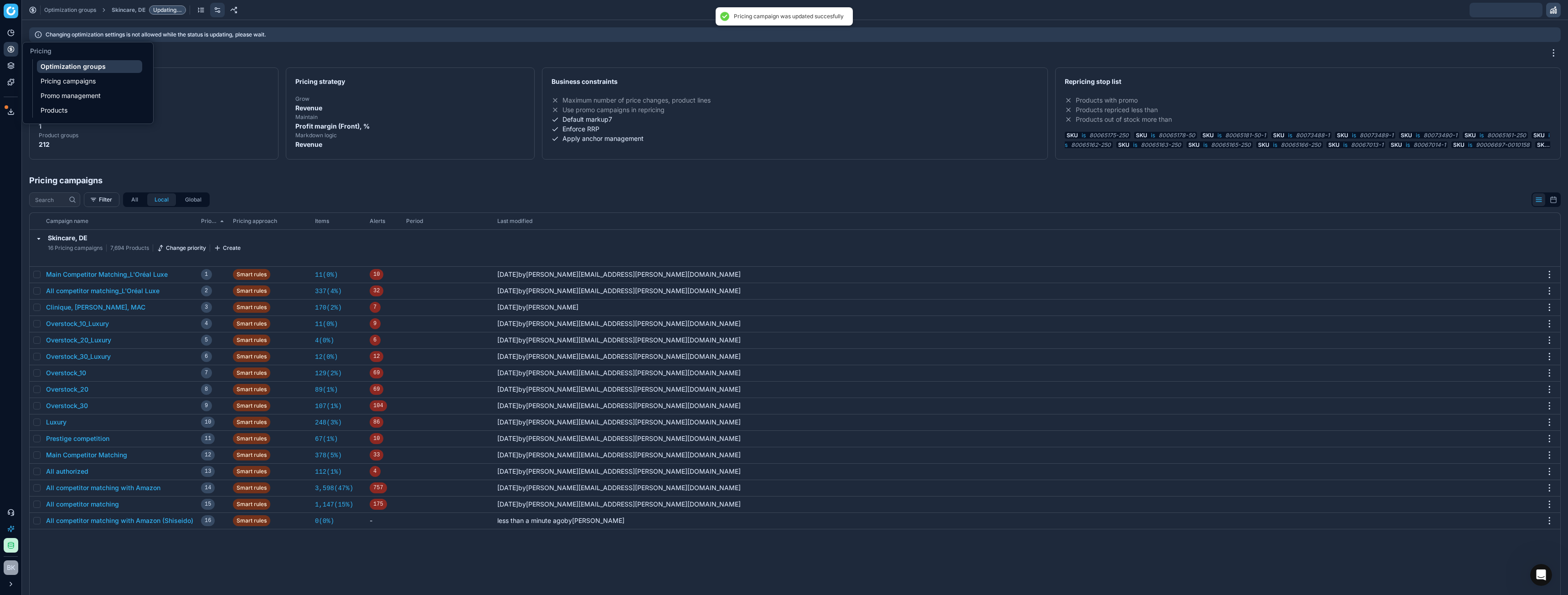 click 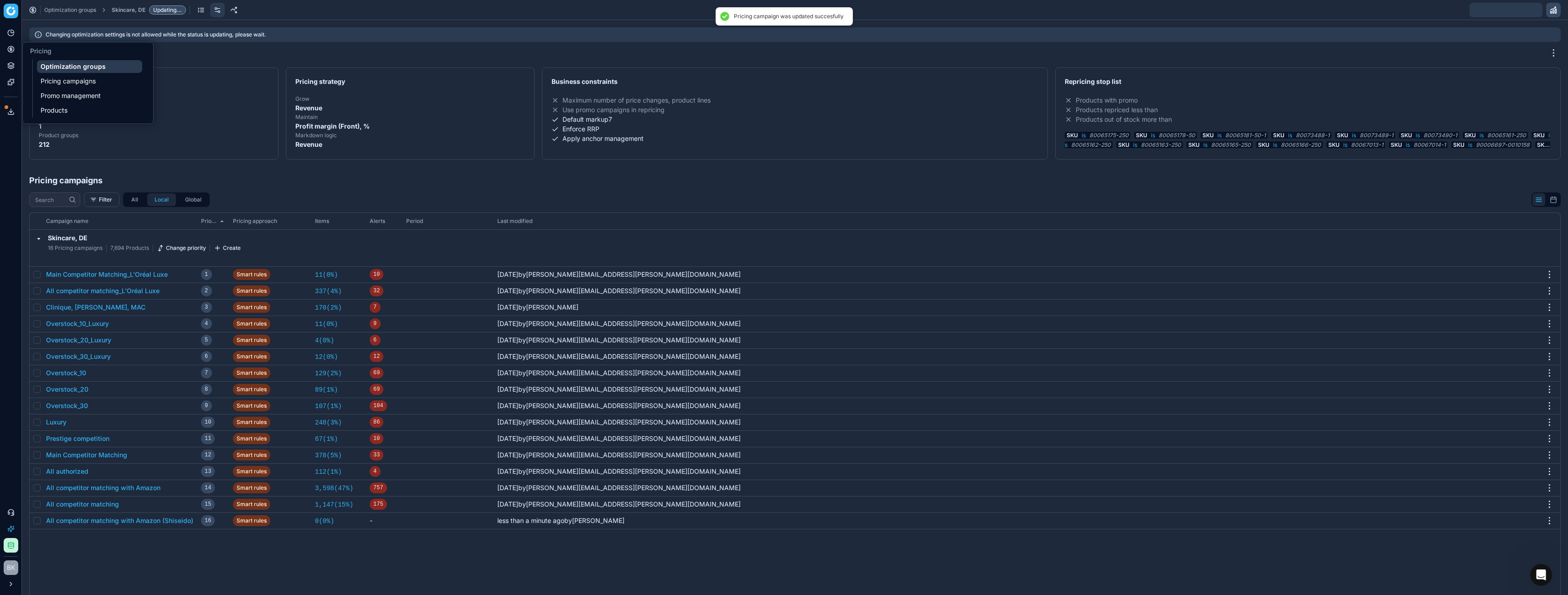 click on "Optimization groups" at bounding box center [89, 67] 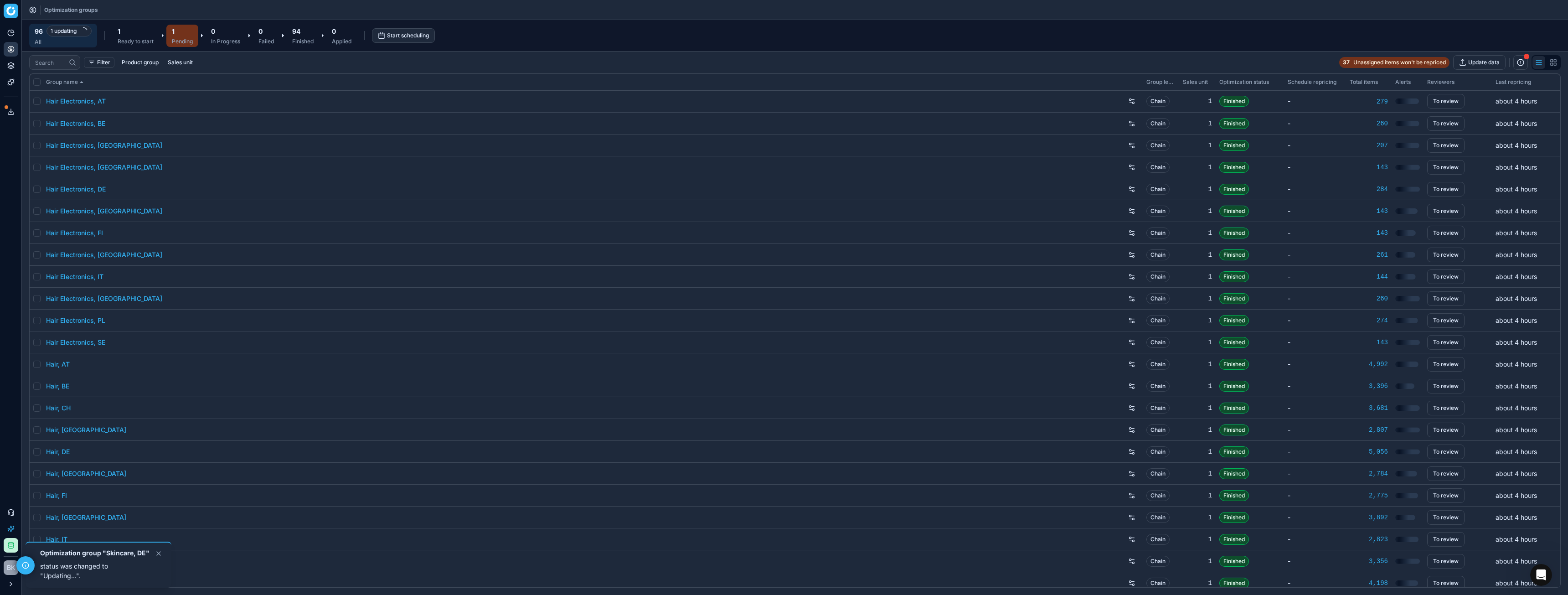 click on "Pending" at bounding box center (182, 41) 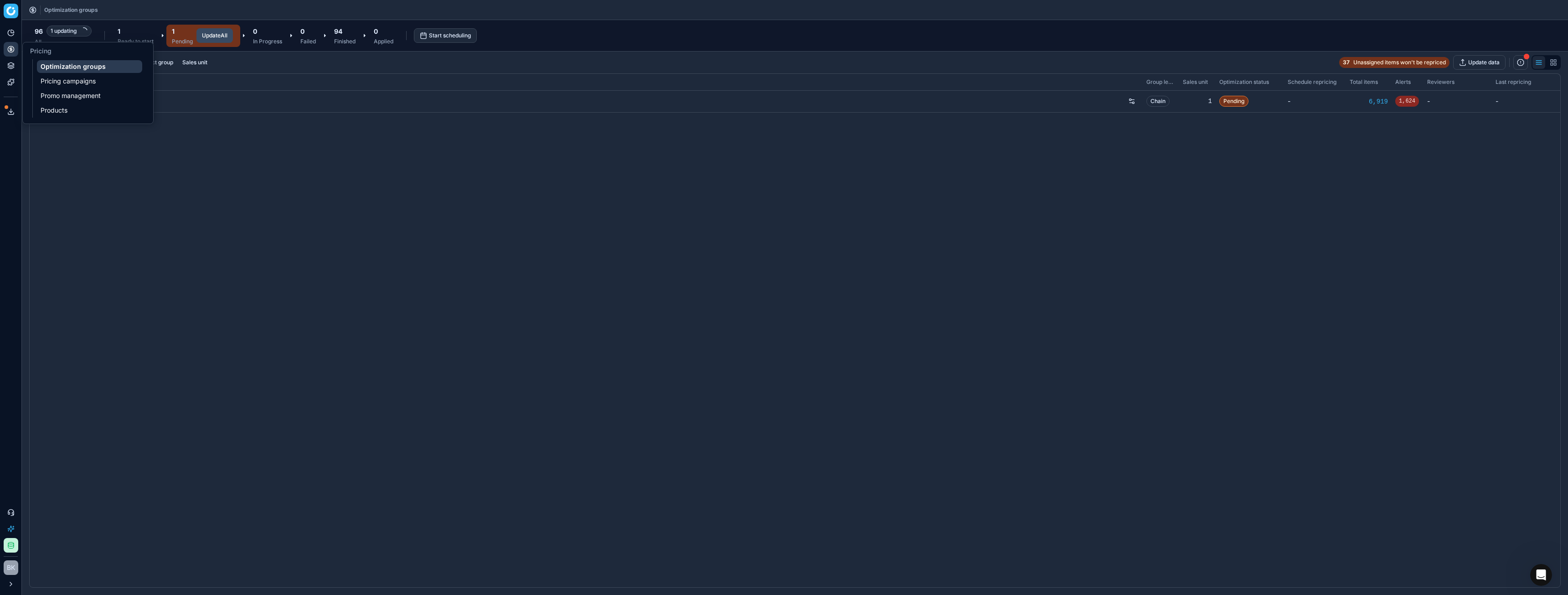 click 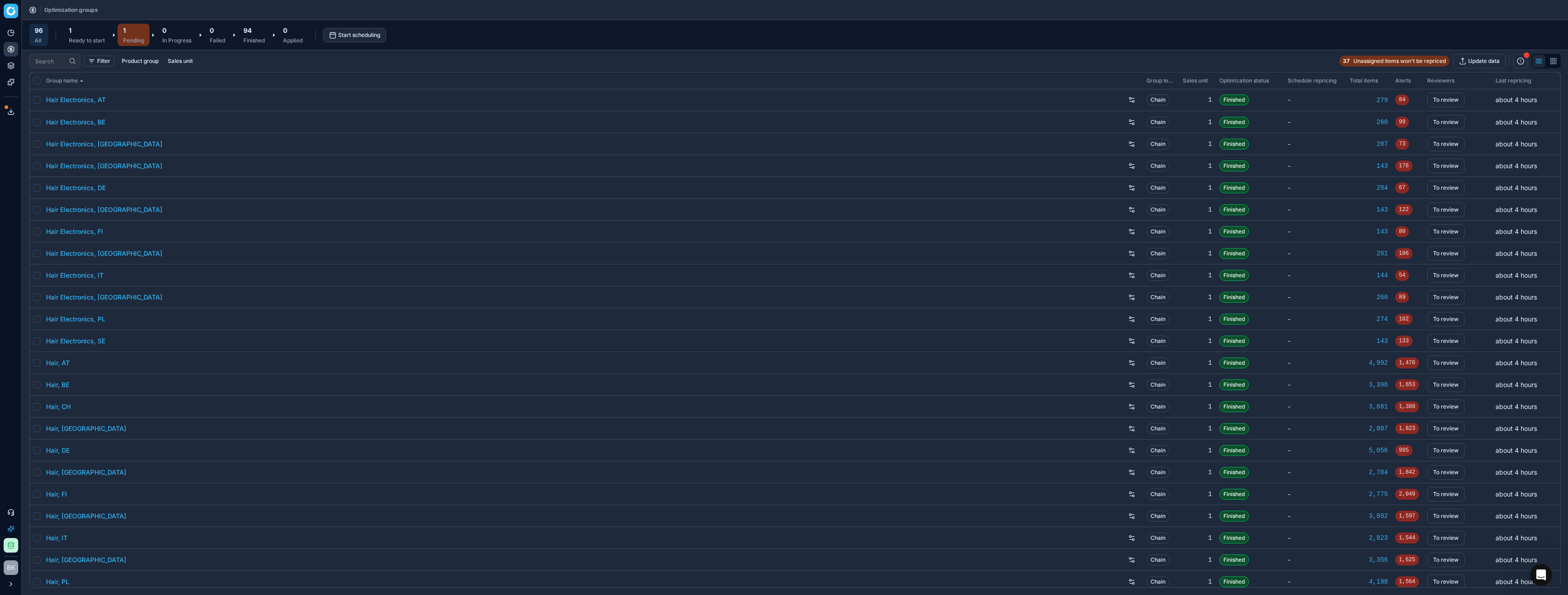 click on "1" at bounding box center (124, 30) 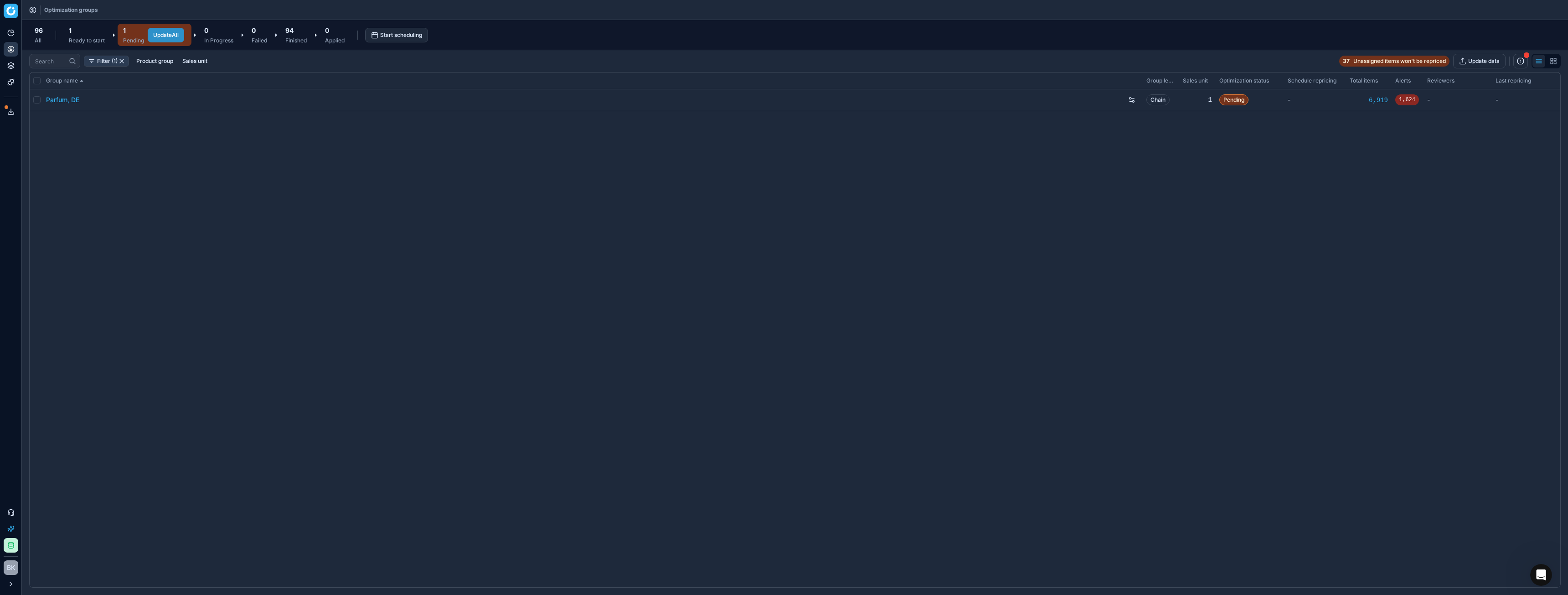click on "Update  All" at bounding box center (166, 35) 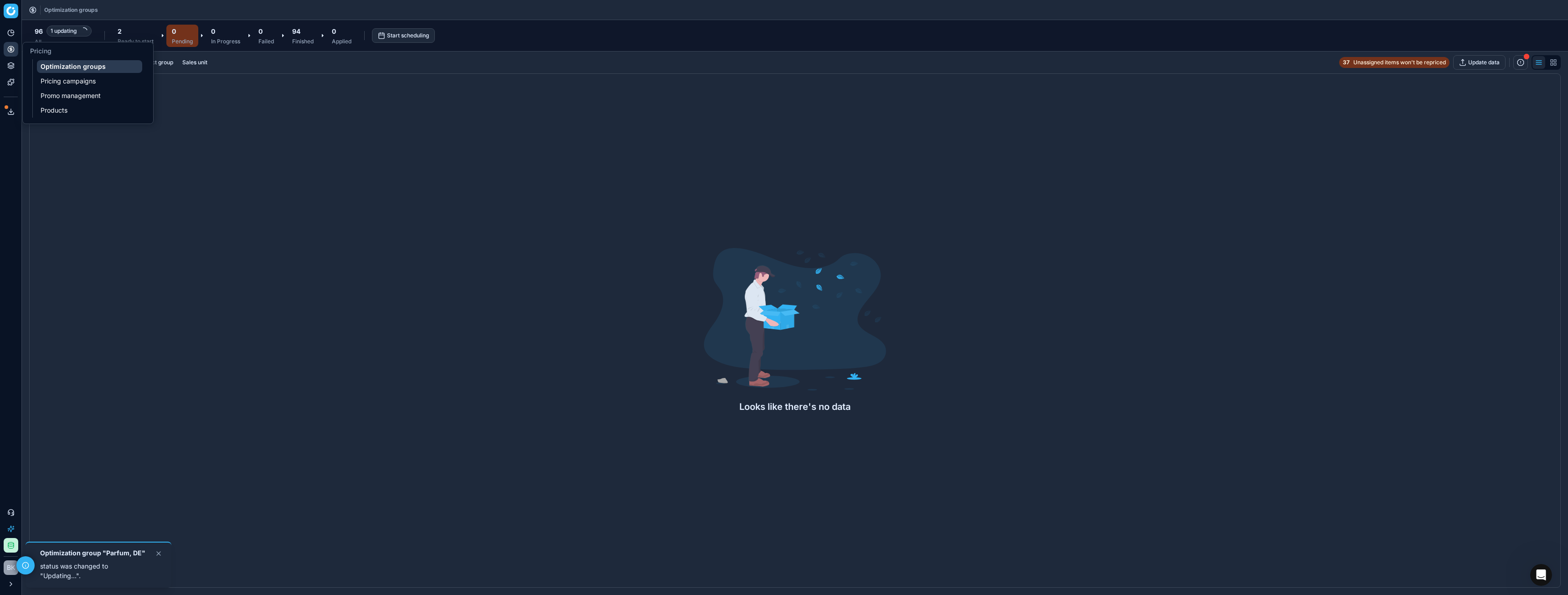 click 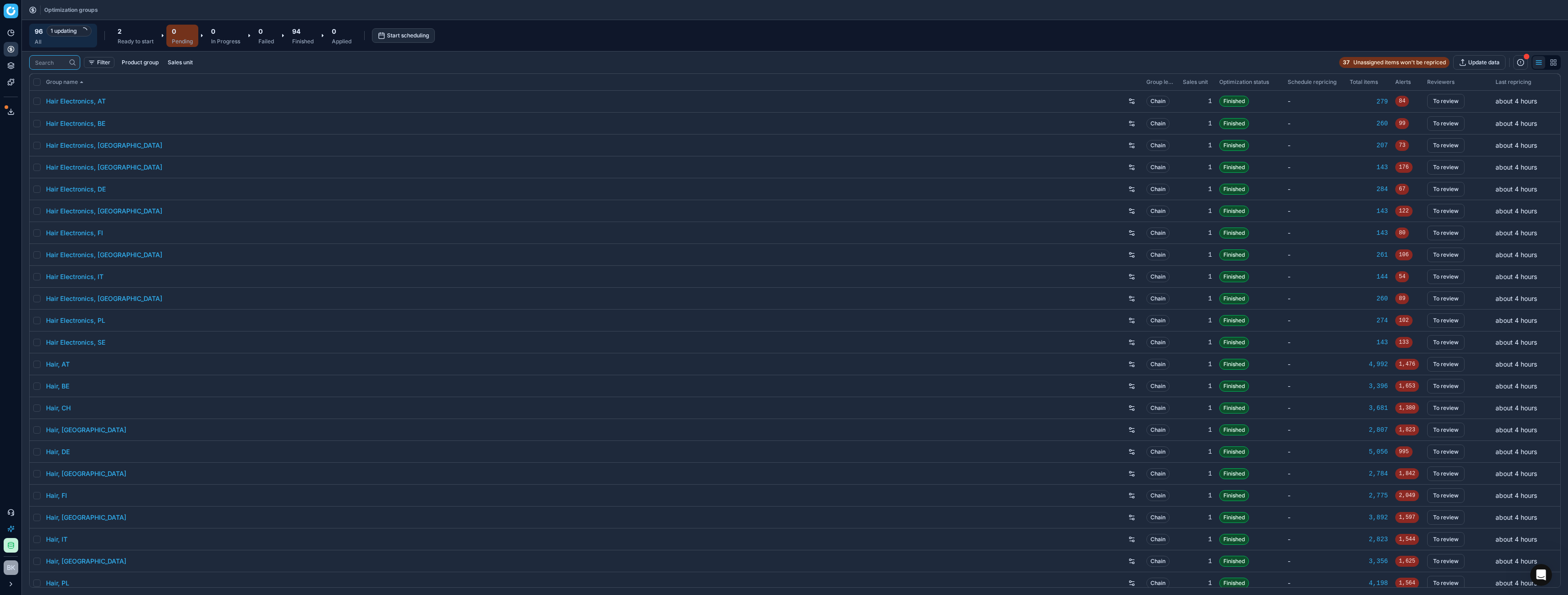 click at bounding box center (50, 62) 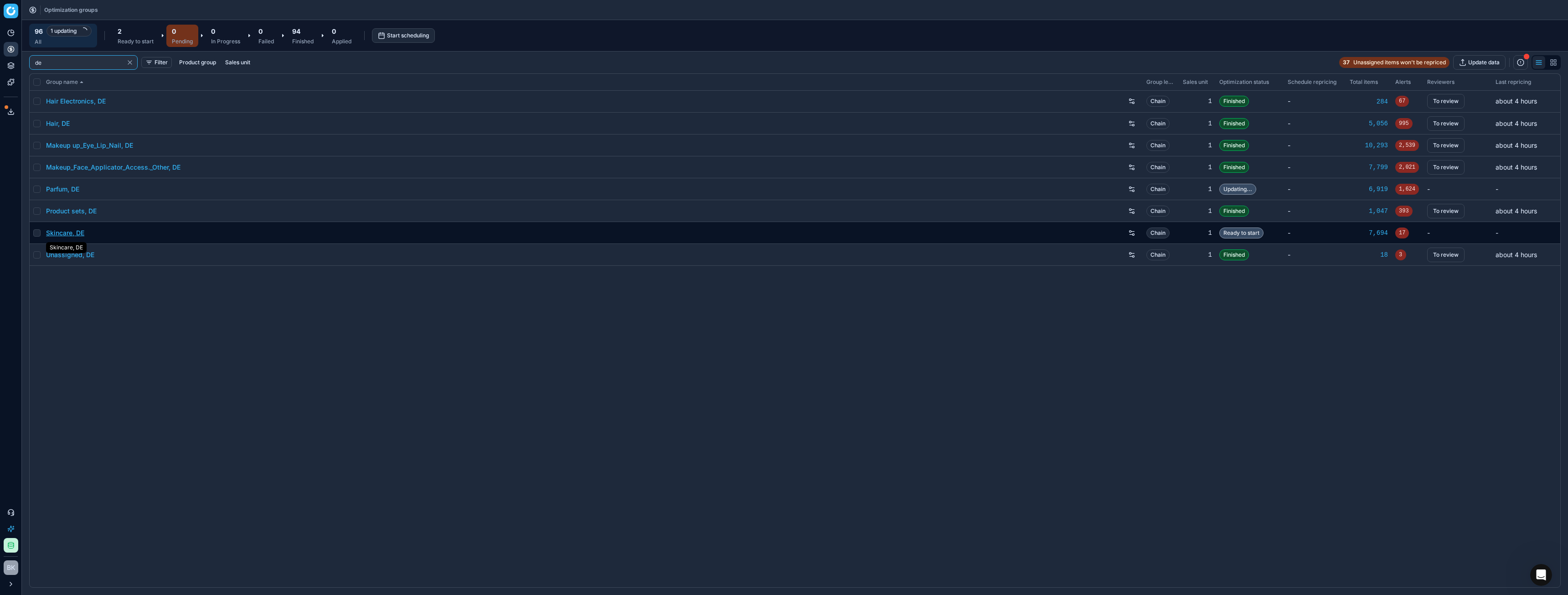 type on "de" 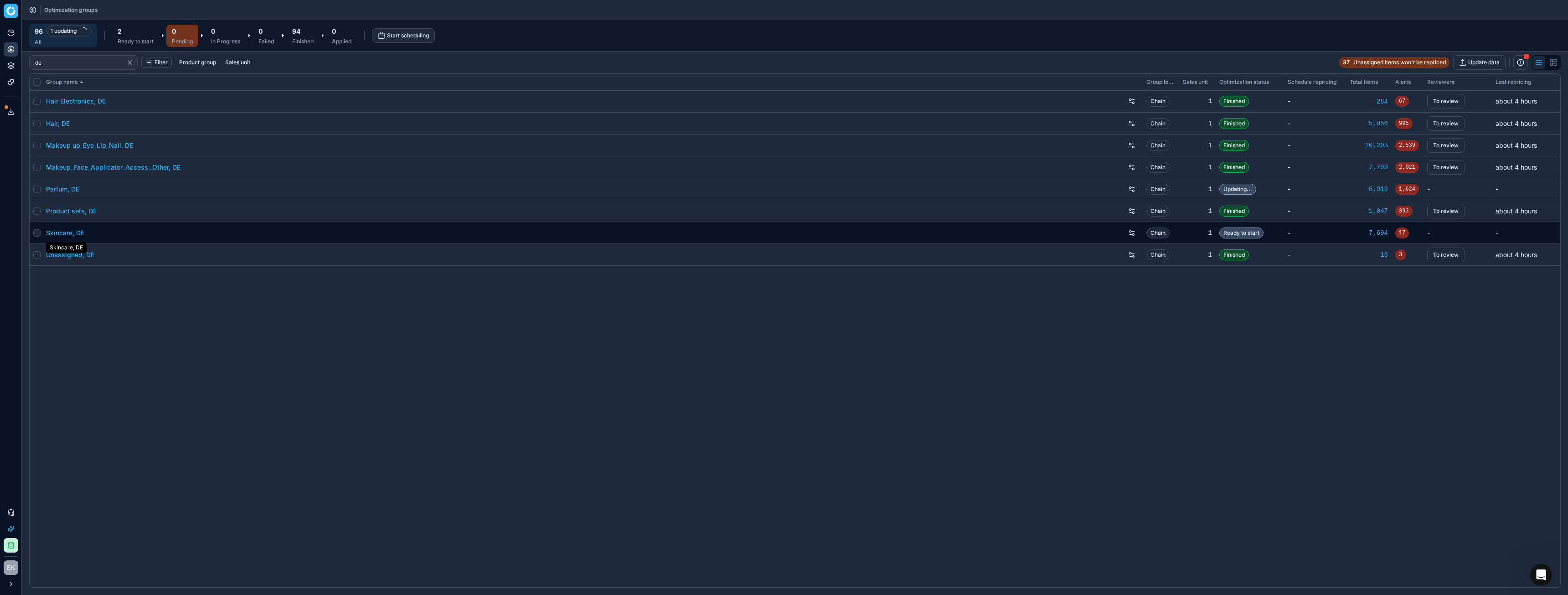 click on "Skincare, DE" at bounding box center (65, 233) 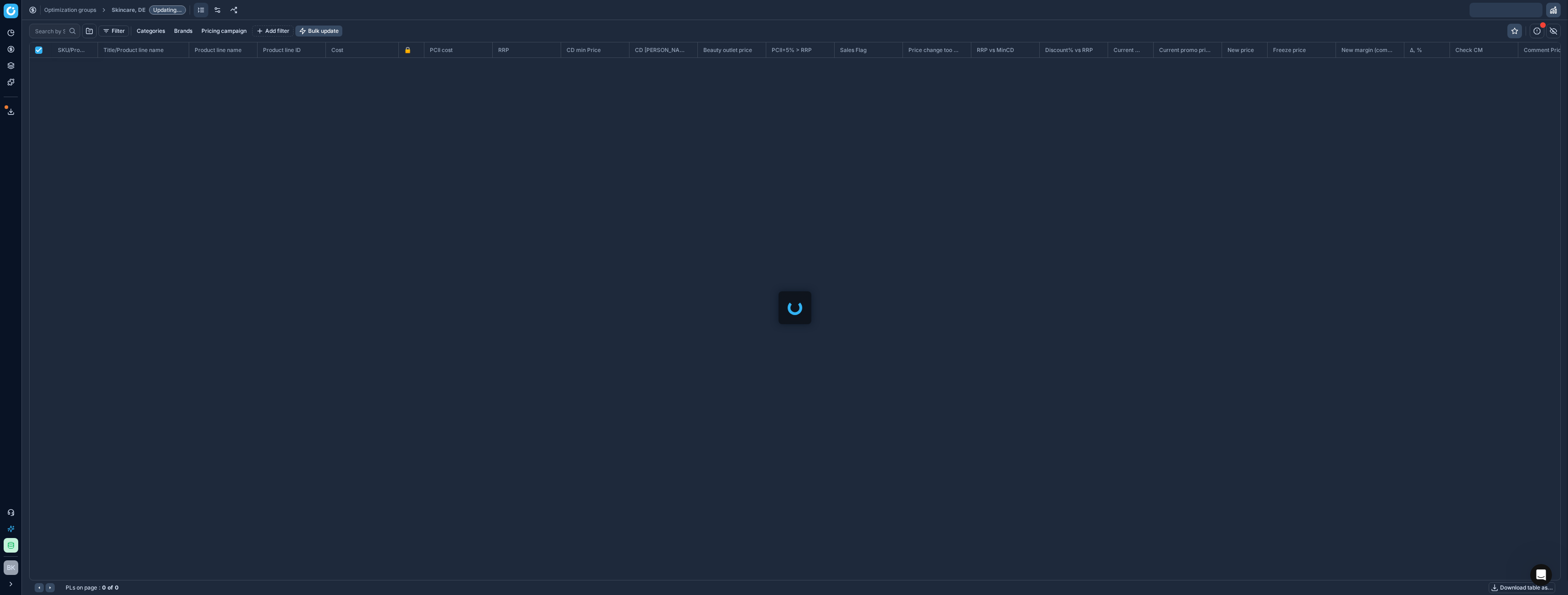 scroll, scrollTop: 1, scrollLeft: 1, axis: both 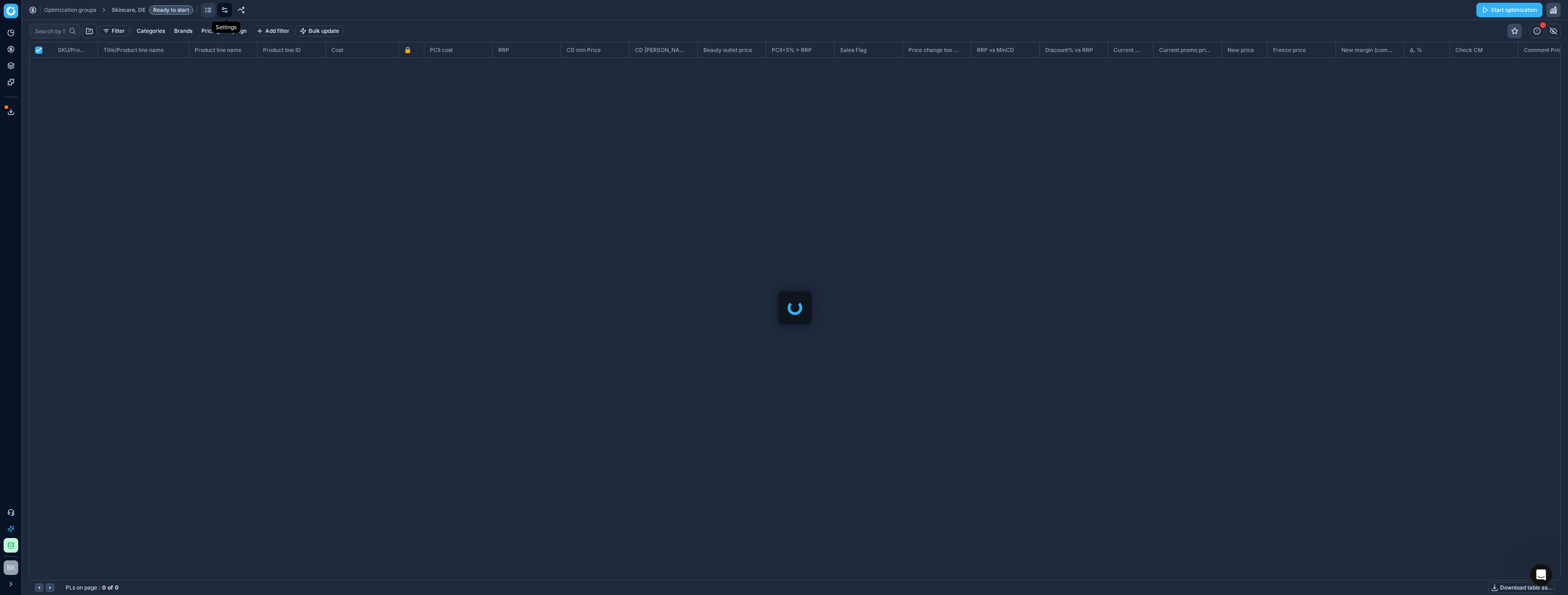 click 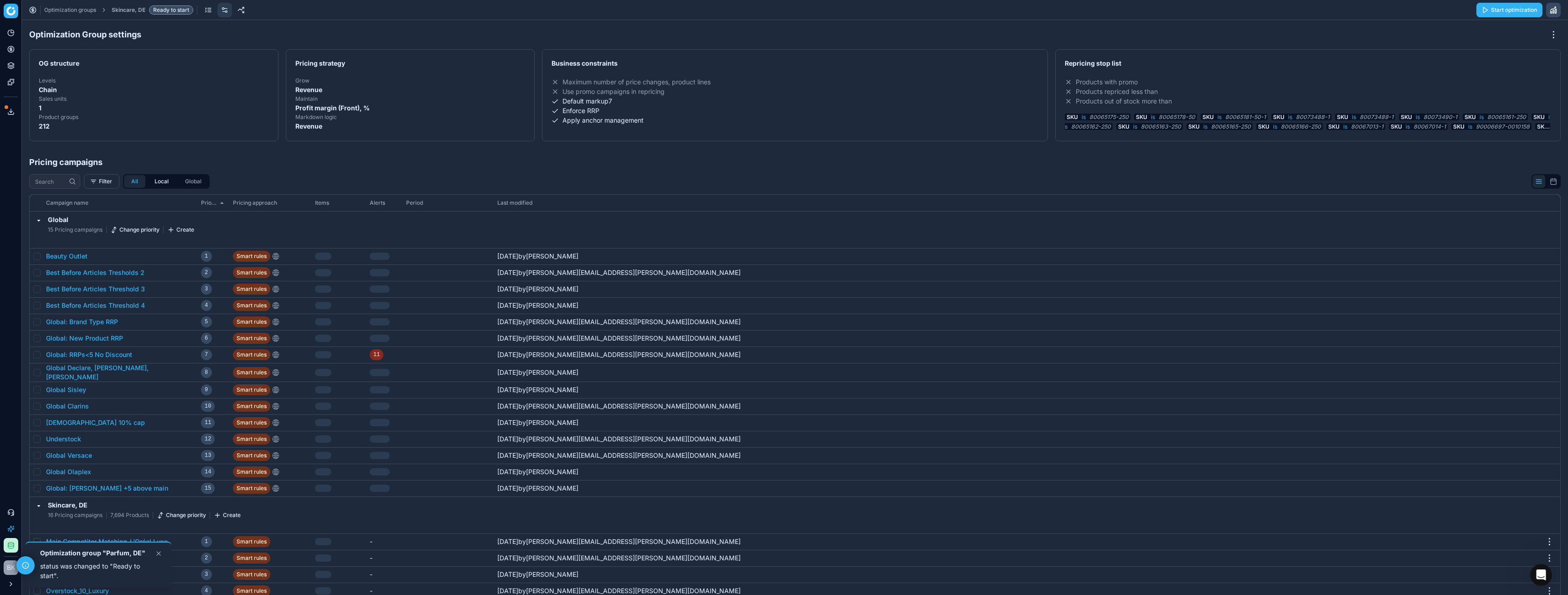 click on "Local" at bounding box center [161, 181] 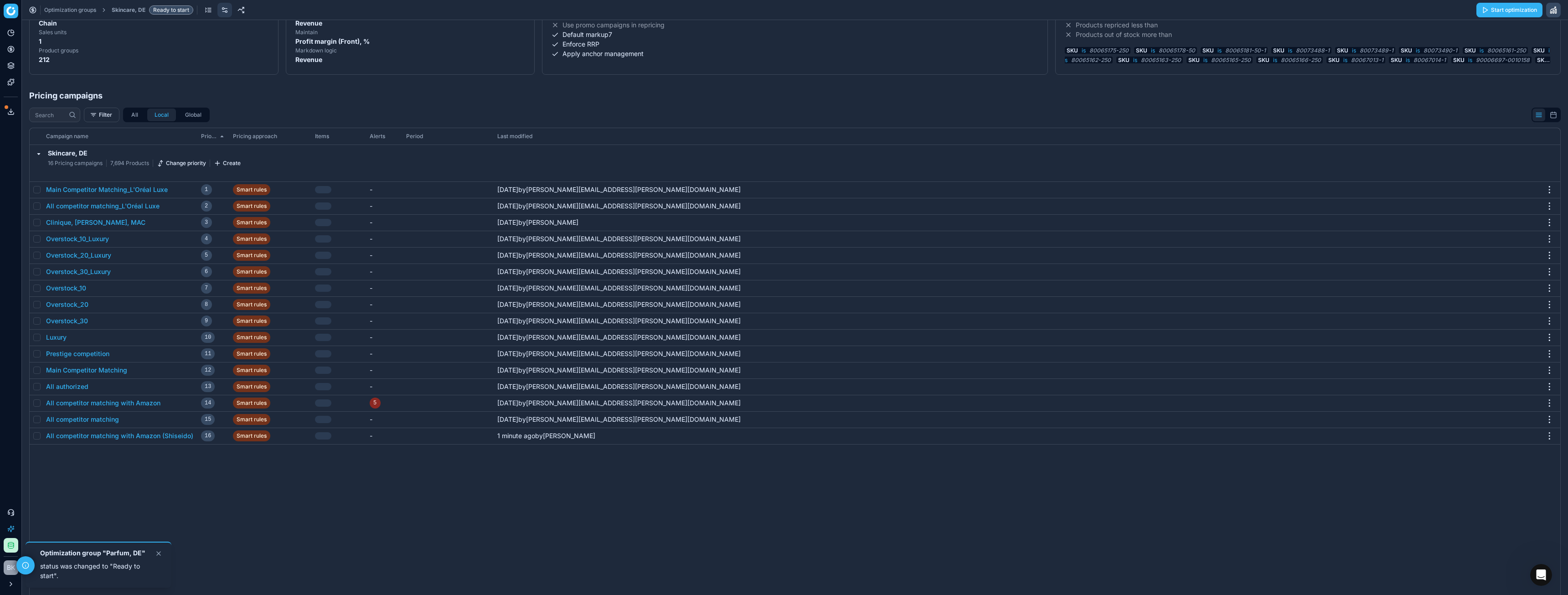 scroll, scrollTop: 91, scrollLeft: 0, axis: vertical 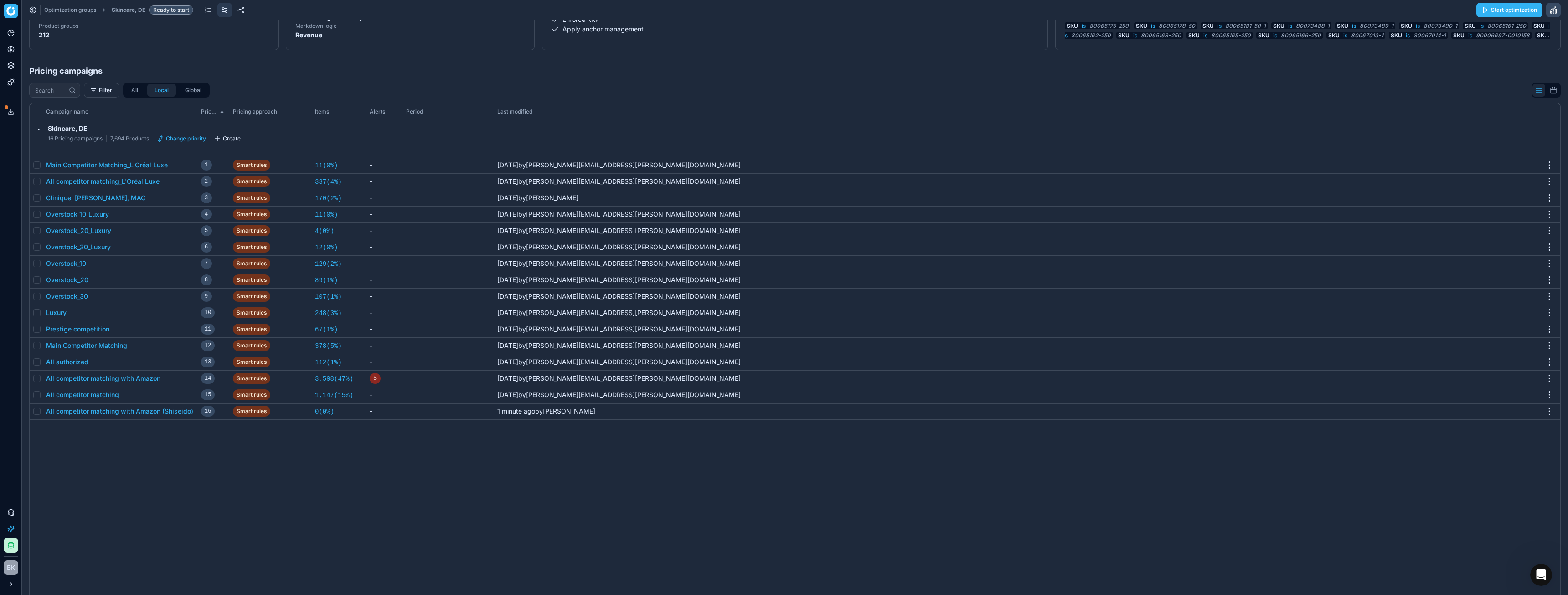 click on "Change priority" at bounding box center (181, 139) 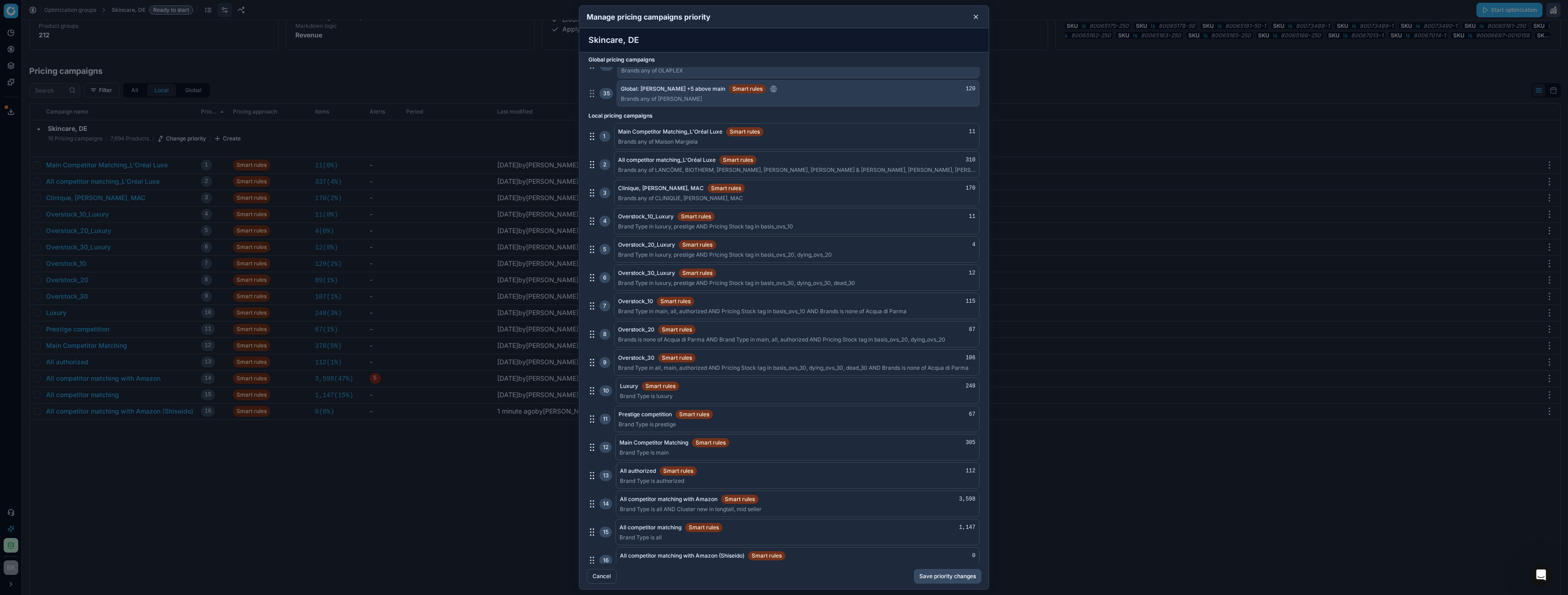 scroll, scrollTop: 931, scrollLeft: 0, axis: vertical 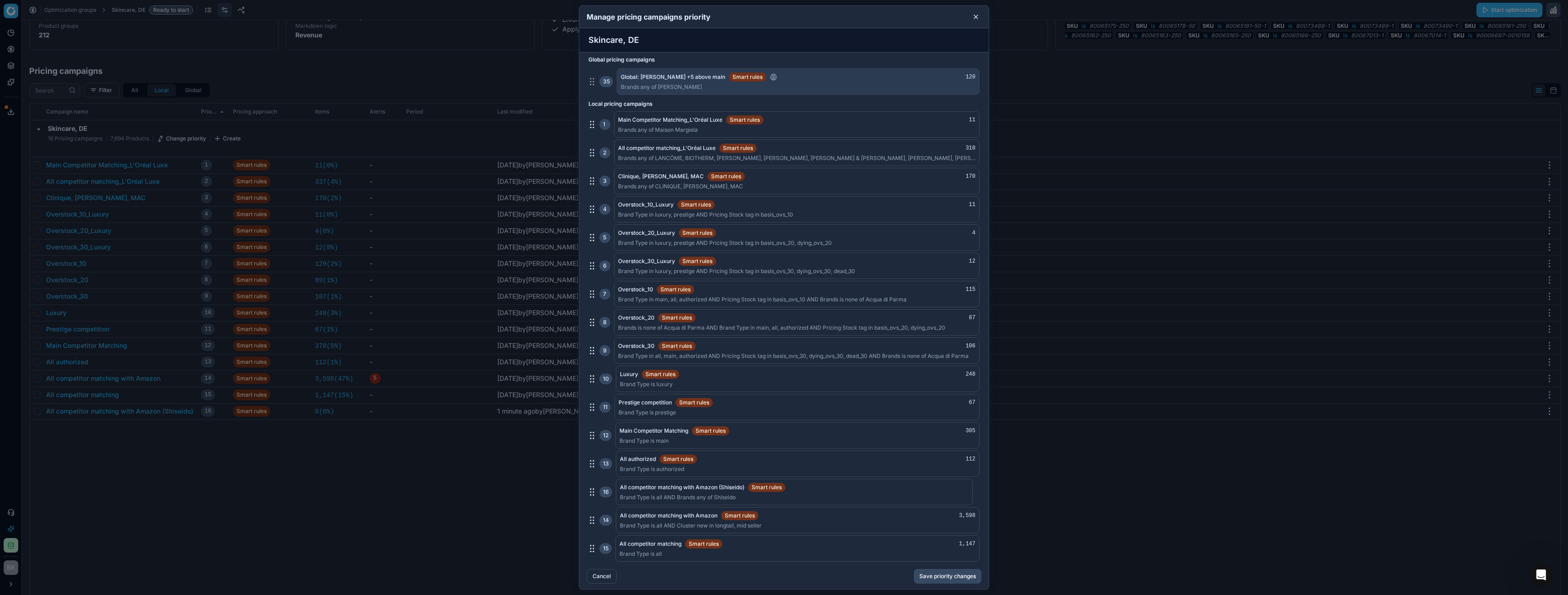 drag, startPoint x: 593, startPoint y: 550, endPoint x: 594, endPoint y: 498, distance: 52.00961 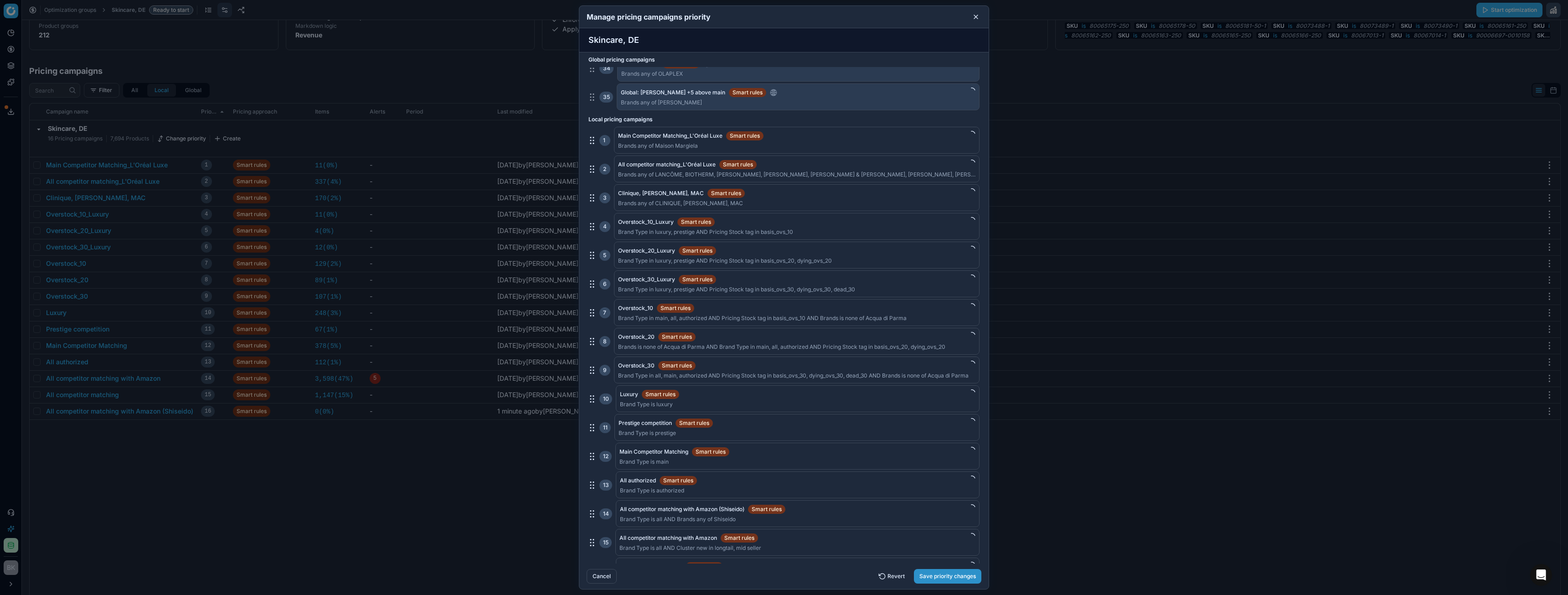 click on "Save priority changes" at bounding box center [948, 576] 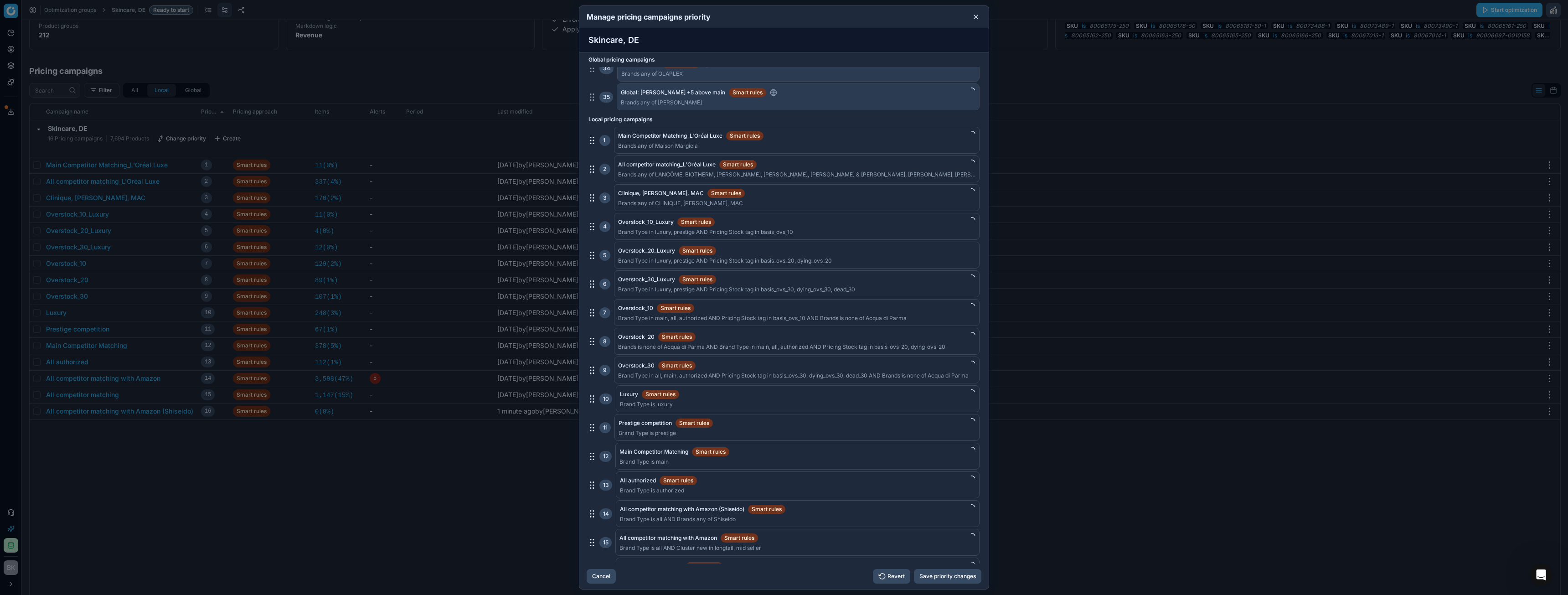 scroll, scrollTop: 0, scrollLeft: 0, axis: both 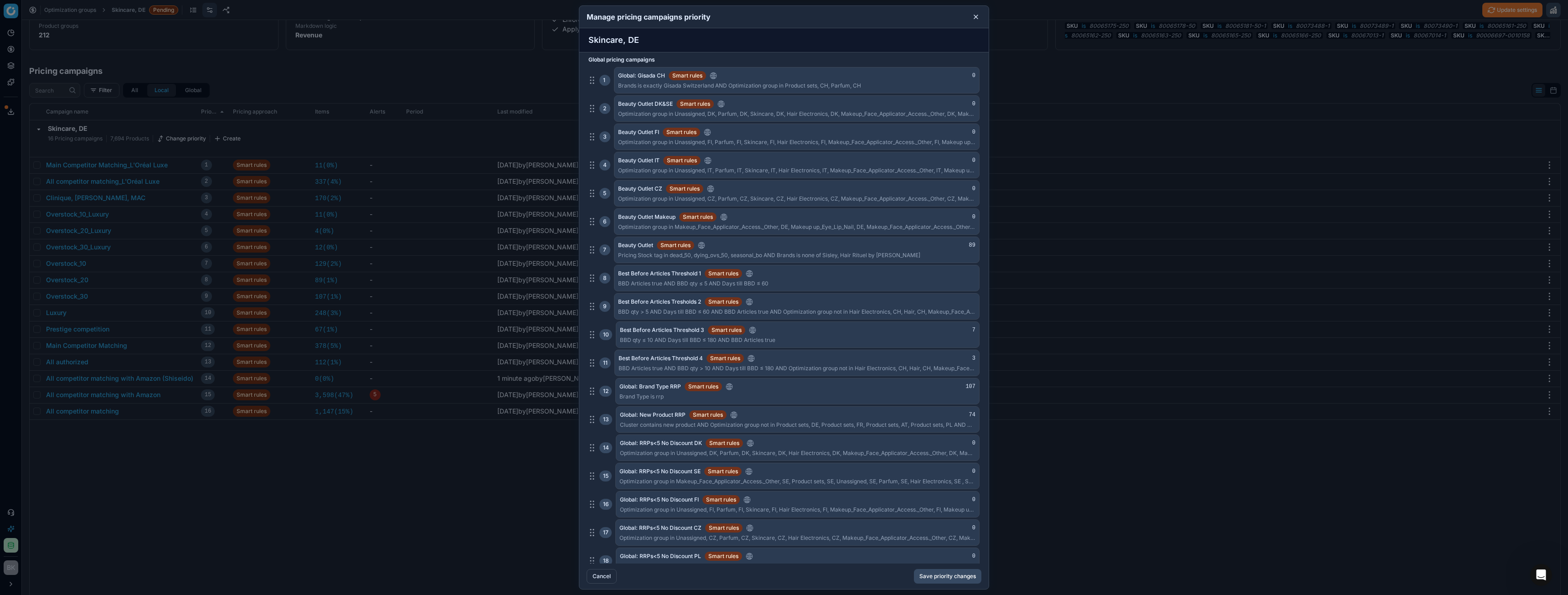 click at bounding box center [784, 297] 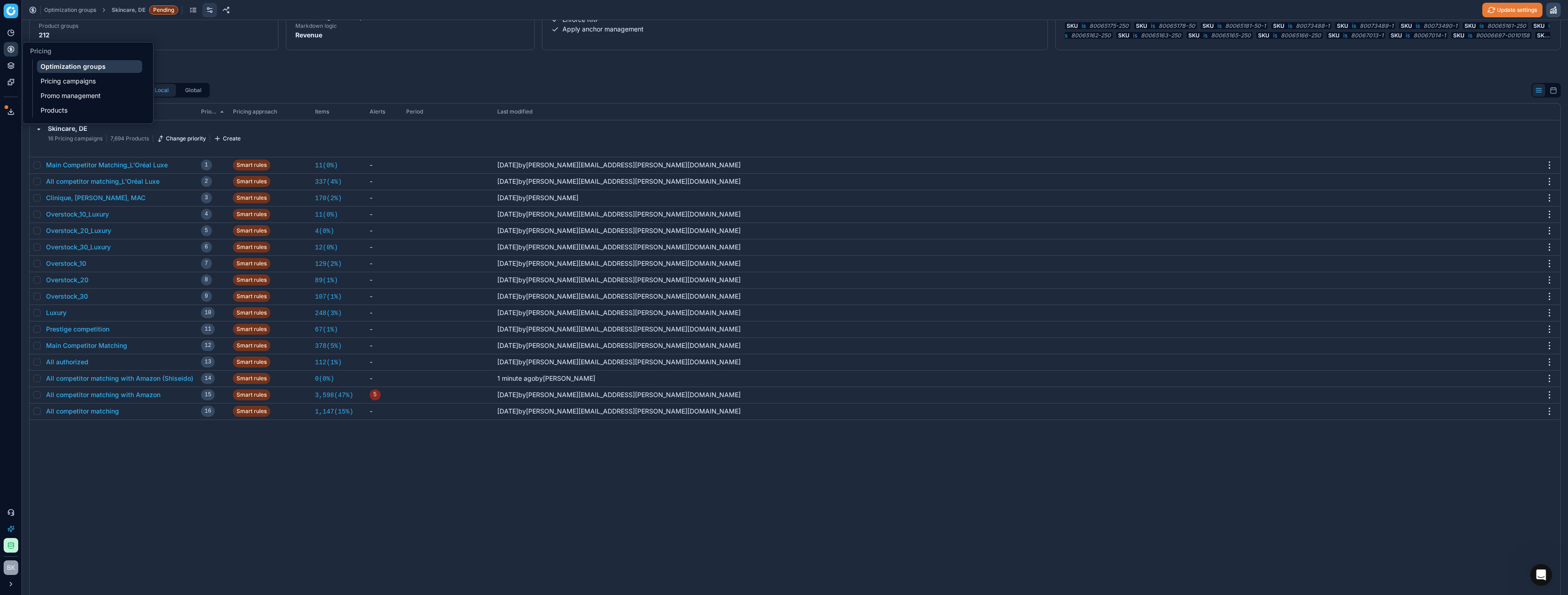 click 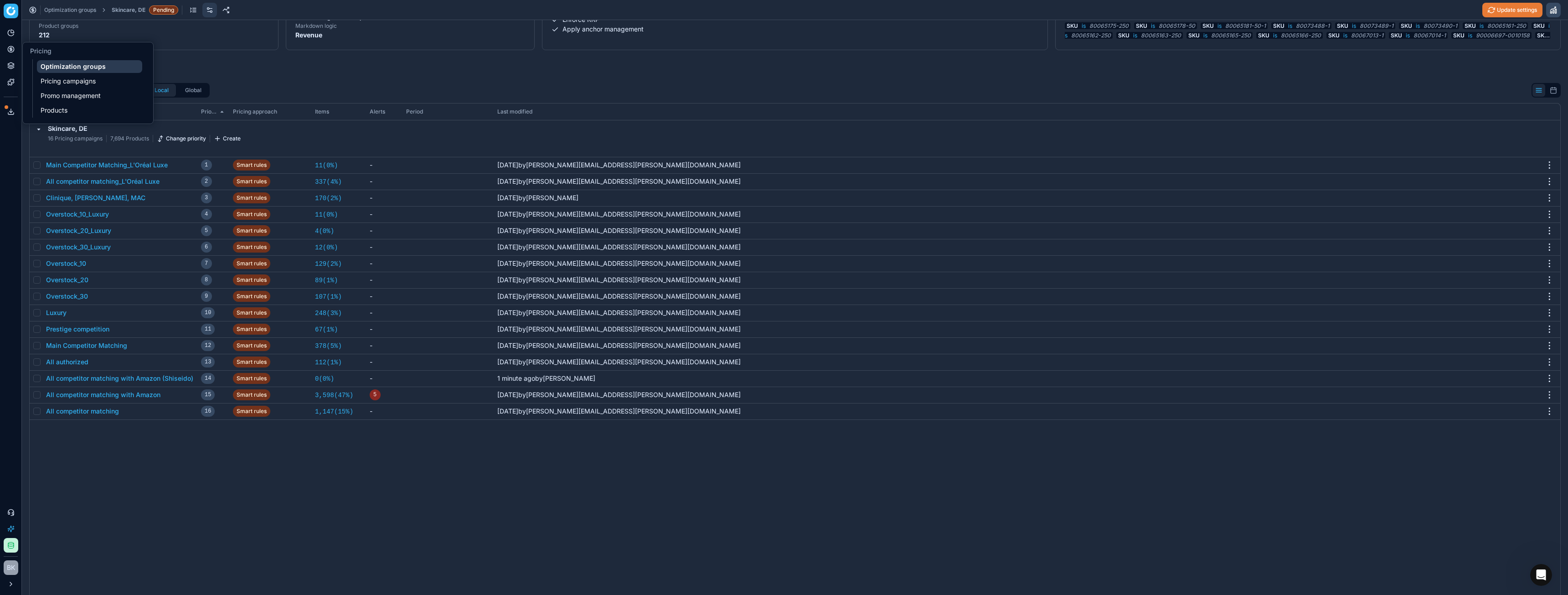 click on "Optimization groups" at bounding box center [89, 67] 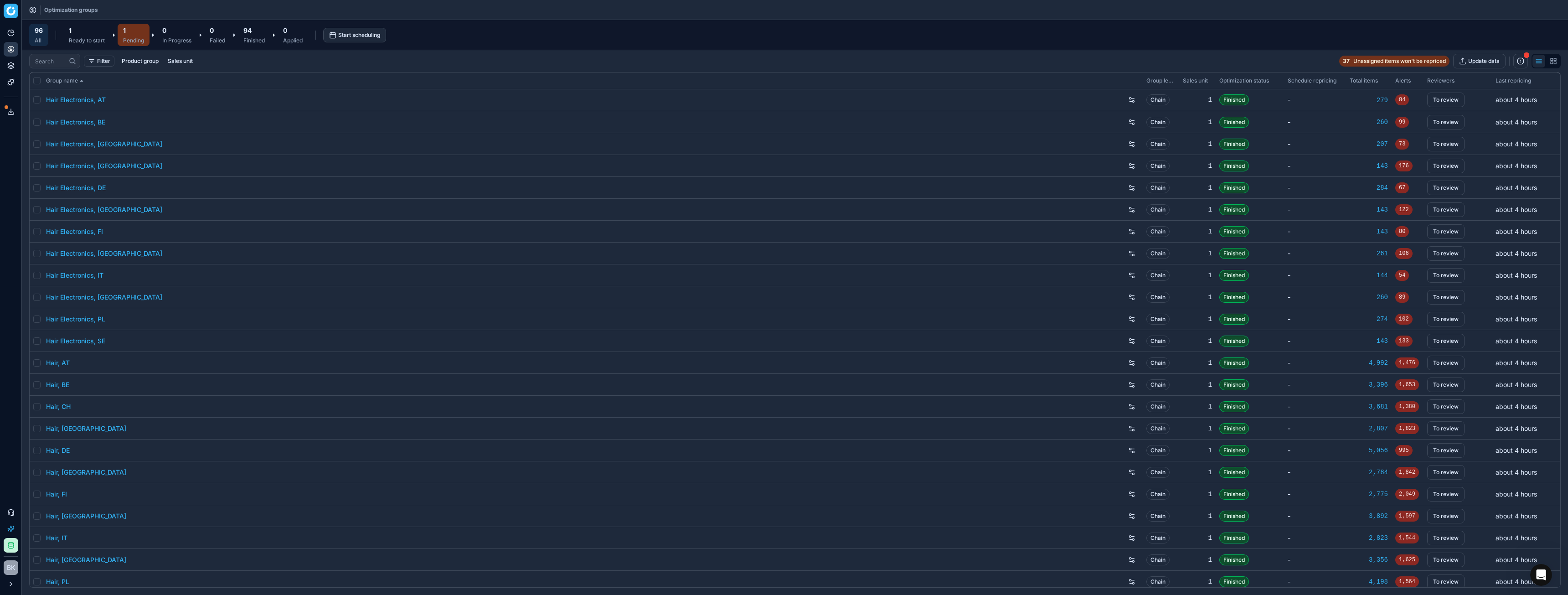 click on "Pending" at bounding box center [134, 41] 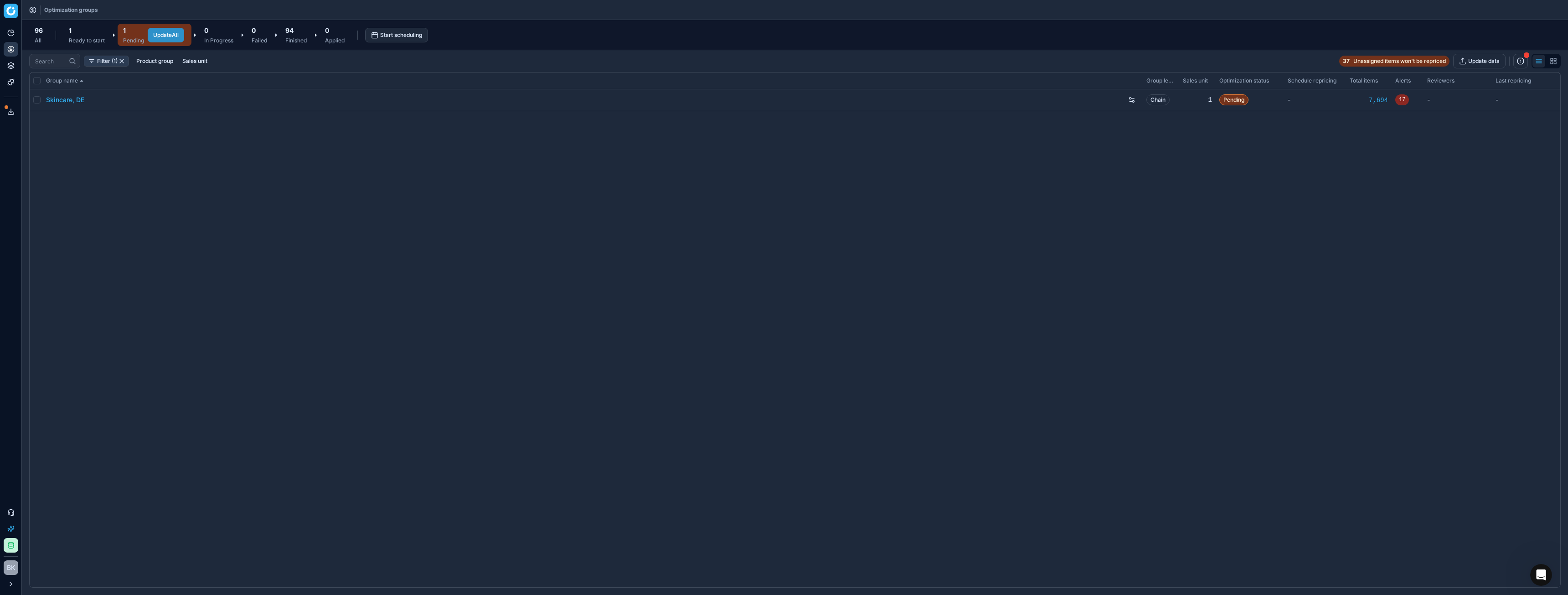 click on "Update  All" at bounding box center [166, 35] 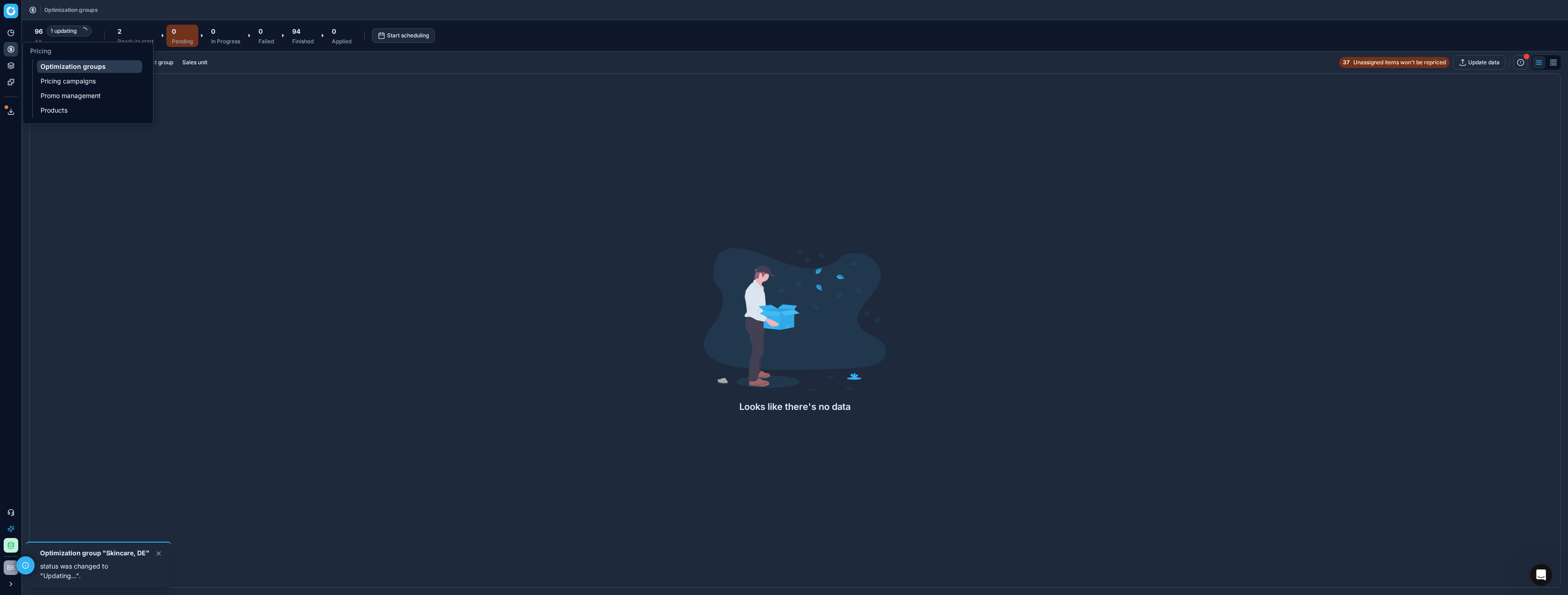 click on "Optimization groups" at bounding box center (89, 67) 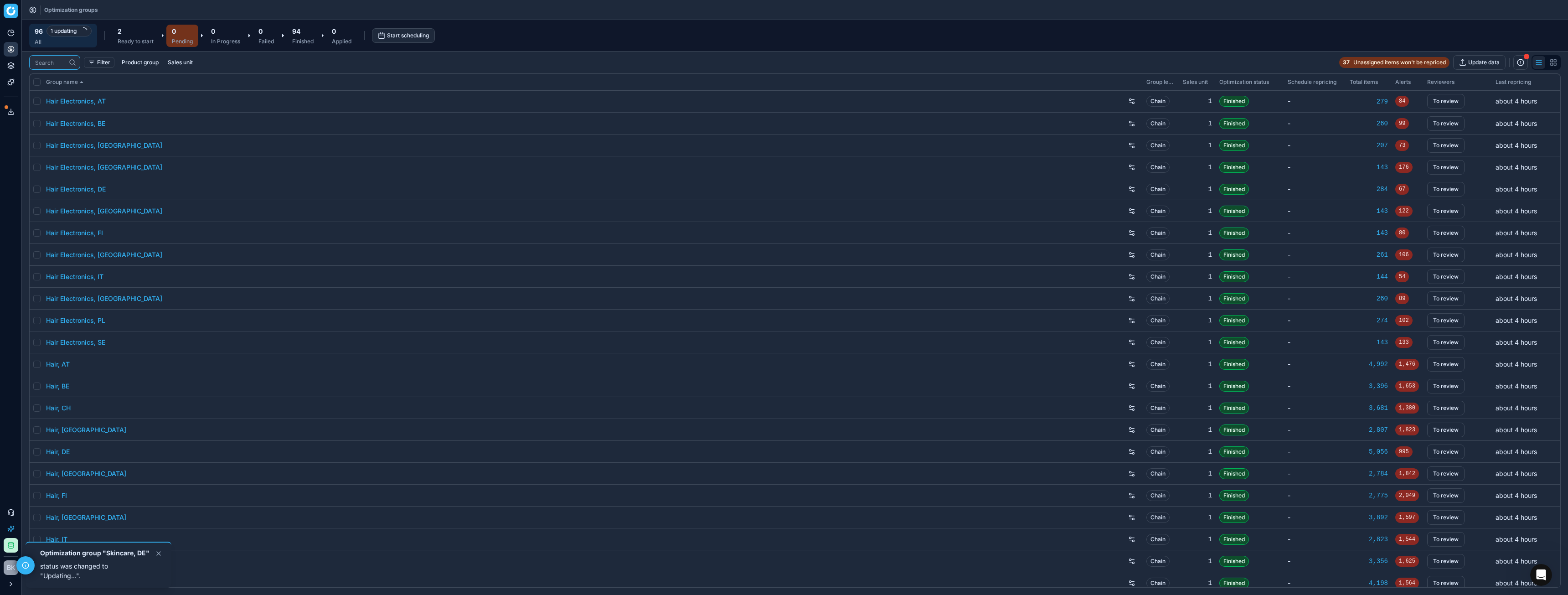 click at bounding box center [50, 62] 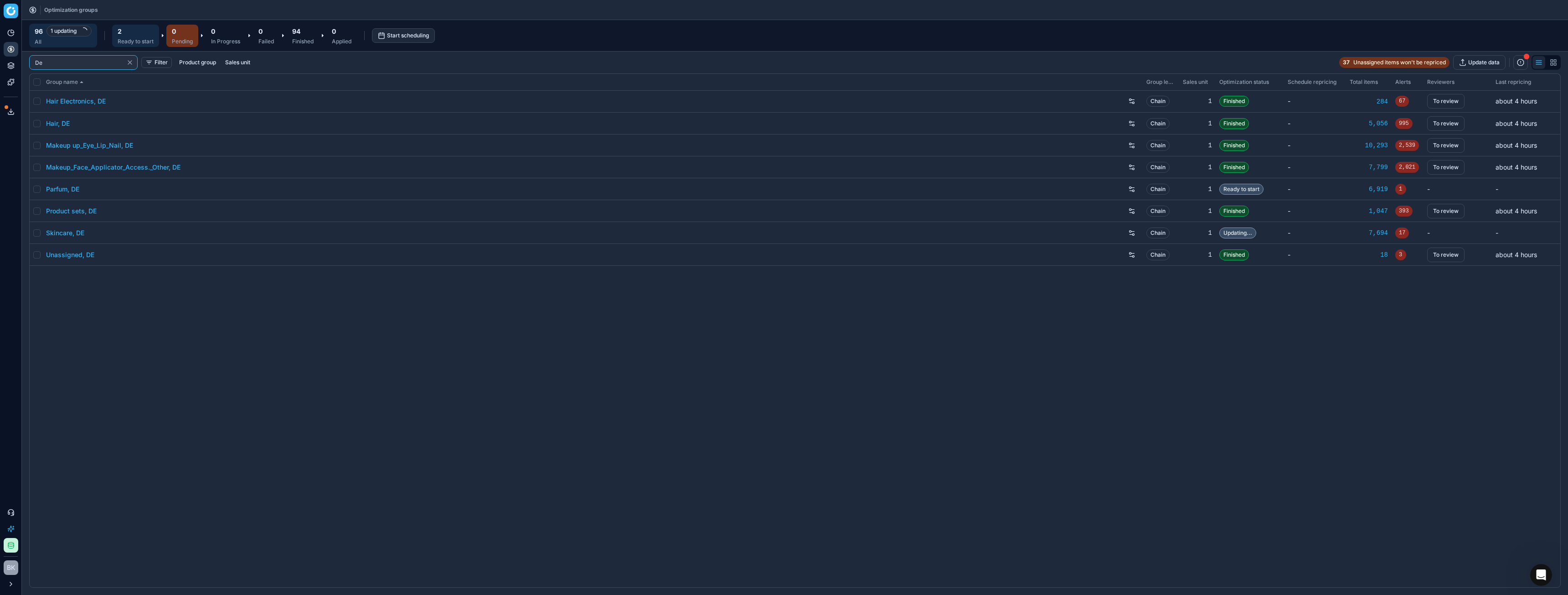 type on "De" 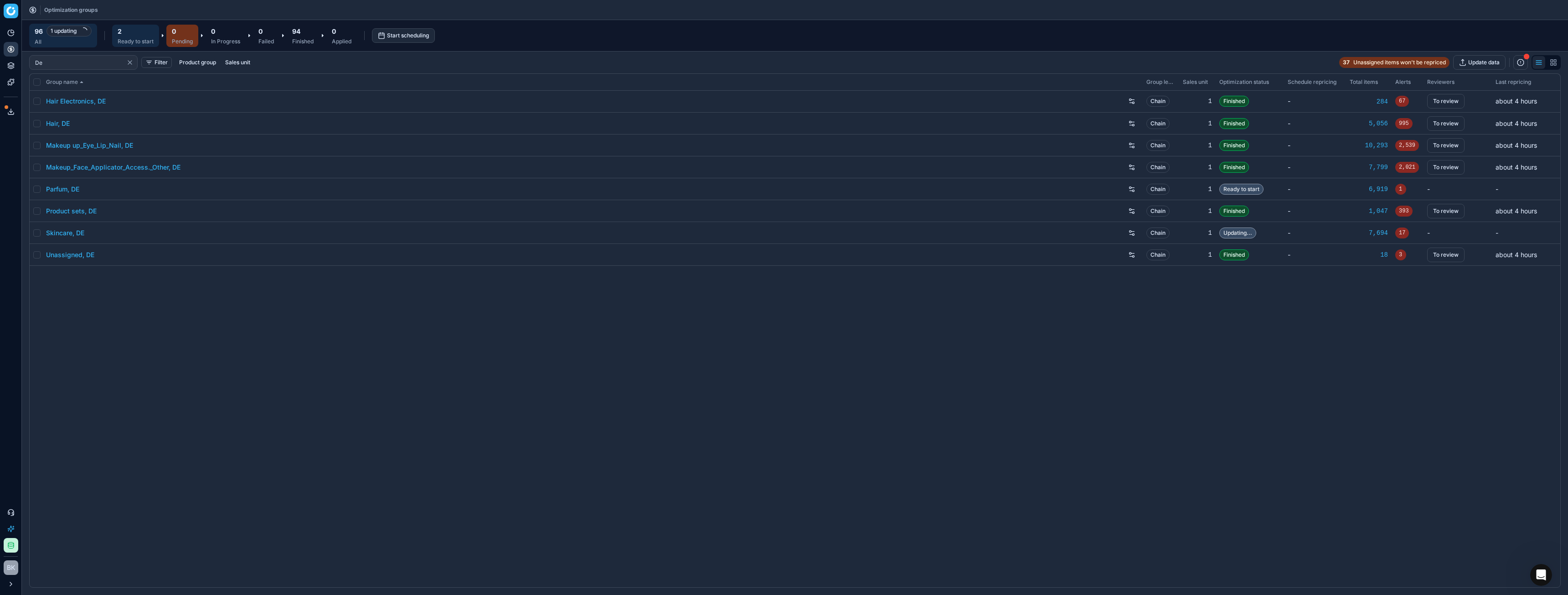 click on "Ready to start" at bounding box center [135, 41] 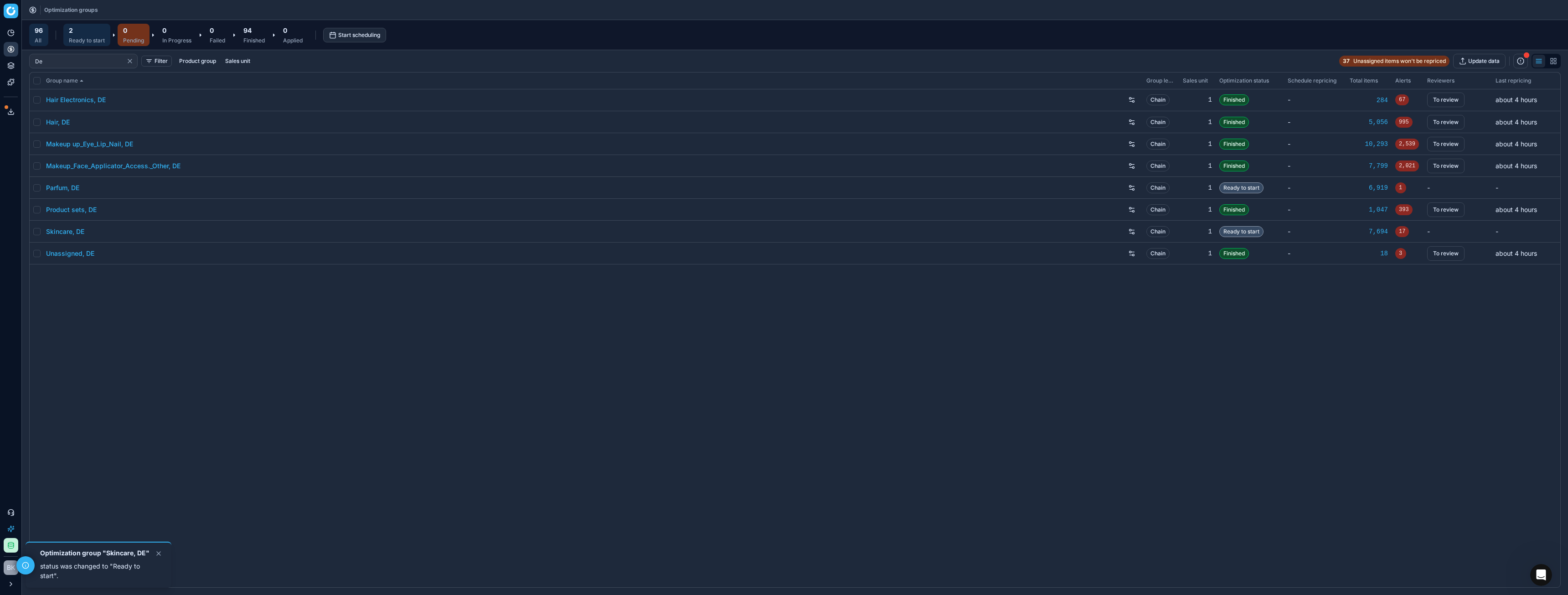 click on "2" at bounding box center [87, 30] 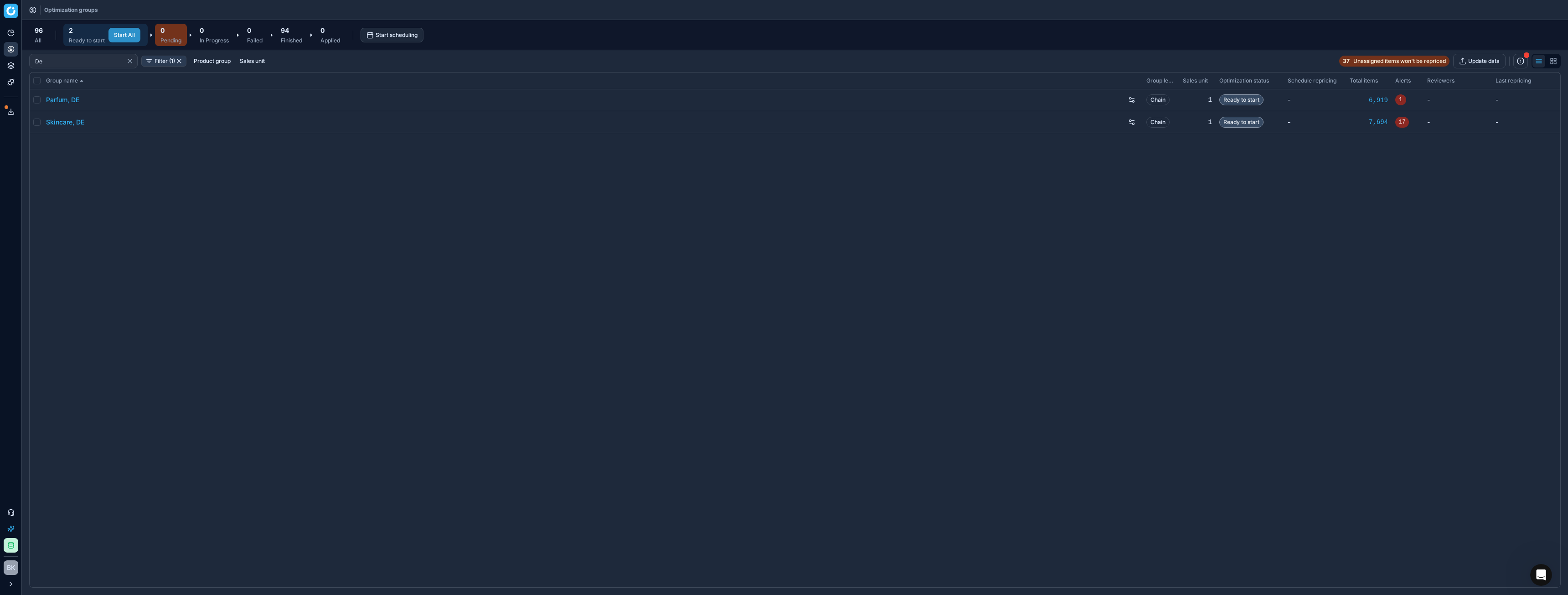 click on "Start   All" at bounding box center [124, 35] 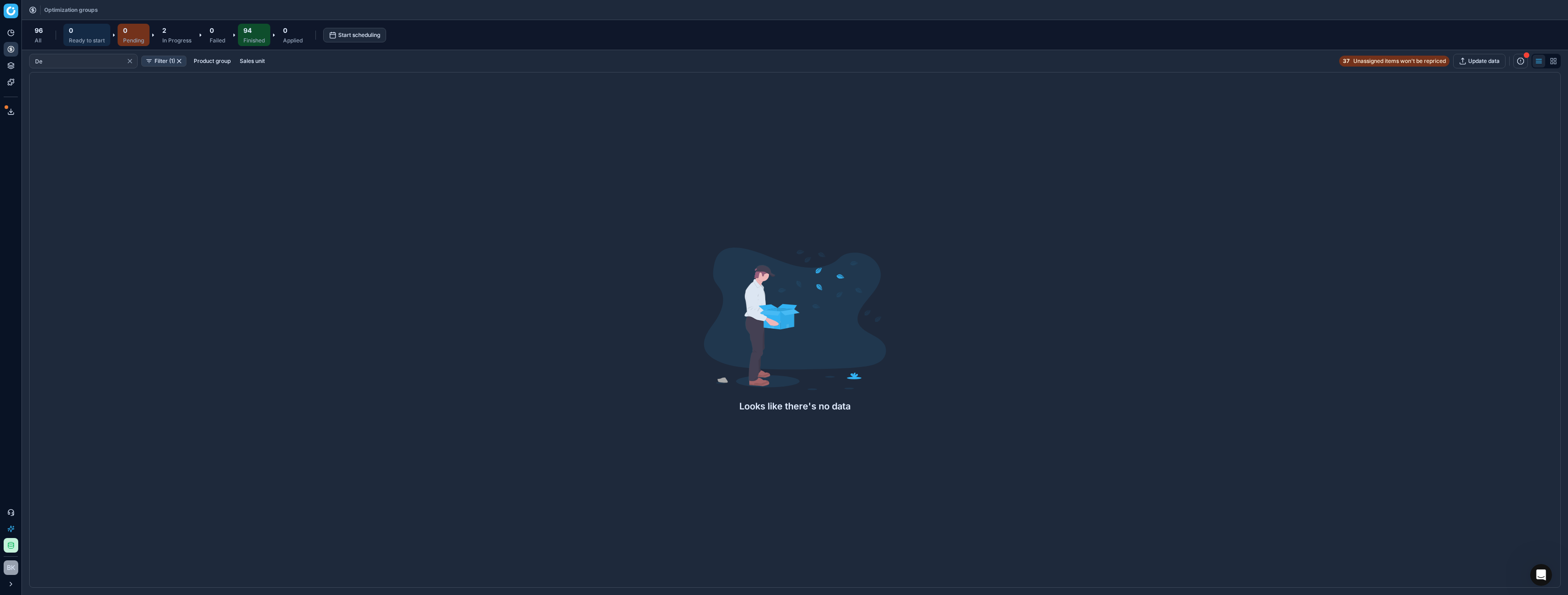 click on "Finished" at bounding box center [254, 41] 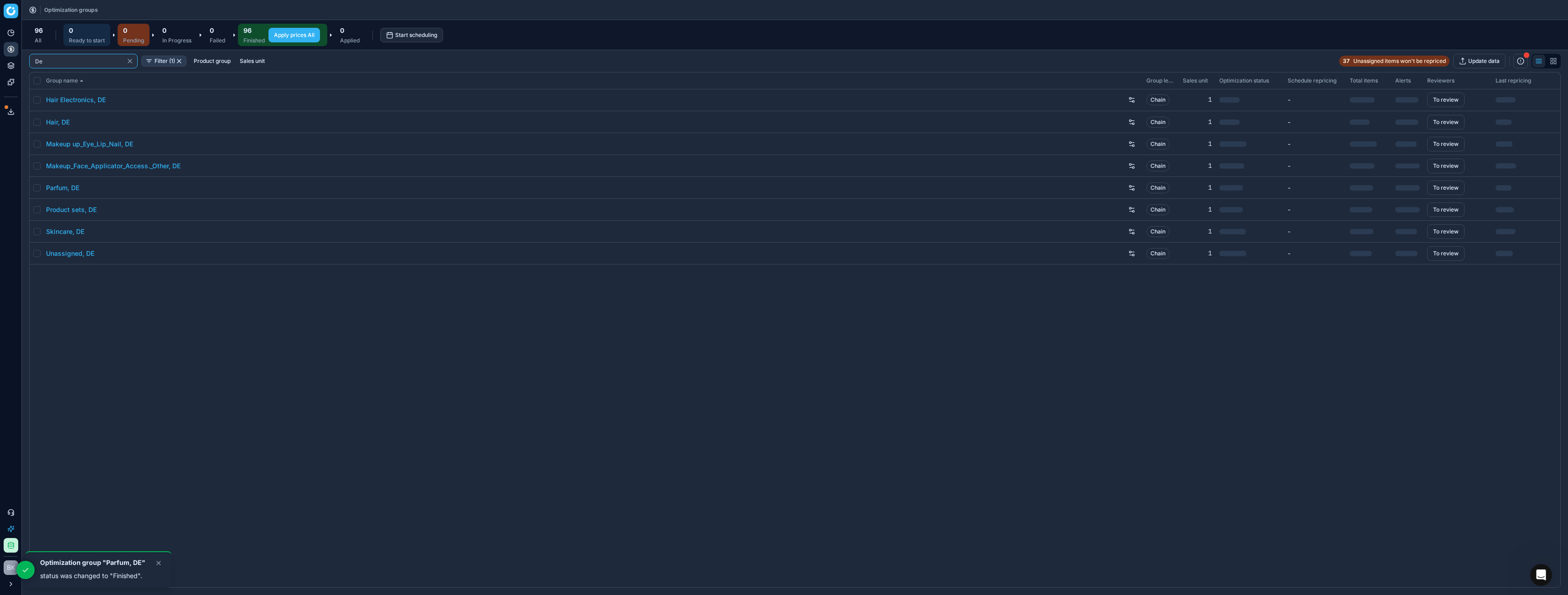 click on "De" at bounding box center [79, 61] 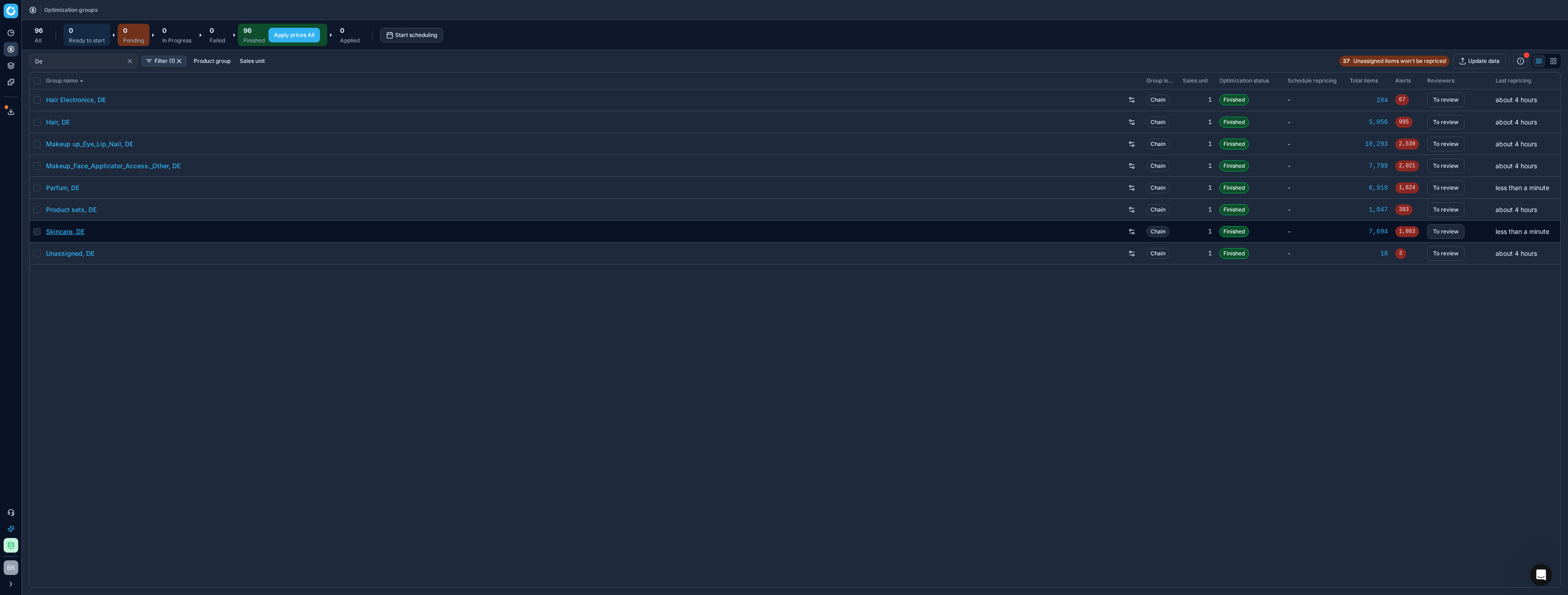 click on "Skincare, DE" at bounding box center (65, 232) 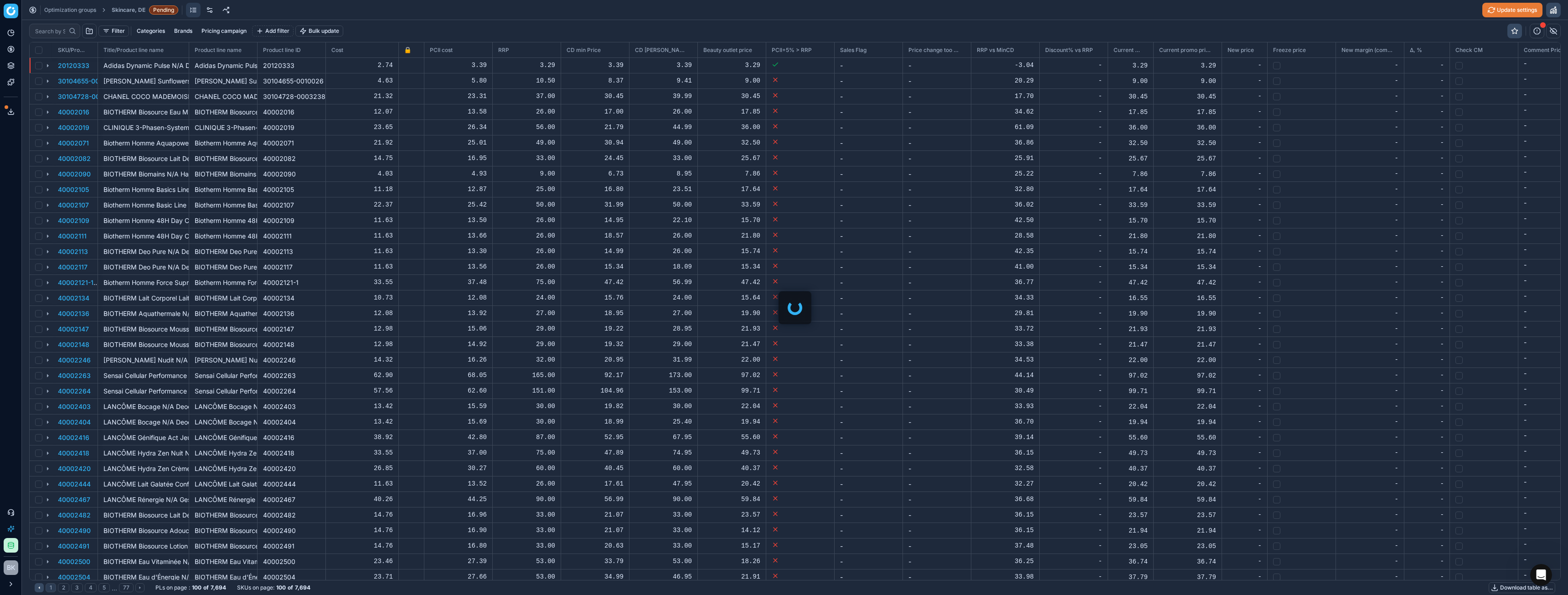 scroll, scrollTop: 1, scrollLeft: 1, axis: both 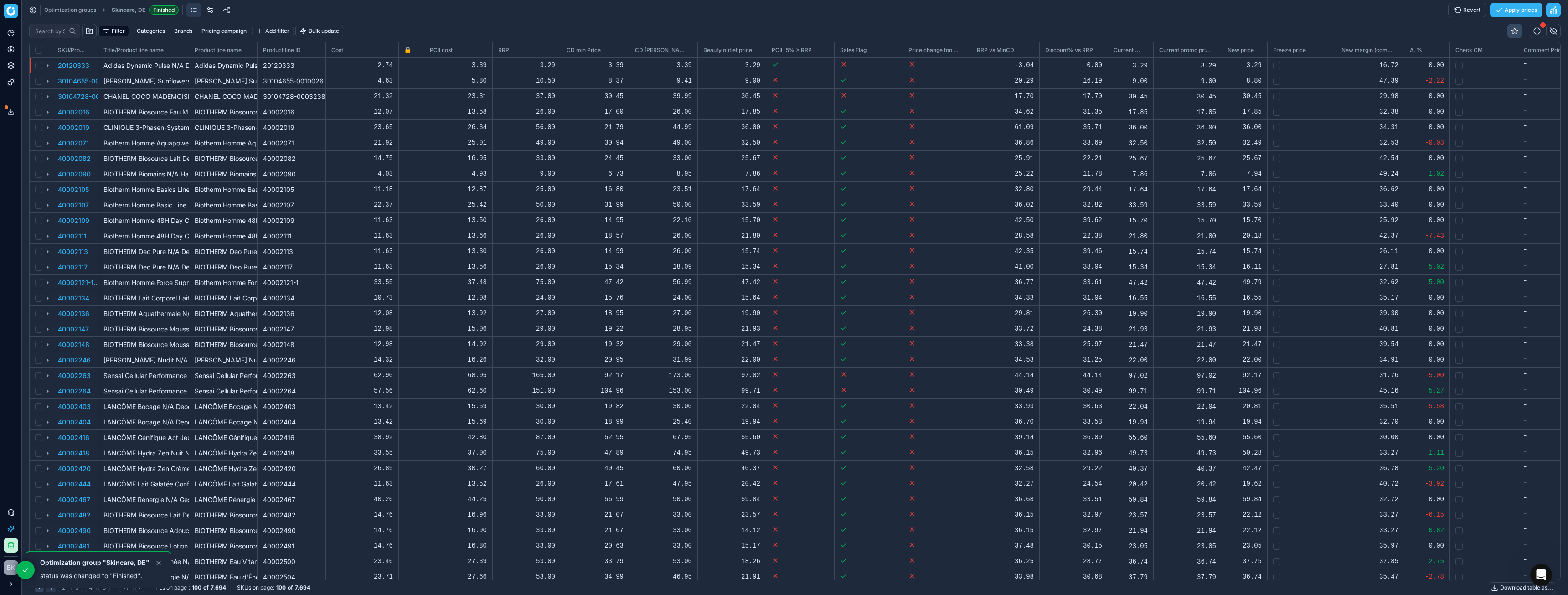 click on "Filter" at bounding box center (113, 31) 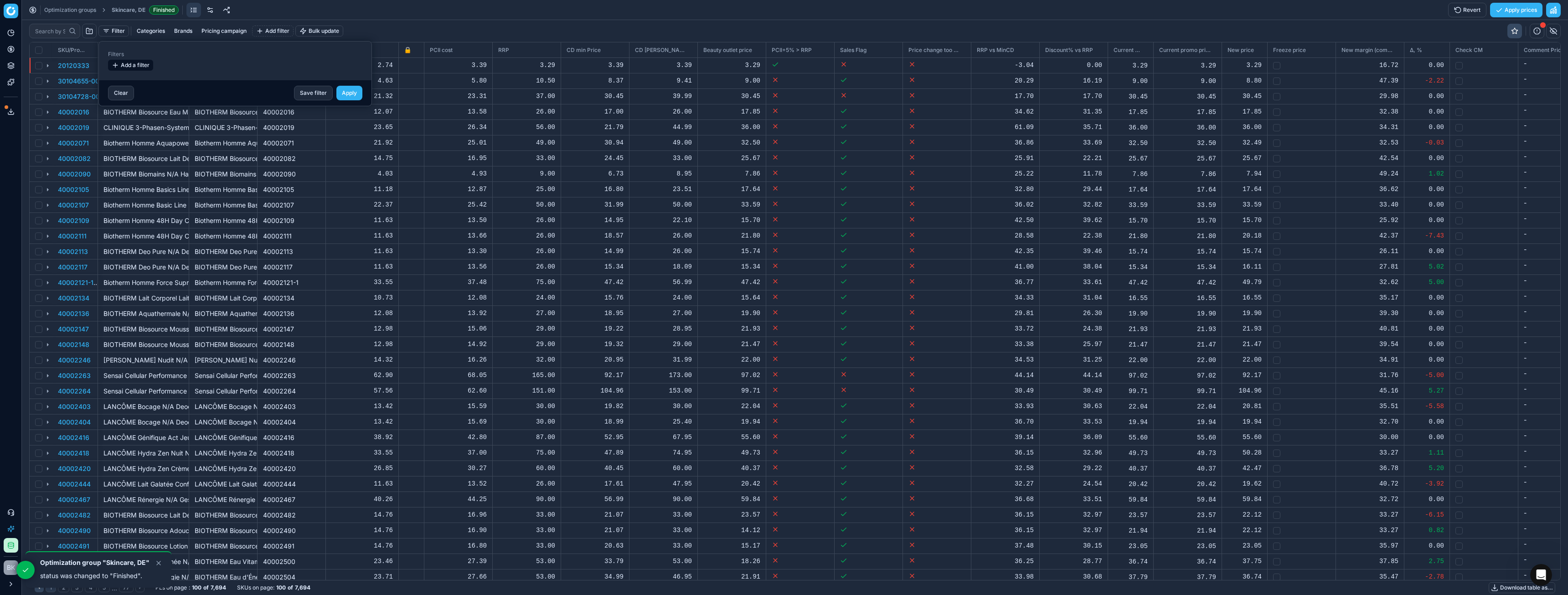 click on "Add a filter" at bounding box center (130, 65) 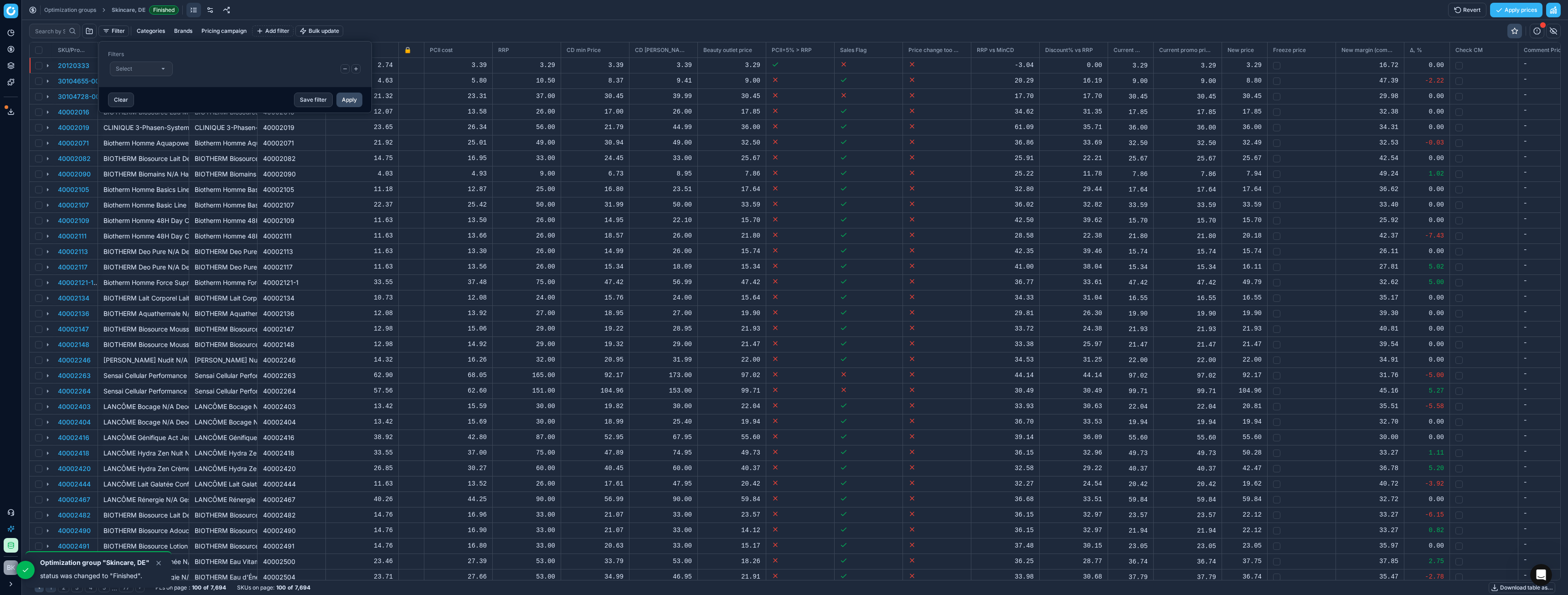 click on "Select" at bounding box center (141, 69) 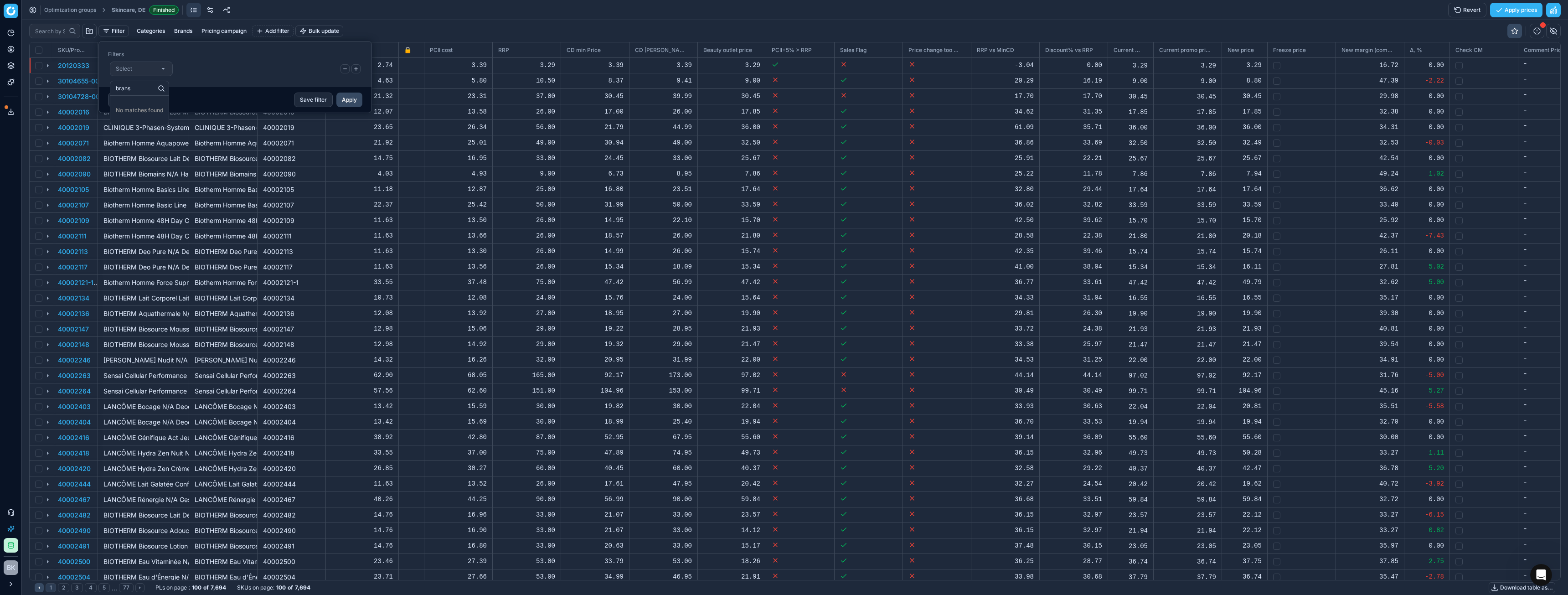 type on "bran" 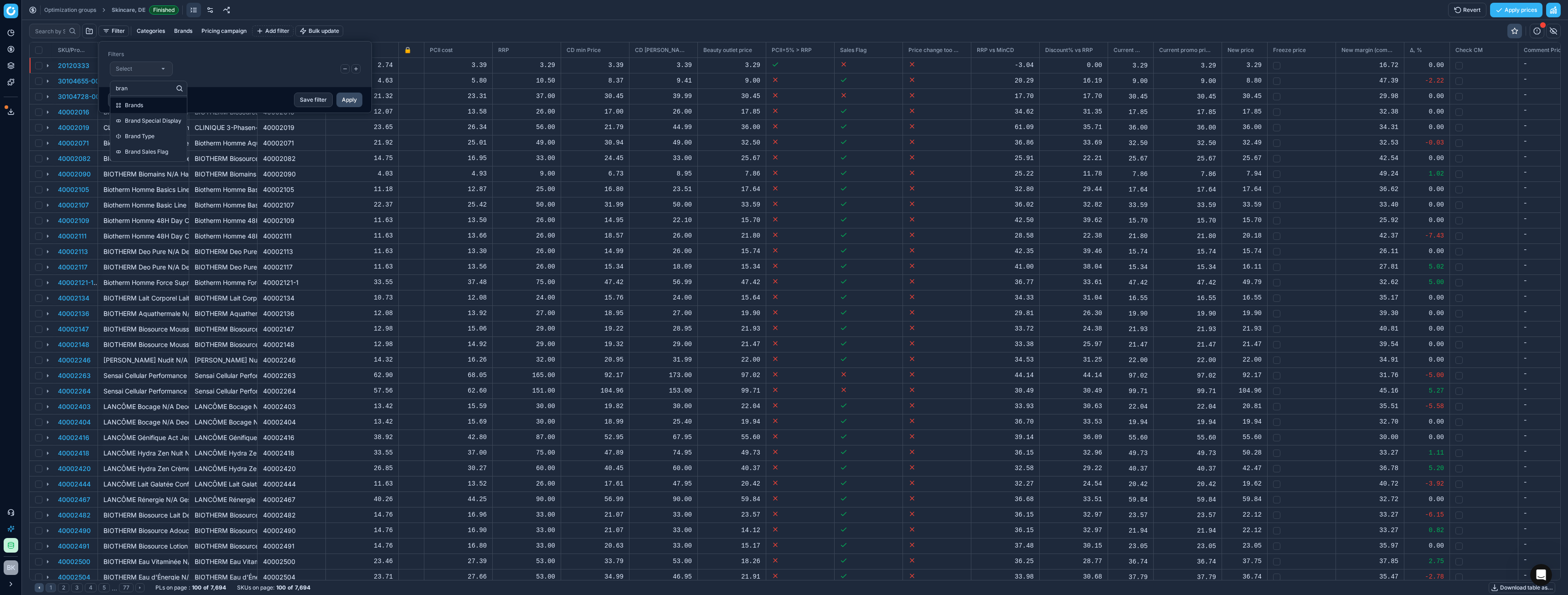 click on "Brands" at bounding box center [149, 105] 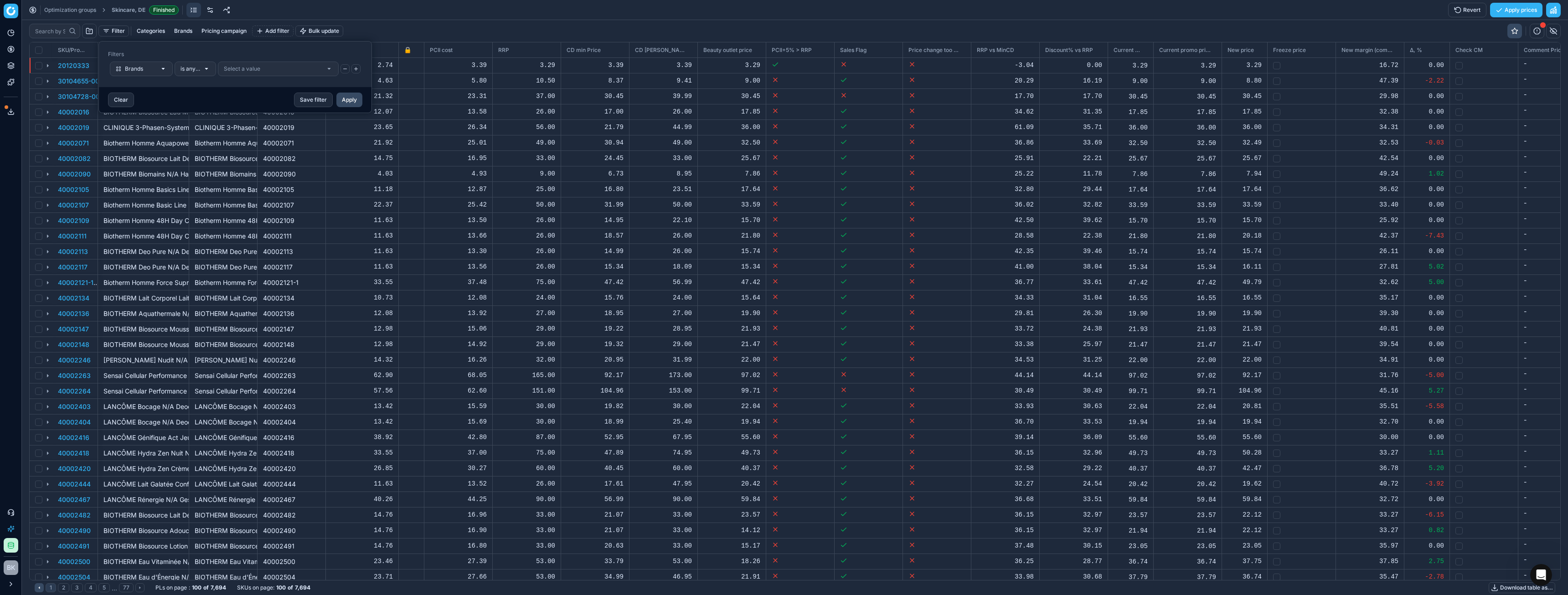 click on "Select a value" at bounding box center [242, 69] 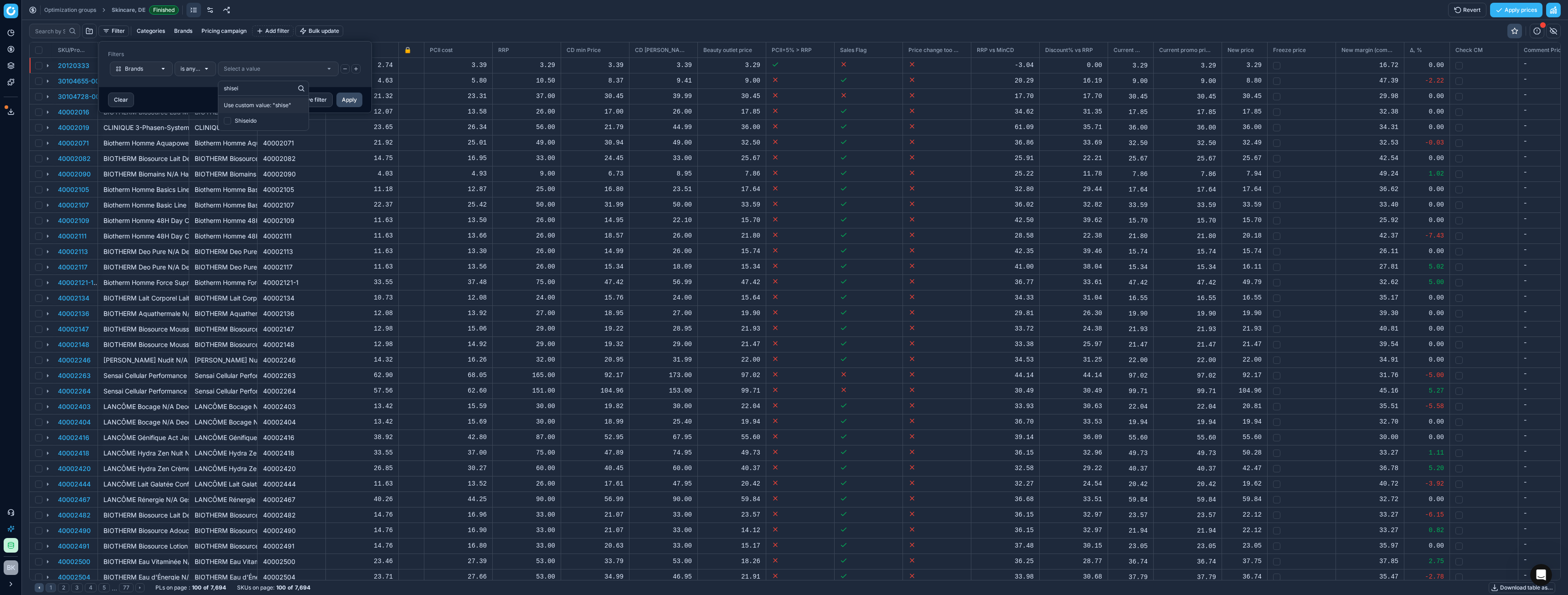 type on "shiseido" 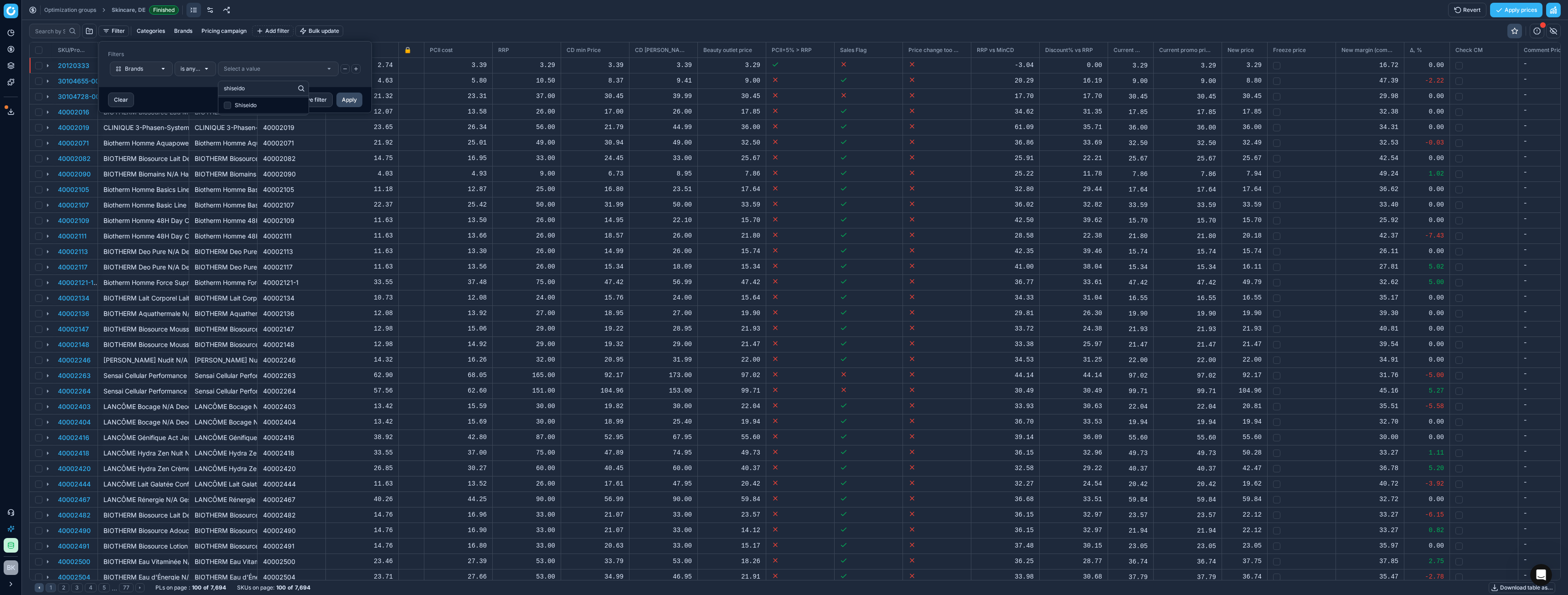 click on "Shiseido" at bounding box center (263, 105) 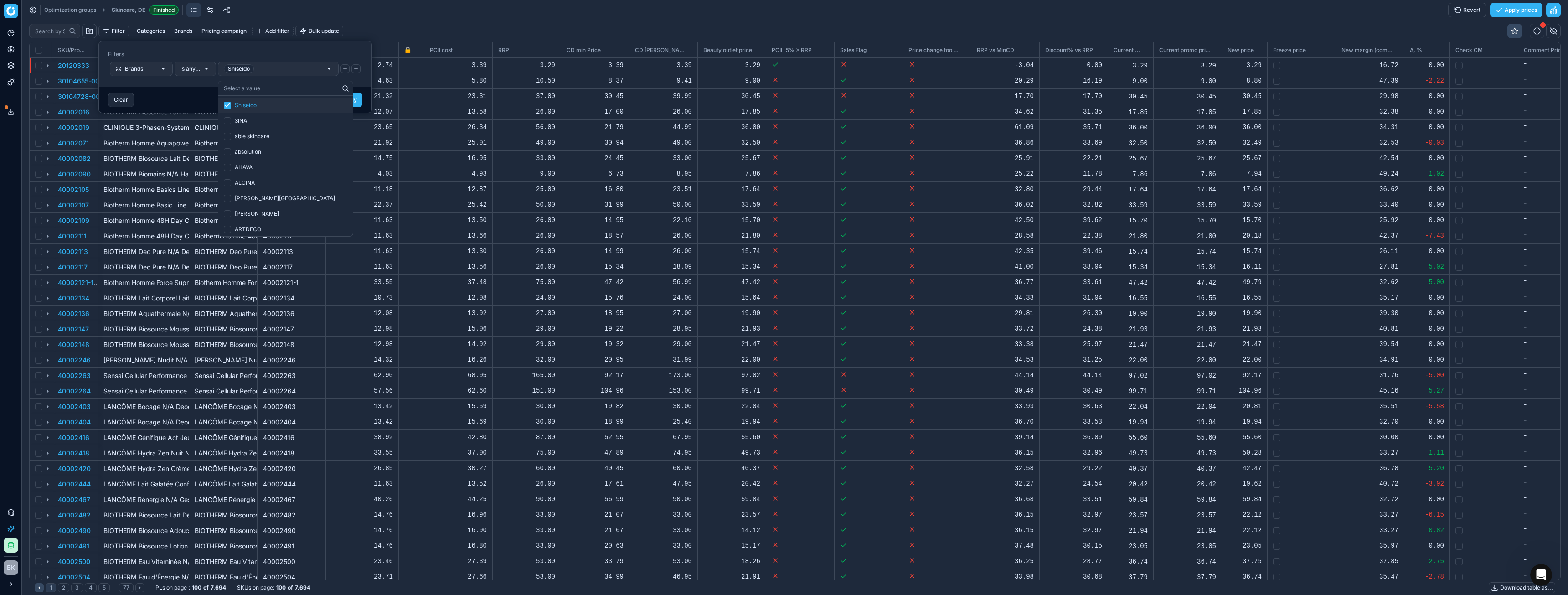 click on "Filters Brands is any of Shiseido" at bounding box center [235, 64] 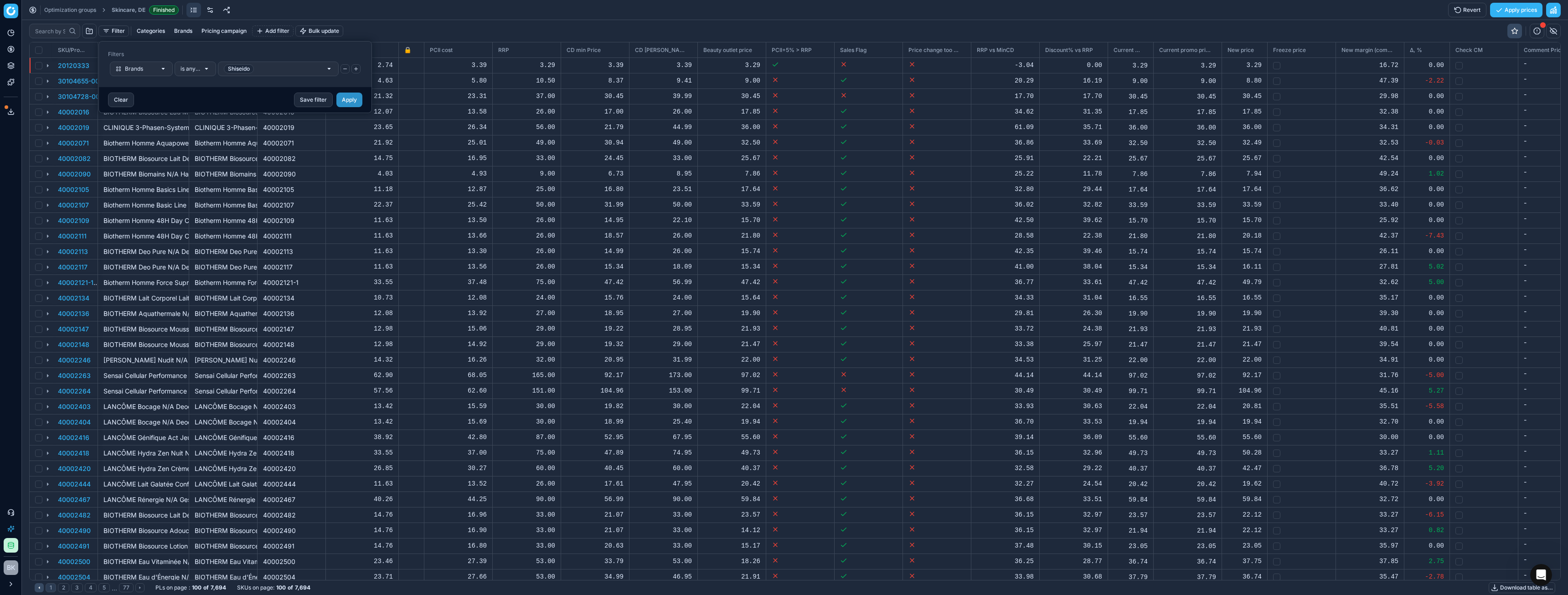 click on "Apply" at bounding box center (349, 100) 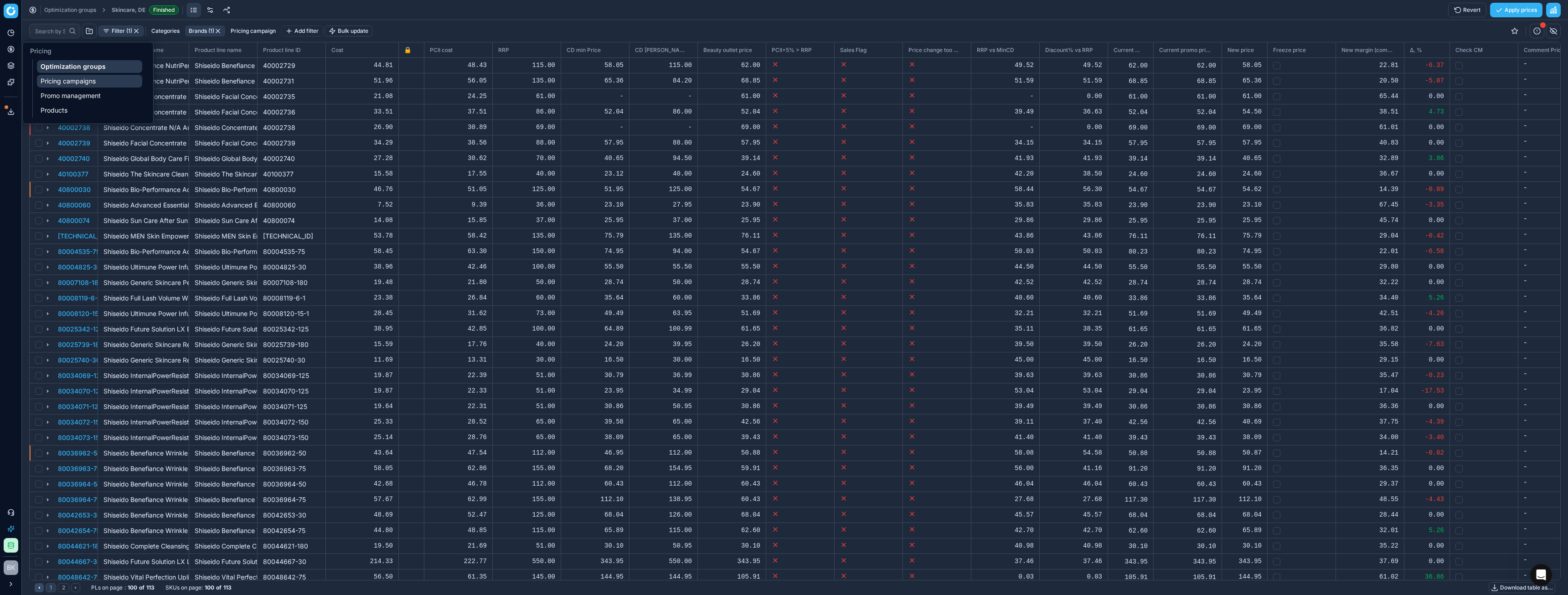 click on "Pricing campaigns" at bounding box center (89, 81) 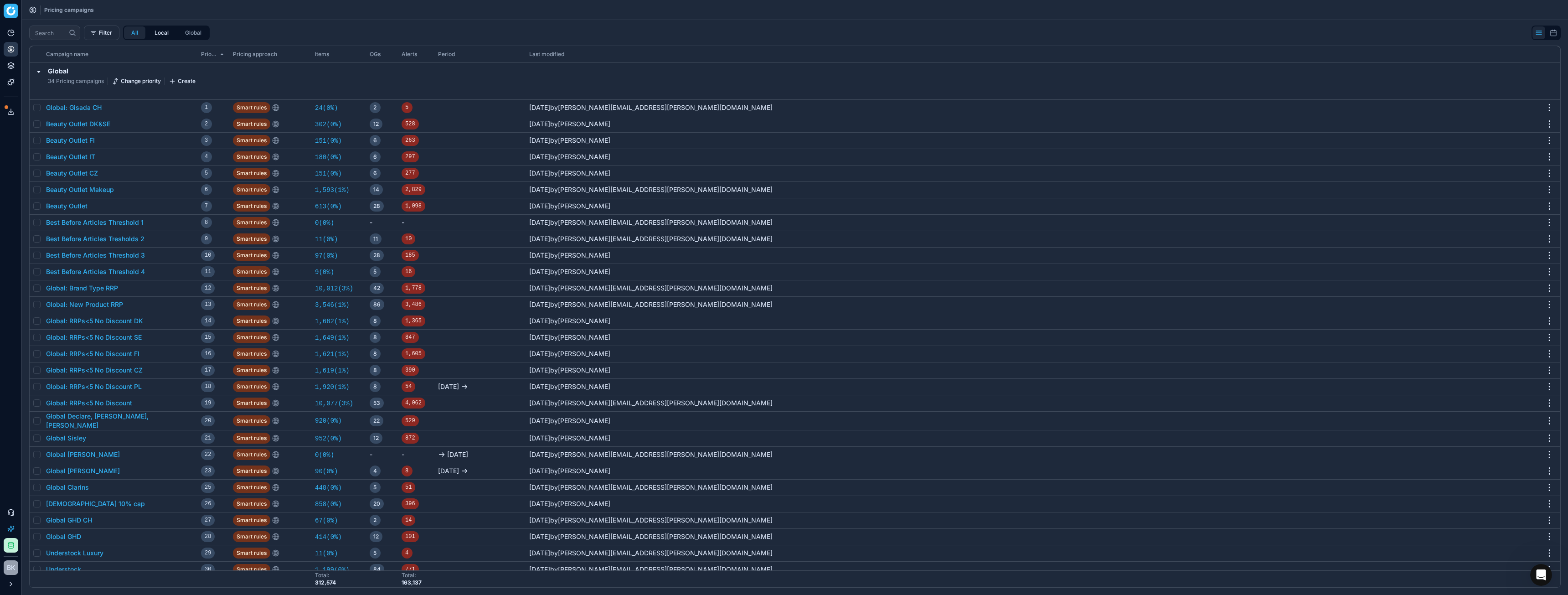 click on "Local" at bounding box center (161, 33) 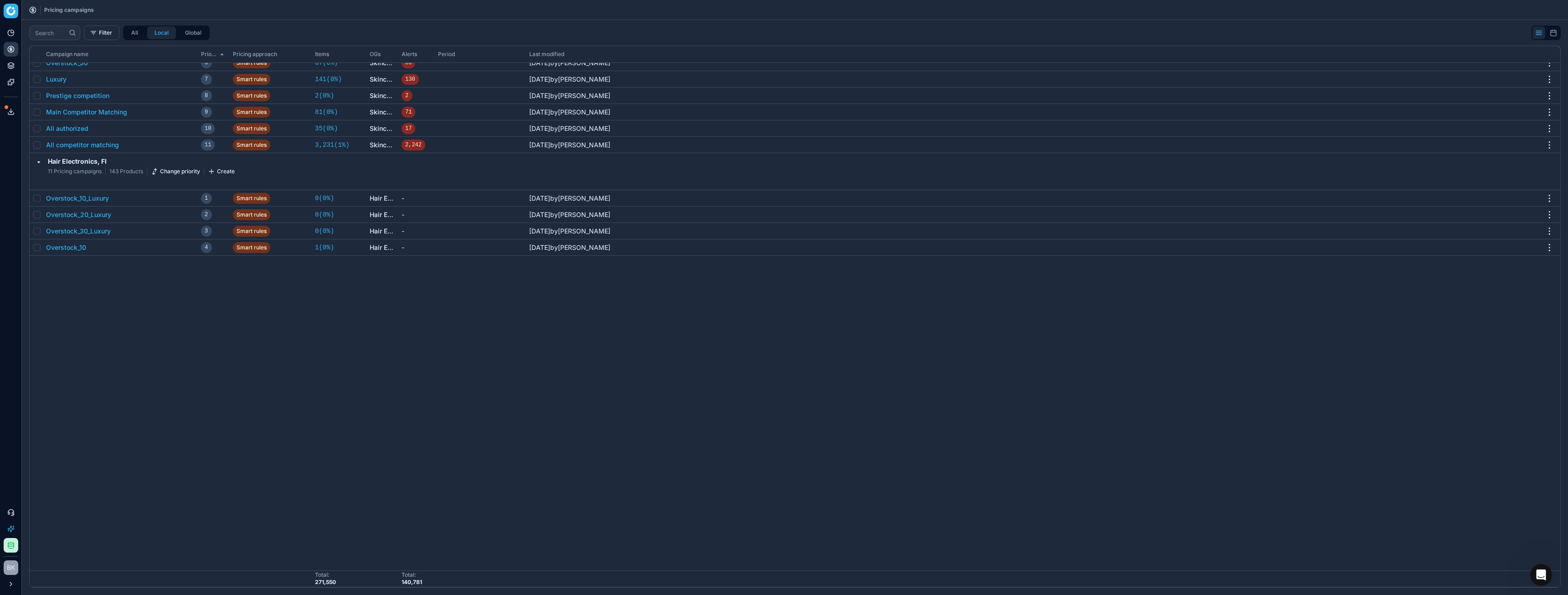scroll, scrollTop: 593, scrollLeft: 0, axis: vertical 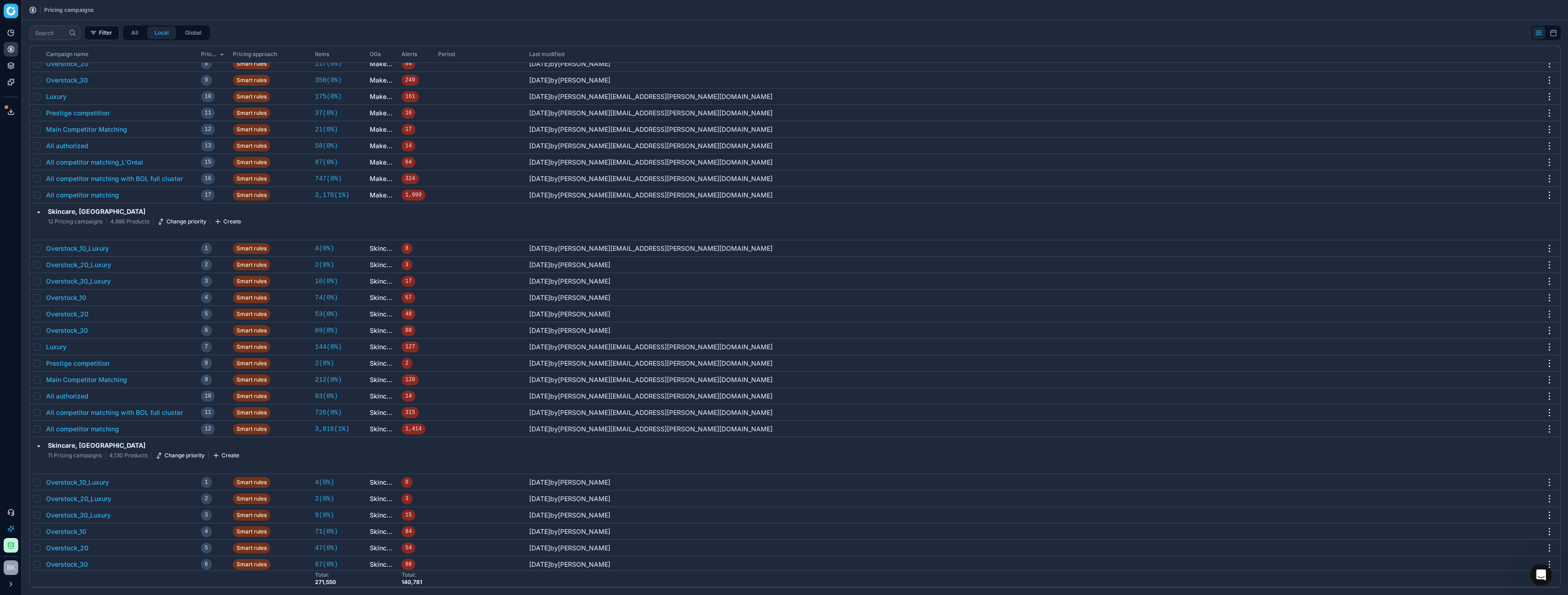 click on "Filter" at bounding box center (102, 33) 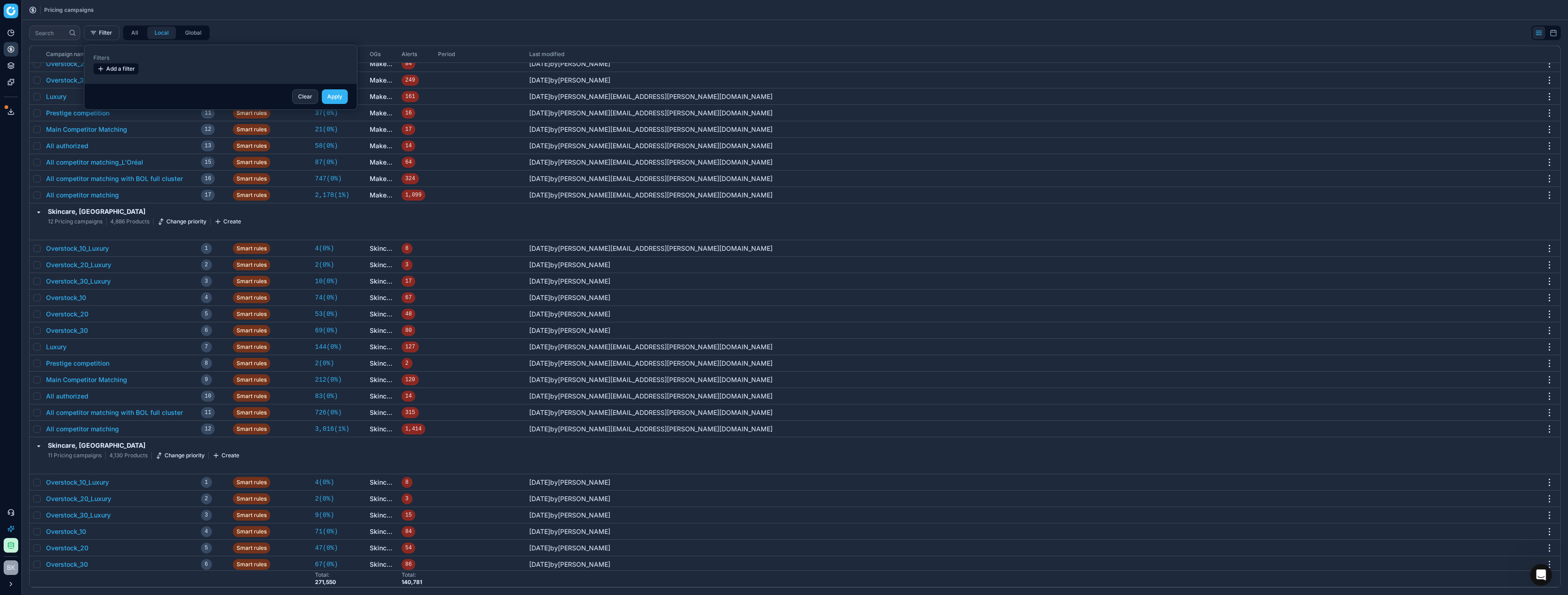 click on "Add a filter" at bounding box center (116, 69) 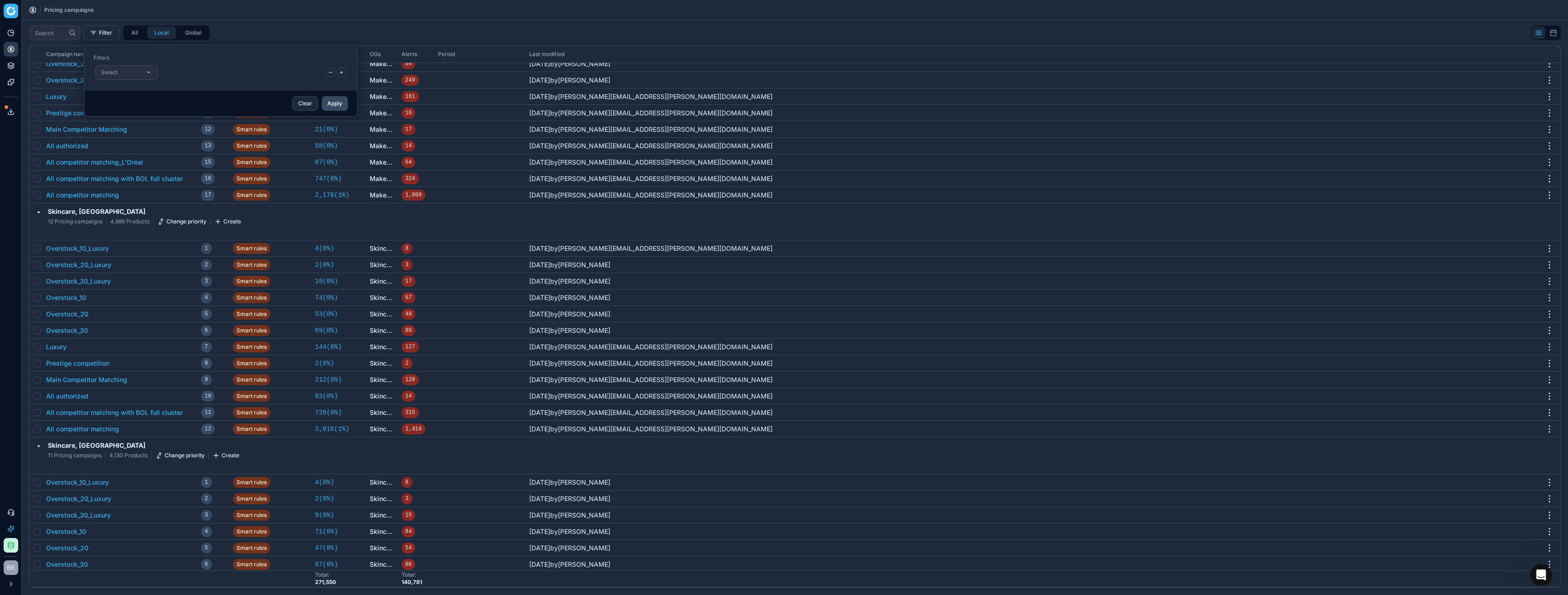 click on "Select" at bounding box center [127, 72] 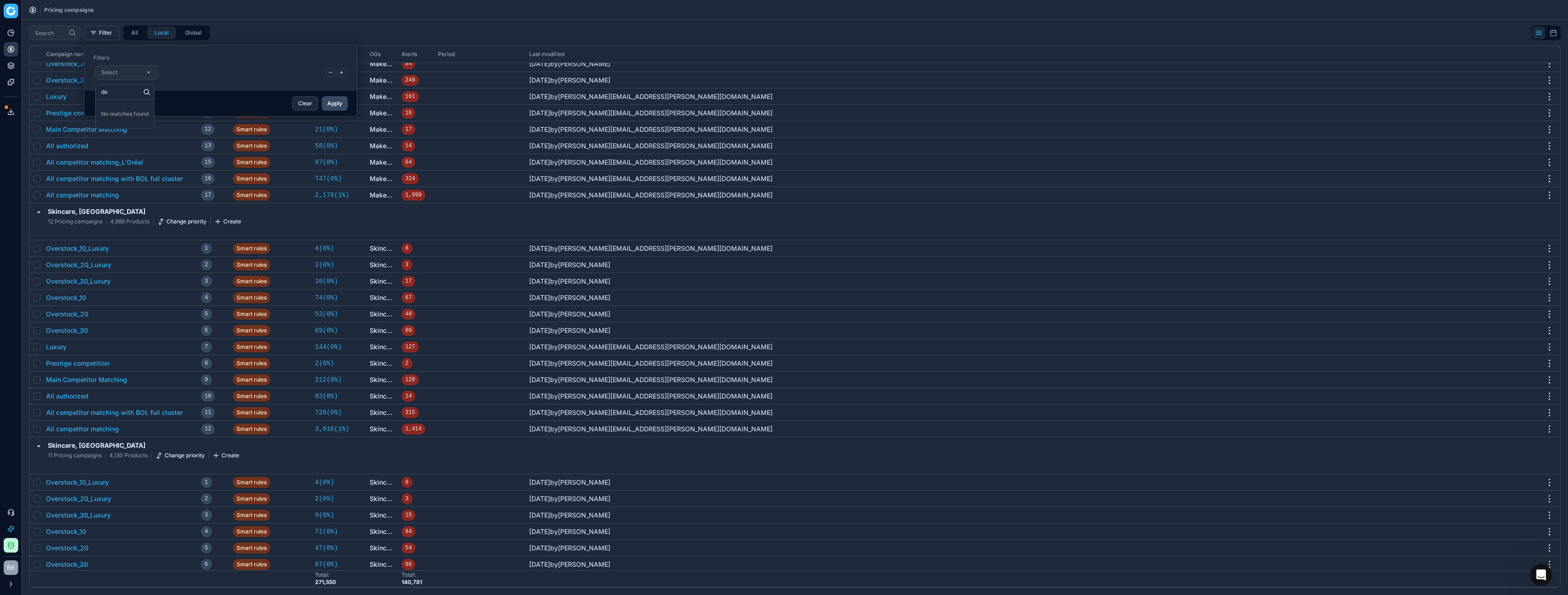 type on "d" 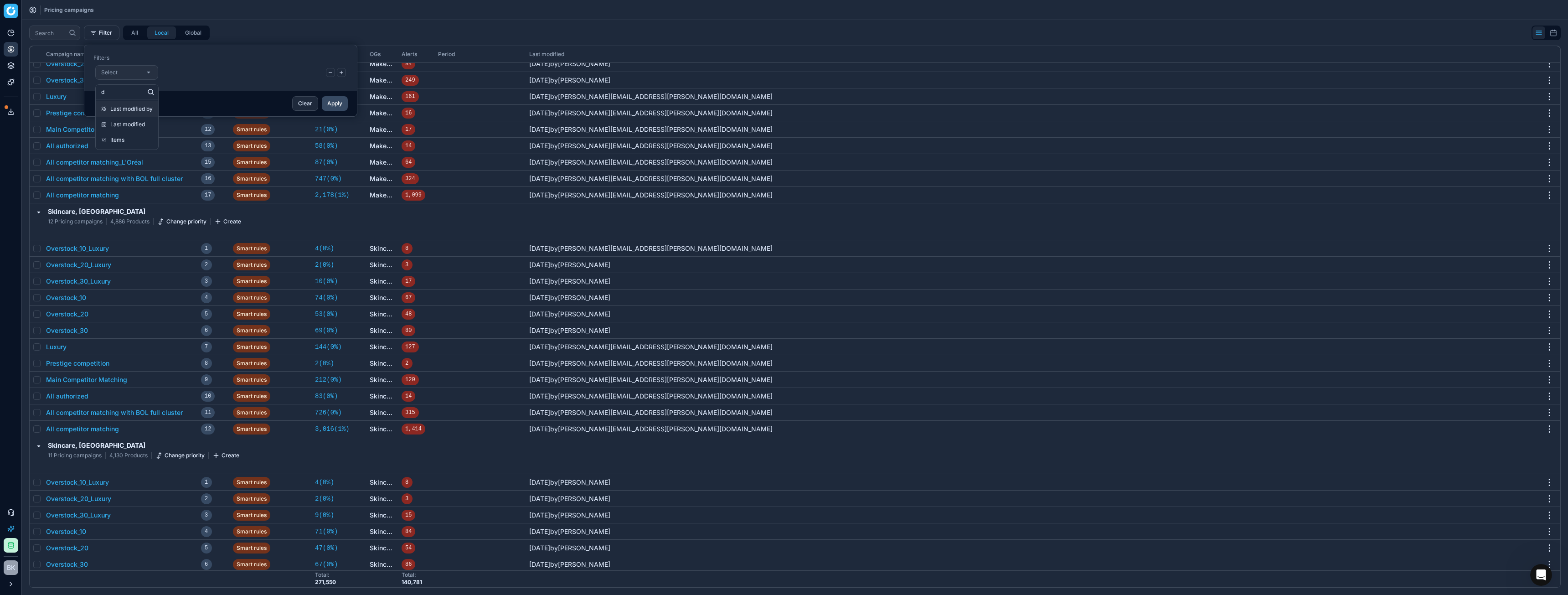 type 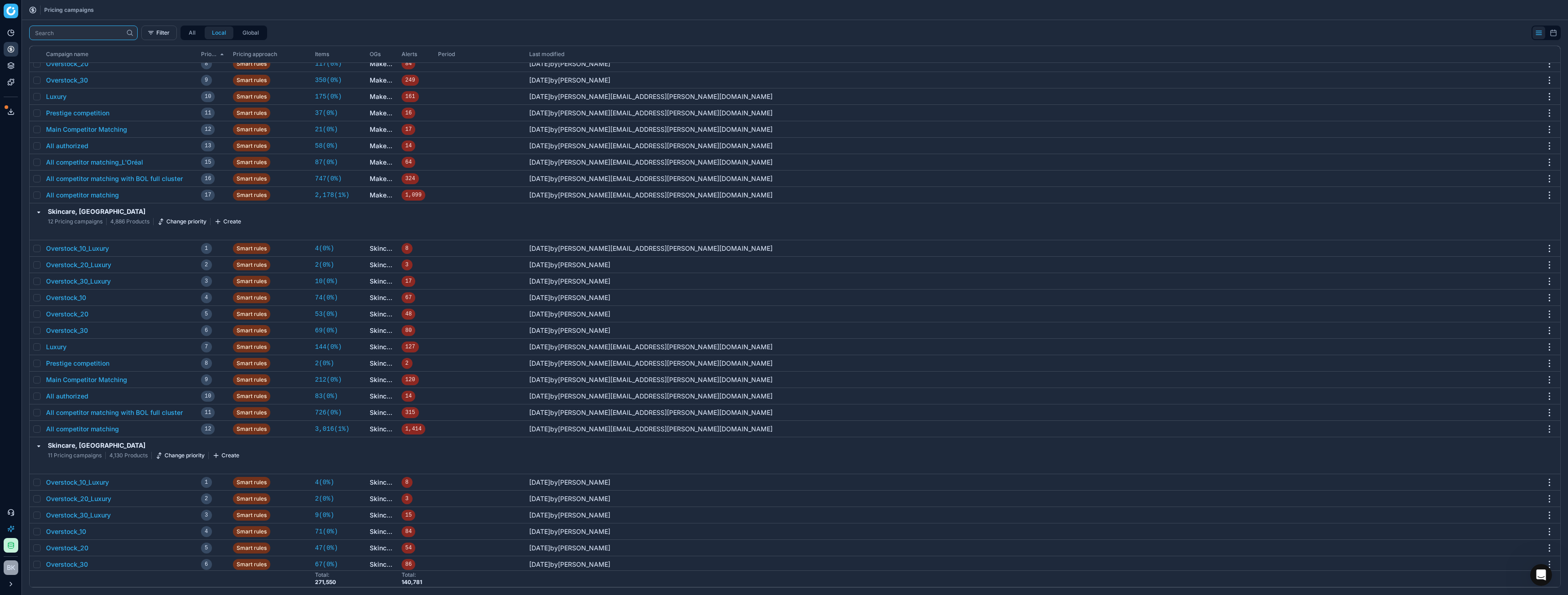 click at bounding box center (79, 33) 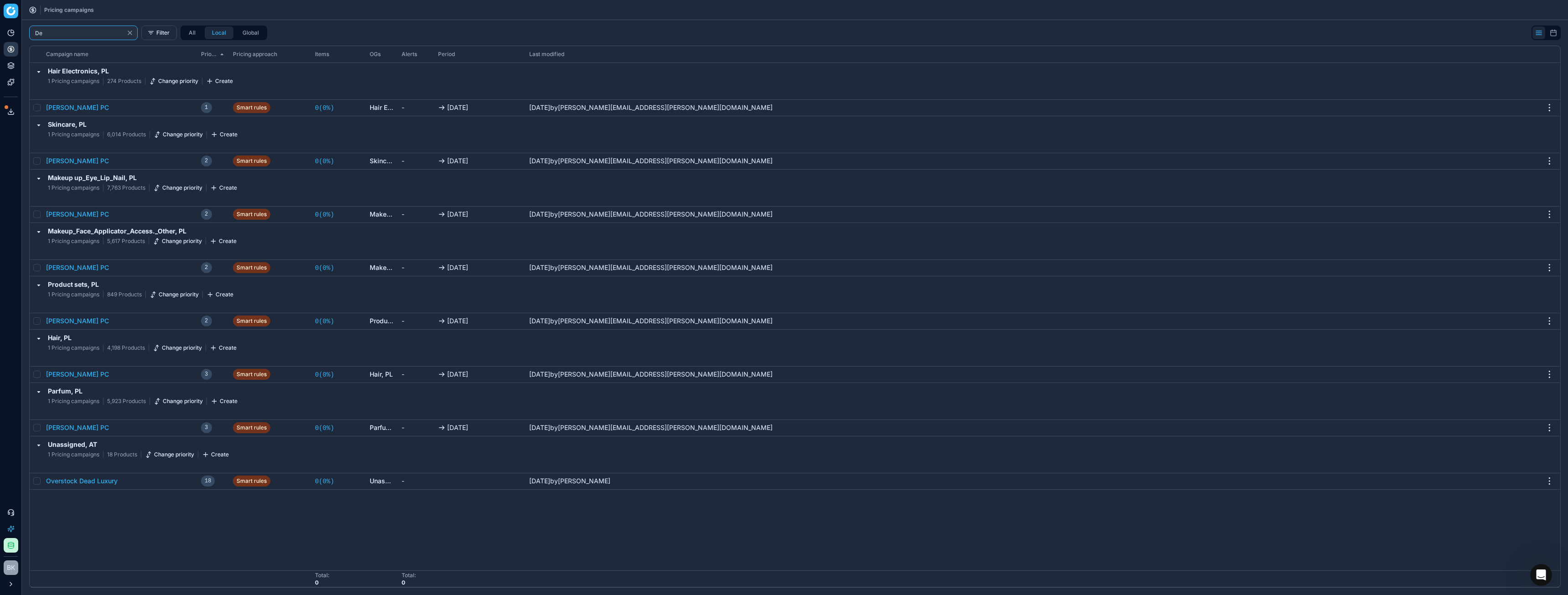 type on "De" 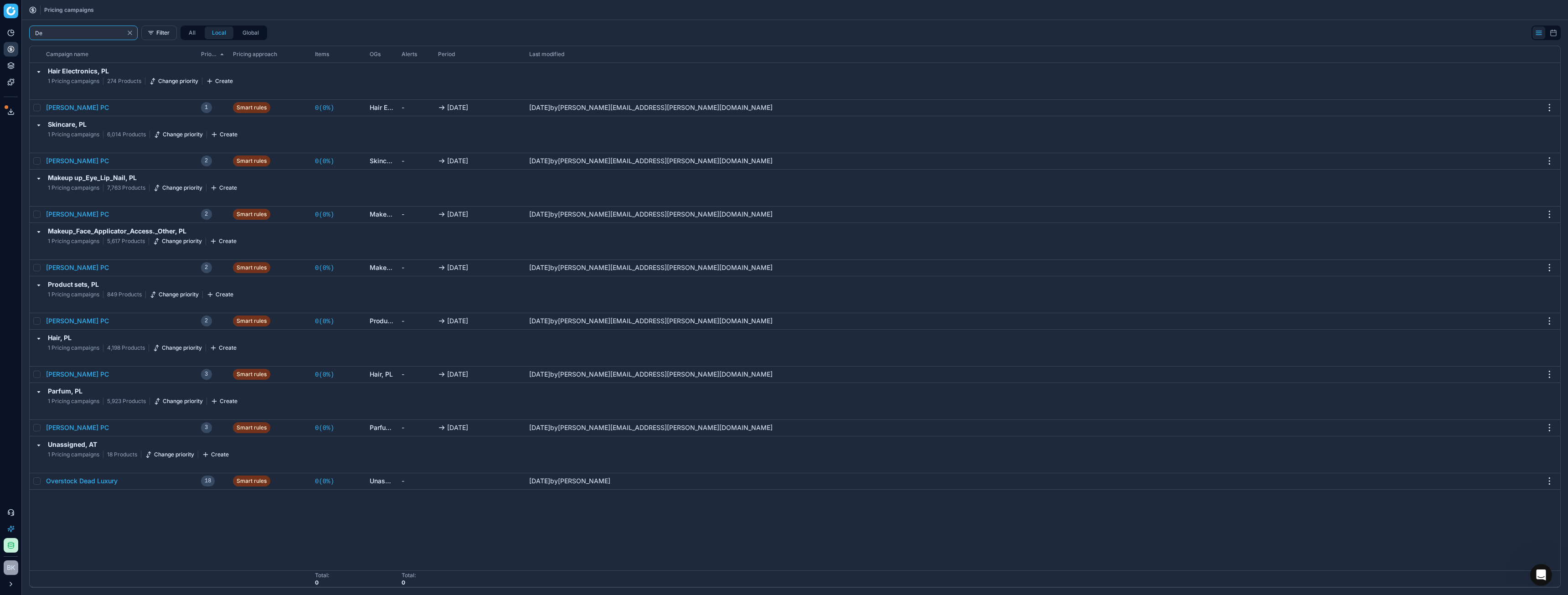 click 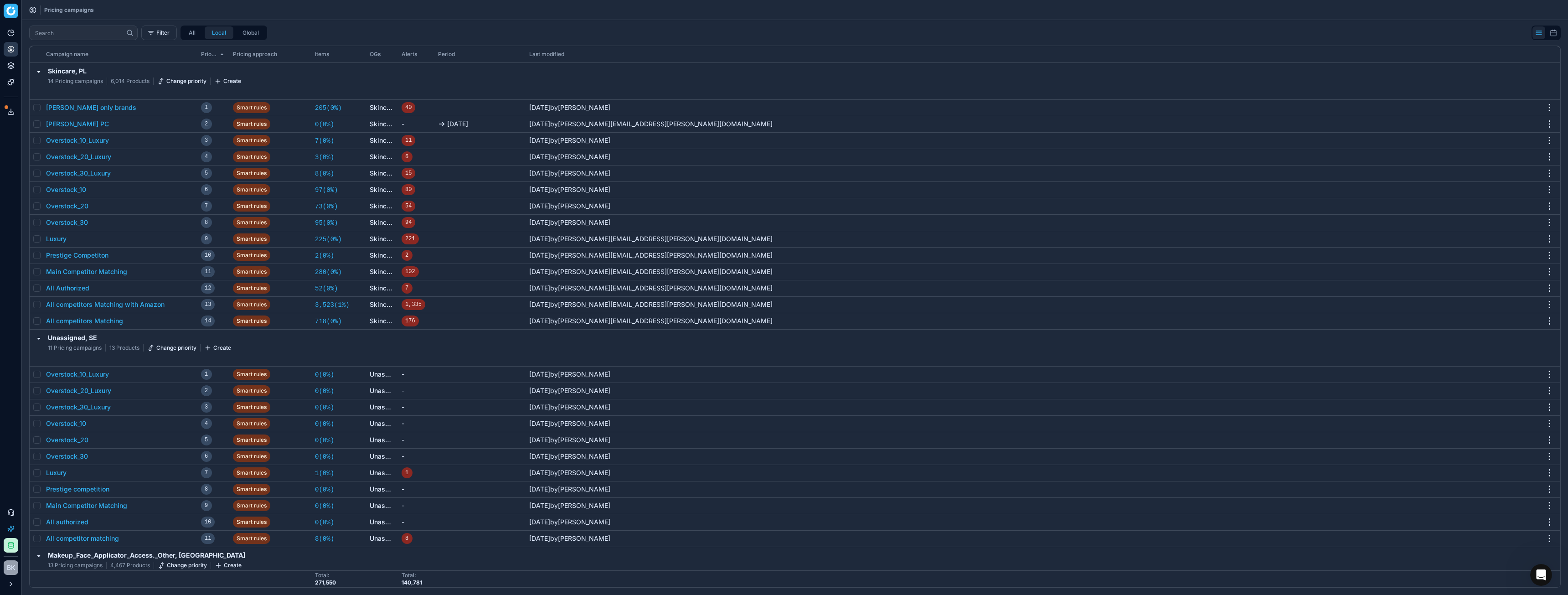 click 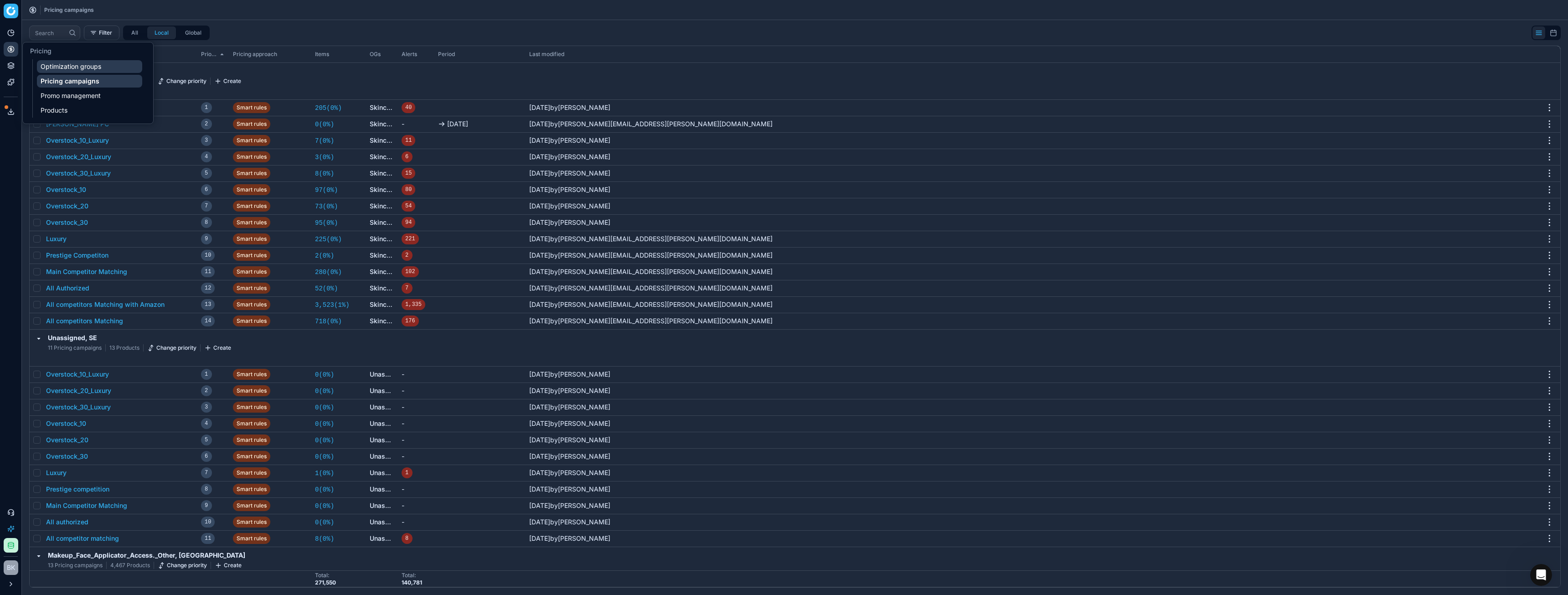 click on "Optimization groups" at bounding box center (89, 67) 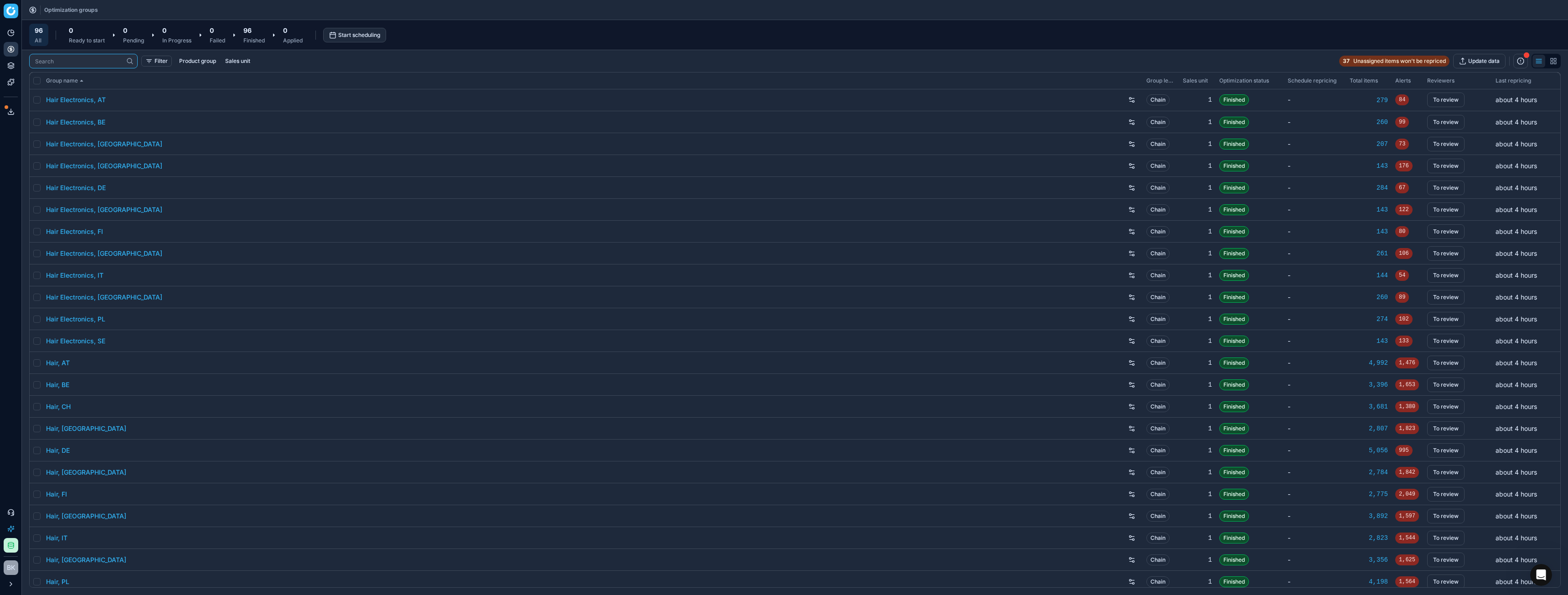 click at bounding box center (79, 61) 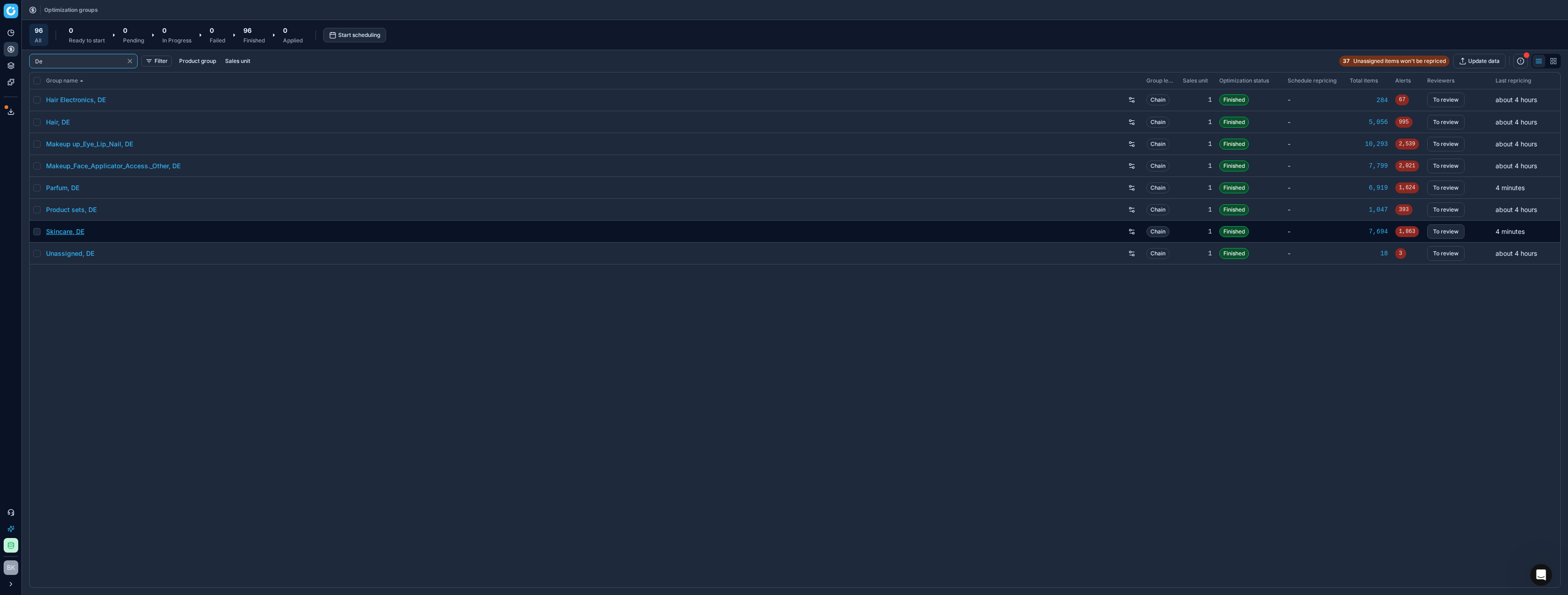 type on "De" 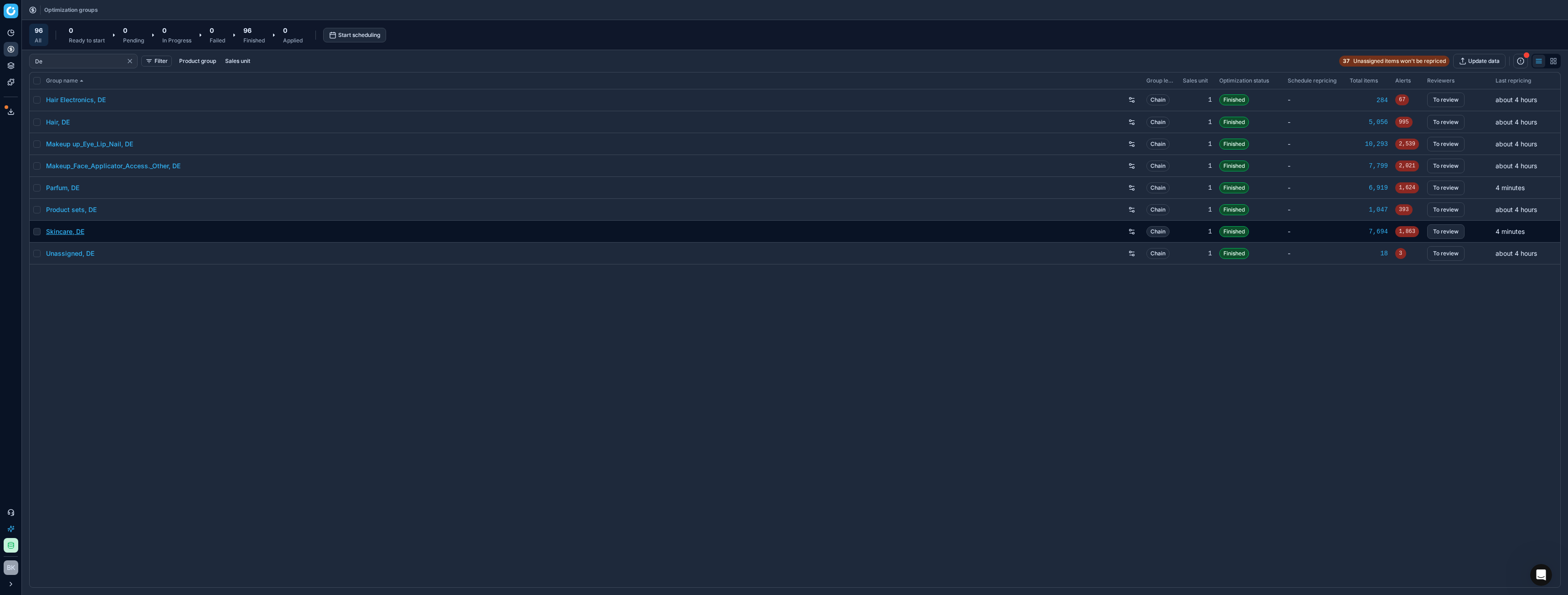 click on "Skincare, DE" at bounding box center [65, 232] 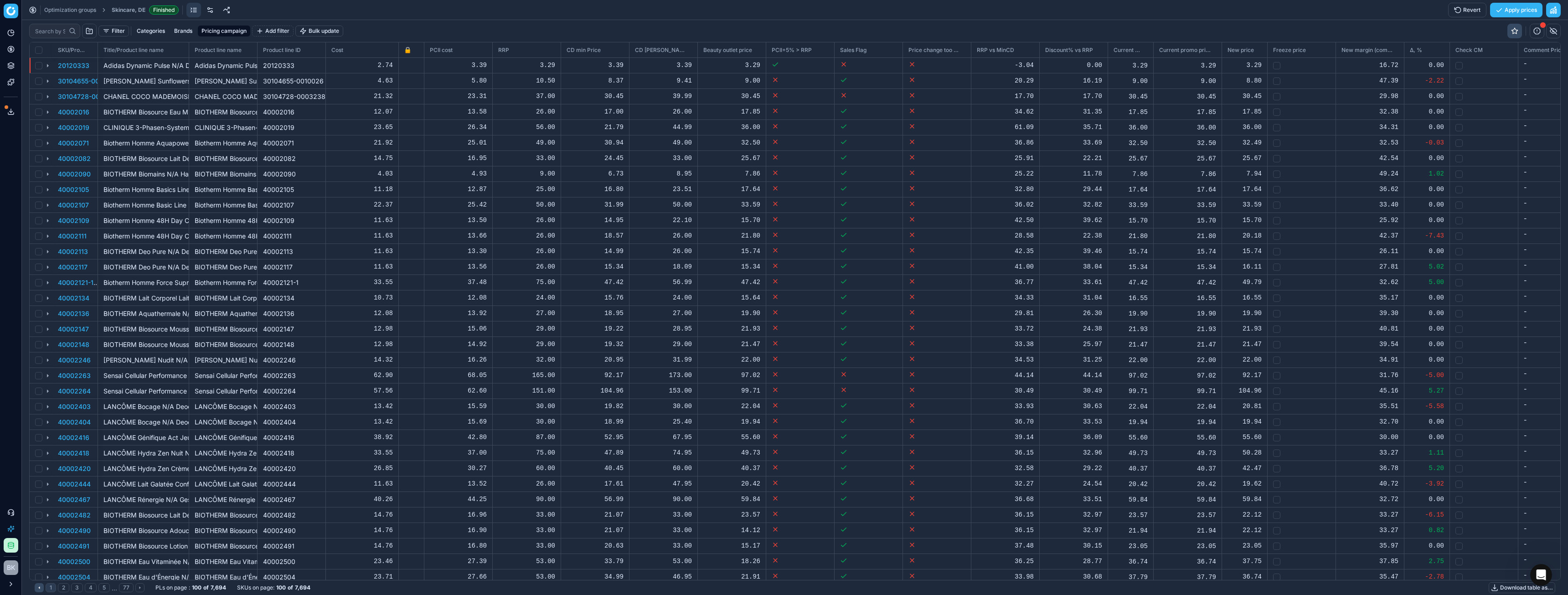 scroll, scrollTop: 1, scrollLeft: 1, axis: both 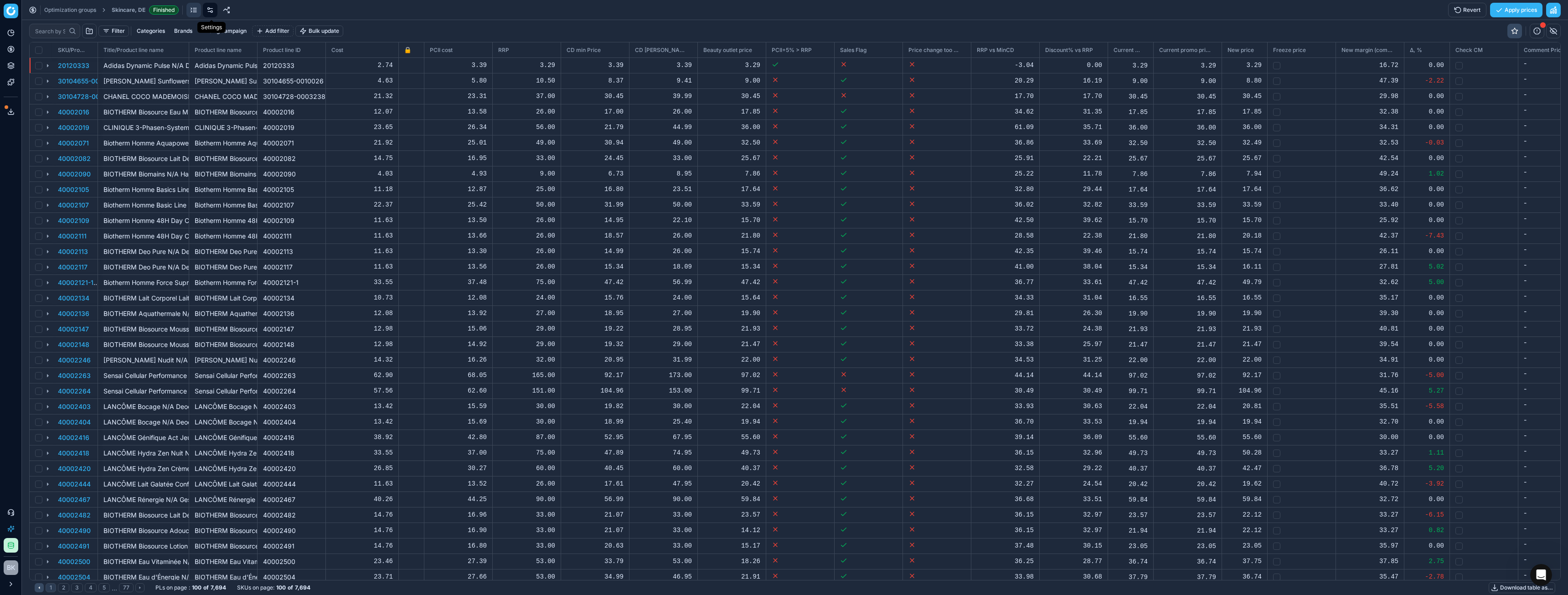 click 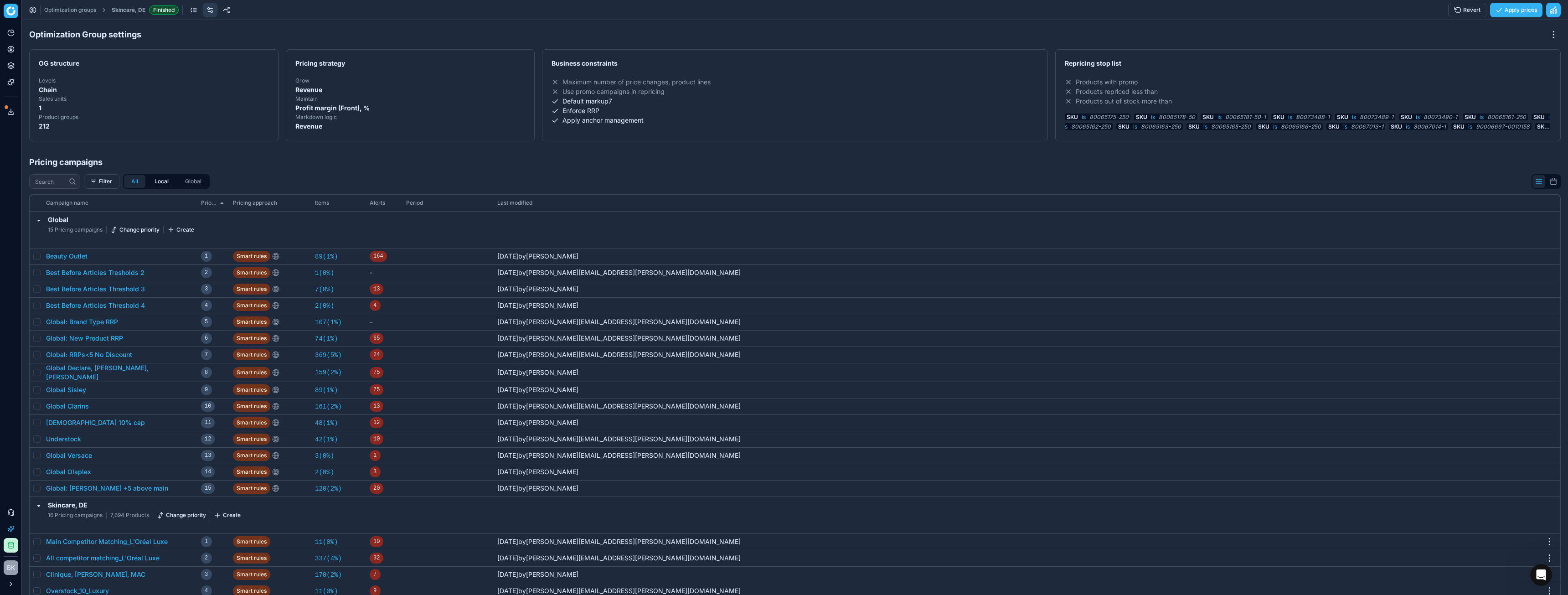 click on "Local" at bounding box center (161, 181) 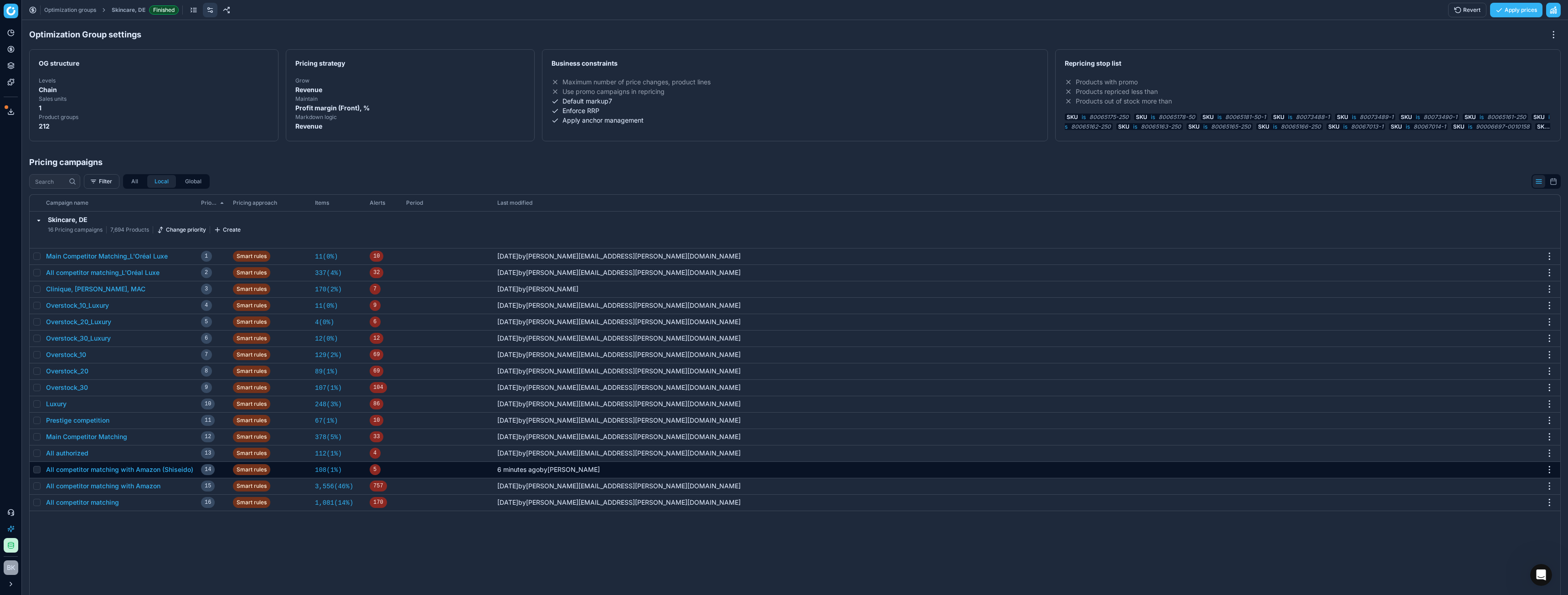 click at bounding box center (37, 470) 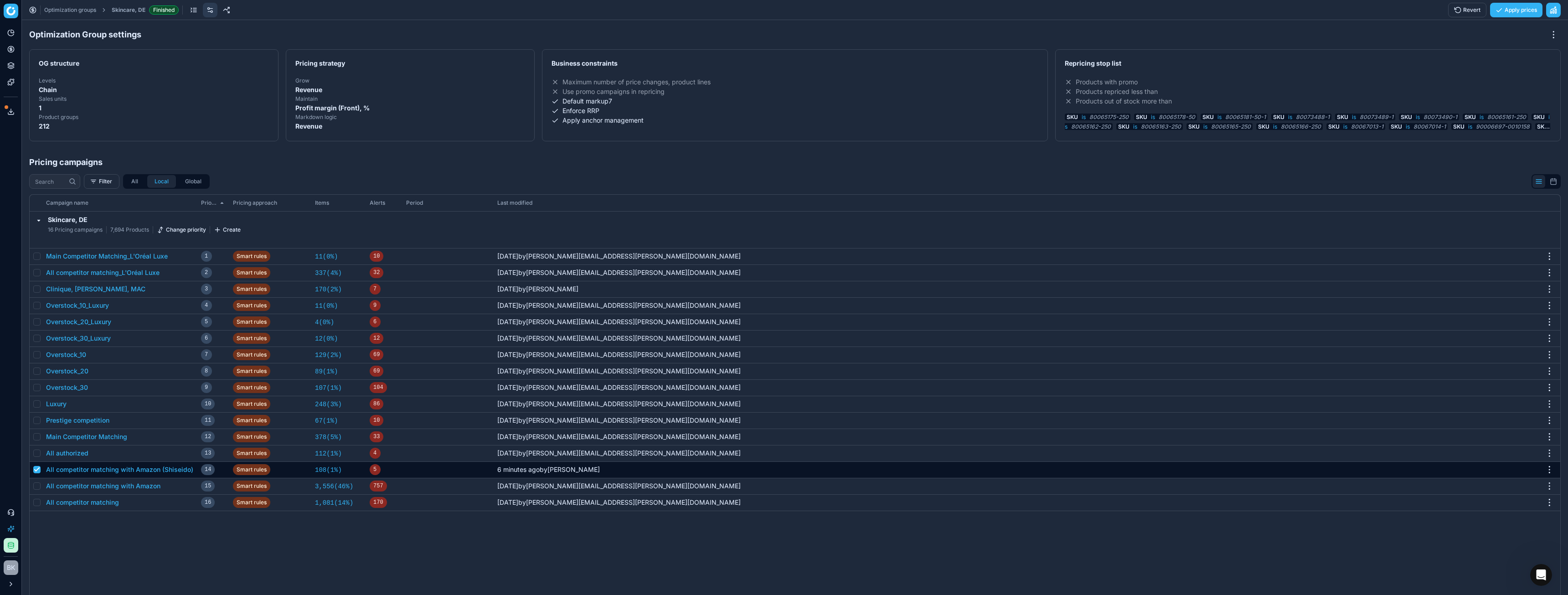 checkbox on "true" 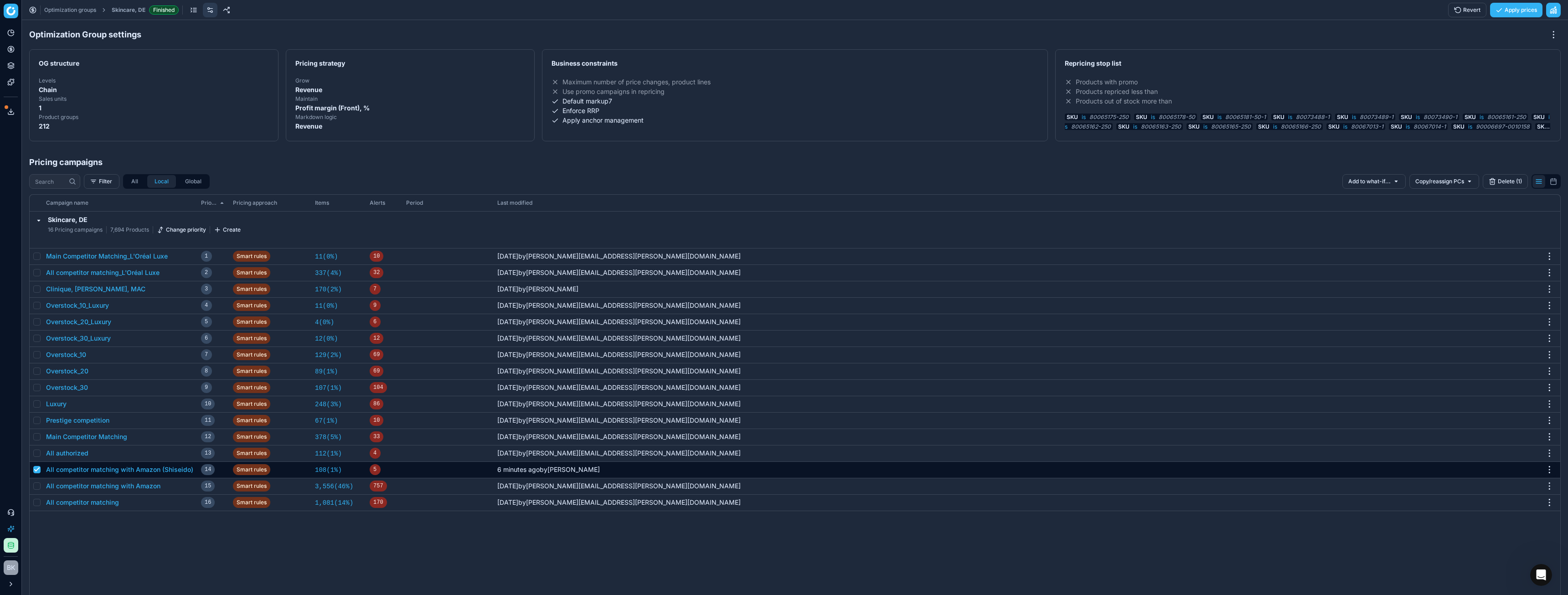 click 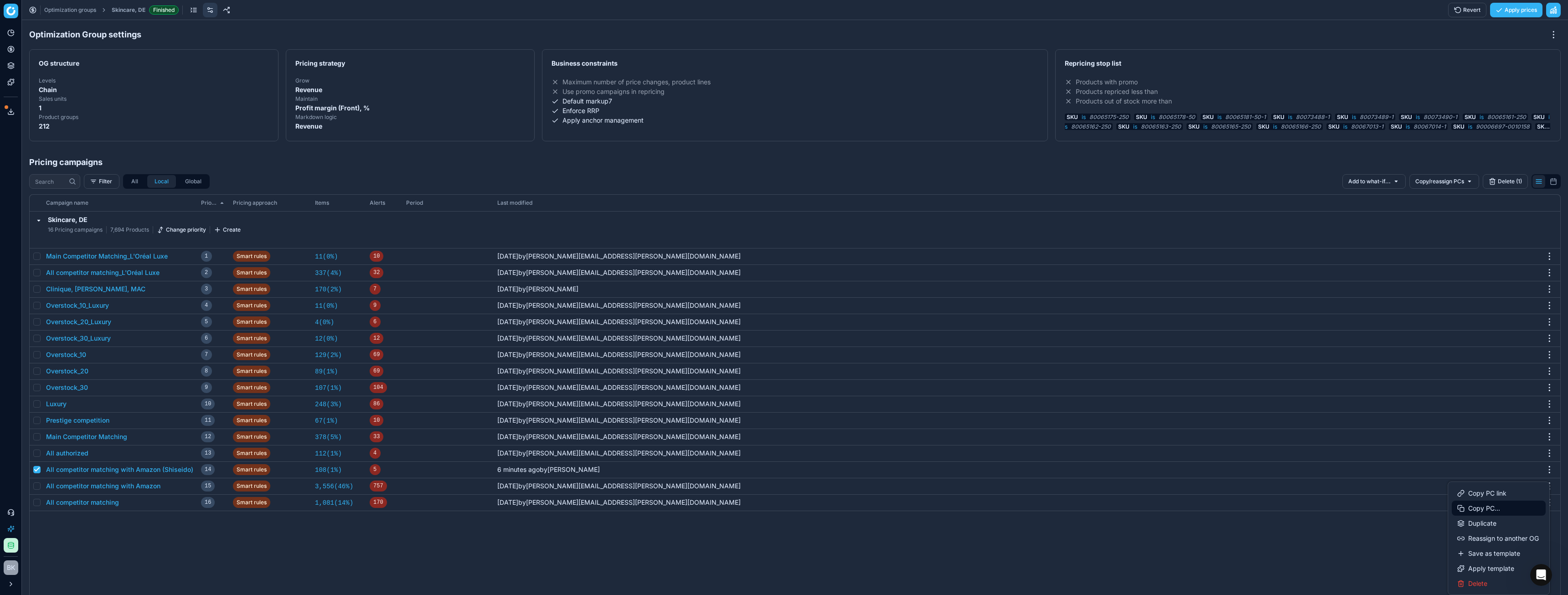click on "Copy PC..." at bounding box center [1499, 508] 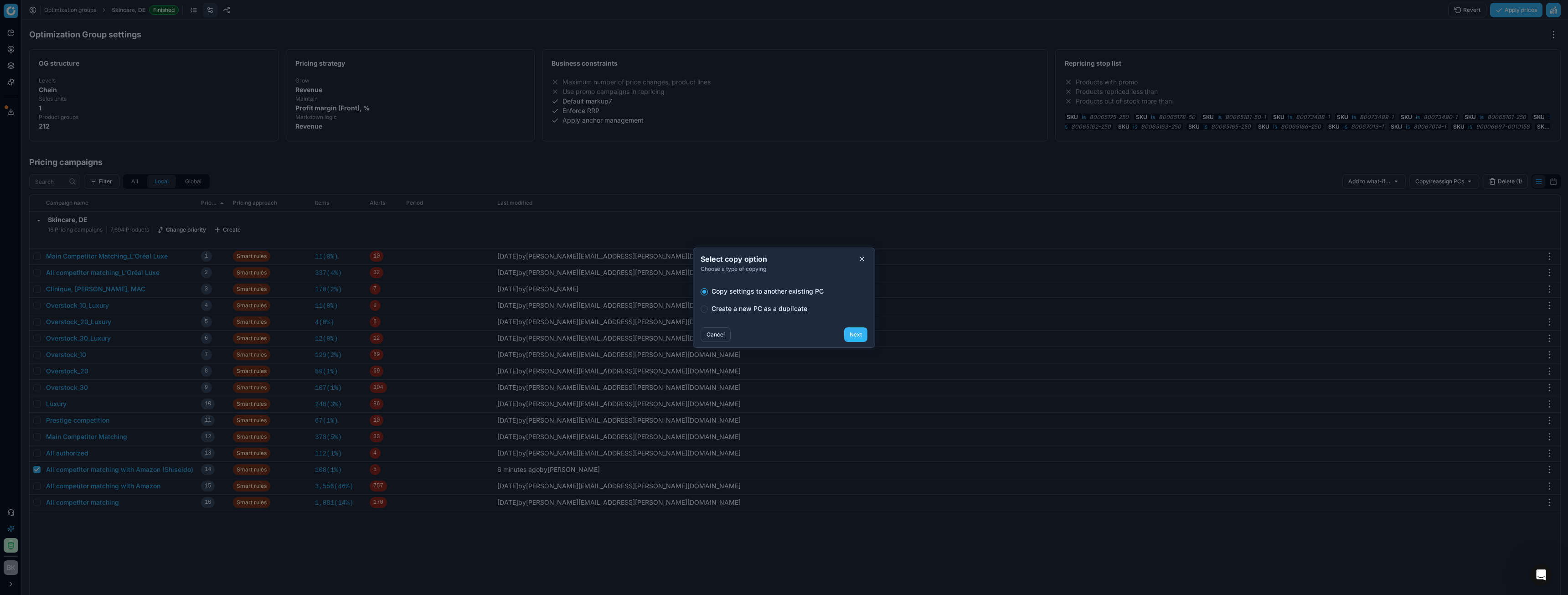 click on "Create a new PC as a duplicate" at bounding box center [759, 309] 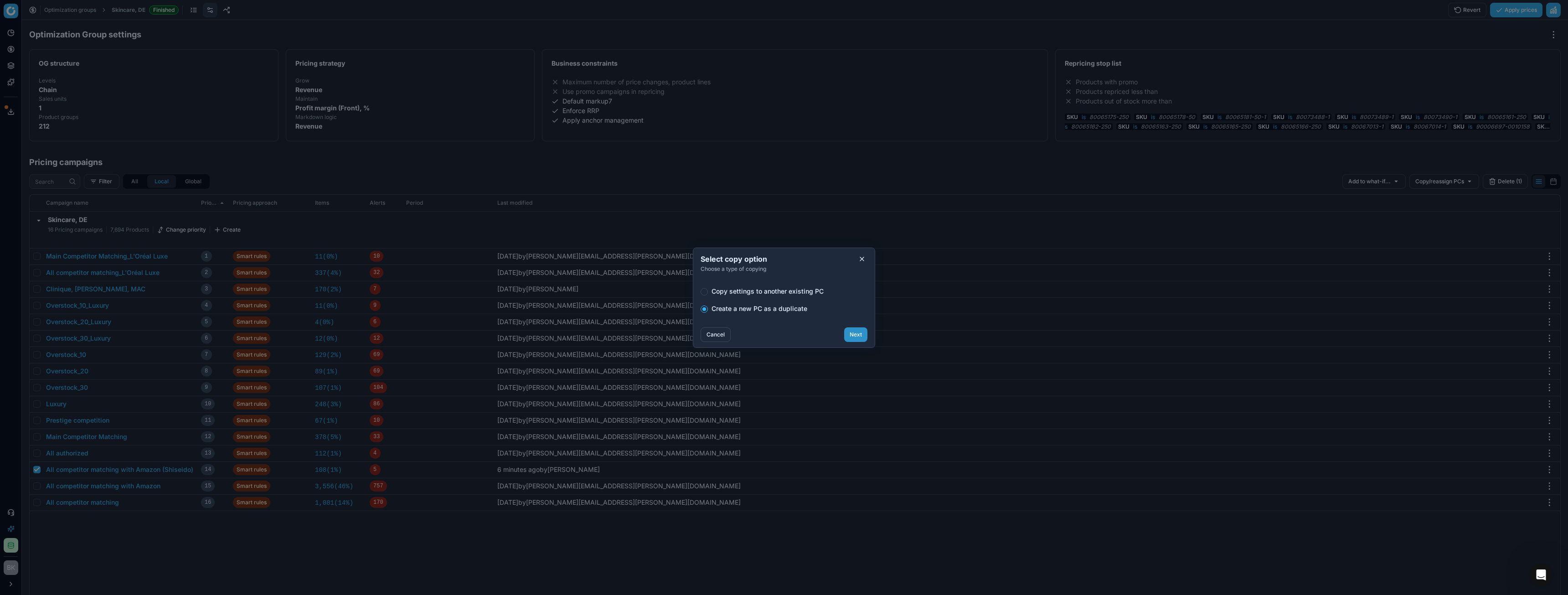 click on "Next" at bounding box center (856, 335) 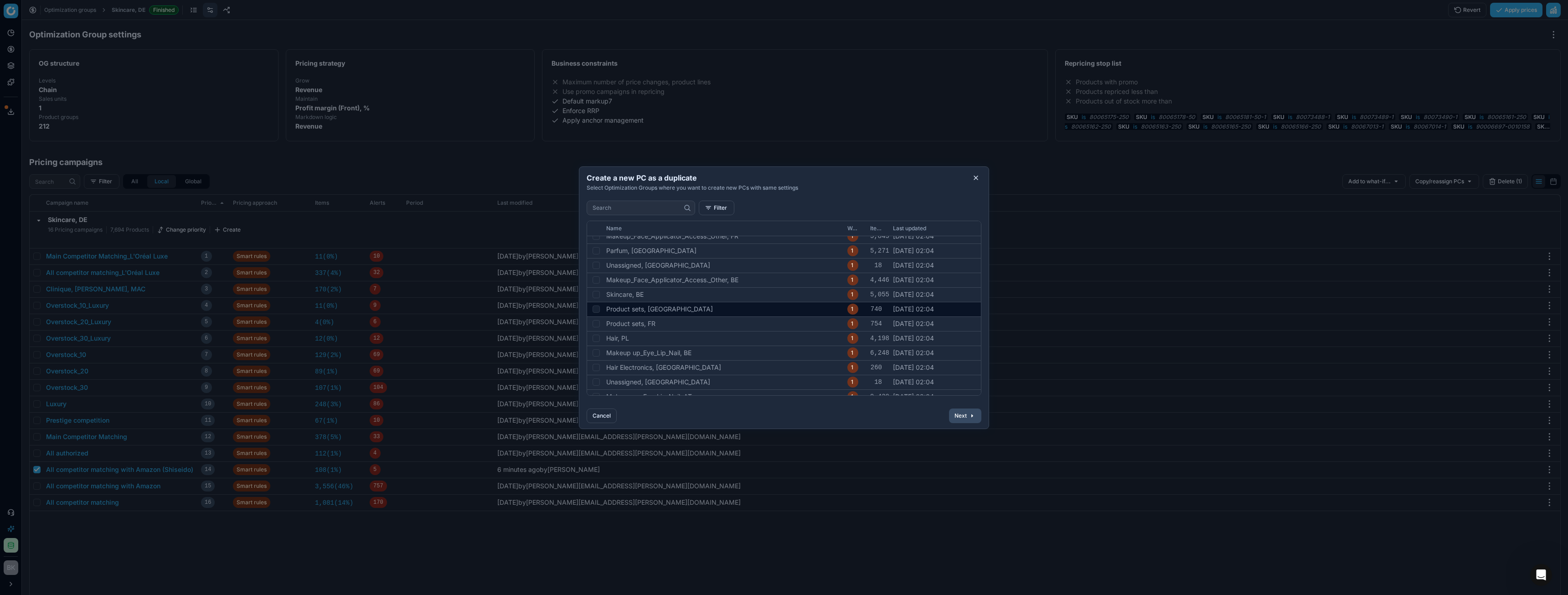 scroll, scrollTop: 0, scrollLeft: 0, axis: both 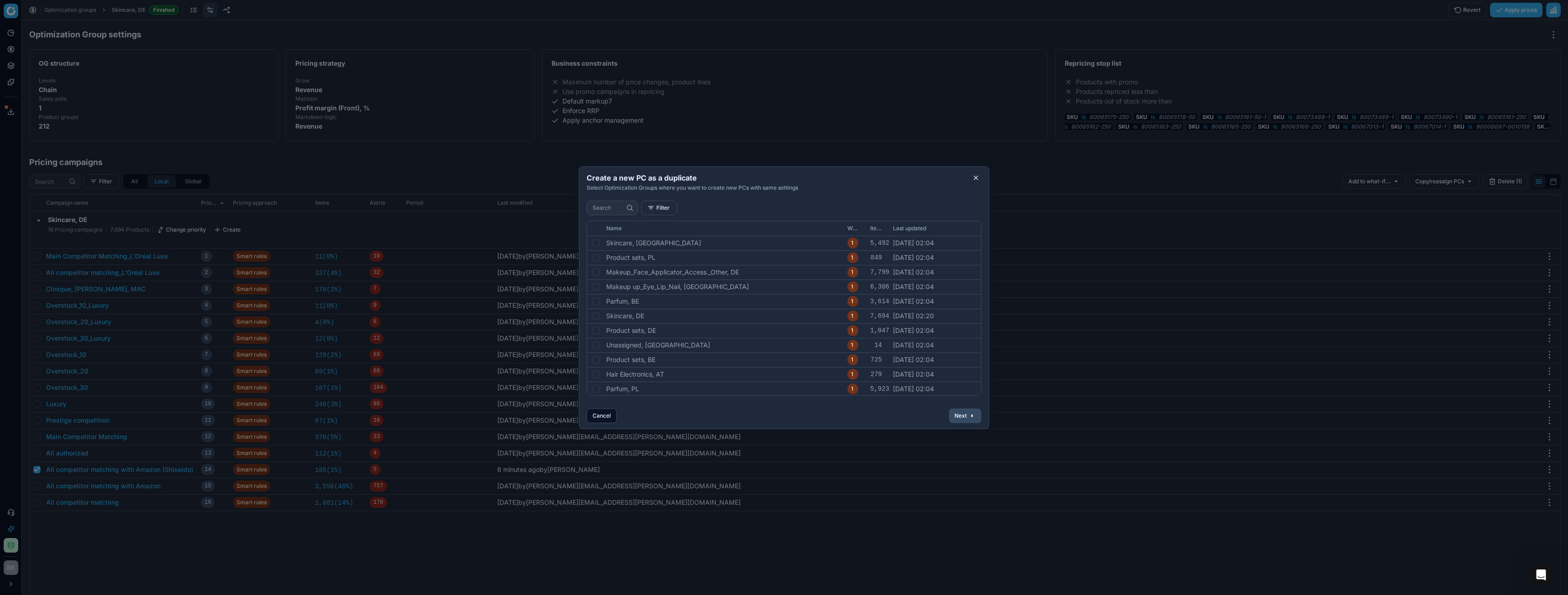 click on "Cancel" at bounding box center (602, 416) 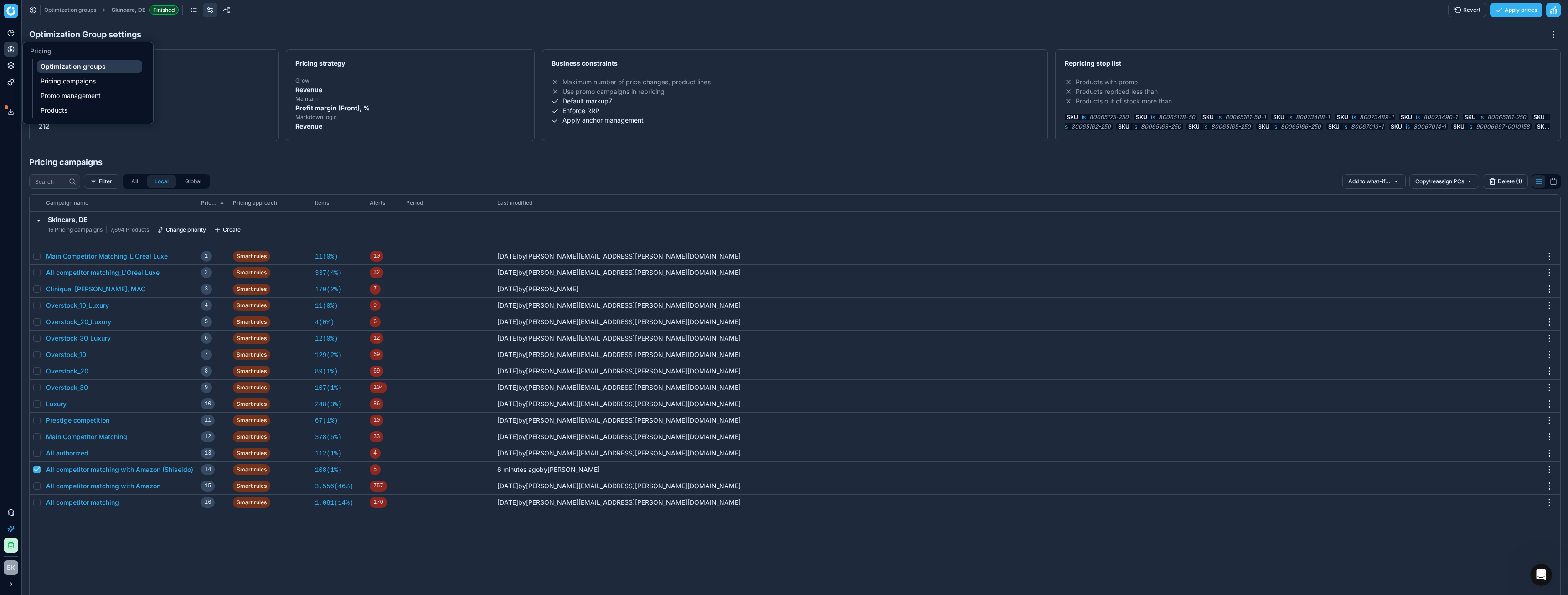 click 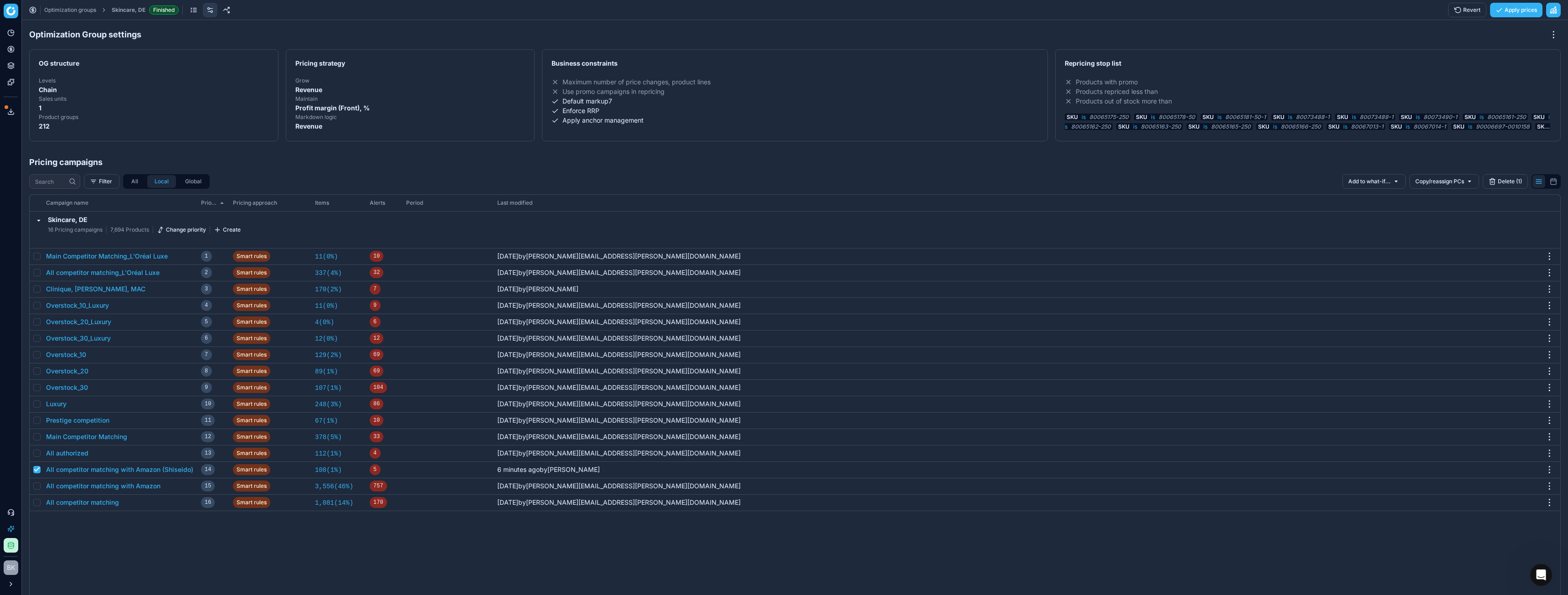 click on "Finished" at bounding box center [164, 10] 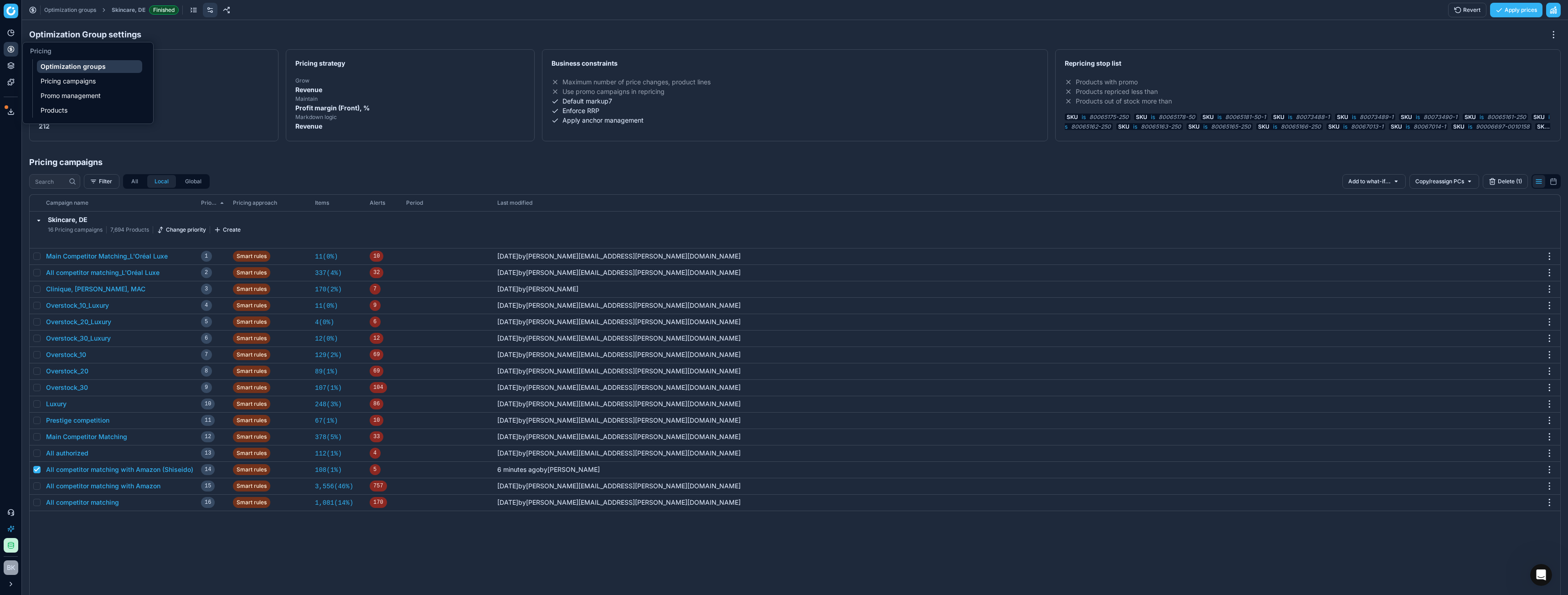 click 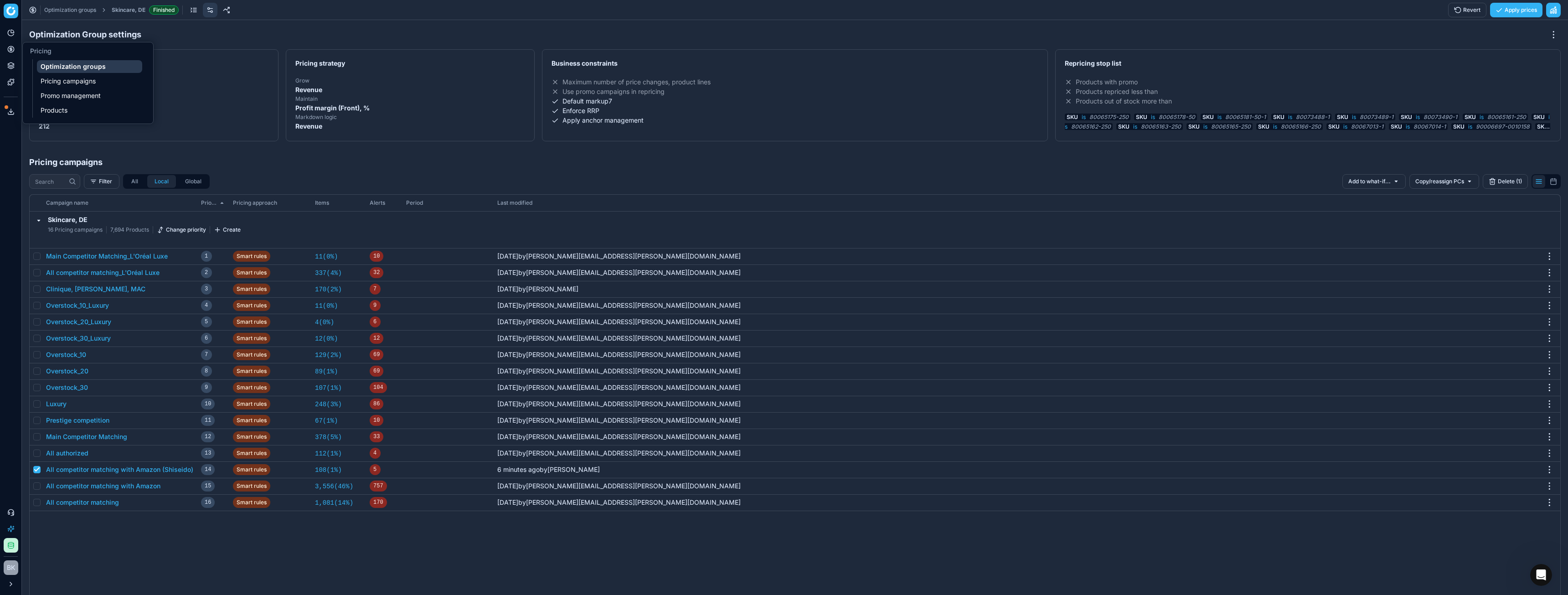 click on "Optimization groups" at bounding box center [89, 67] 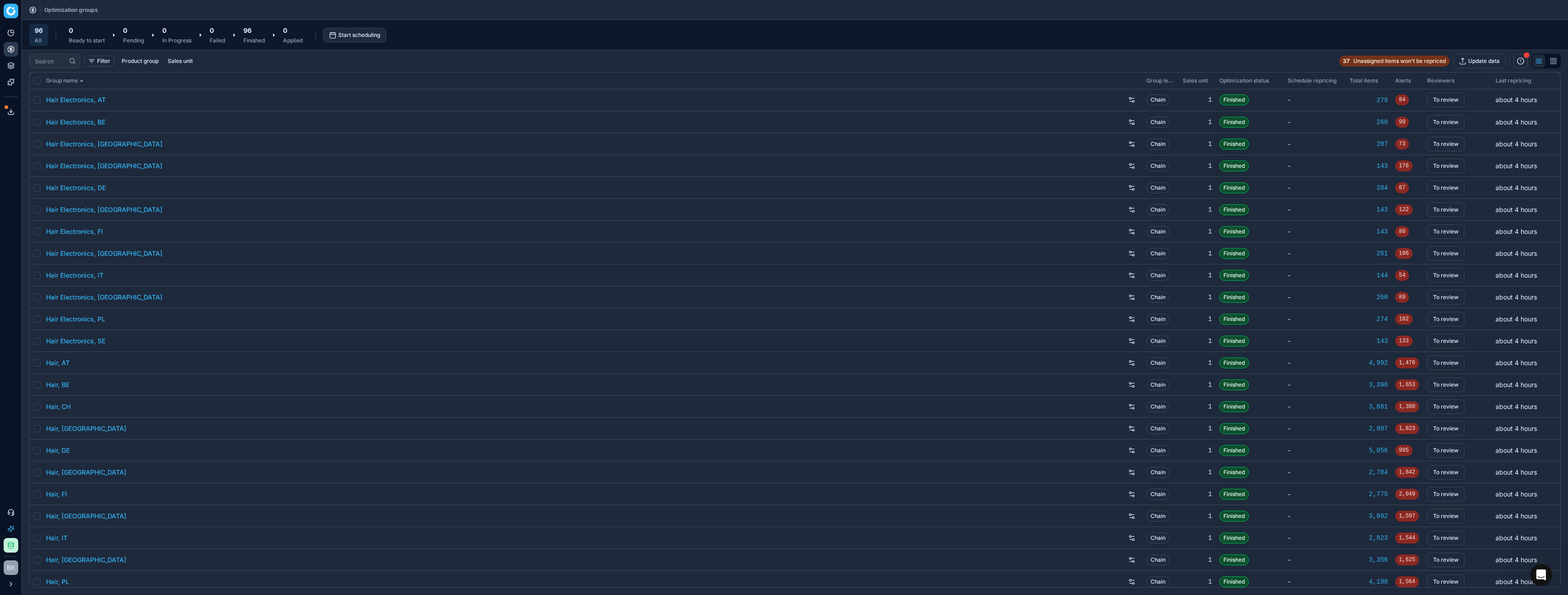 click at bounding box center [37, 81] 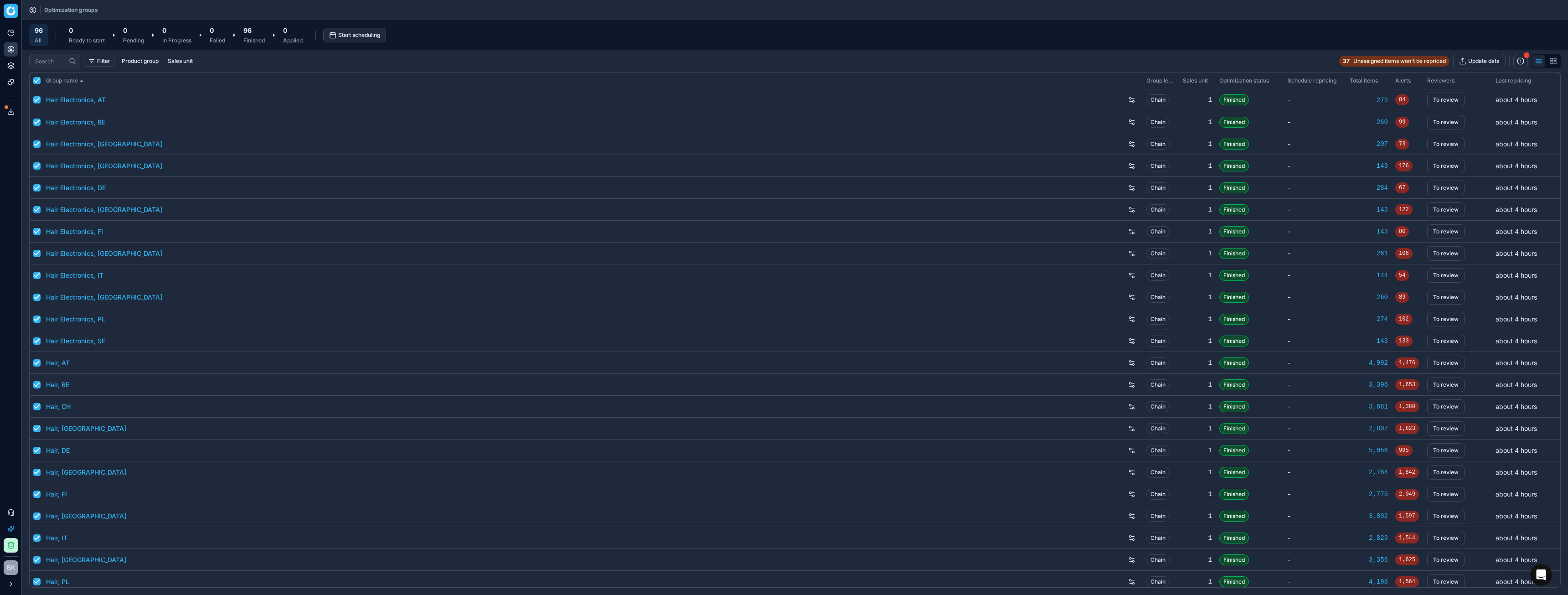 checkbox on "true" 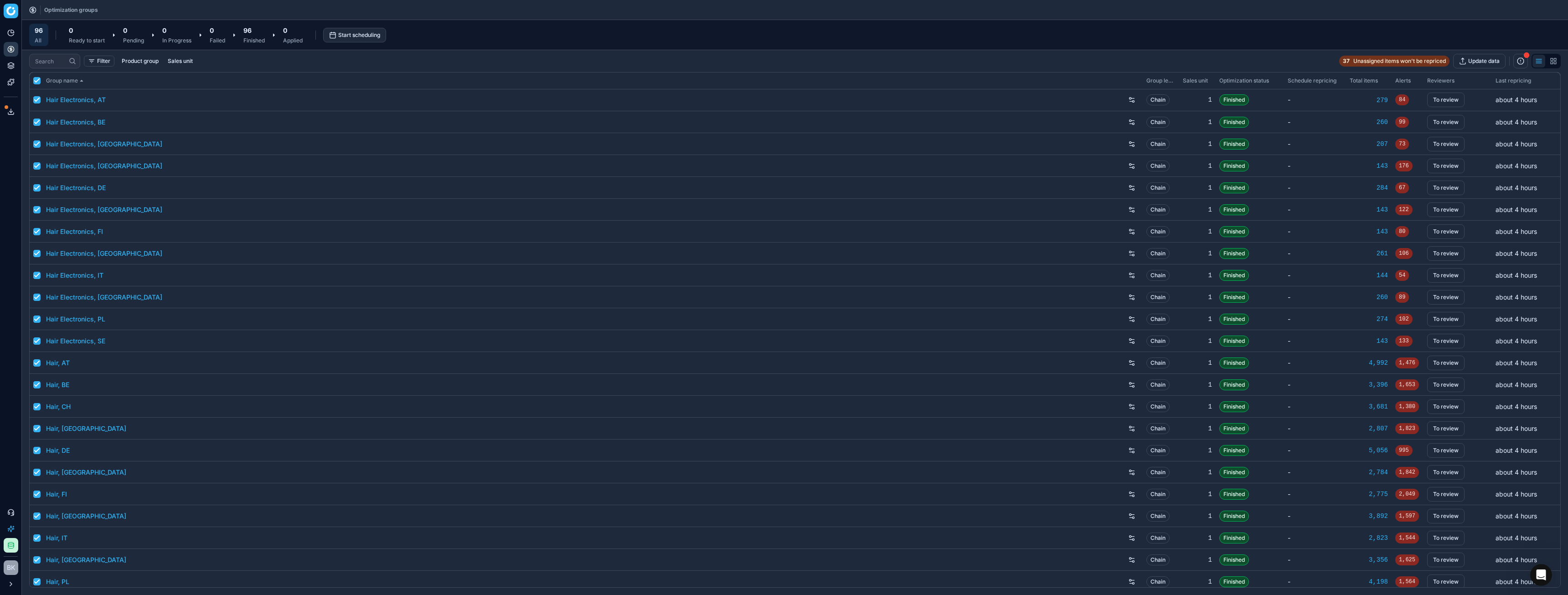 checkbox on "true" 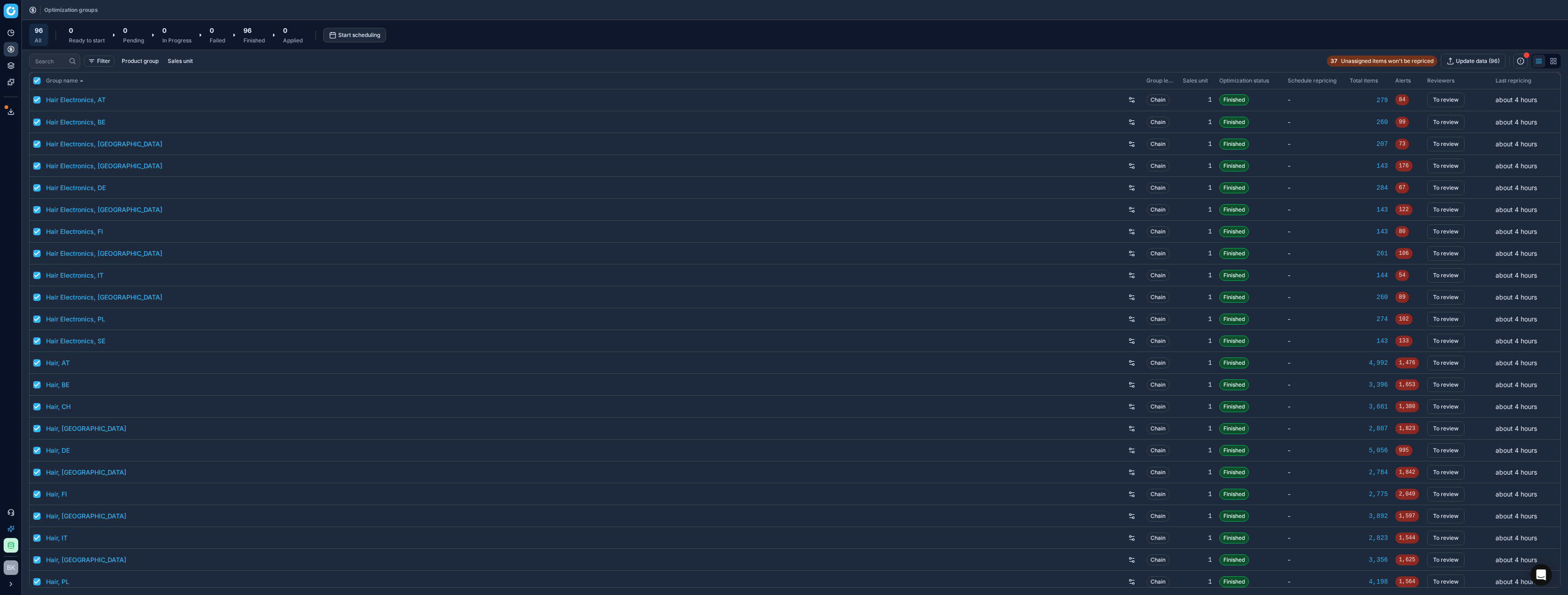 click at bounding box center [37, 81] 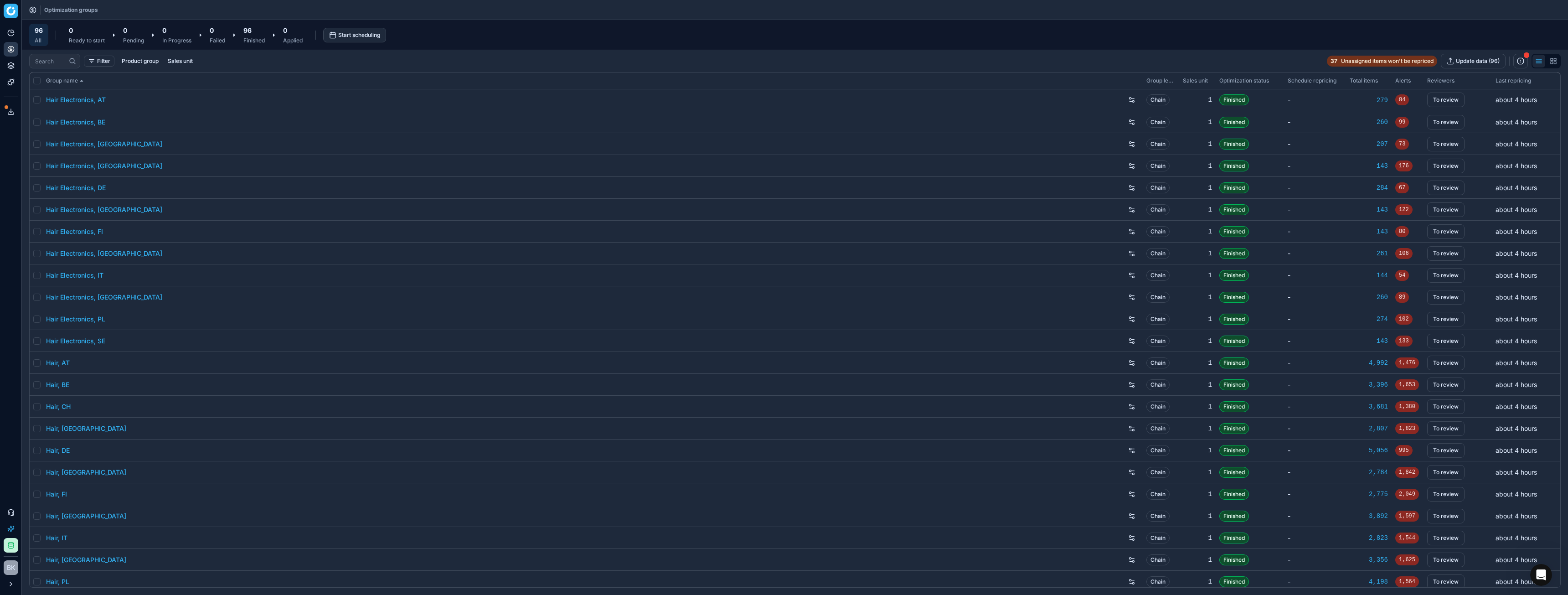 checkbox on "false" 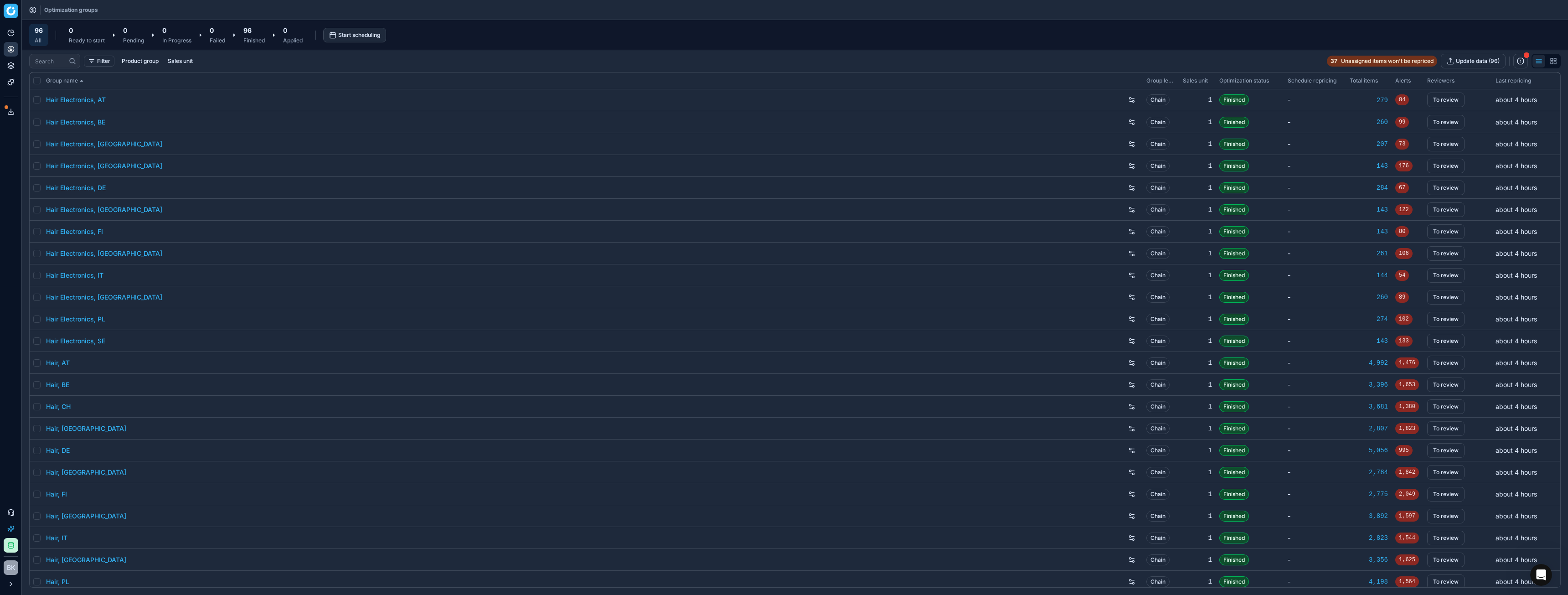 checkbox on "false" 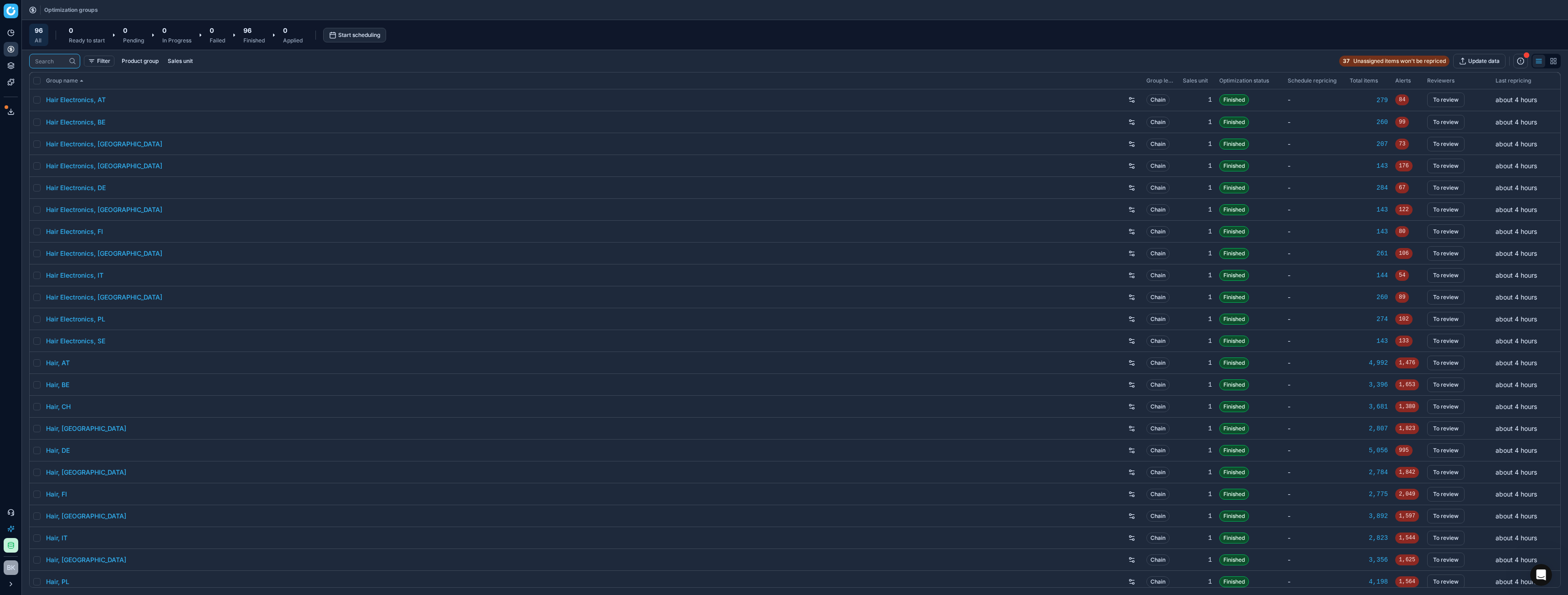 click at bounding box center (50, 61) 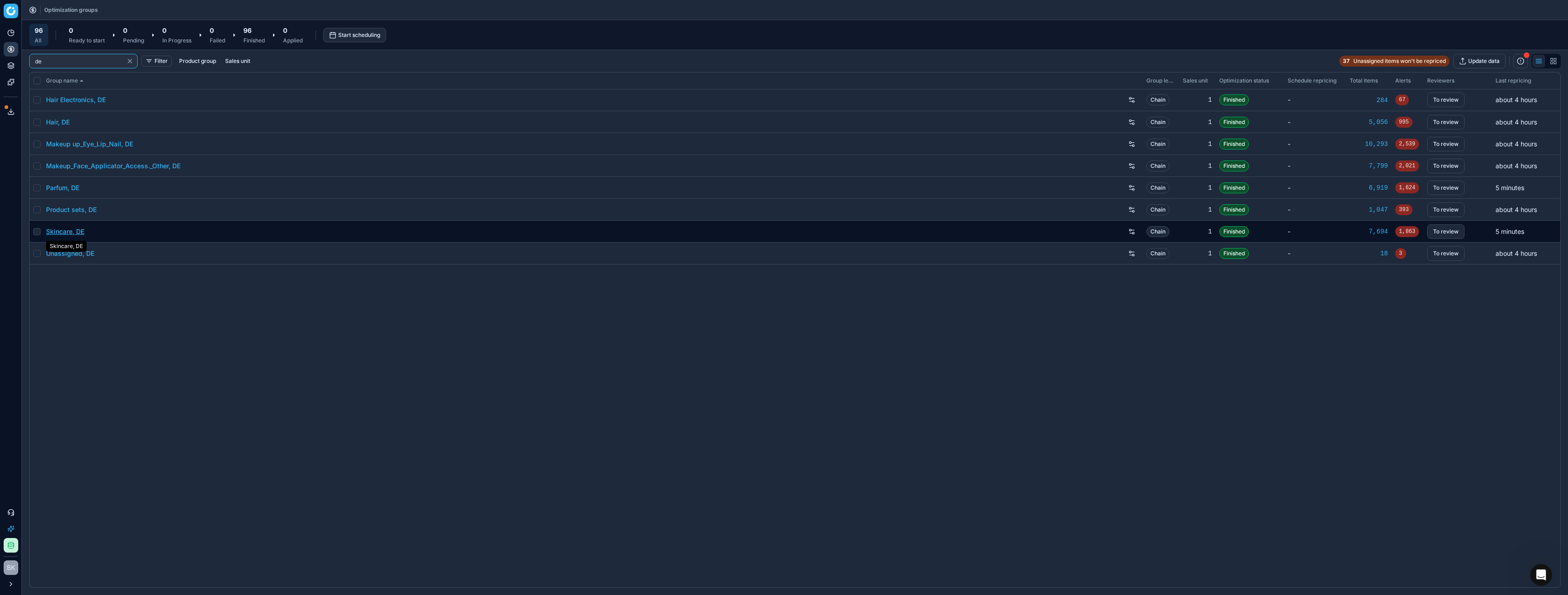 type on "de" 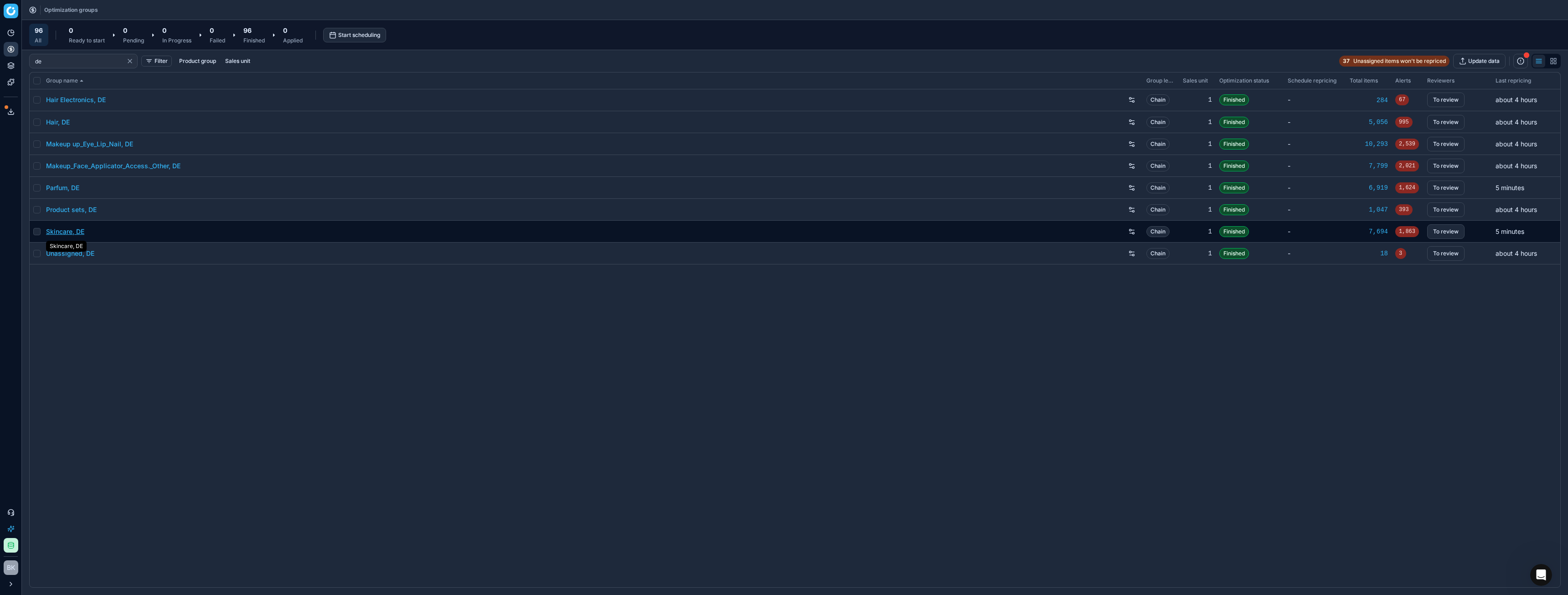 click on "Skincare, DE" at bounding box center (65, 232) 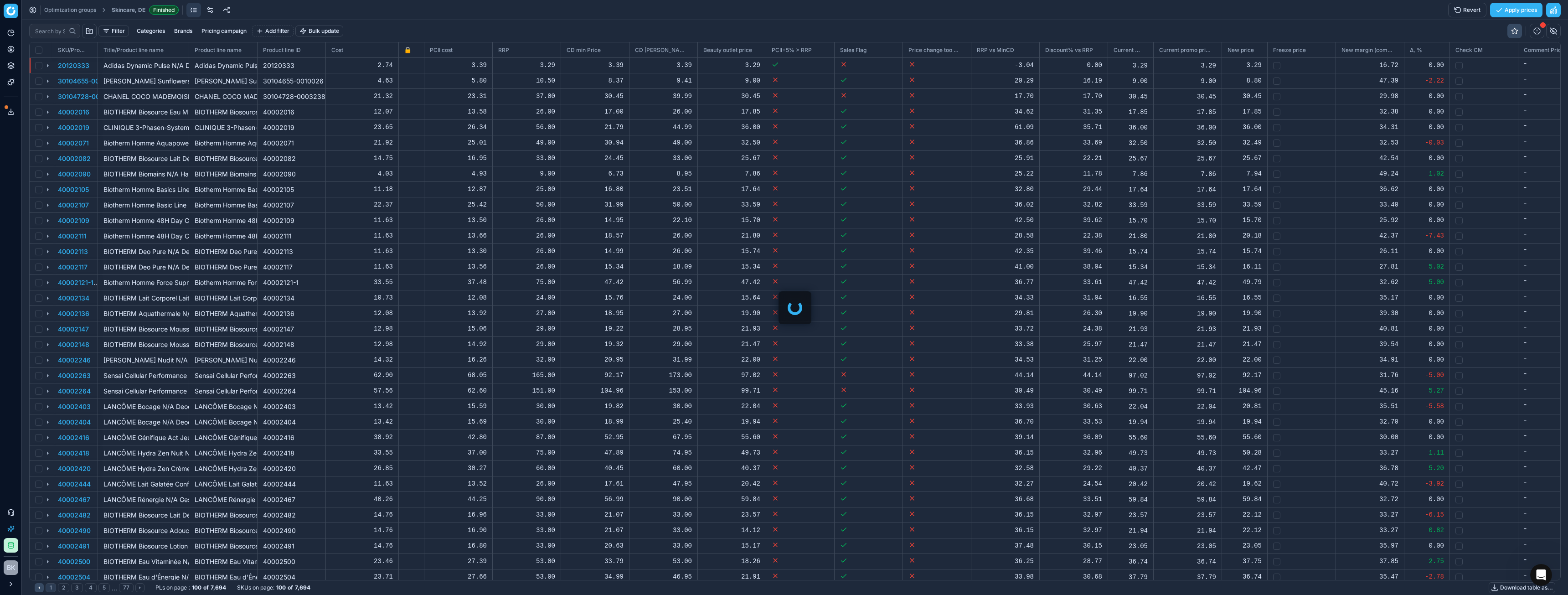 scroll, scrollTop: 1, scrollLeft: 1, axis: both 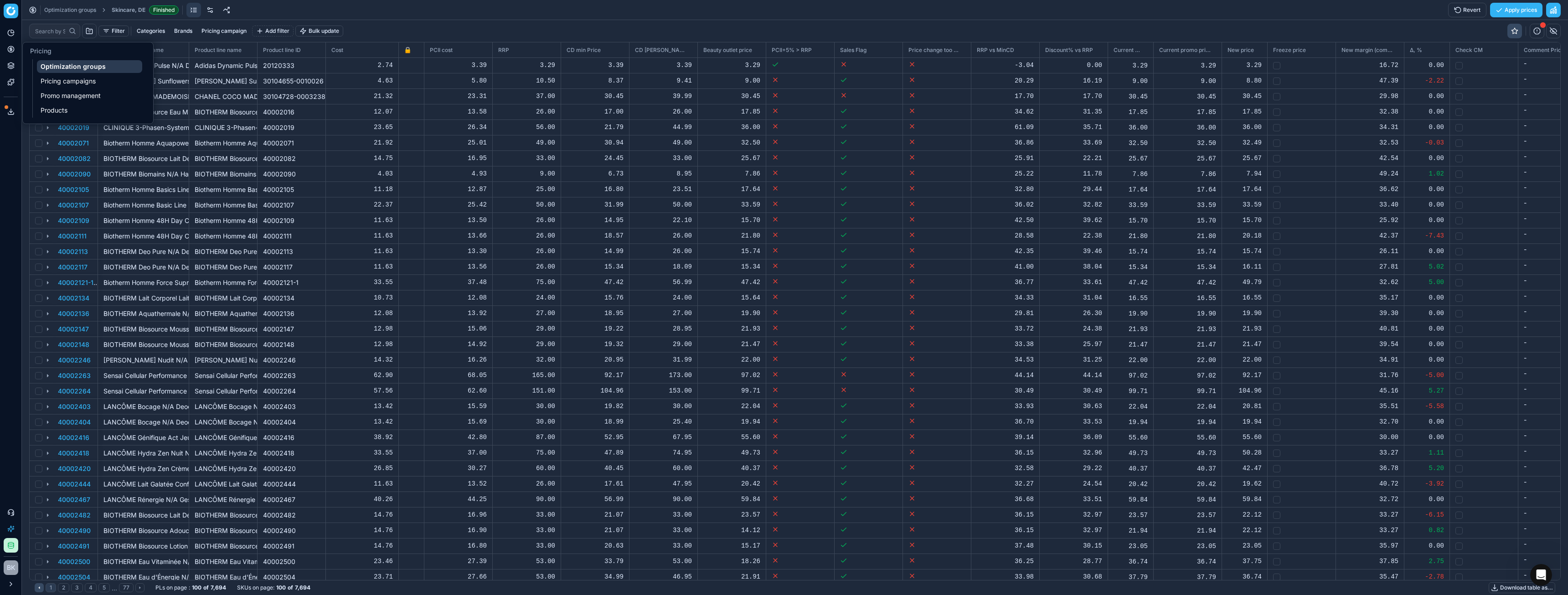 click on "Optimization groups" at bounding box center (89, 67) 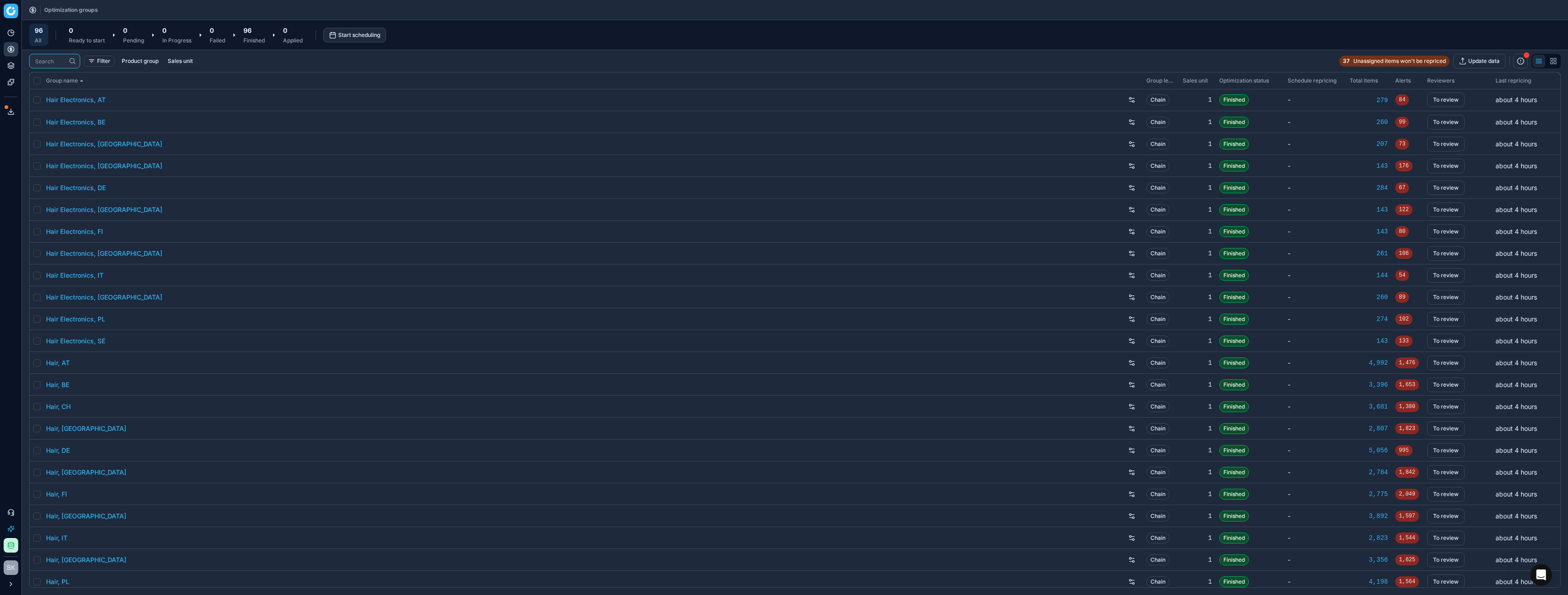 click at bounding box center (50, 61) 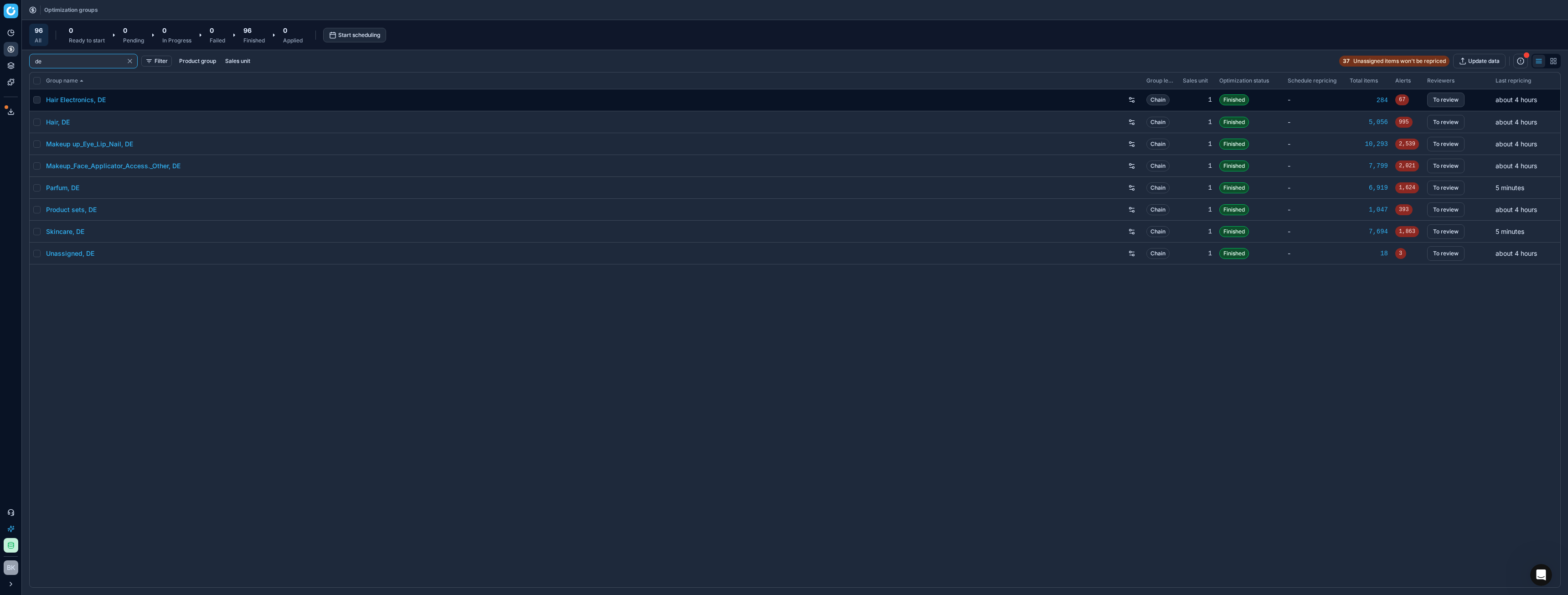 type on "de" 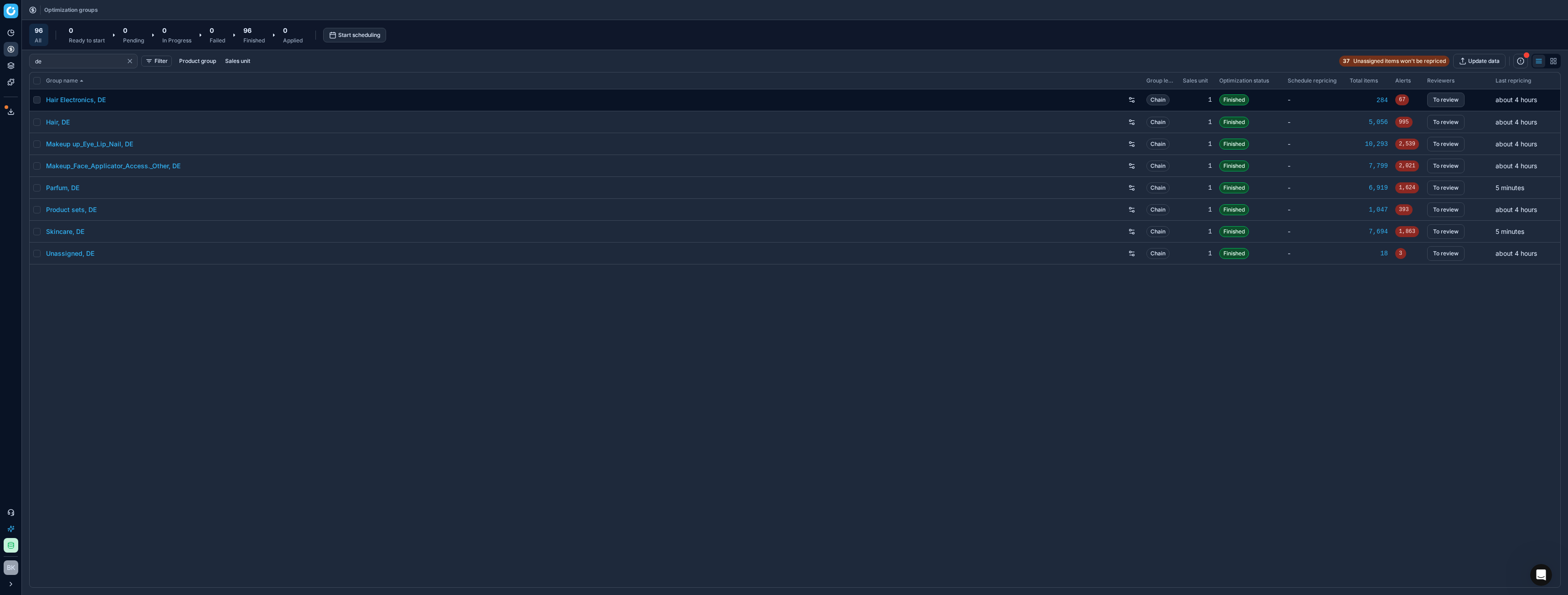 click at bounding box center (37, 100) 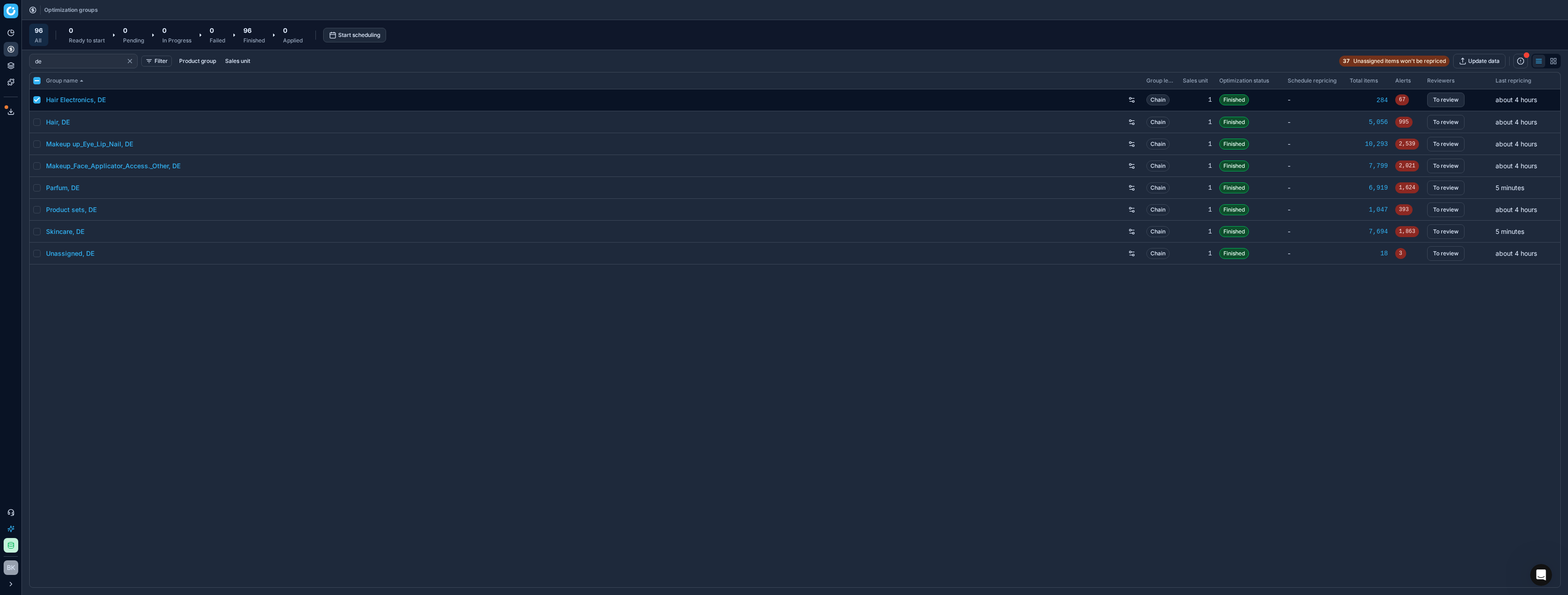 checkbox on "true" 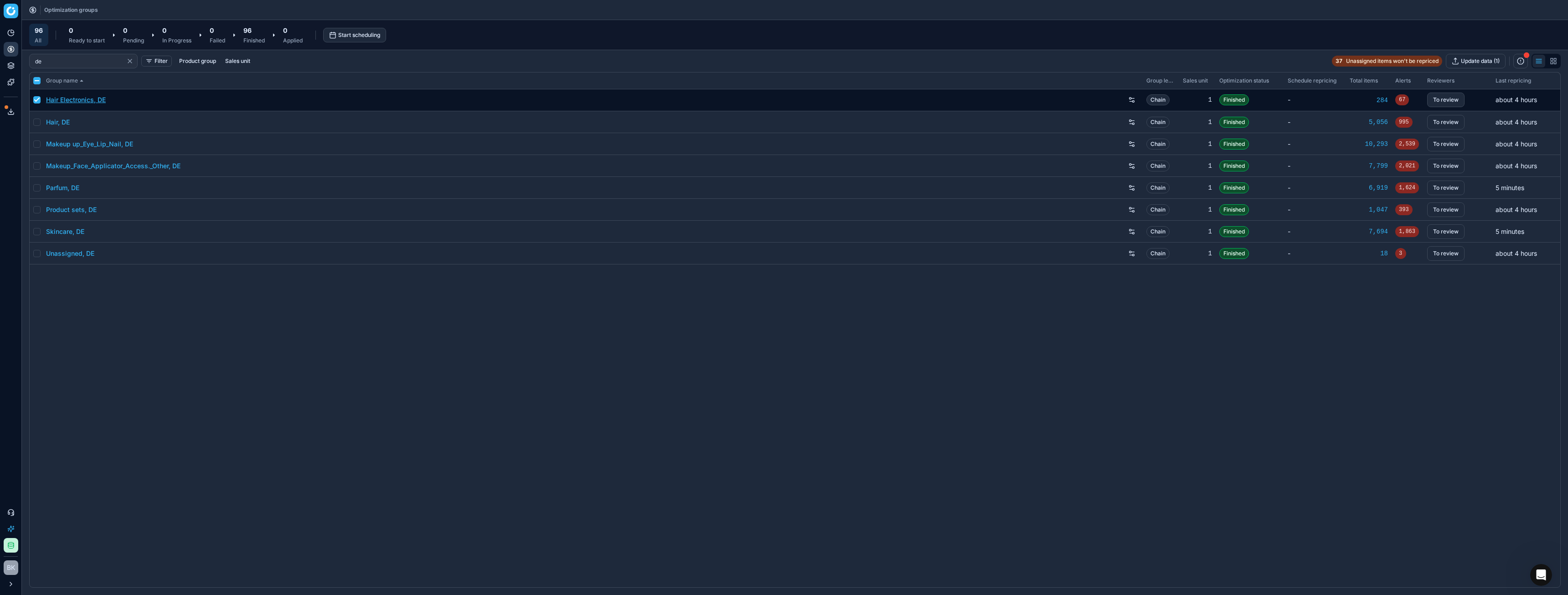 click on "Hair Electronics, DE" at bounding box center (76, 100) 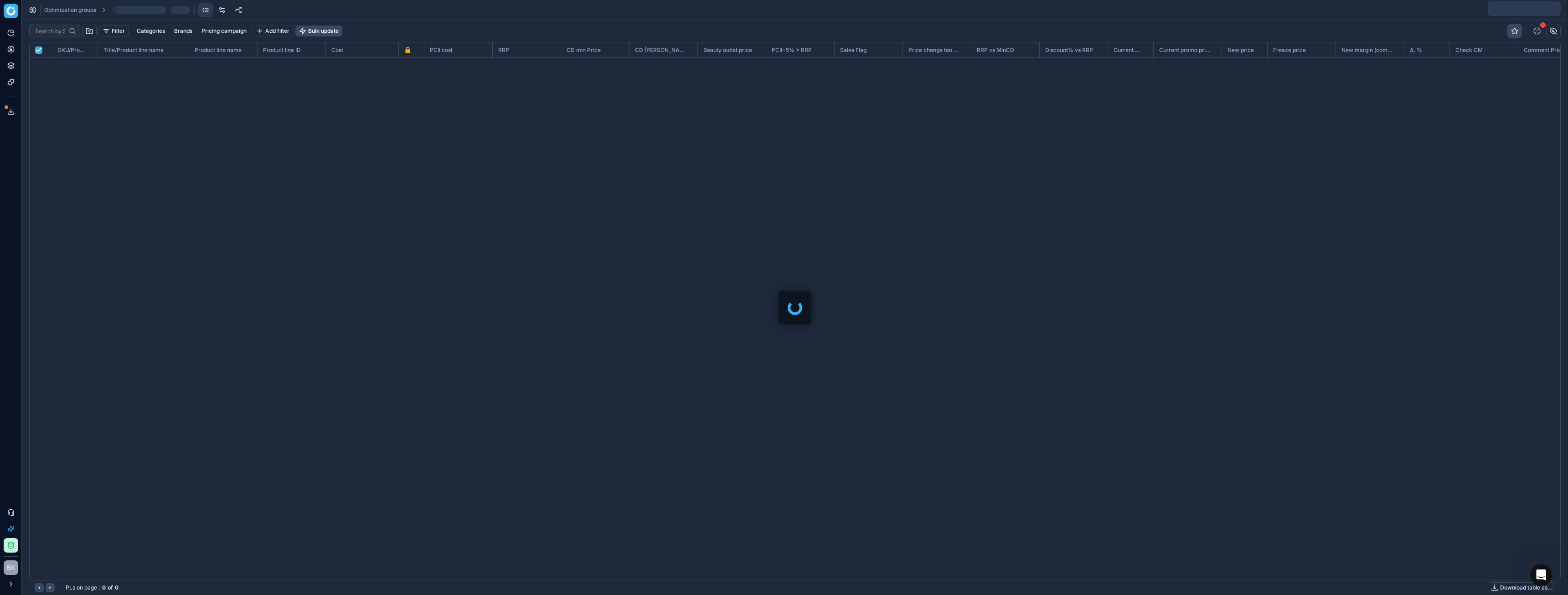 scroll, scrollTop: 1, scrollLeft: 1, axis: both 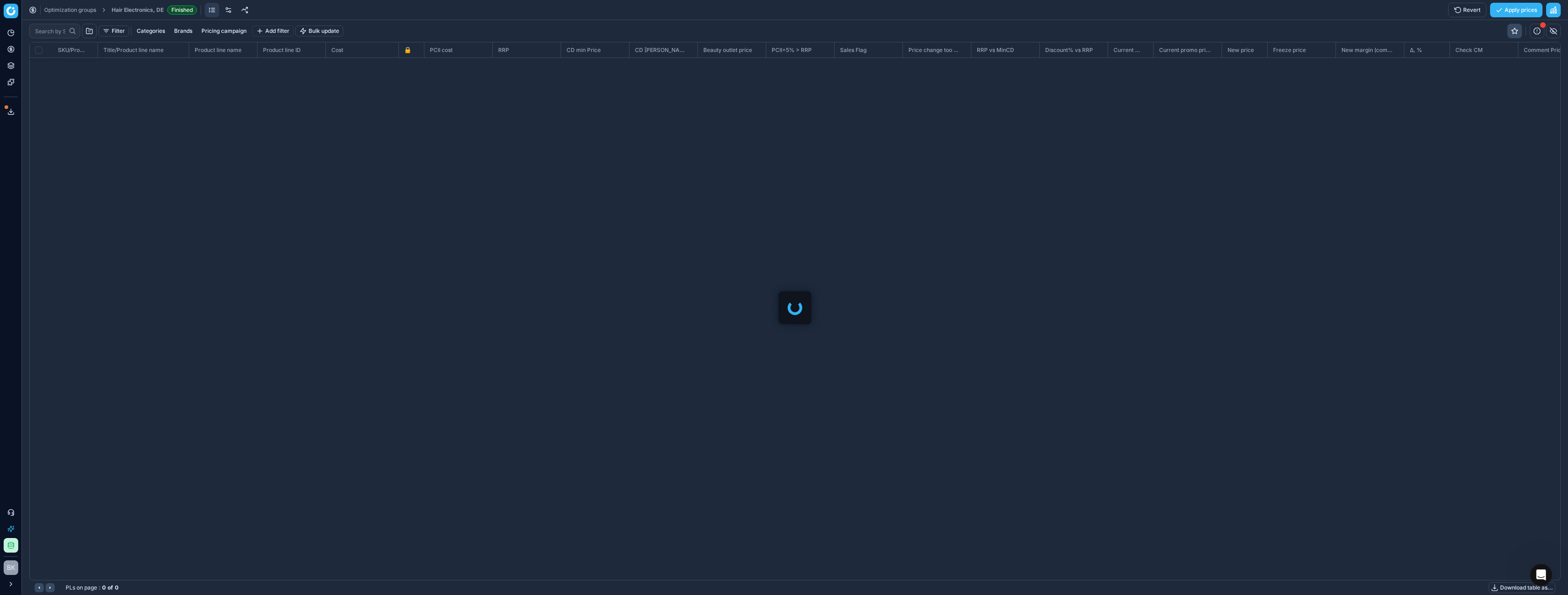 checkbox on "false" 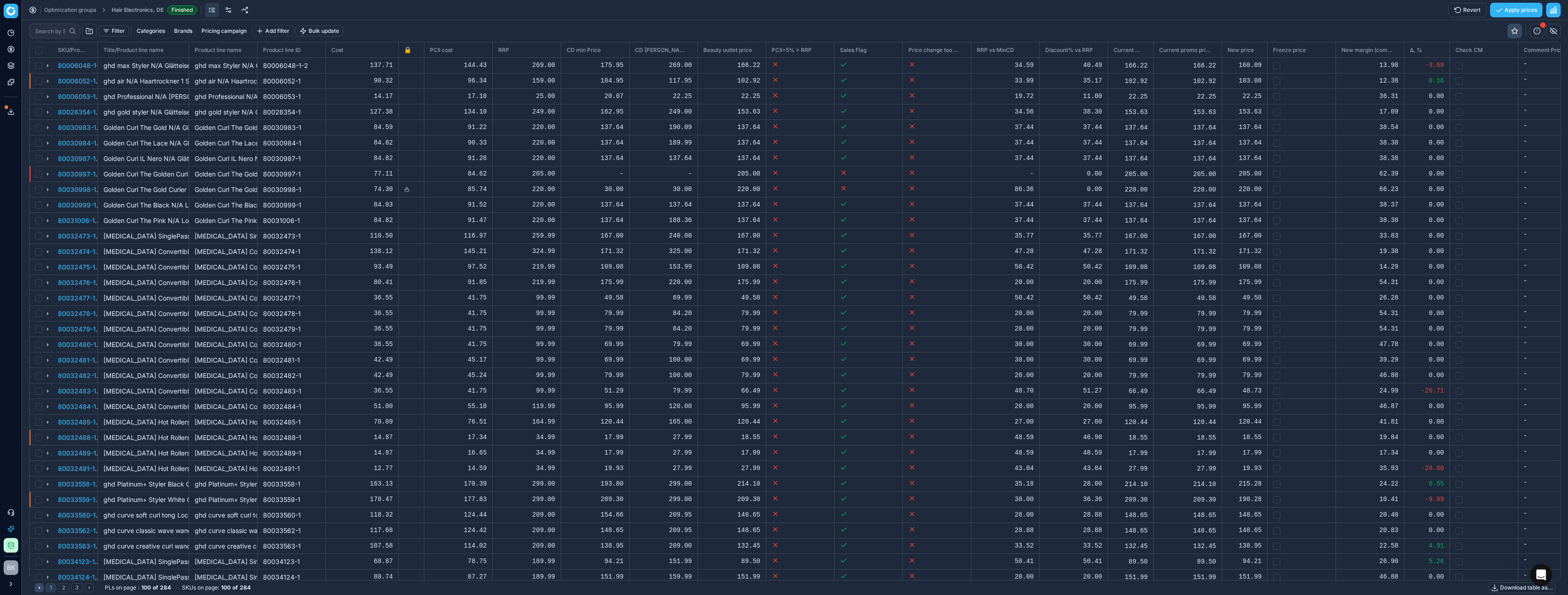 scroll, scrollTop: 524, scrollLeft: 1517, axis: both 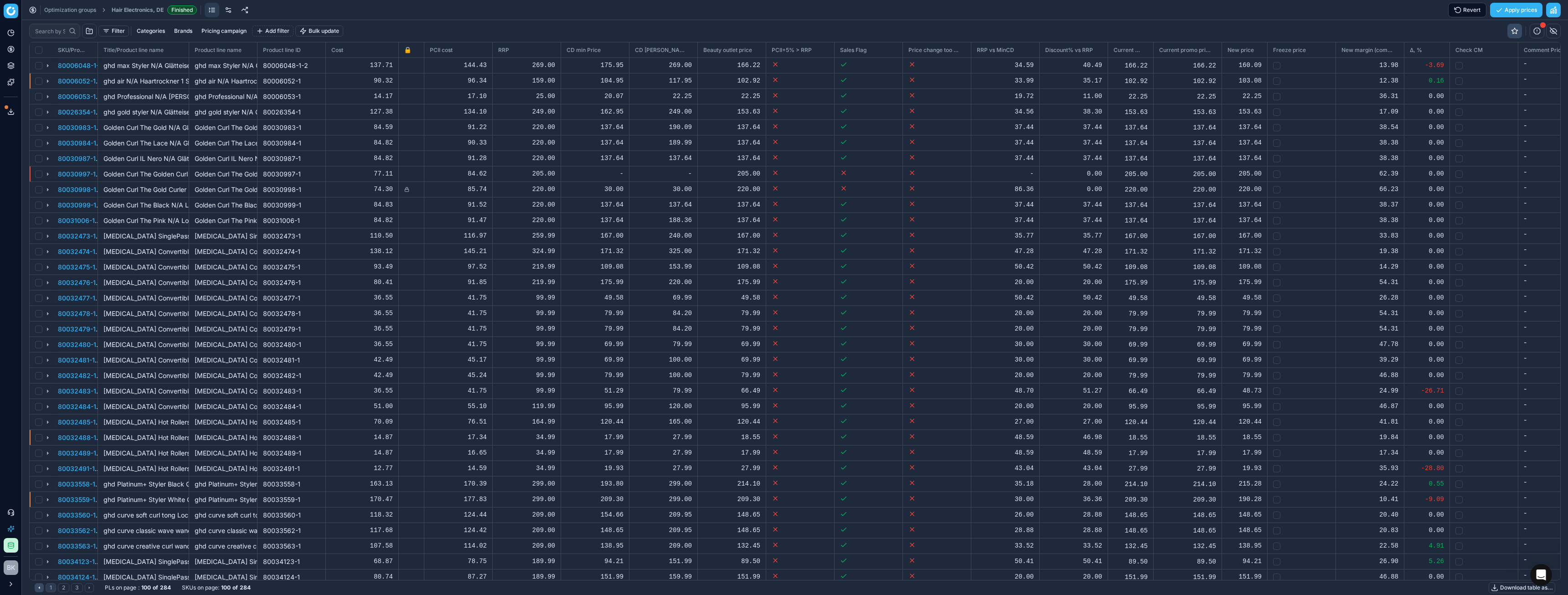 click on "Revert" at bounding box center [1467, 10] 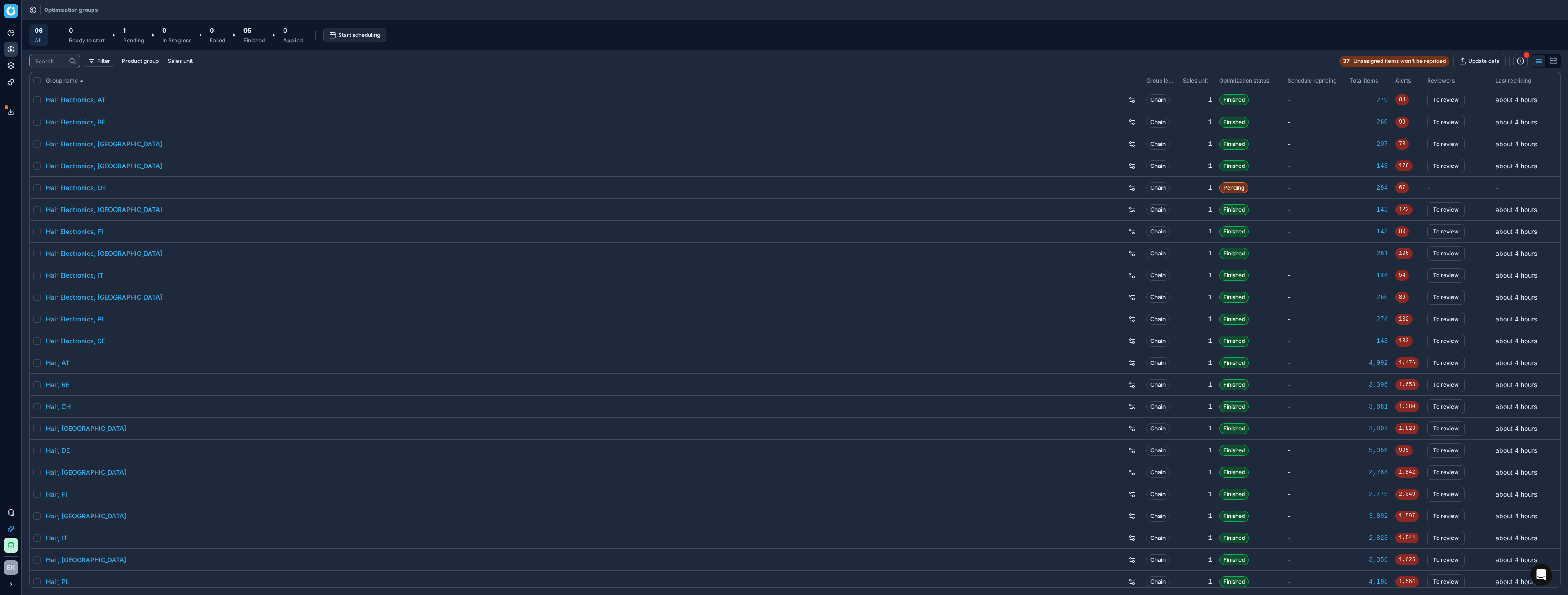 click at bounding box center (50, 61) 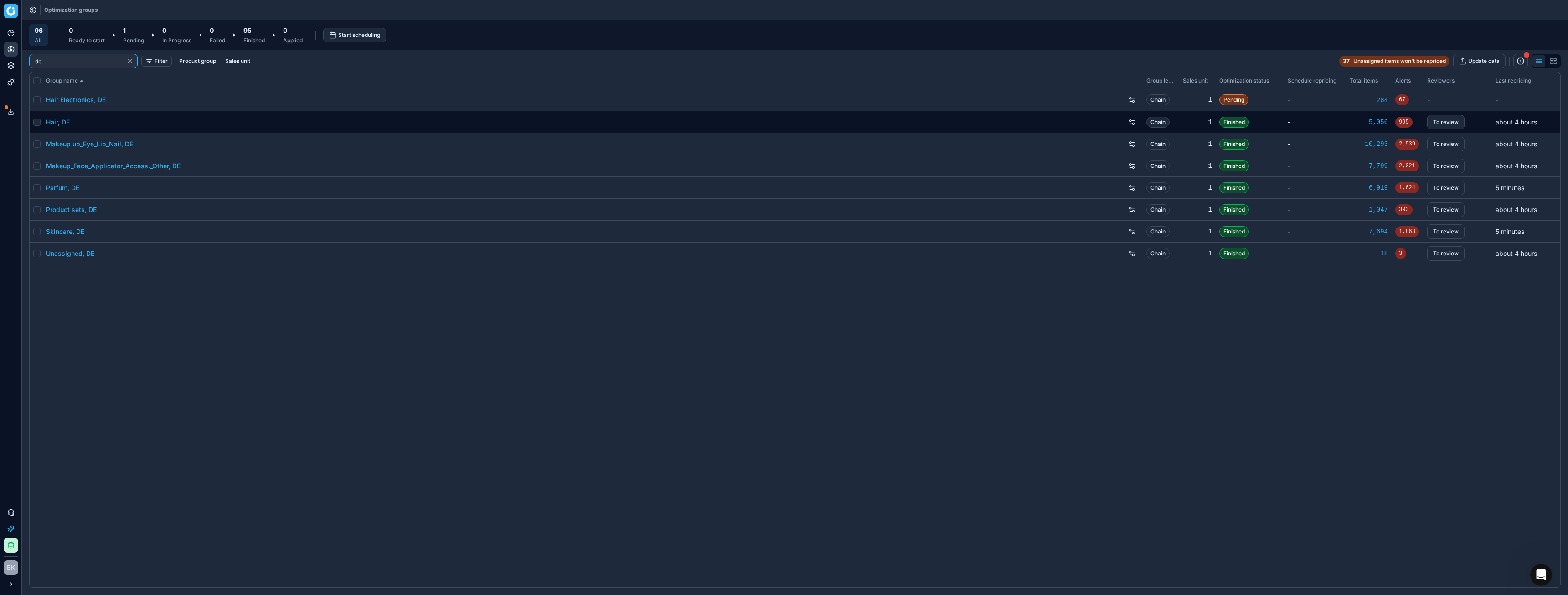 type on "de" 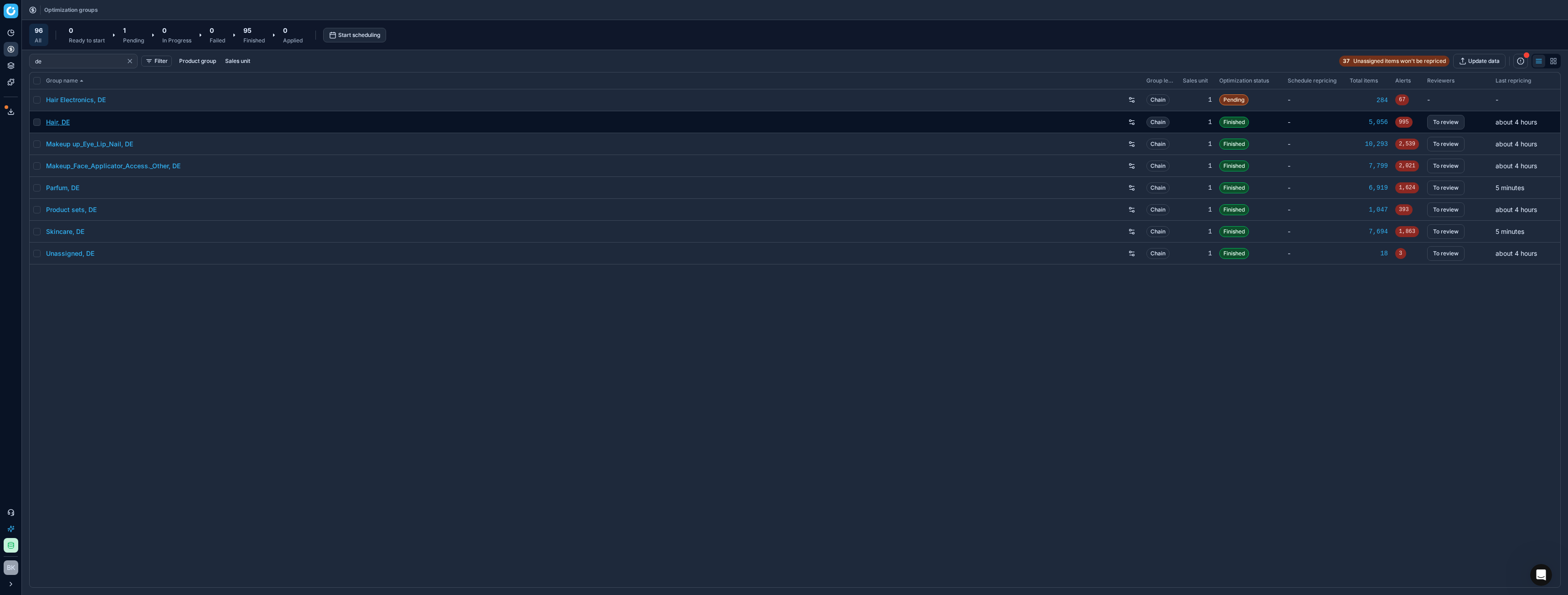 click on "Hair, DE" at bounding box center (58, 122) 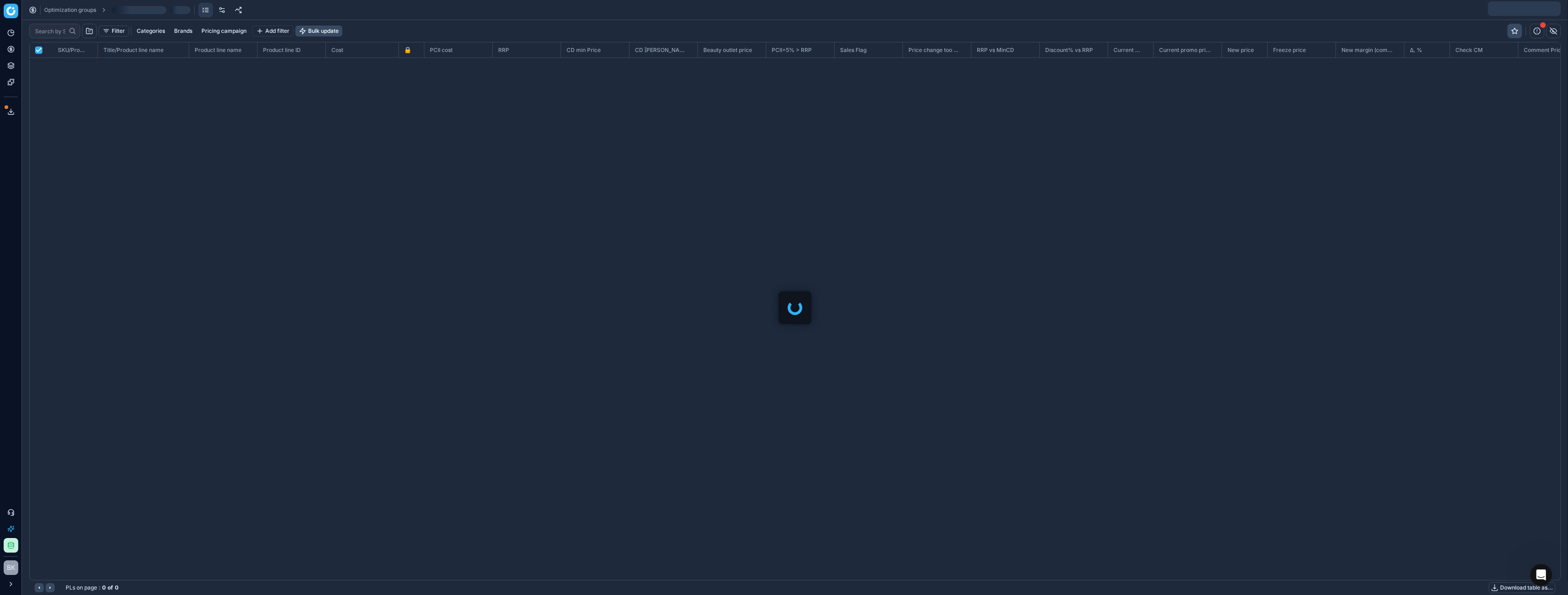scroll, scrollTop: 1, scrollLeft: 1, axis: both 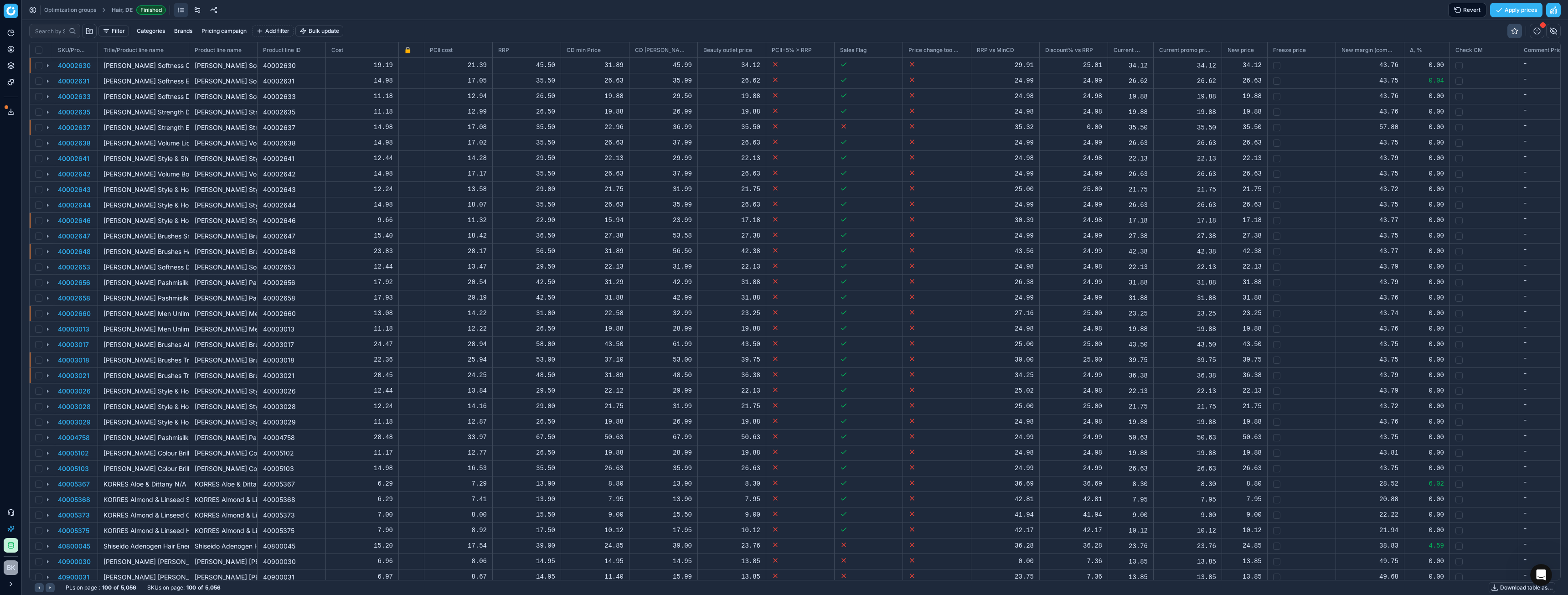 checkbox on "false" 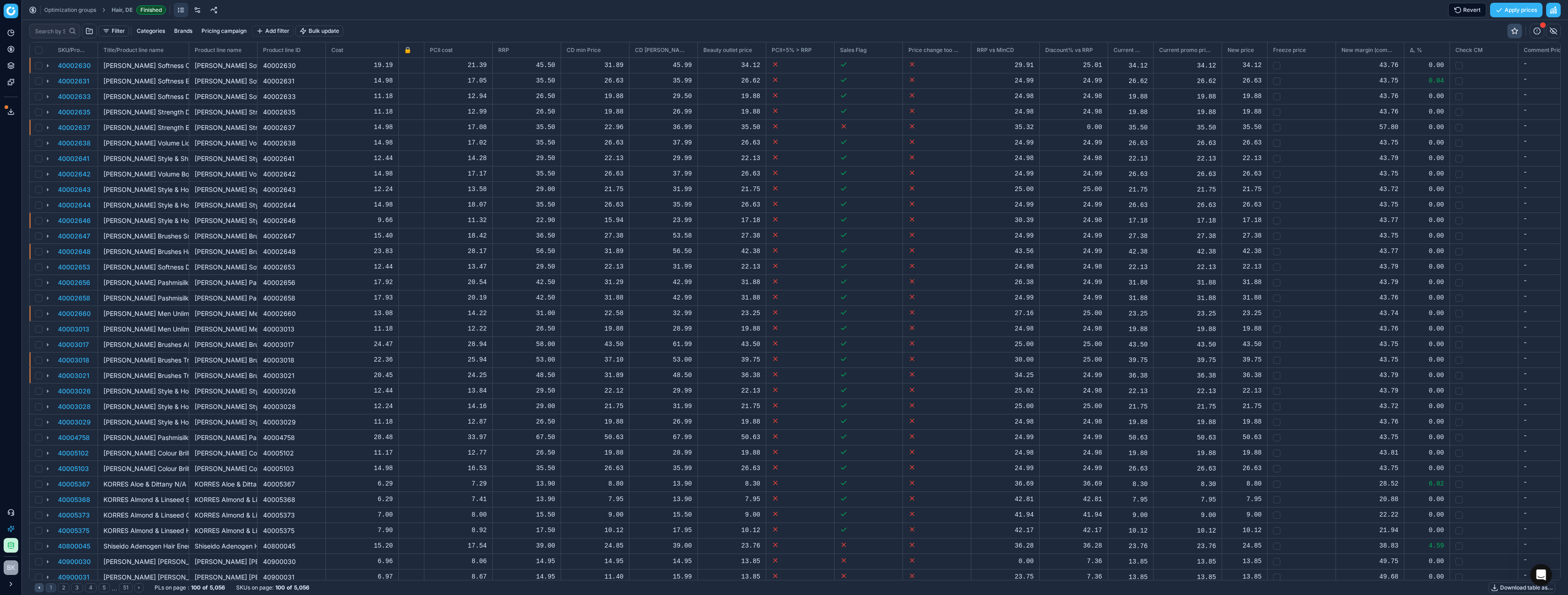 click on "Revert" at bounding box center (1467, 10) 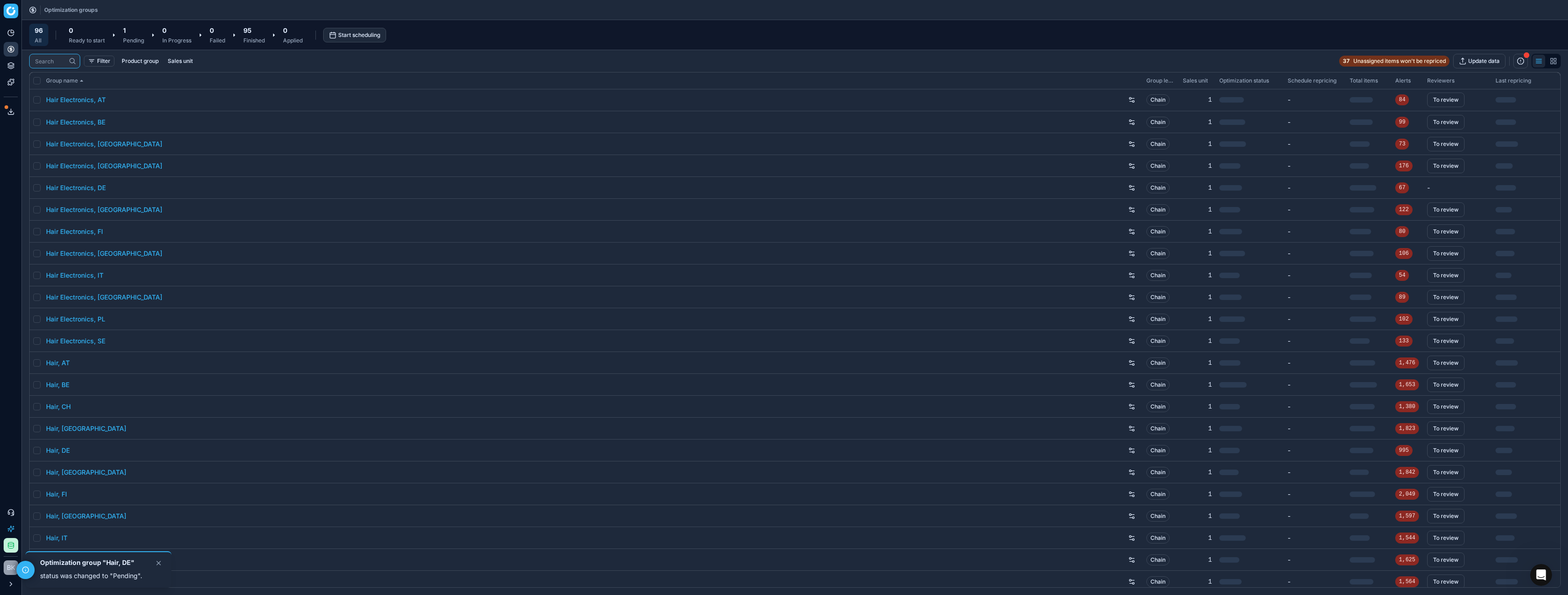 click at bounding box center [50, 61] 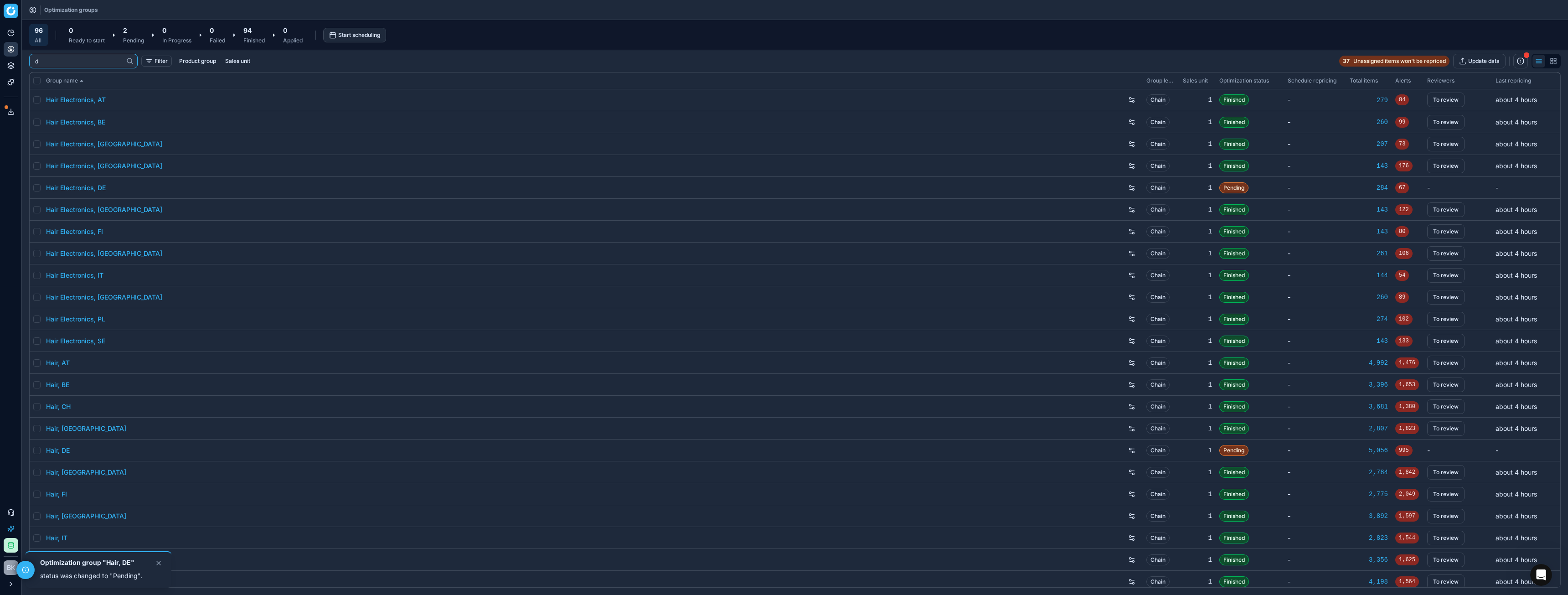 type on "de" 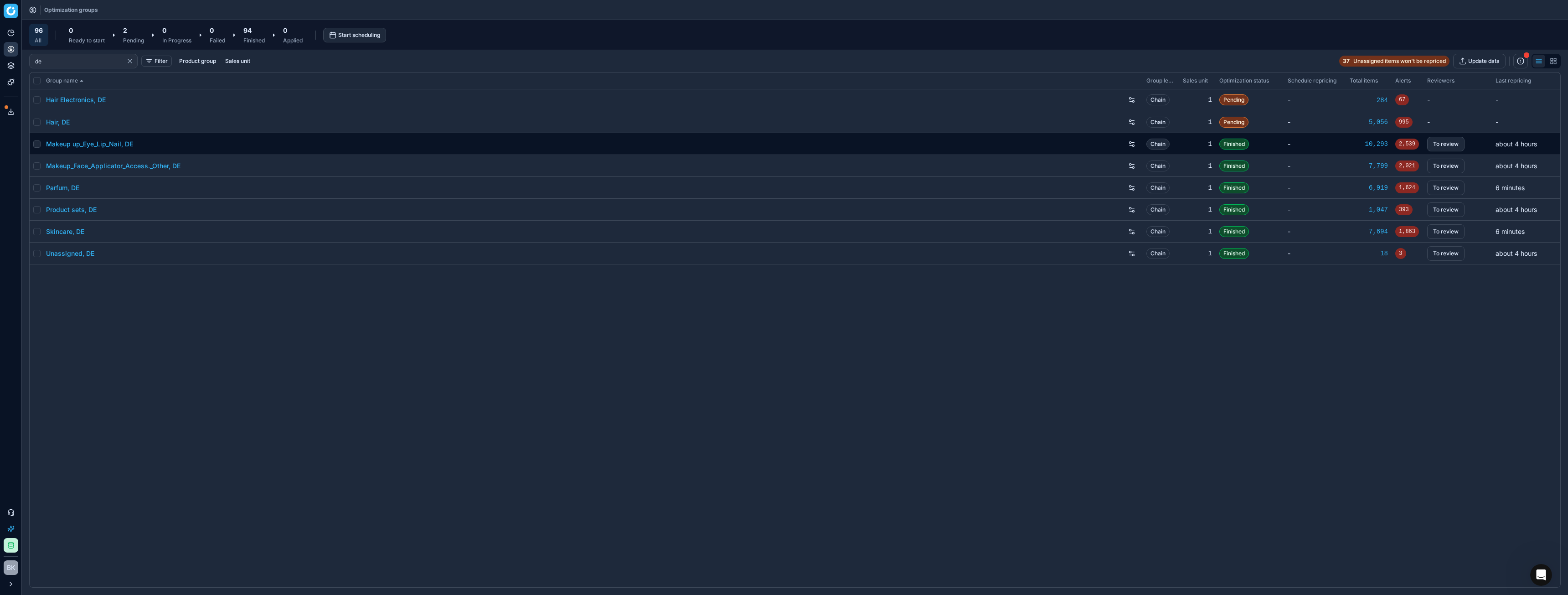 click on "Makeup up_Eye_Lip_Nail, DE" at bounding box center (89, 144) 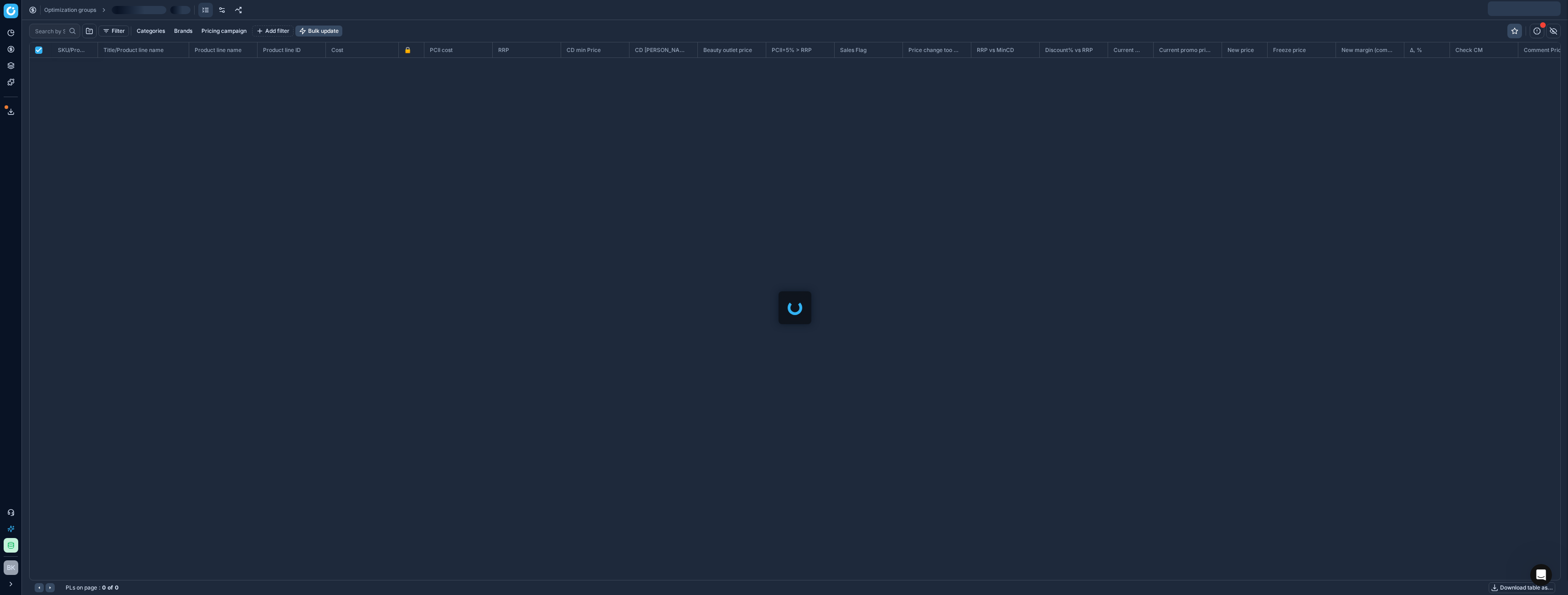 scroll, scrollTop: 1, scrollLeft: 1, axis: both 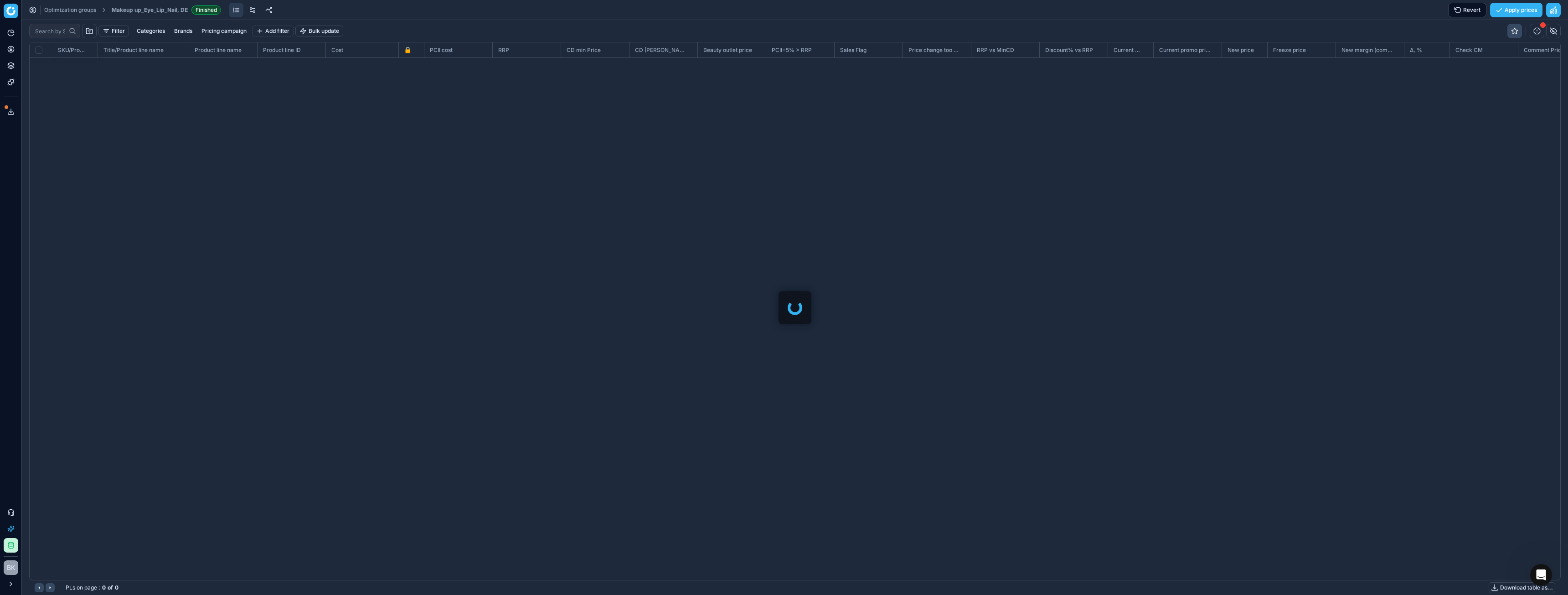 click on "Revert" at bounding box center [1467, 10] 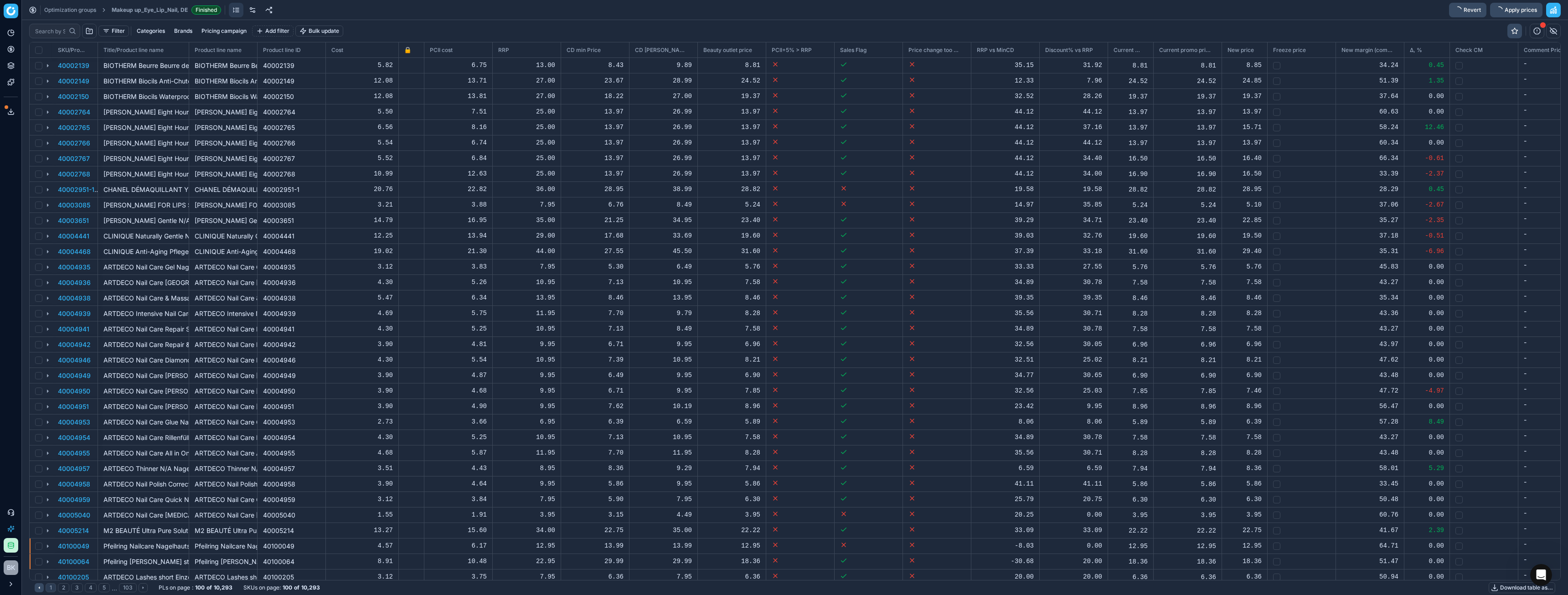 scroll, scrollTop: 524, scrollLeft: 1517, axis: both 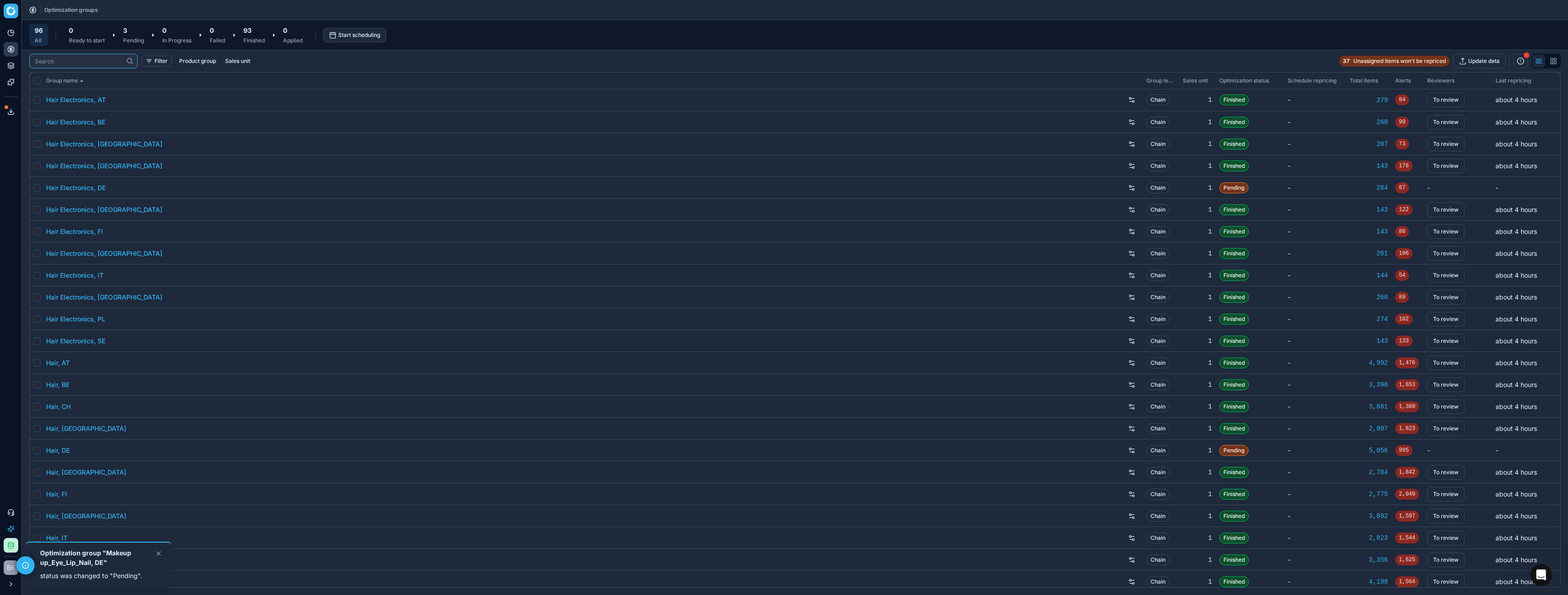 click at bounding box center [79, 61] 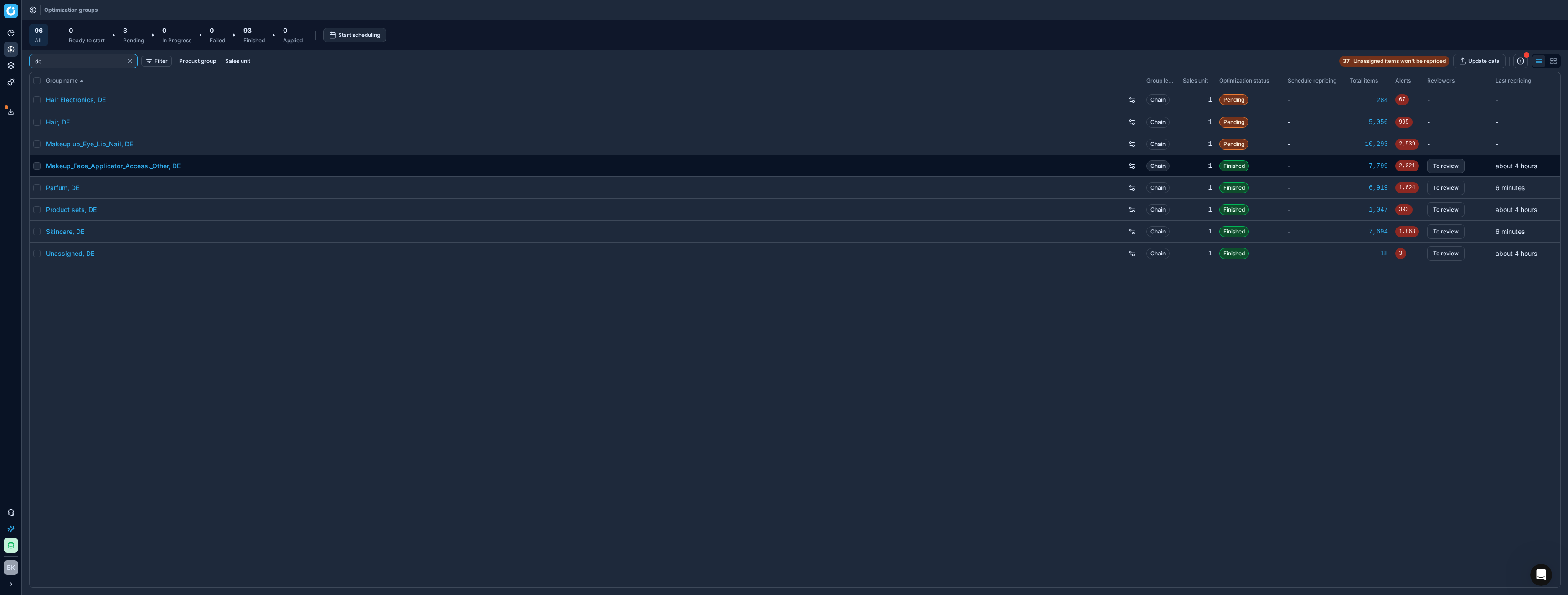 type on "de" 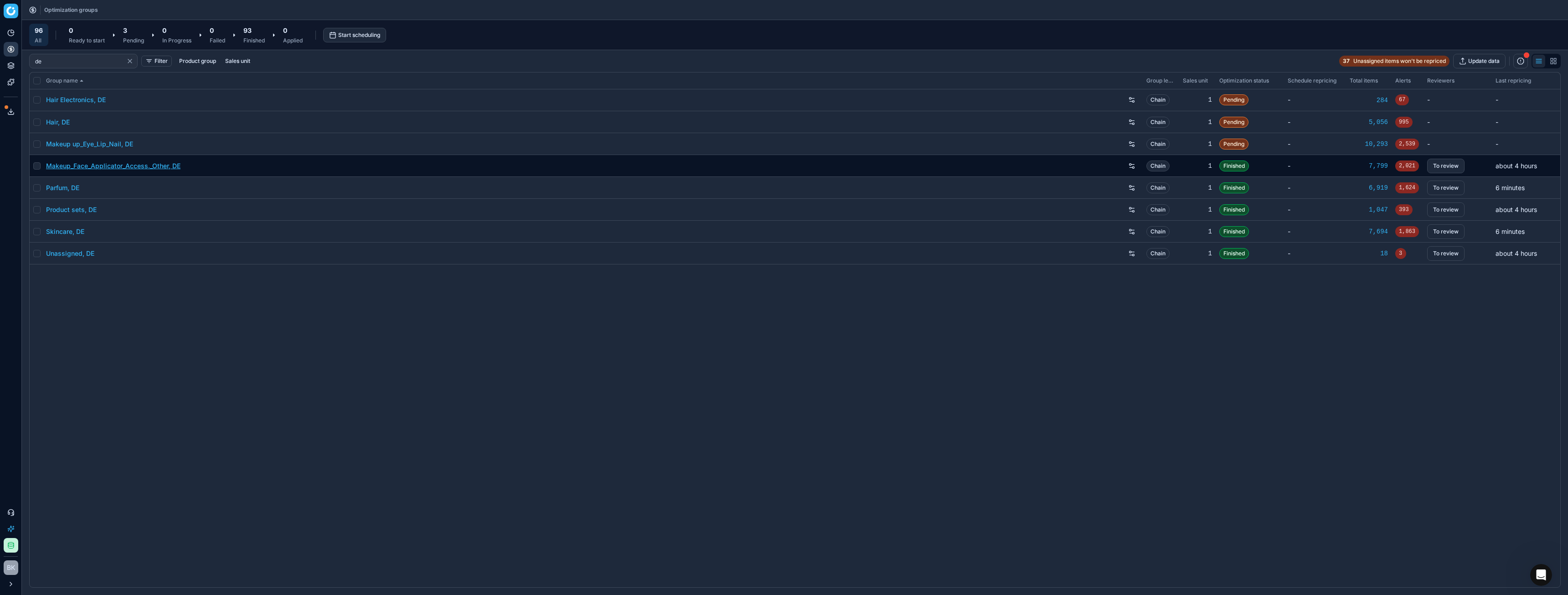 click on "Makeup_Face_Applicator_Access._Other, DE" at bounding box center [113, 166] 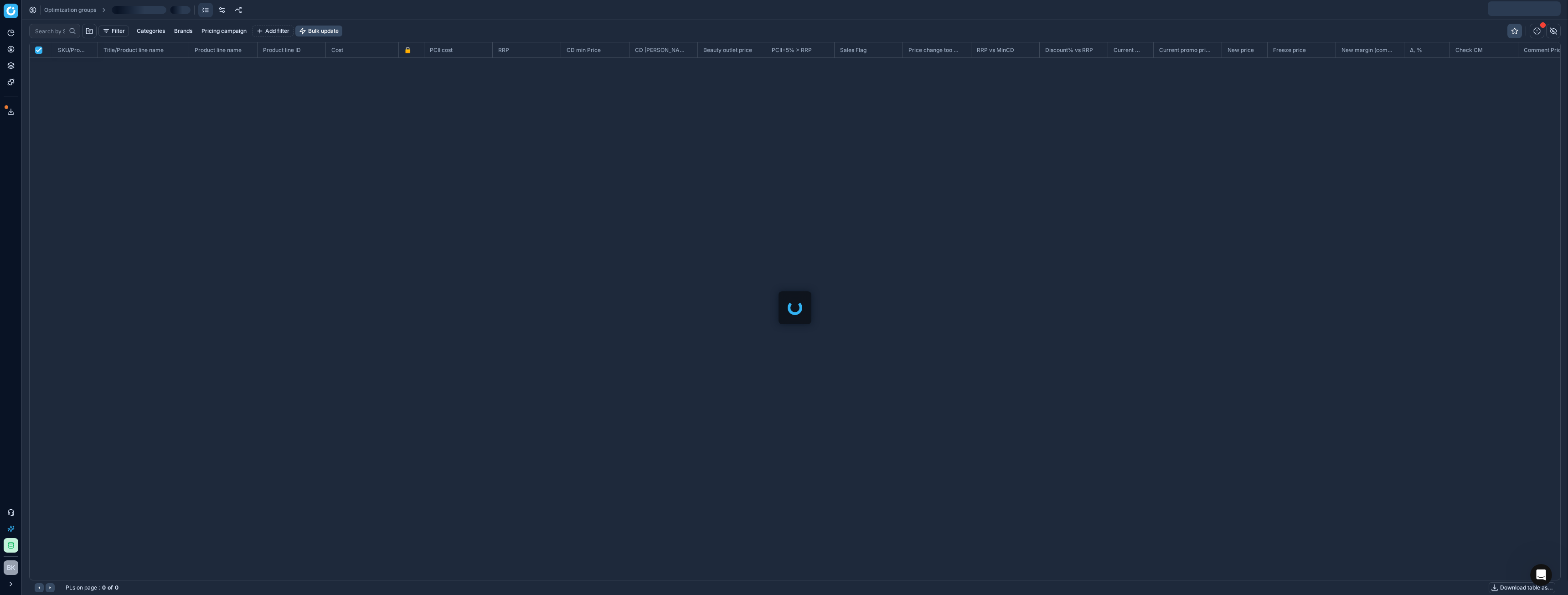 scroll, scrollTop: 1, scrollLeft: 1, axis: both 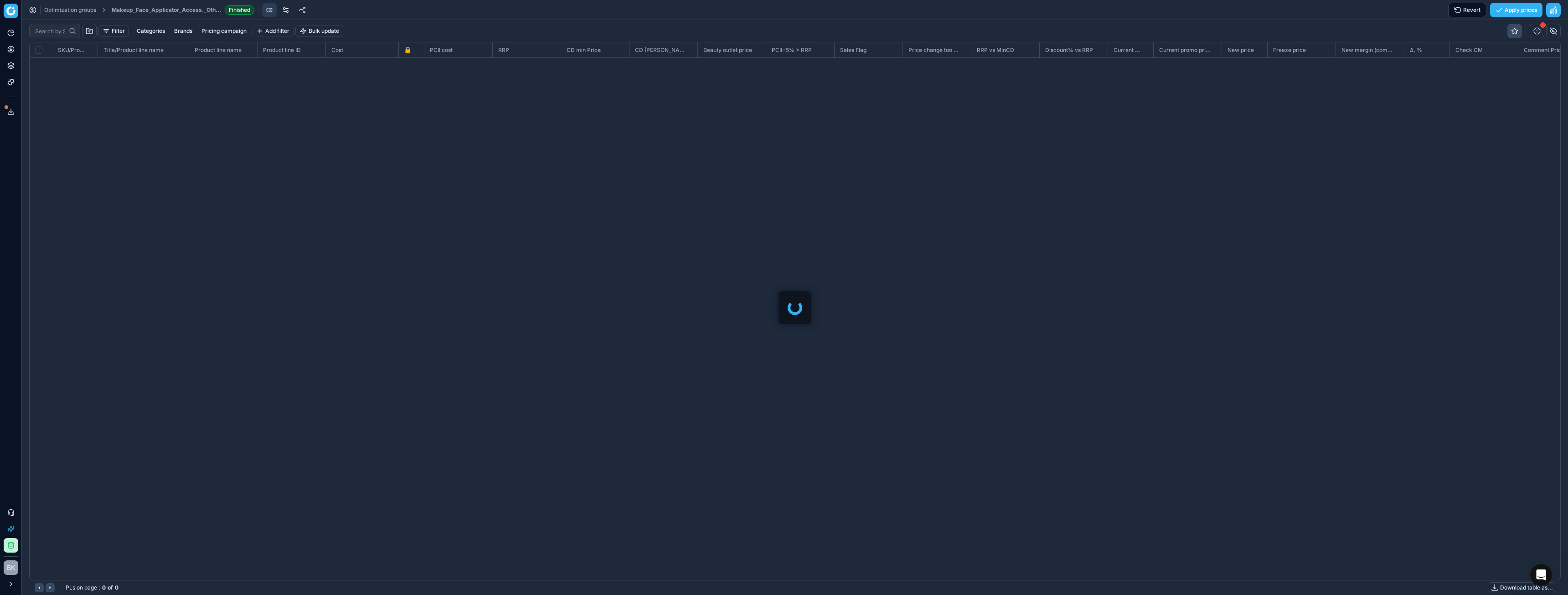 click on "Revert" at bounding box center [1467, 10] 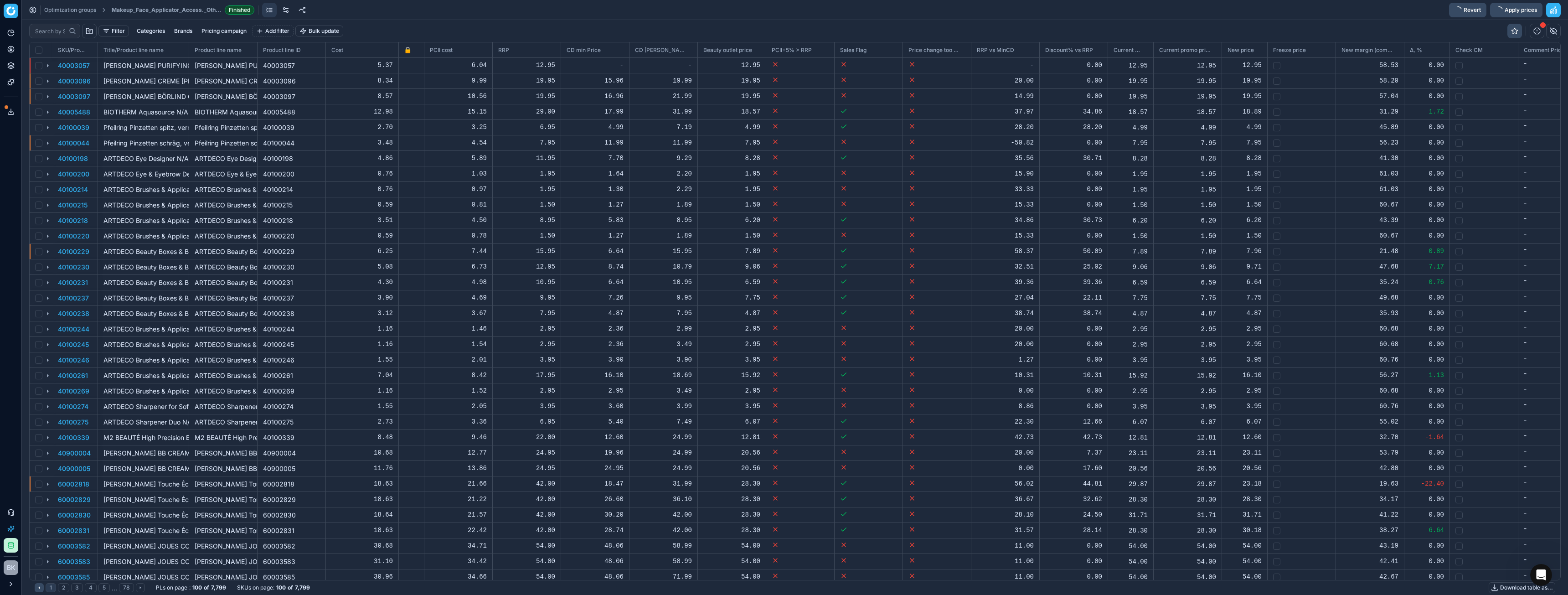 scroll, scrollTop: 524, scrollLeft: 1517, axis: both 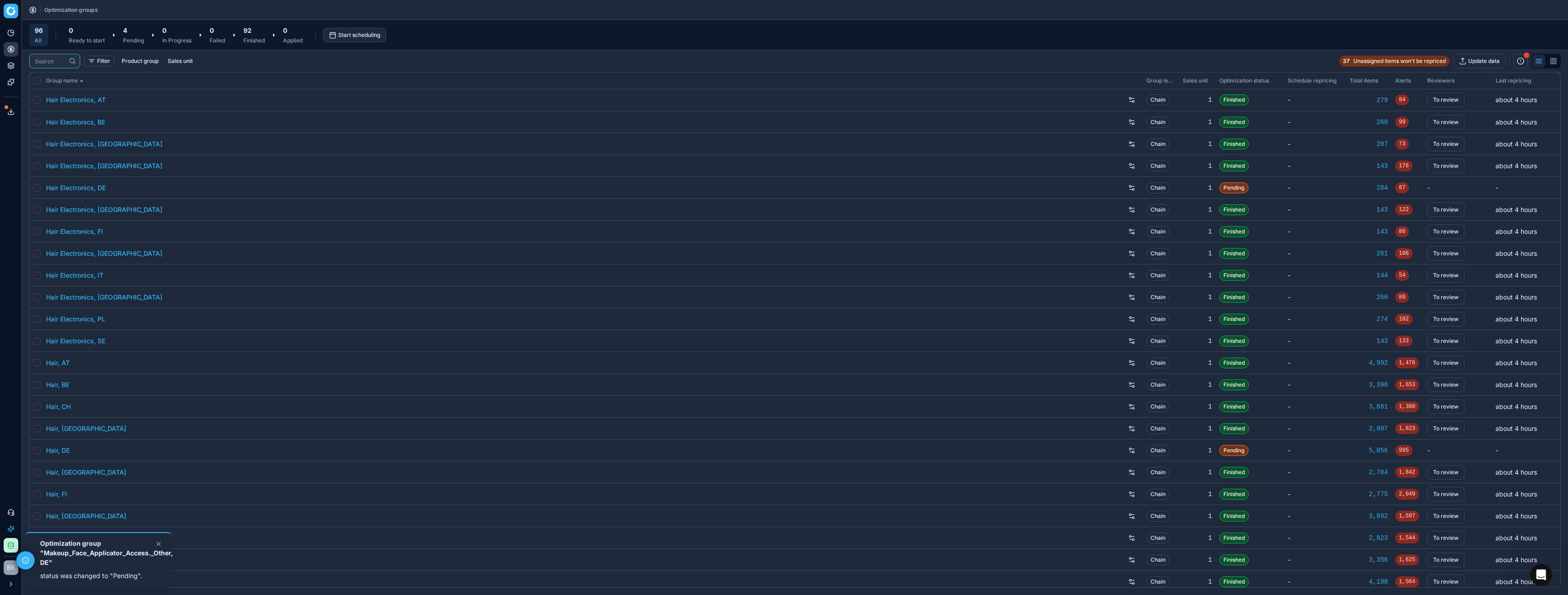 click at bounding box center (50, 61) 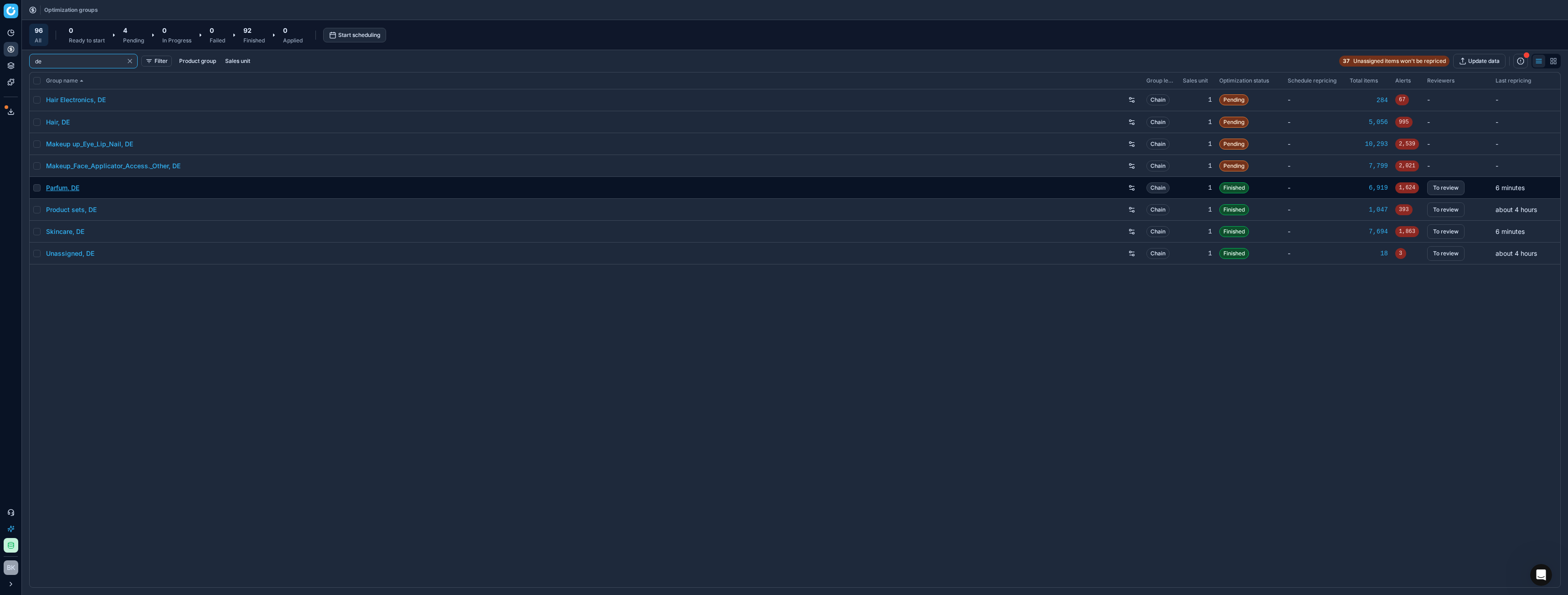 type on "de" 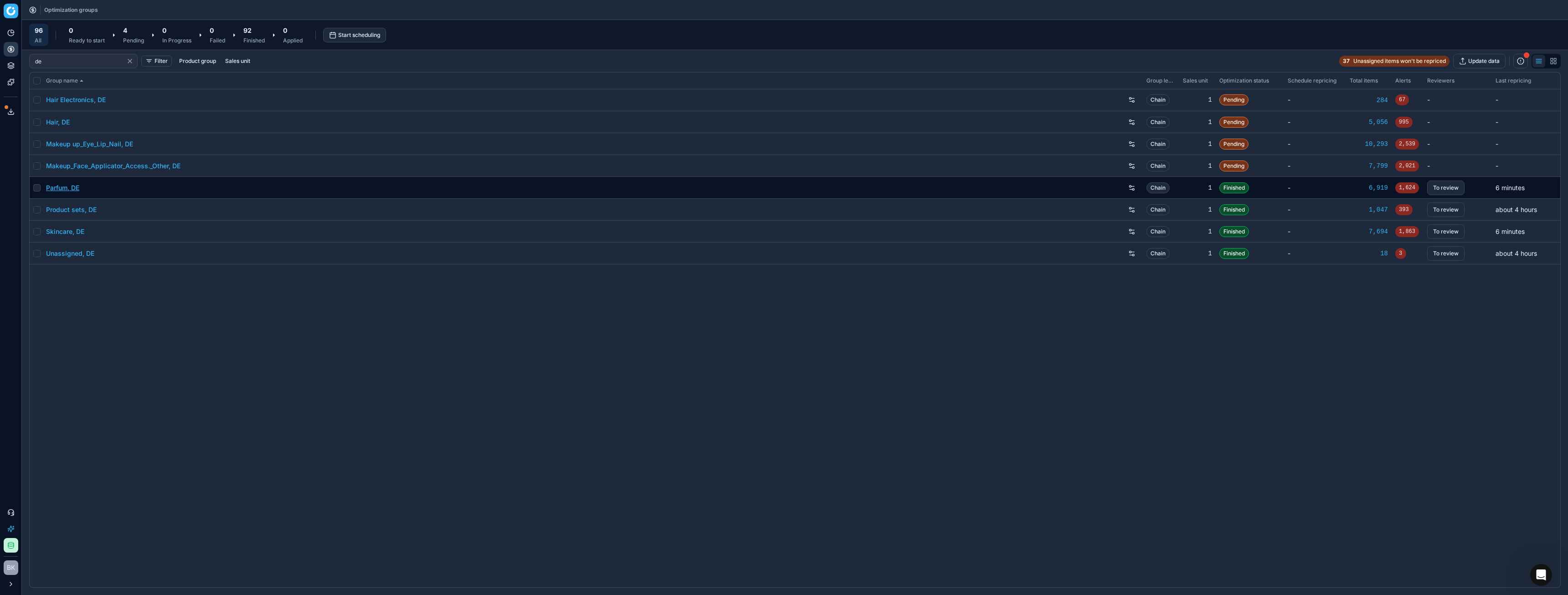 click on "Parfum, DE" at bounding box center [62, 188] 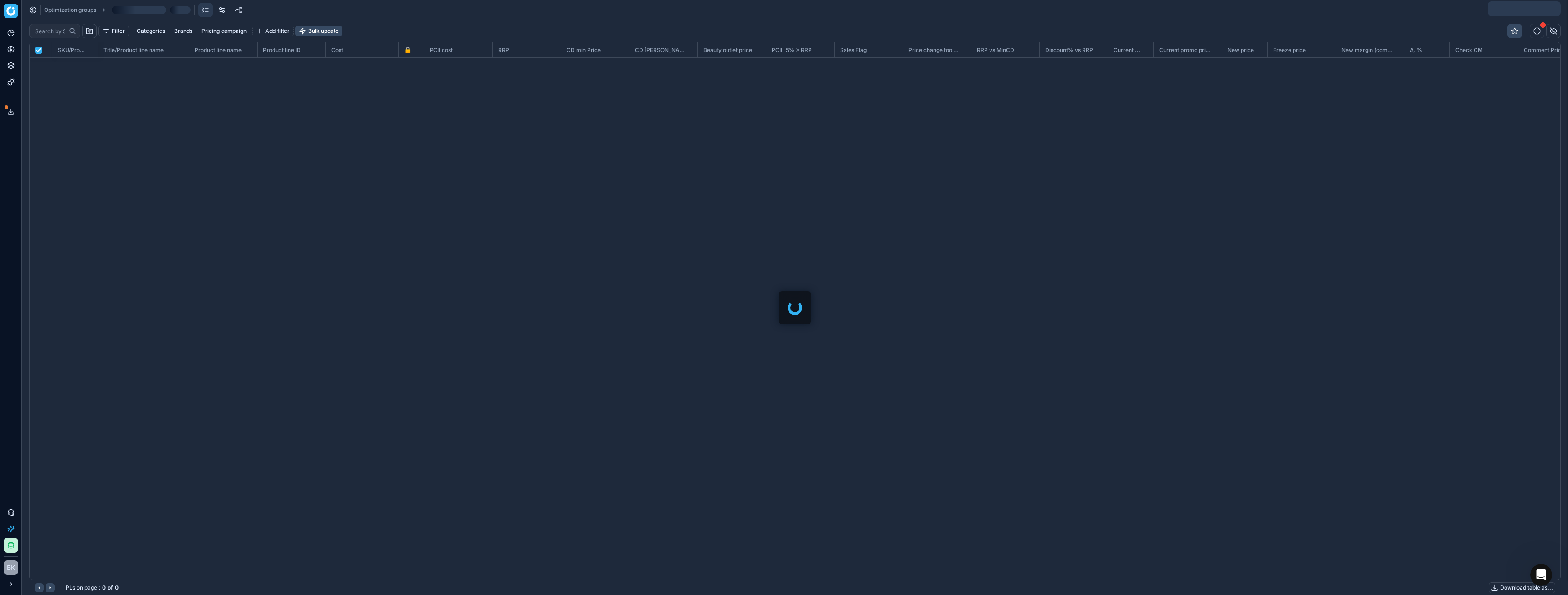scroll, scrollTop: 1, scrollLeft: 1, axis: both 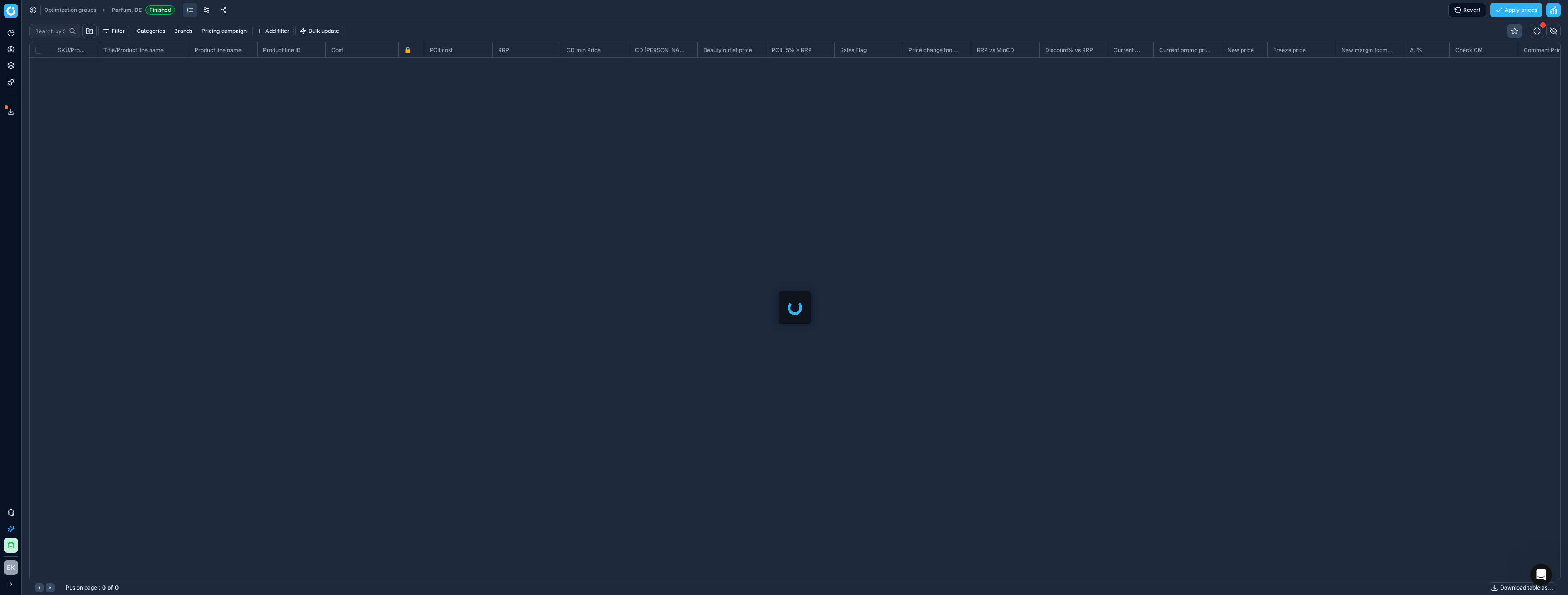checkbox on "false" 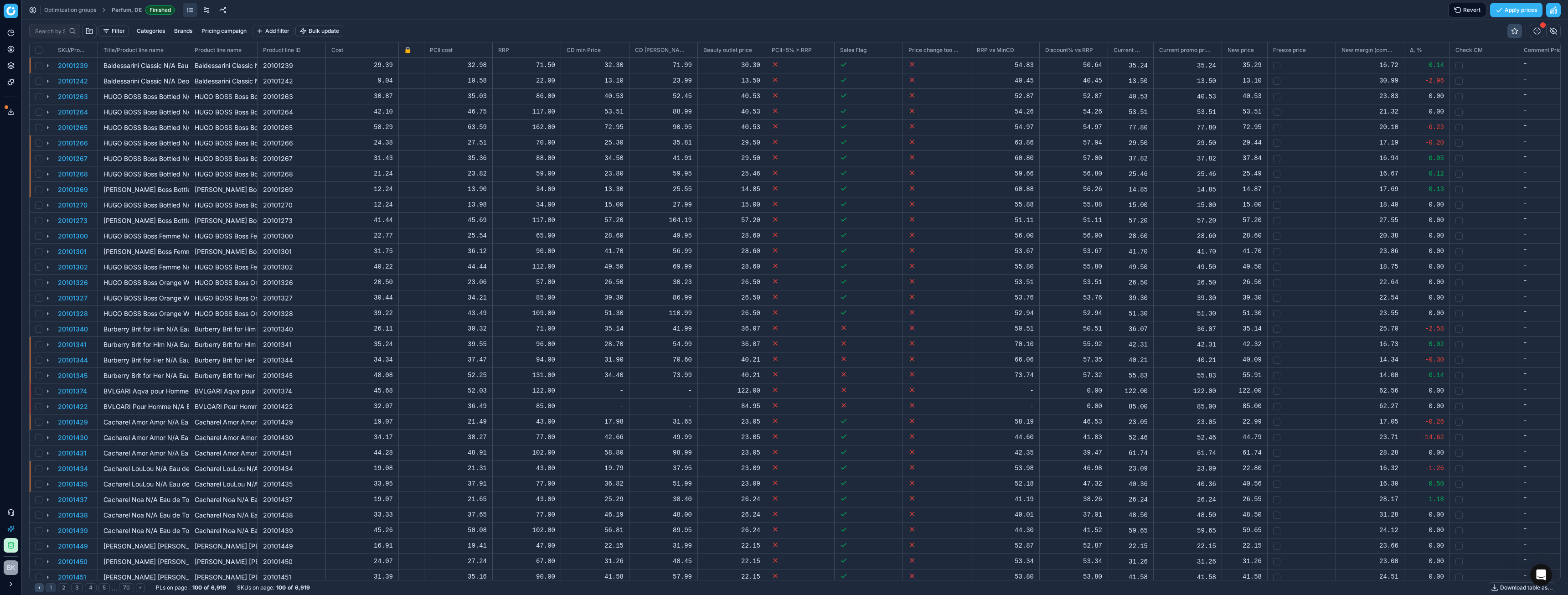 scroll, scrollTop: 524, scrollLeft: 1517, axis: both 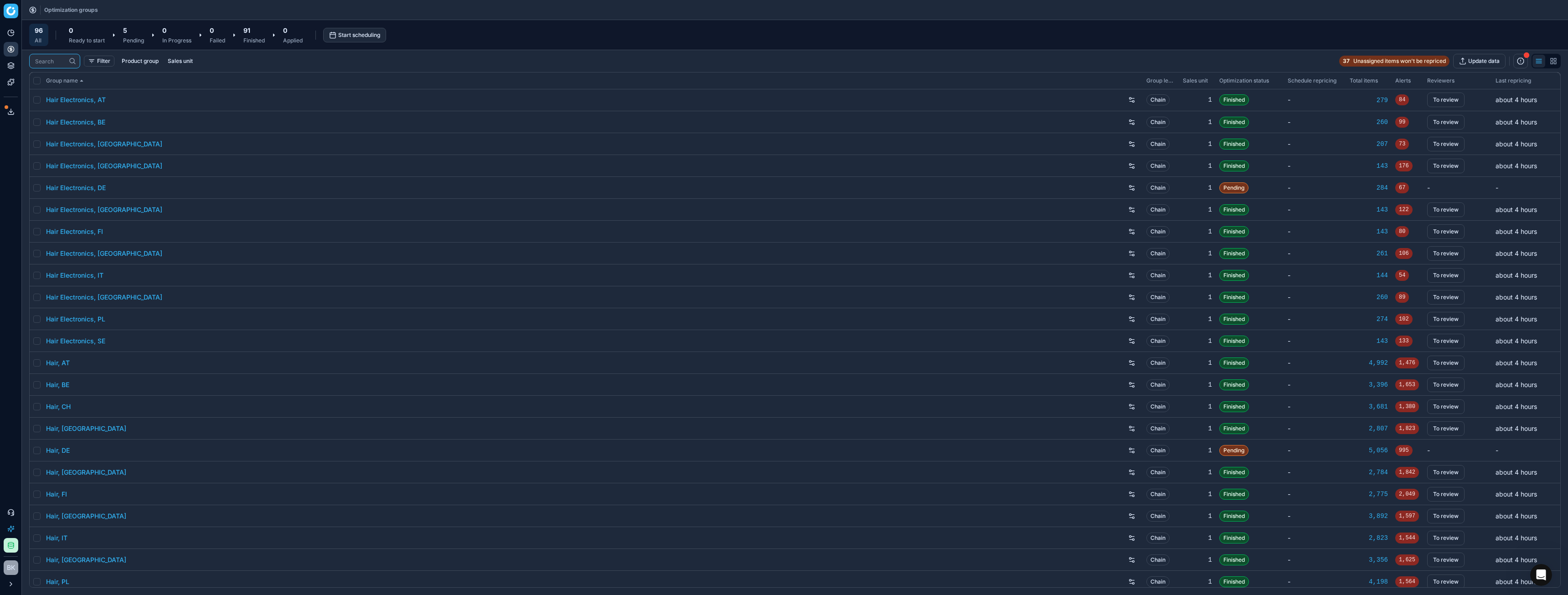 click at bounding box center (50, 61) 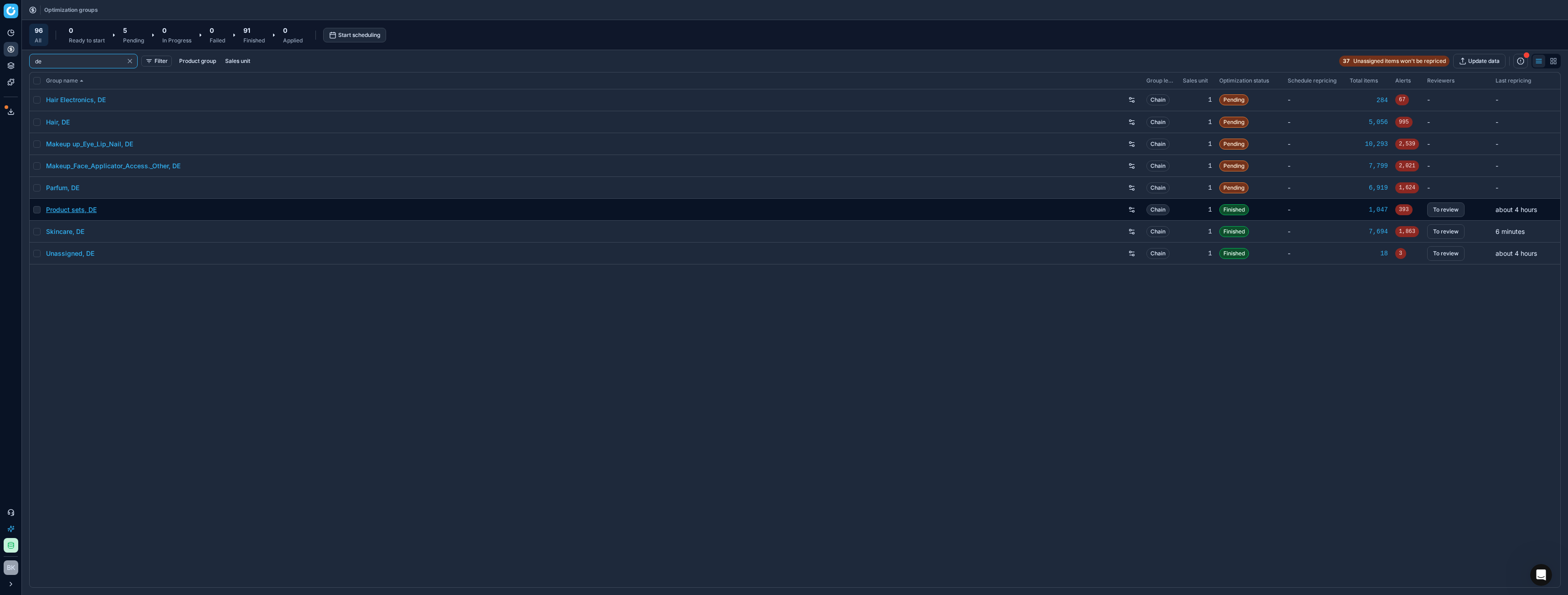 type on "de" 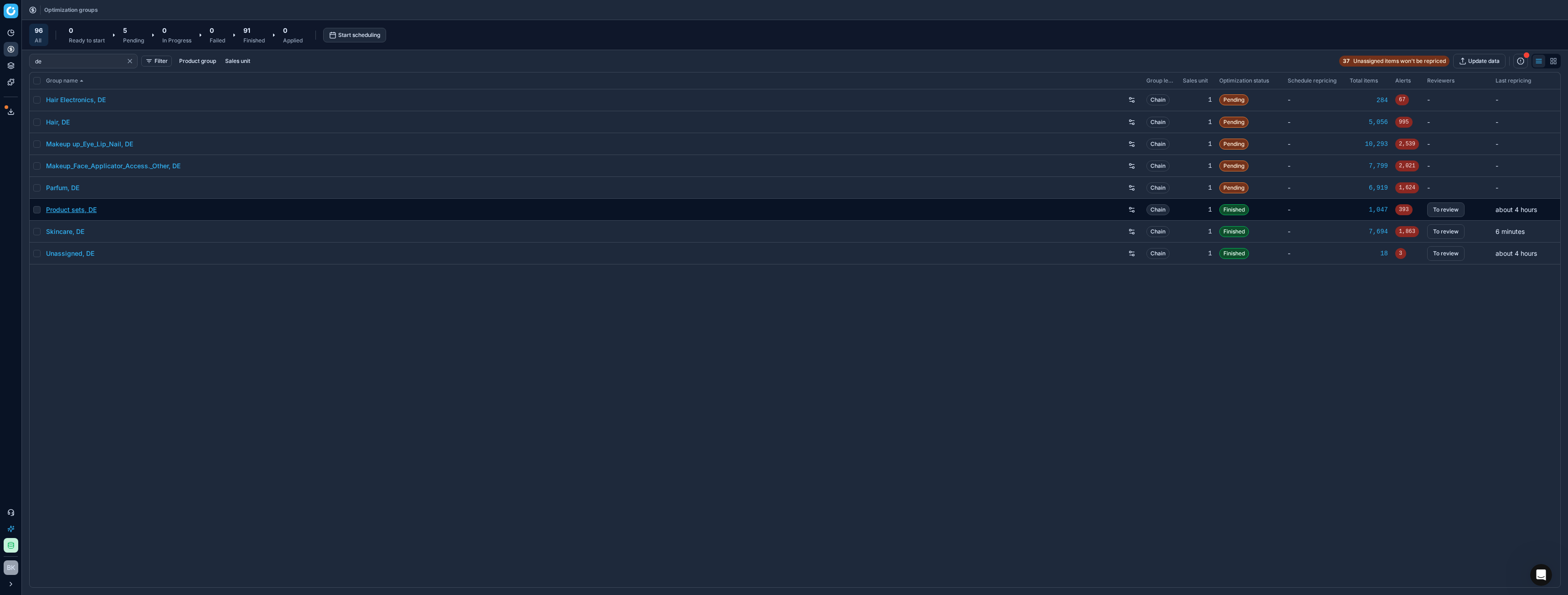 click on "Product sets, DE" at bounding box center (71, 210) 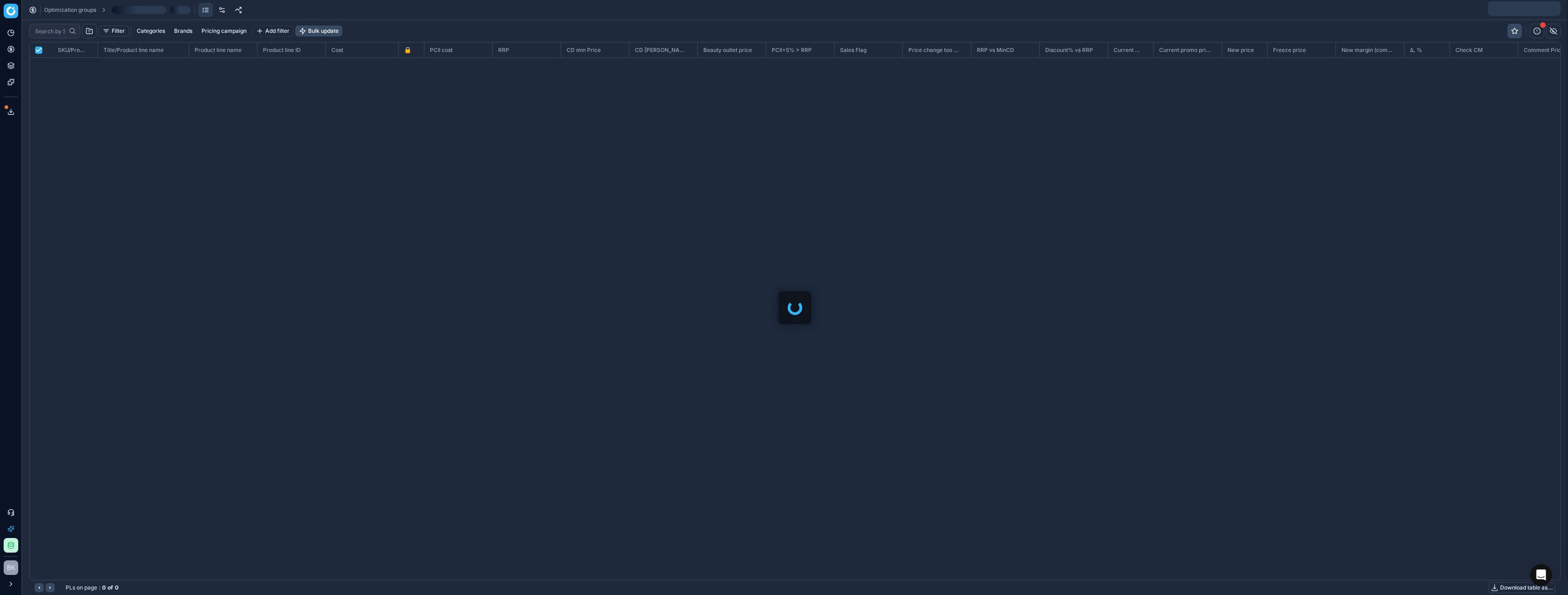 scroll, scrollTop: 1, scrollLeft: 1, axis: both 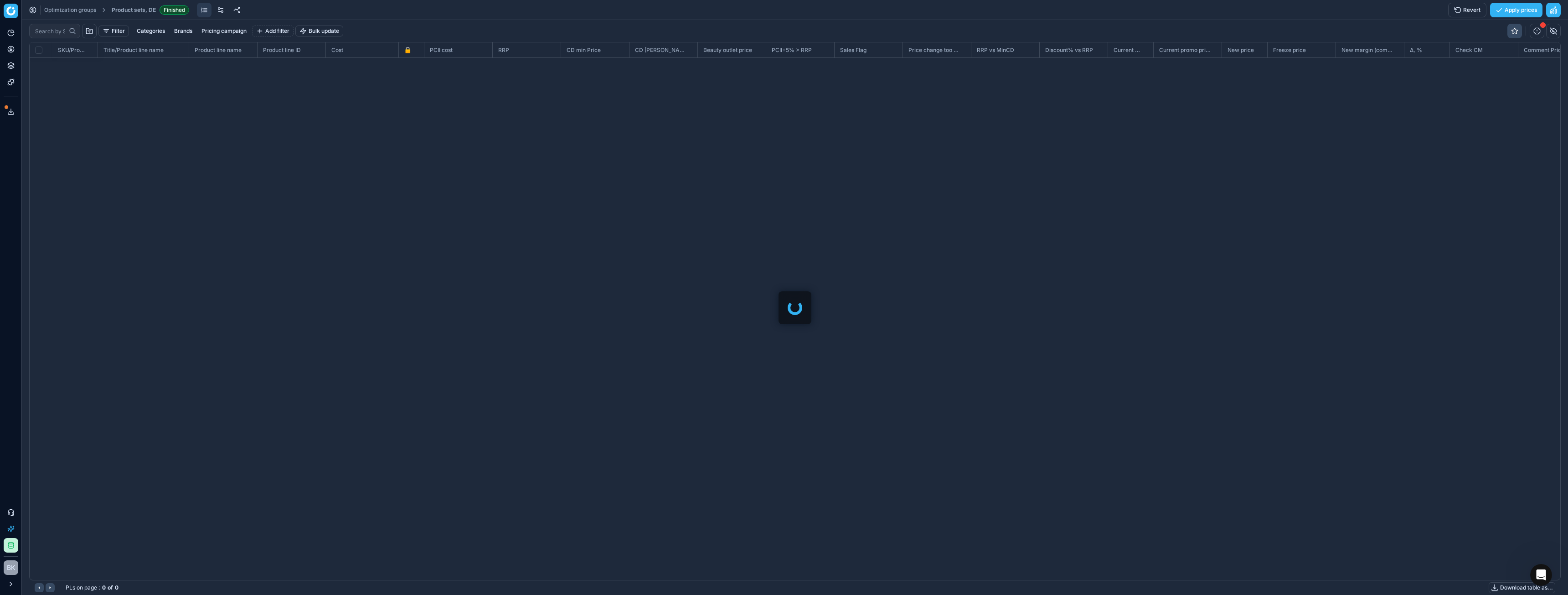 checkbox on "false" 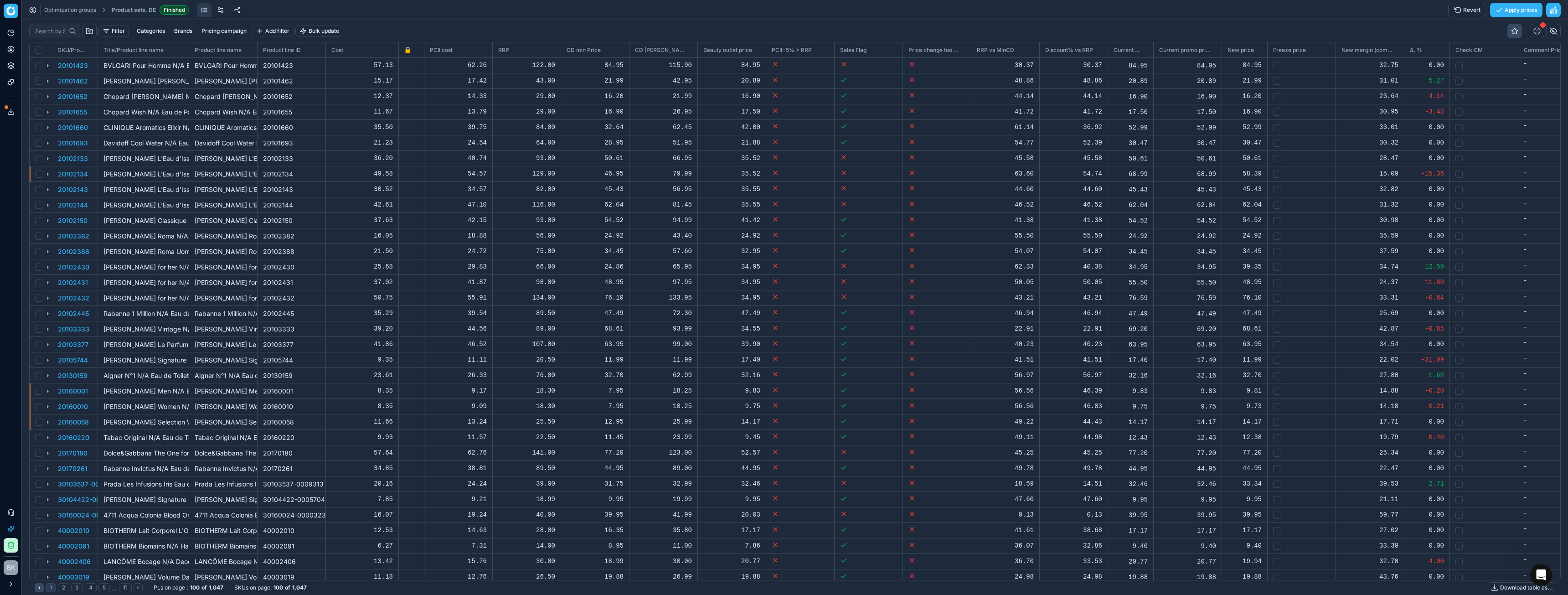scroll, scrollTop: 524, scrollLeft: 1517, axis: both 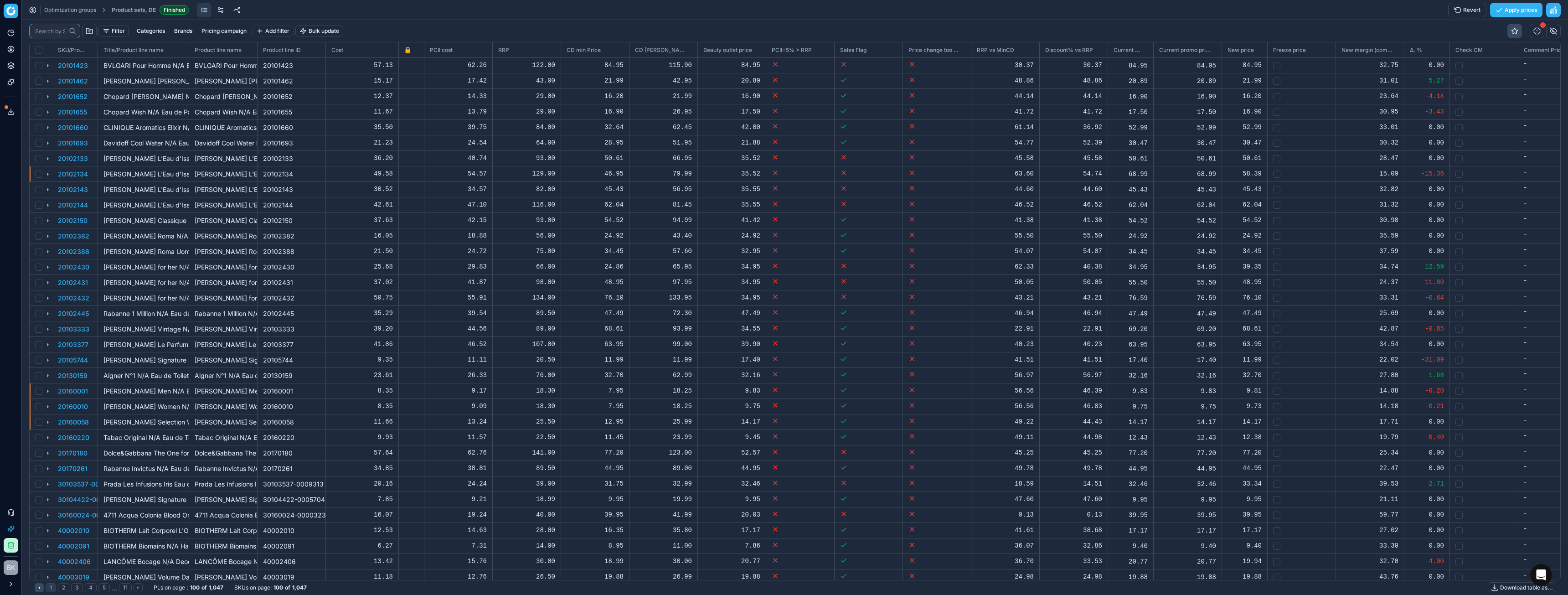 click at bounding box center (50, 31) 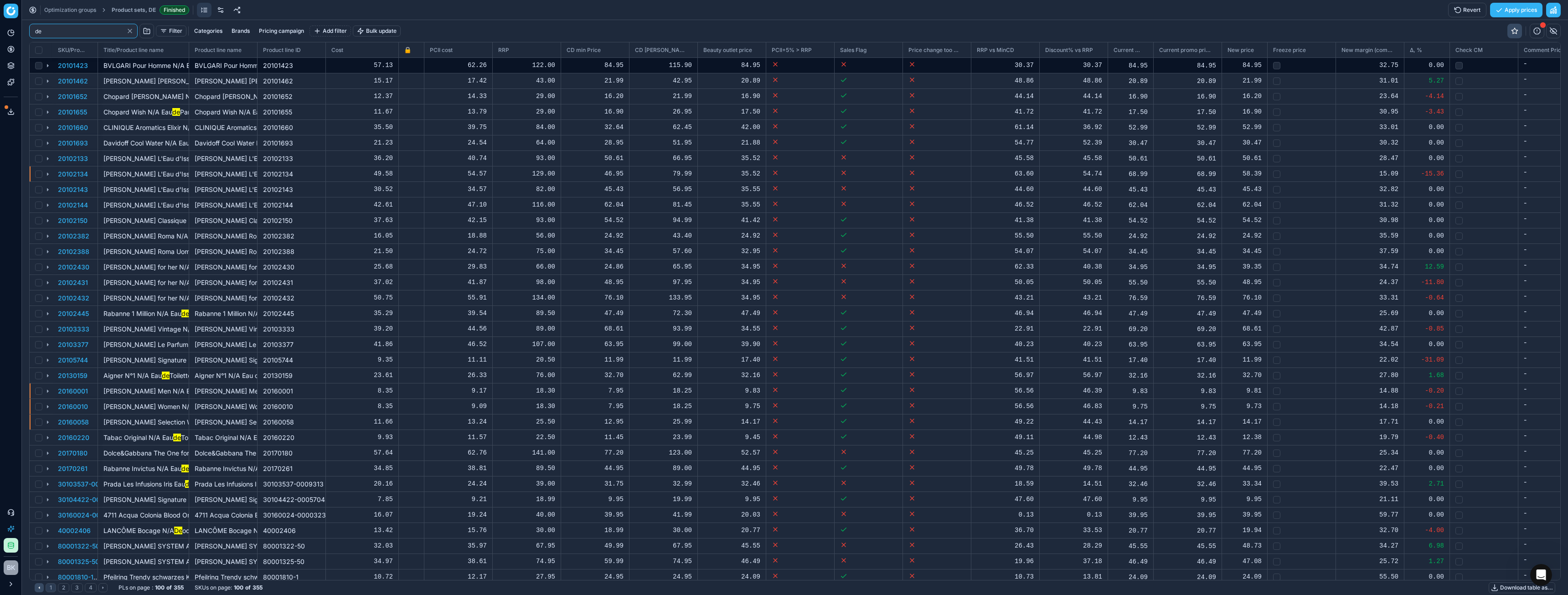type on "d" 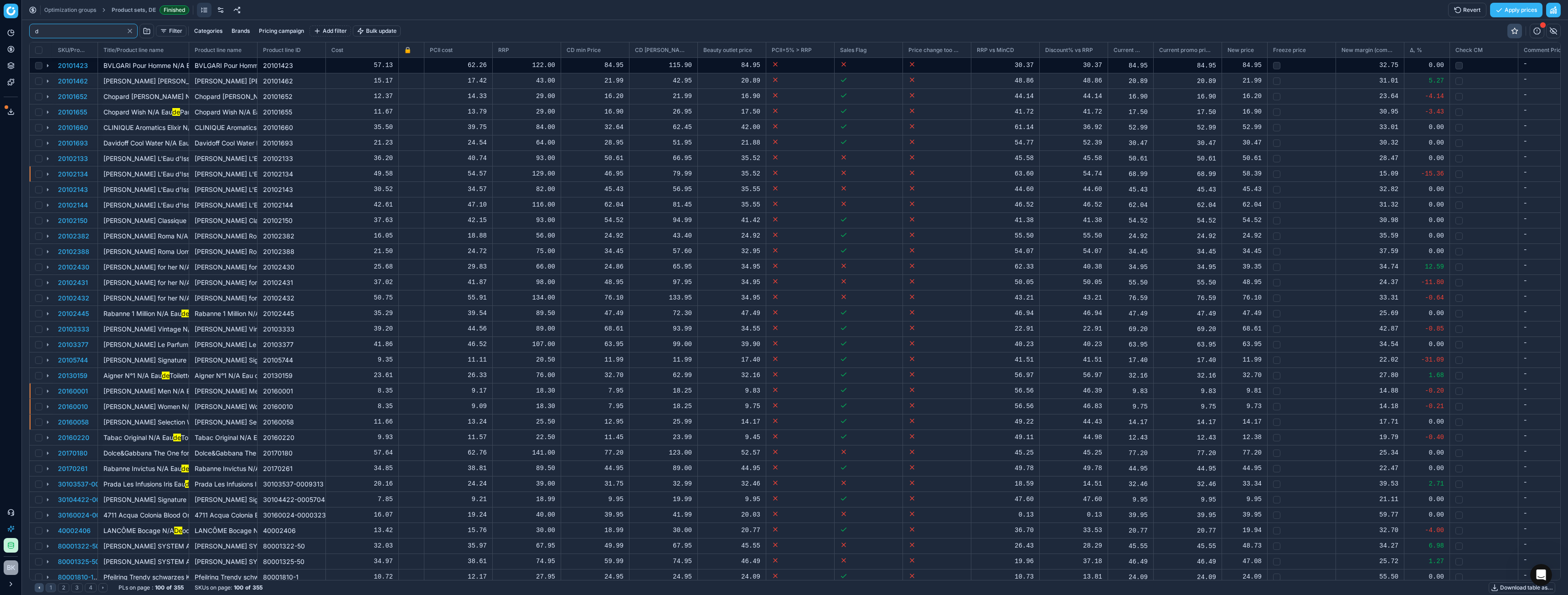 type 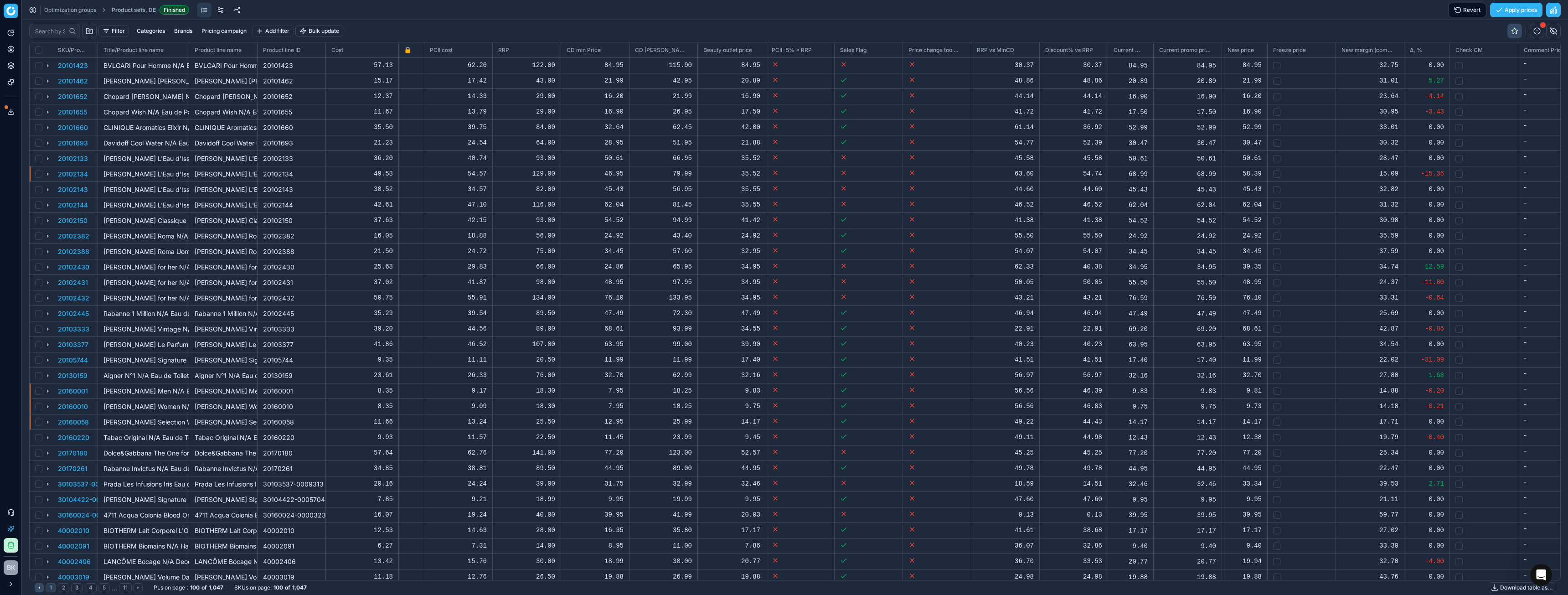 click 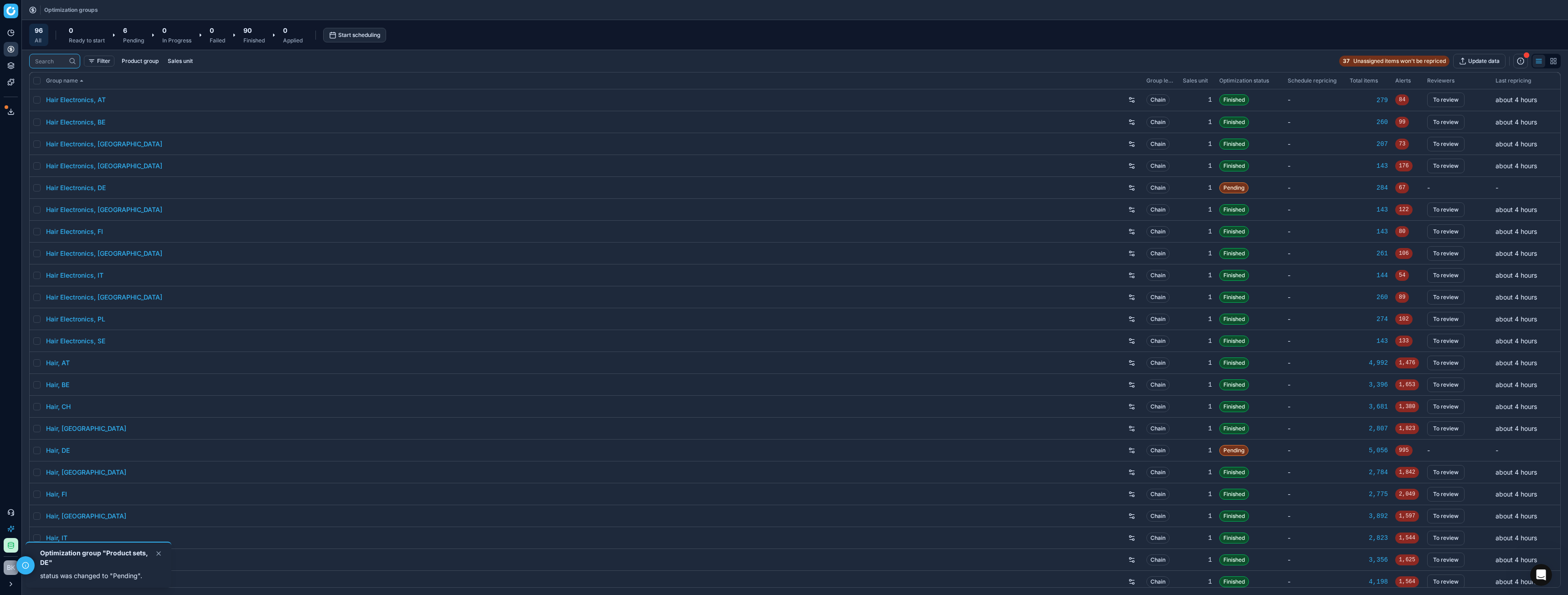 click at bounding box center (50, 61) 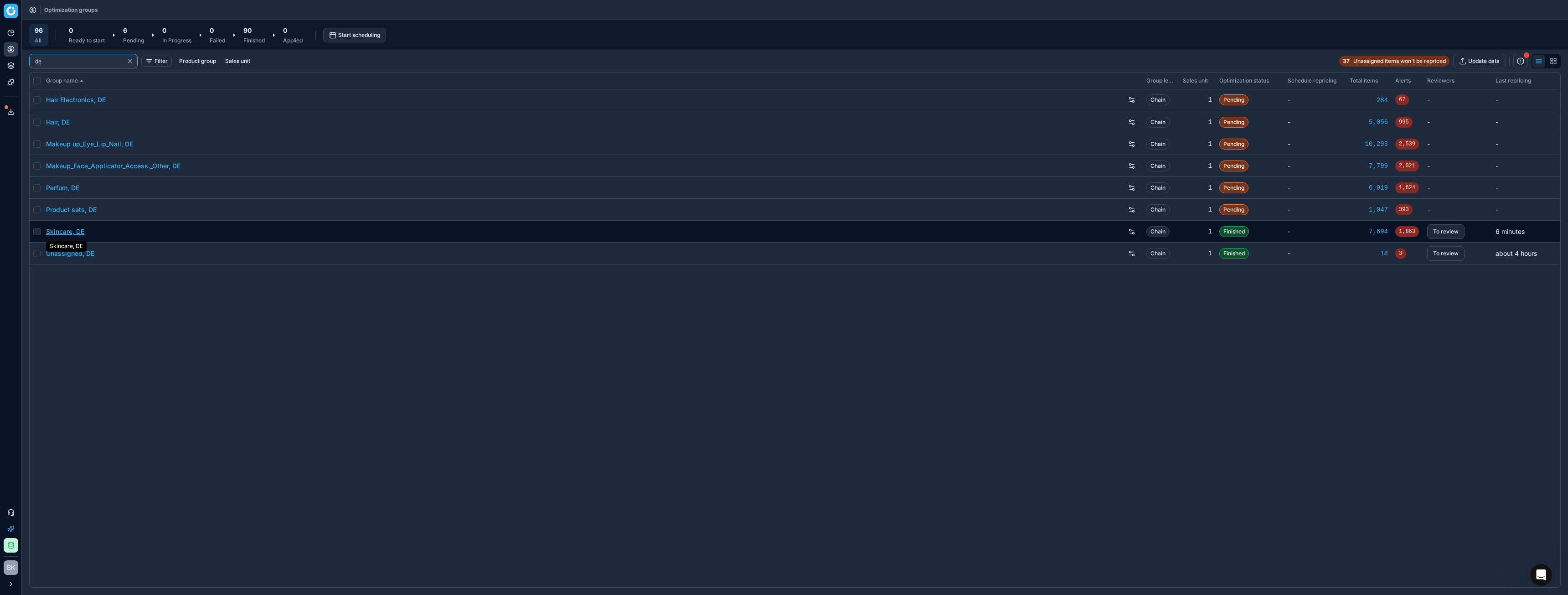 type on "de" 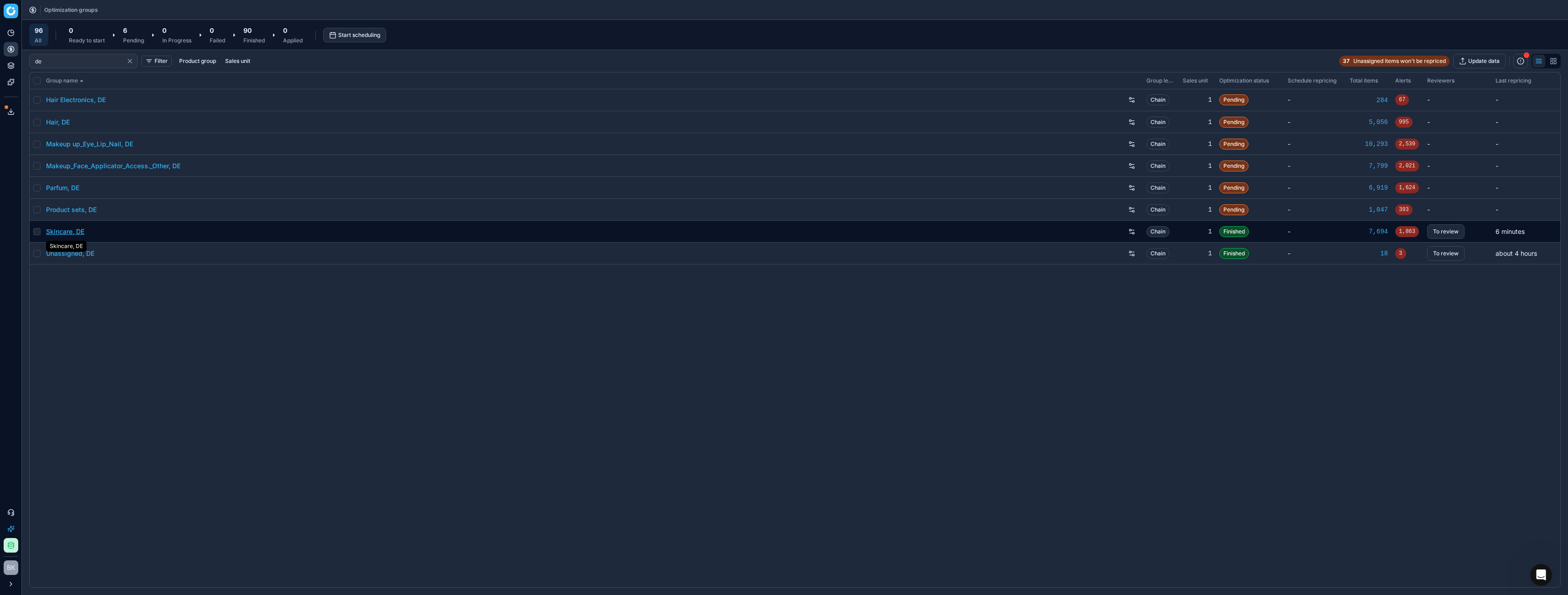 click on "Skincare, DE" at bounding box center [65, 232] 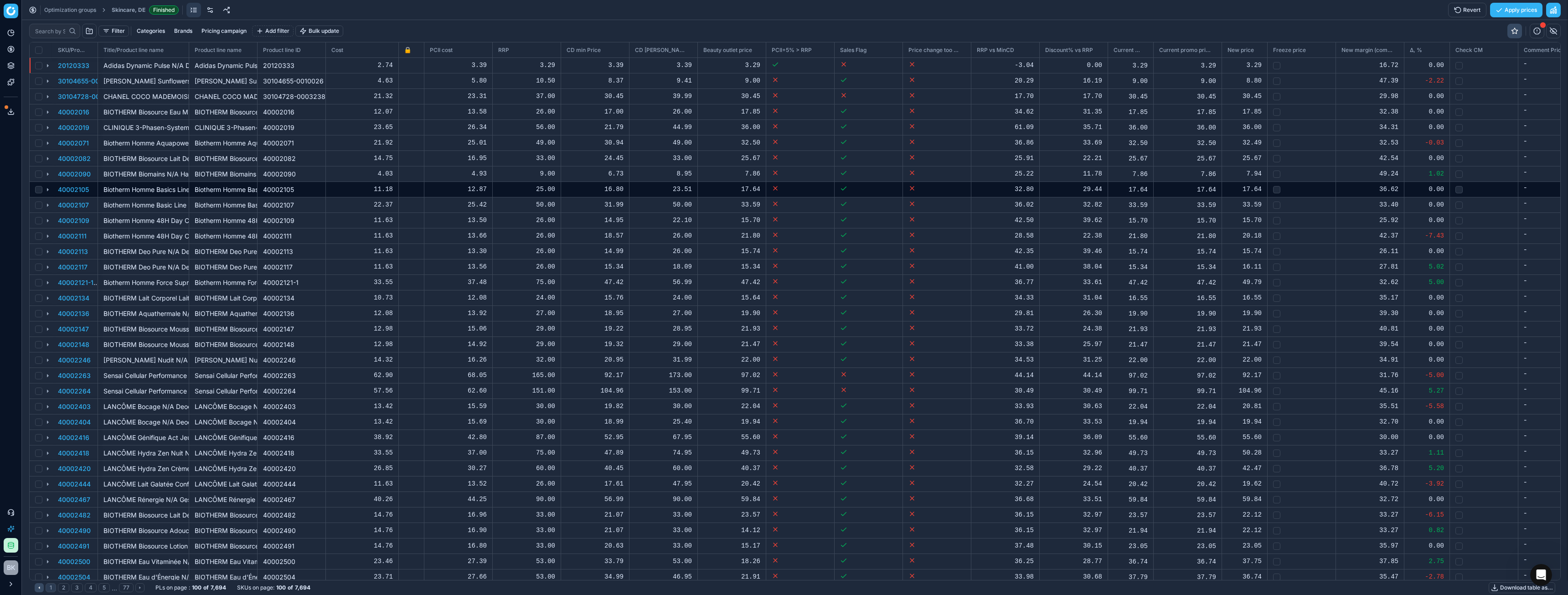 scroll, scrollTop: 1, scrollLeft: 1, axis: both 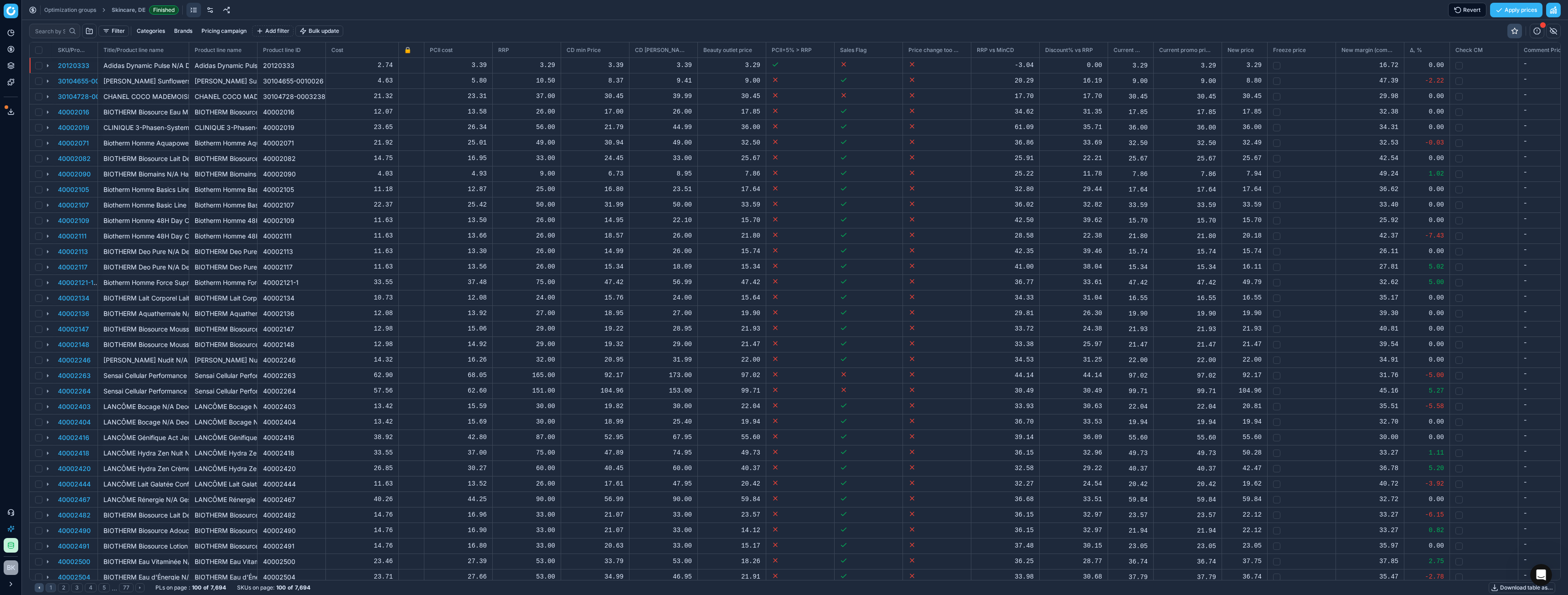 click on "Revert" at bounding box center [1467, 10] 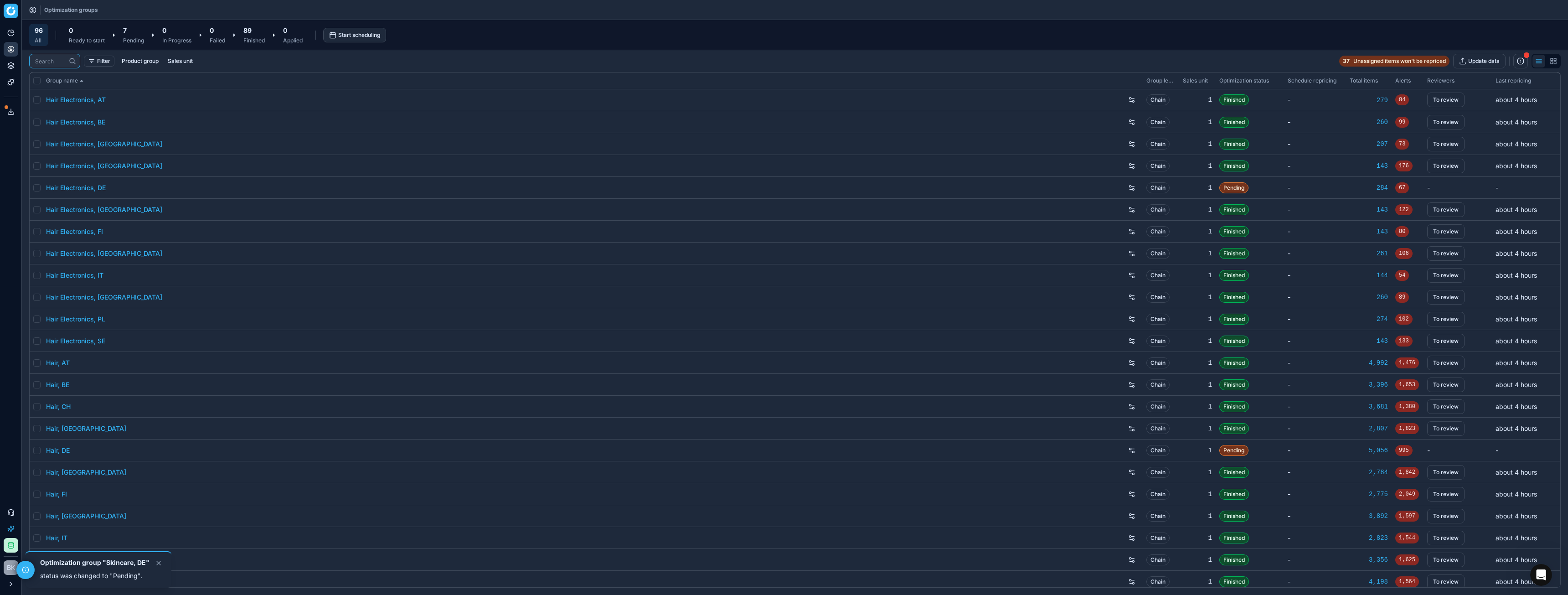 click at bounding box center (50, 61) 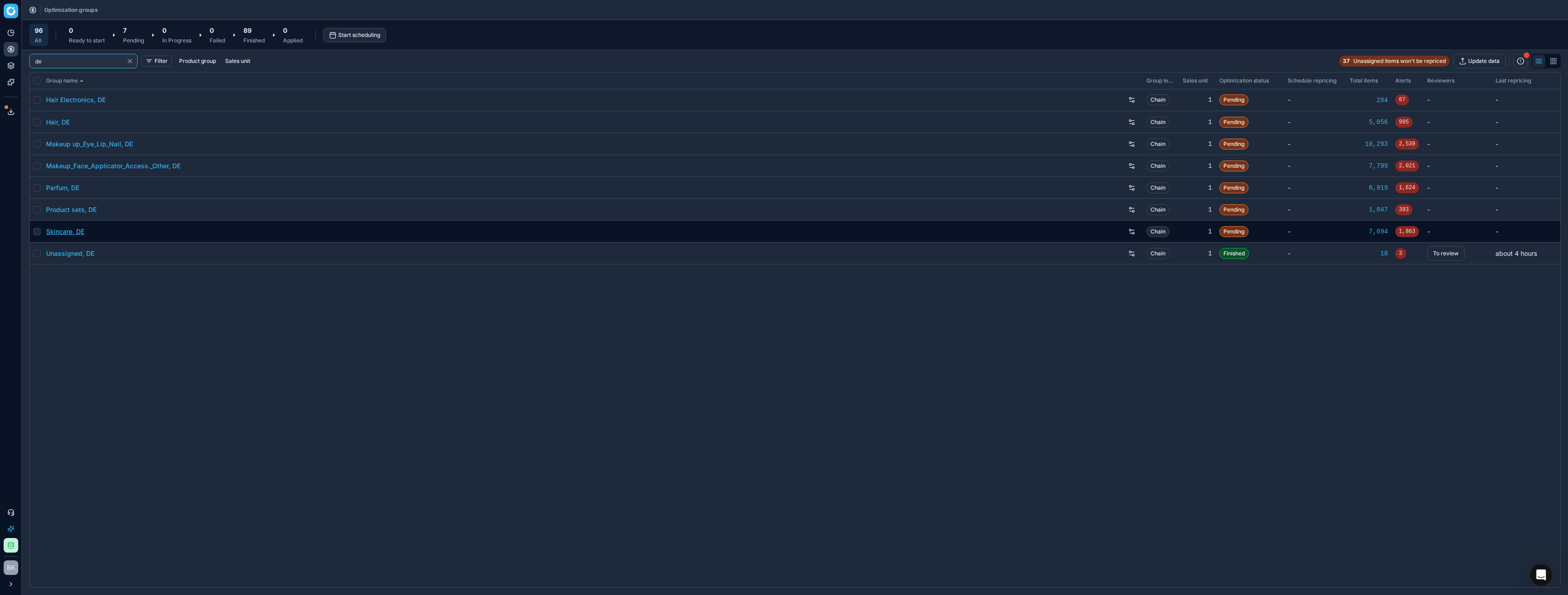 type on "de" 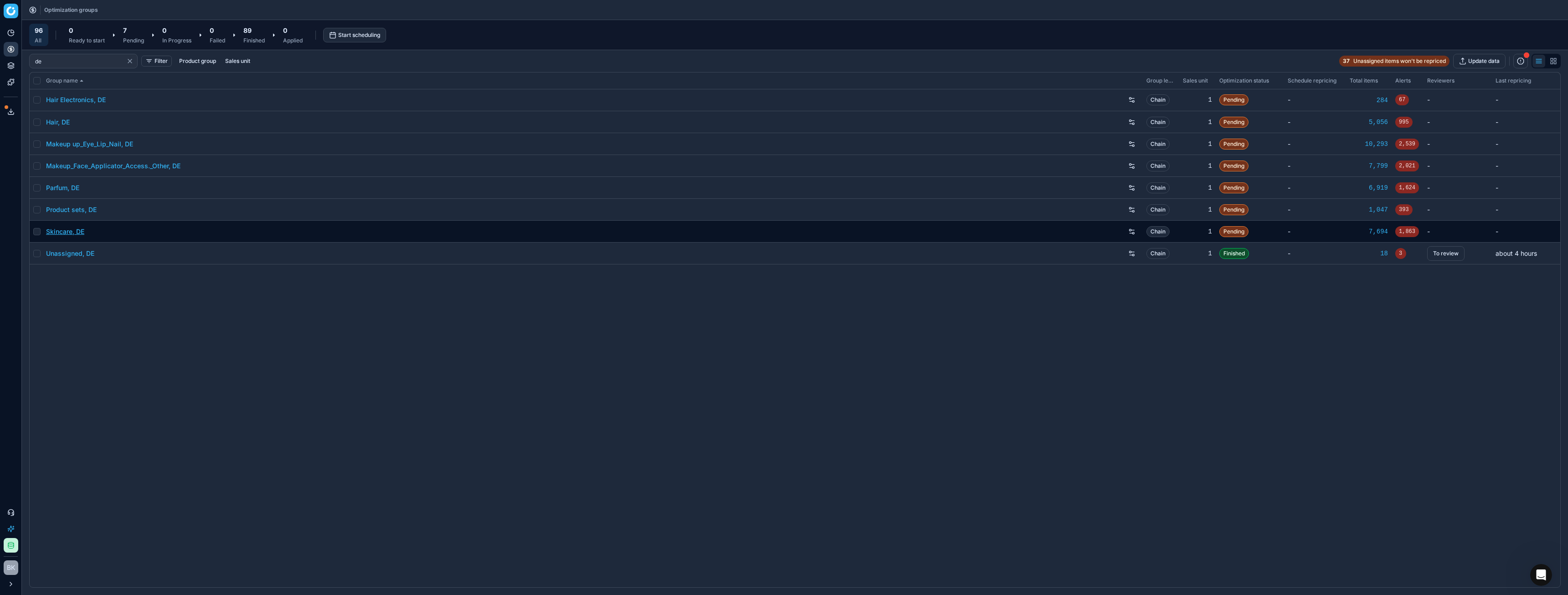 click on "Skincare, DE" at bounding box center (65, 232) 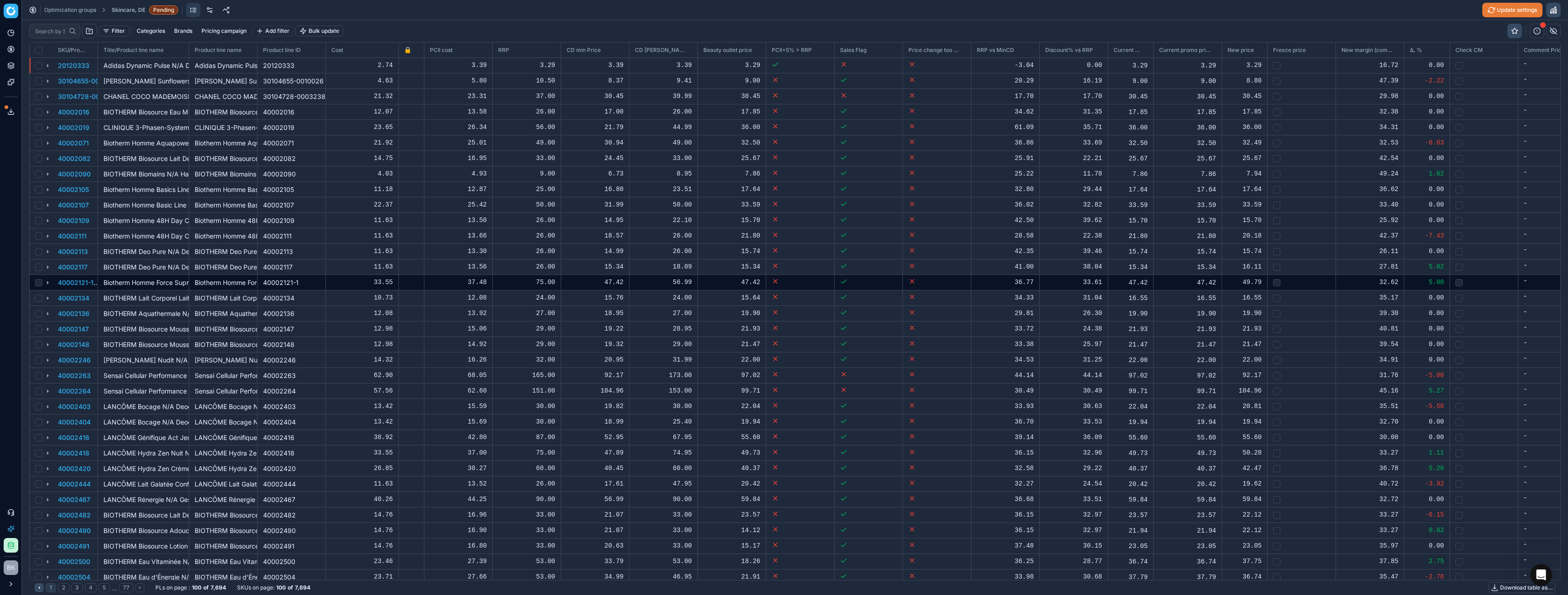 scroll, scrollTop: 1, scrollLeft: 1, axis: both 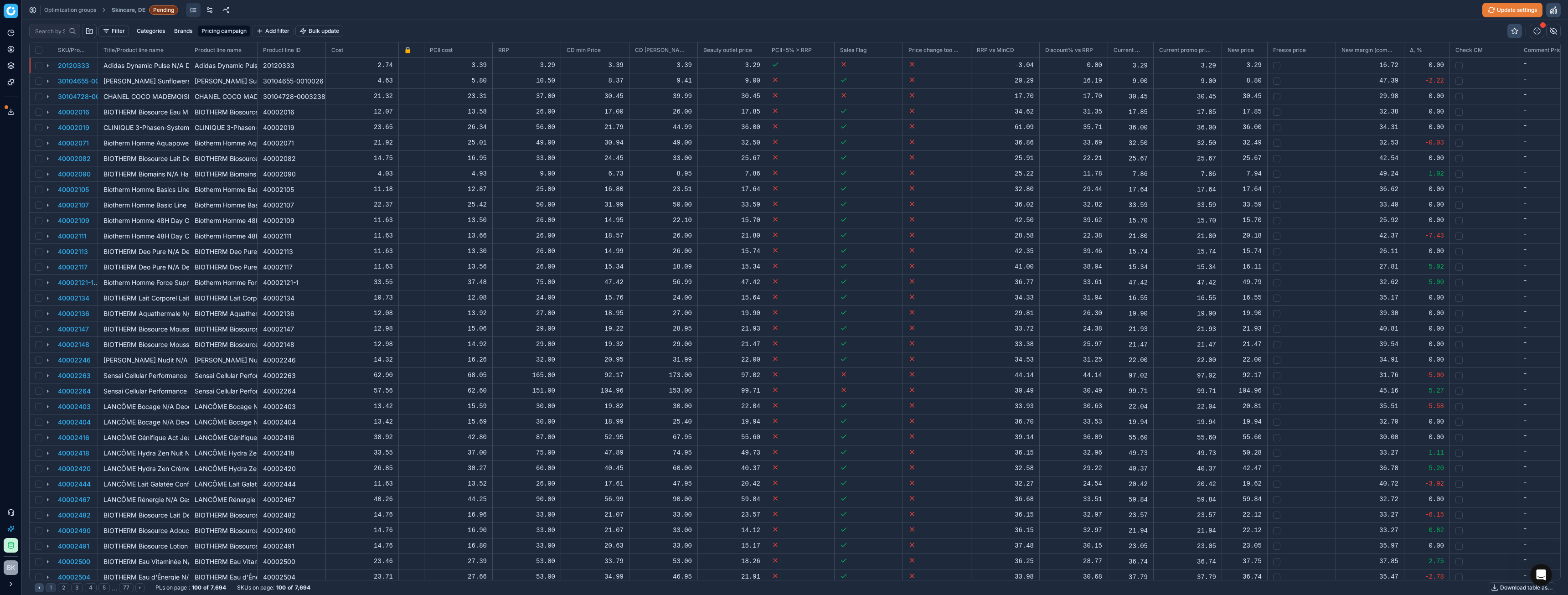 click on "Pricing campaign" at bounding box center (224, 31) 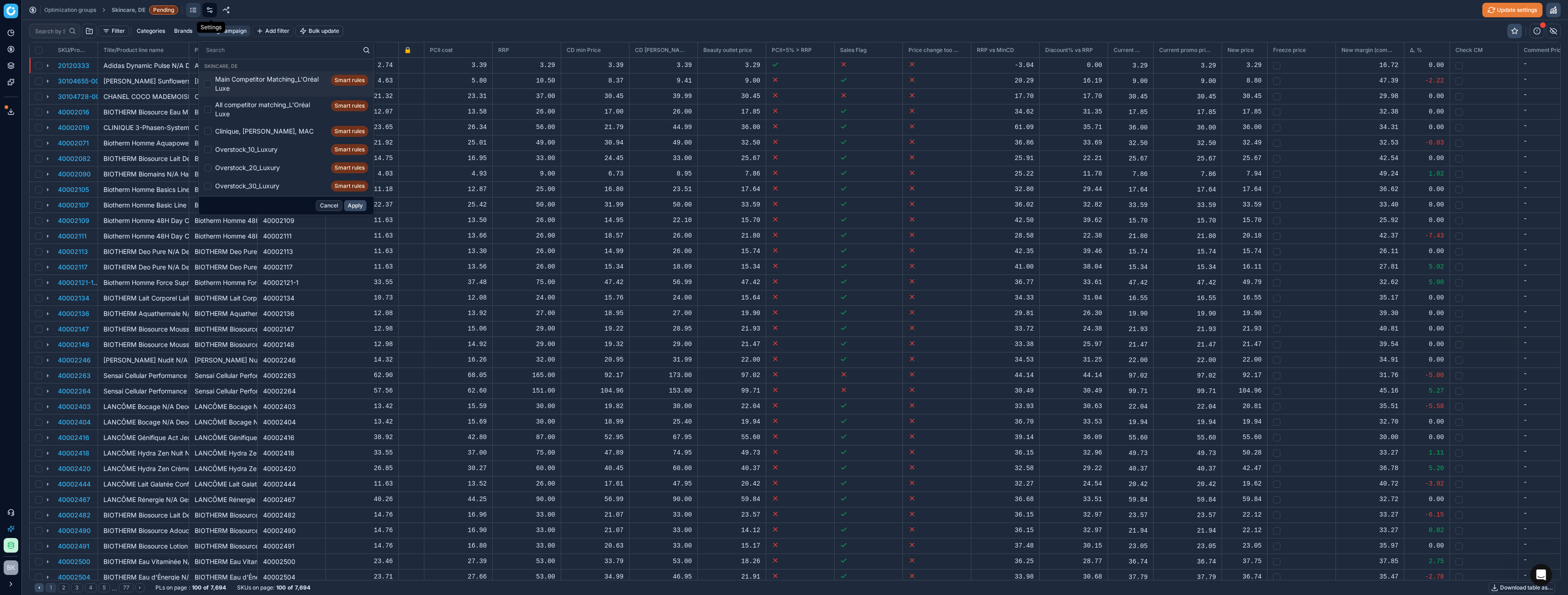 click at bounding box center (210, 10) 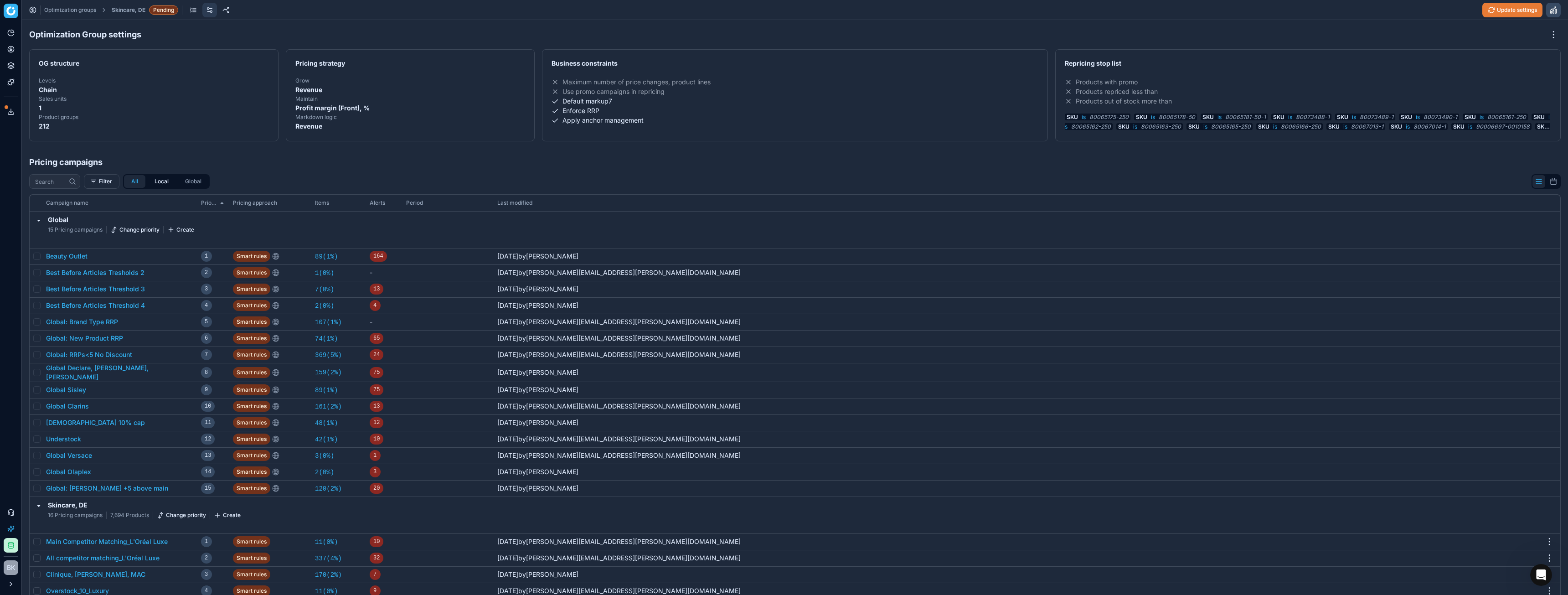 click on "Local" at bounding box center (161, 181) 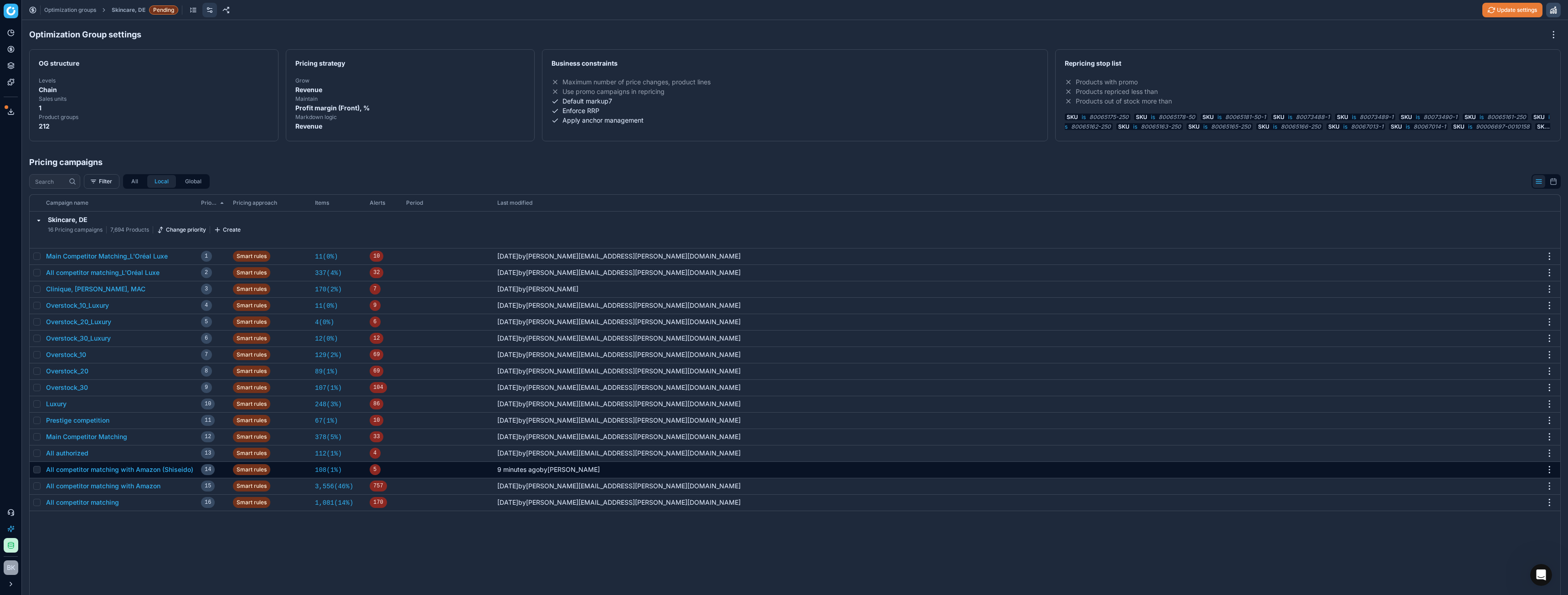 click at bounding box center (37, 470) 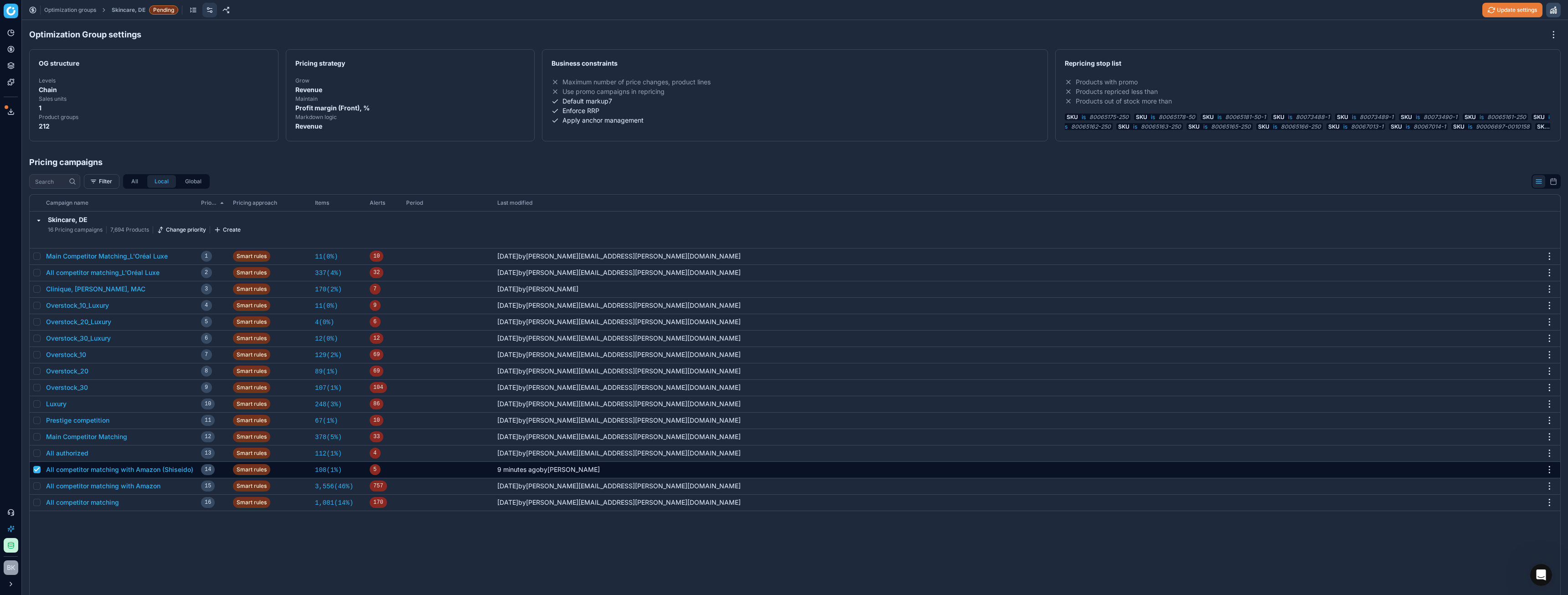 checkbox on "true" 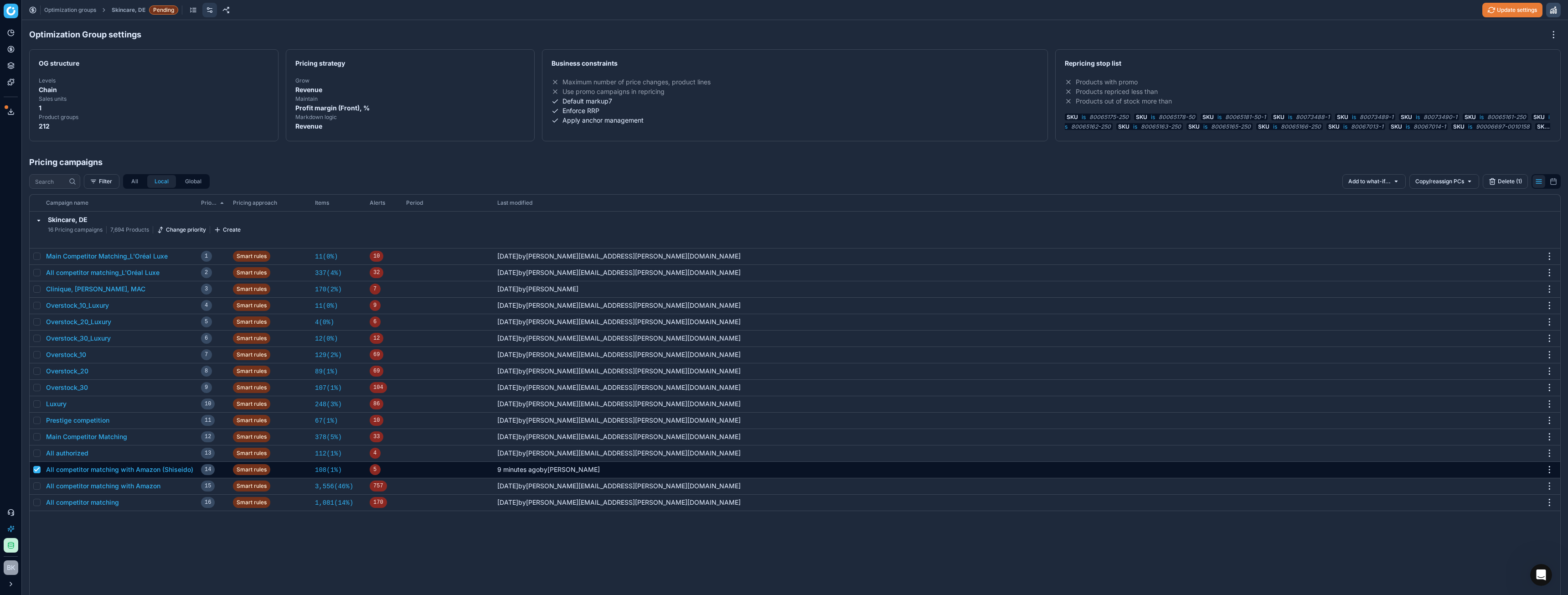 click 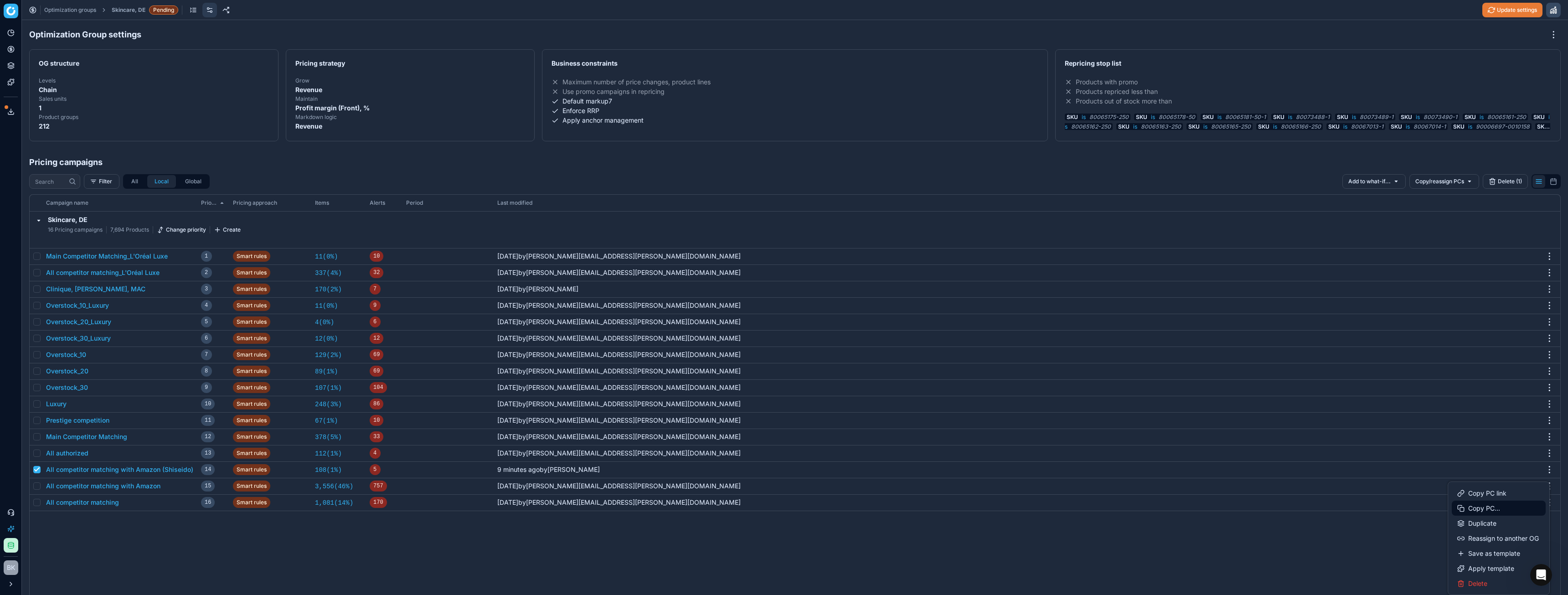 click on "Copy PC..." at bounding box center (1499, 508) 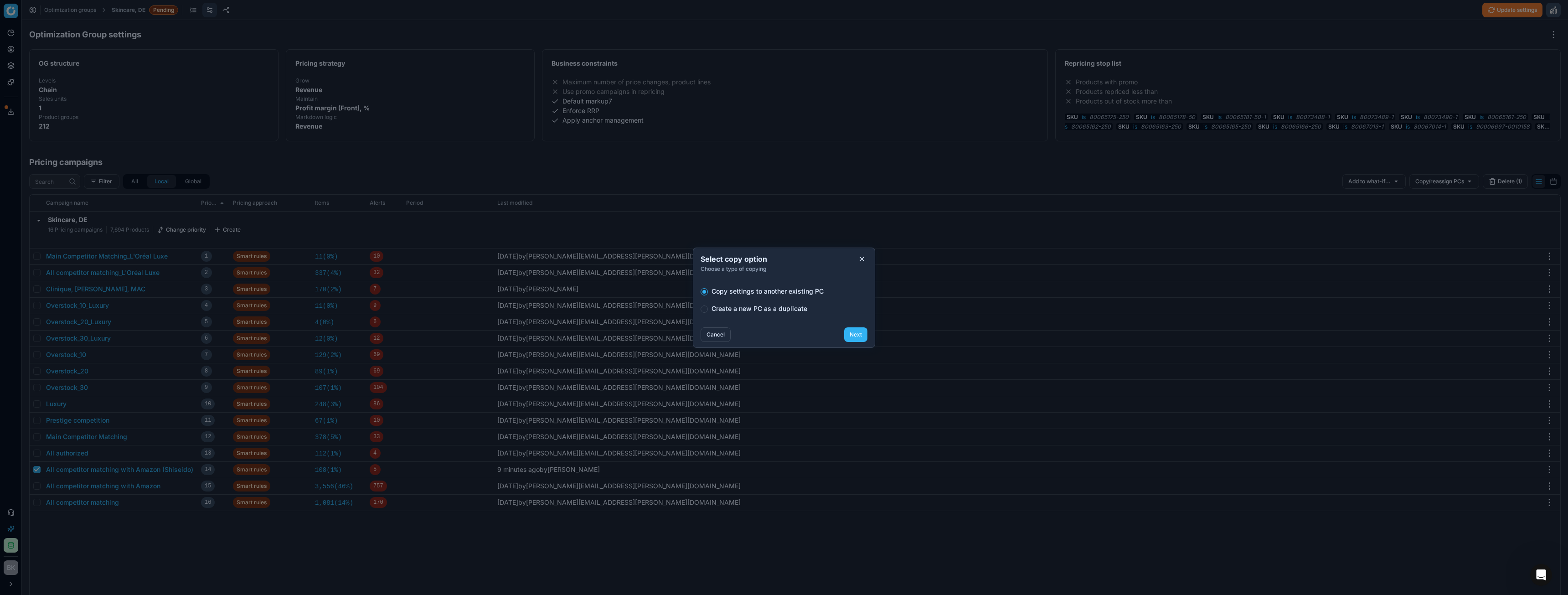 click on "Create a new PC as a duplicate" at bounding box center (784, 309) 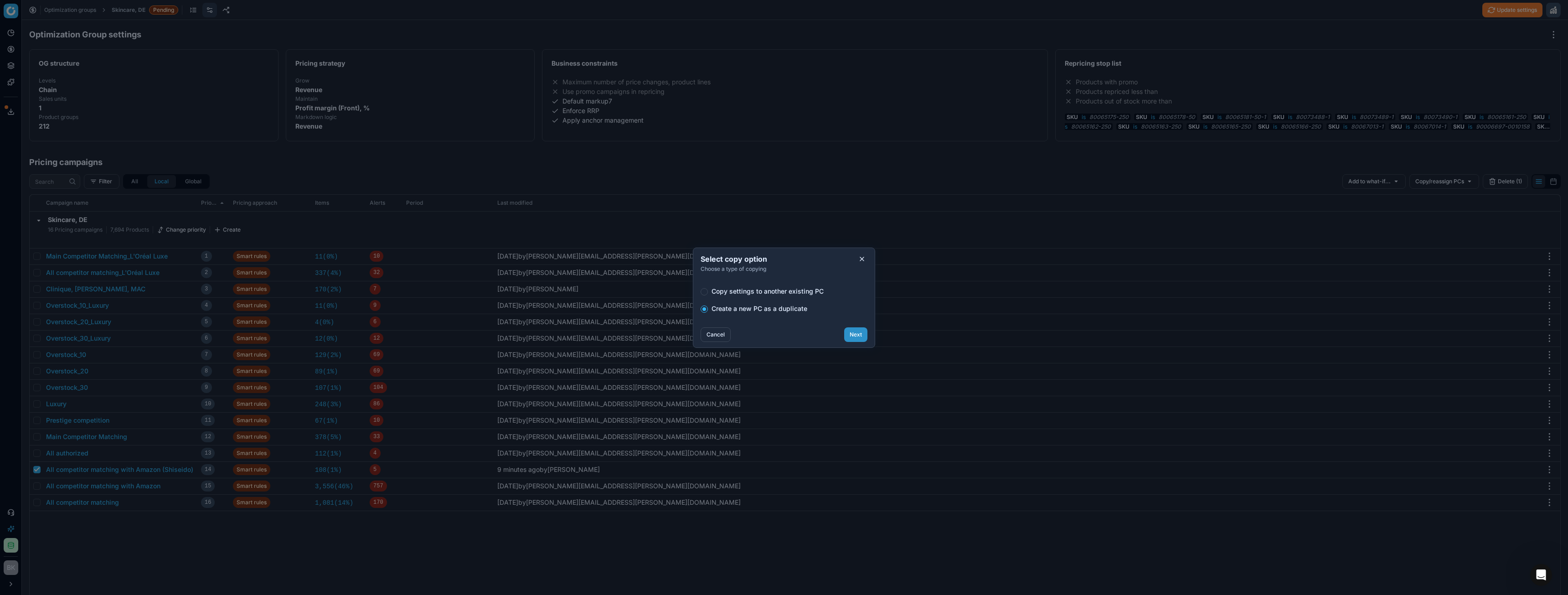 click on "Next" at bounding box center [856, 335] 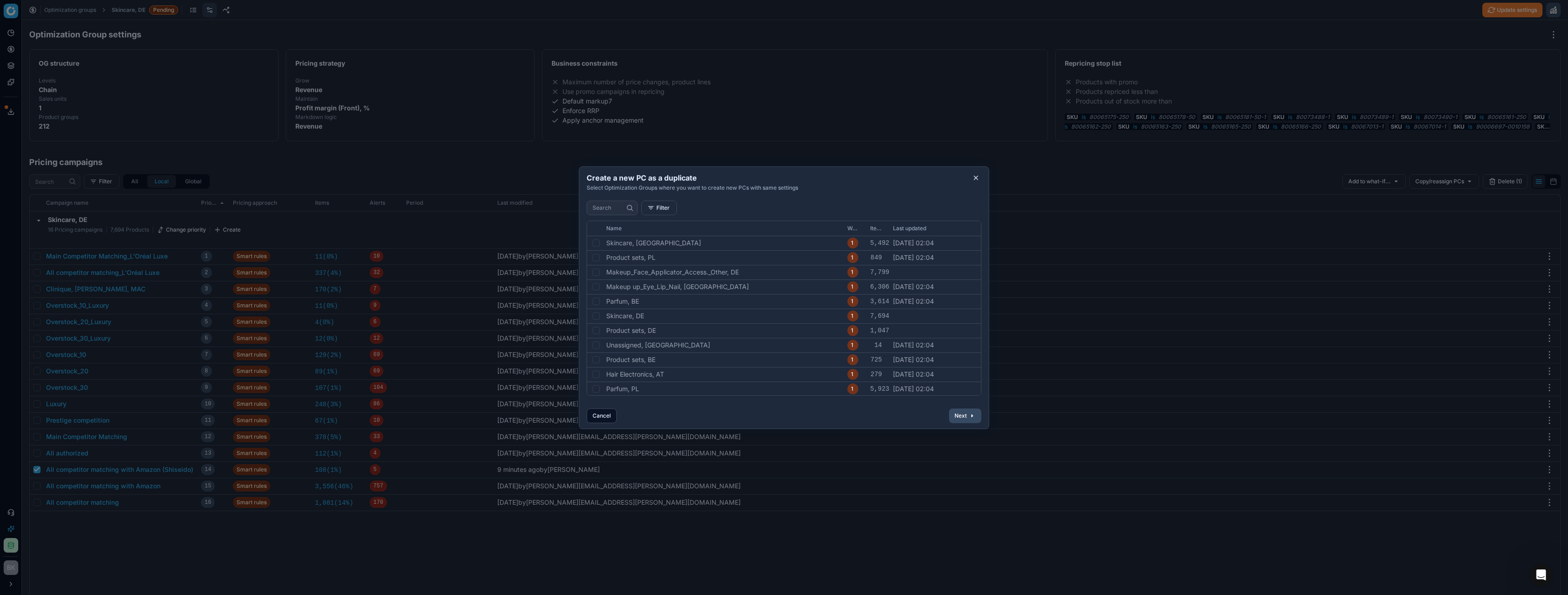 click on "Cancel" at bounding box center (602, 416) 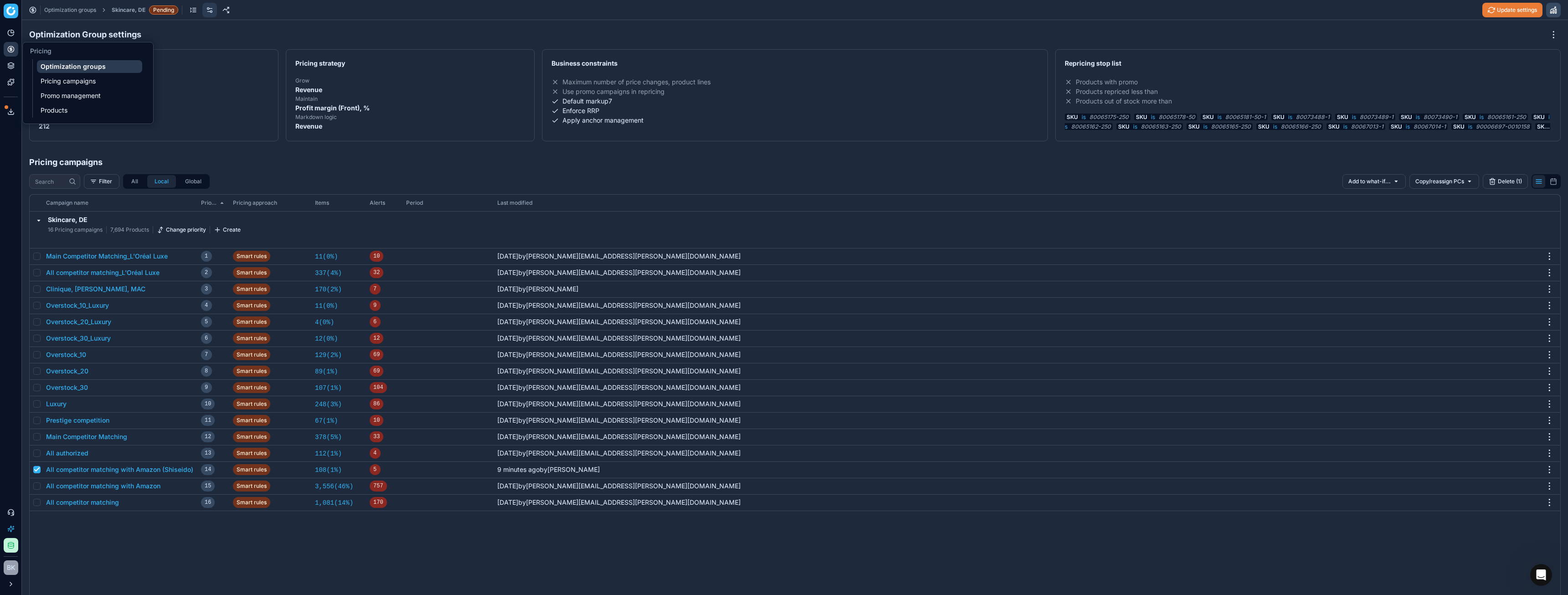 click 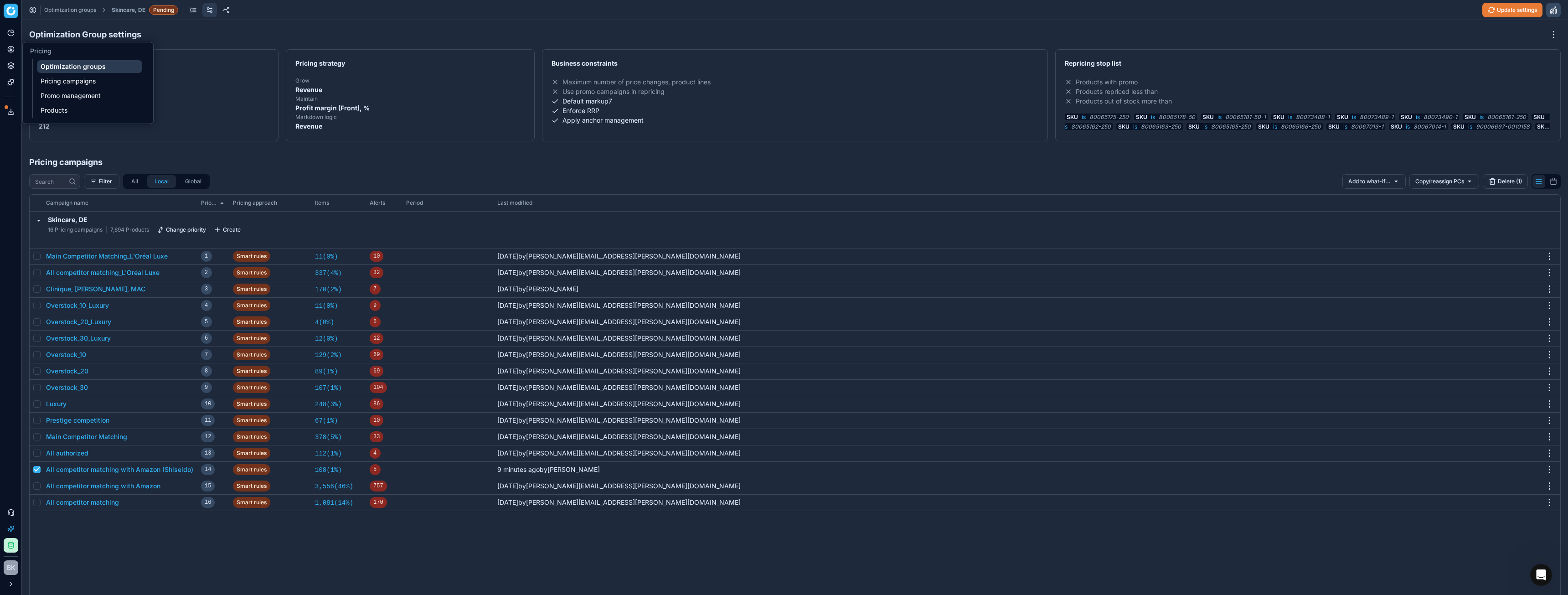 click on "Optimization groups" at bounding box center [89, 67] 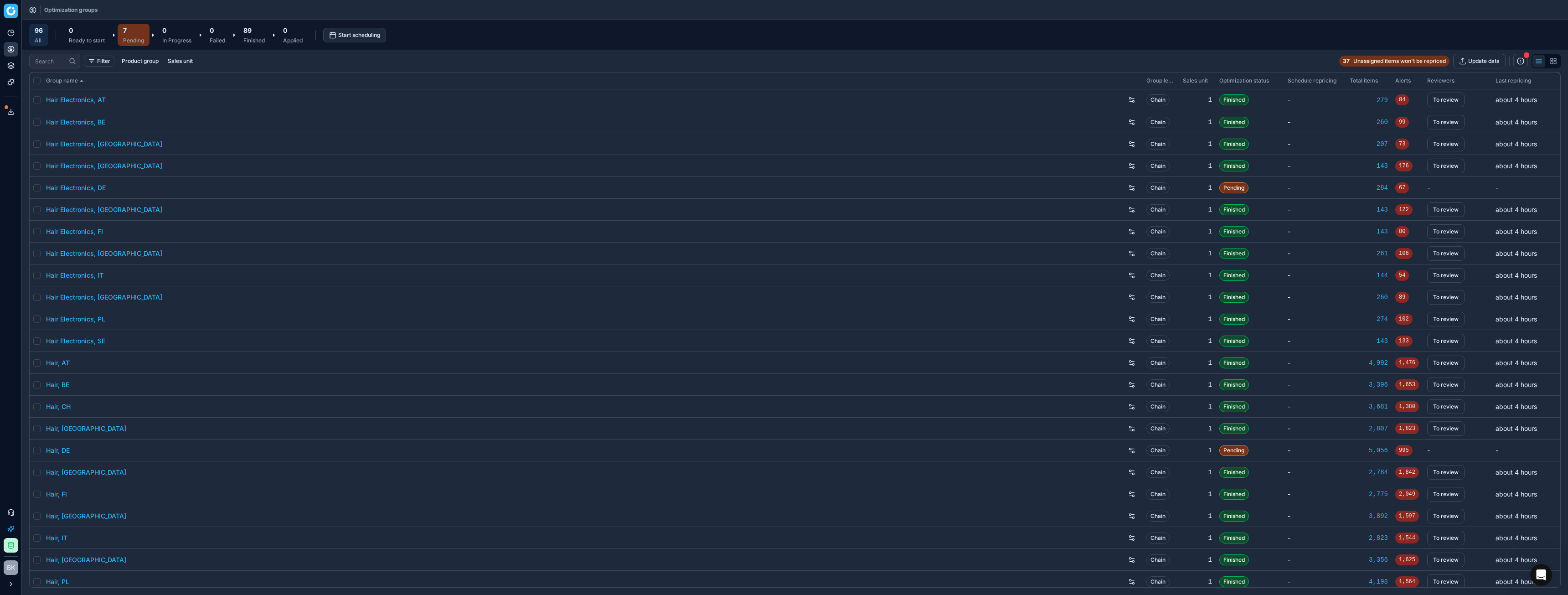 click on "Pending" at bounding box center [134, 41] 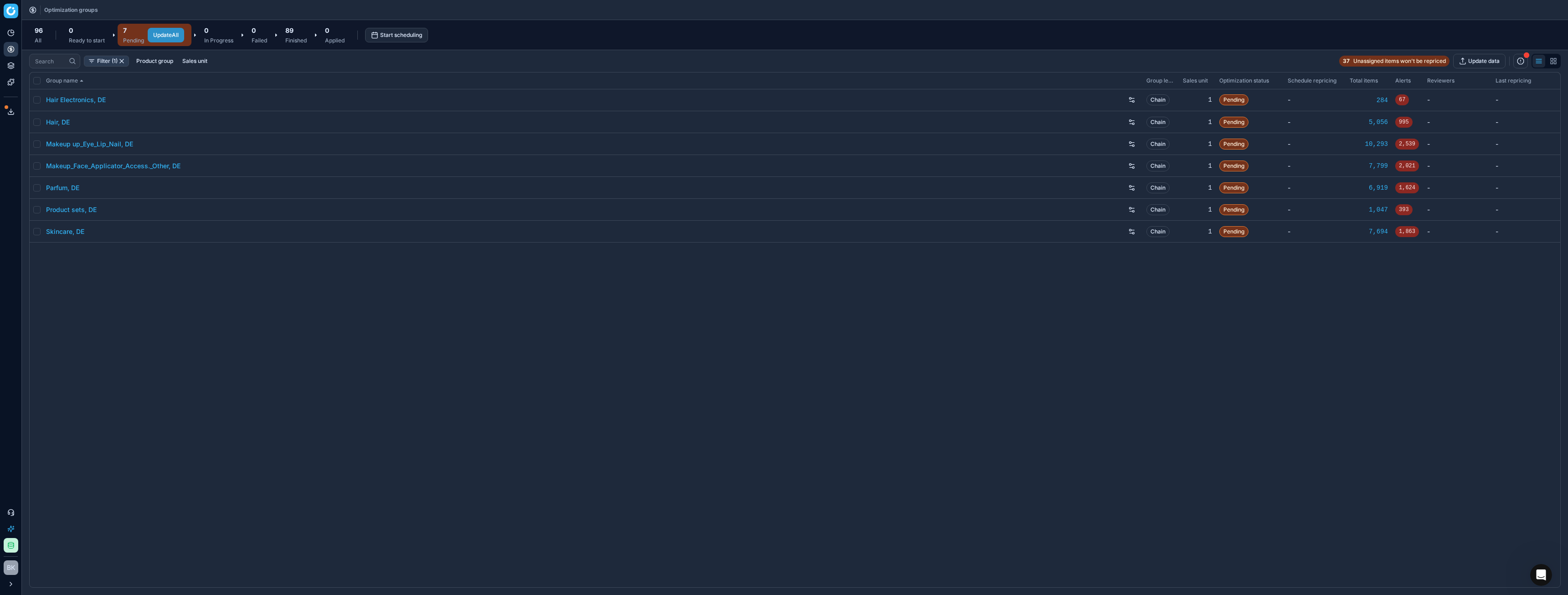 click on "Update  All" at bounding box center (166, 35) 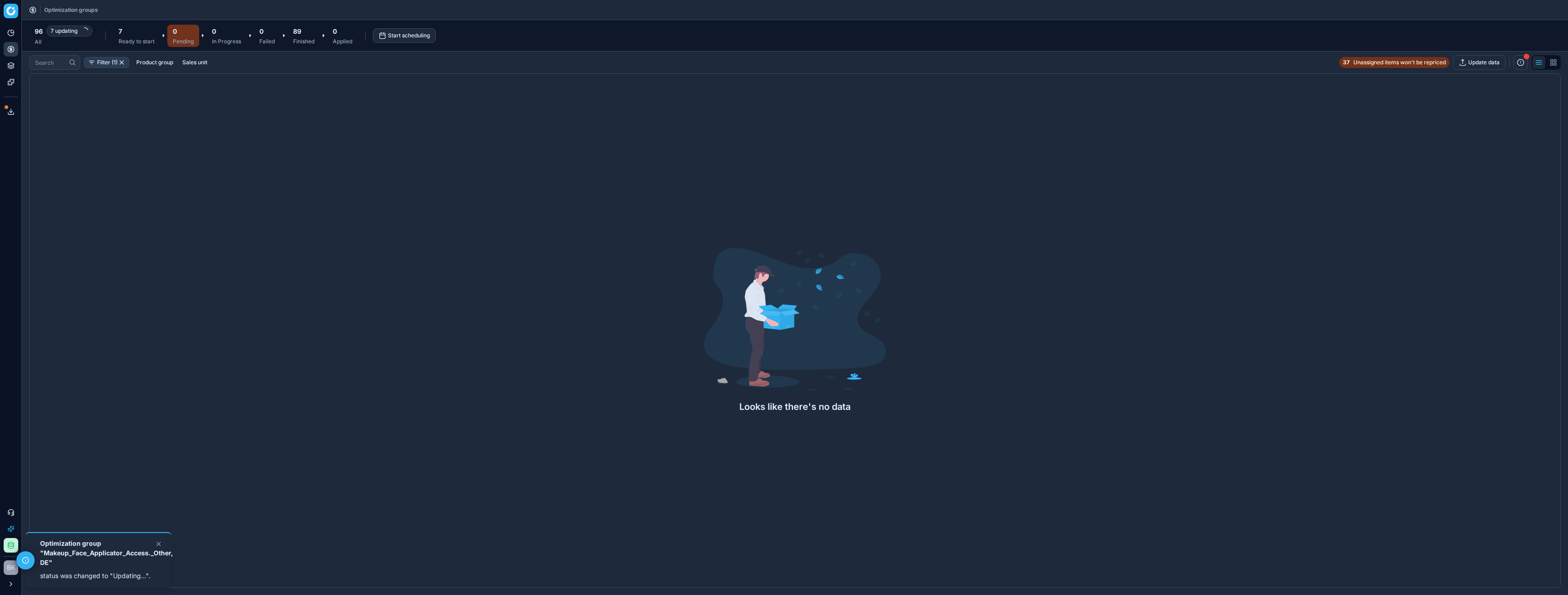 scroll, scrollTop: 0, scrollLeft: 0, axis: both 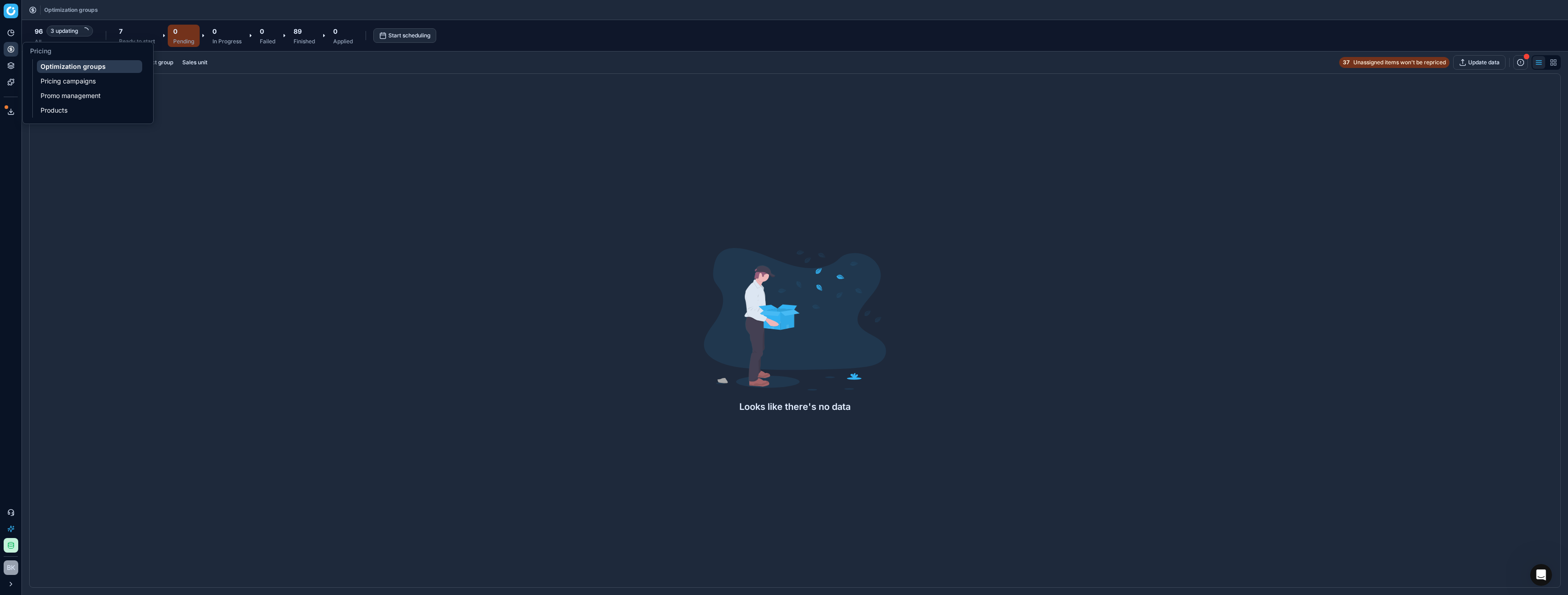 click on "Optimization groups" at bounding box center (89, 67) 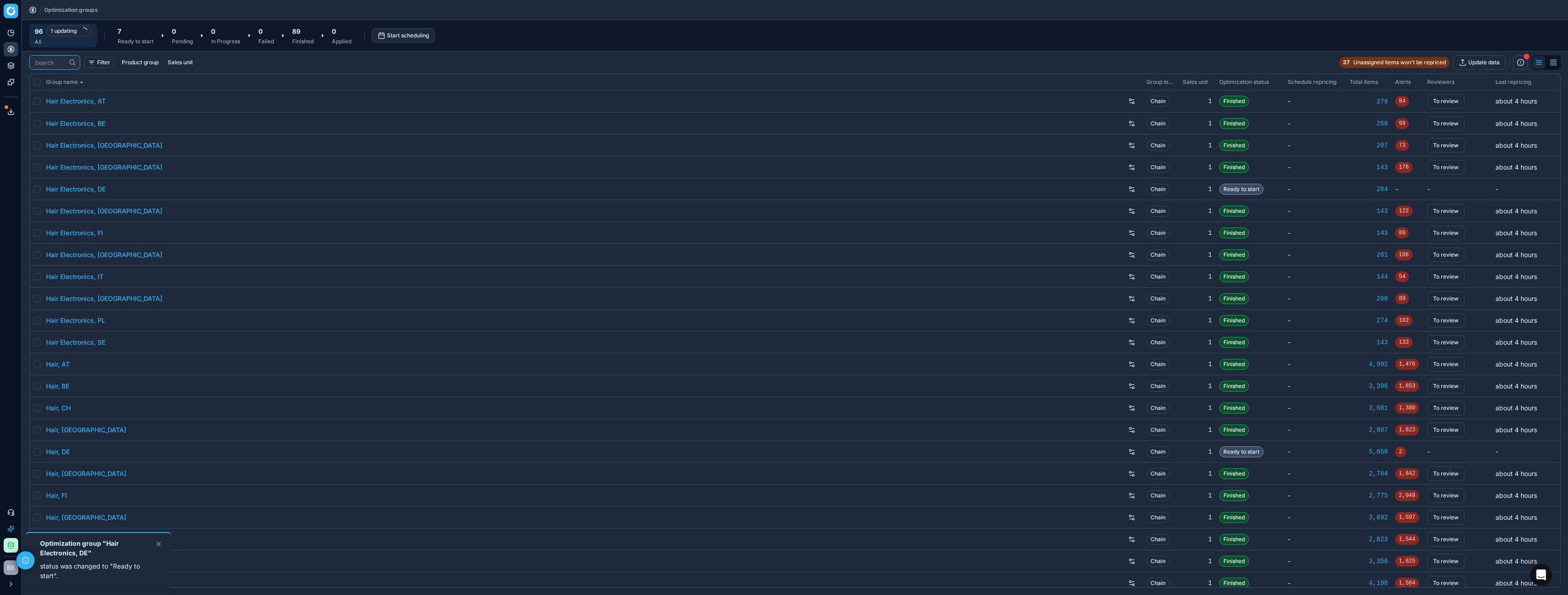 click at bounding box center (50, 62) 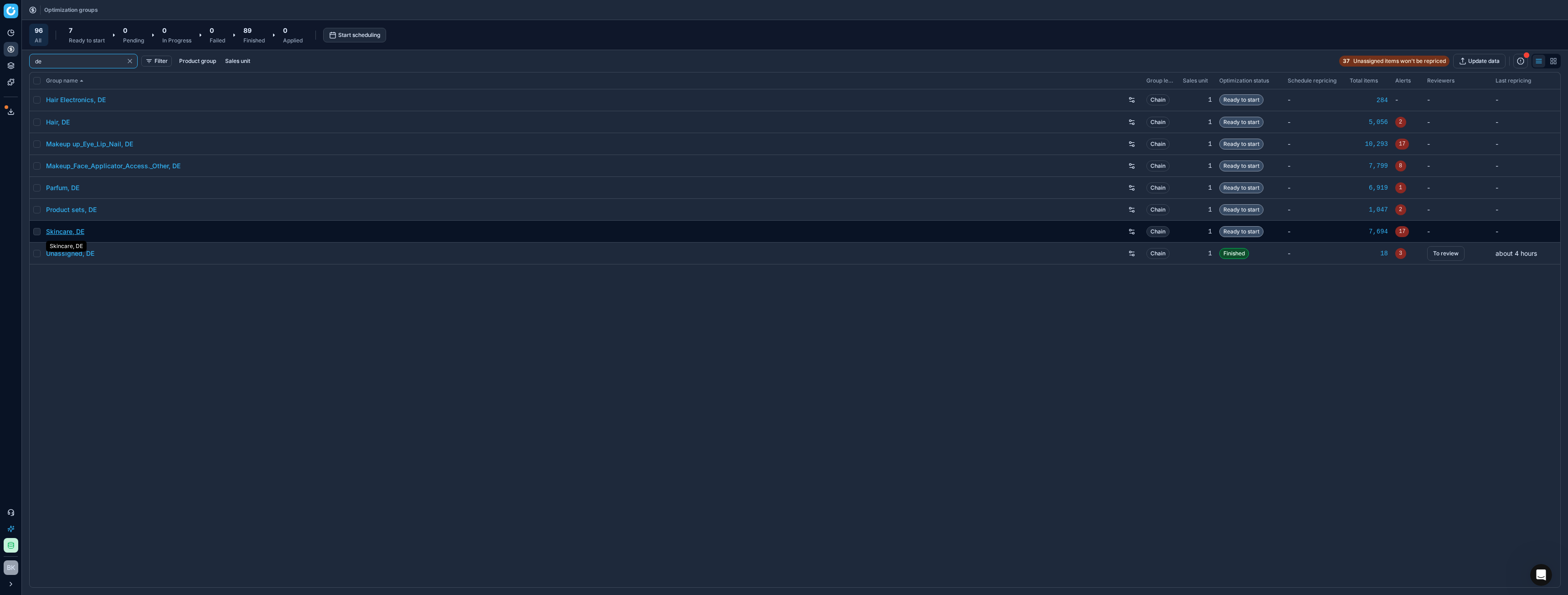 type on "de" 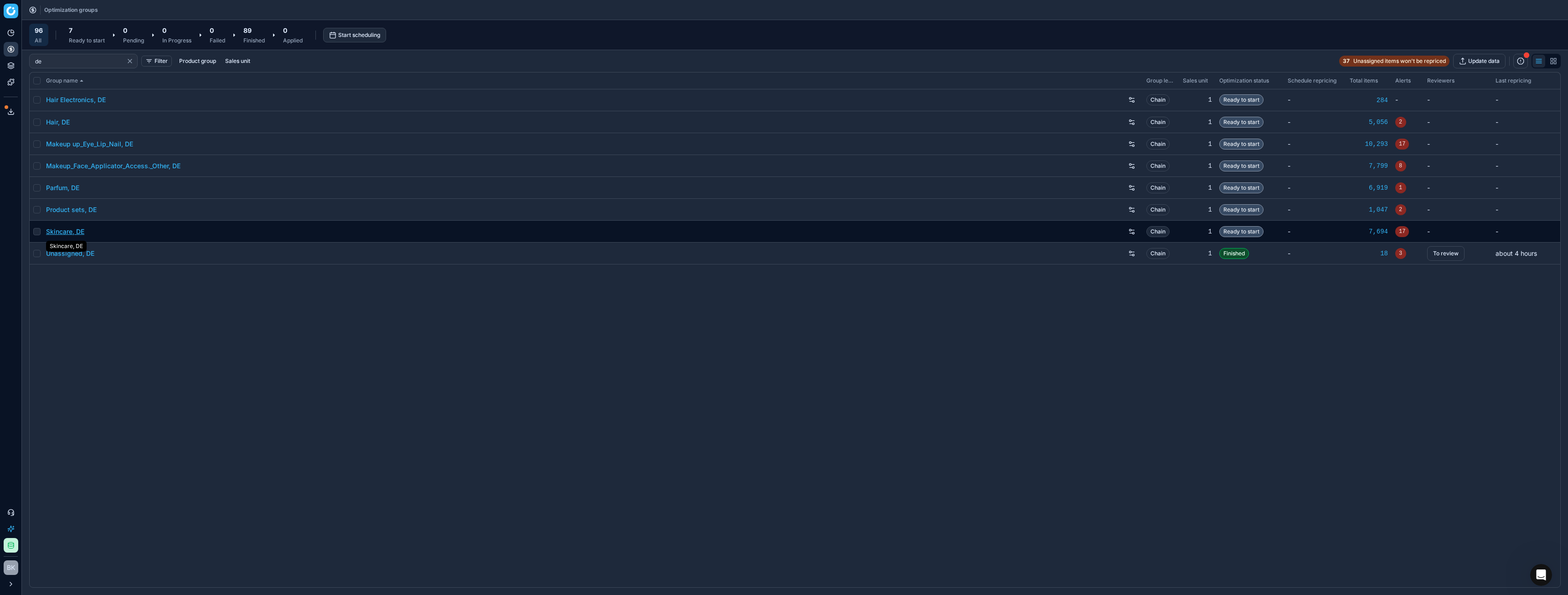 click on "Skincare, DE" at bounding box center [65, 232] 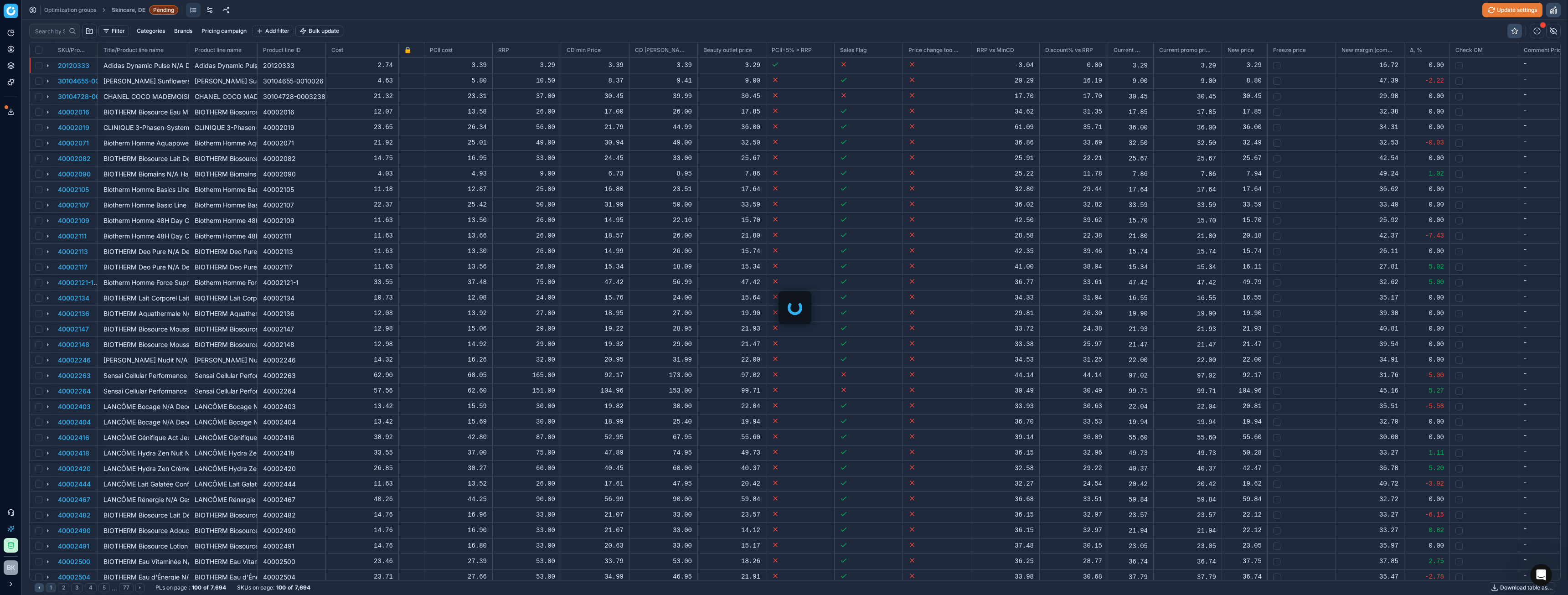scroll, scrollTop: 1, scrollLeft: 1, axis: both 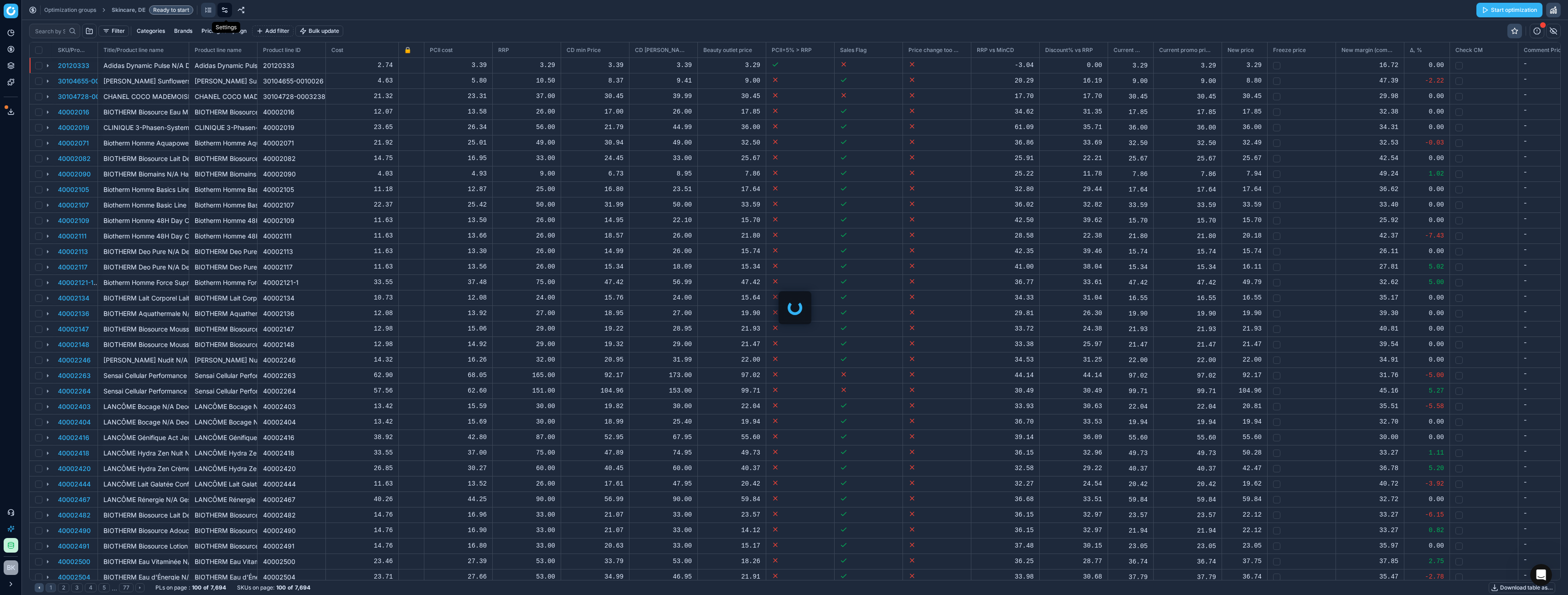 click 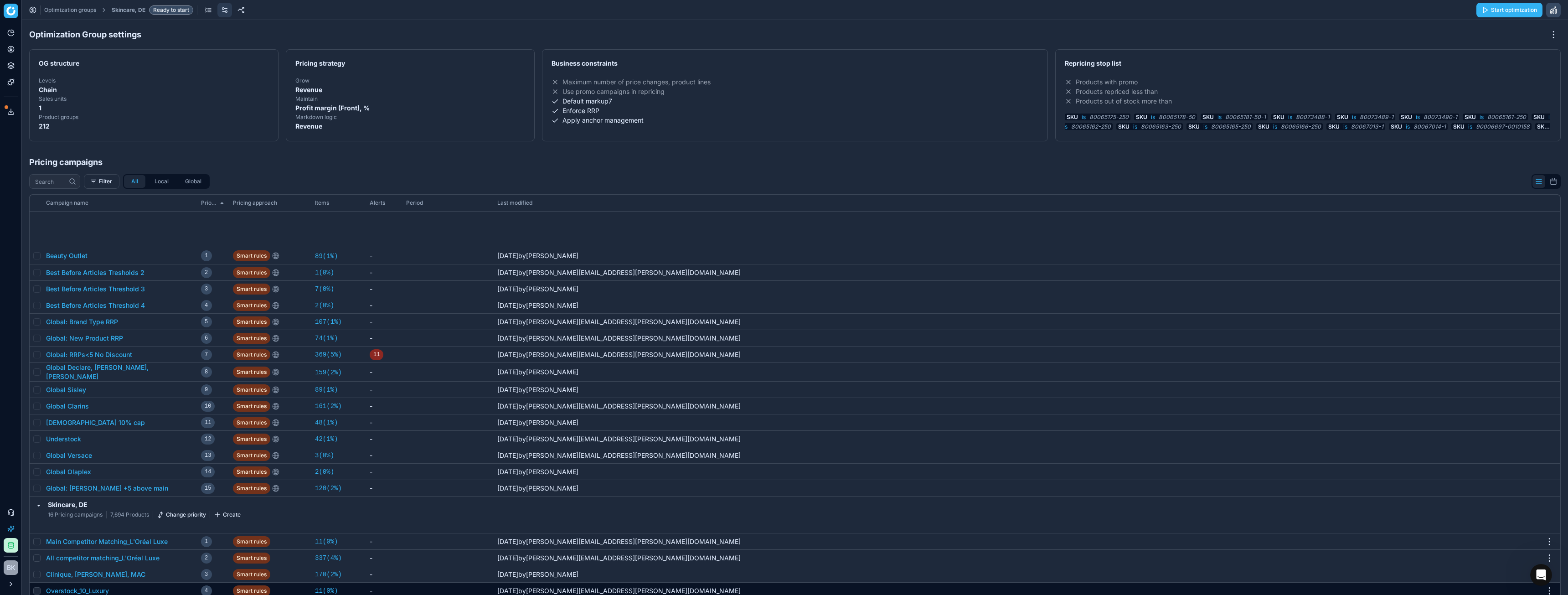 scroll, scrollTop: 89, scrollLeft: 0, axis: vertical 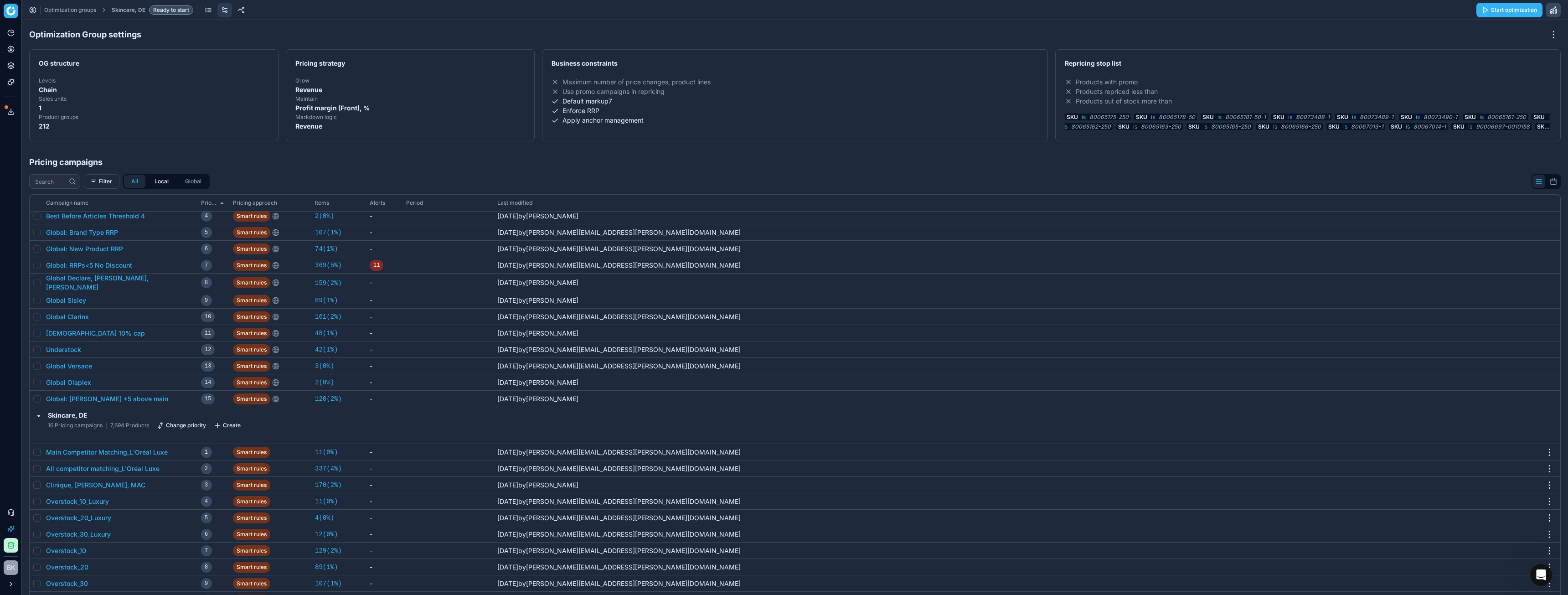 click on "Local" at bounding box center (161, 181) 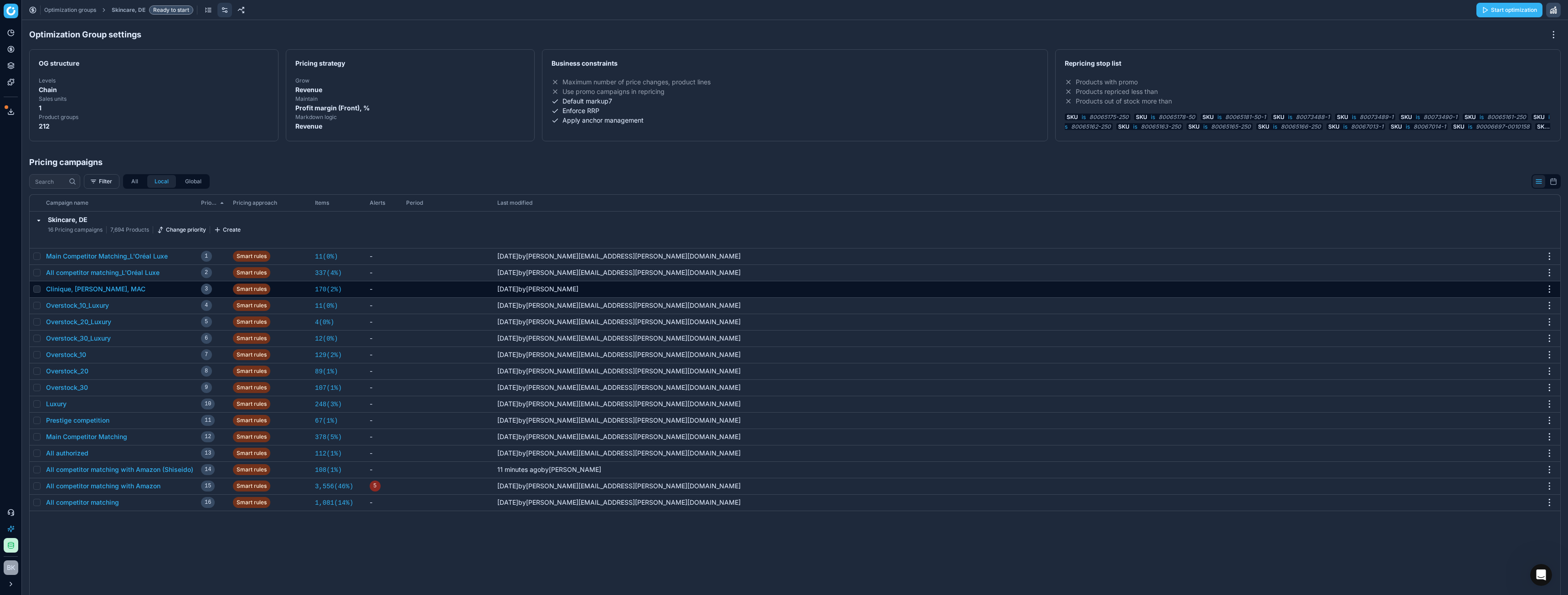 scroll, scrollTop: 0, scrollLeft: 0, axis: both 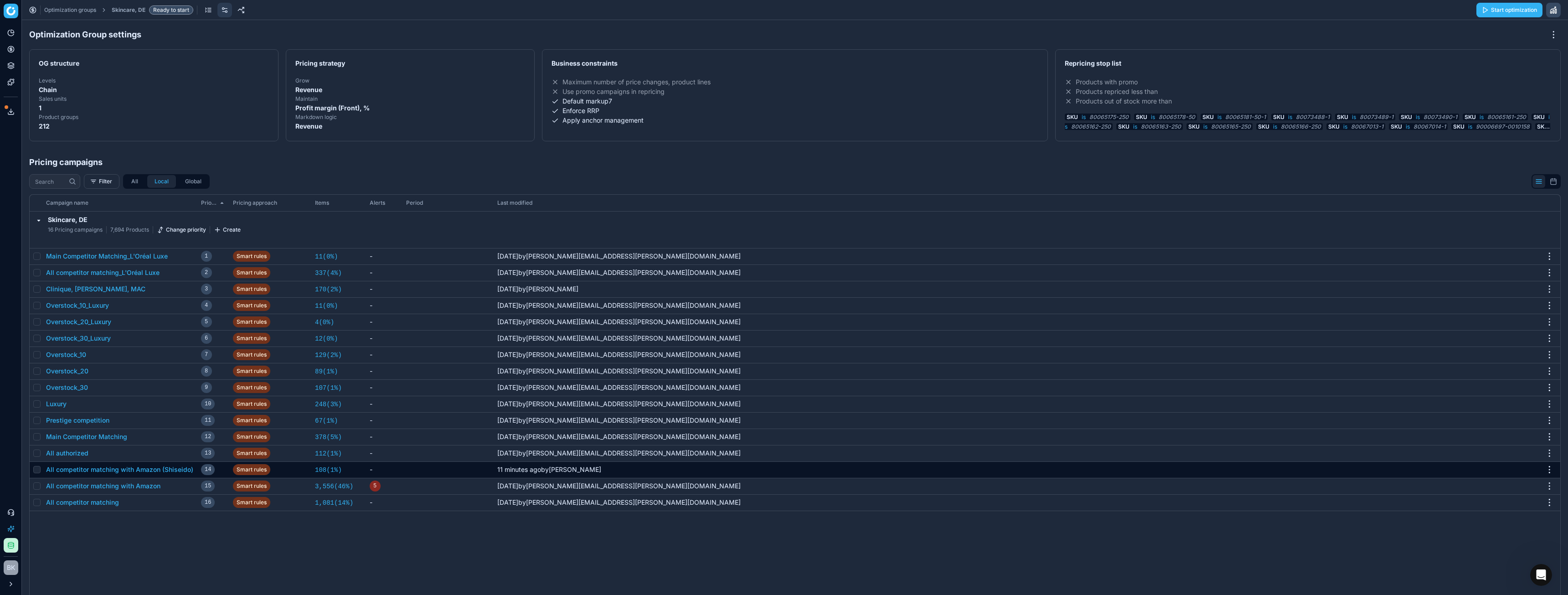 click at bounding box center [37, 470] 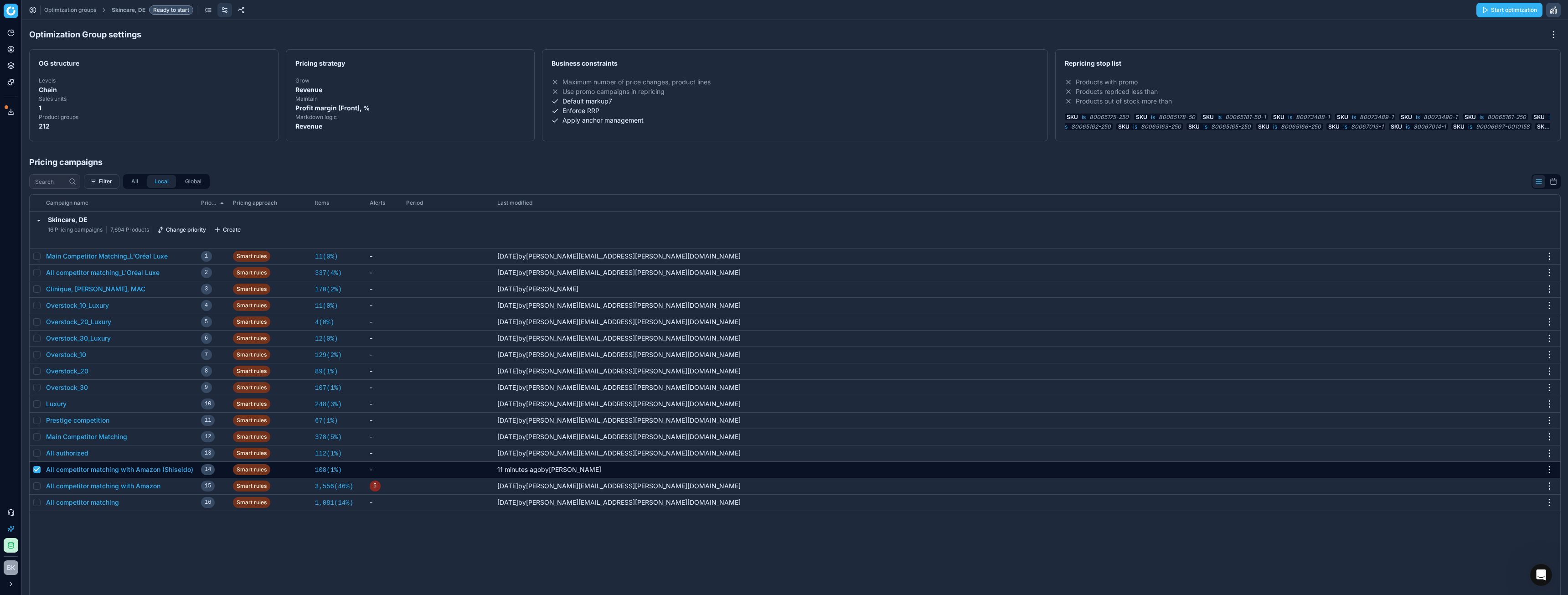 checkbox on "true" 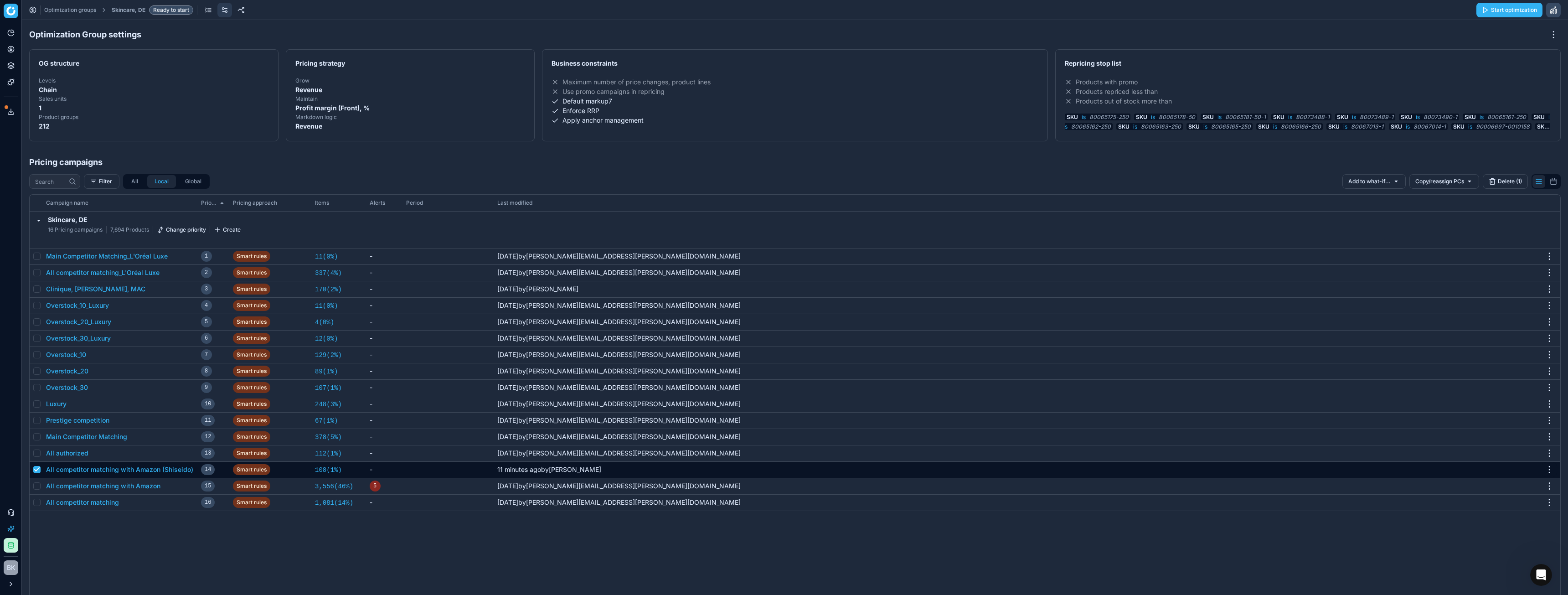 click 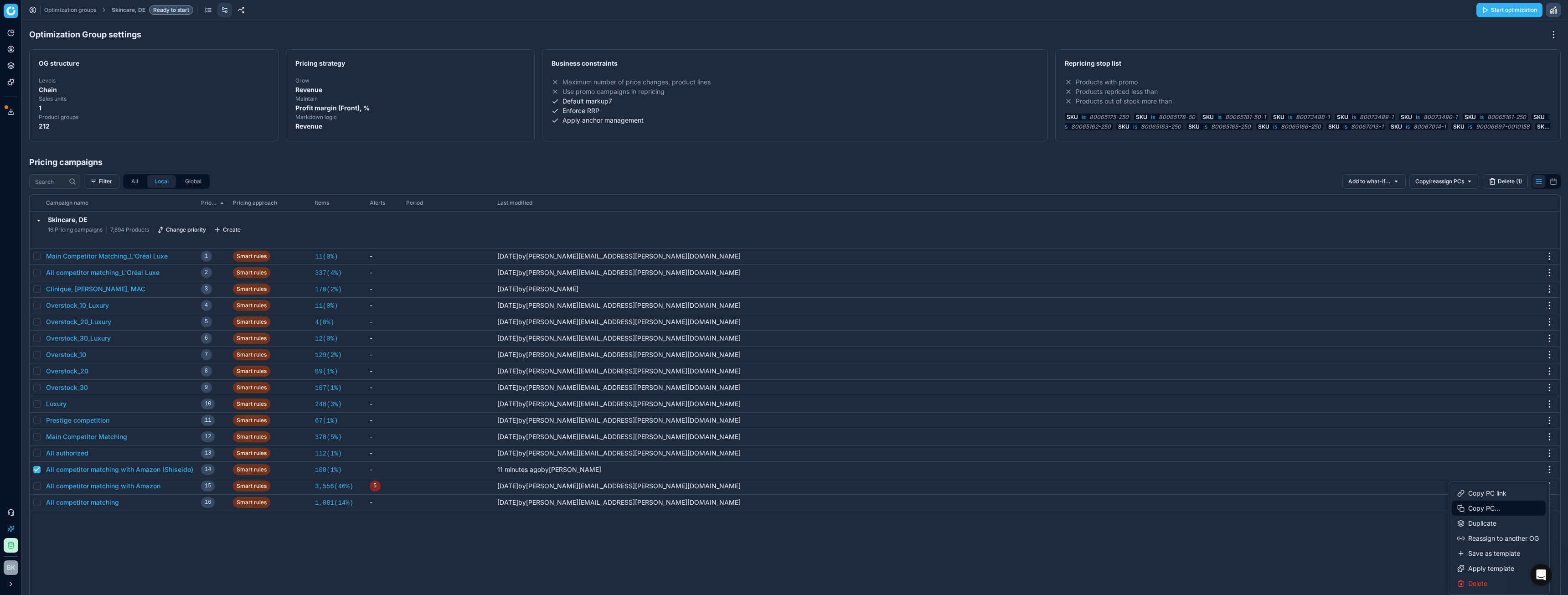 click on "Copy PC..." at bounding box center [1499, 508] 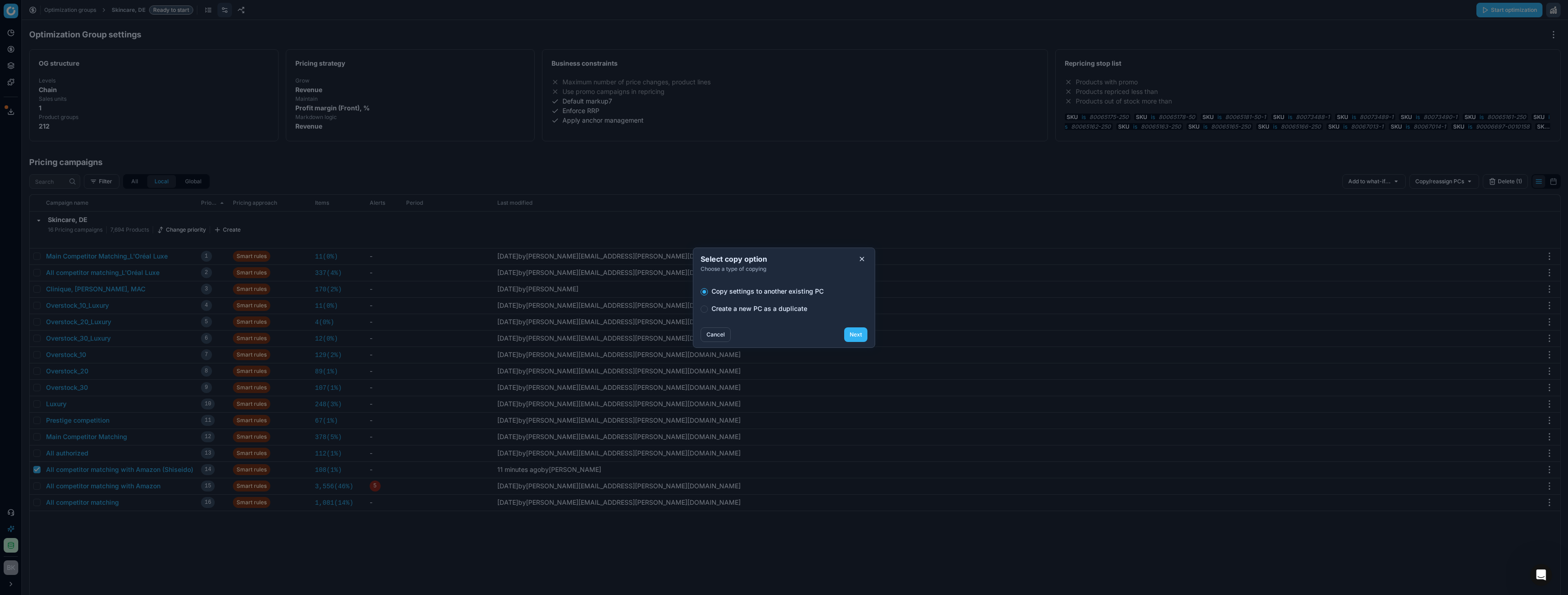 click on "Create a new PC as a duplicate" at bounding box center (759, 309) 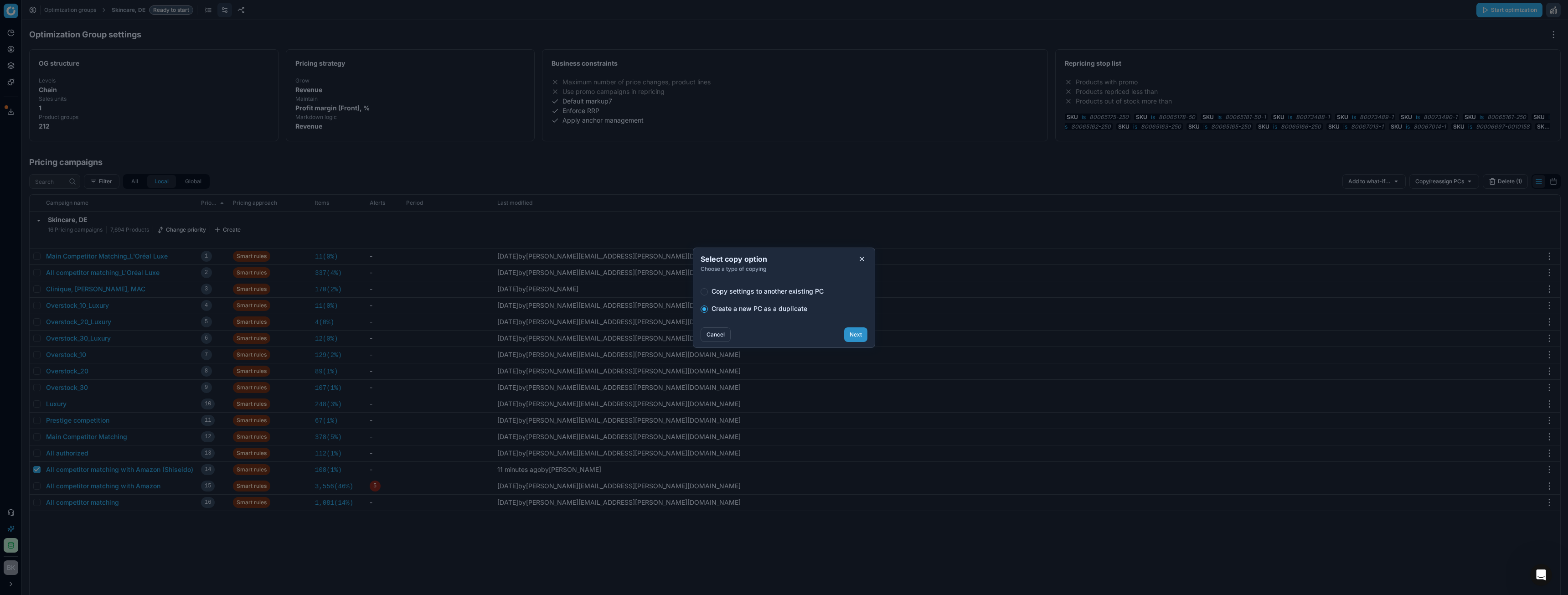 click on "Next" at bounding box center (856, 335) 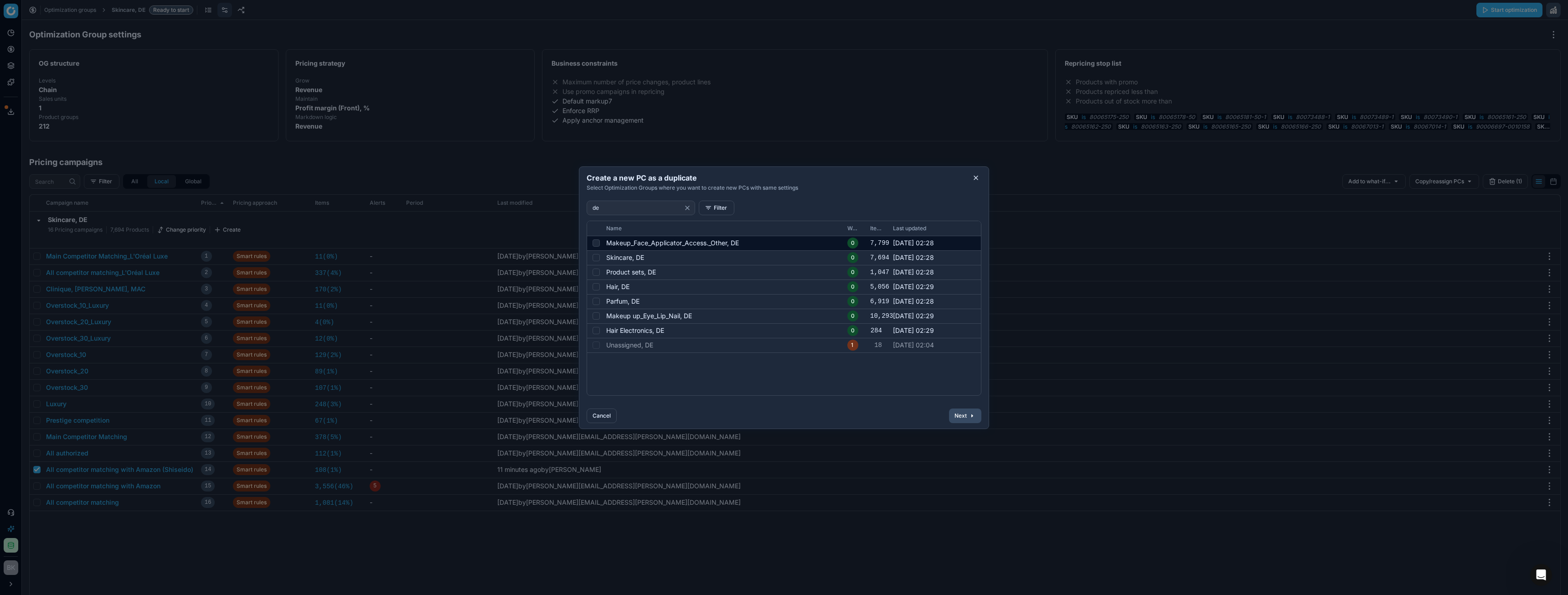 type on "de" 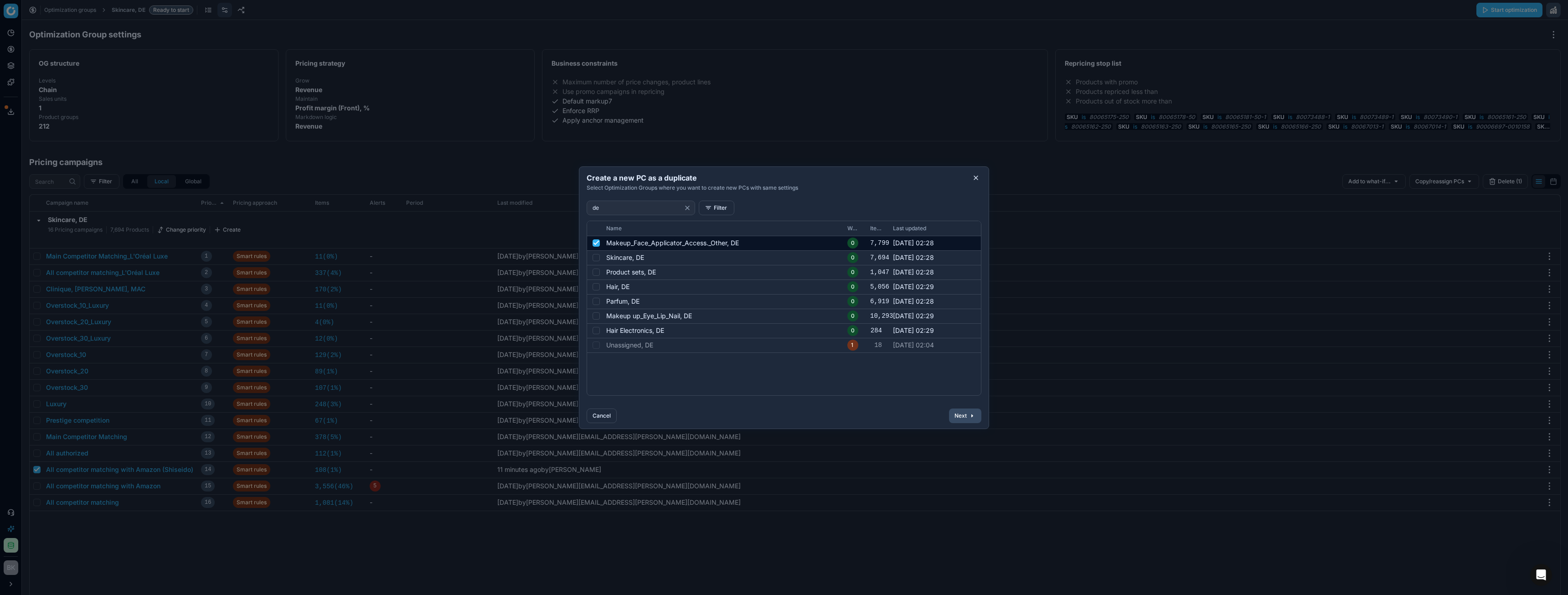 checkbox on "true" 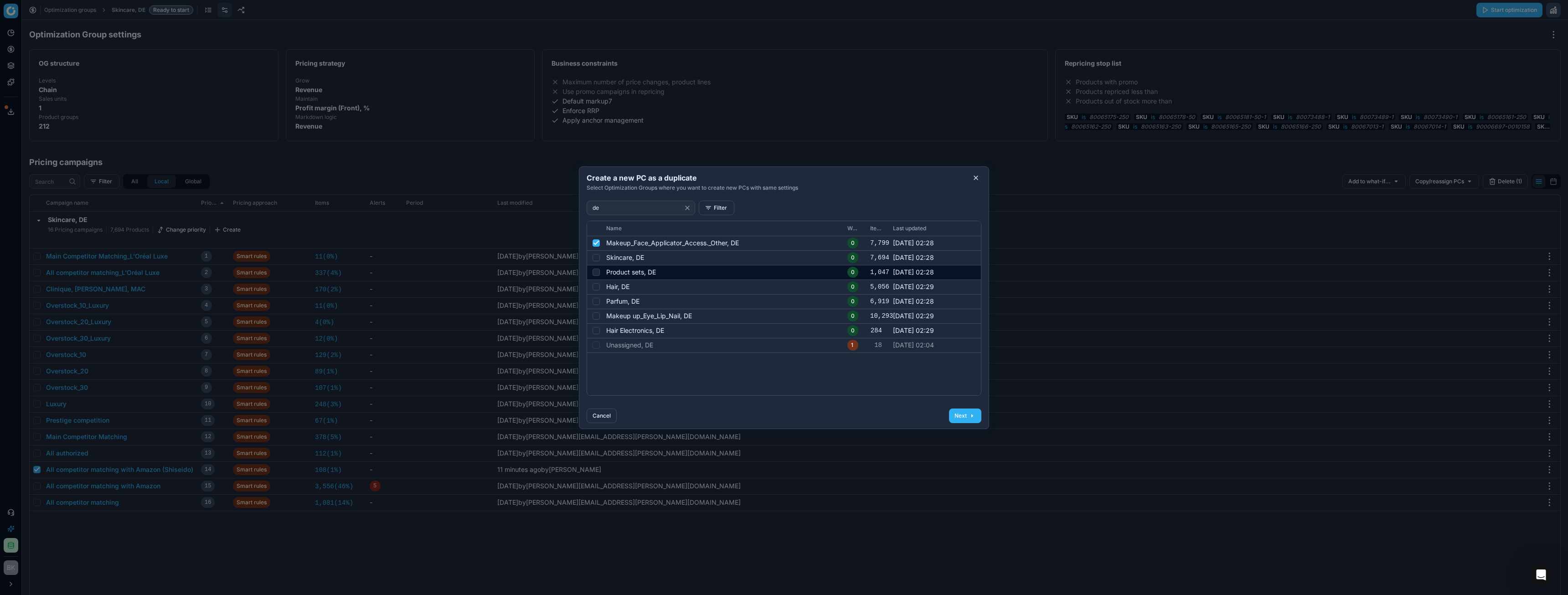 click at bounding box center [596, 272] 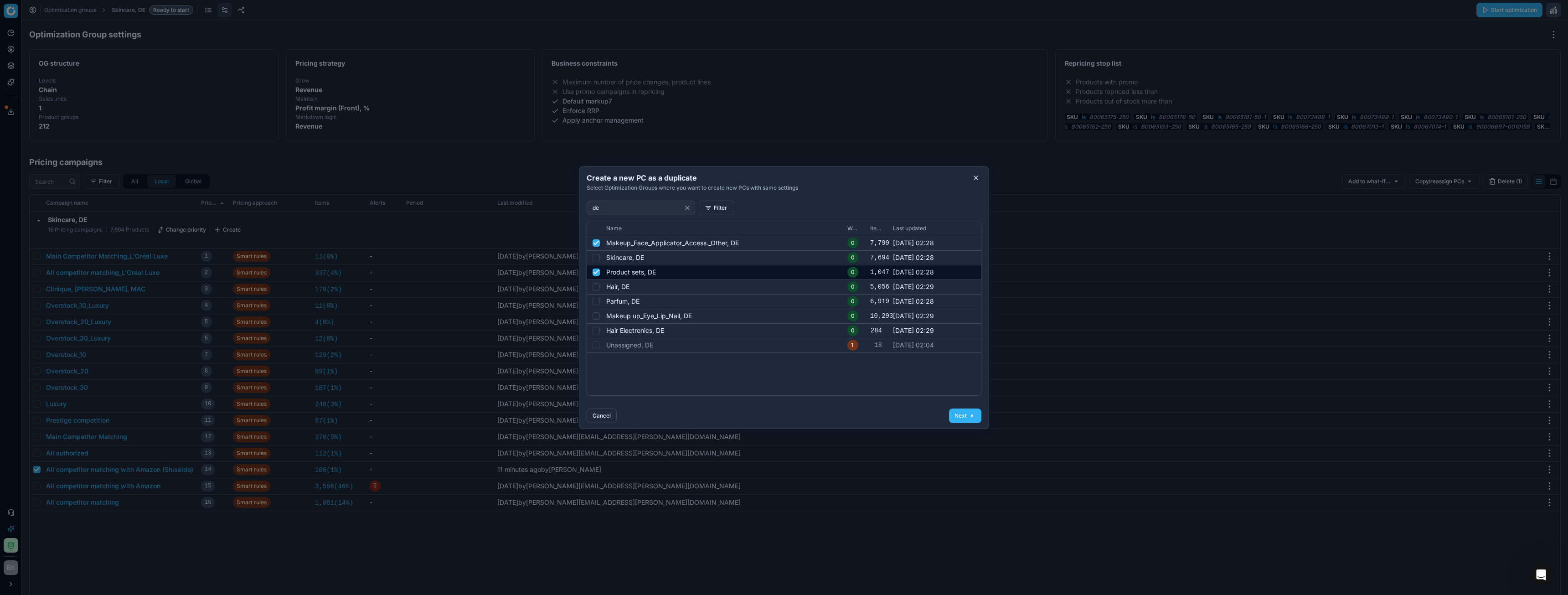checkbox on "true" 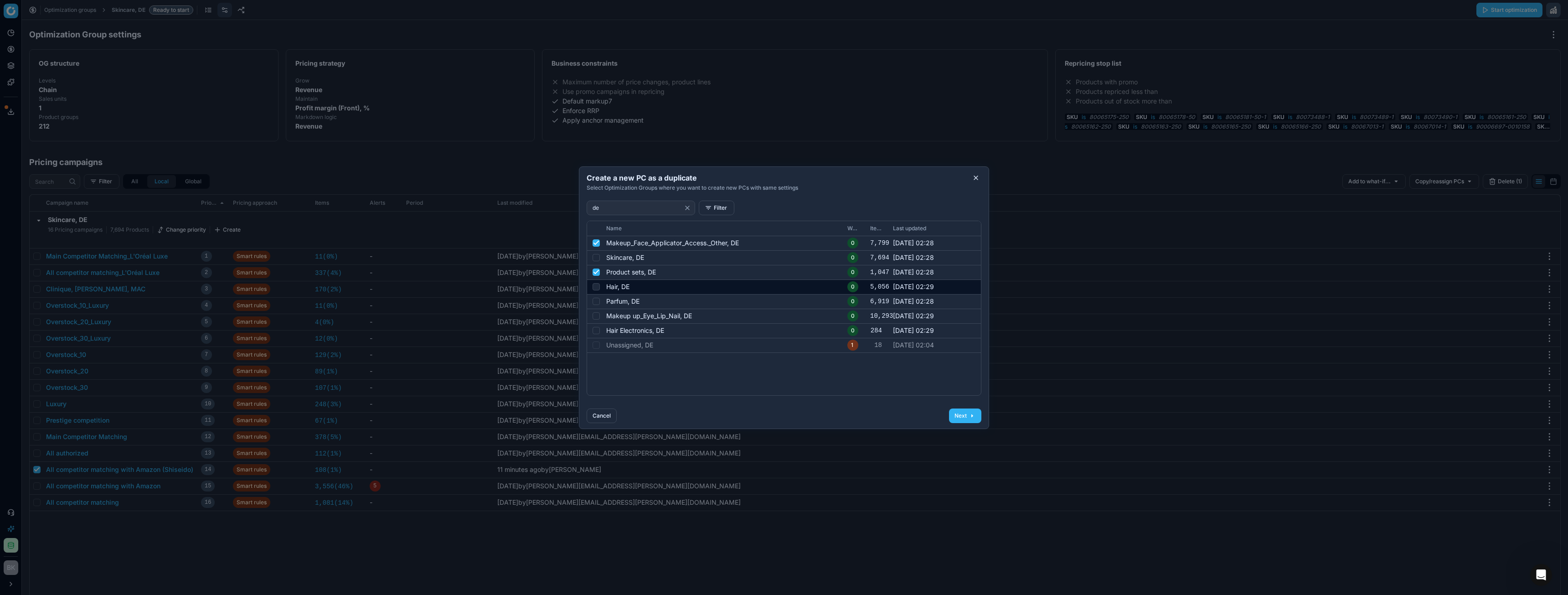 click at bounding box center [594, 287] 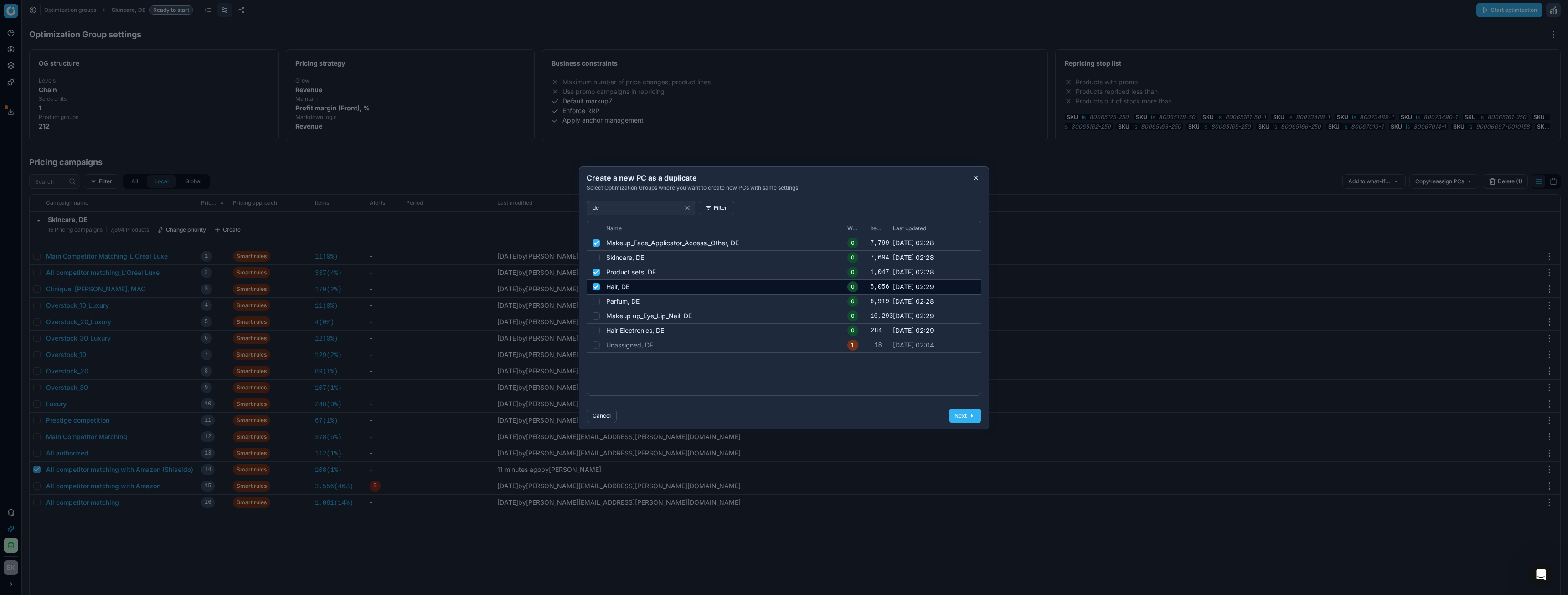 checkbox on "true" 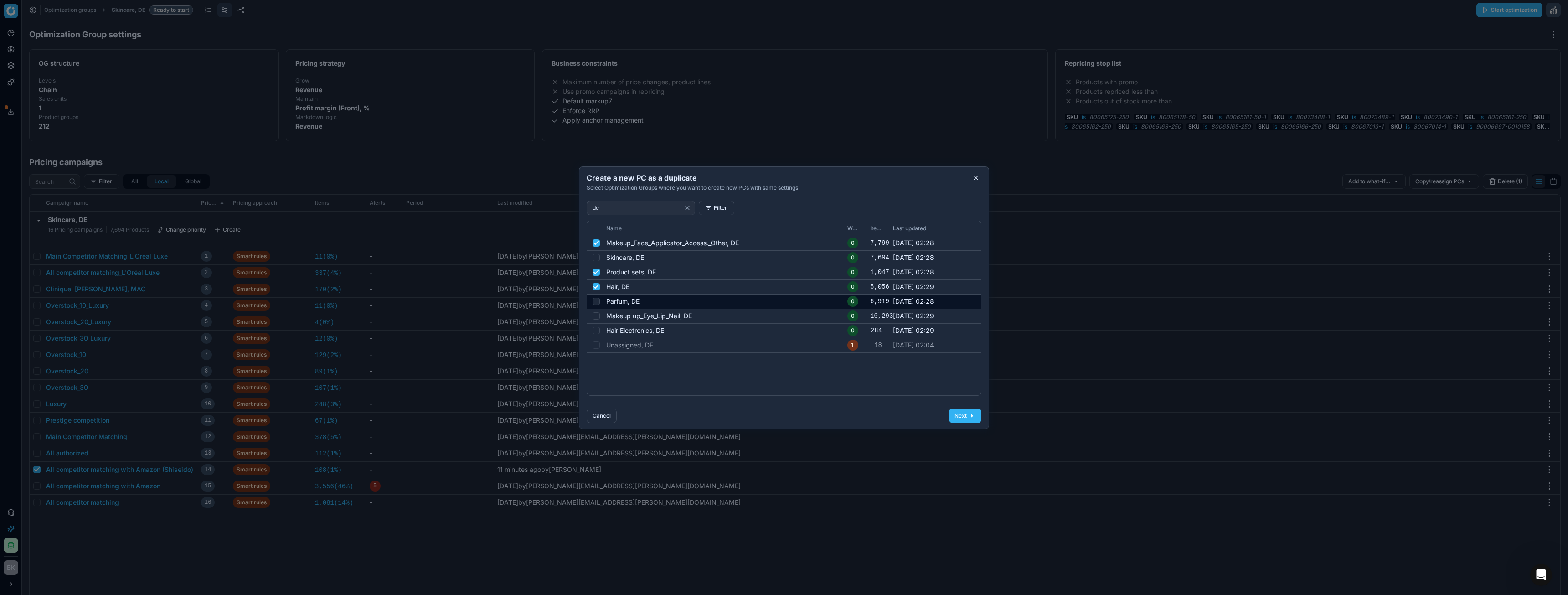 click at bounding box center (596, 301) 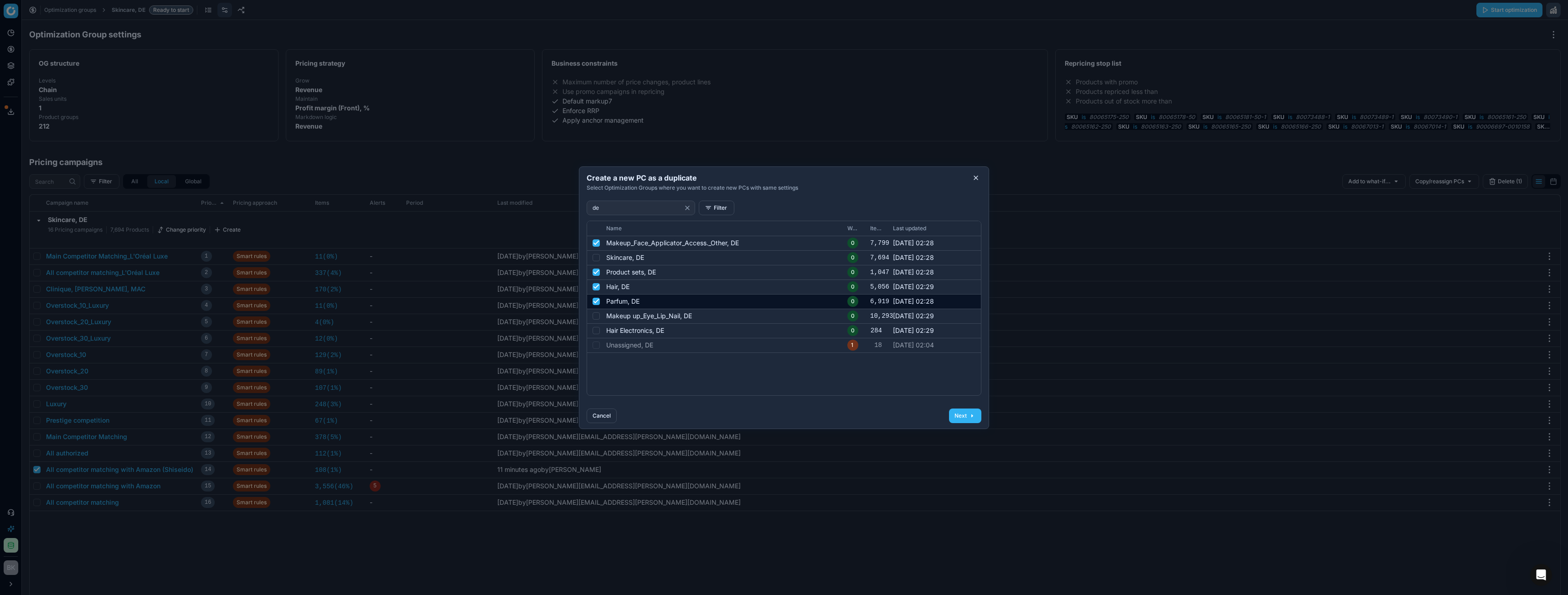 checkbox on "true" 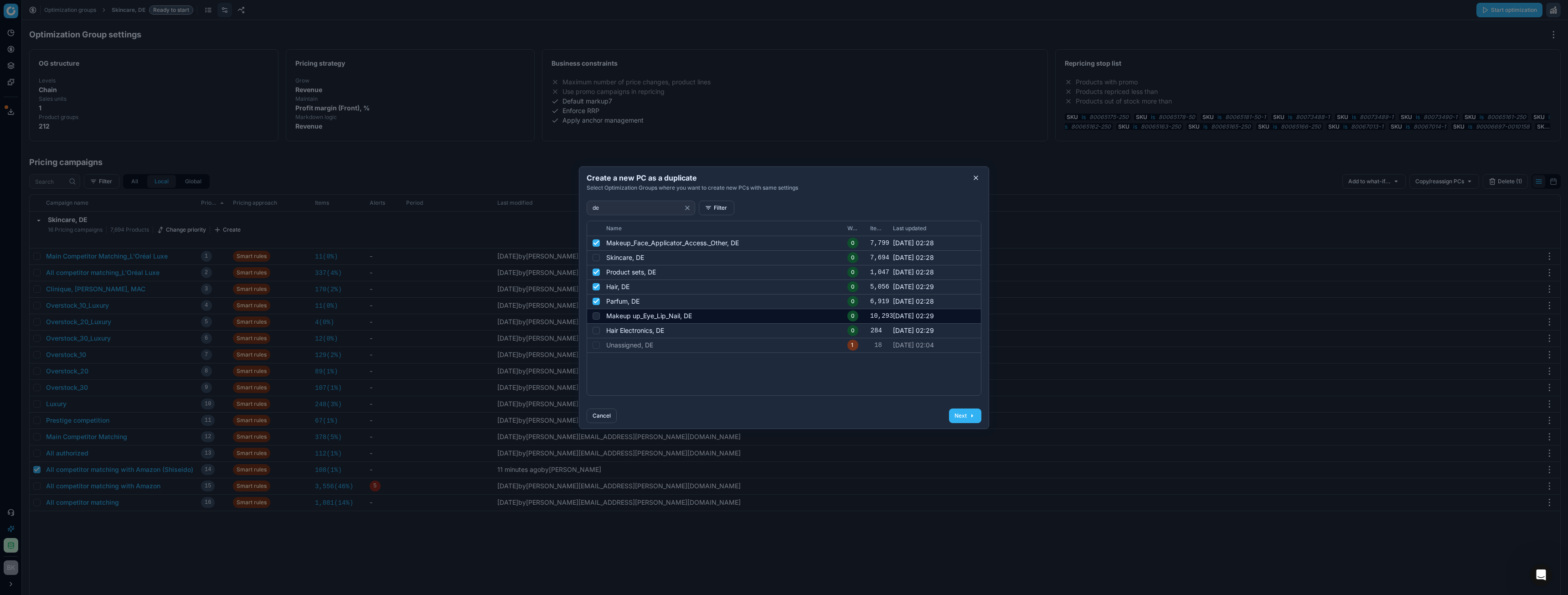 click at bounding box center [596, 316] 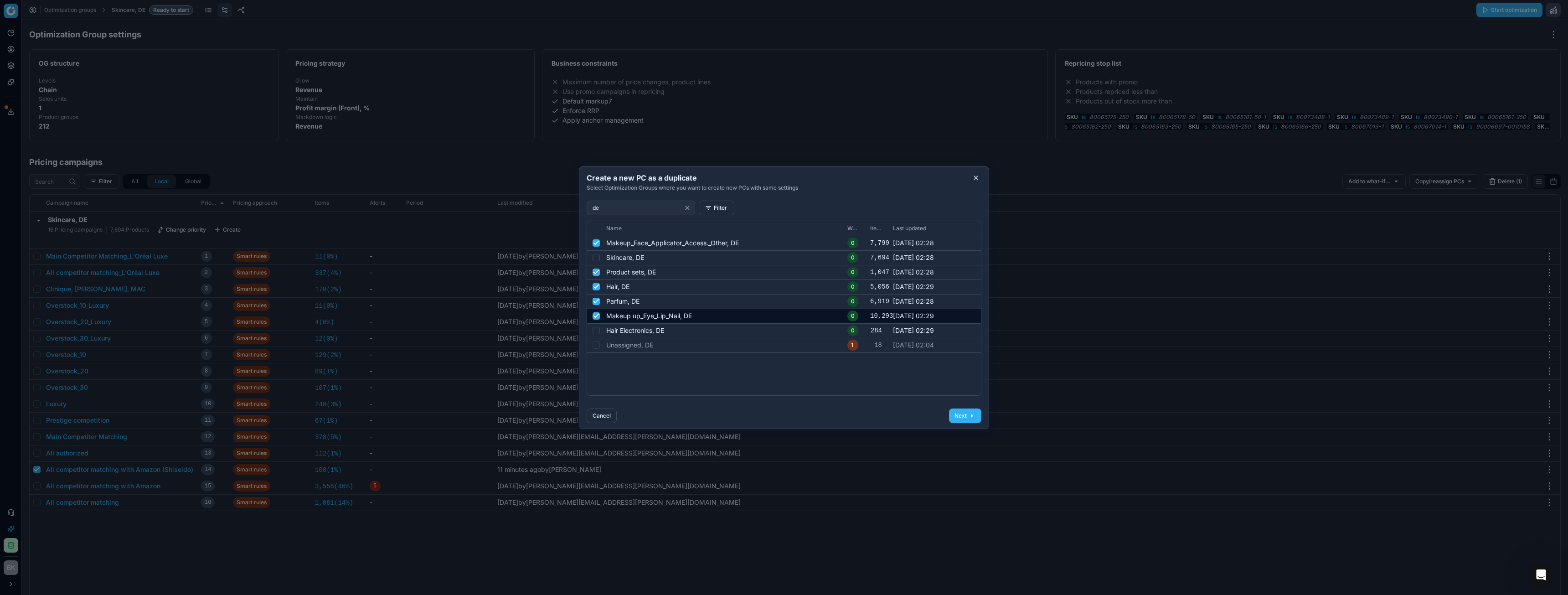 checkbox on "true" 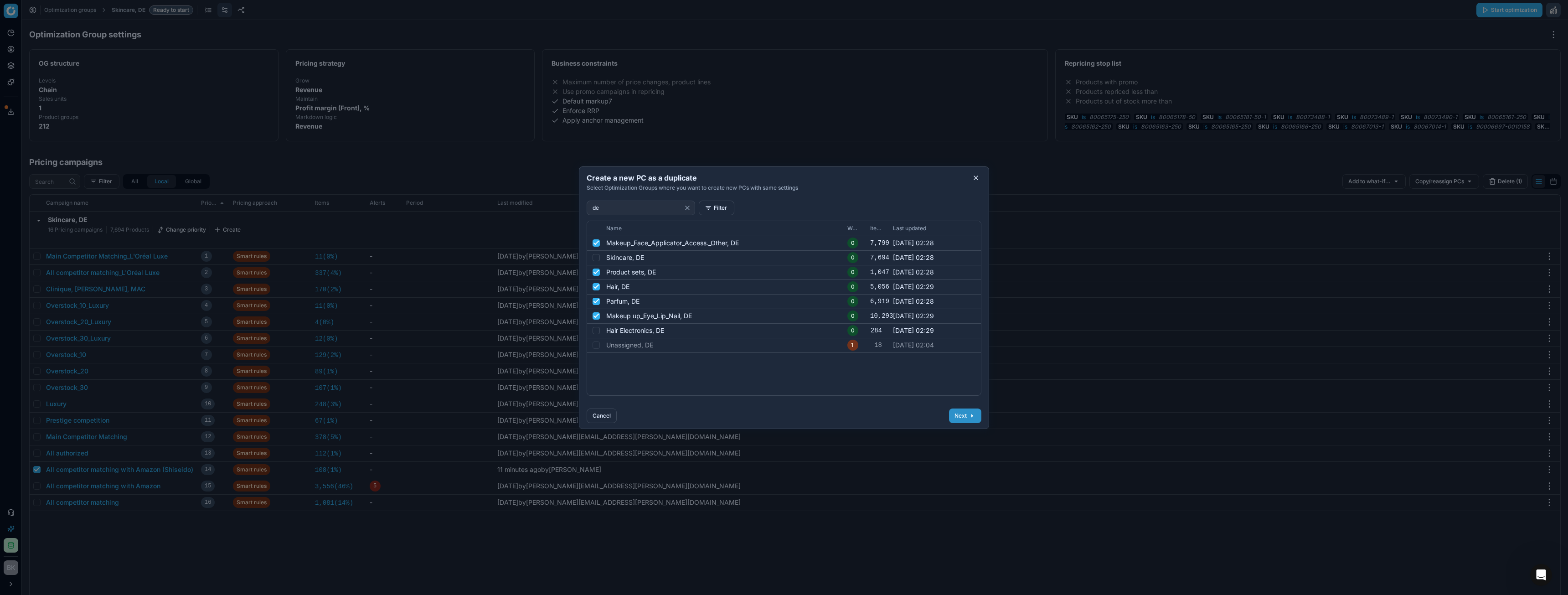 click on "Next" at bounding box center [965, 416] 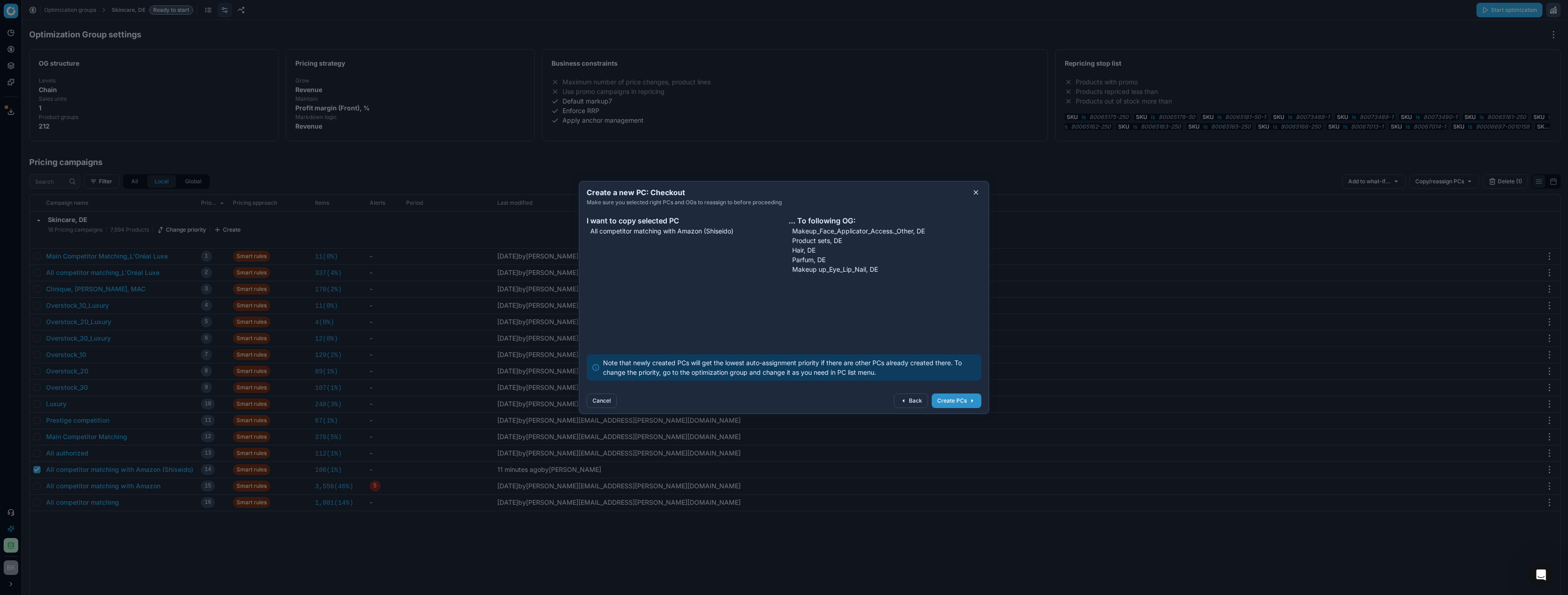 click on "Create PCs" at bounding box center [956, 401] 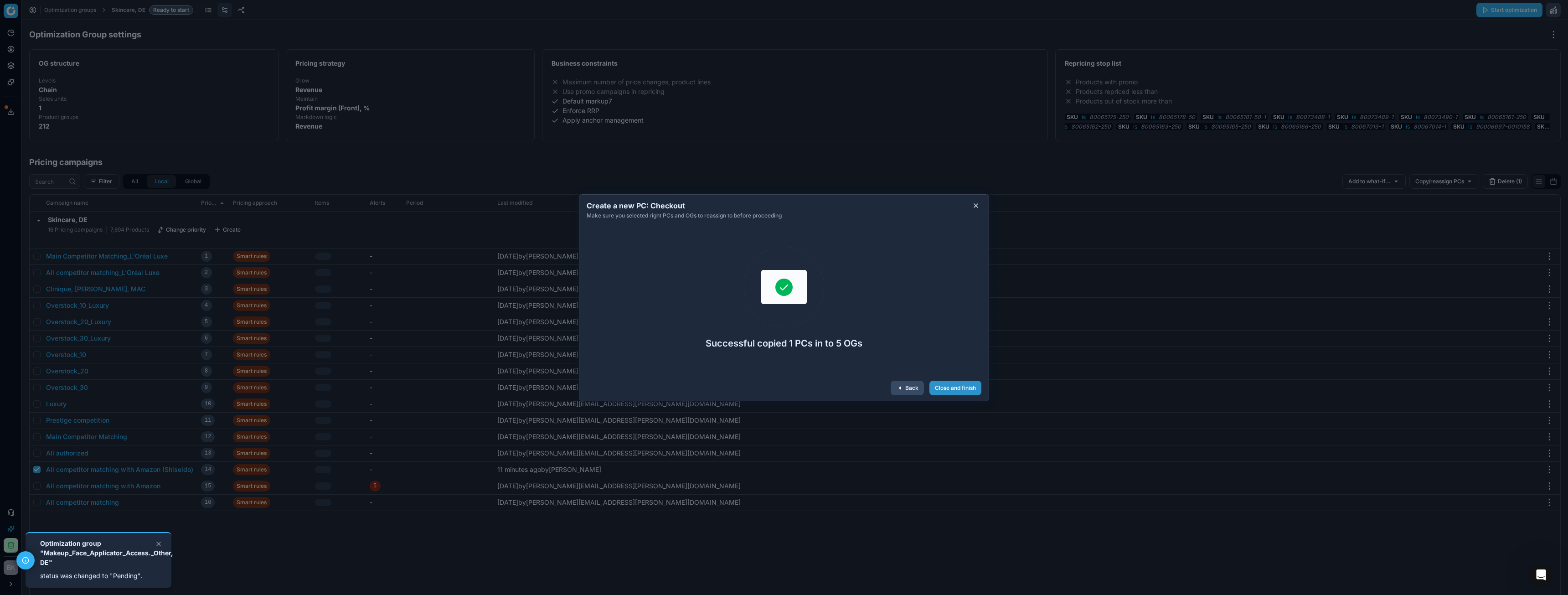click on "Close and finish" at bounding box center [955, 388] 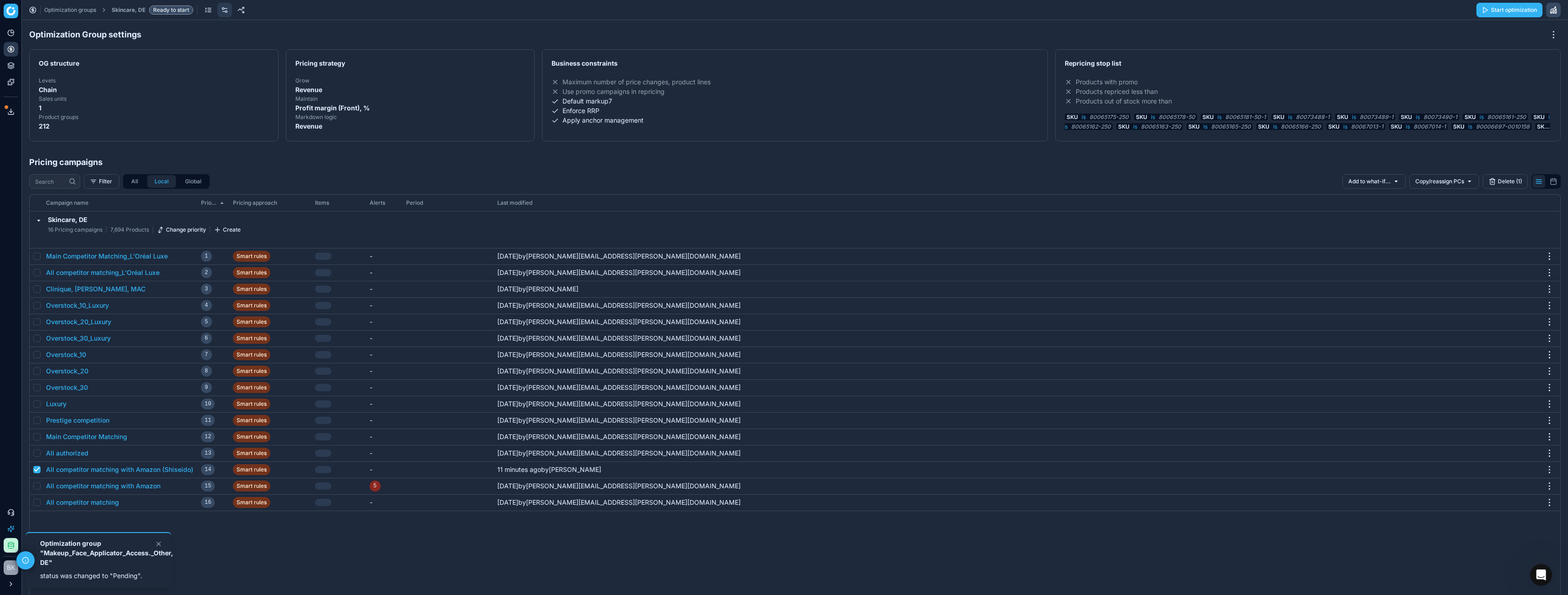 click 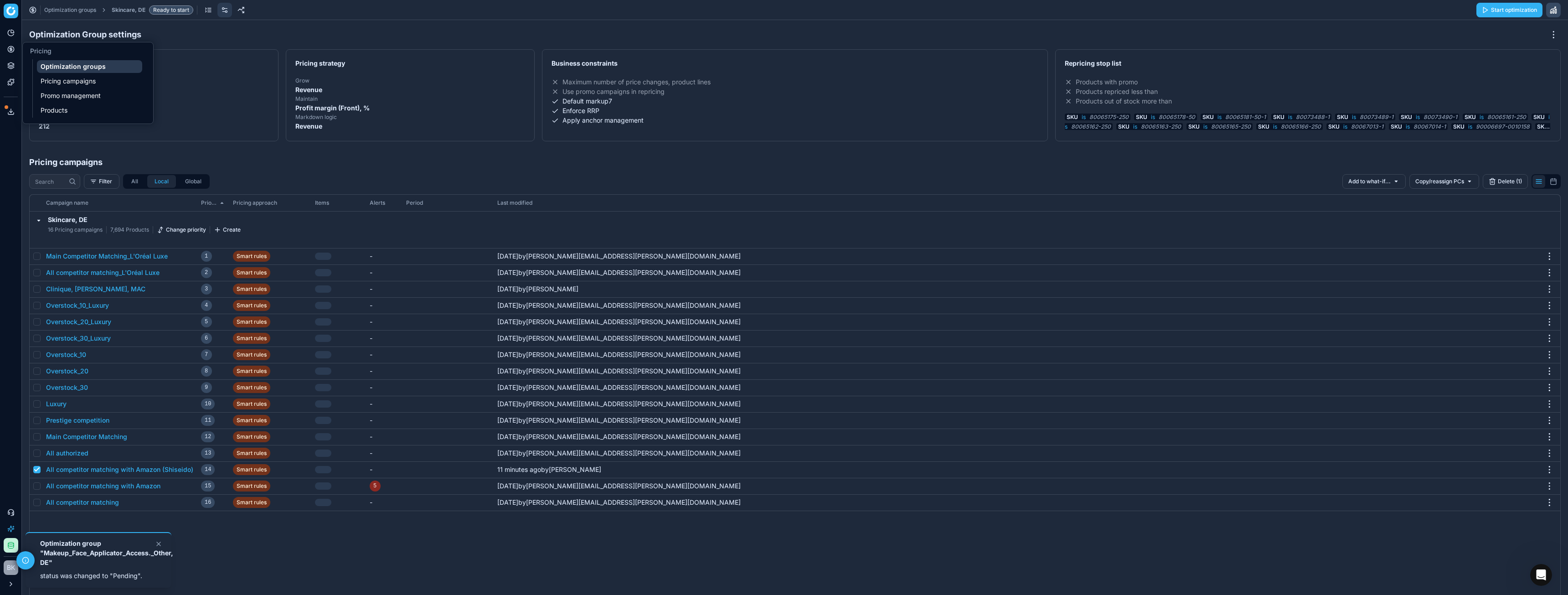 click on "Optimization groups" at bounding box center (89, 67) 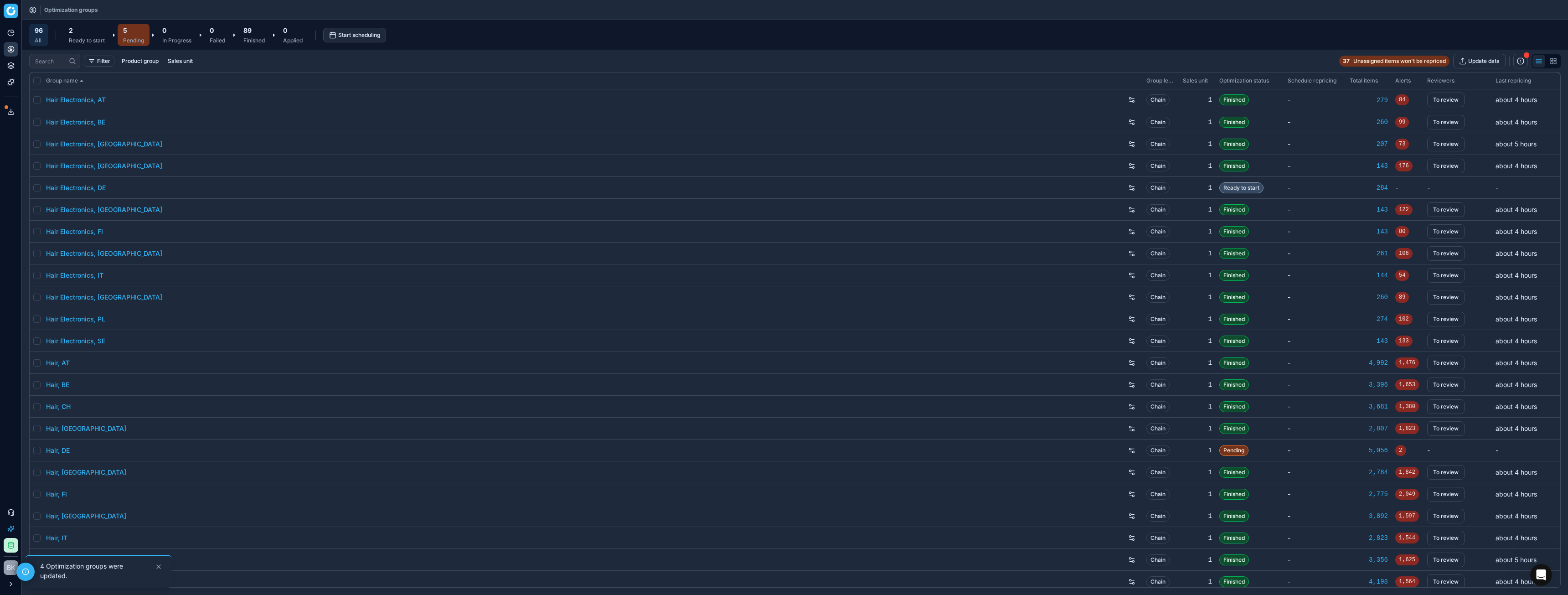 click on "Pending" at bounding box center (134, 41) 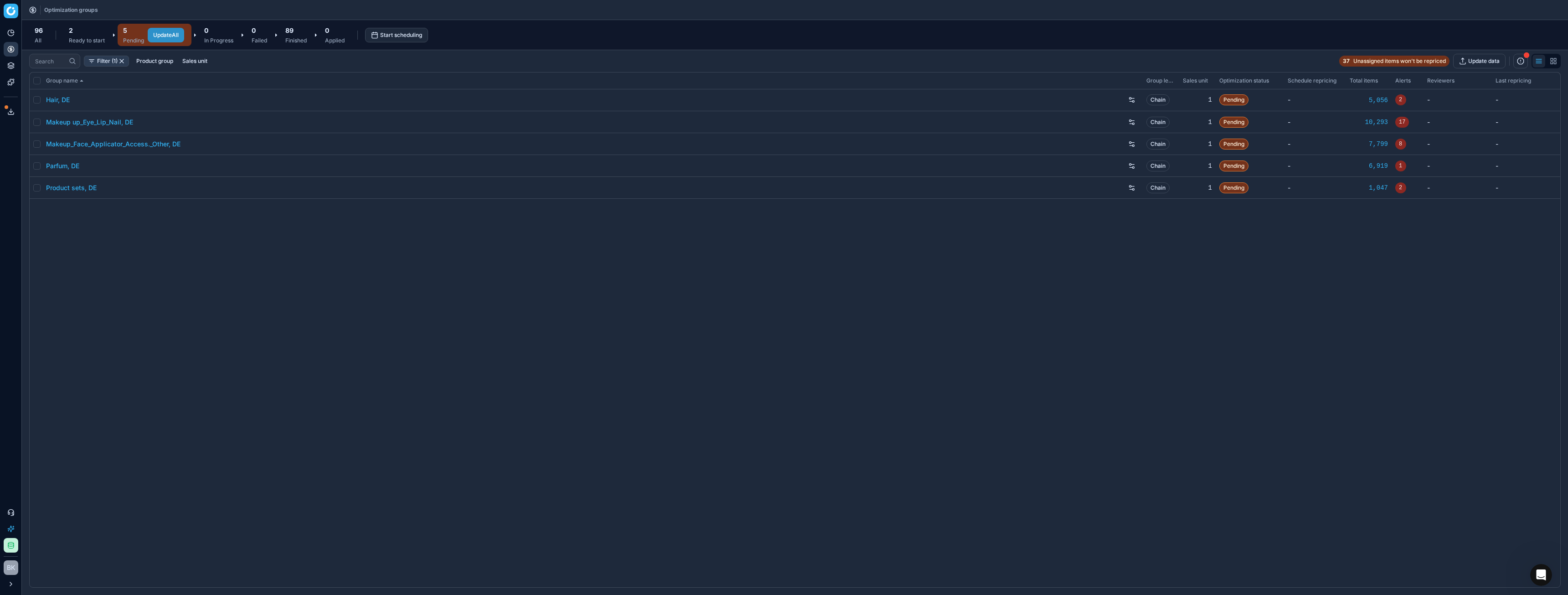 click on "Update  All" at bounding box center (166, 35) 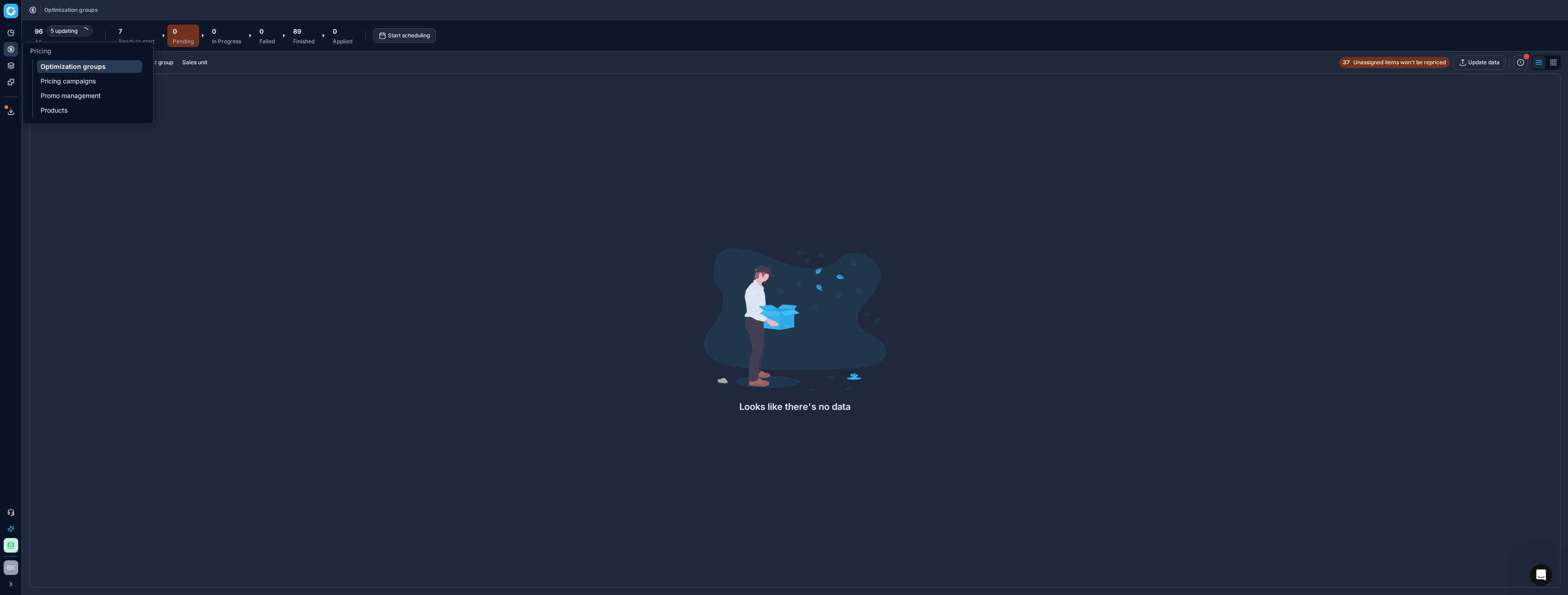 click on "Optimization groups" at bounding box center (89, 67) 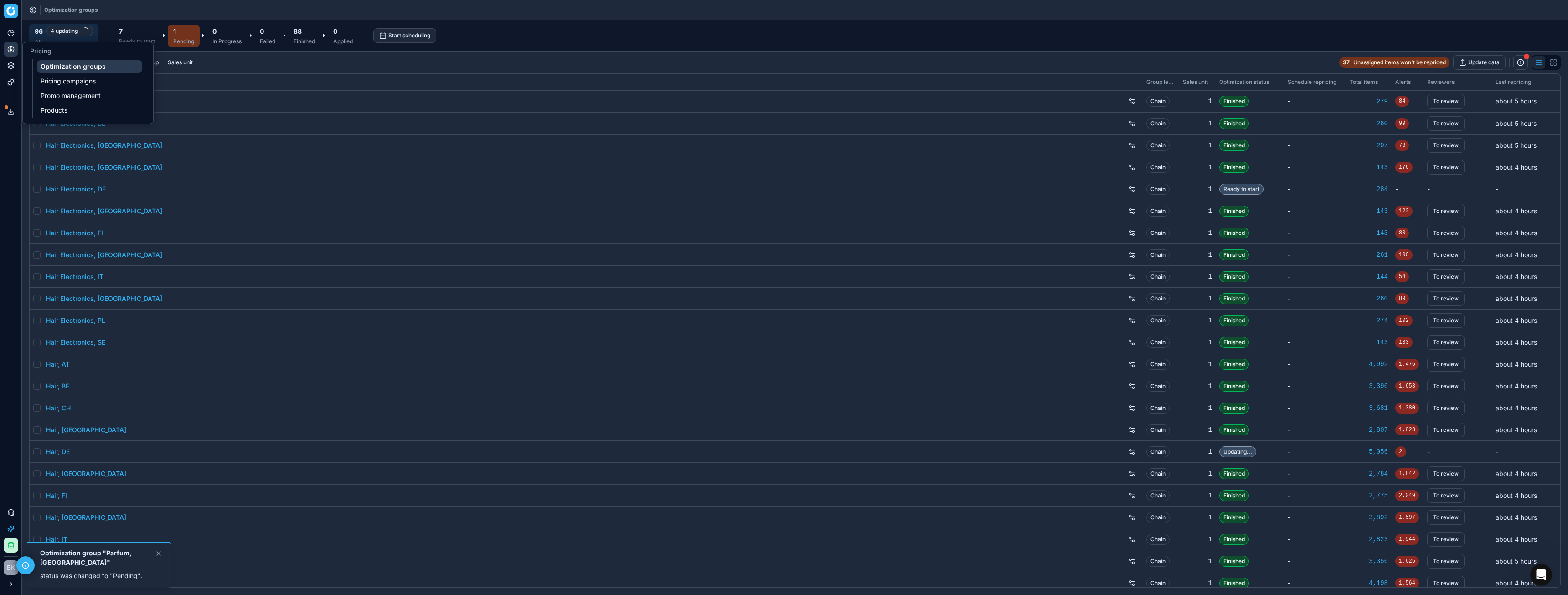 click on "Optimization groups" at bounding box center (89, 67) 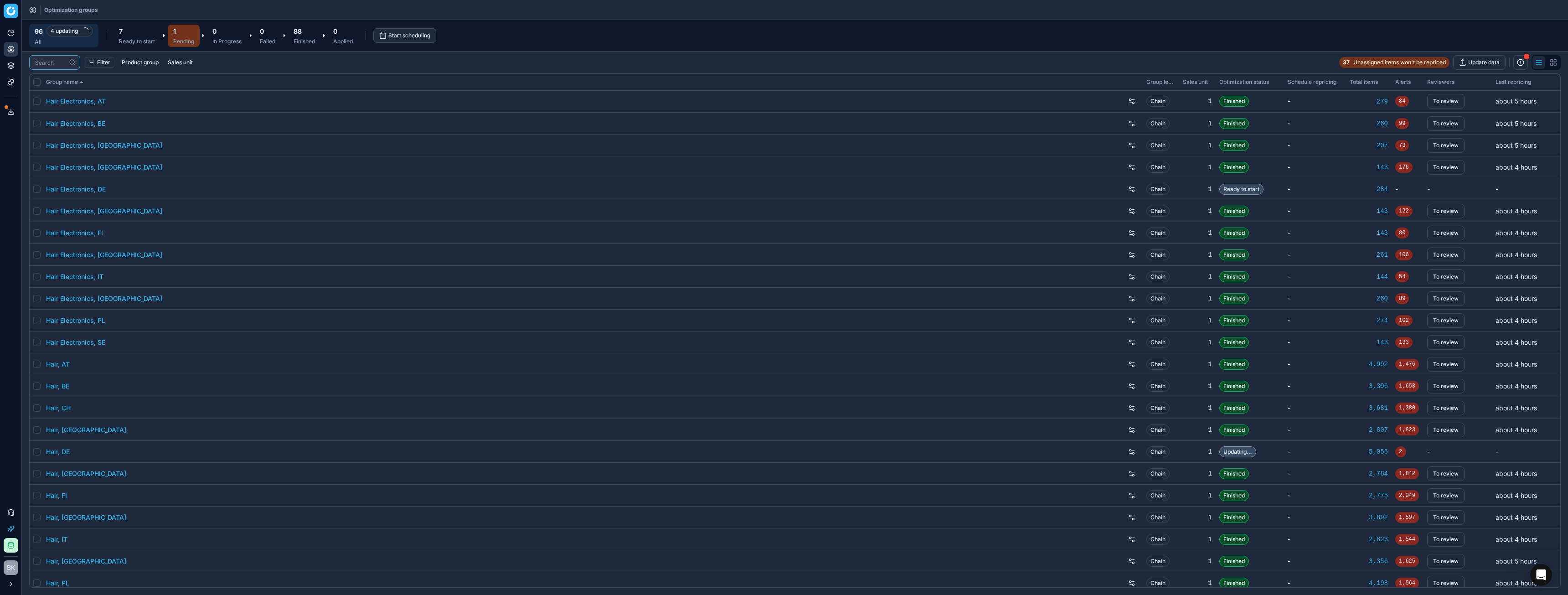 click at bounding box center (50, 62) 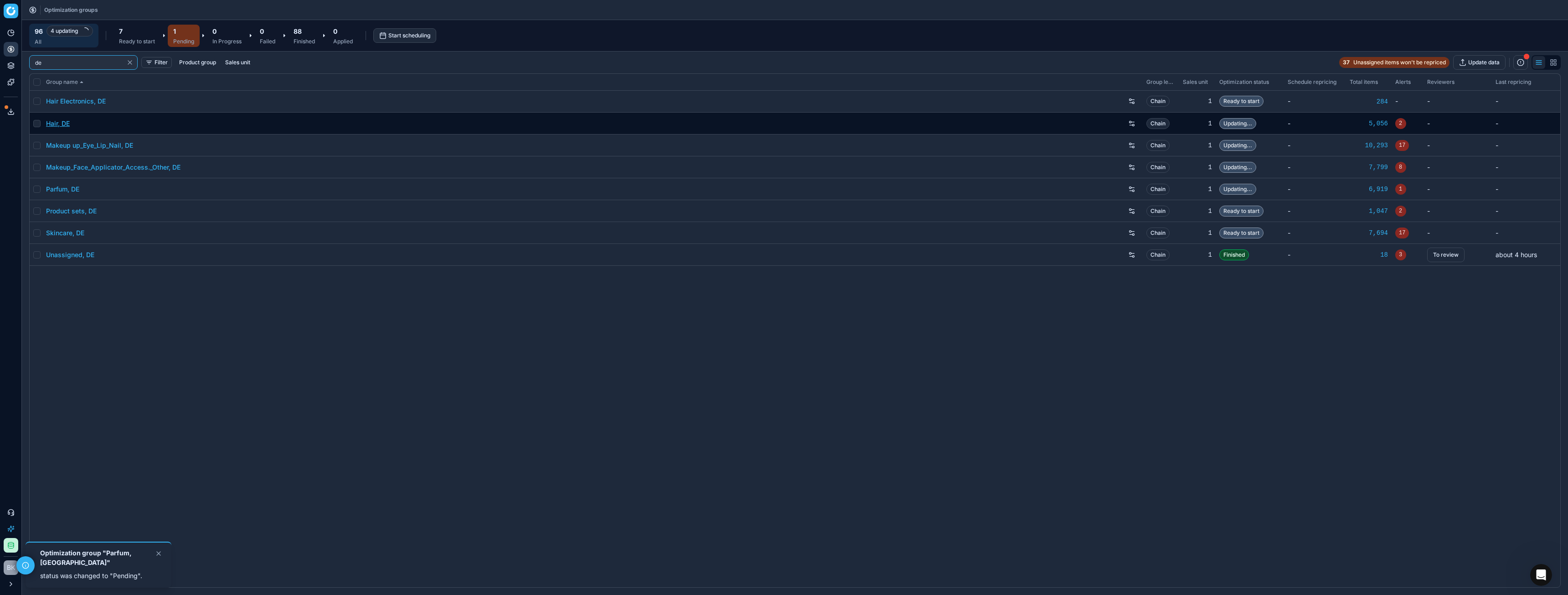 type on "de" 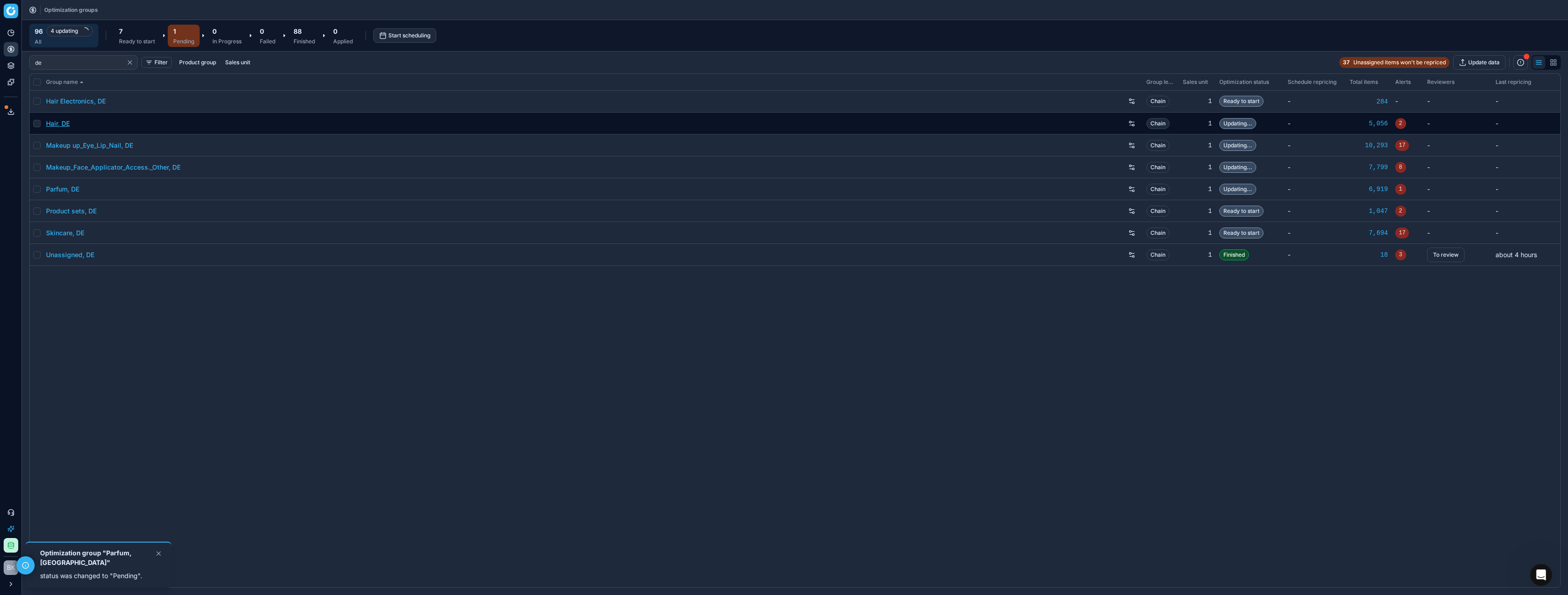 click on "Hair, DE" at bounding box center (58, 124) 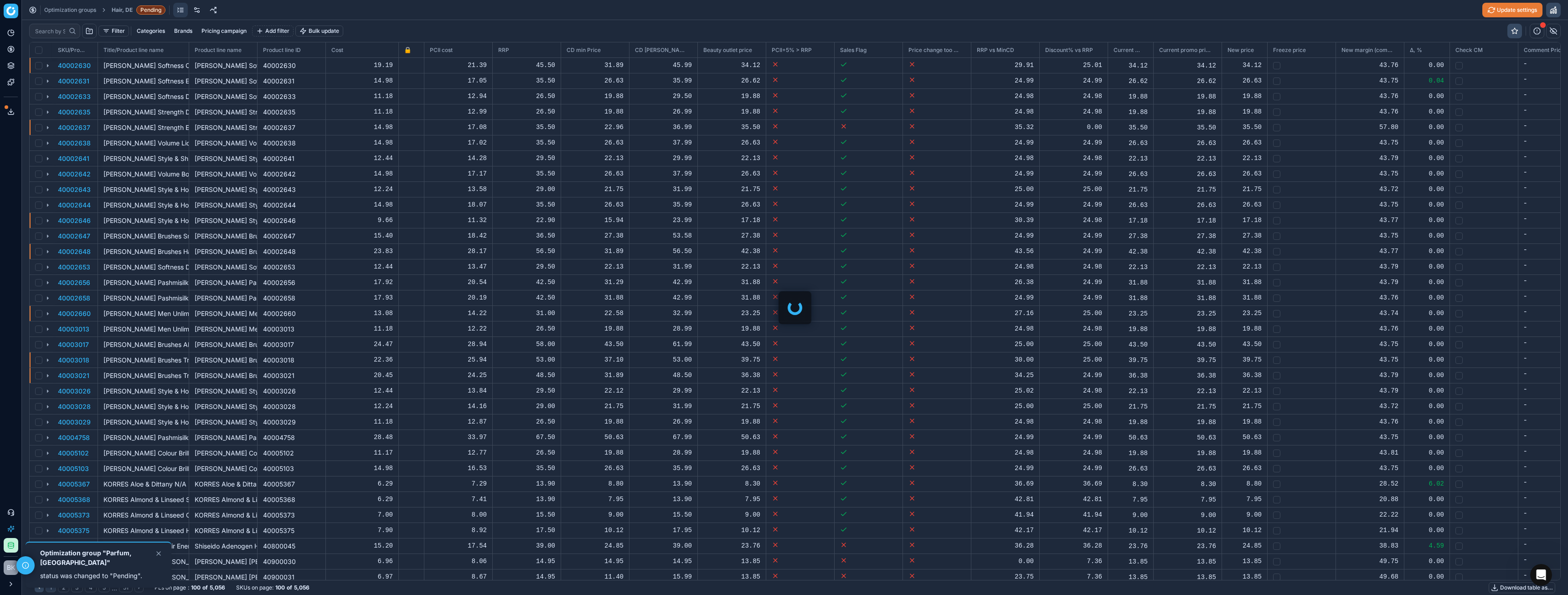scroll, scrollTop: 1, scrollLeft: 1, axis: both 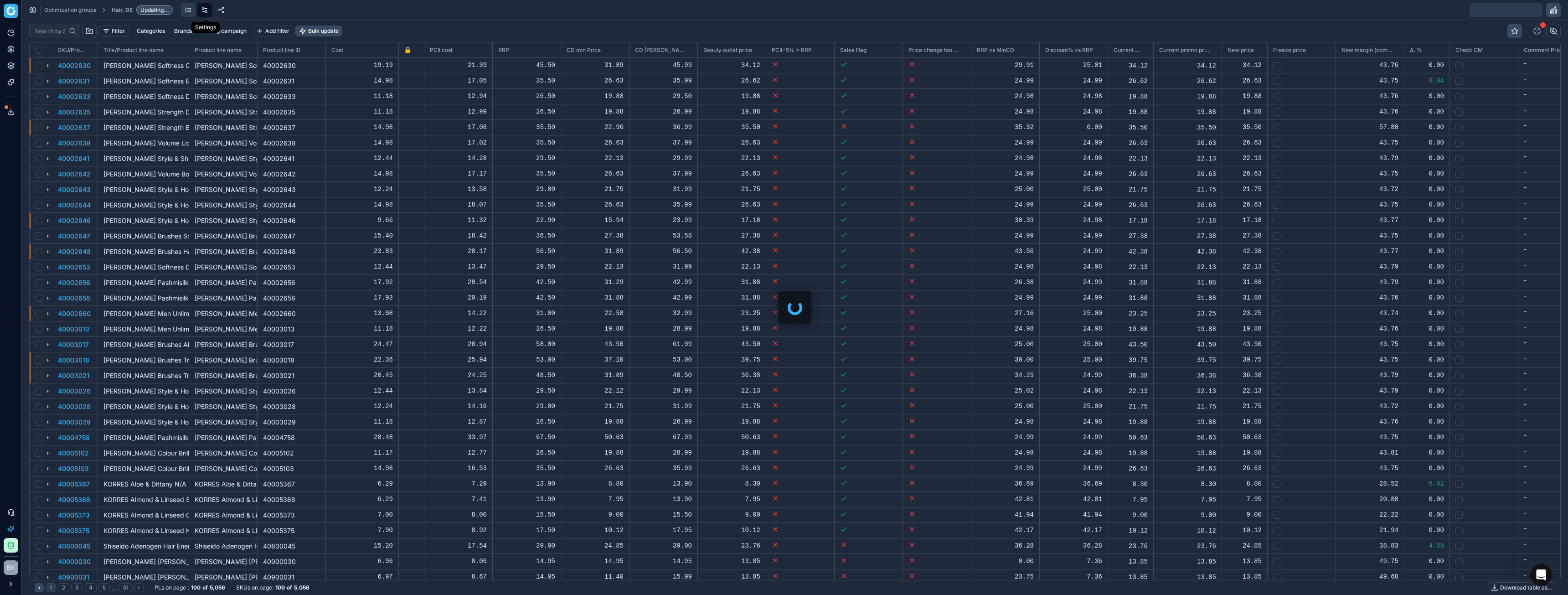 click at bounding box center (205, 10) 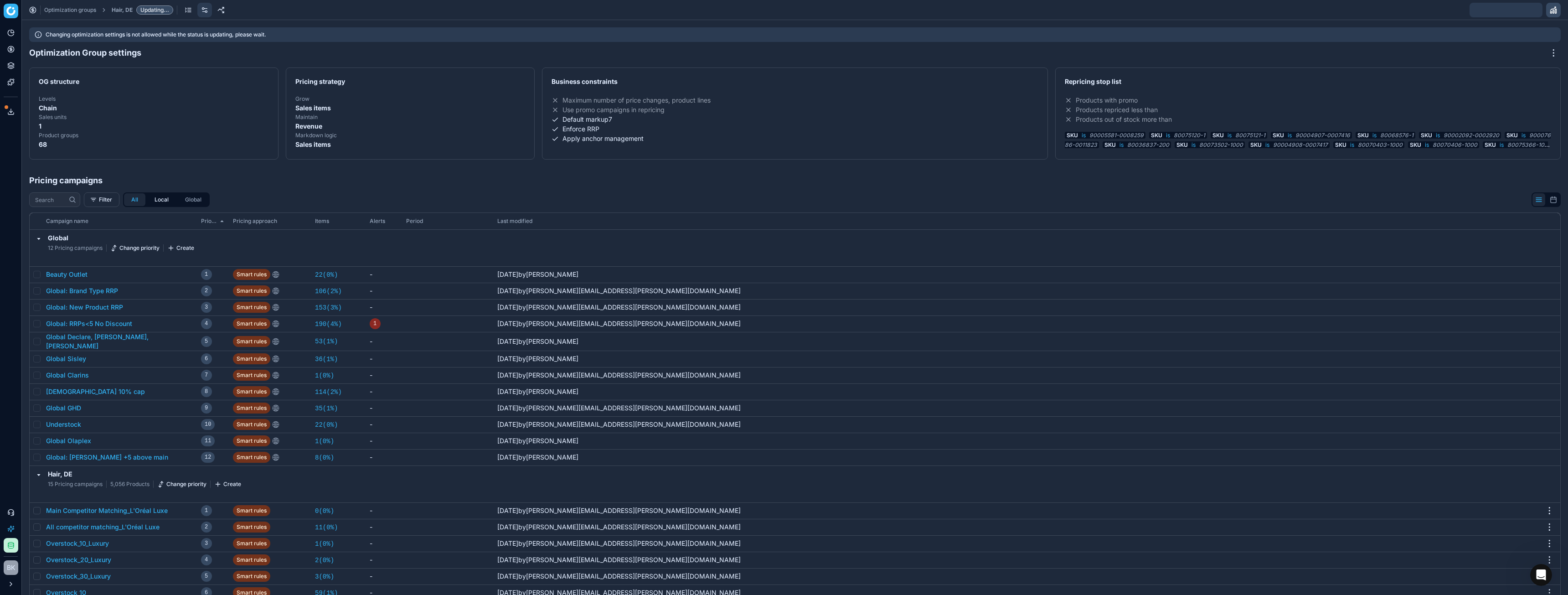 click on "Local" at bounding box center (161, 200) 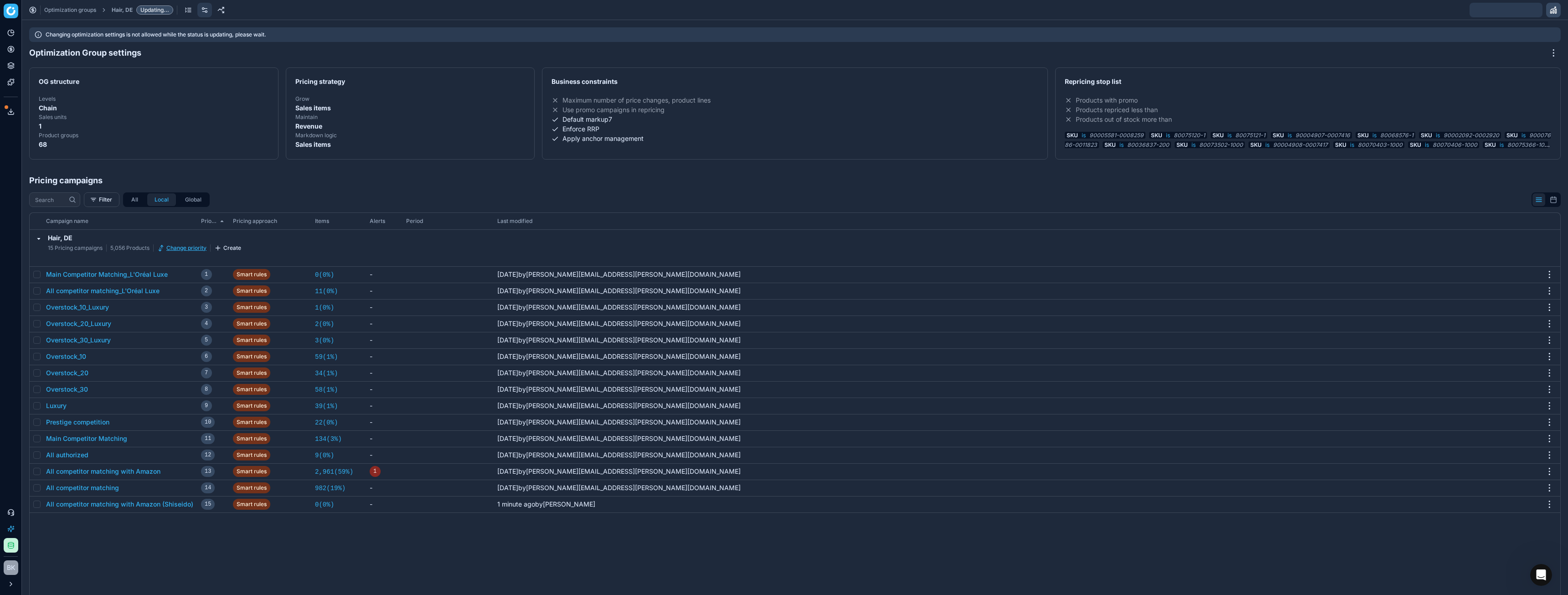 click on "Change priority" at bounding box center [182, 248] 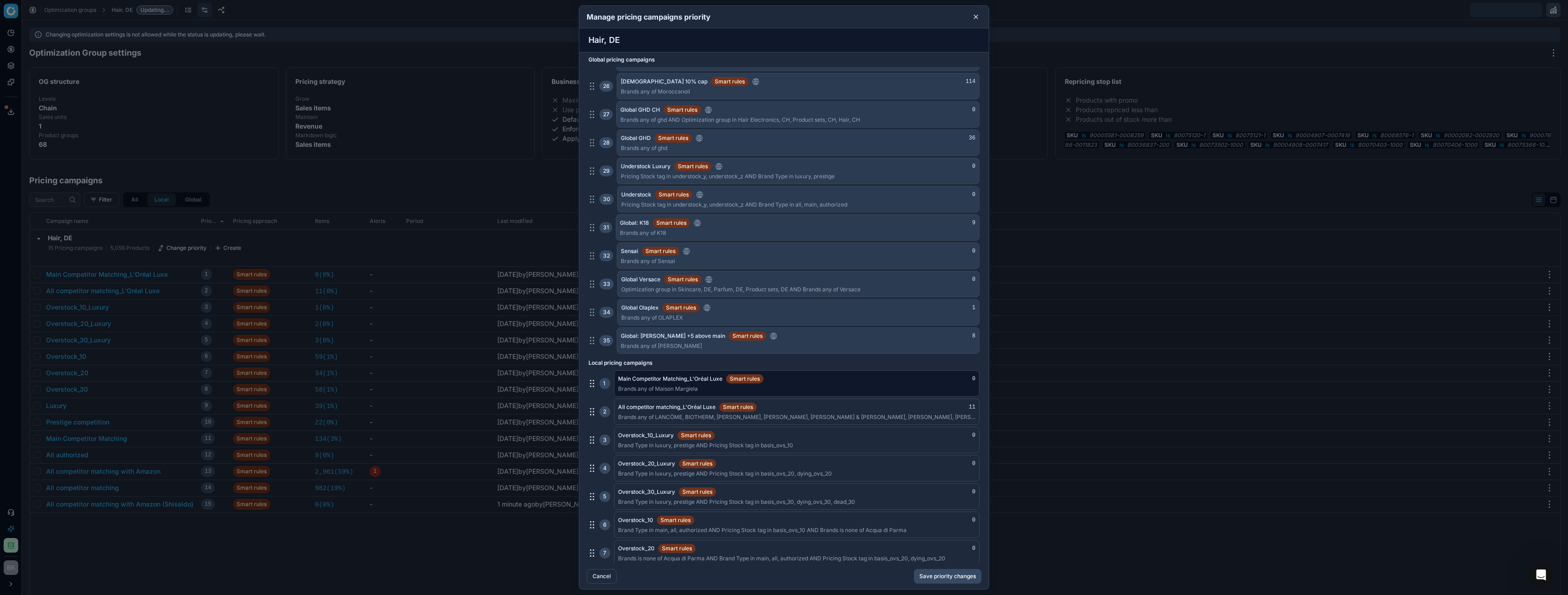 scroll, scrollTop: 903, scrollLeft: 0, axis: vertical 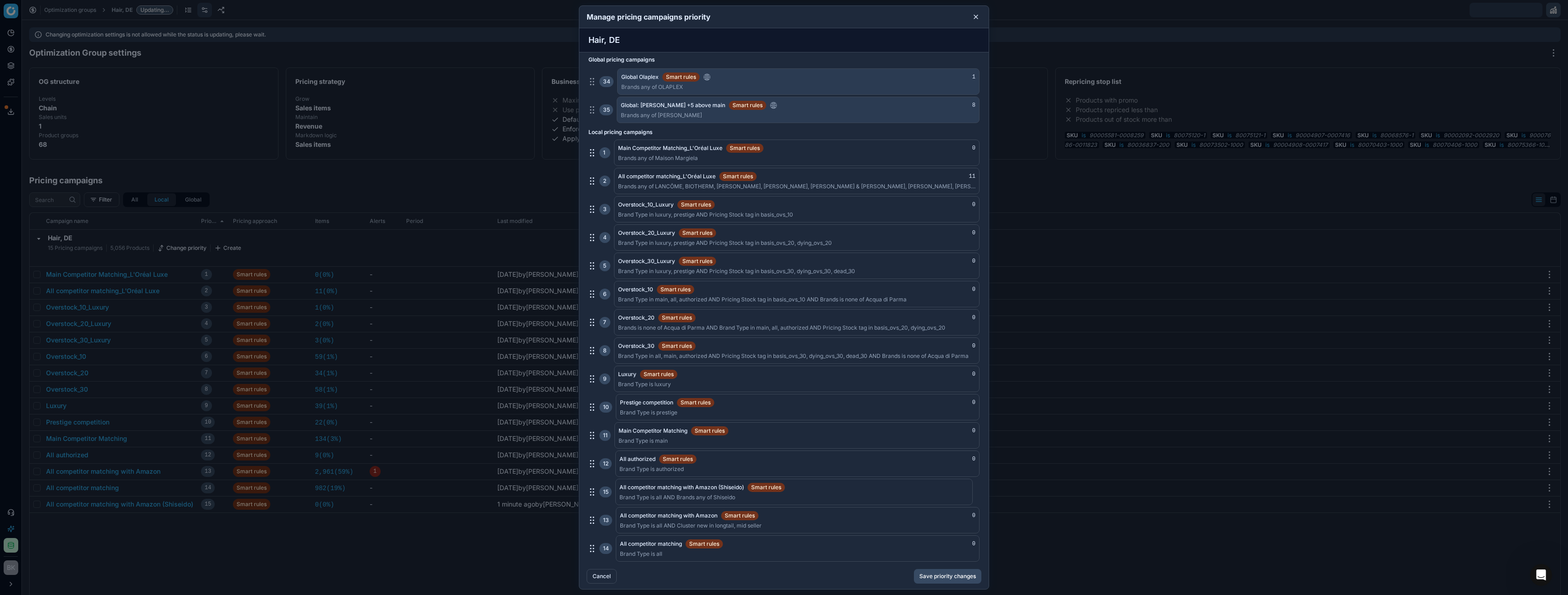 drag, startPoint x: 590, startPoint y: 551, endPoint x: 593, endPoint y: 488, distance: 63.07139 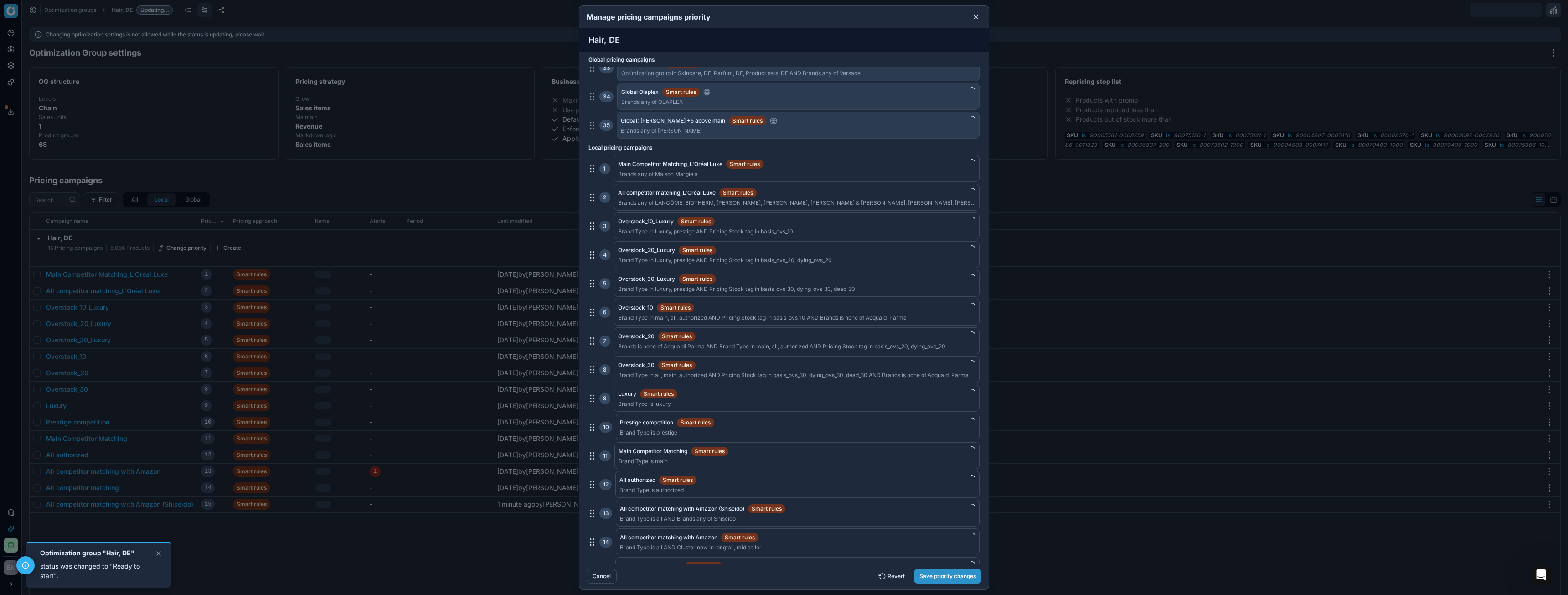 click on "Save priority changes" at bounding box center [948, 576] 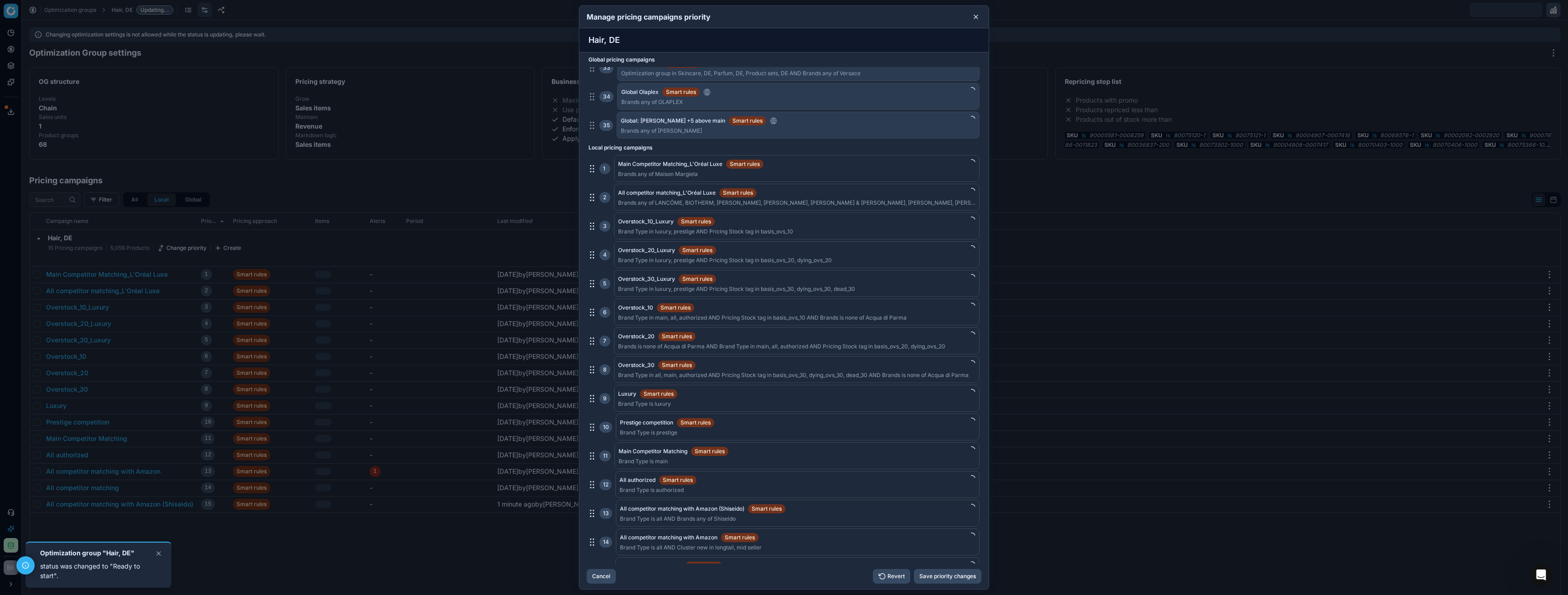 scroll, scrollTop: 0, scrollLeft: 0, axis: both 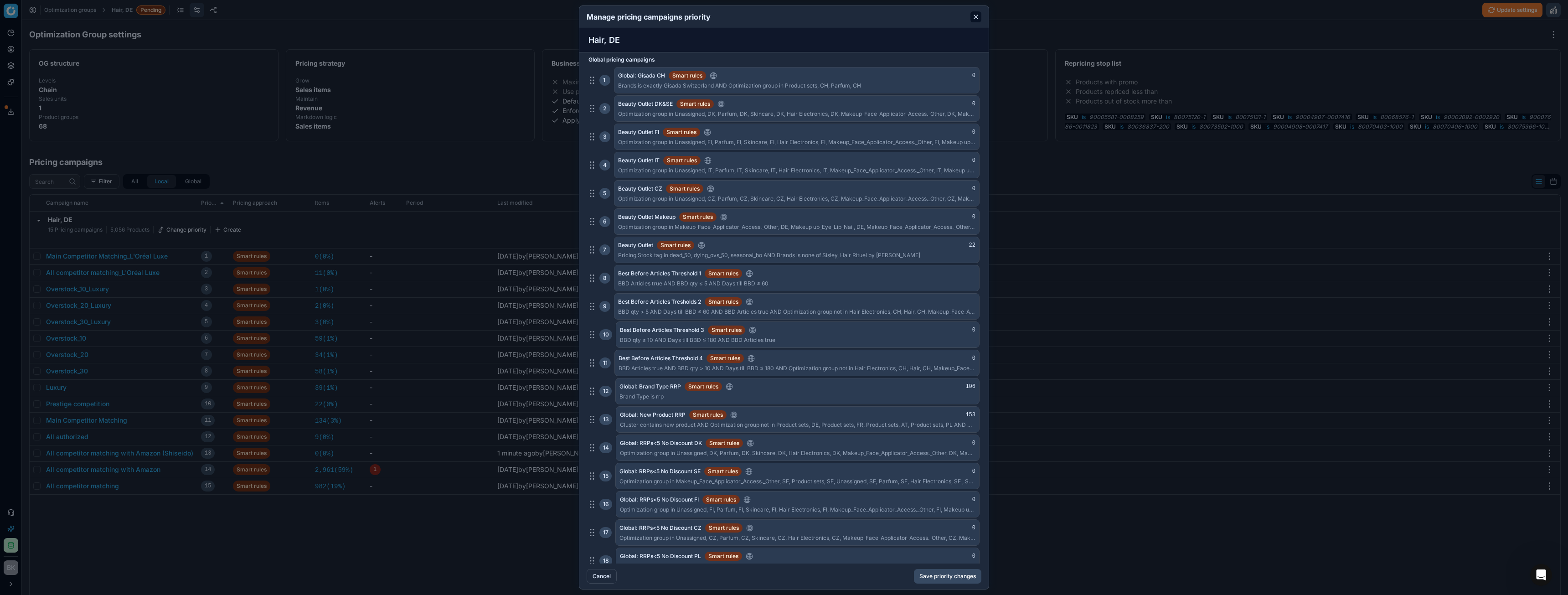 click 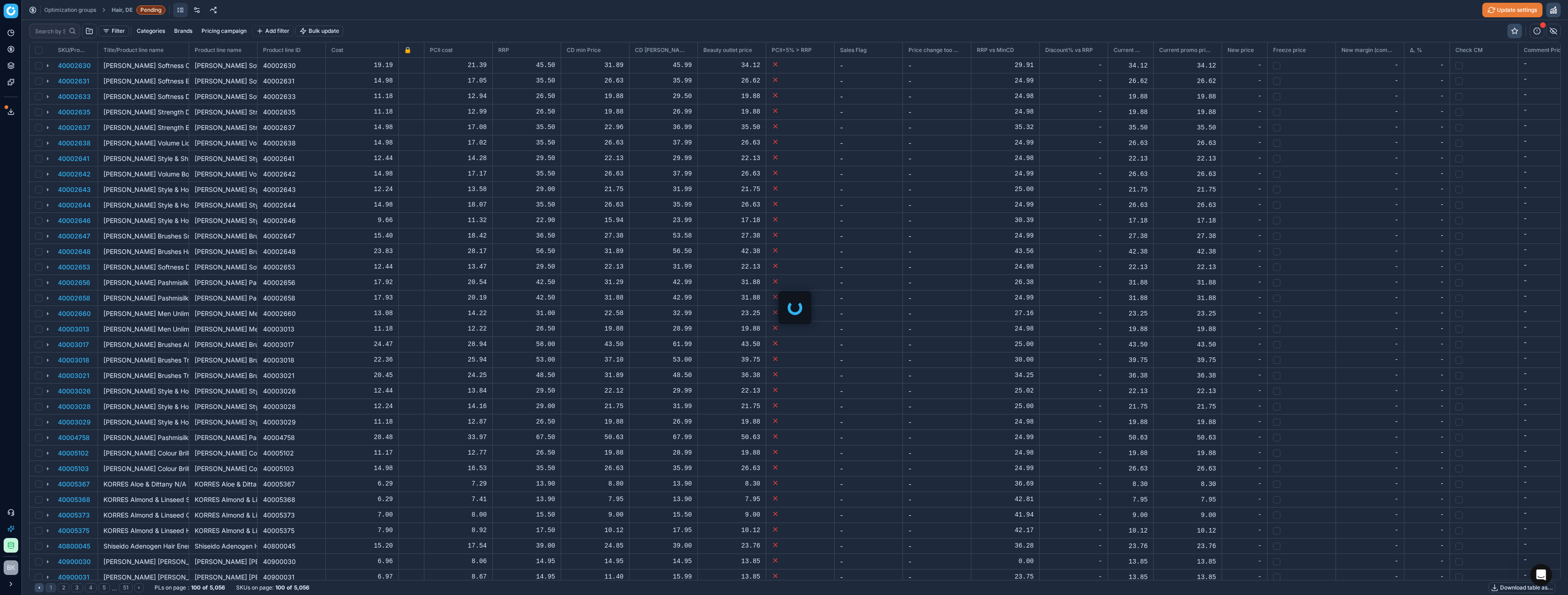 scroll, scrollTop: 1, scrollLeft: 1, axis: both 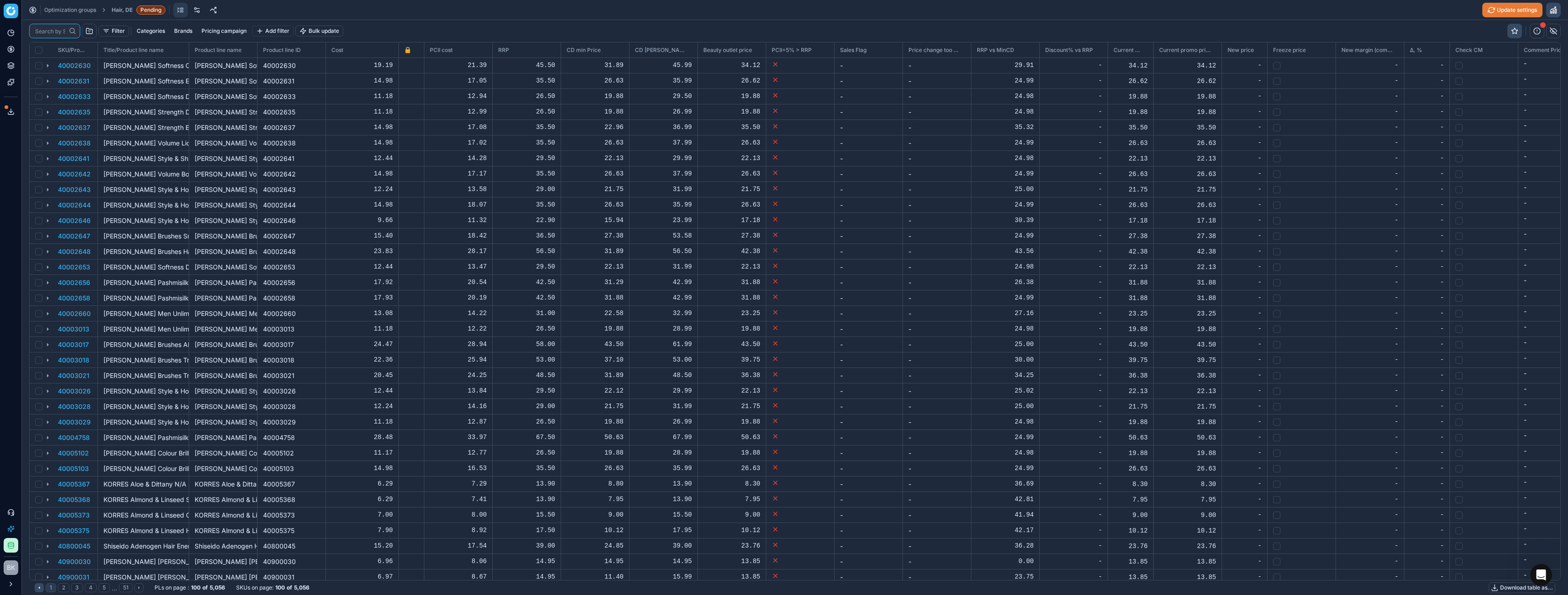 click at bounding box center (50, 31) 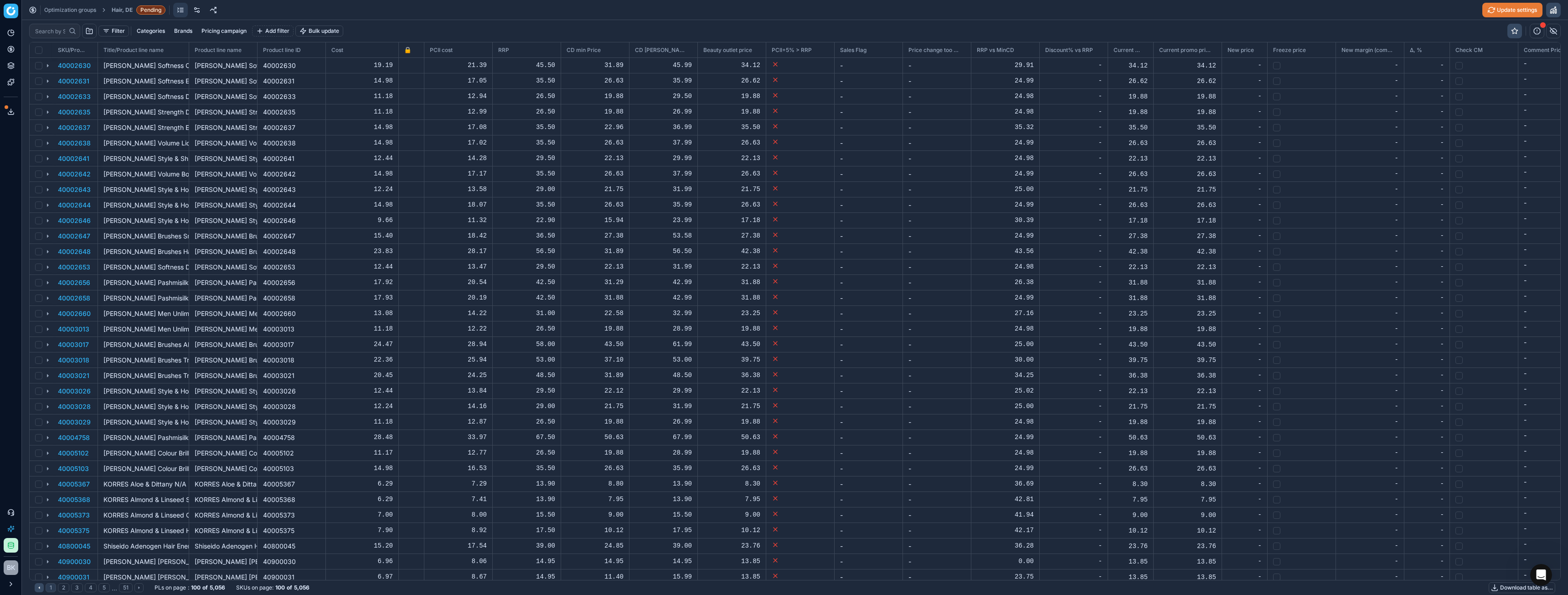 click on "Hair, DE" at bounding box center (122, 10) 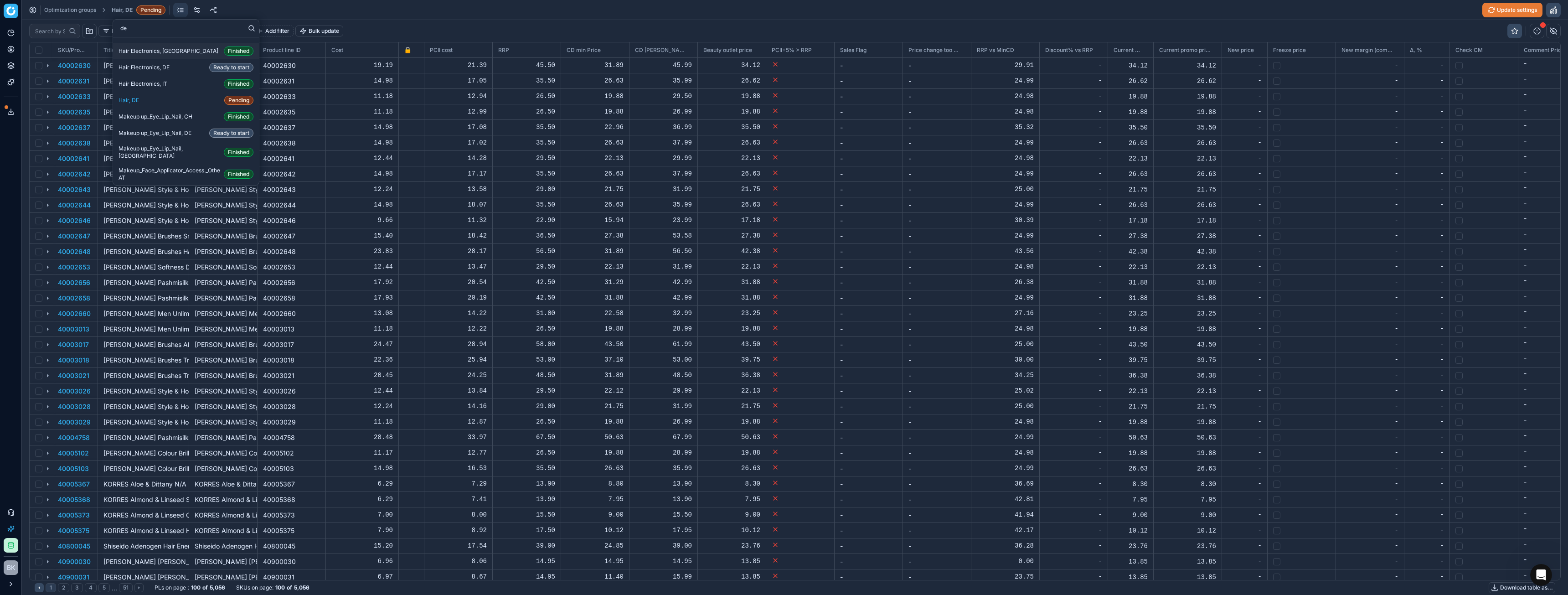 type on "d" 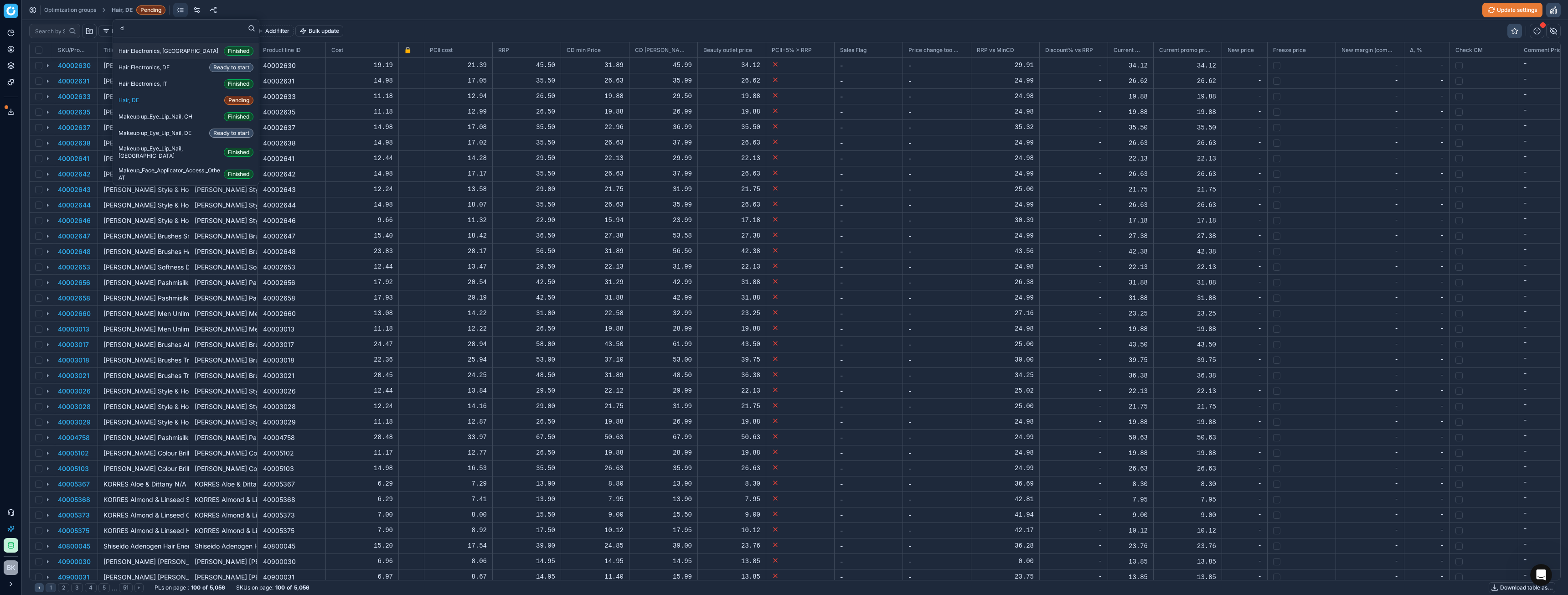 type 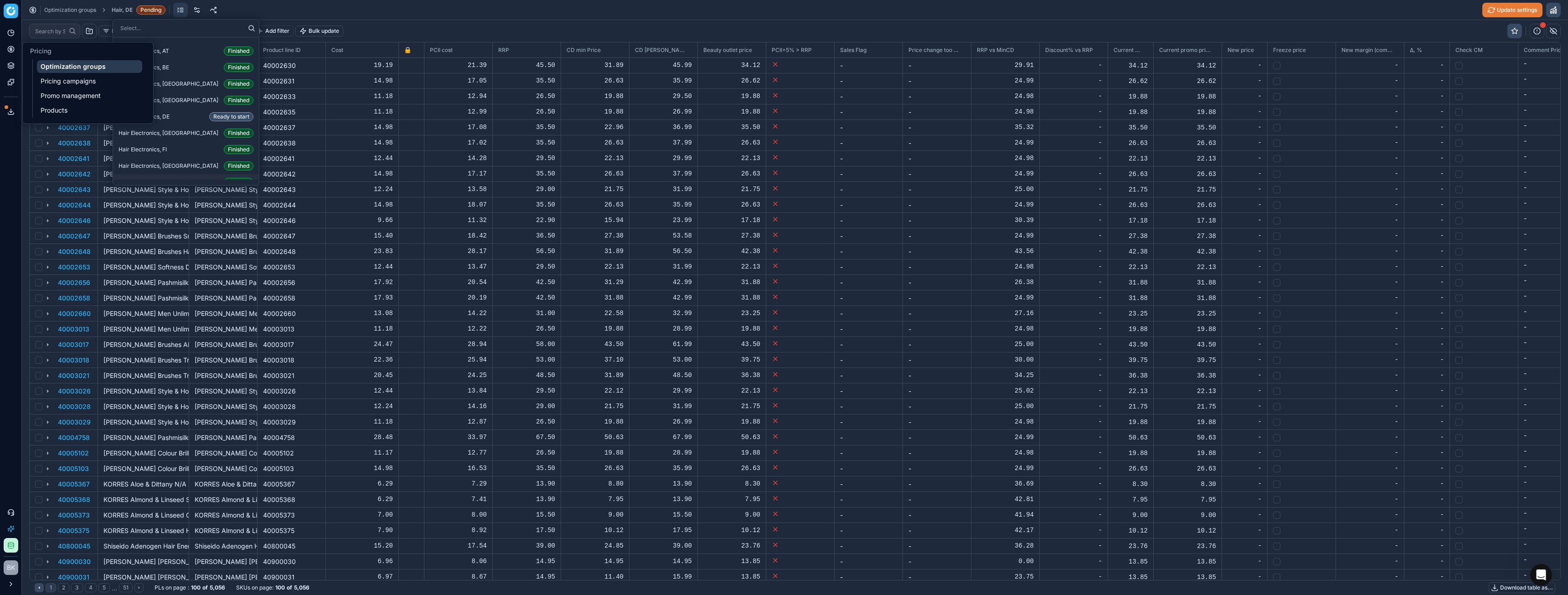 click on "Optimization groups" at bounding box center [89, 67] 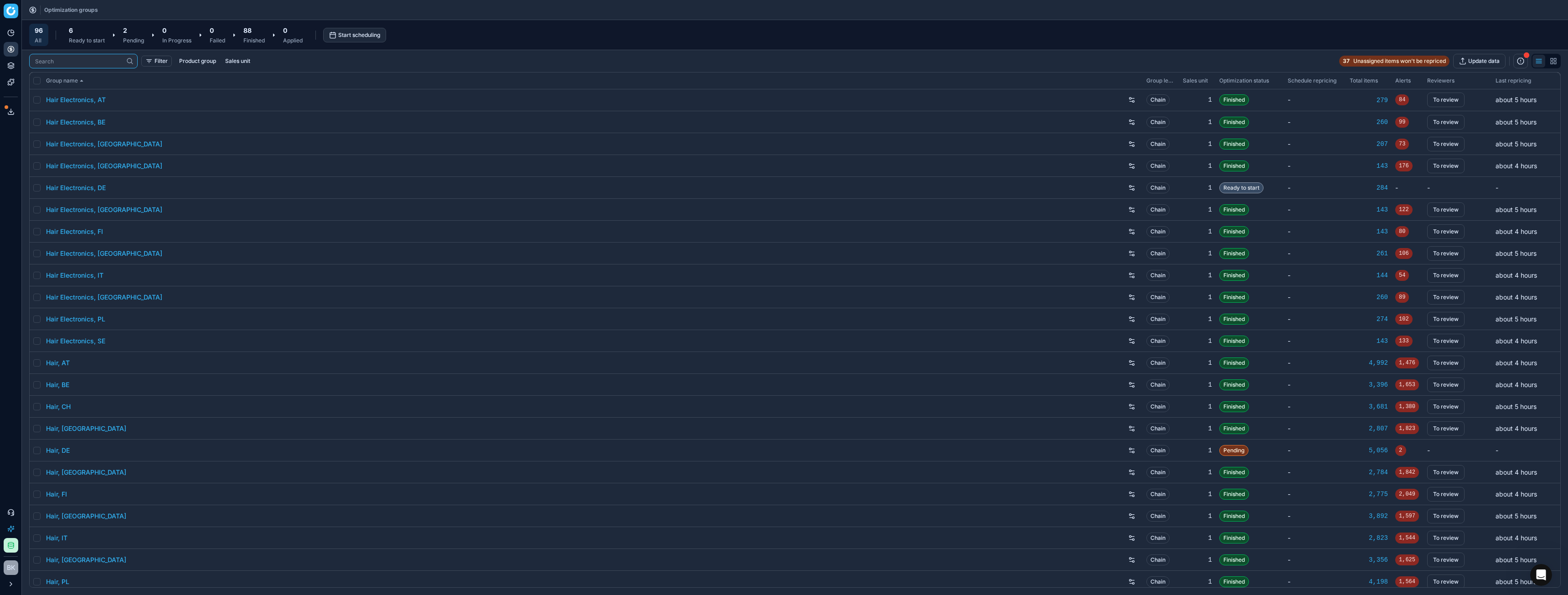 click at bounding box center (79, 61) 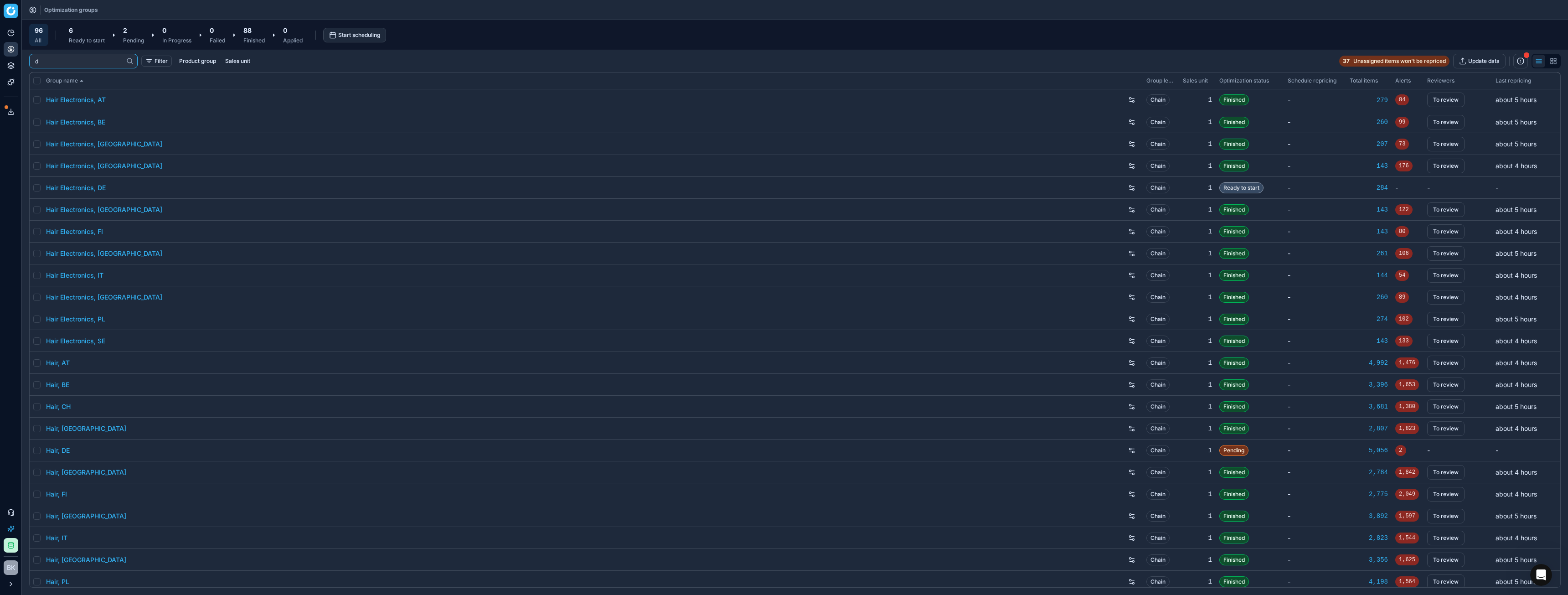 type on "de" 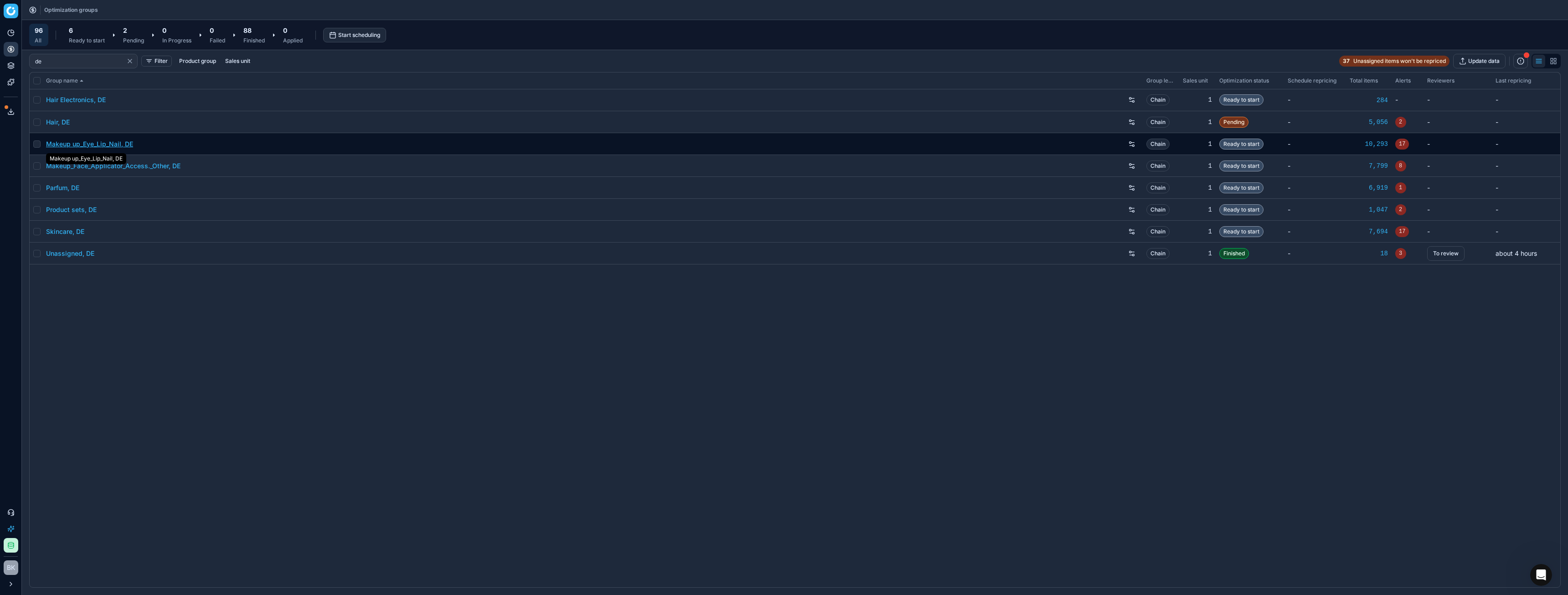 click on "Makeup up_Eye_Lip_Nail, DE" at bounding box center [89, 144] 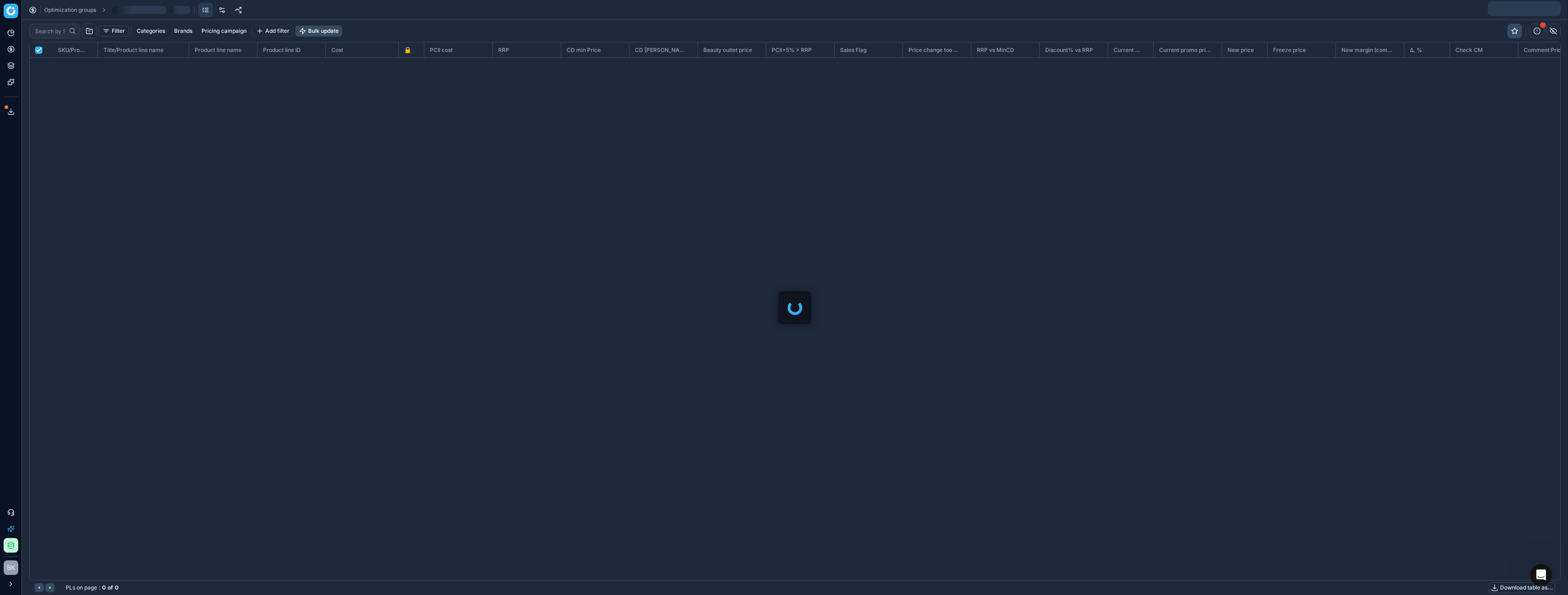 scroll, scrollTop: 1, scrollLeft: 1, axis: both 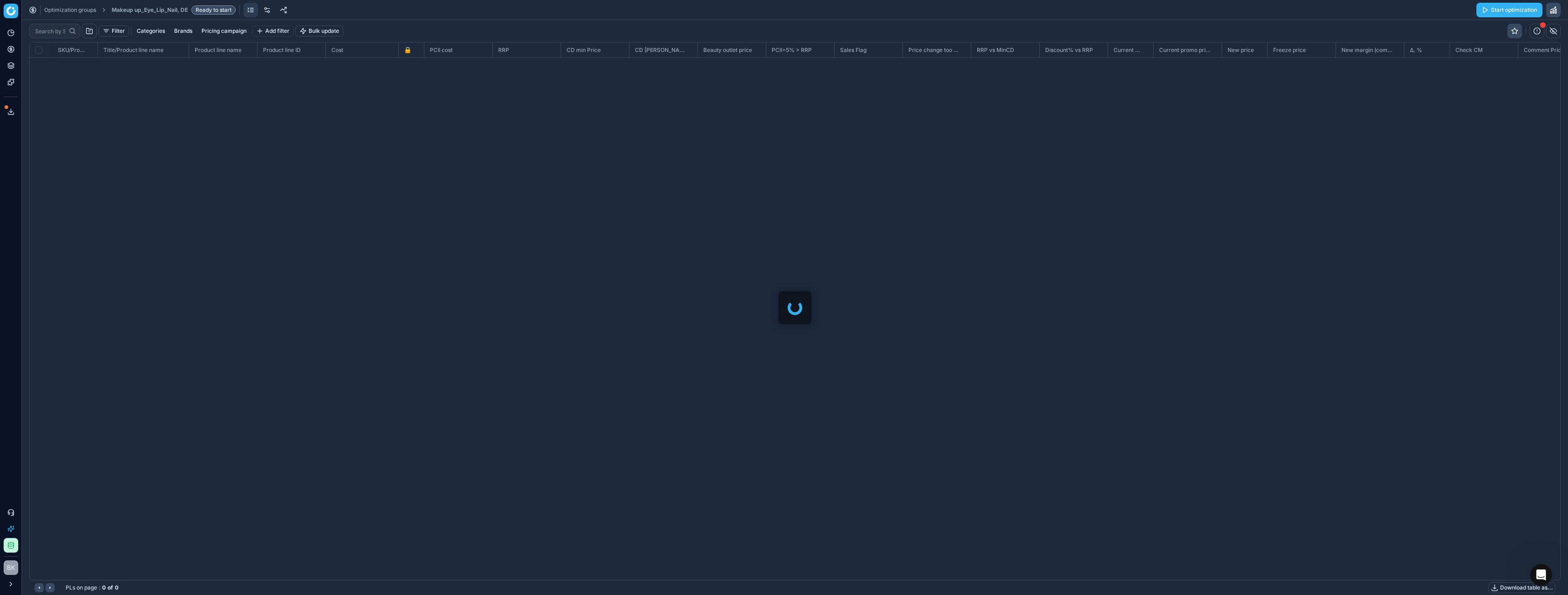 checkbox on "false" 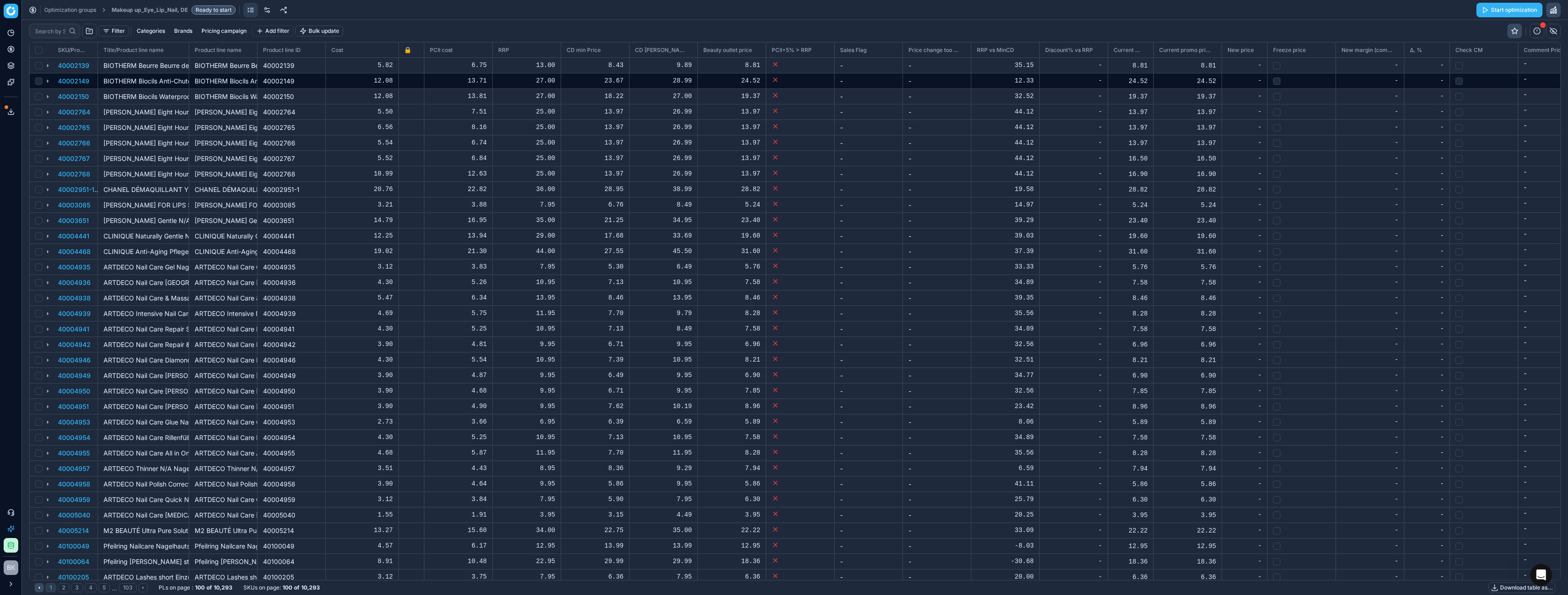 scroll, scrollTop: 524, scrollLeft: 1517, axis: both 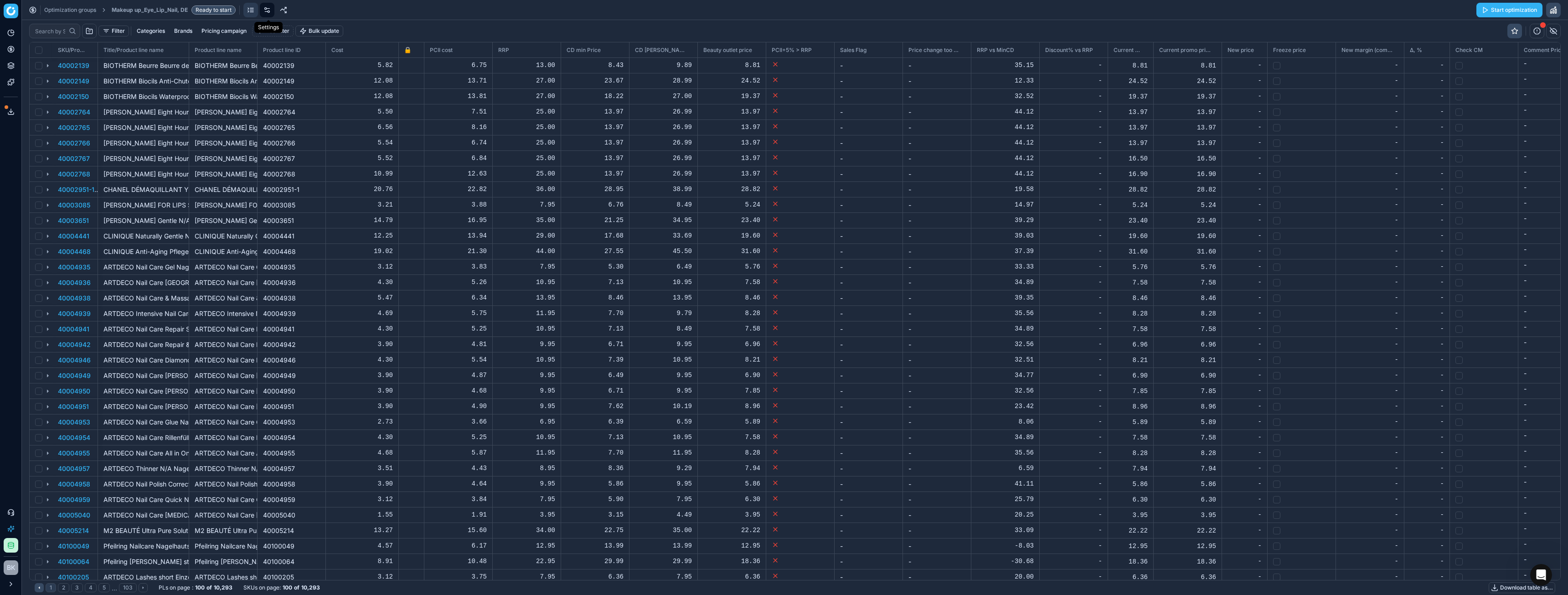 click 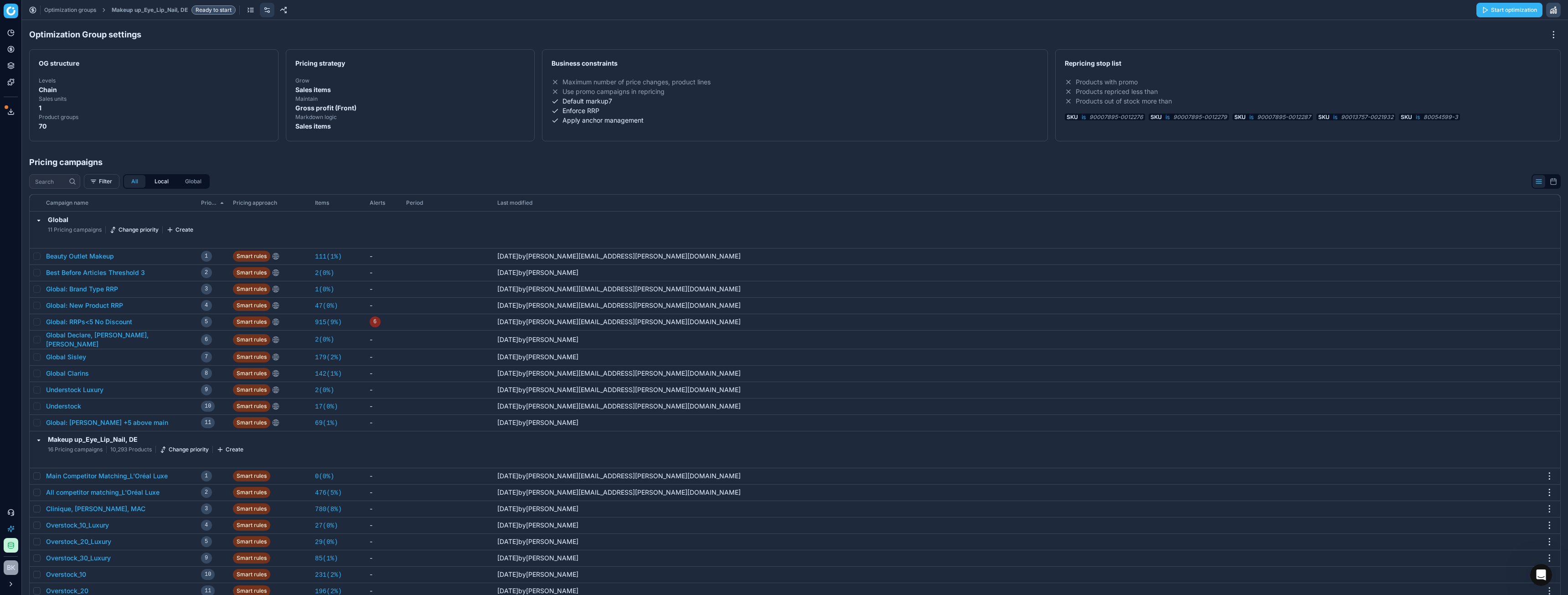 click on "Local" at bounding box center (161, 181) 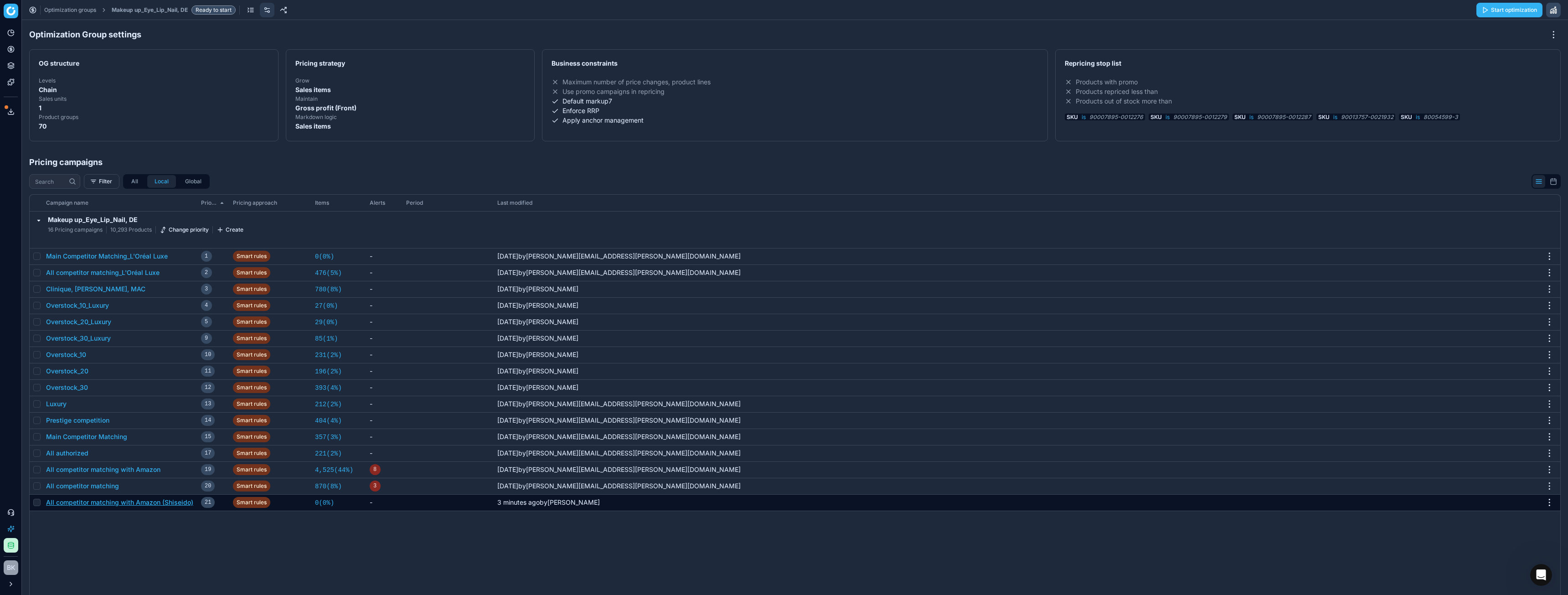 click on "All competitor matching with Amazon (Shiseido)" at bounding box center [119, 502] 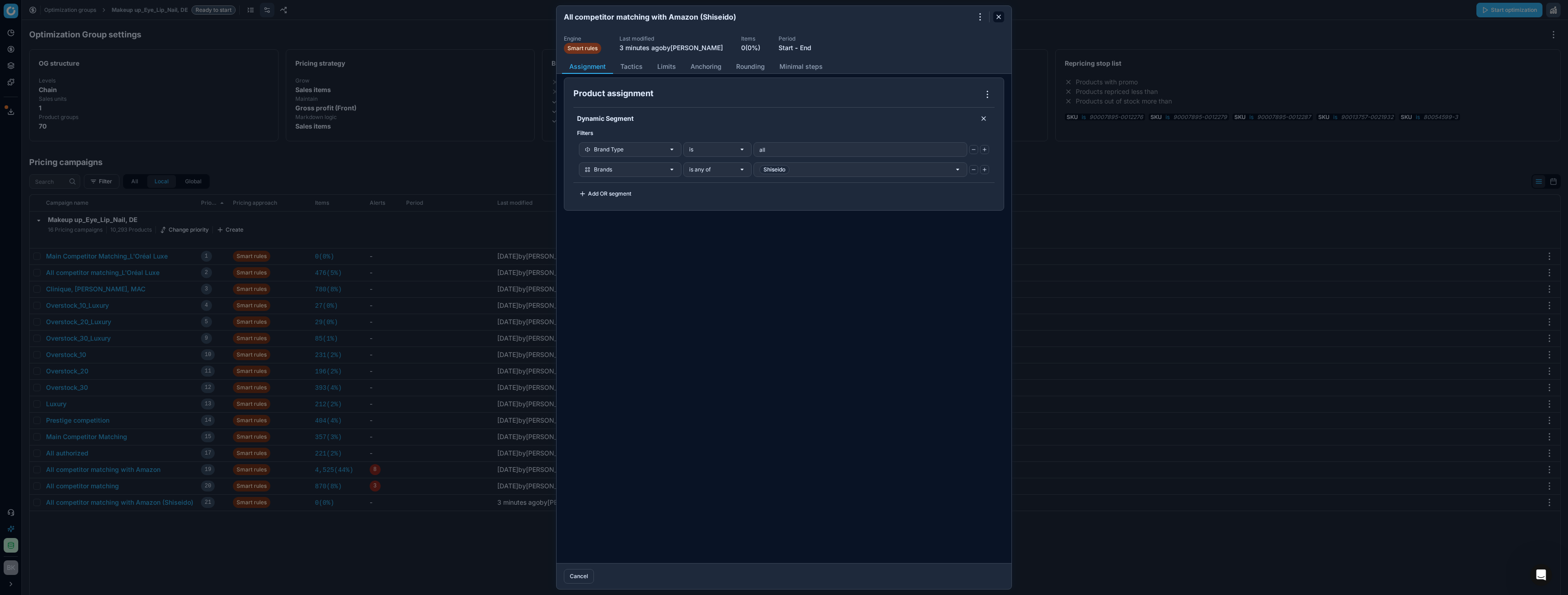 click 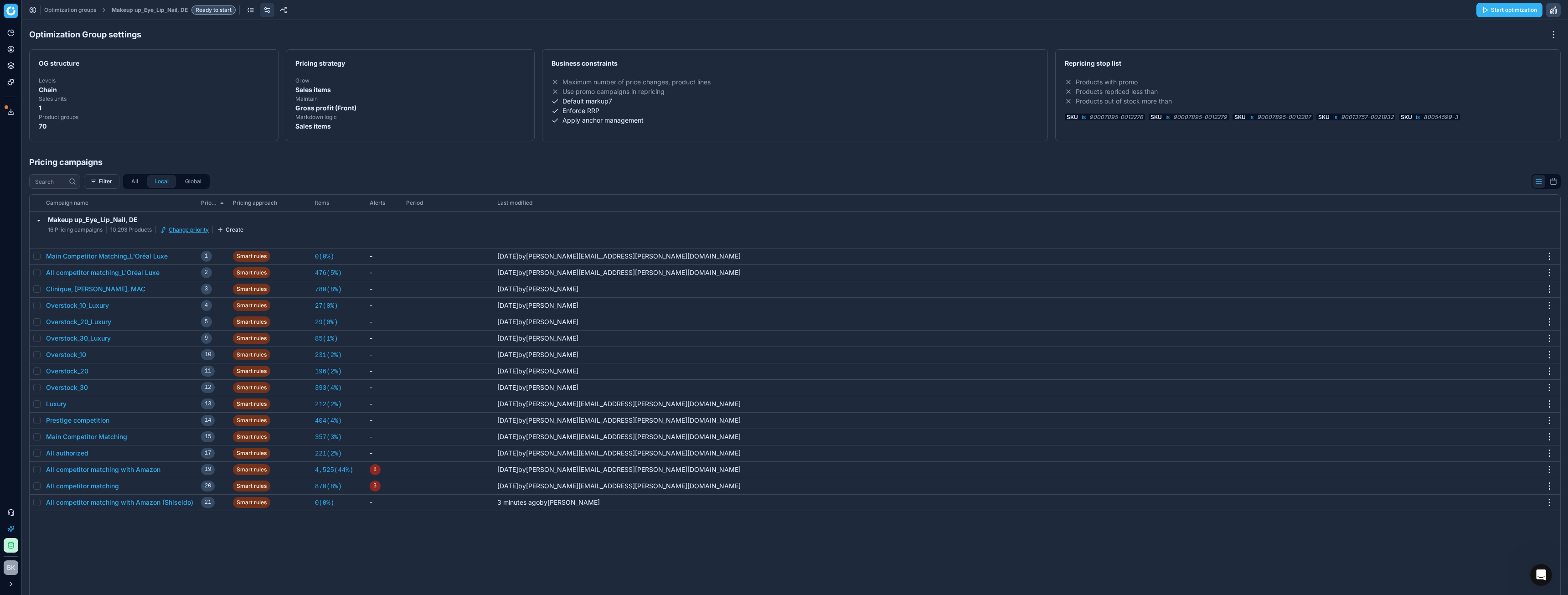 click on "Change priority" at bounding box center [184, 230] 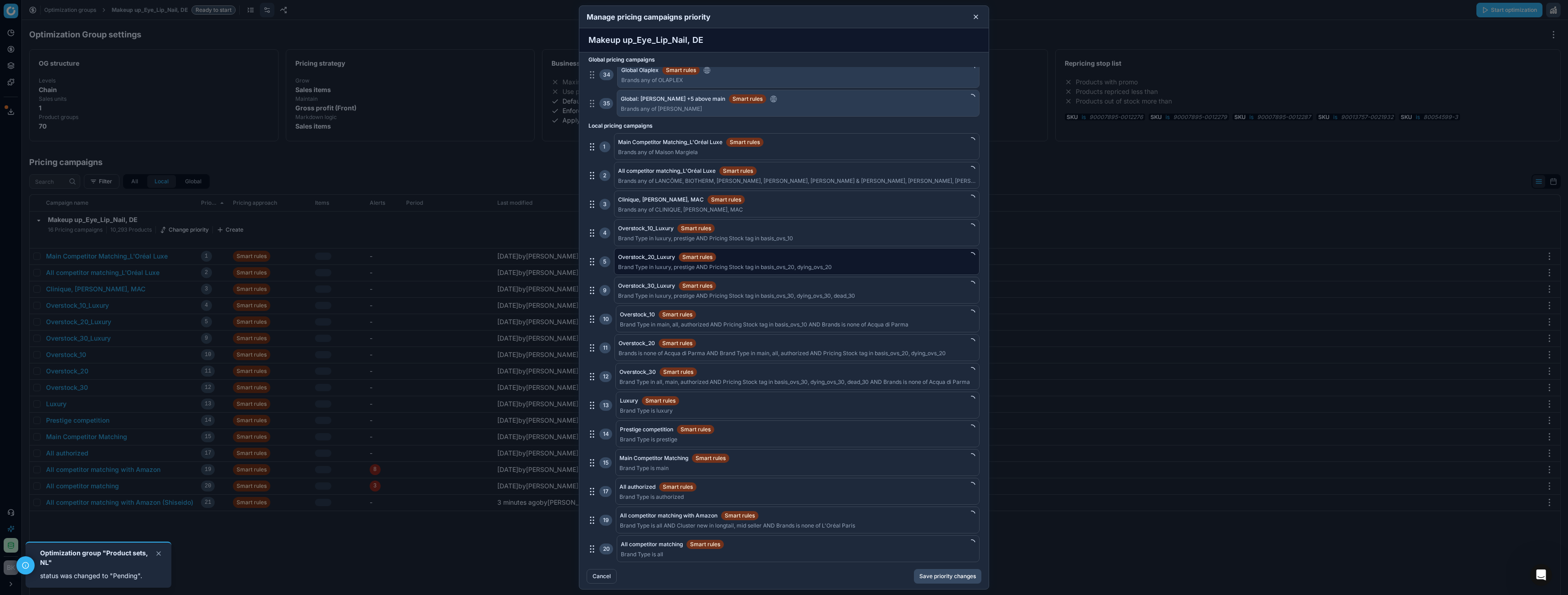 scroll, scrollTop: 931, scrollLeft: 0, axis: vertical 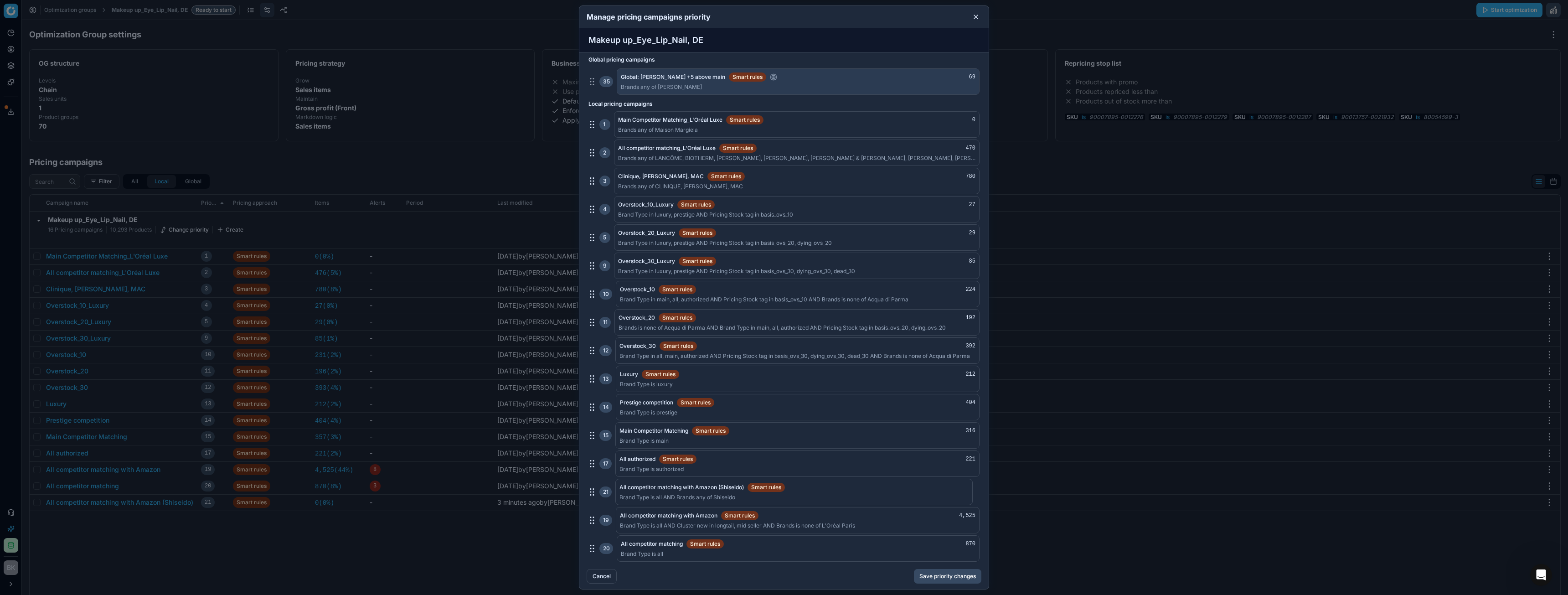 drag, startPoint x: 591, startPoint y: 550, endPoint x: 603, endPoint y: 488, distance: 63.15061 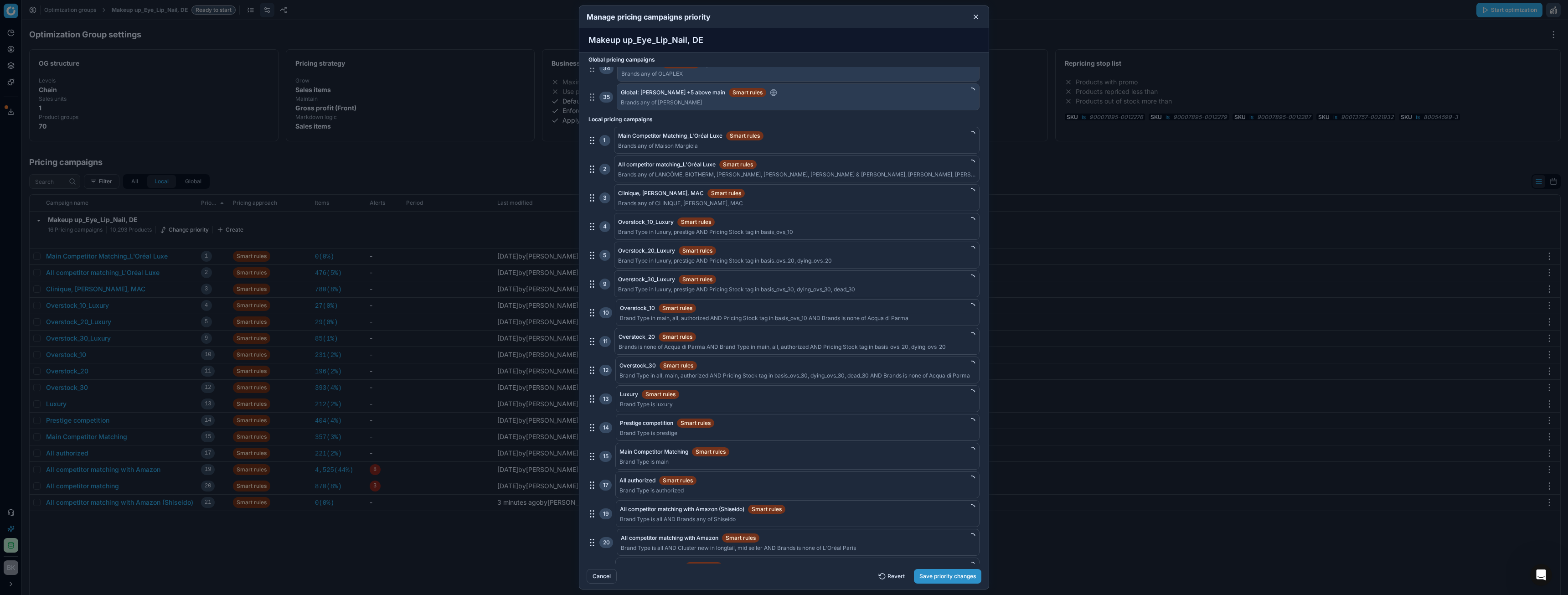 click on "Save priority changes" at bounding box center [948, 576] 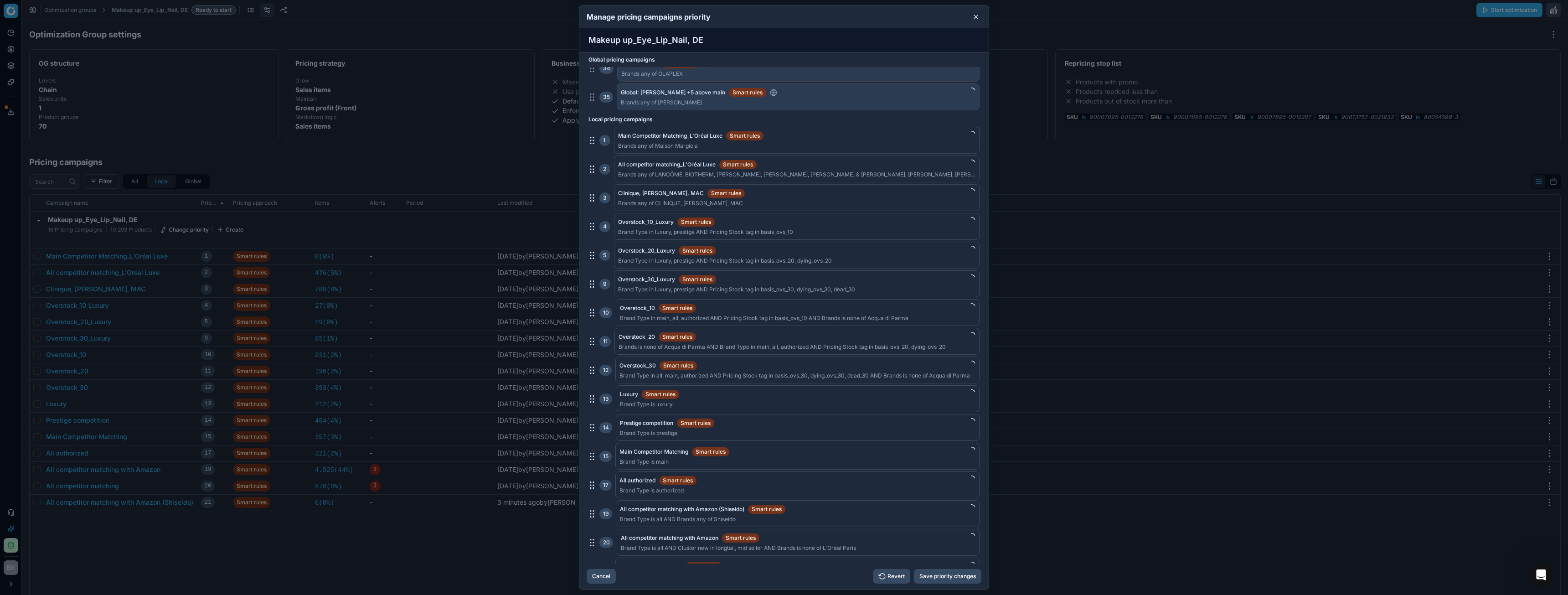 scroll, scrollTop: 0, scrollLeft: 0, axis: both 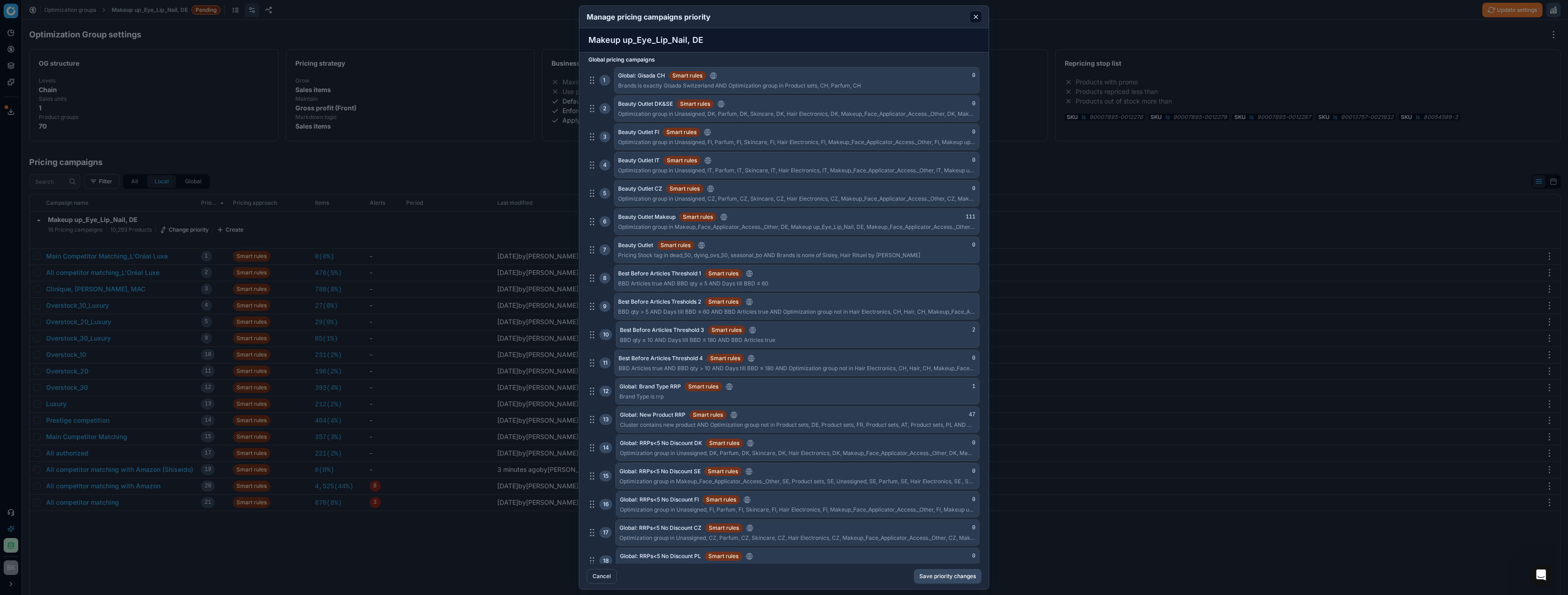 click 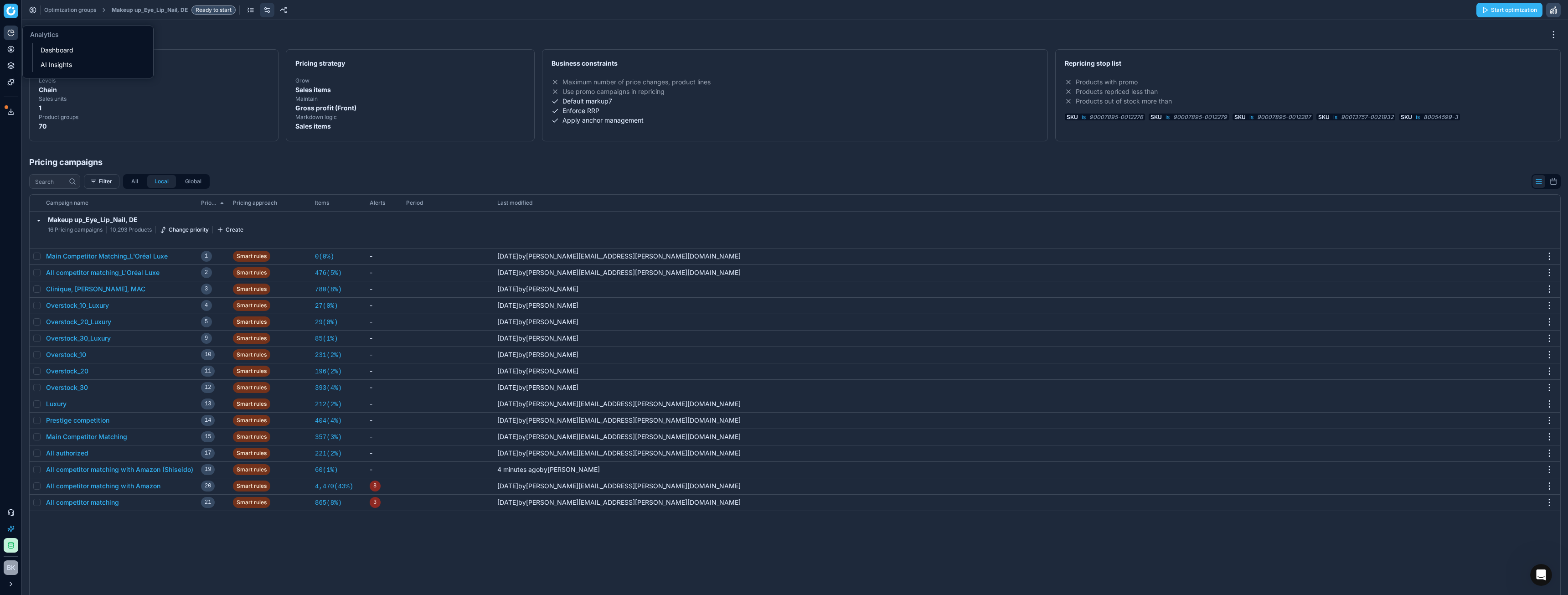 click 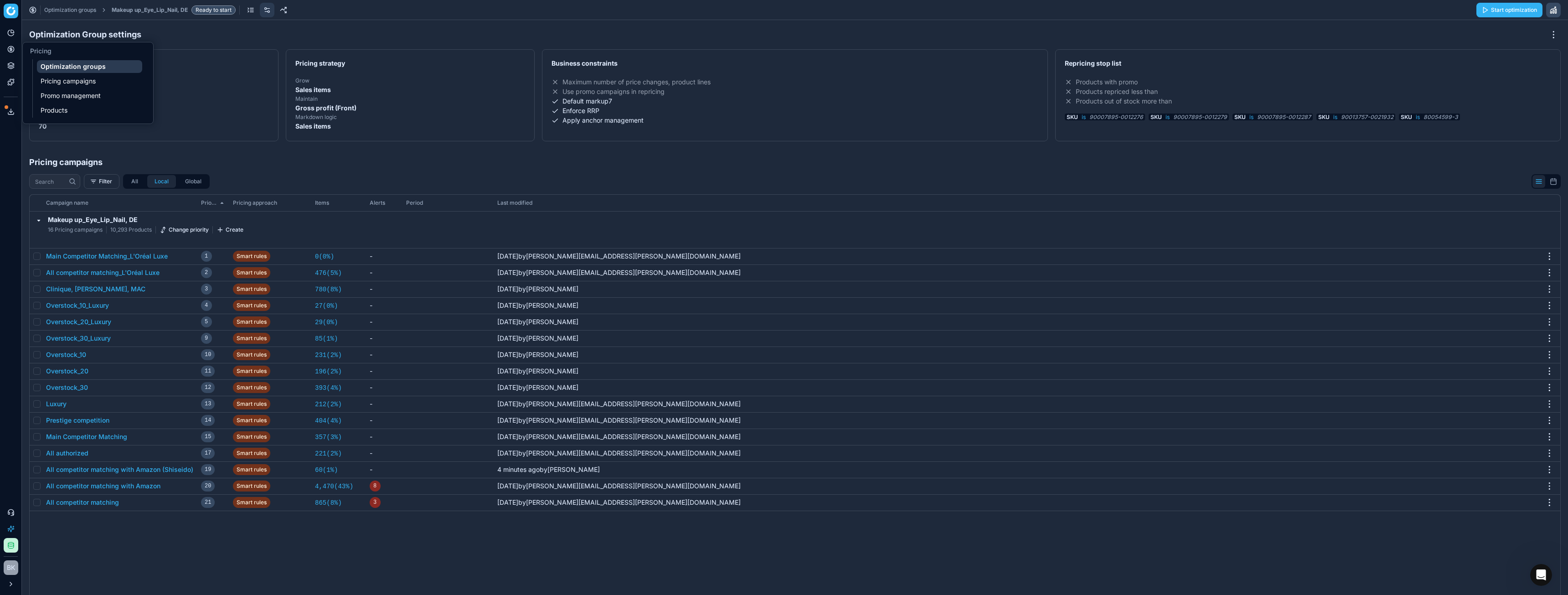 click on "Optimization groups" at bounding box center (89, 67) 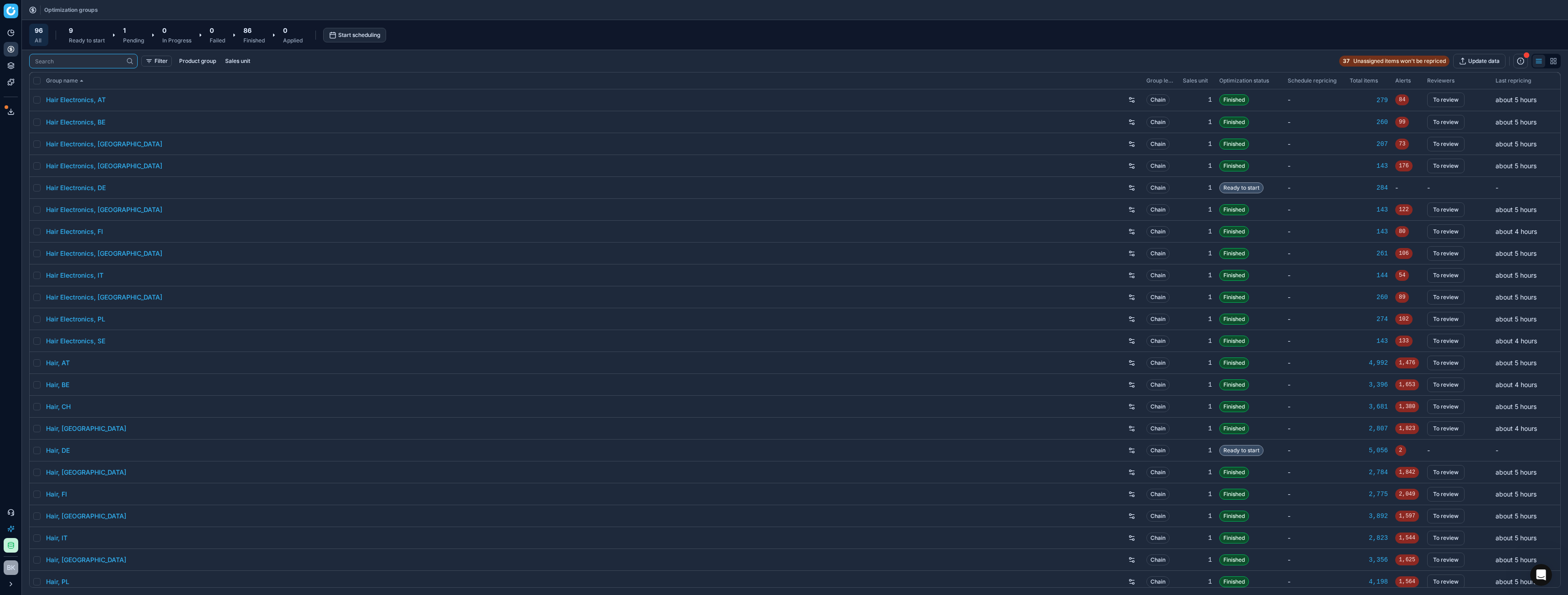 click at bounding box center [79, 61] 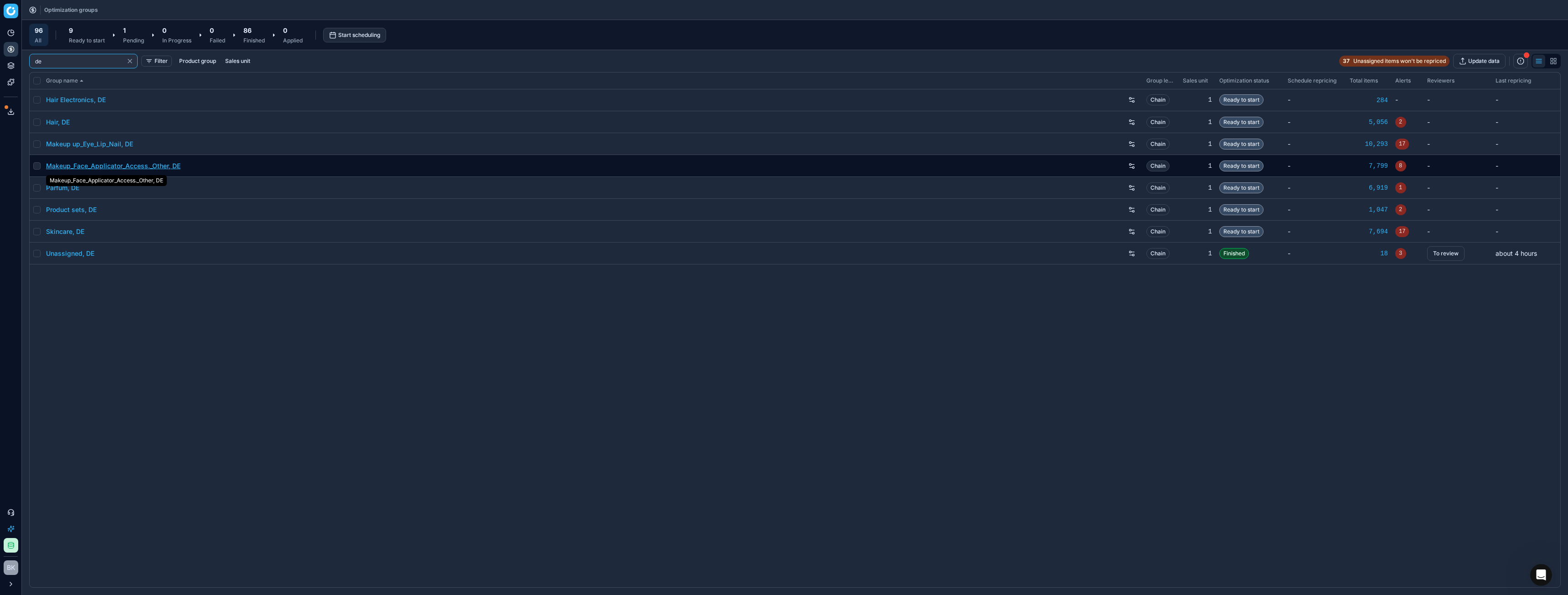 type on "de" 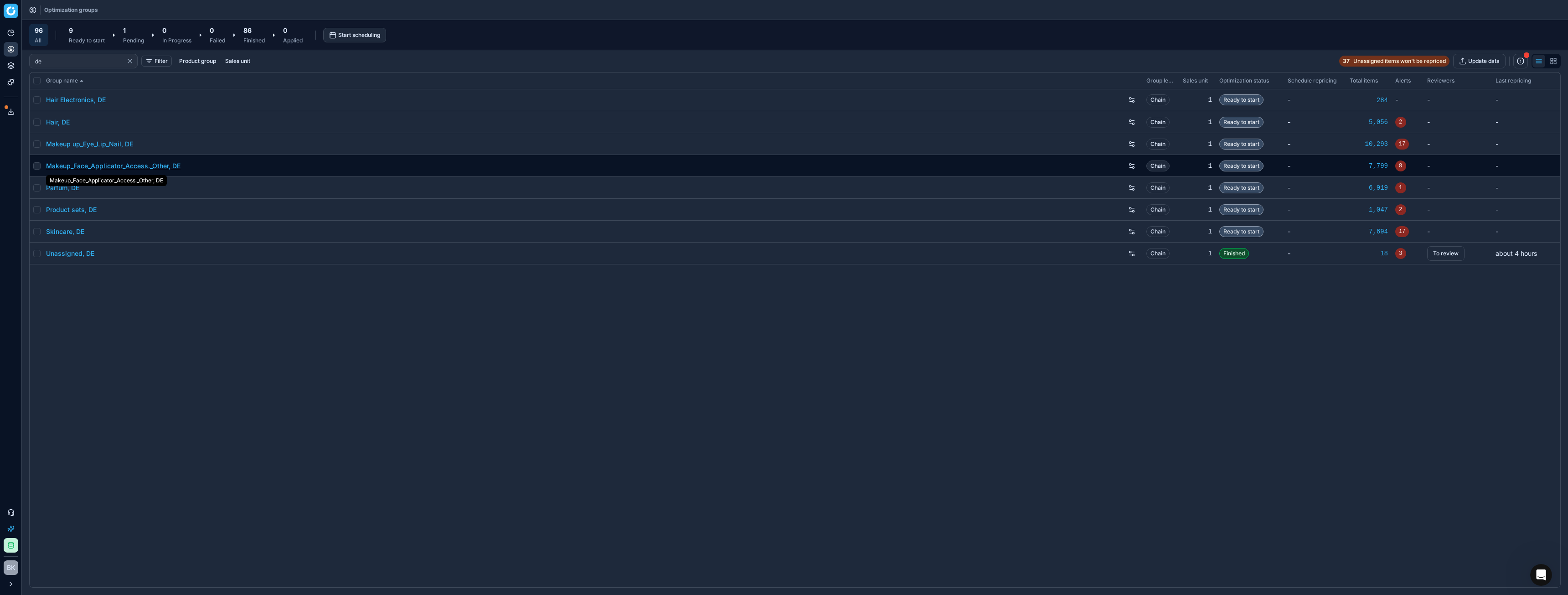 click on "Makeup_Face_Applicator_Access._Other, DE" at bounding box center (113, 166) 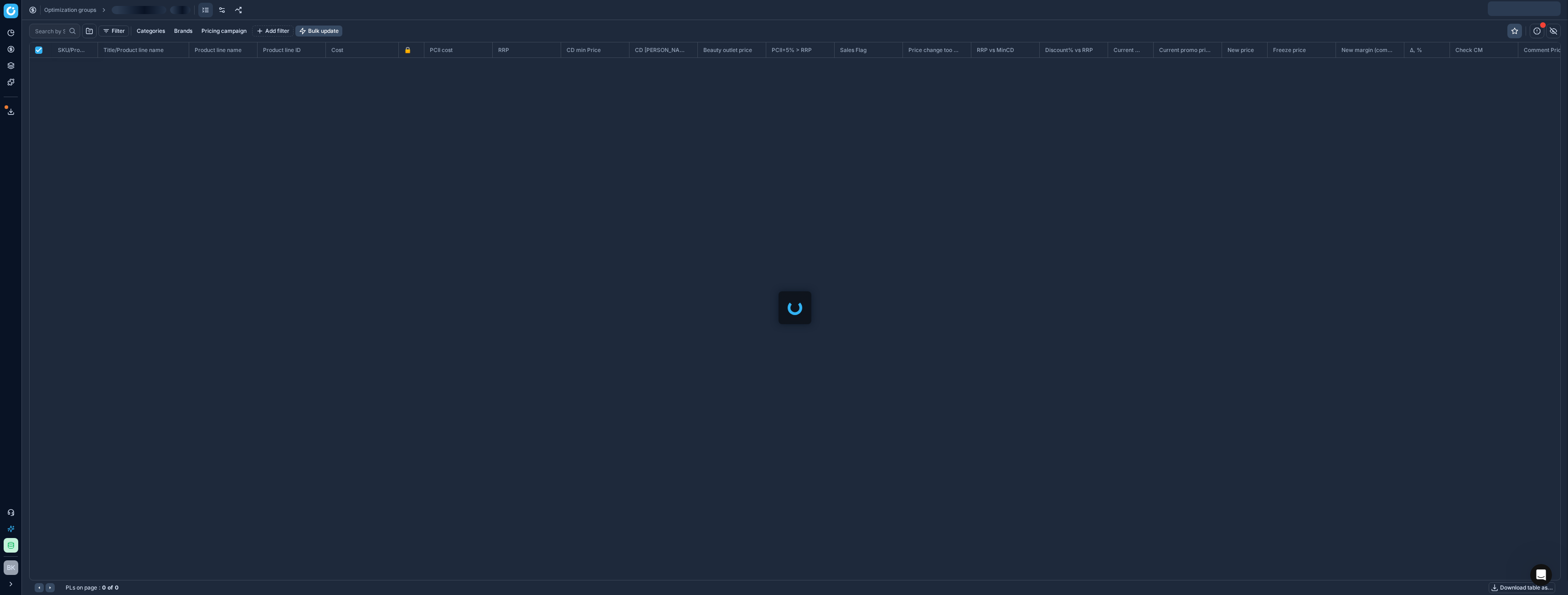 scroll, scrollTop: 1, scrollLeft: 1, axis: both 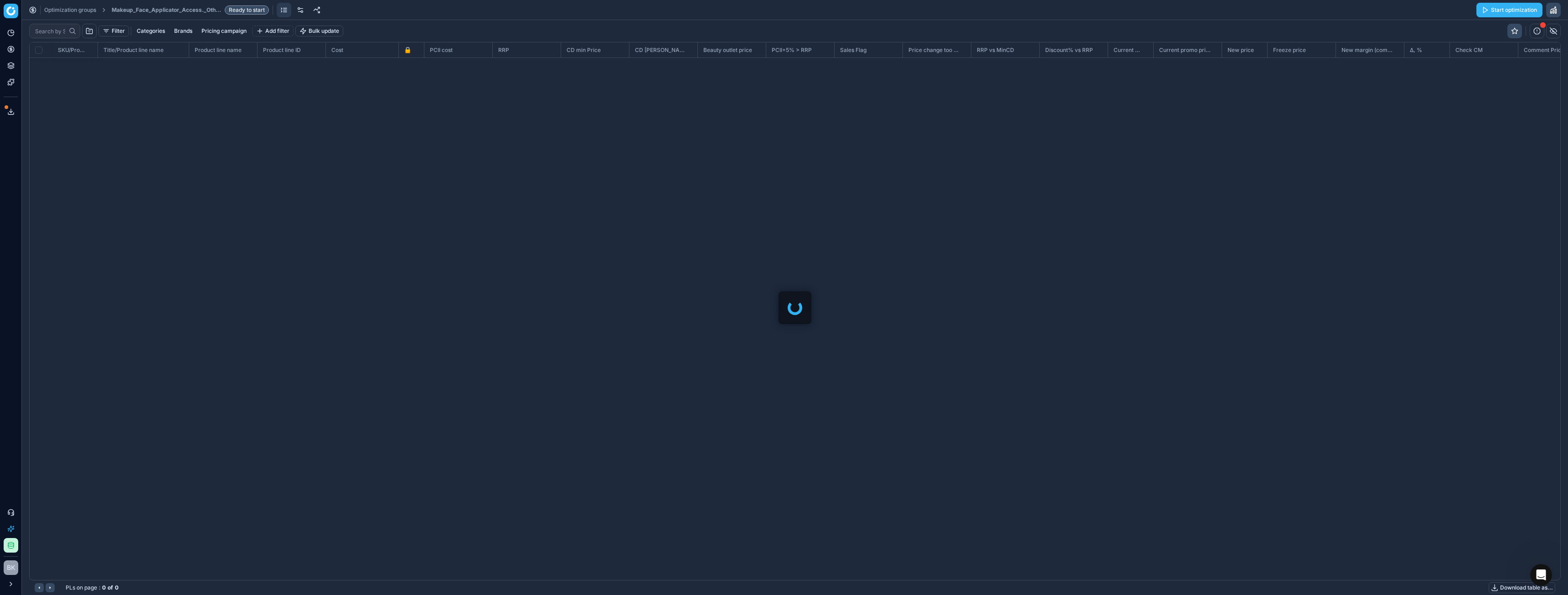 checkbox on "false" 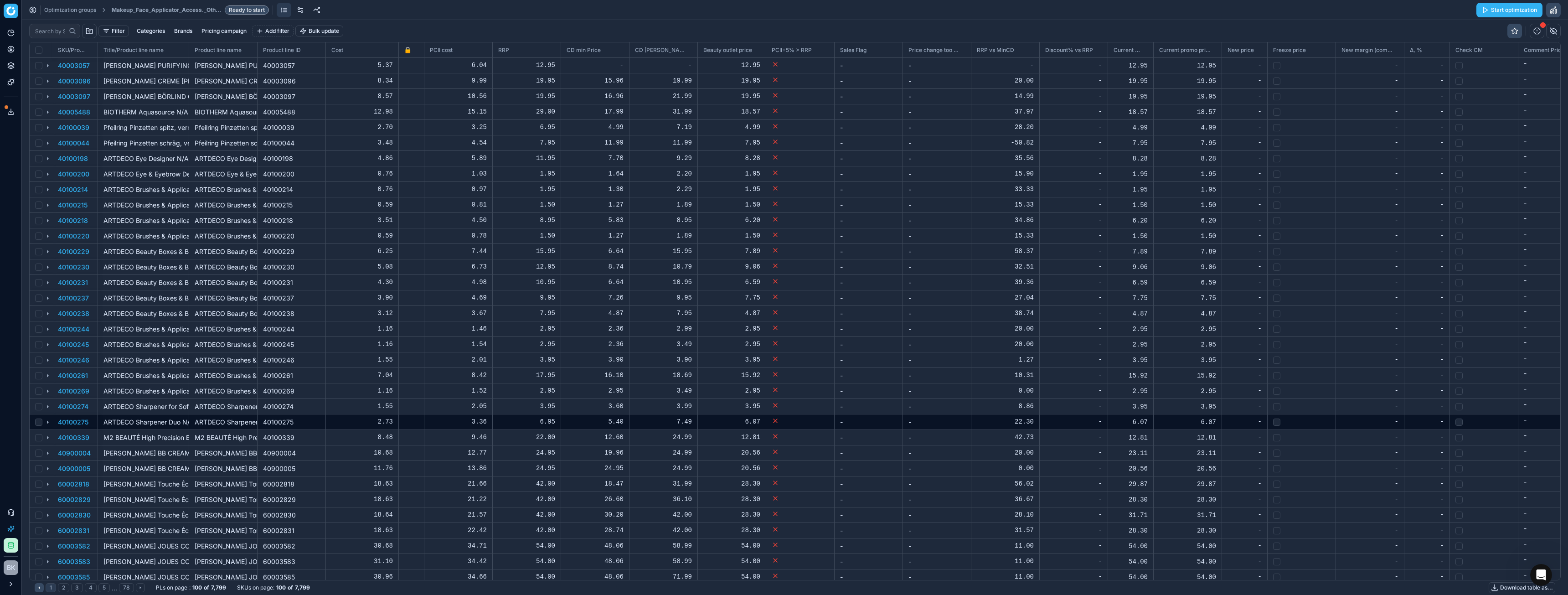 scroll, scrollTop: 524, scrollLeft: 1517, axis: both 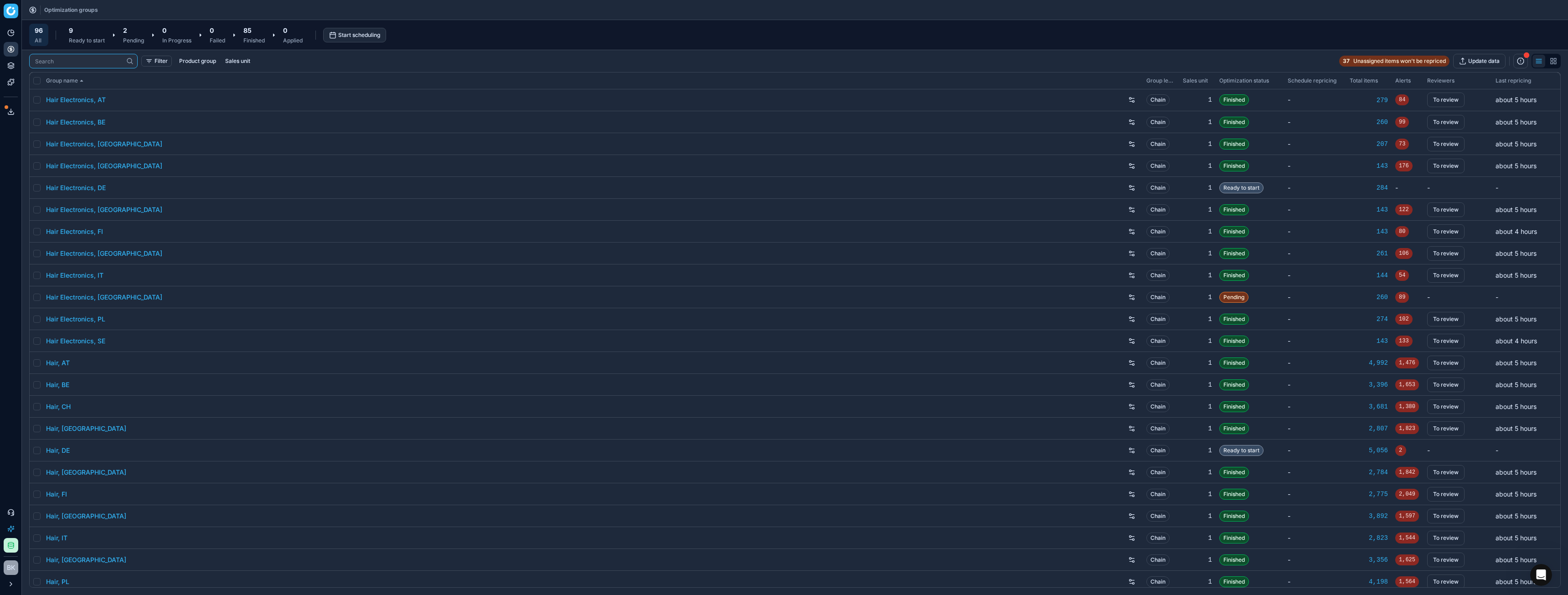 click at bounding box center (79, 61) 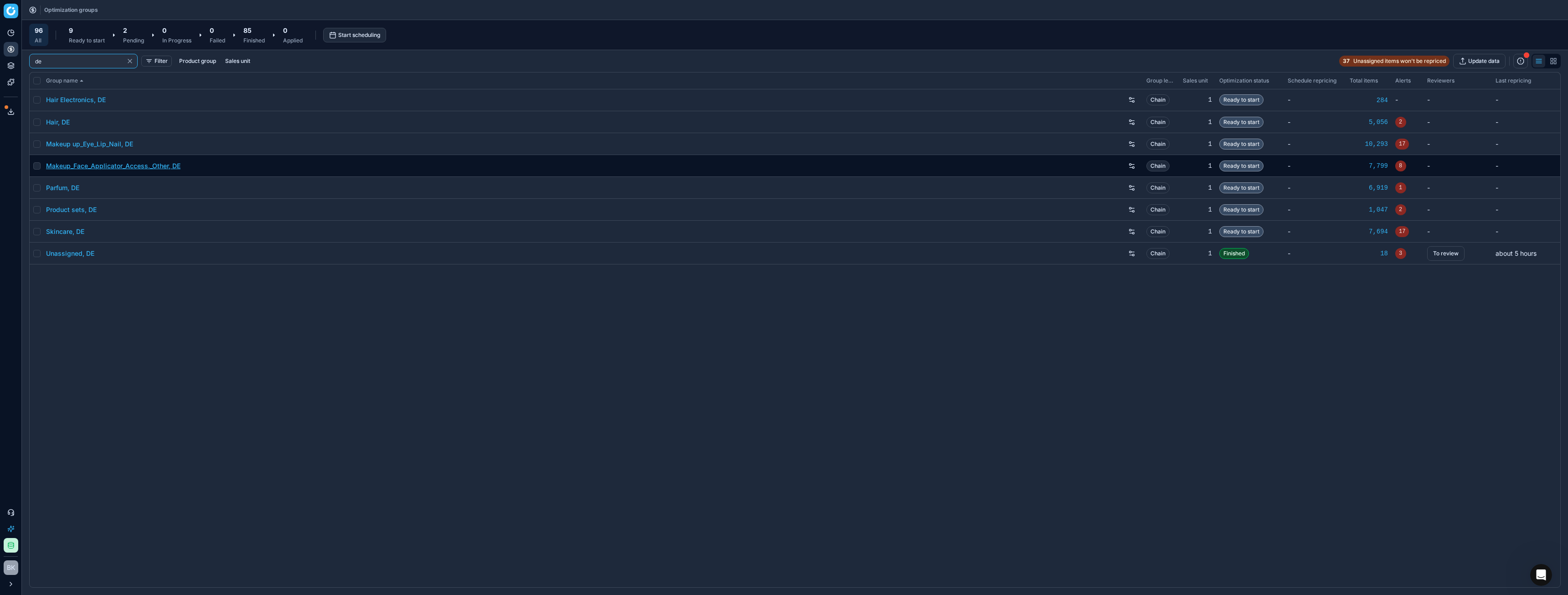 type on "de" 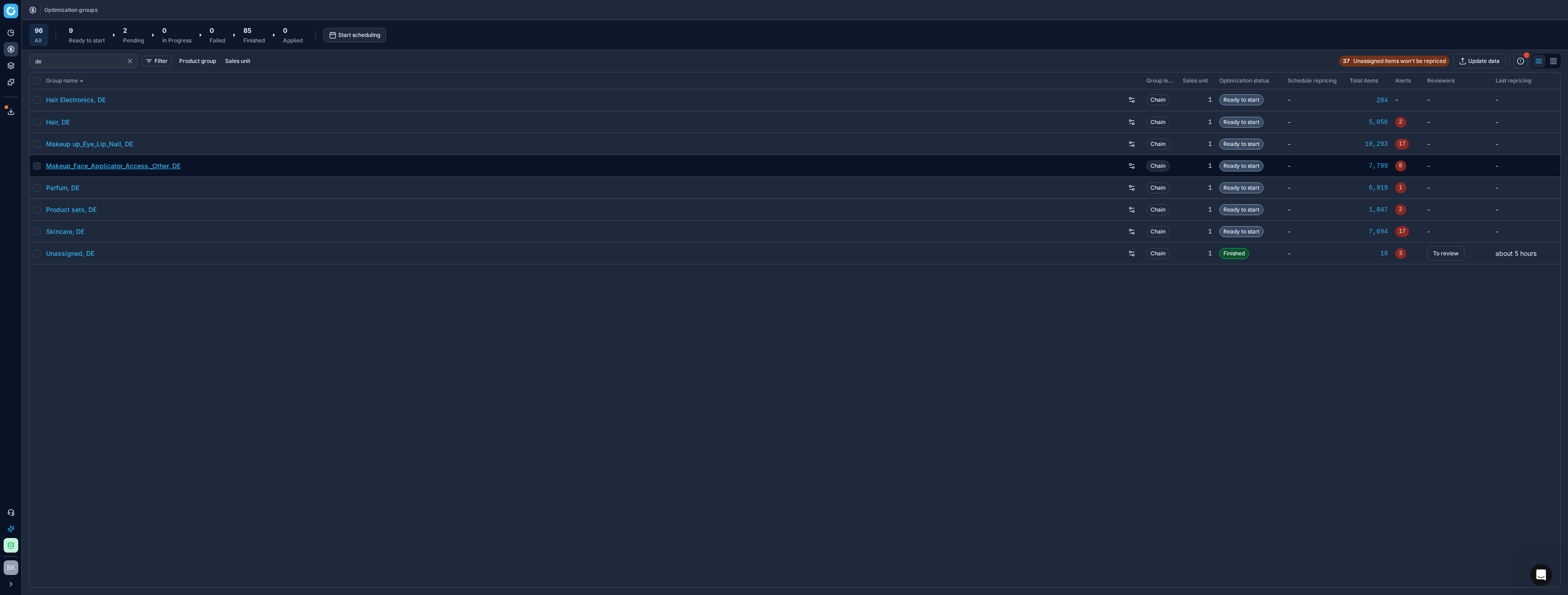 click on "Makeup_Face_Applicator_Access._Other, DE" at bounding box center [113, 166] 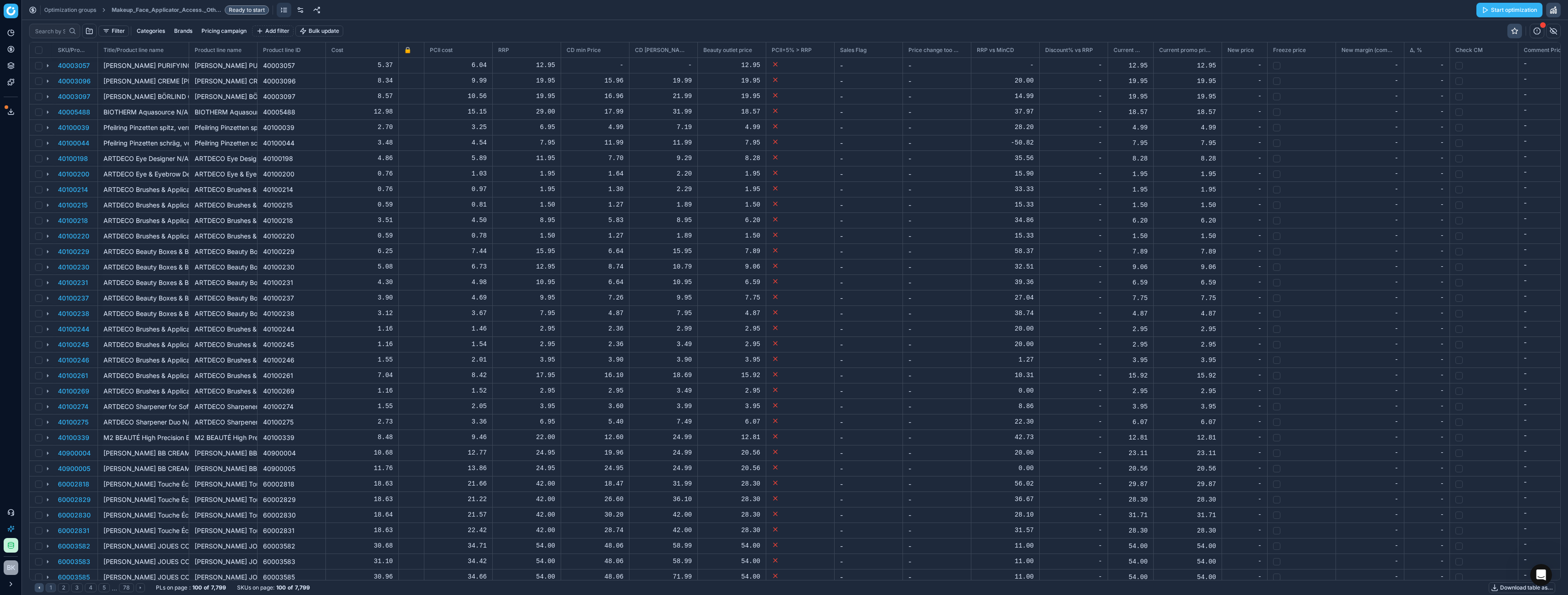 scroll, scrollTop: 1, scrollLeft: 1, axis: both 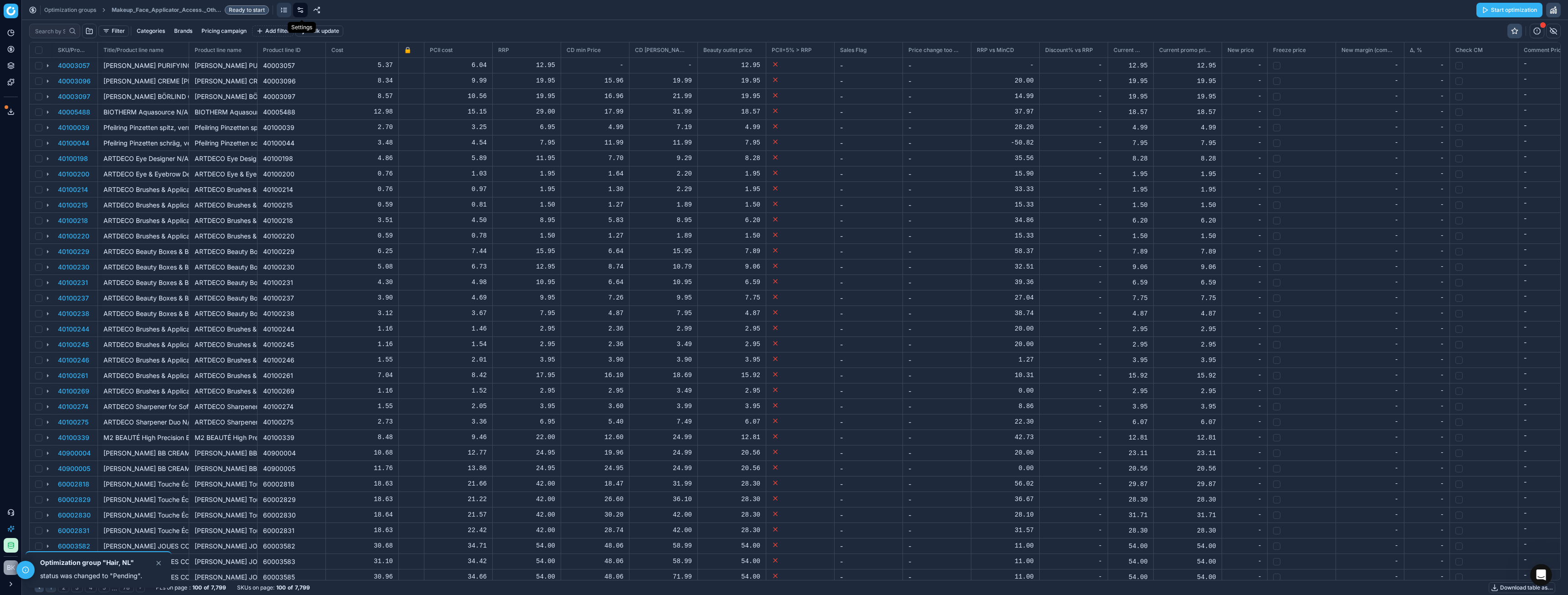 click at bounding box center [300, 10] 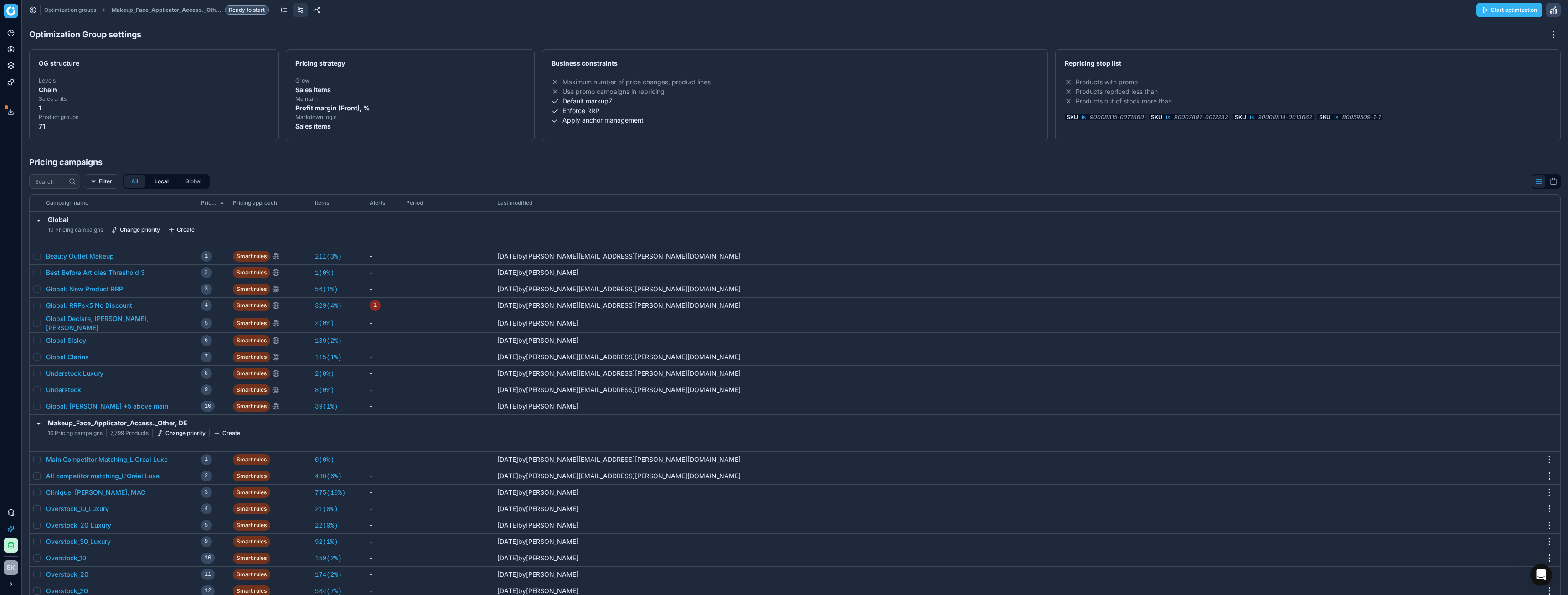 click on "Local" at bounding box center (161, 181) 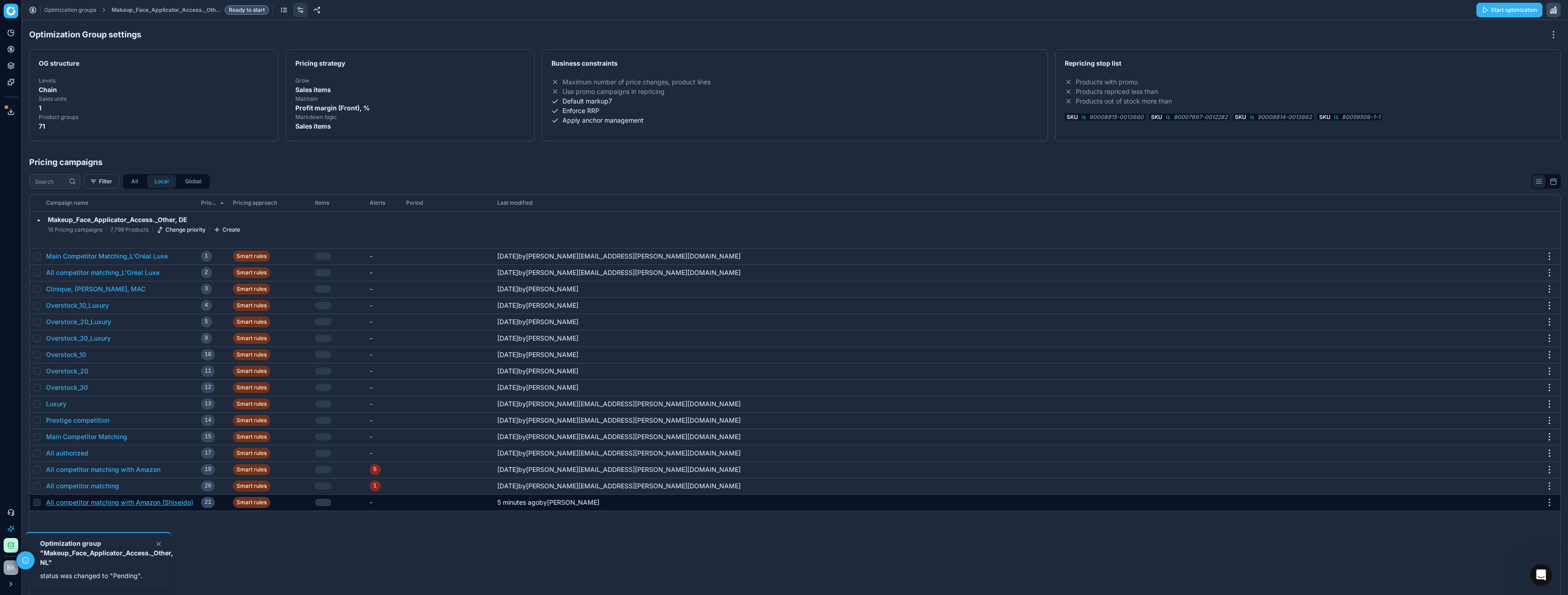 click on "All competitor matching with Amazon (Shiseido)" at bounding box center [119, 502] 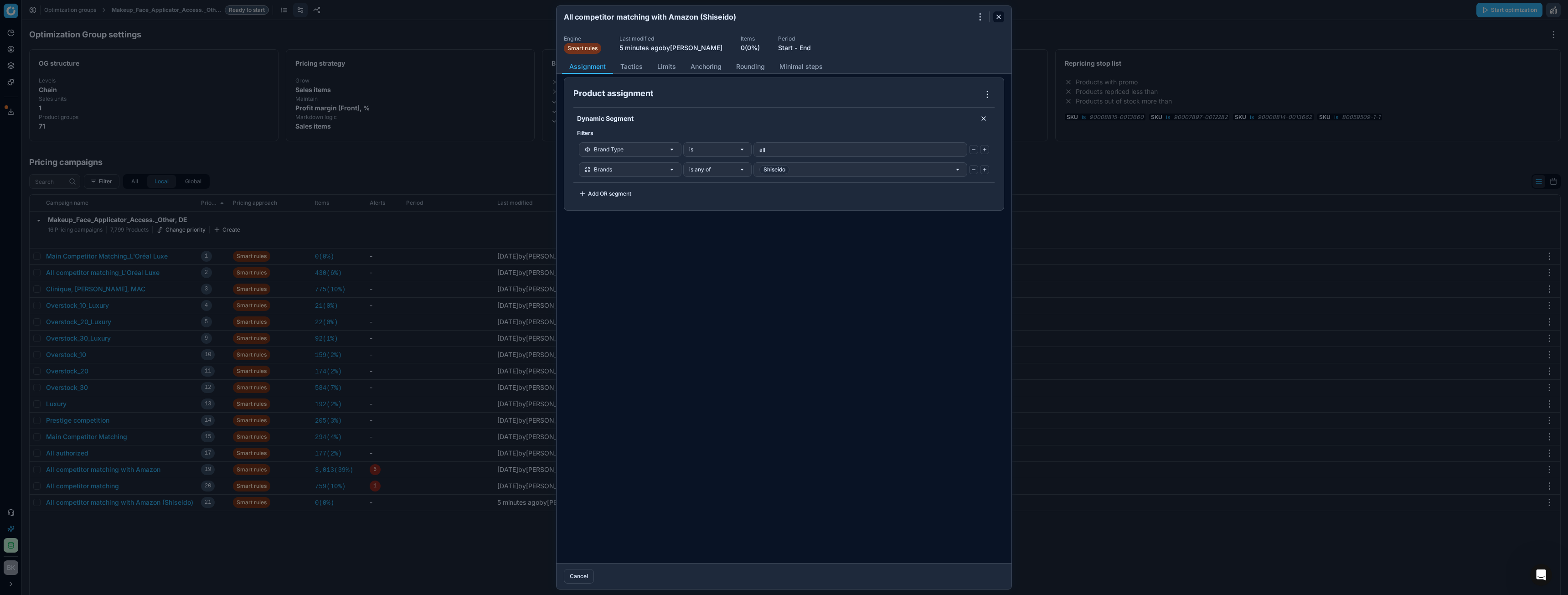 click 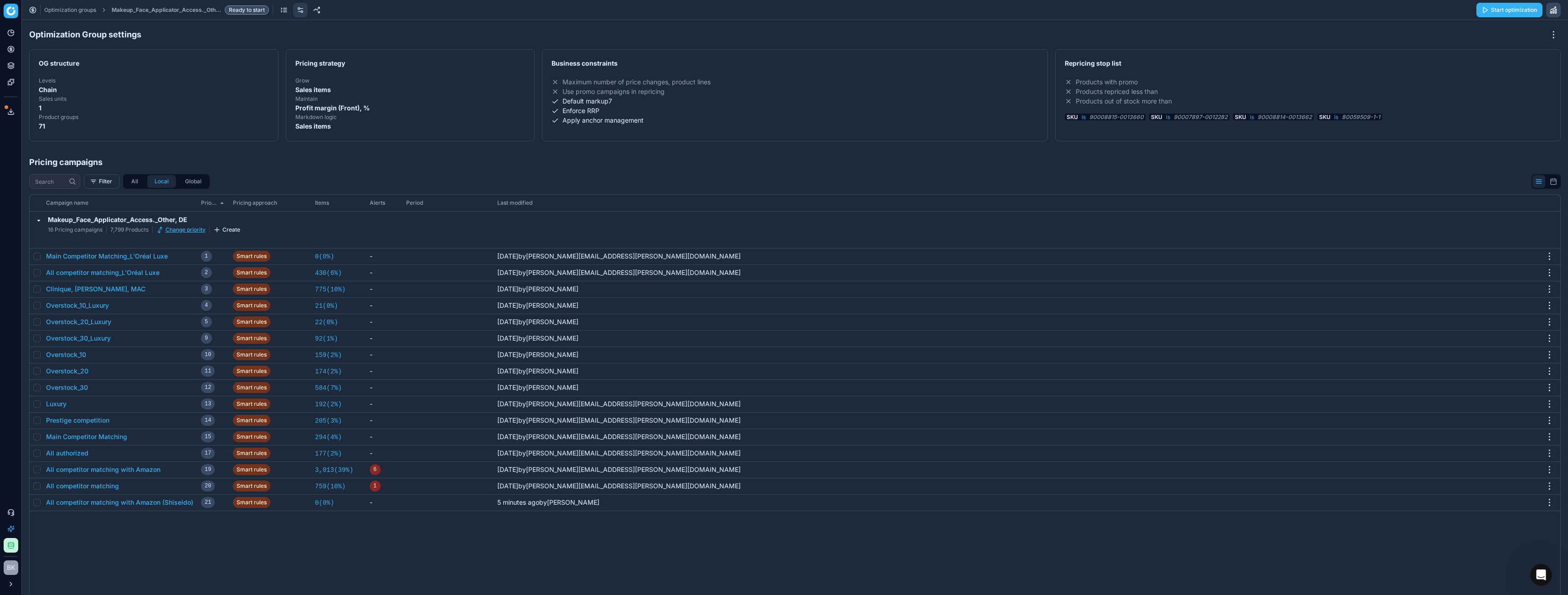 click on "Change priority" at bounding box center (181, 230) 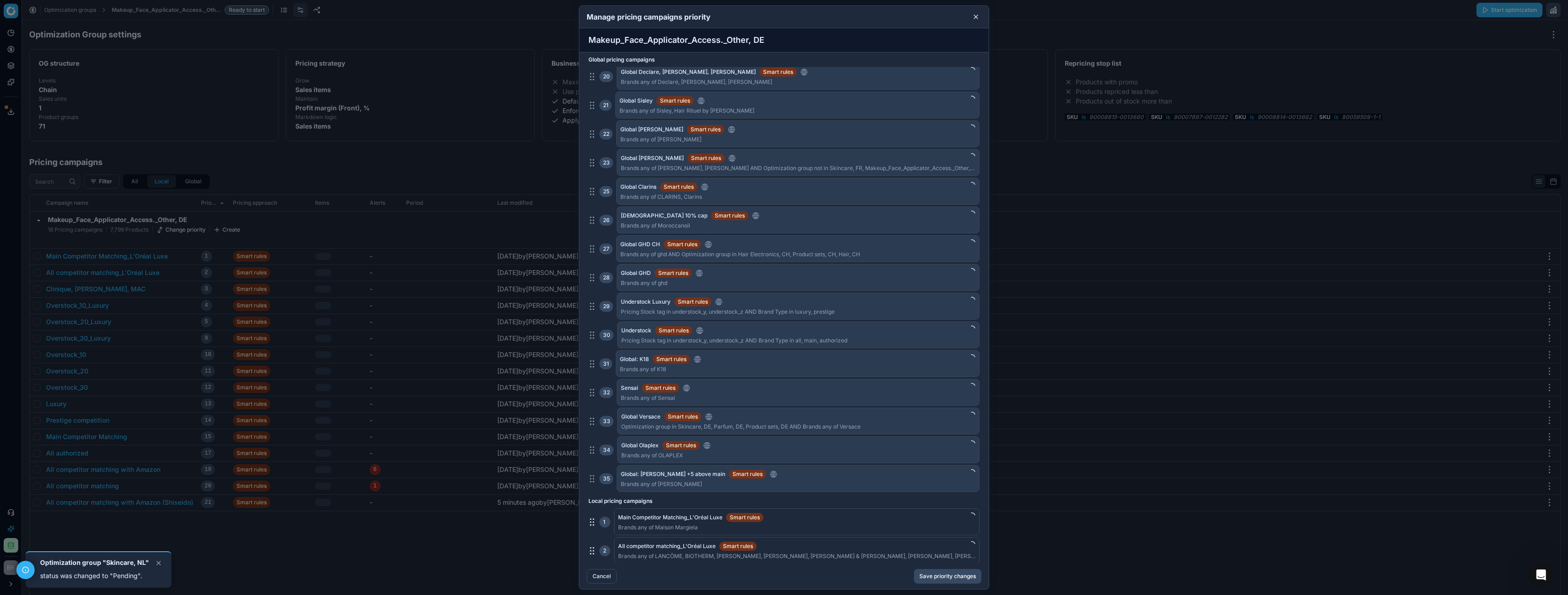scroll, scrollTop: 931, scrollLeft: 0, axis: vertical 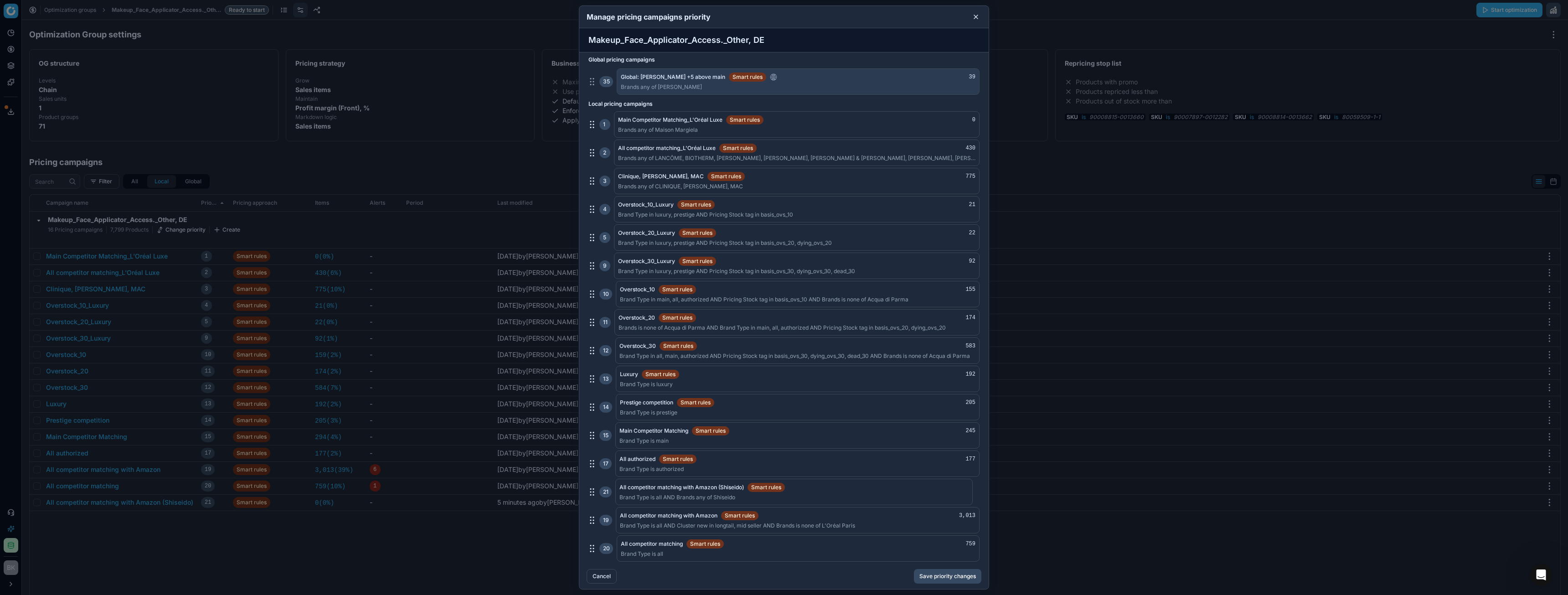 drag, startPoint x: 593, startPoint y: 550, endPoint x: 599, endPoint y: 489, distance: 61.29437 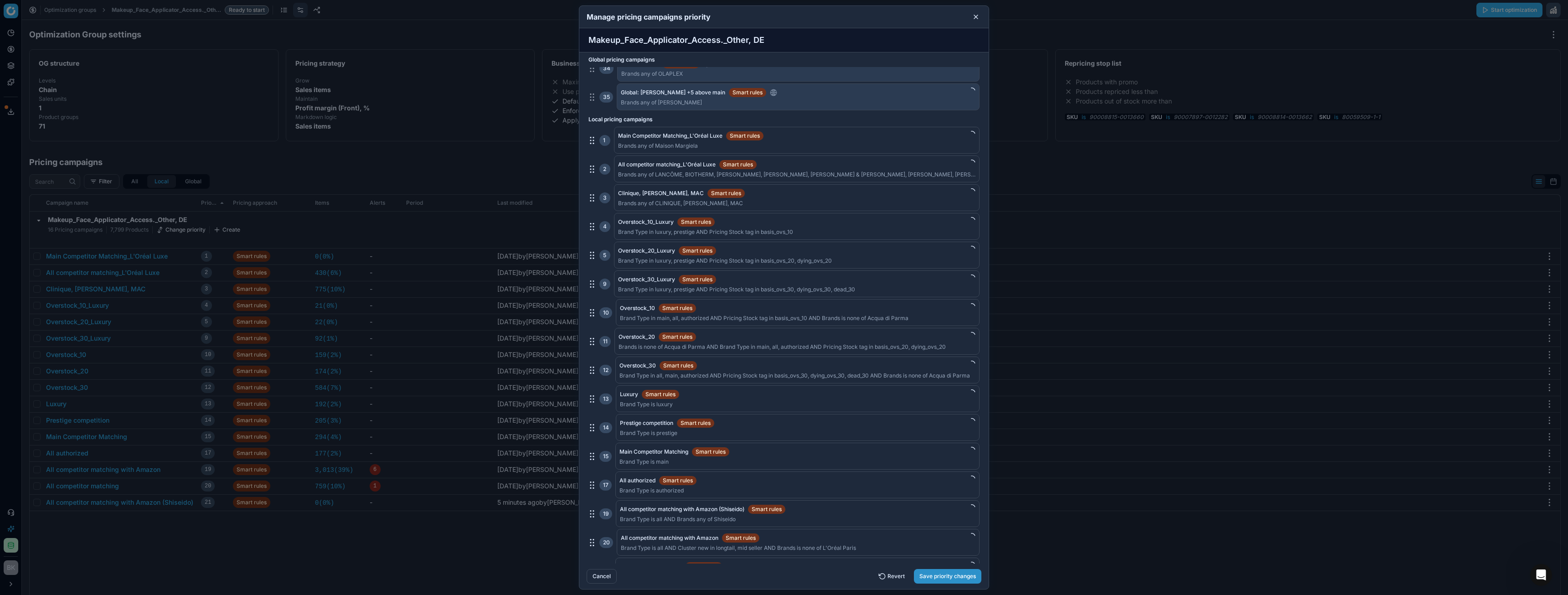 click on "Save priority changes" at bounding box center (948, 576) 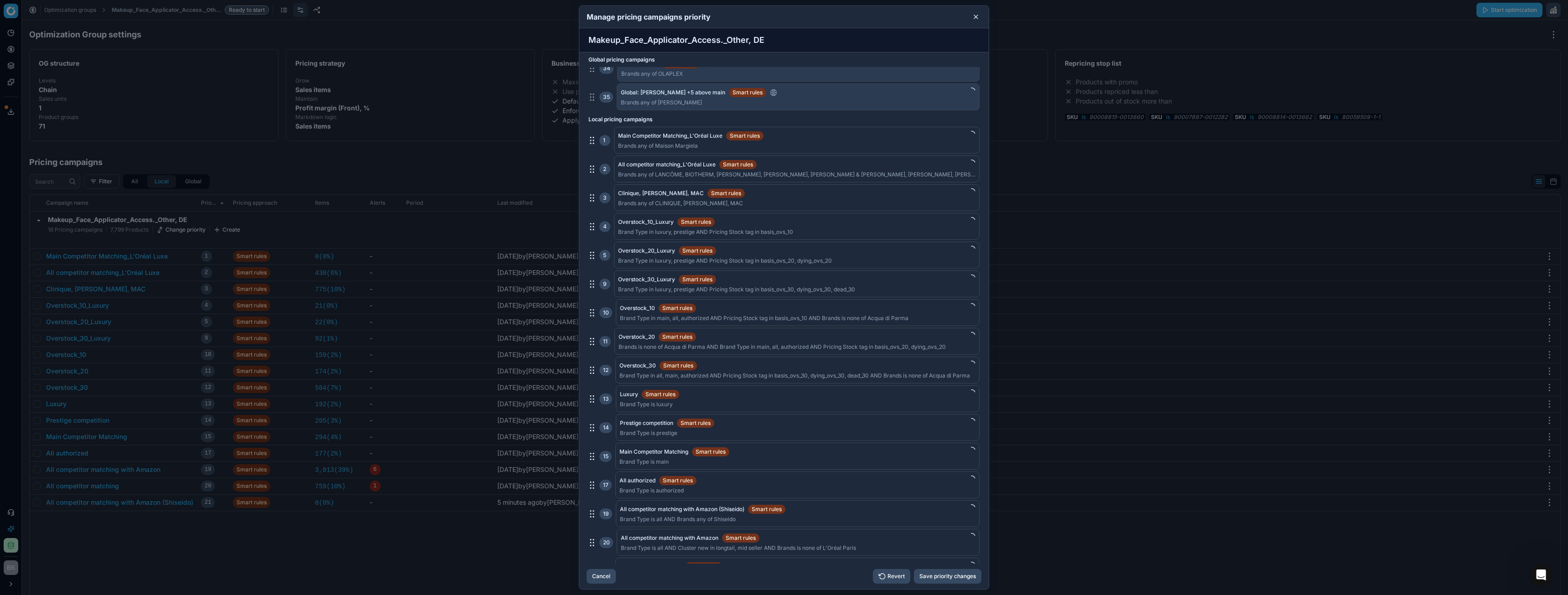 scroll, scrollTop: 0, scrollLeft: 0, axis: both 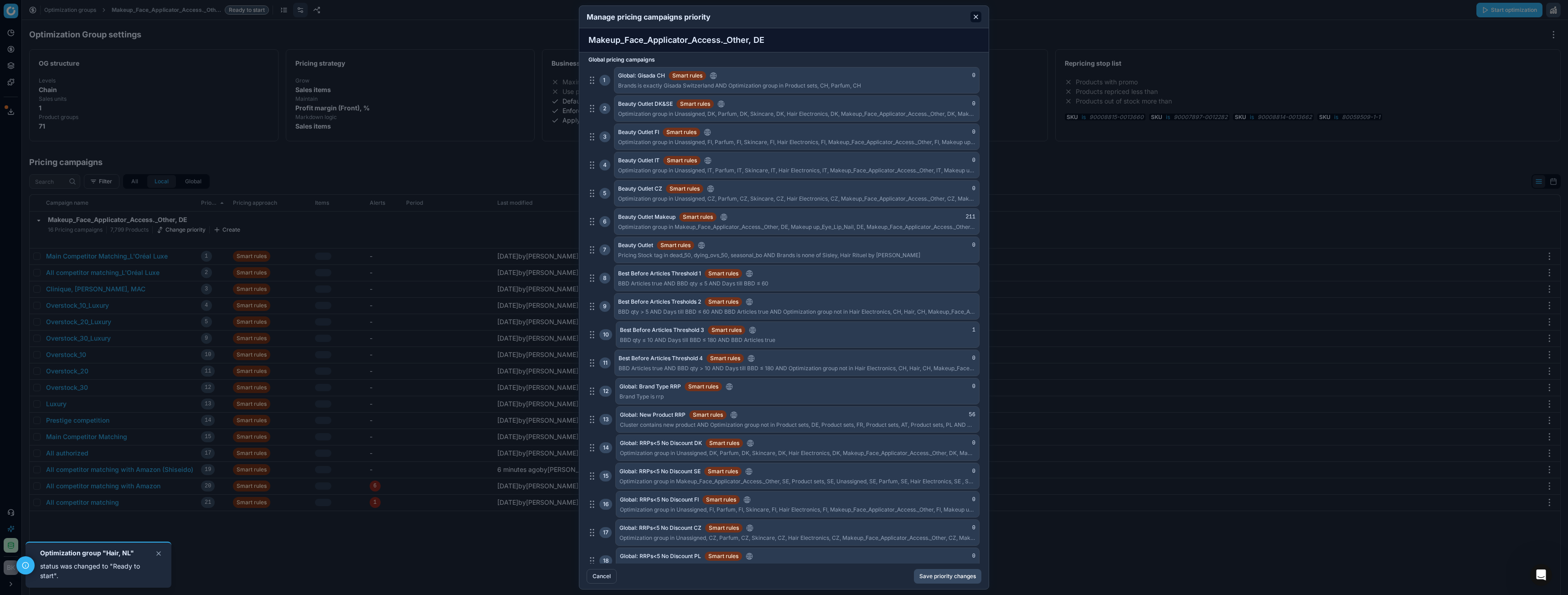 click at bounding box center (976, 17) 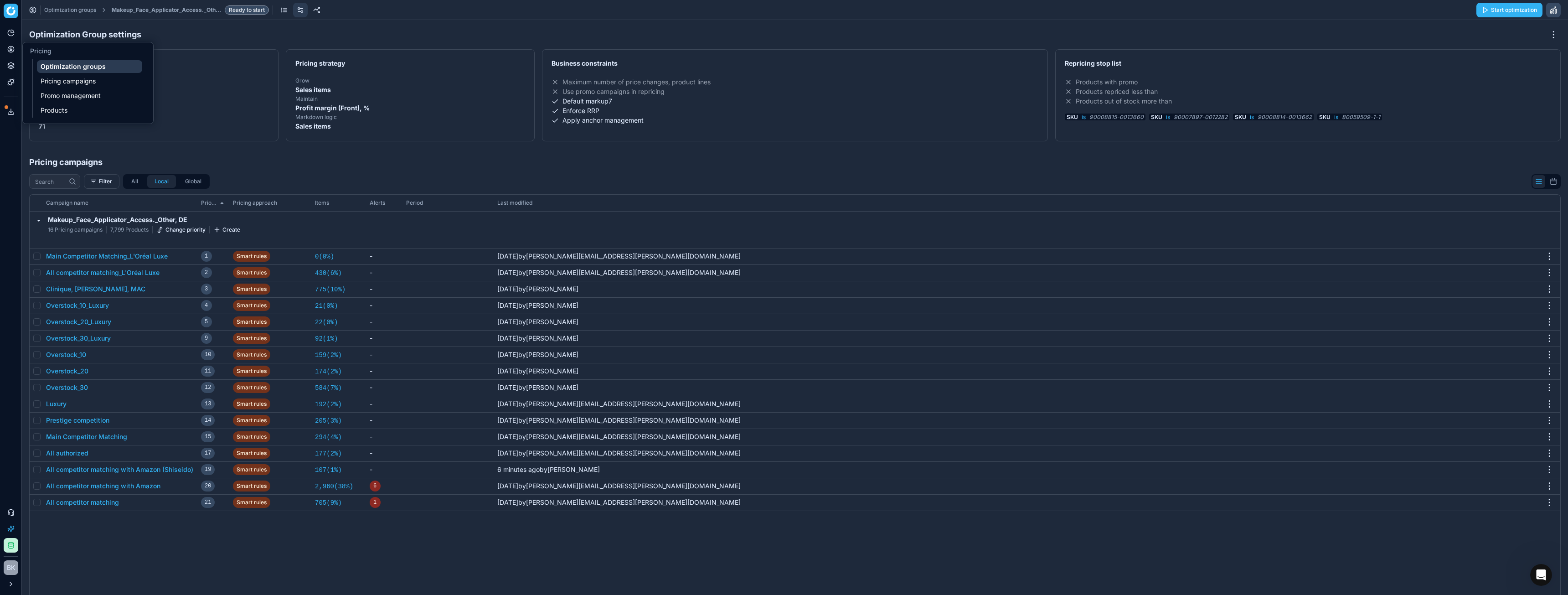 click on "Optimization groups" at bounding box center (89, 67) 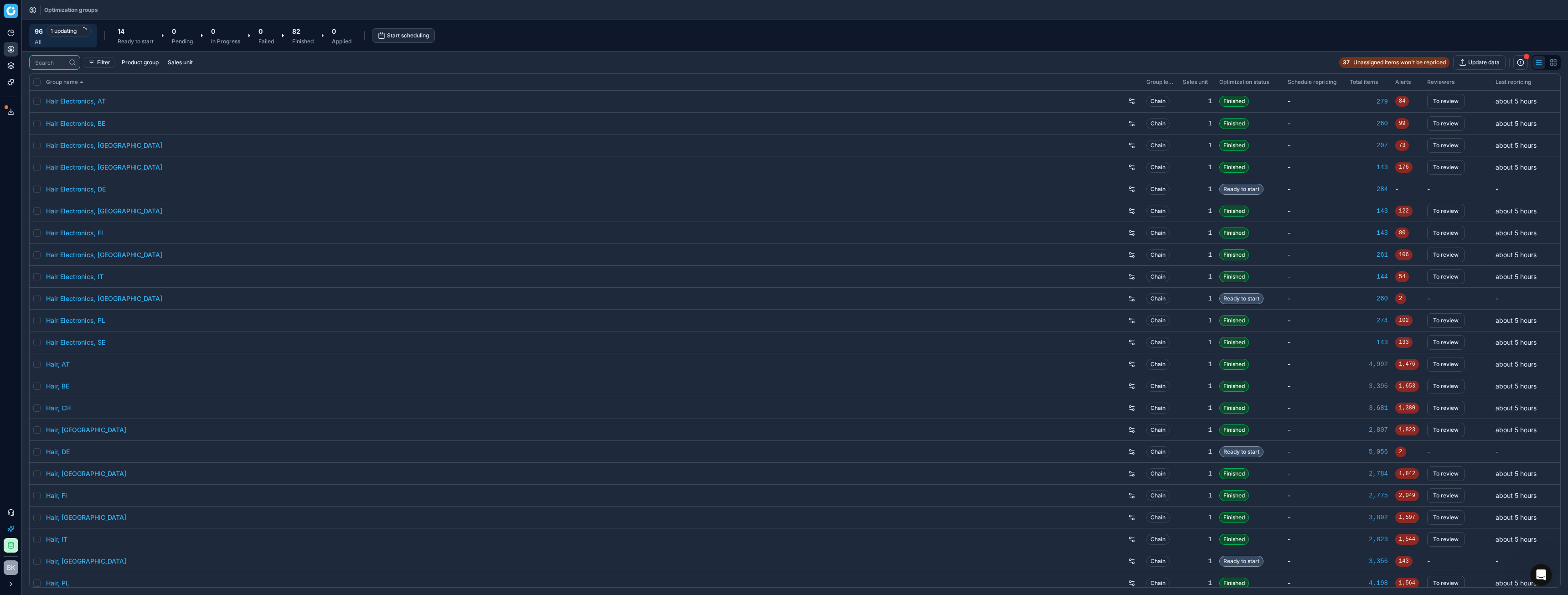 click at bounding box center (50, 62) 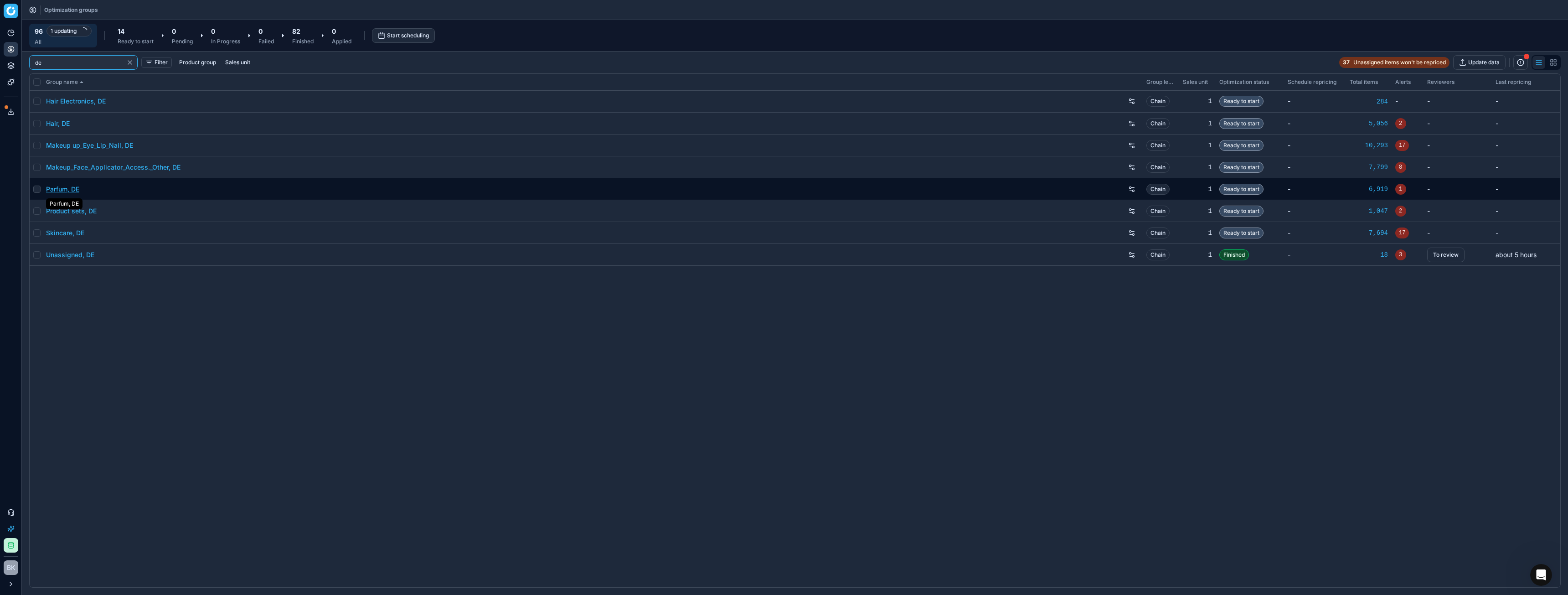 type on "de" 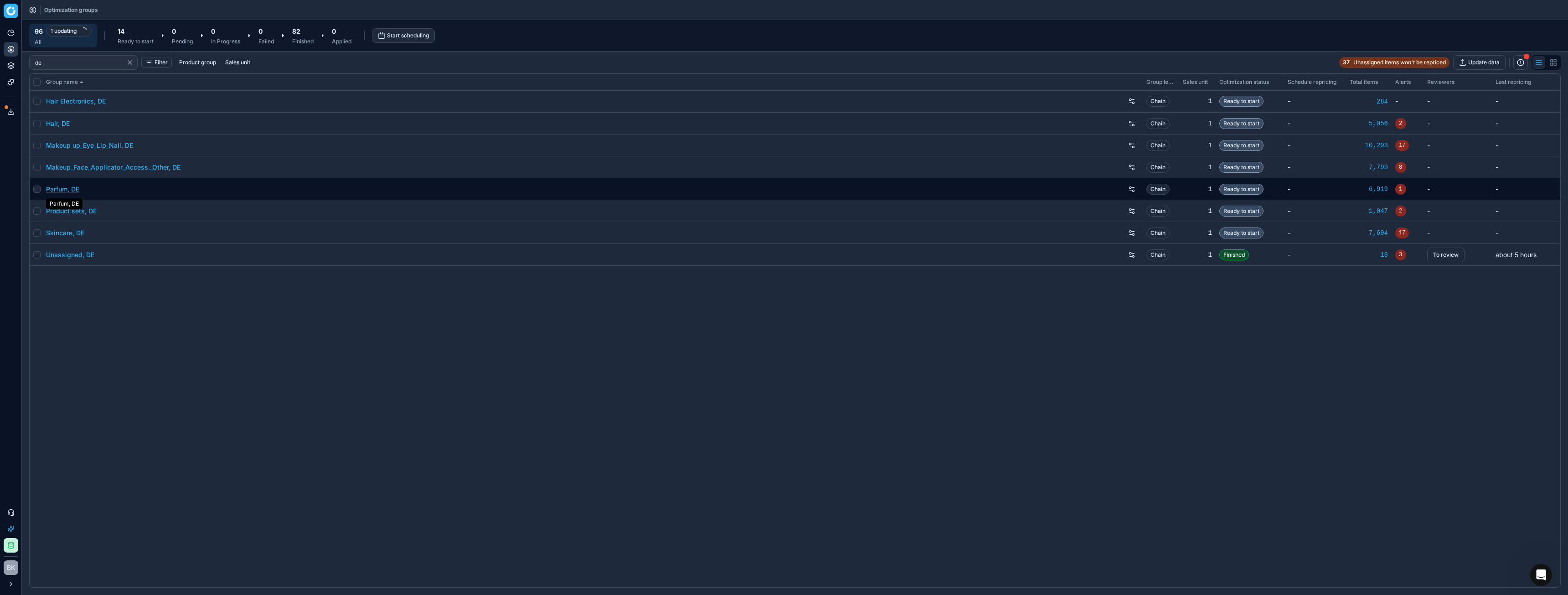 click on "Parfum, DE" at bounding box center (62, 189) 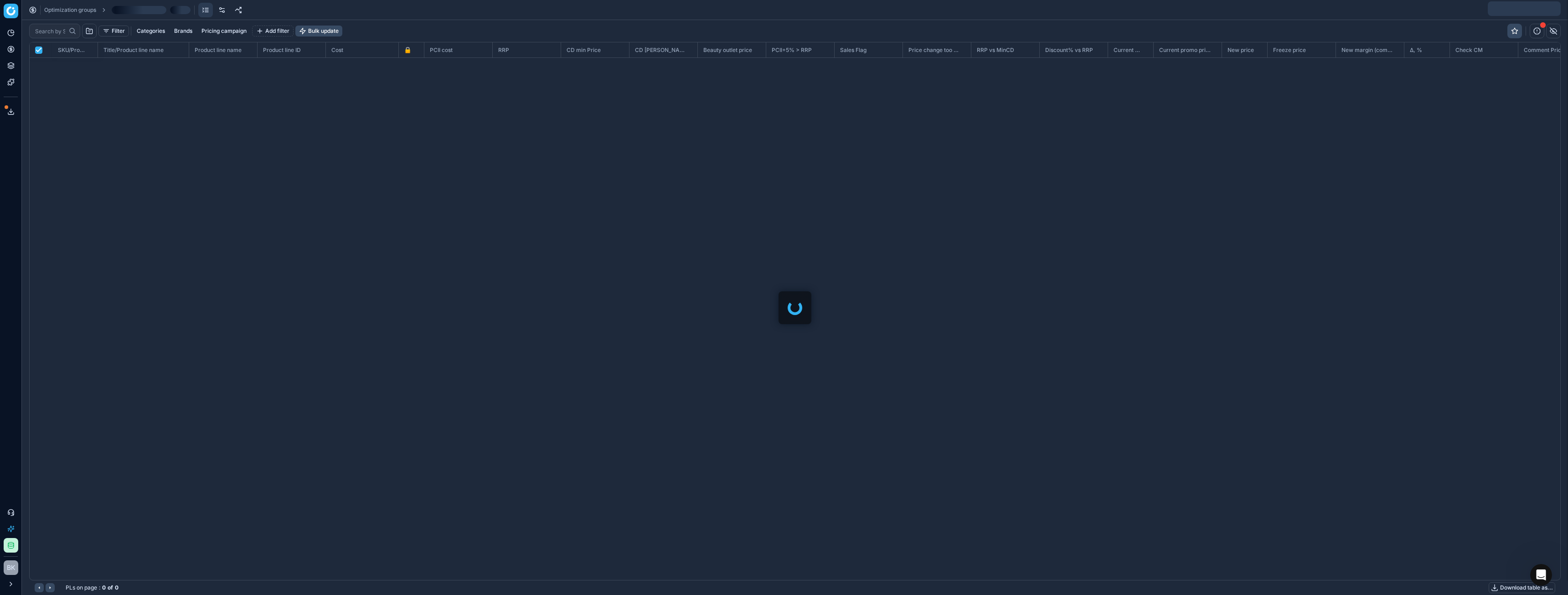 scroll, scrollTop: 1, scrollLeft: 1, axis: both 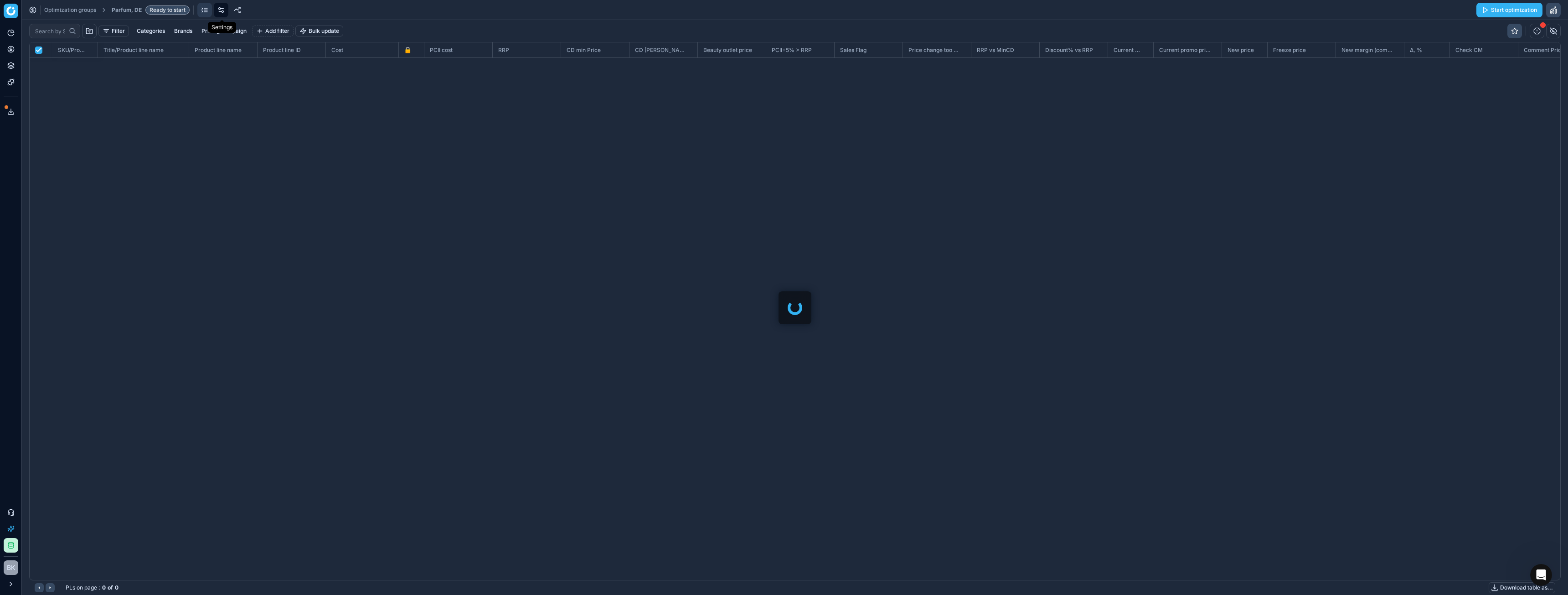click 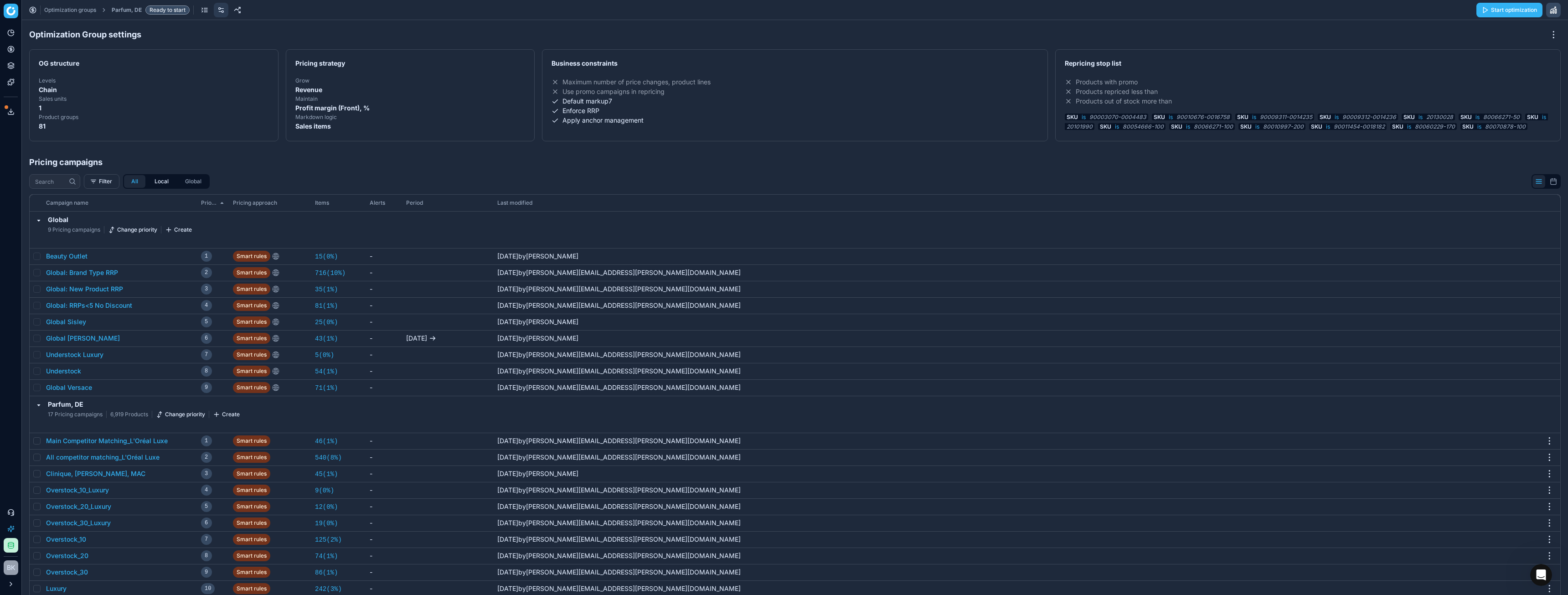 click on "Local" at bounding box center (161, 181) 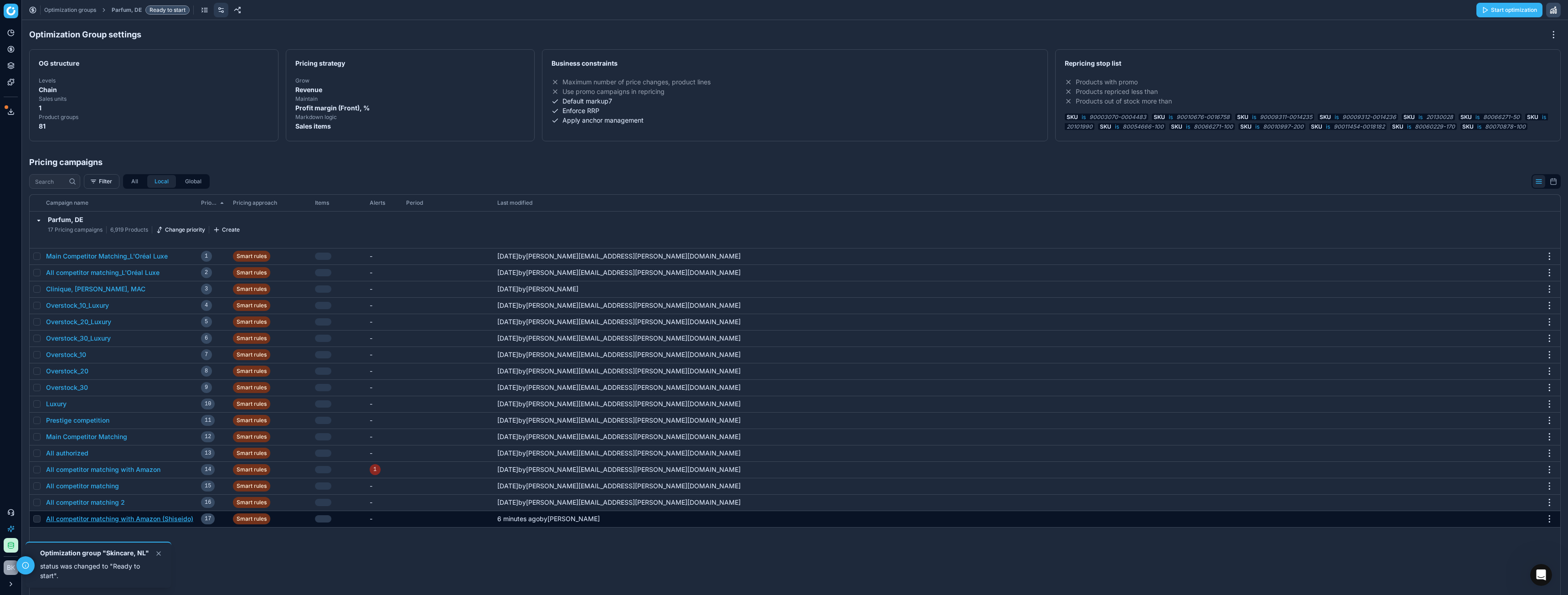 click on "All competitor matching with Amazon (Shiseido)" at bounding box center [119, 519] 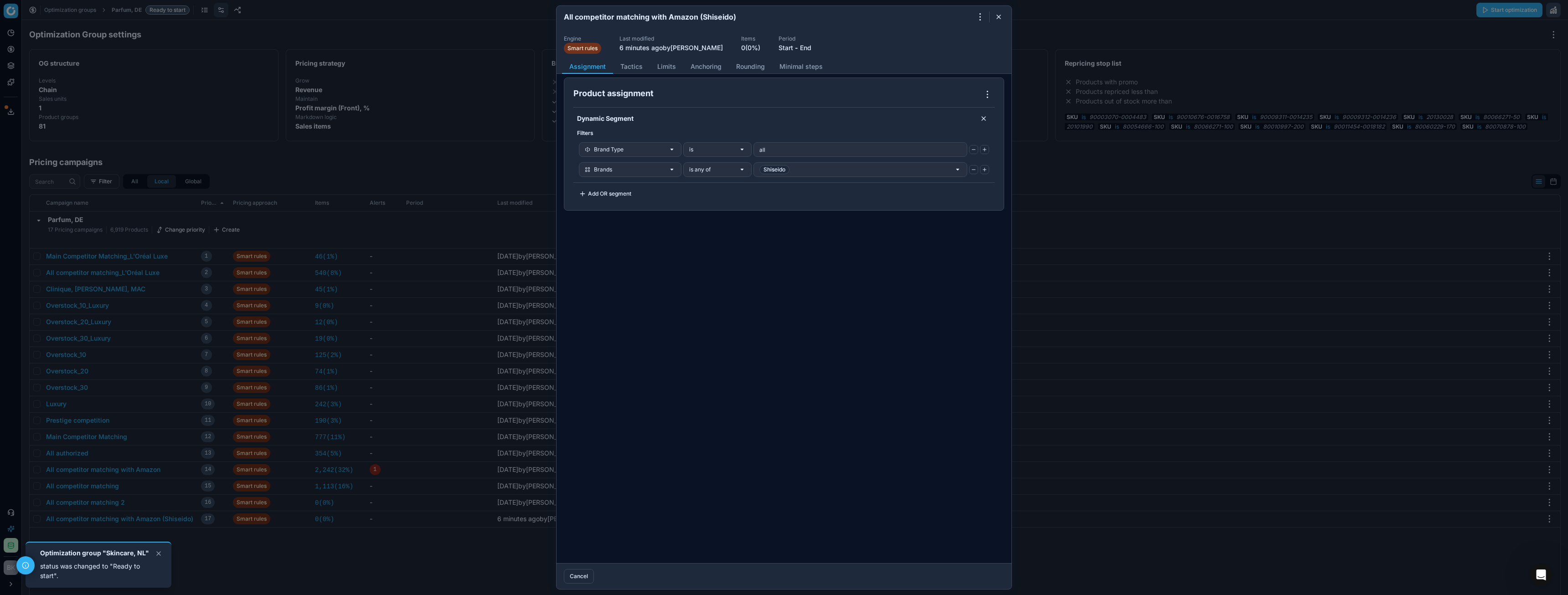 click at bounding box center [784, 297] 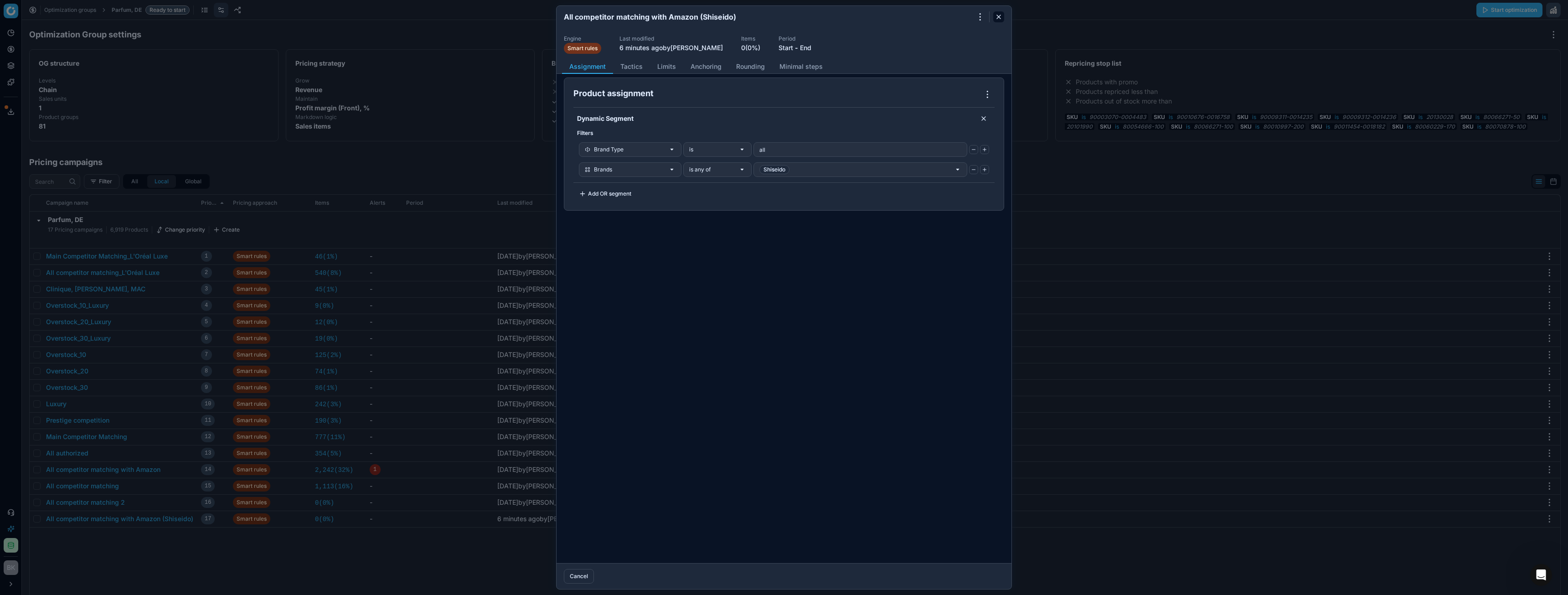 click 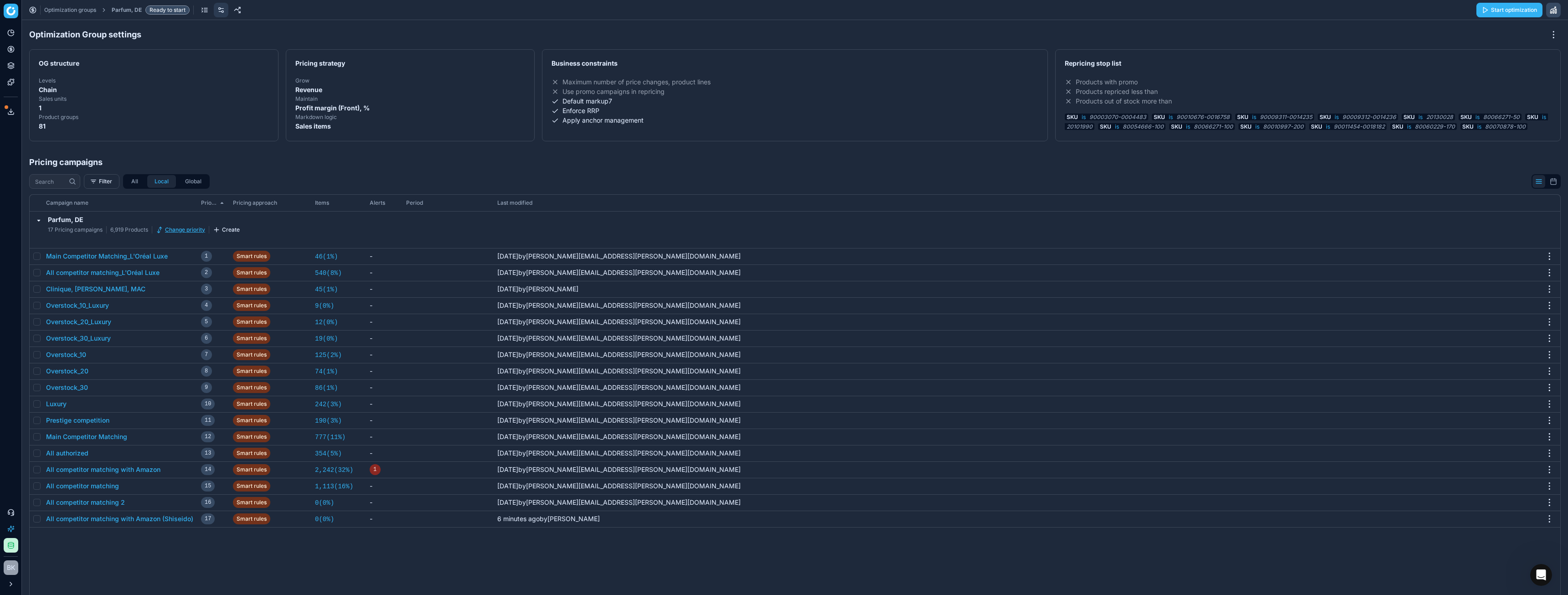 click on "Change priority" at bounding box center (181, 230) 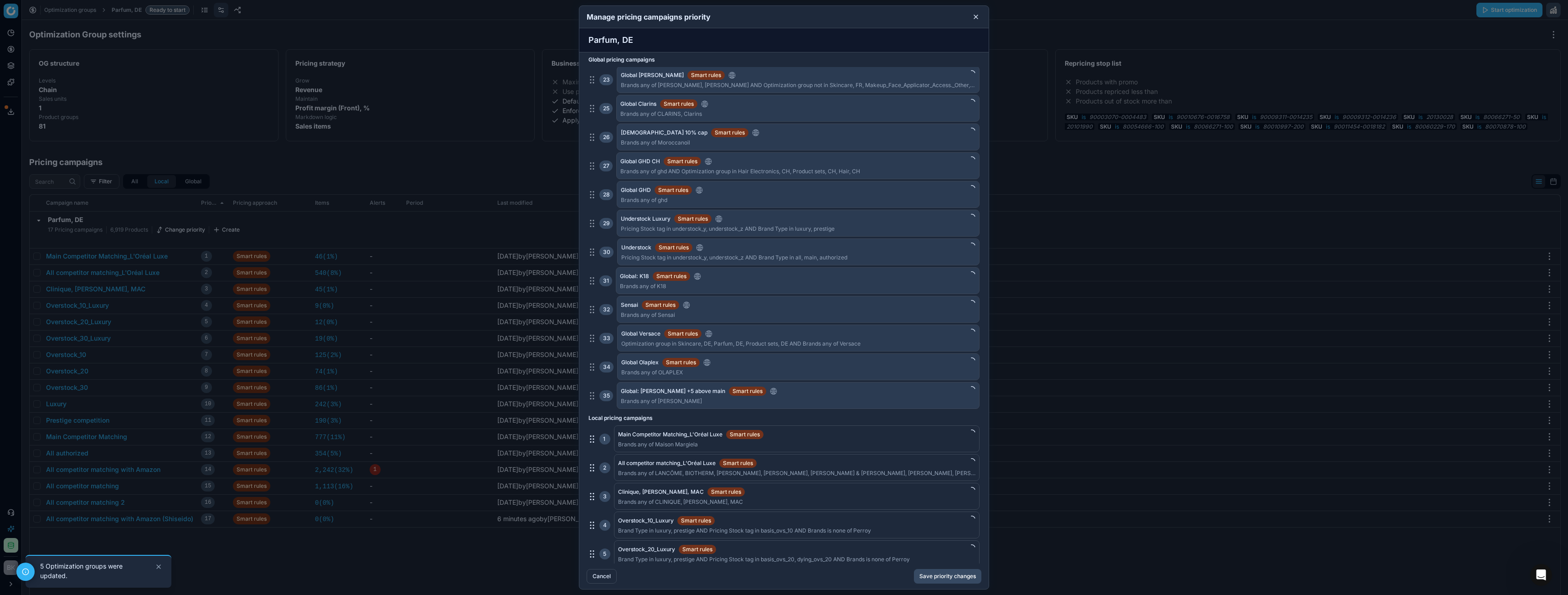 scroll, scrollTop: 960, scrollLeft: 0, axis: vertical 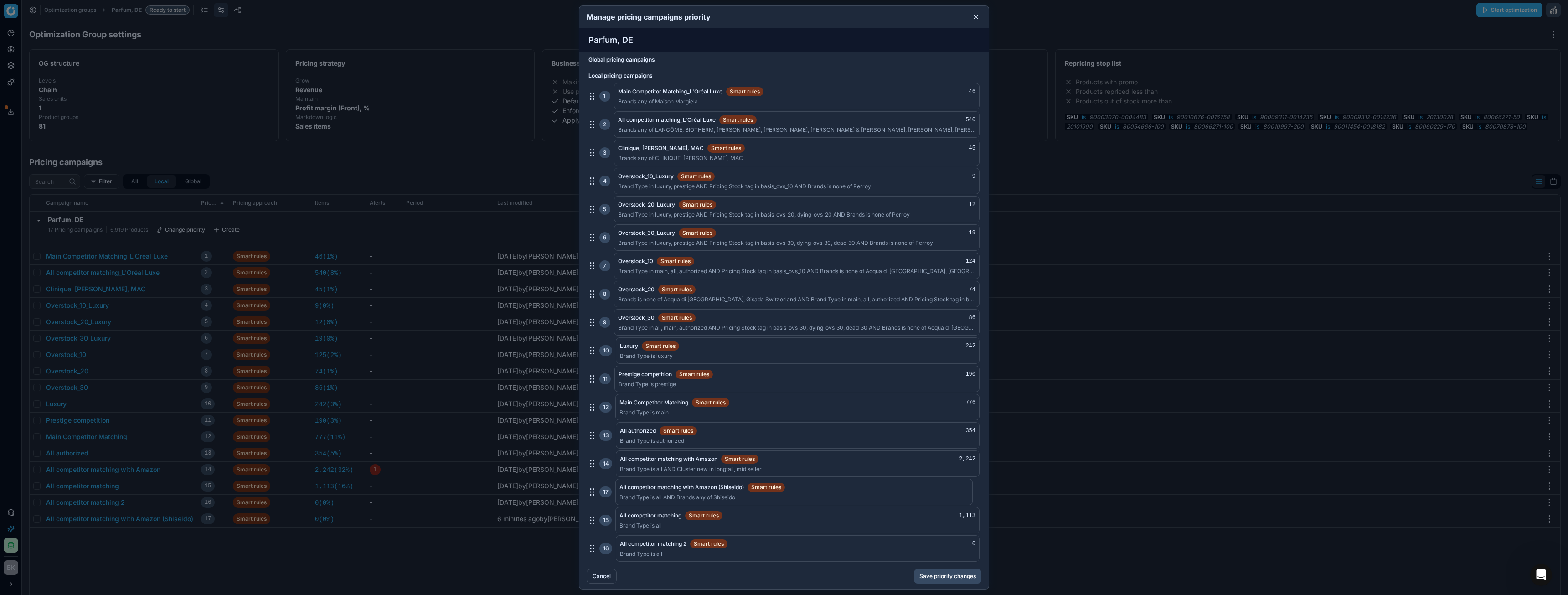 drag, startPoint x: 593, startPoint y: 547, endPoint x: 605, endPoint y: 490, distance: 58.24946 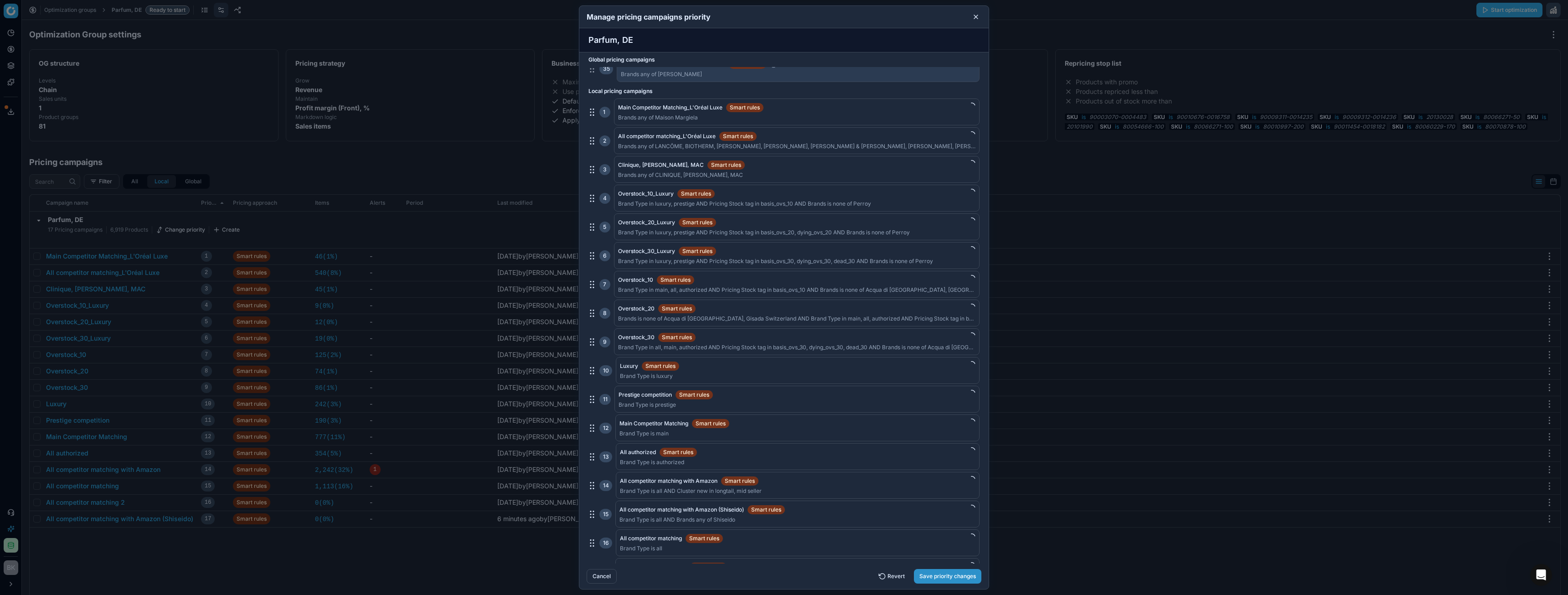 click on "Save priority changes" at bounding box center (948, 576) 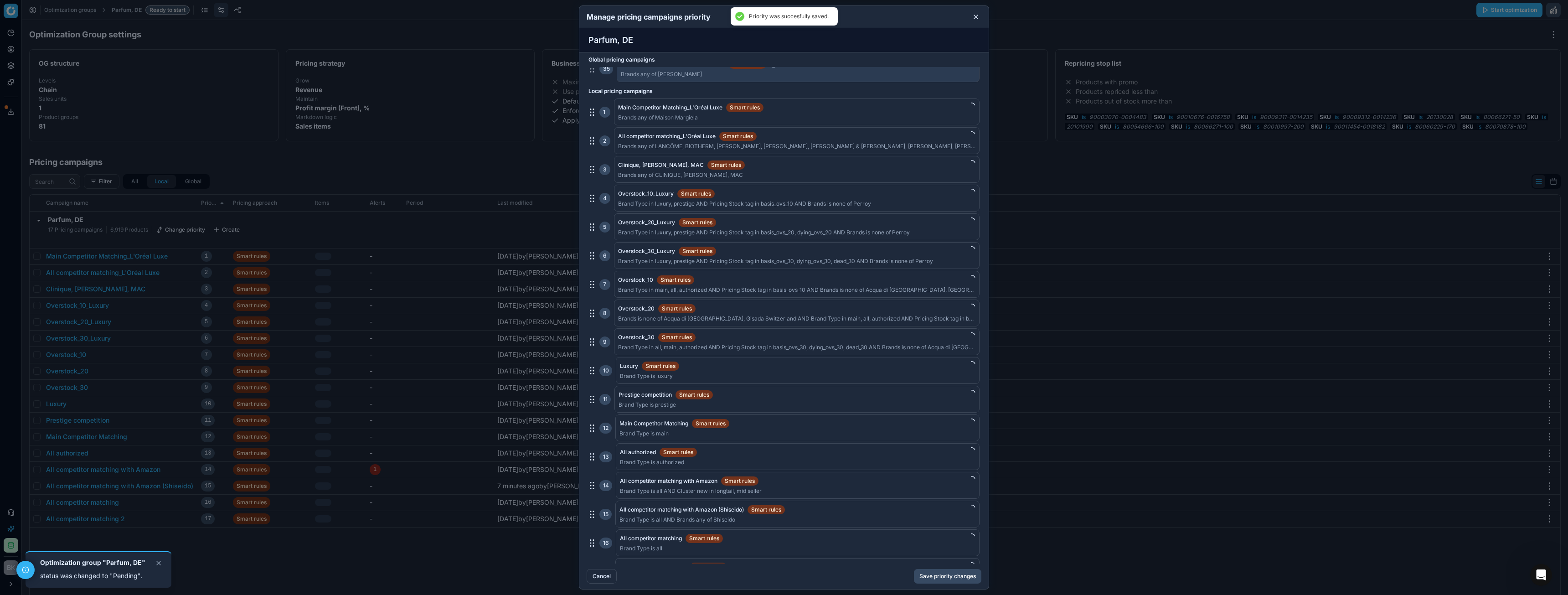 scroll, scrollTop: 0, scrollLeft: 0, axis: both 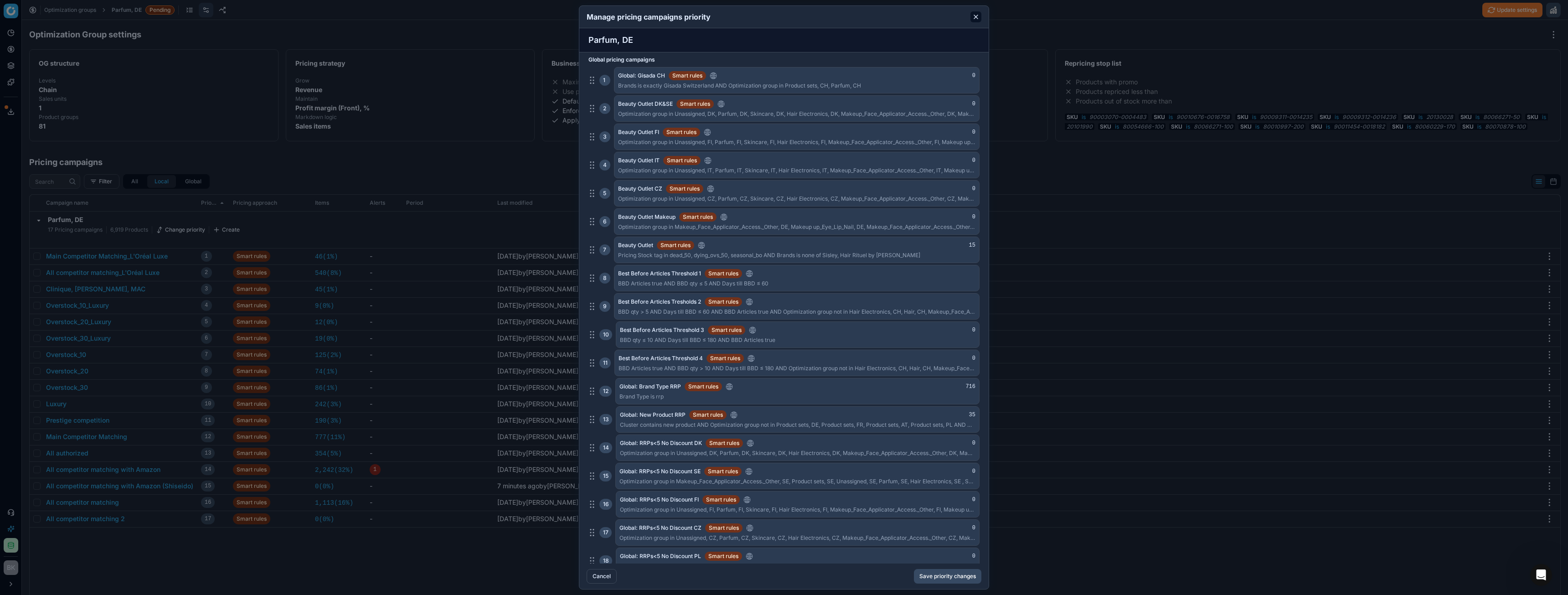 click 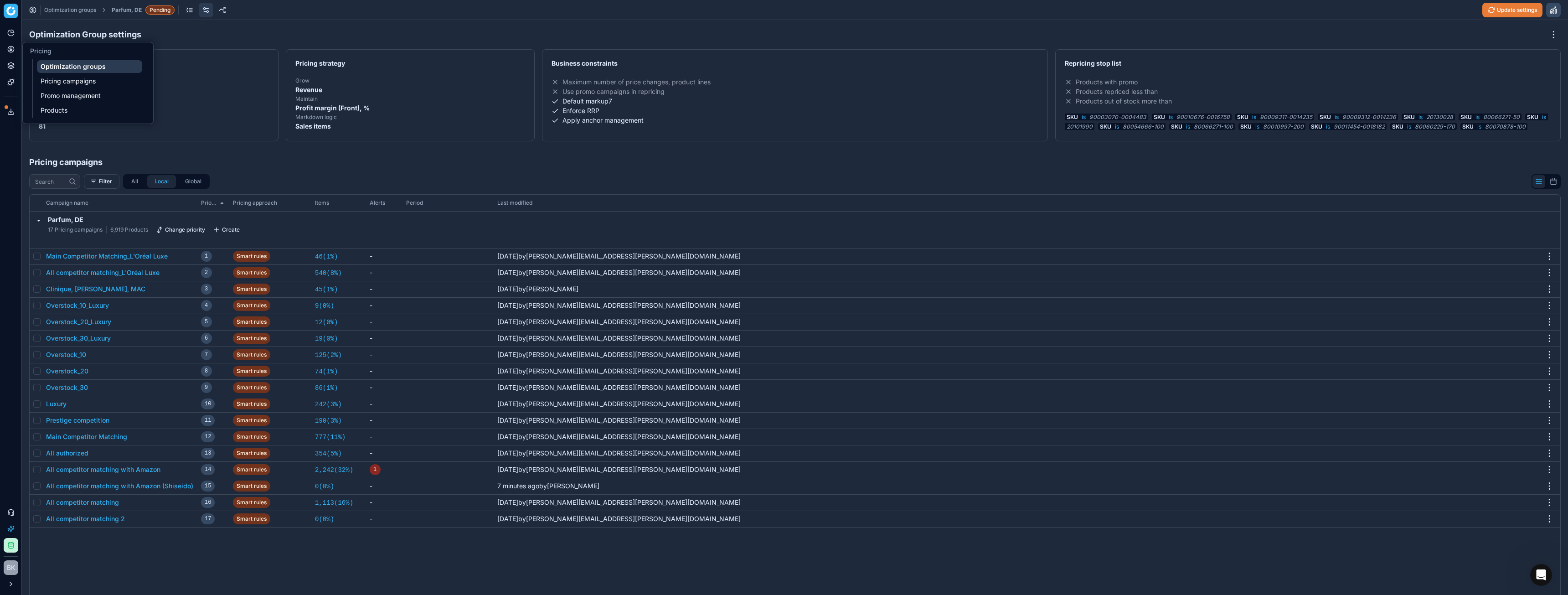 click on "Optimization groups" at bounding box center [89, 67] 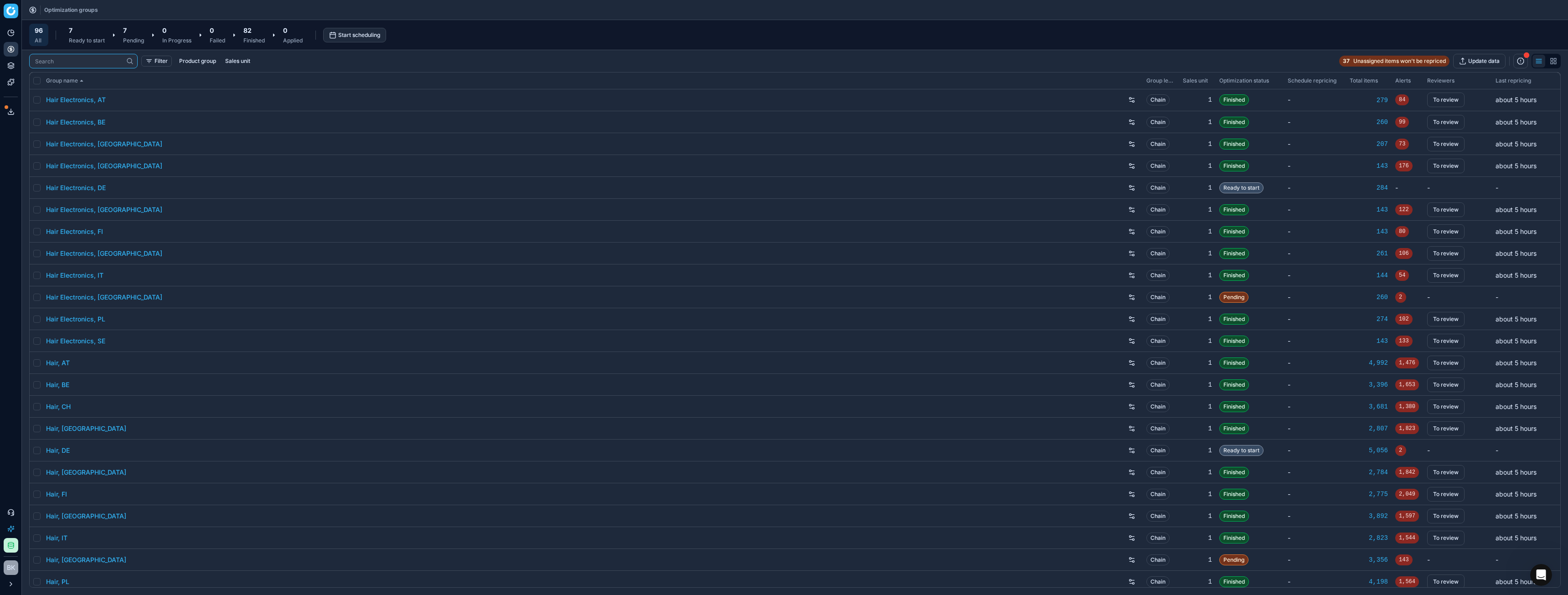 click at bounding box center [79, 61] 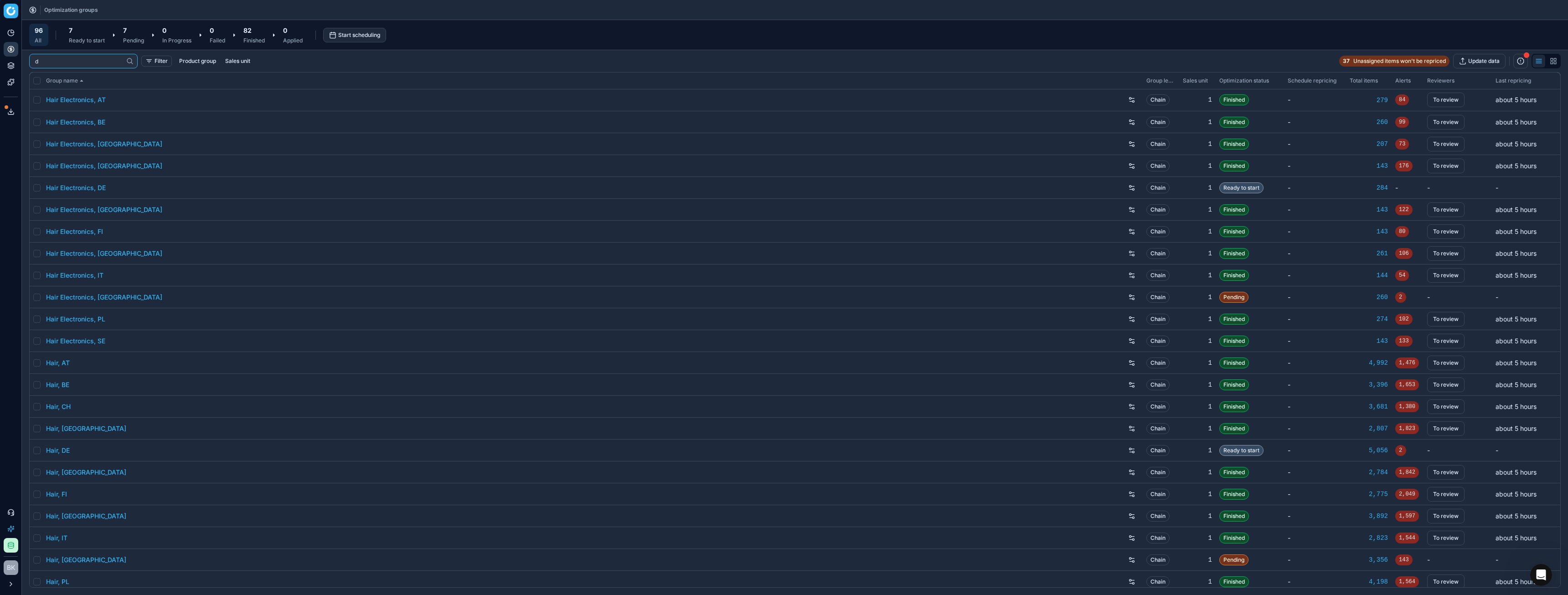type on "de" 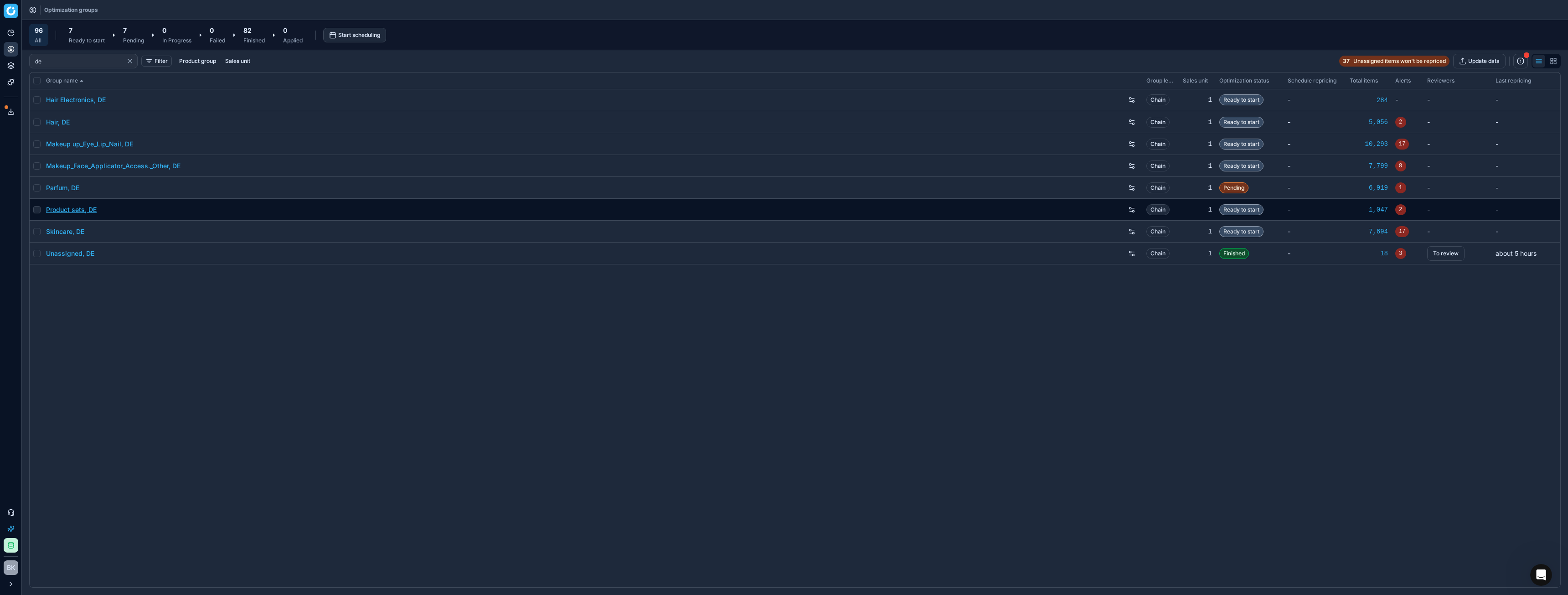 click on "Product sets, DE" at bounding box center (71, 210) 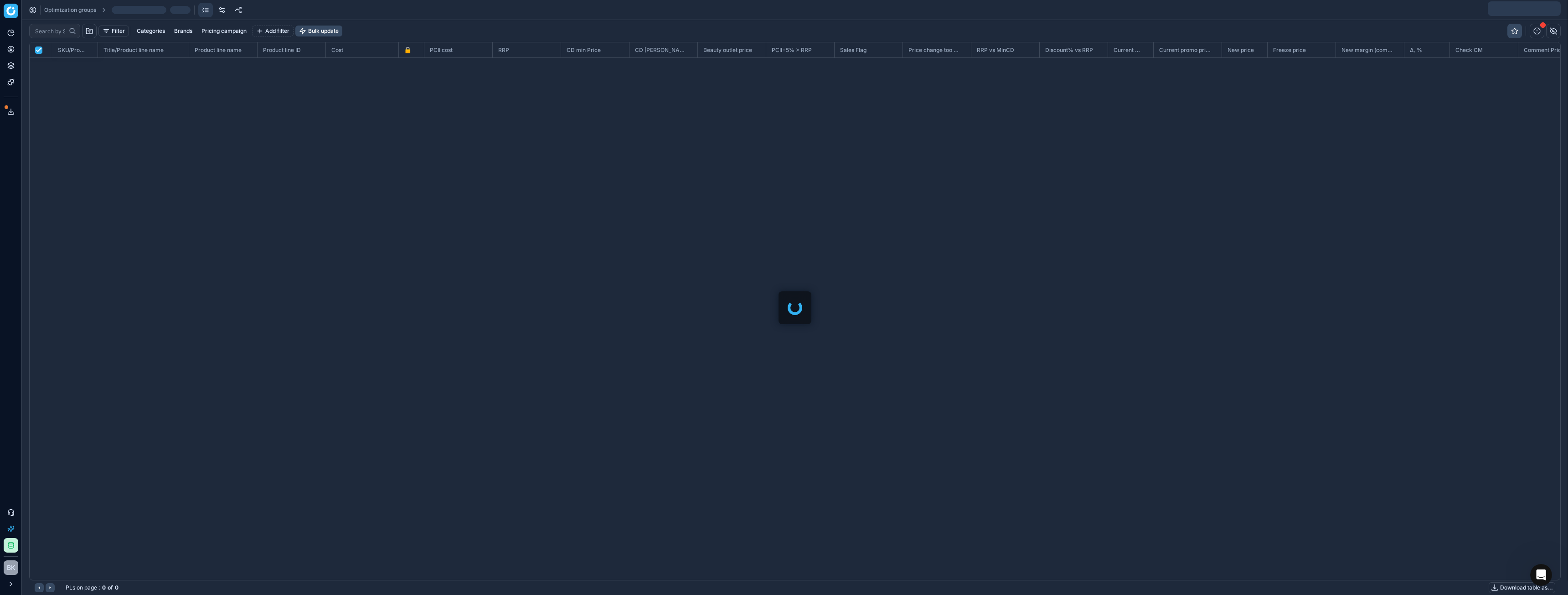 scroll, scrollTop: 1, scrollLeft: 1, axis: both 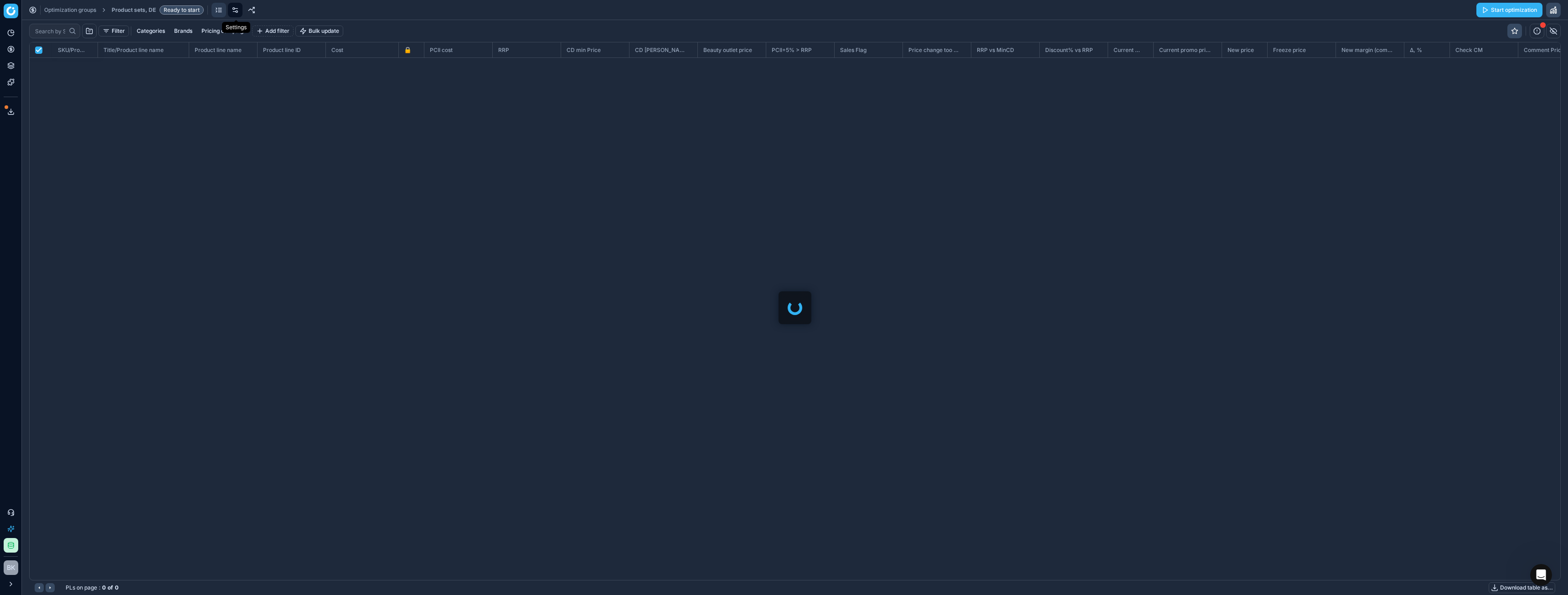 click 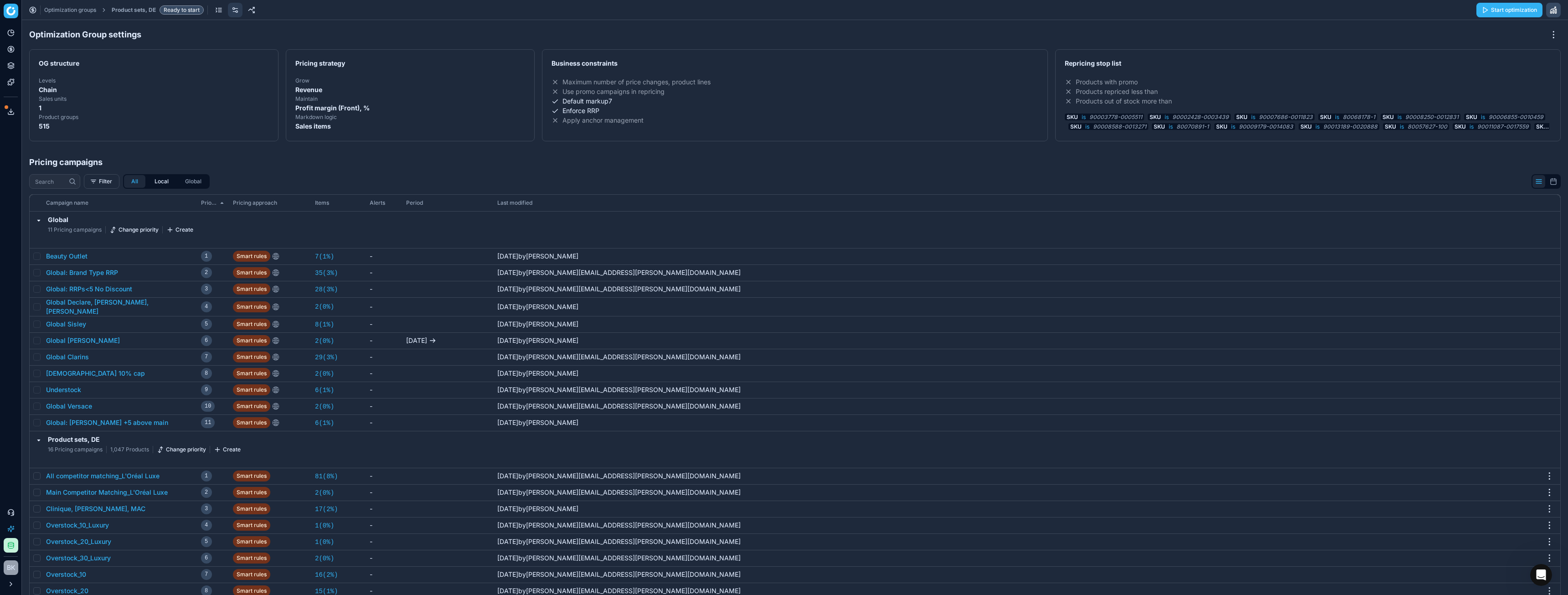 click on "Local" at bounding box center (161, 181) 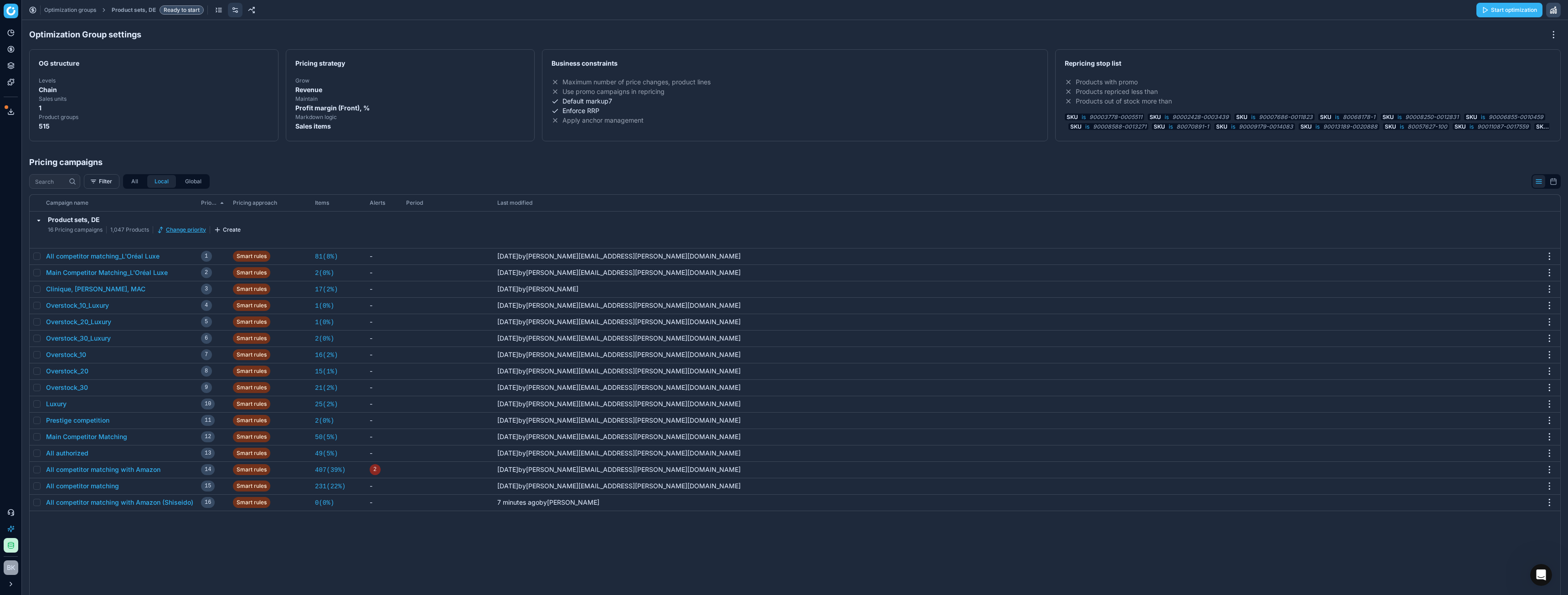 click on "Change priority" at bounding box center [181, 230] 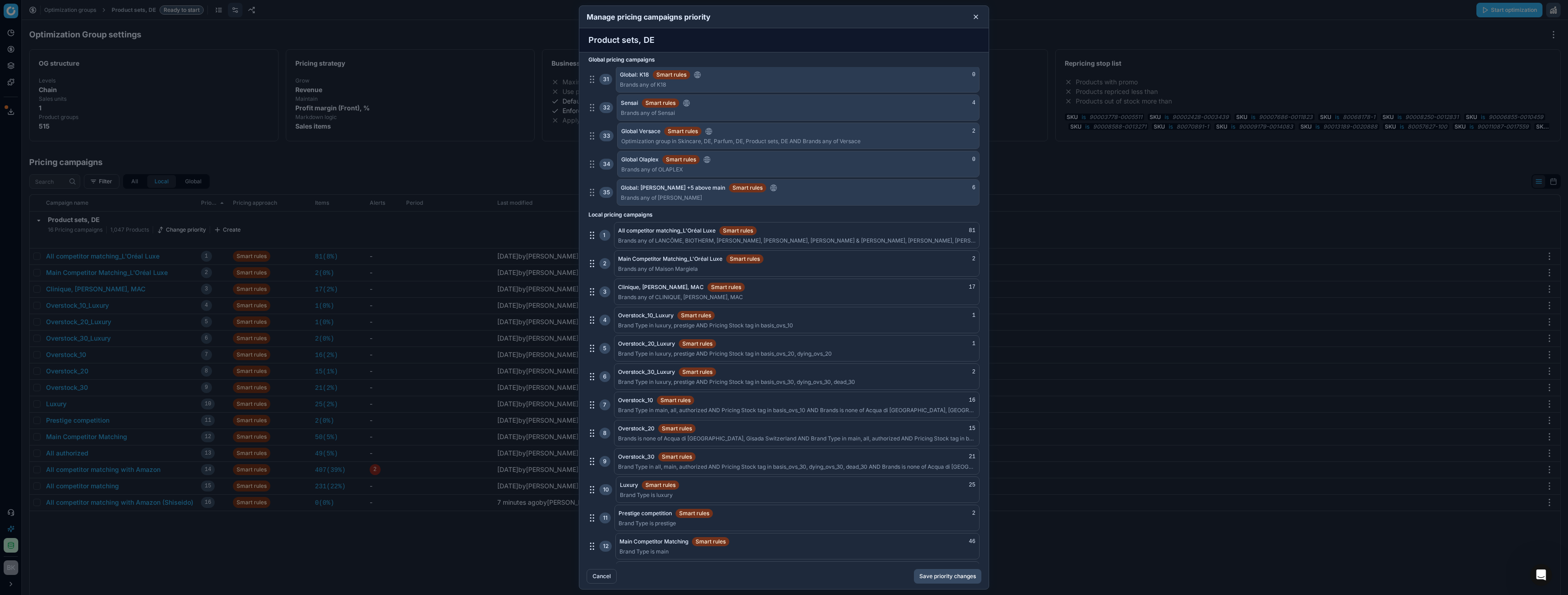 scroll, scrollTop: 931, scrollLeft: 0, axis: vertical 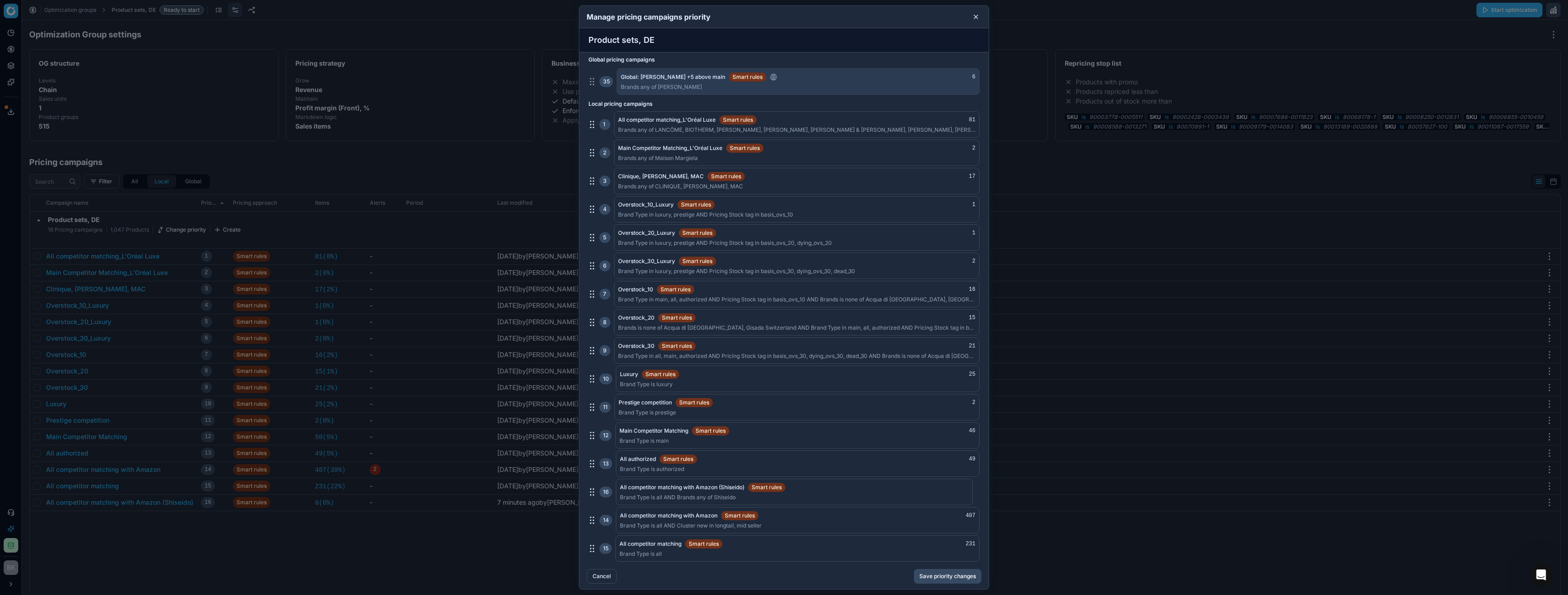 drag, startPoint x: 592, startPoint y: 548, endPoint x: 596, endPoint y: 488, distance: 60.13319 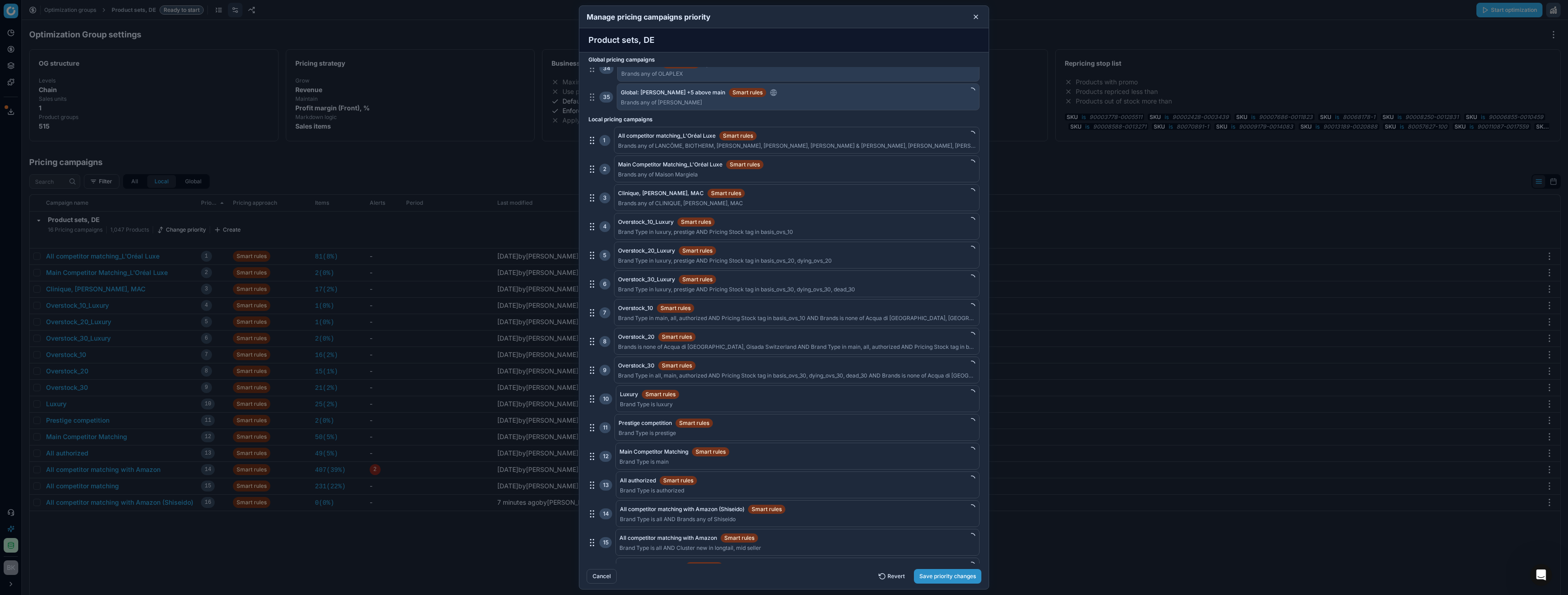 click on "Save priority changes" at bounding box center [948, 576] 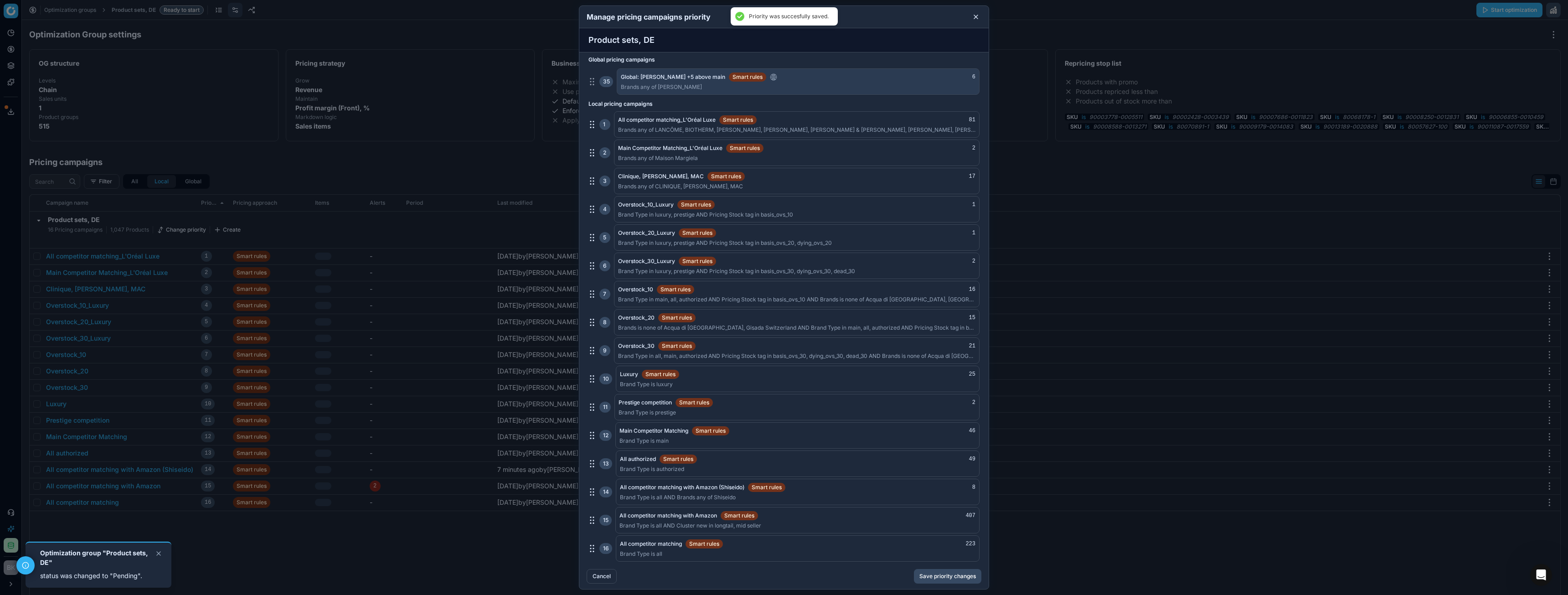 scroll, scrollTop: 0, scrollLeft: 0, axis: both 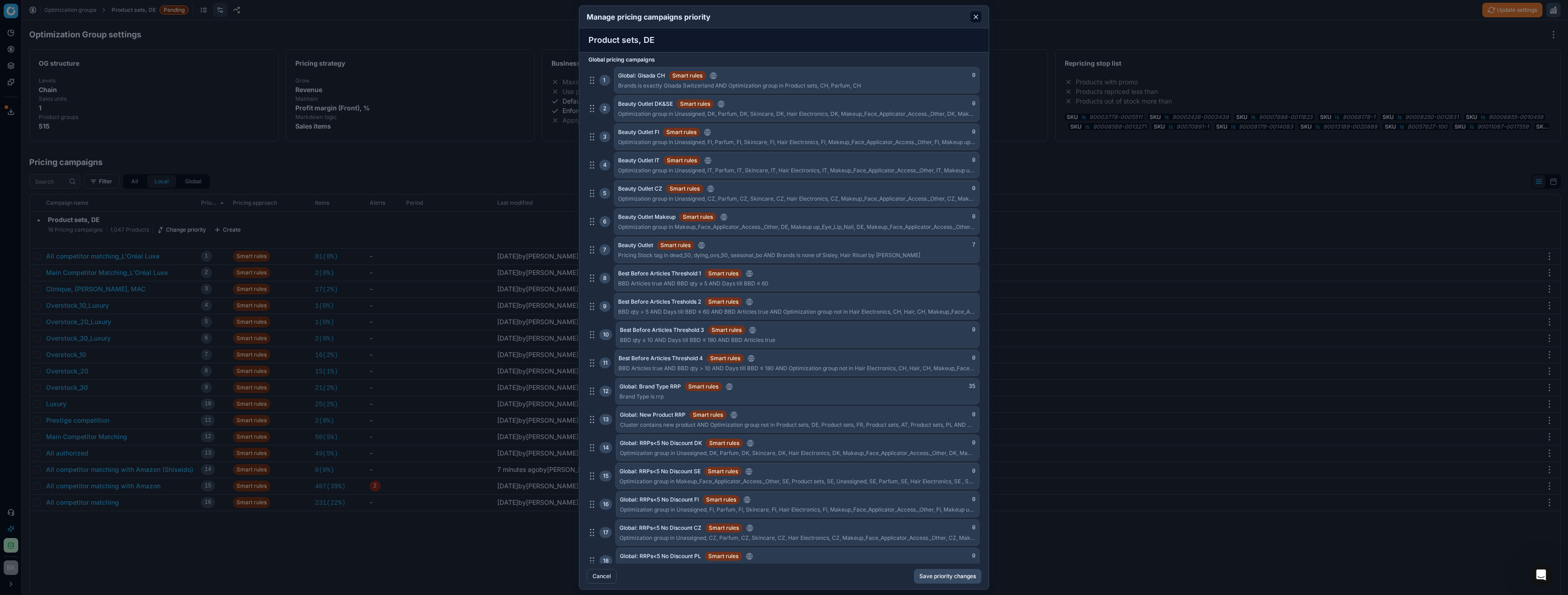 click 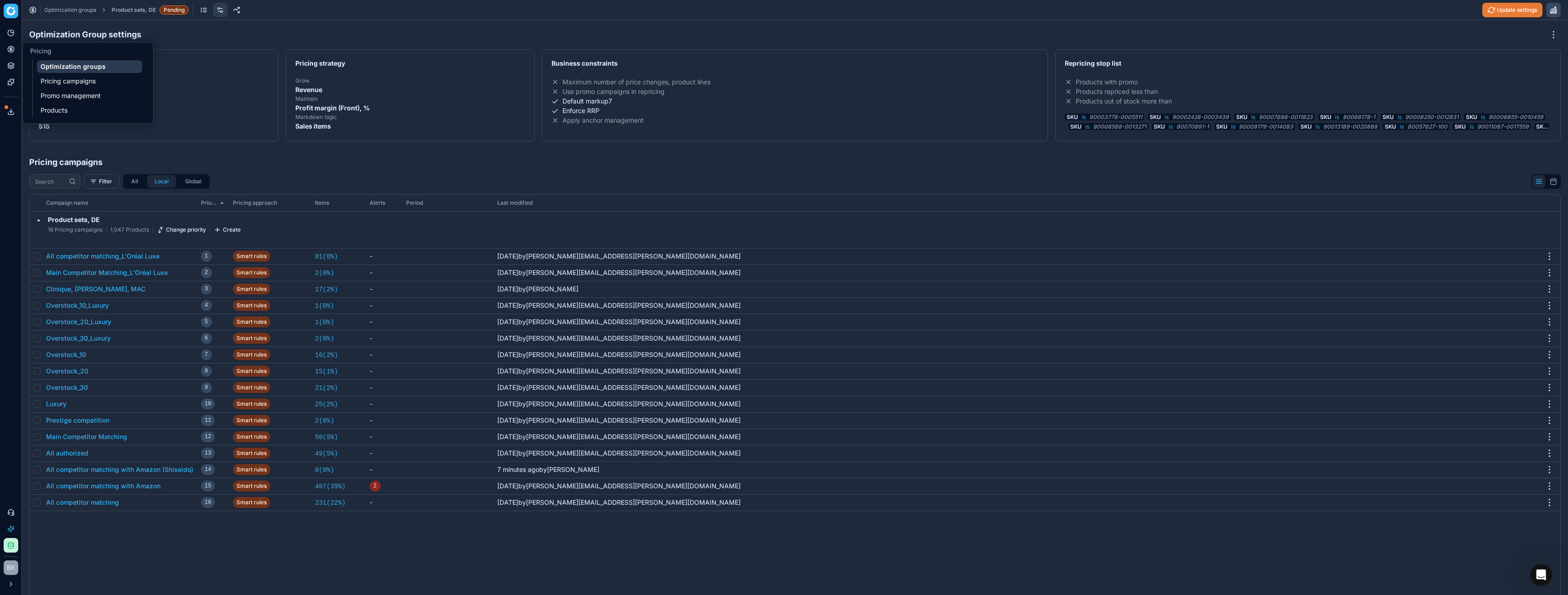 click on "Optimization groups" at bounding box center [89, 67] 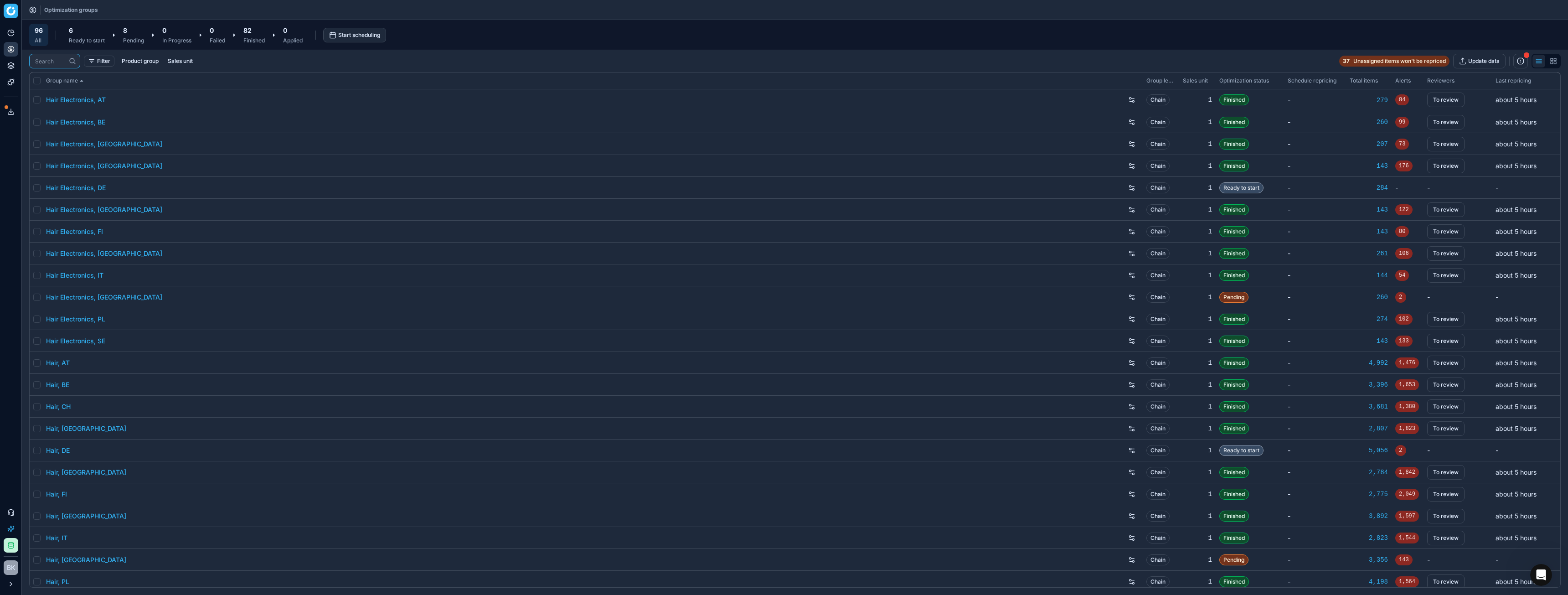 click at bounding box center [50, 61] 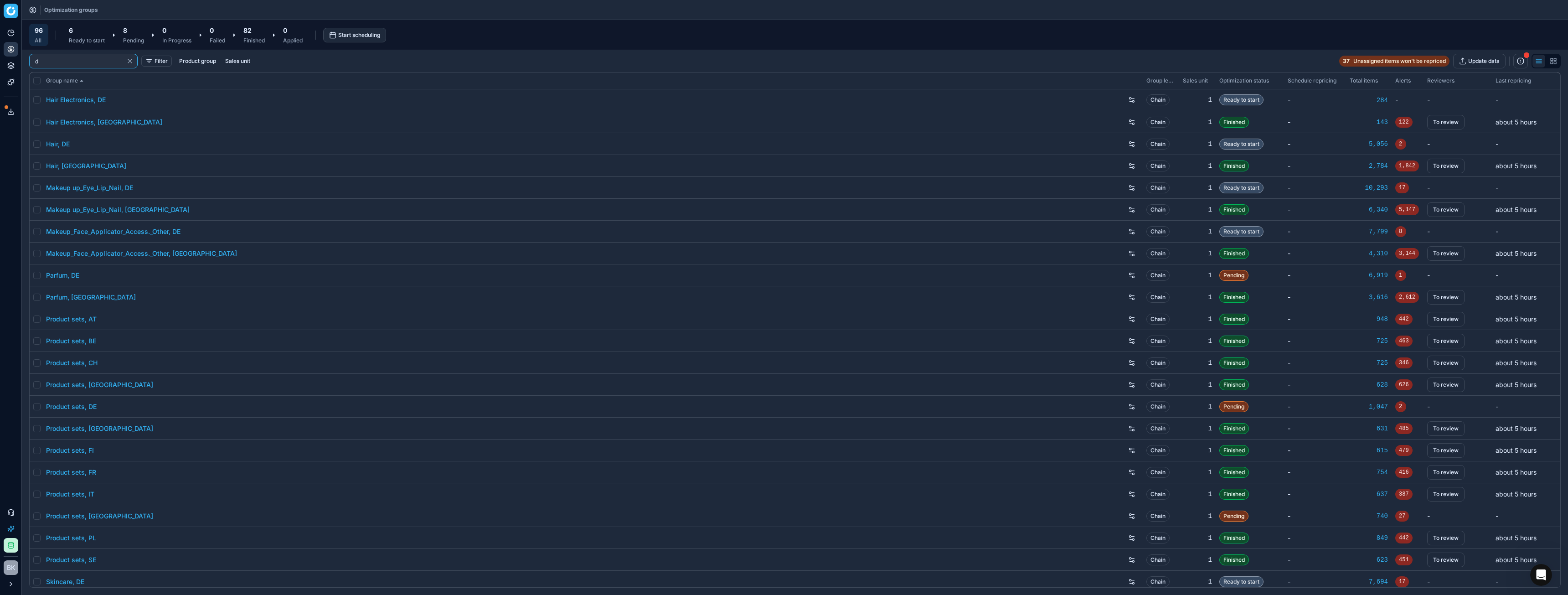 type on "de" 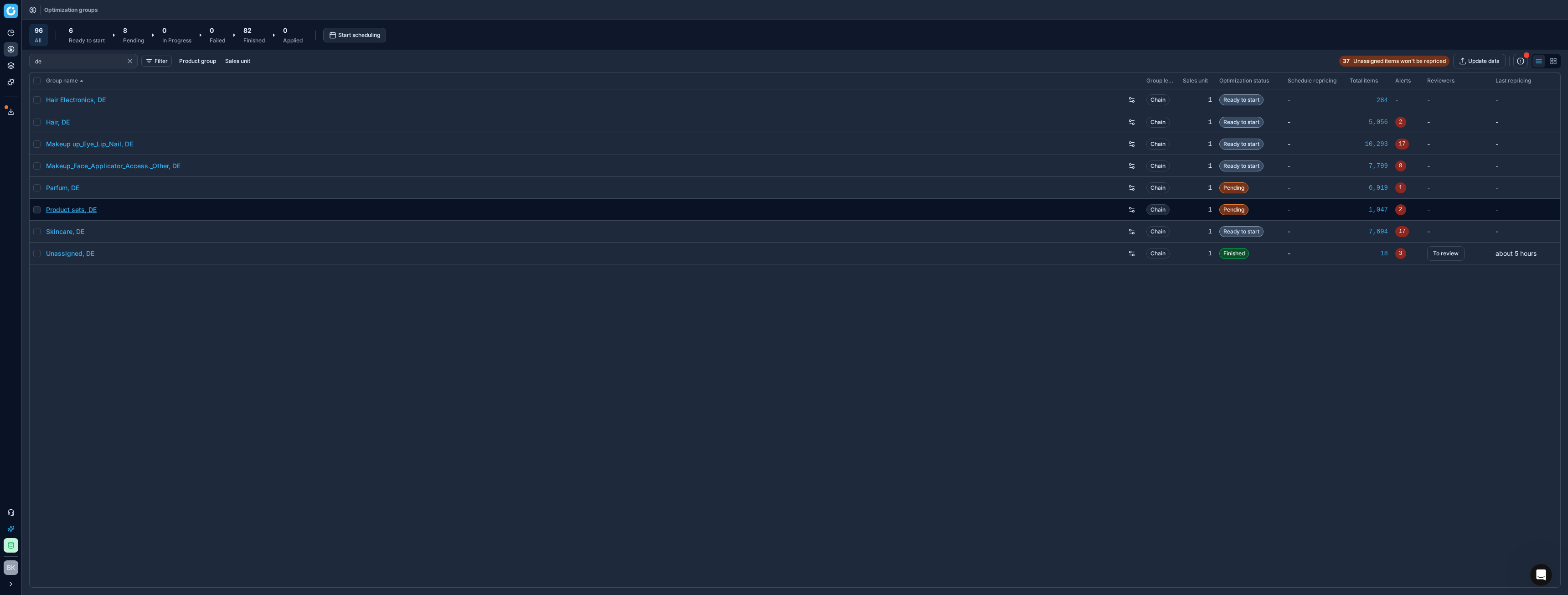 click on "Product sets, DE" at bounding box center [71, 210] 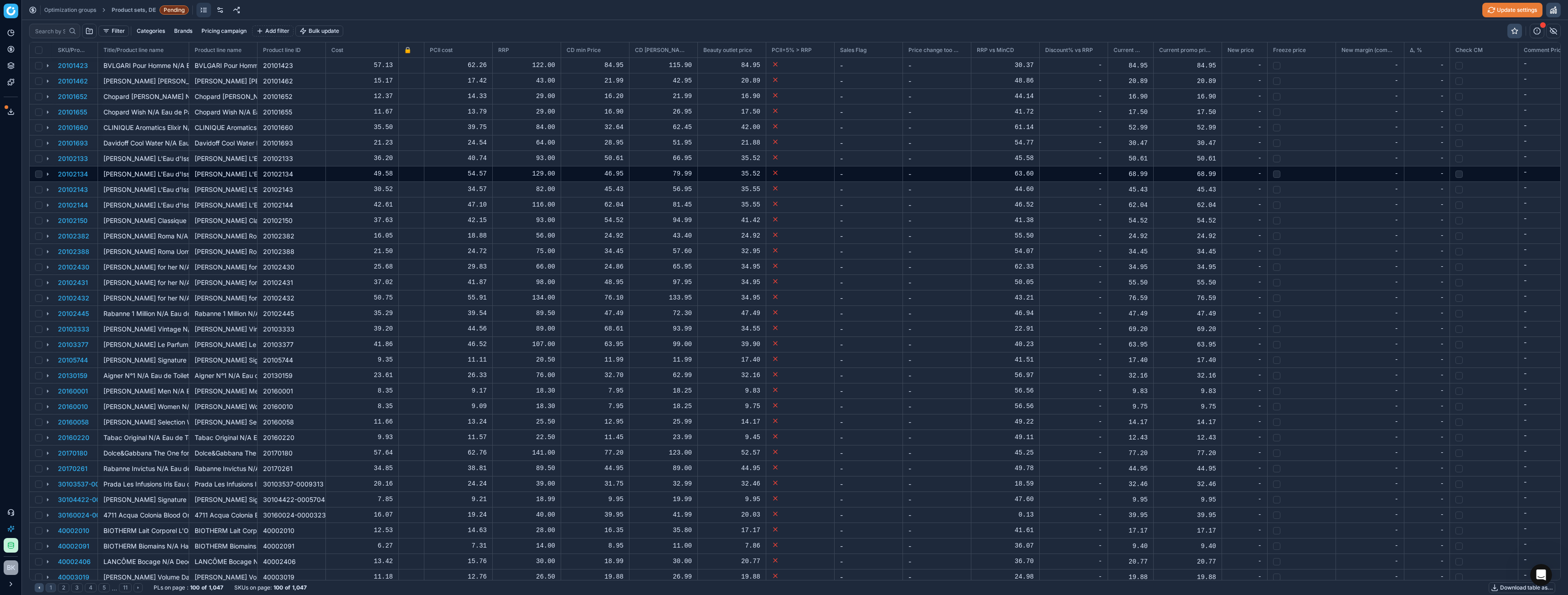scroll, scrollTop: 1, scrollLeft: 1, axis: both 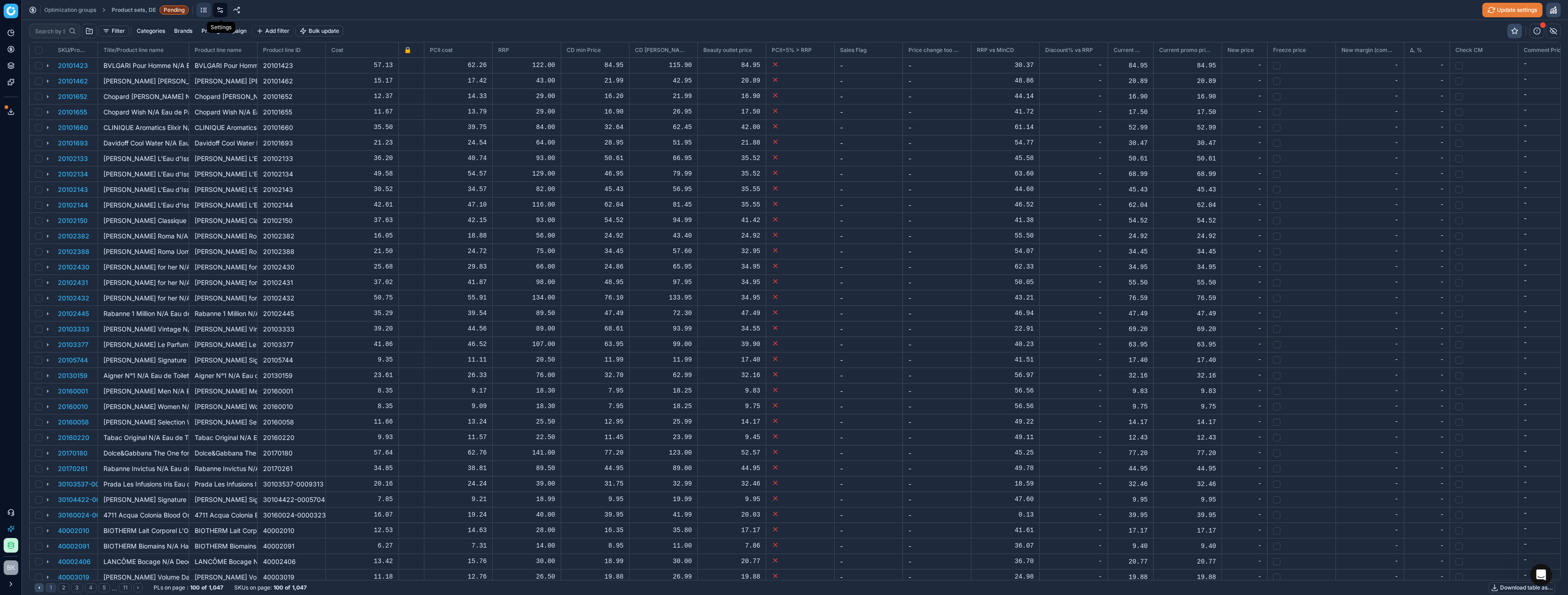 click 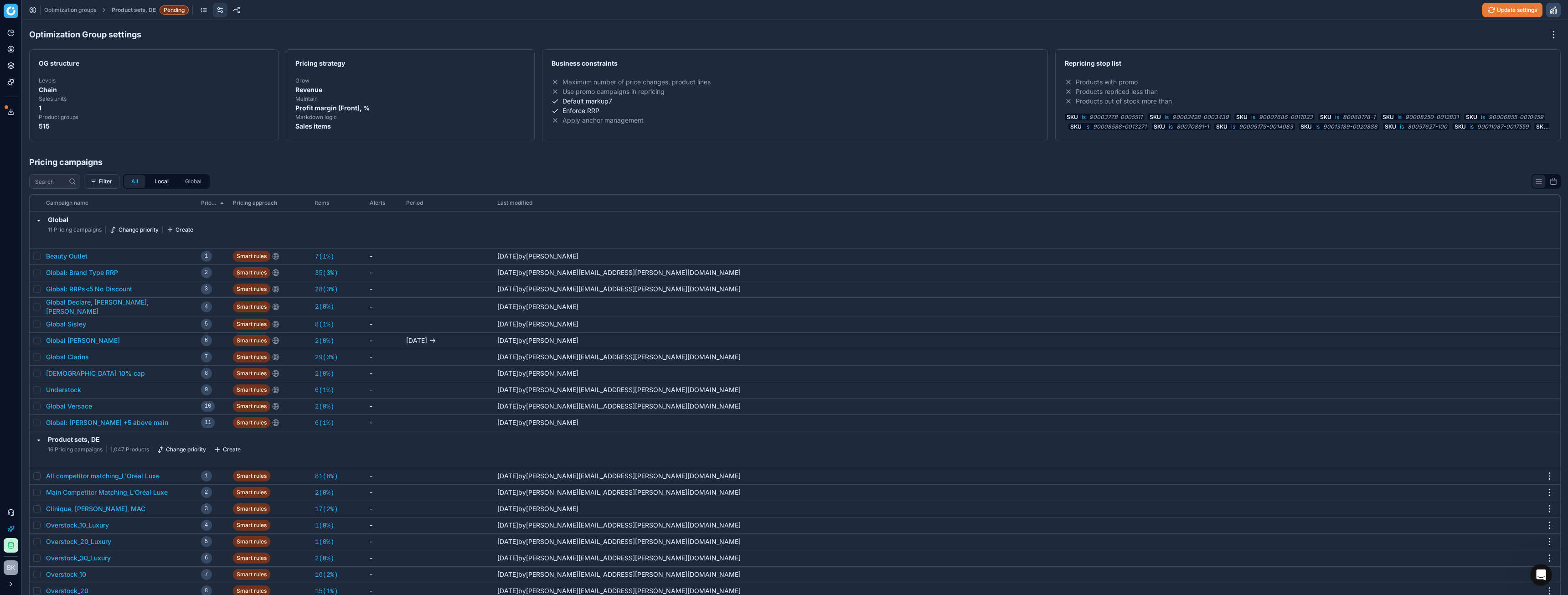click on "Local" at bounding box center (161, 181) 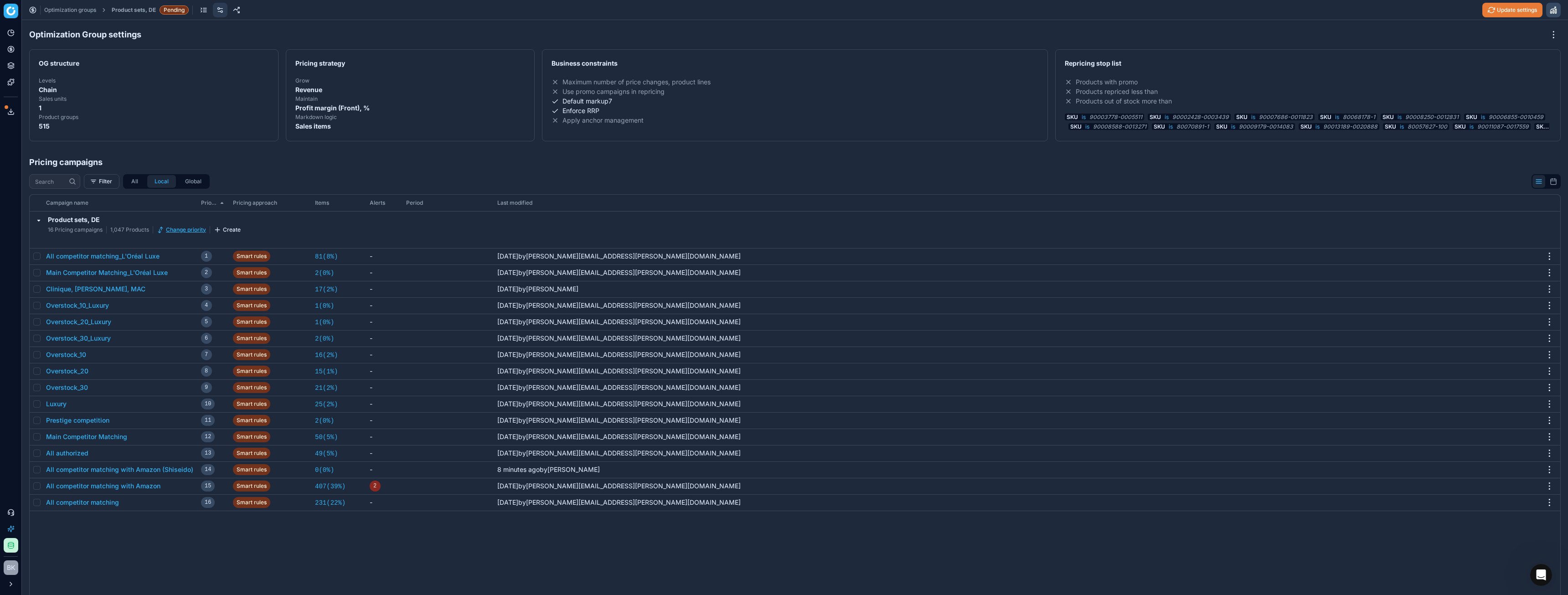 click on "Change priority" at bounding box center (181, 230) 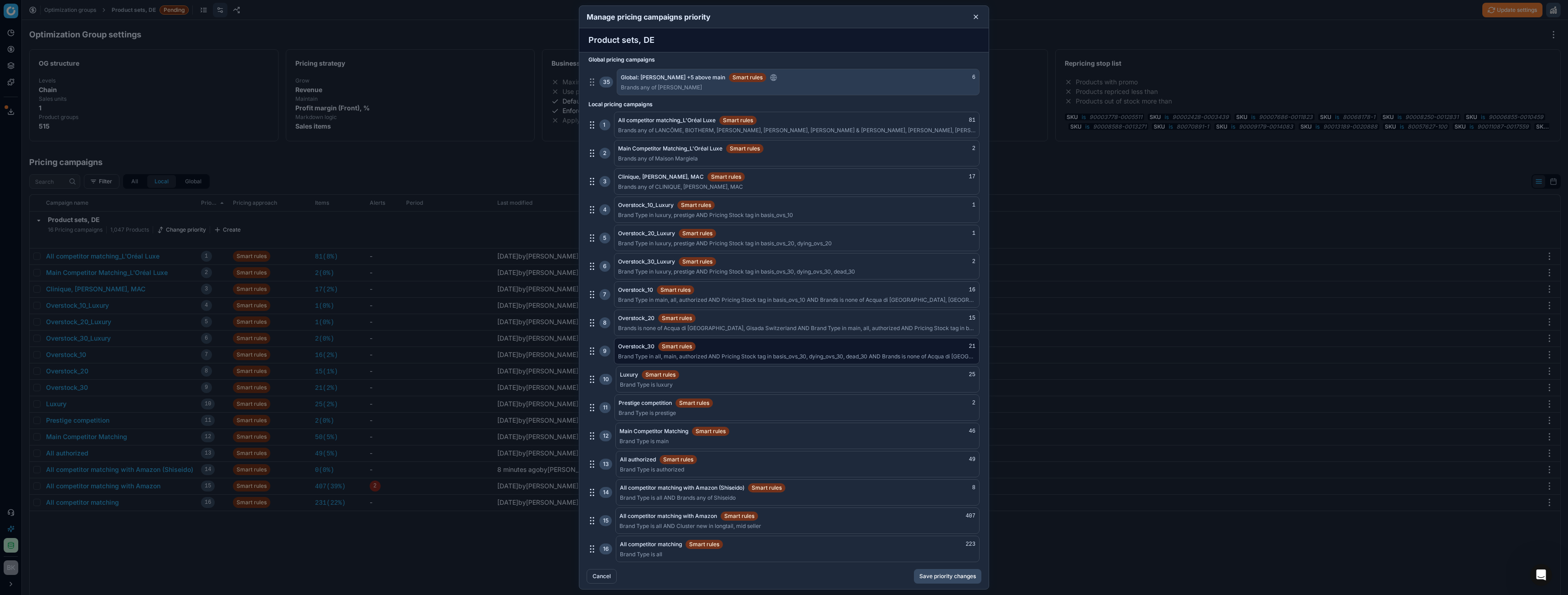 scroll, scrollTop: 931, scrollLeft: 0, axis: vertical 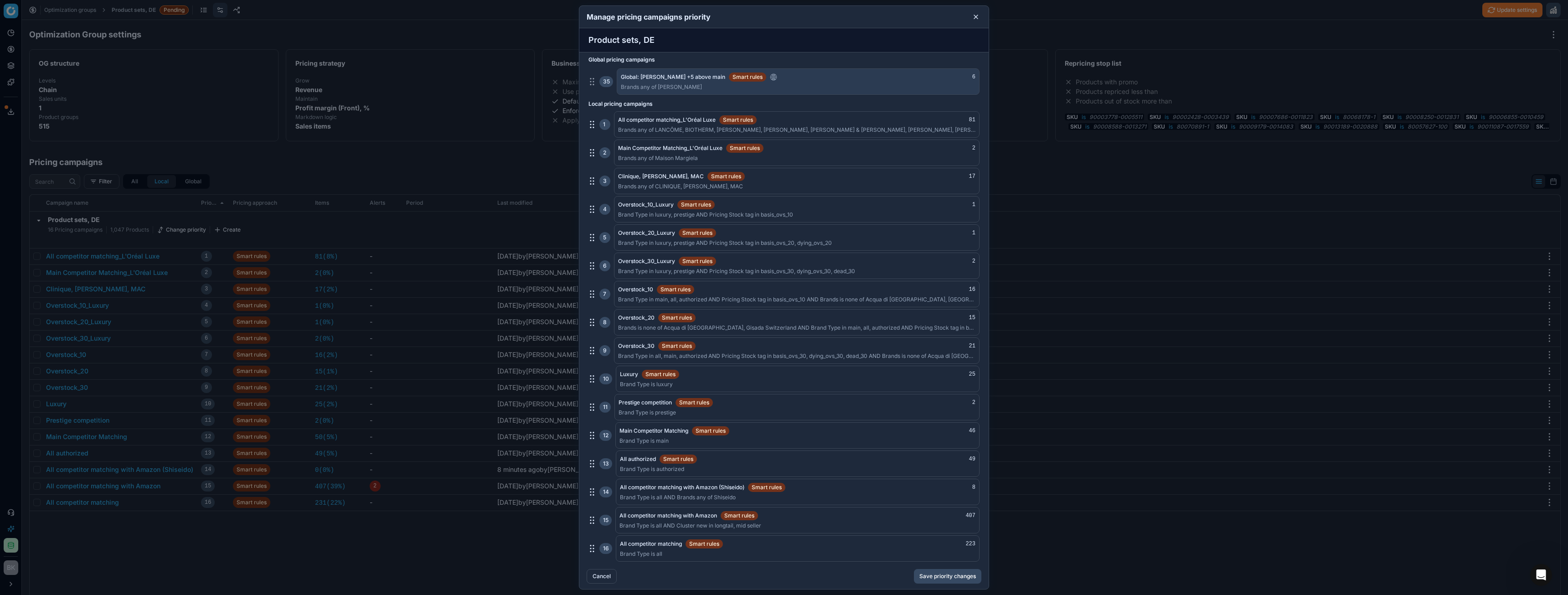 click on "Manage pricing campaigns priority" at bounding box center [784, 17] 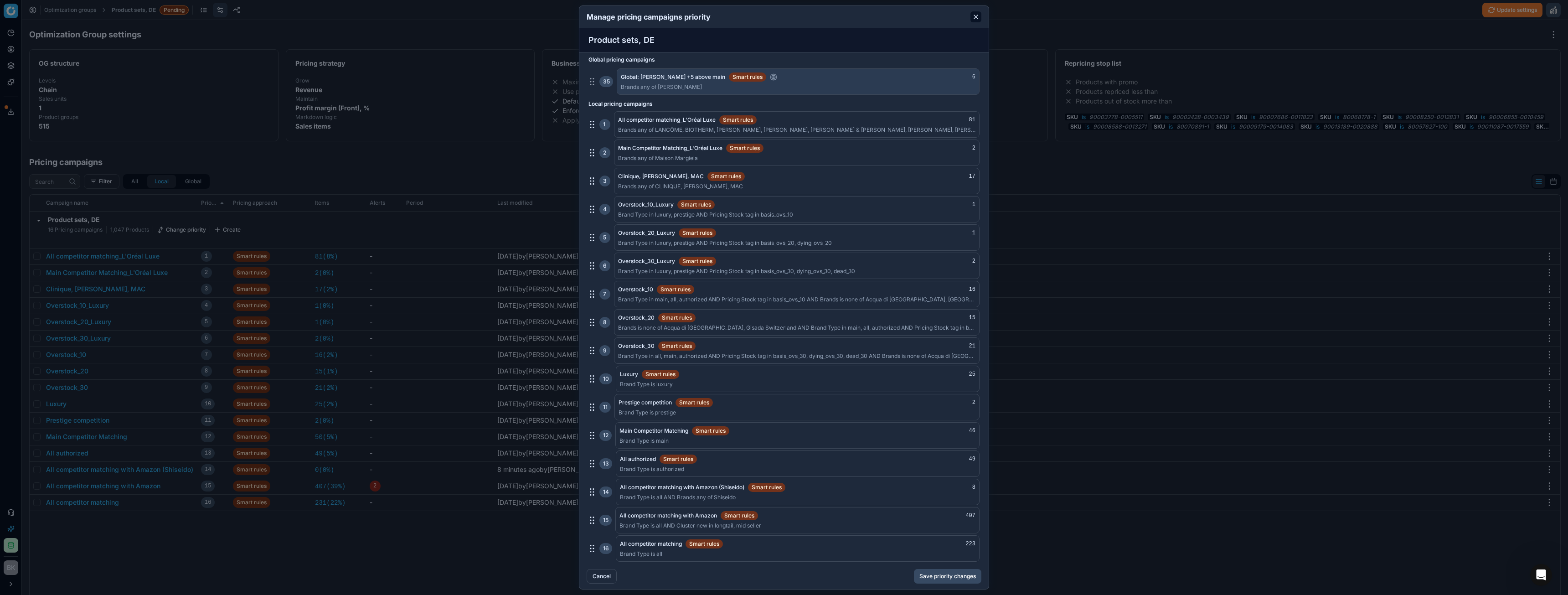 click 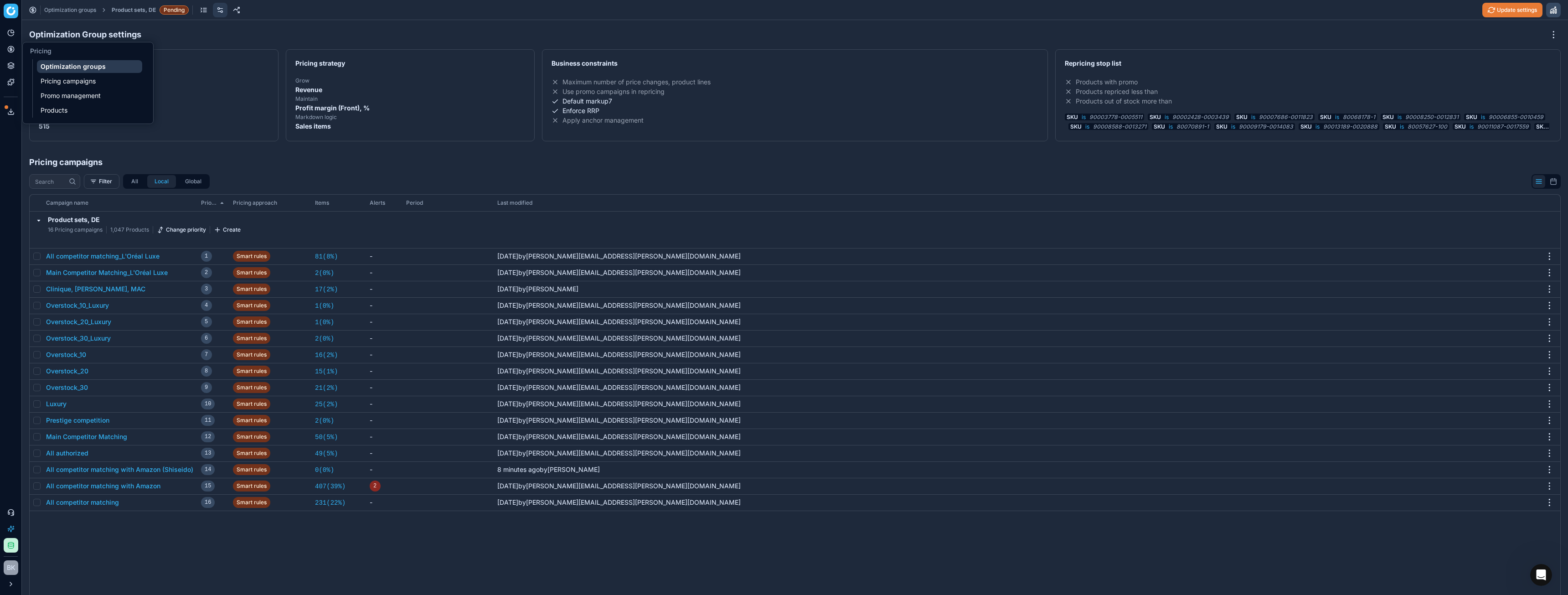 click on "Optimization groups" at bounding box center (89, 67) 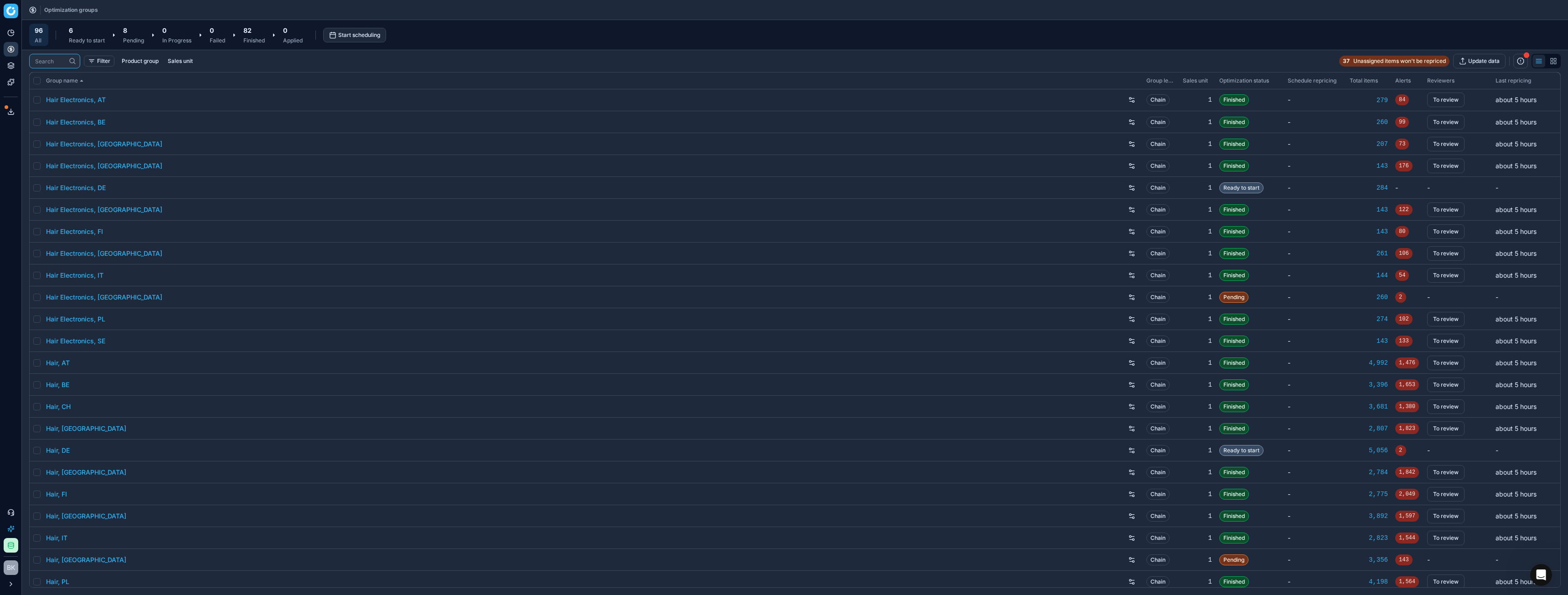 click at bounding box center (50, 61) 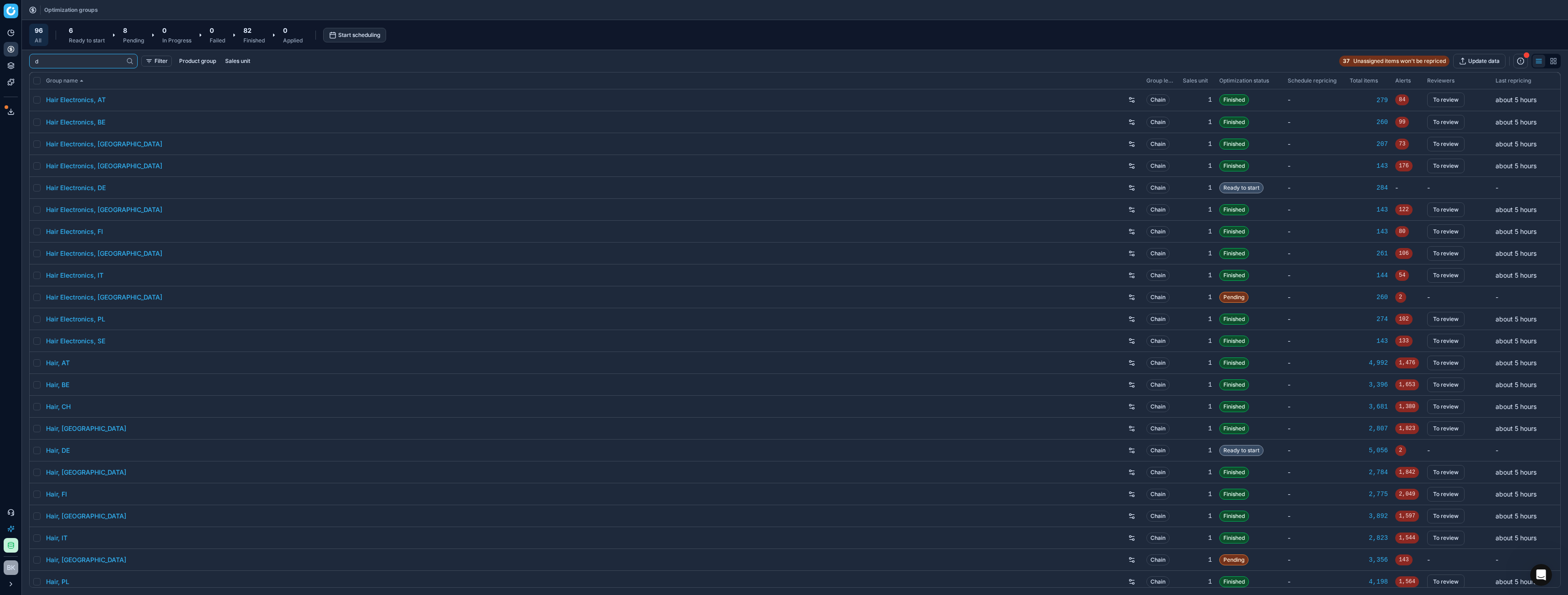 type on "de" 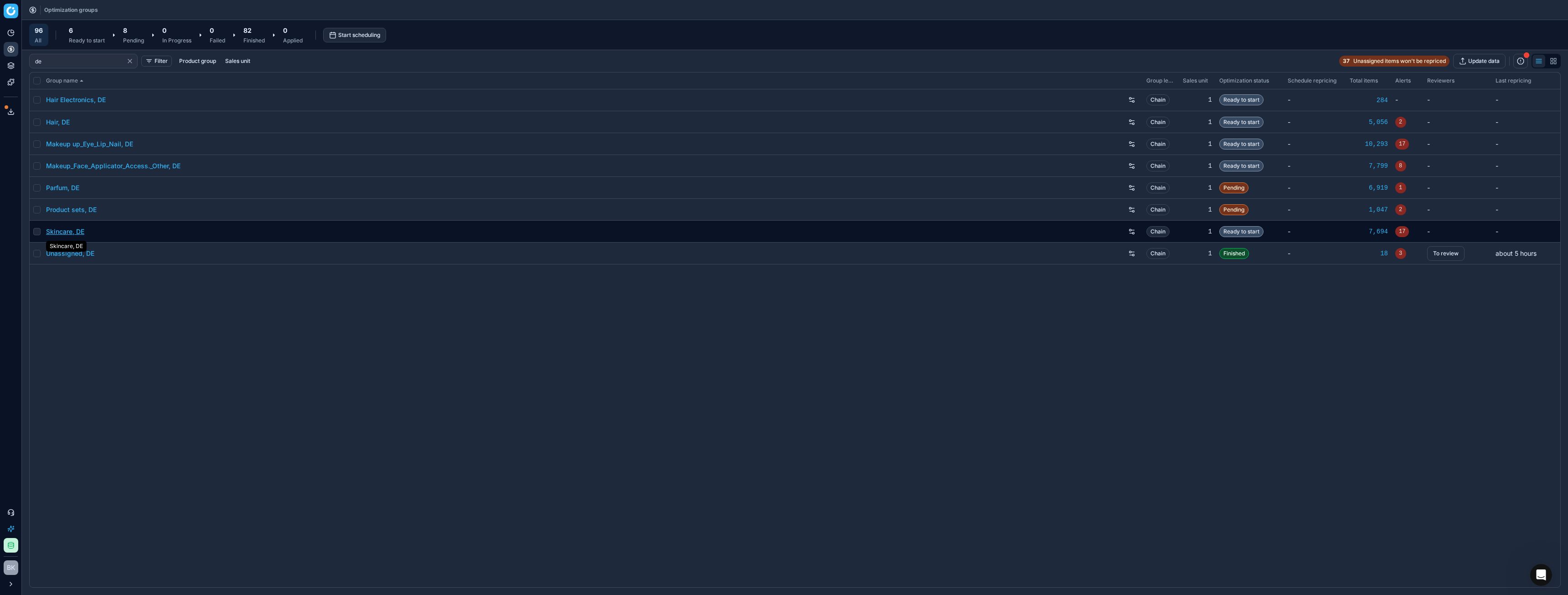 click on "Skincare, DE" at bounding box center (65, 232) 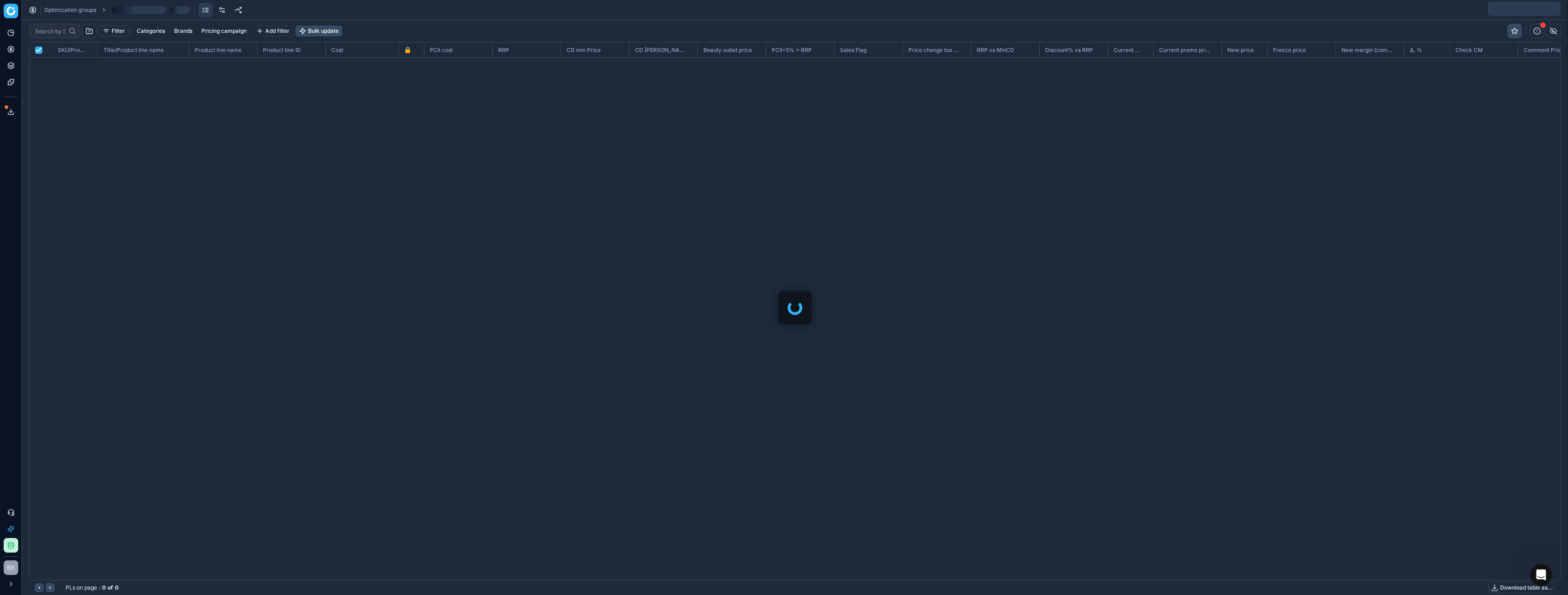 scroll, scrollTop: 1, scrollLeft: 1, axis: both 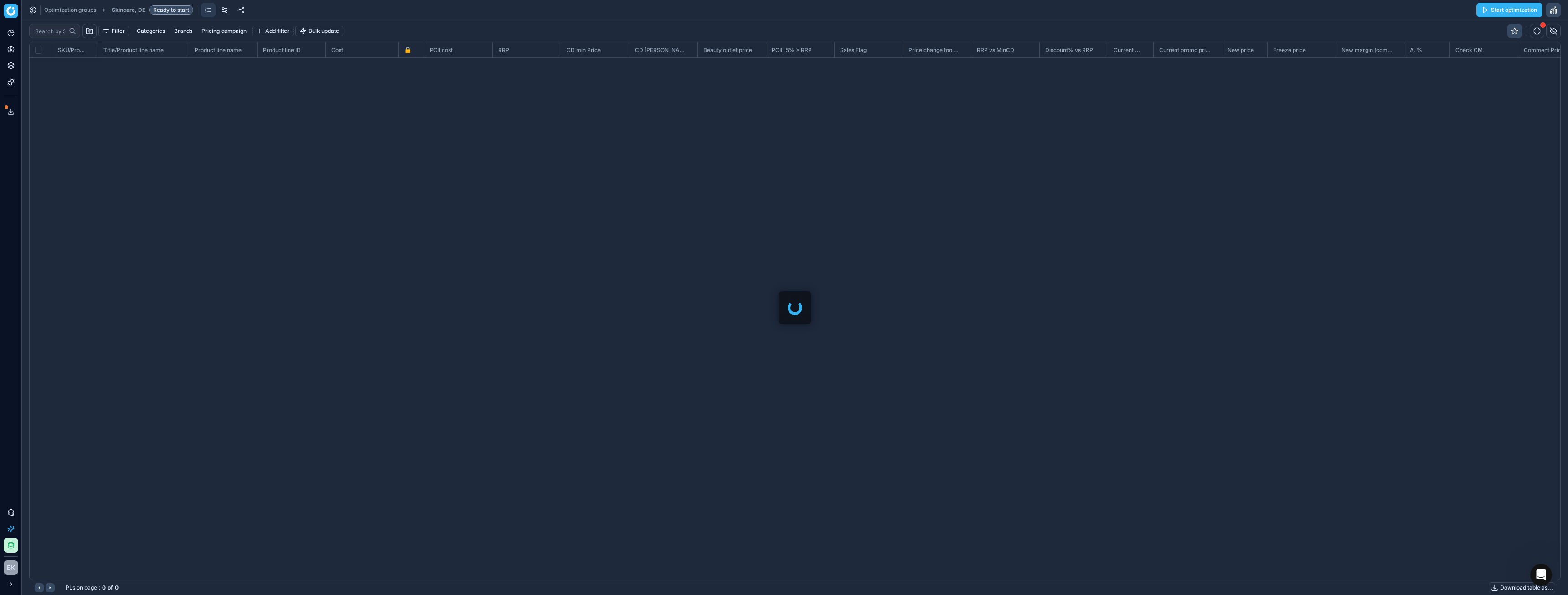 checkbox on "false" 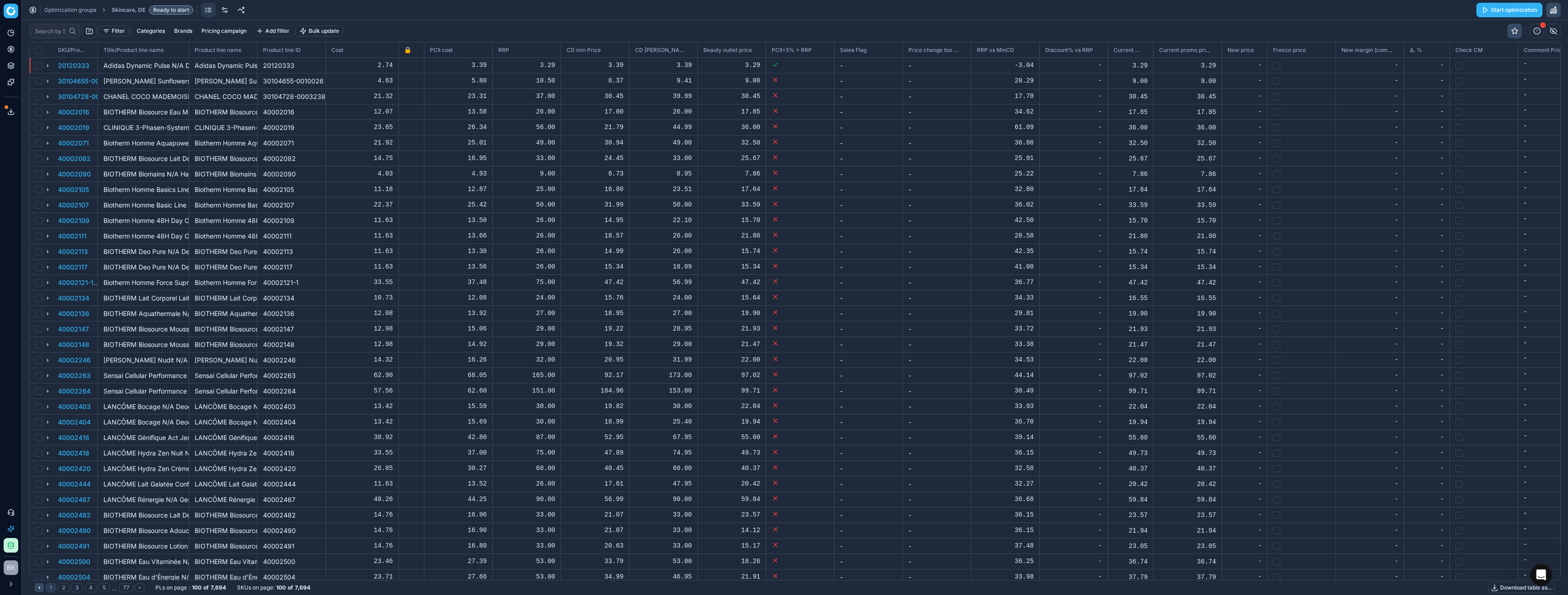 scroll, scrollTop: 524, scrollLeft: 1517, axis: both 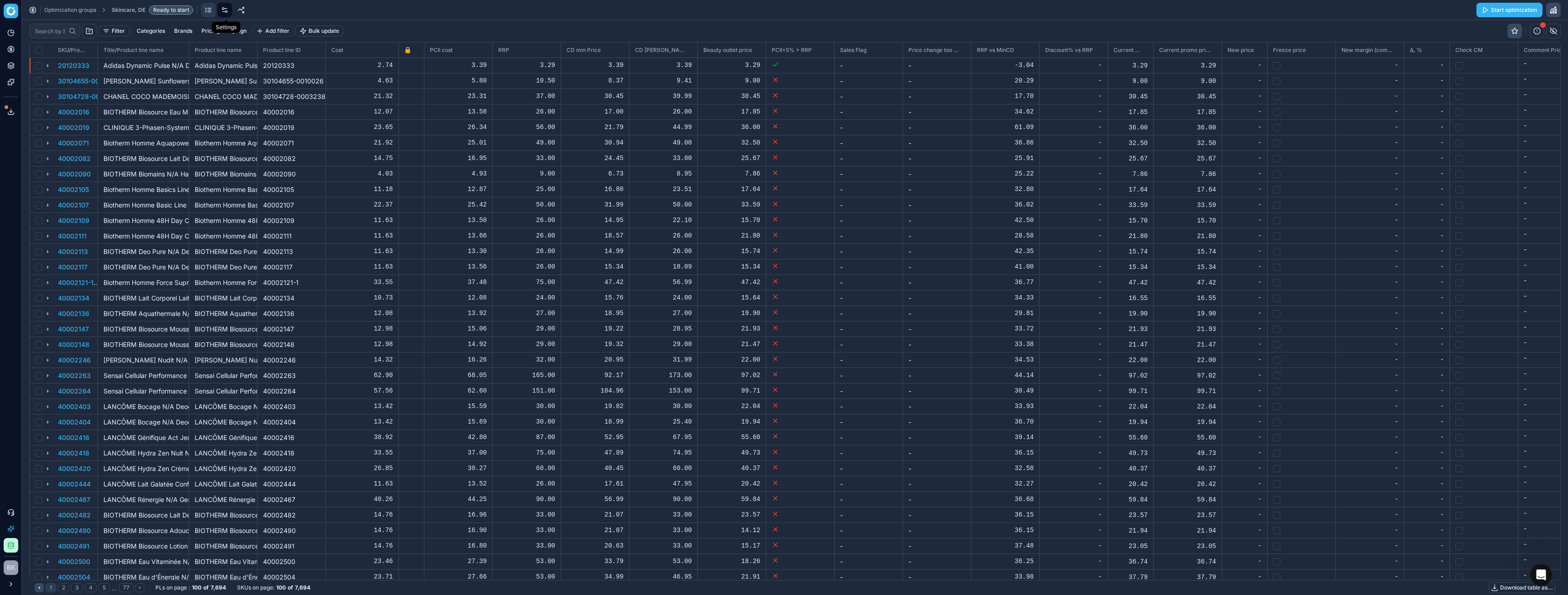 click at bounding box center [225, 10] 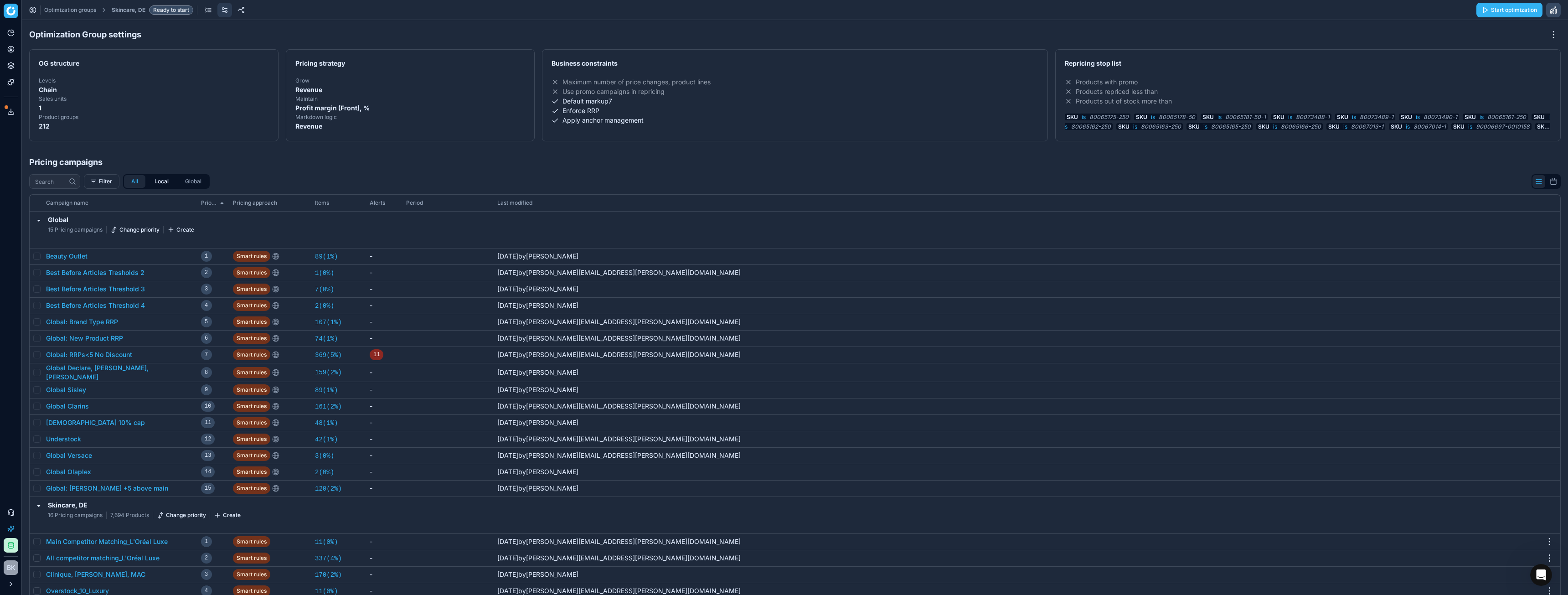 click on "Local" at bounding box center [161, 181] 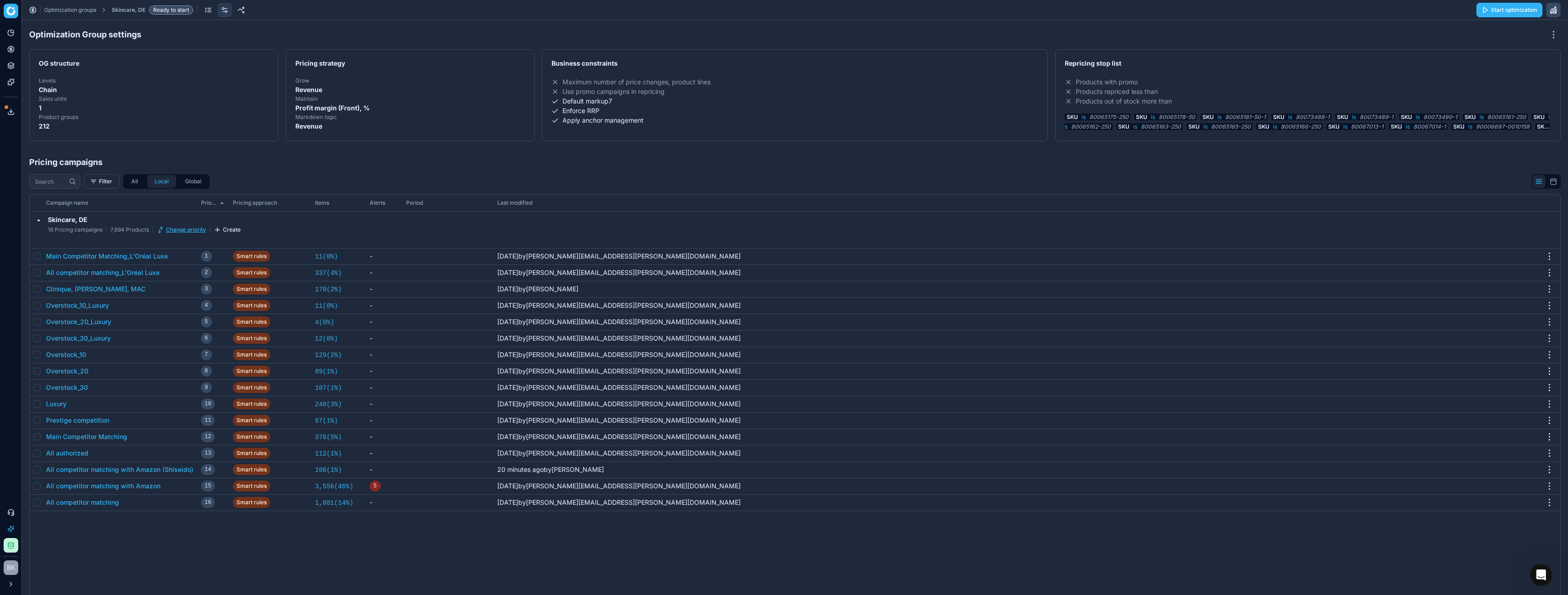 click on "Change priority" at bounding box center [181, 230] 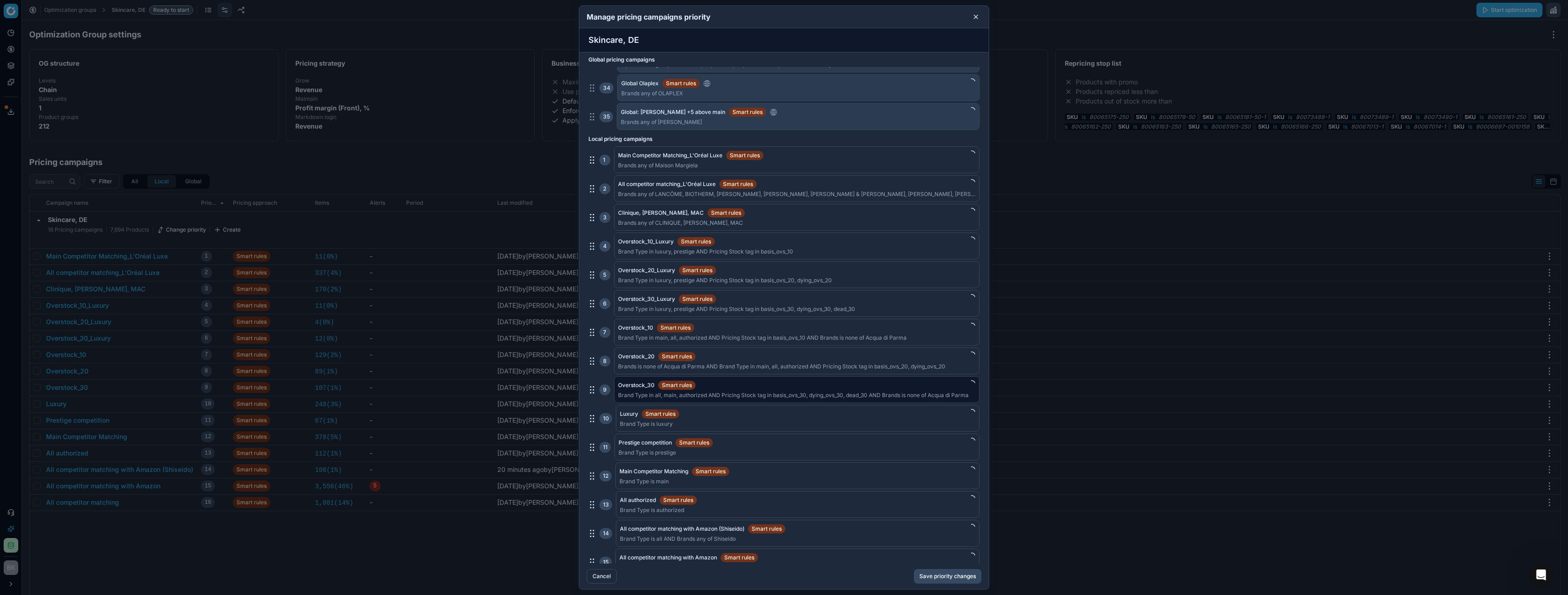scroll, scrollTop: 931, scrollLeft: 0, axis: vertical 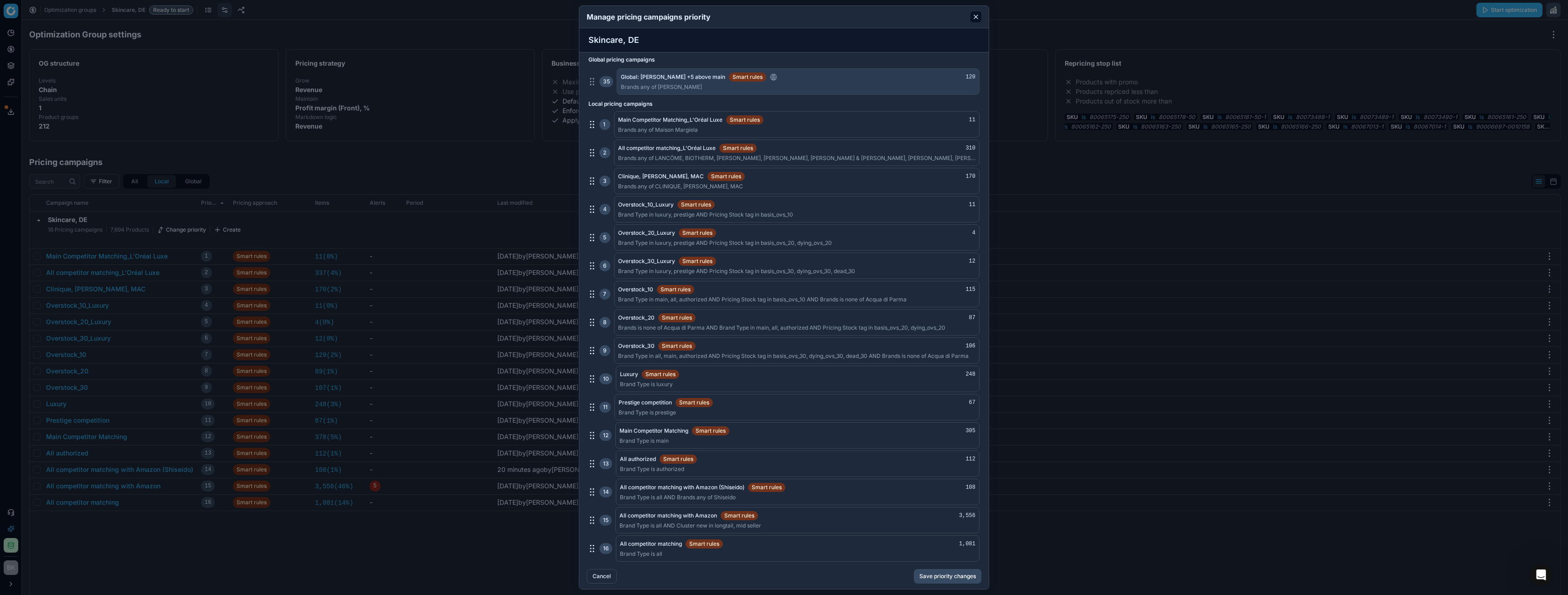 click at bounding box center [976, 17] 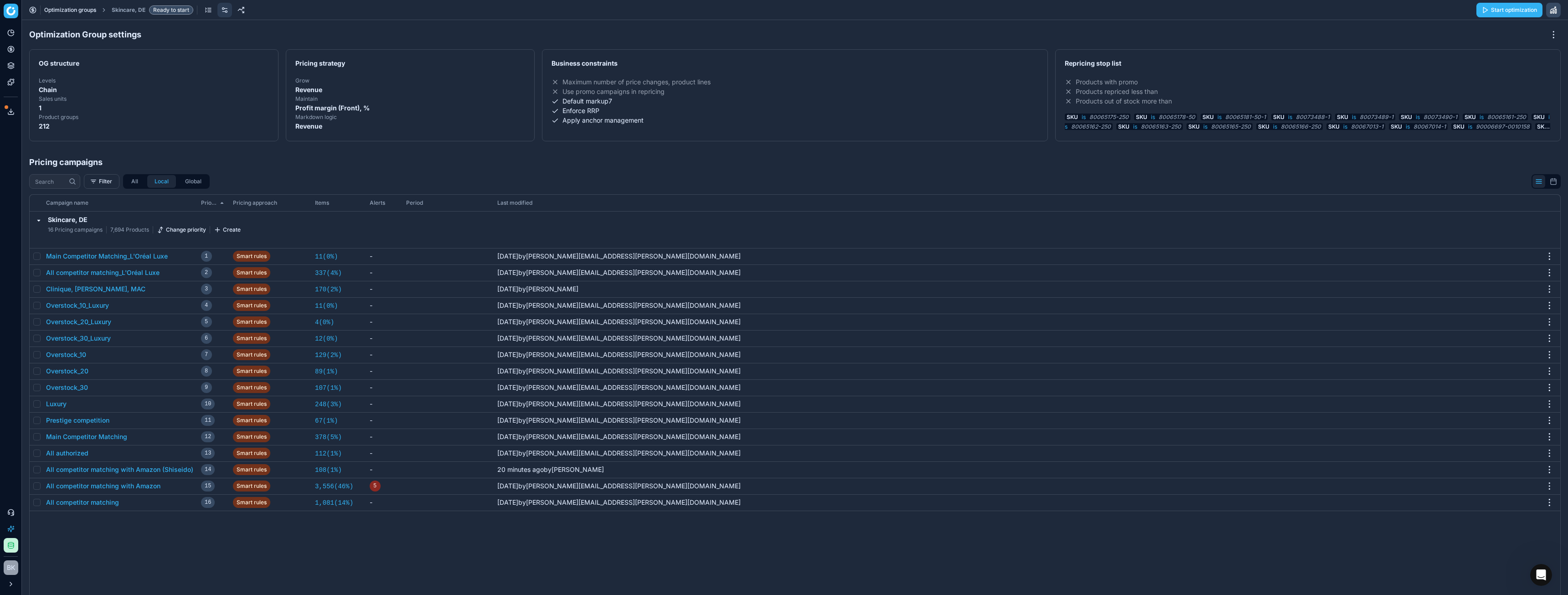 click on "Optimization groups" at bounding box center (70, 10) 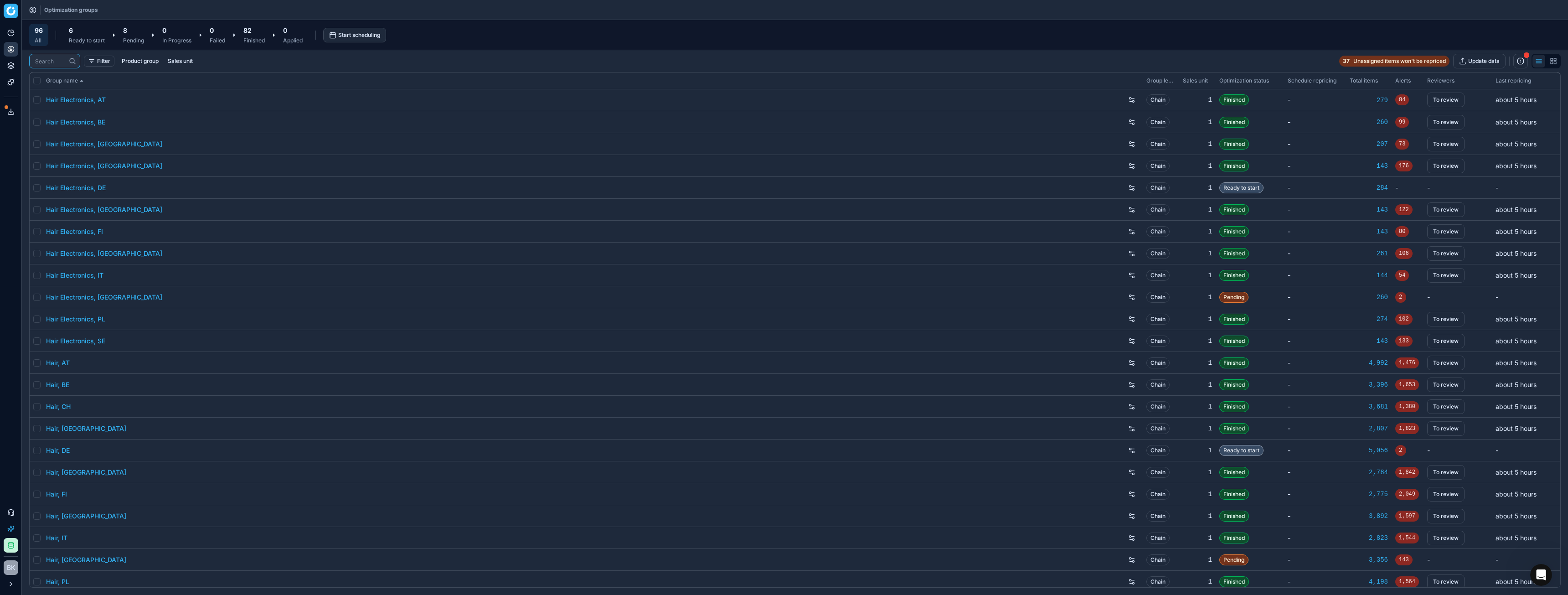 click at bounding box center [50, 61] 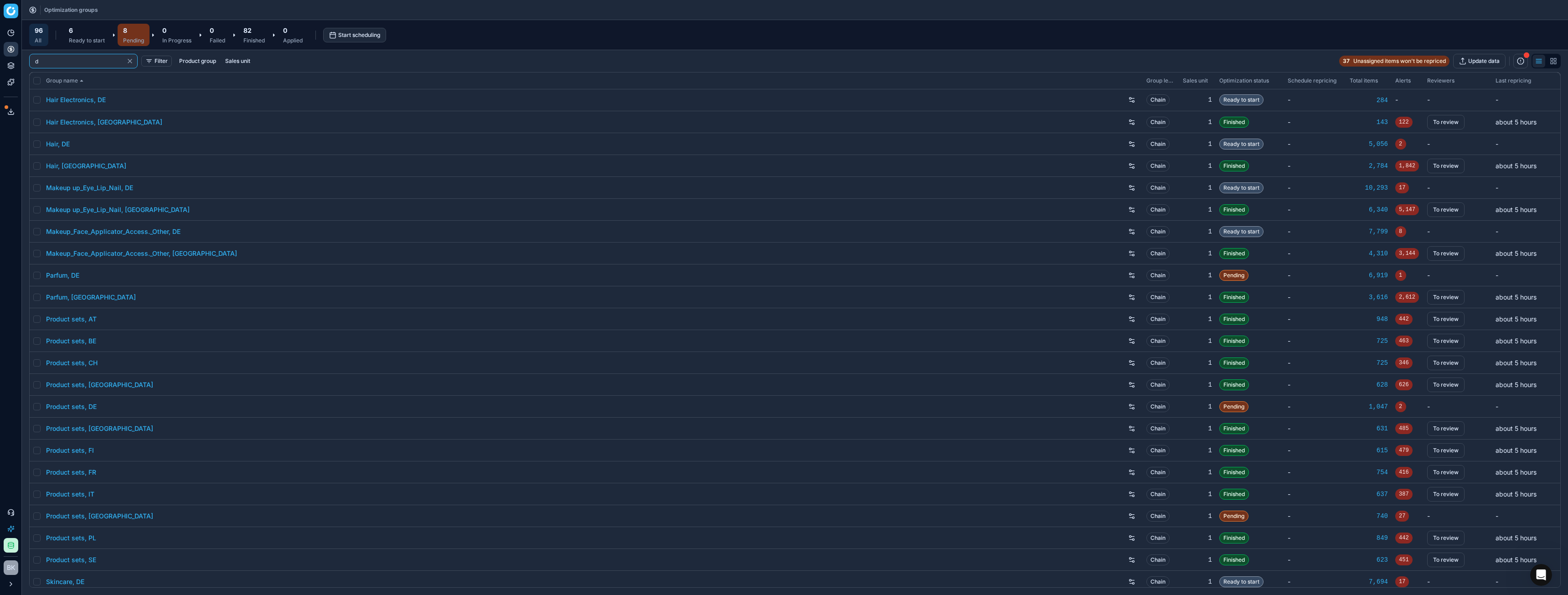 type on "d" 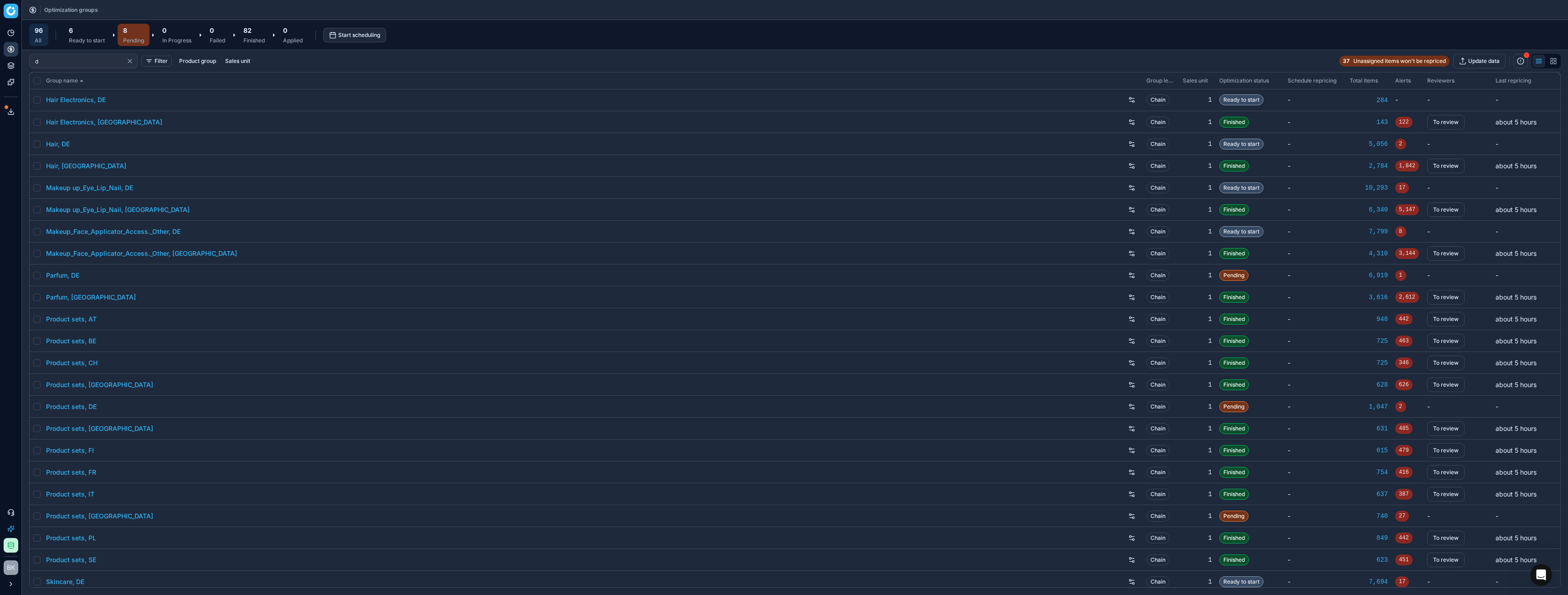 click on "8" at bounding box center (134, 30) 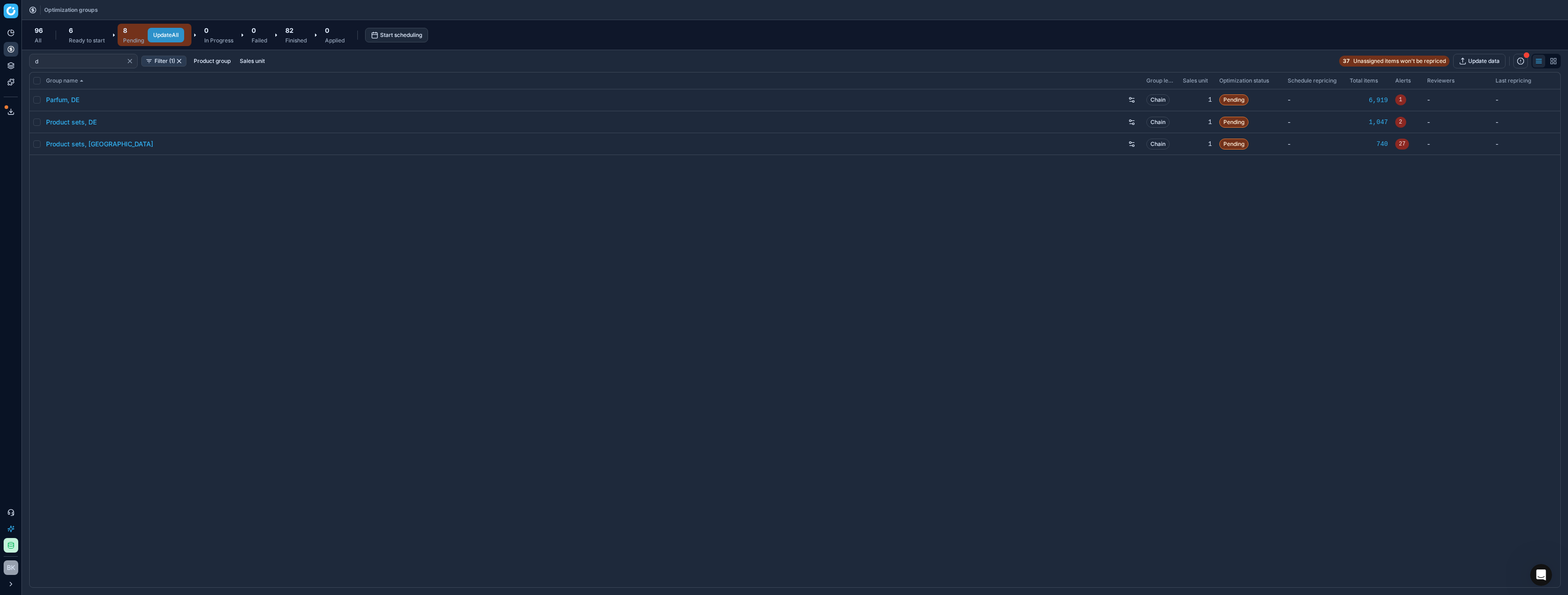click on "Update  All" at bounding box center (166, 35) 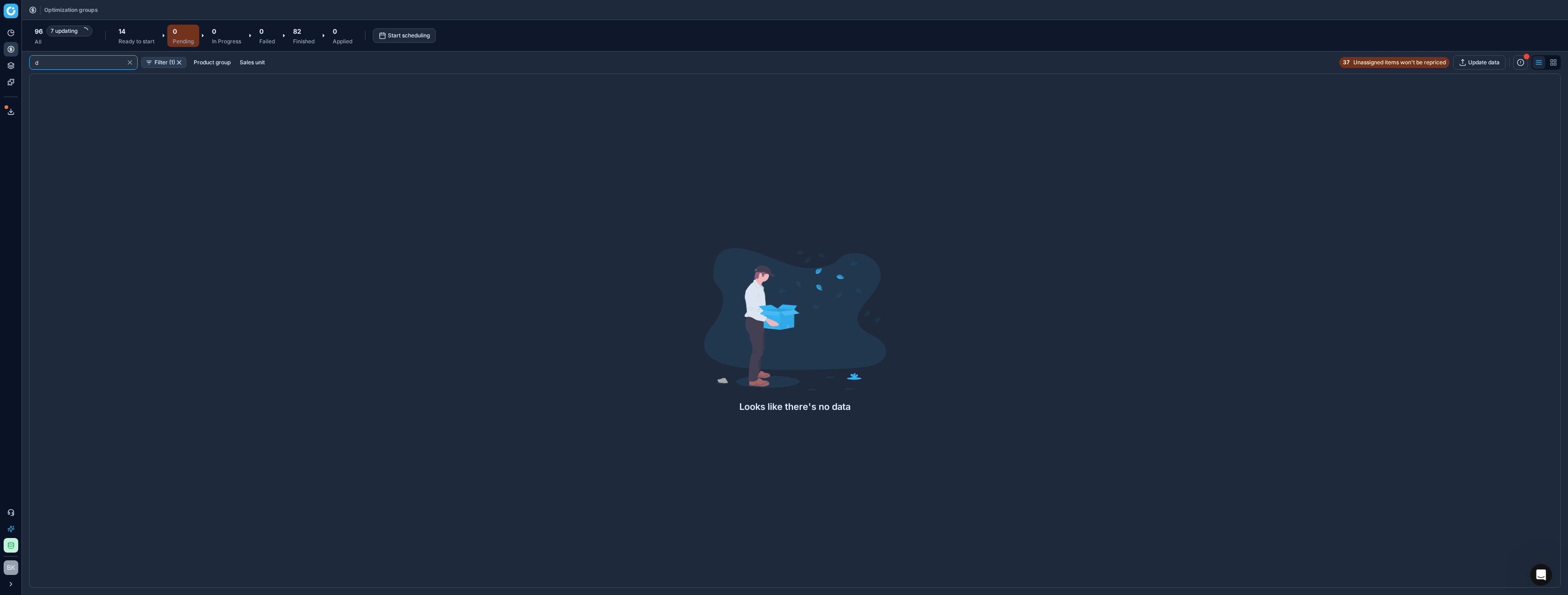 click on "d" at bounding box center [79, 62] 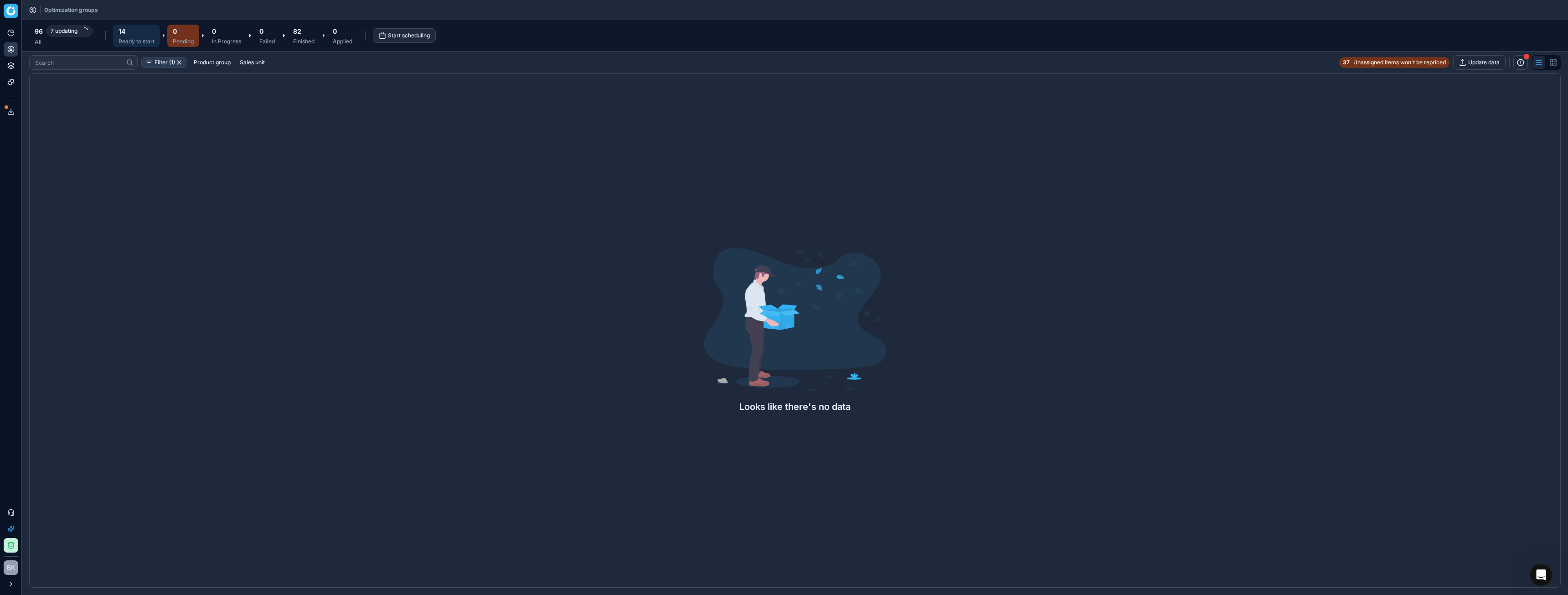 click on "14" at bounding box center [122, 31] 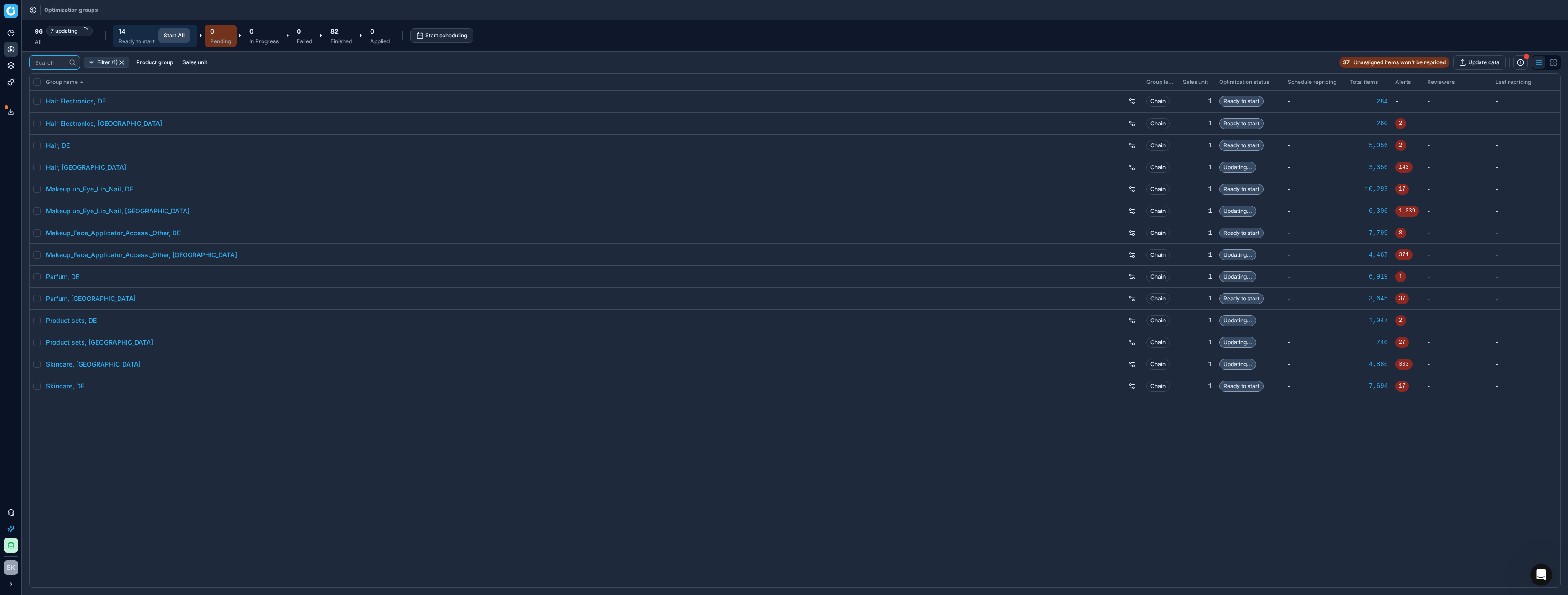 click at bounding box center [50, 62] 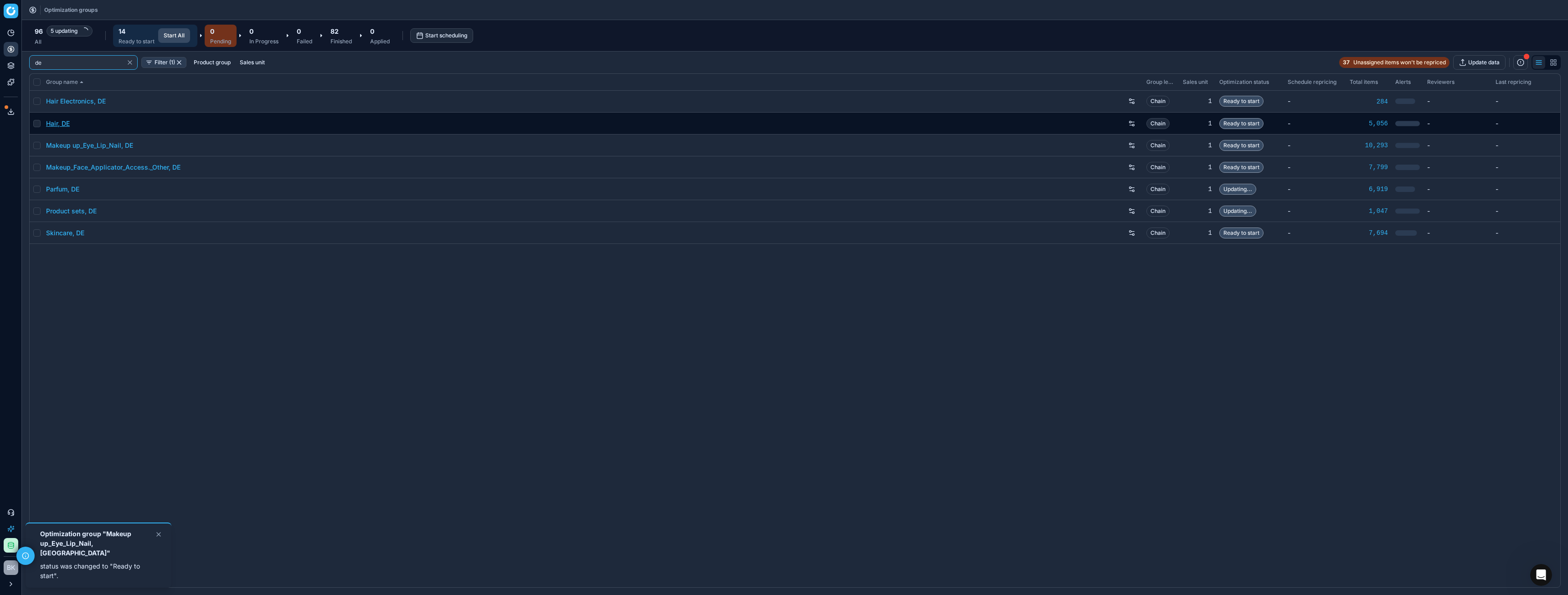 type on "de" 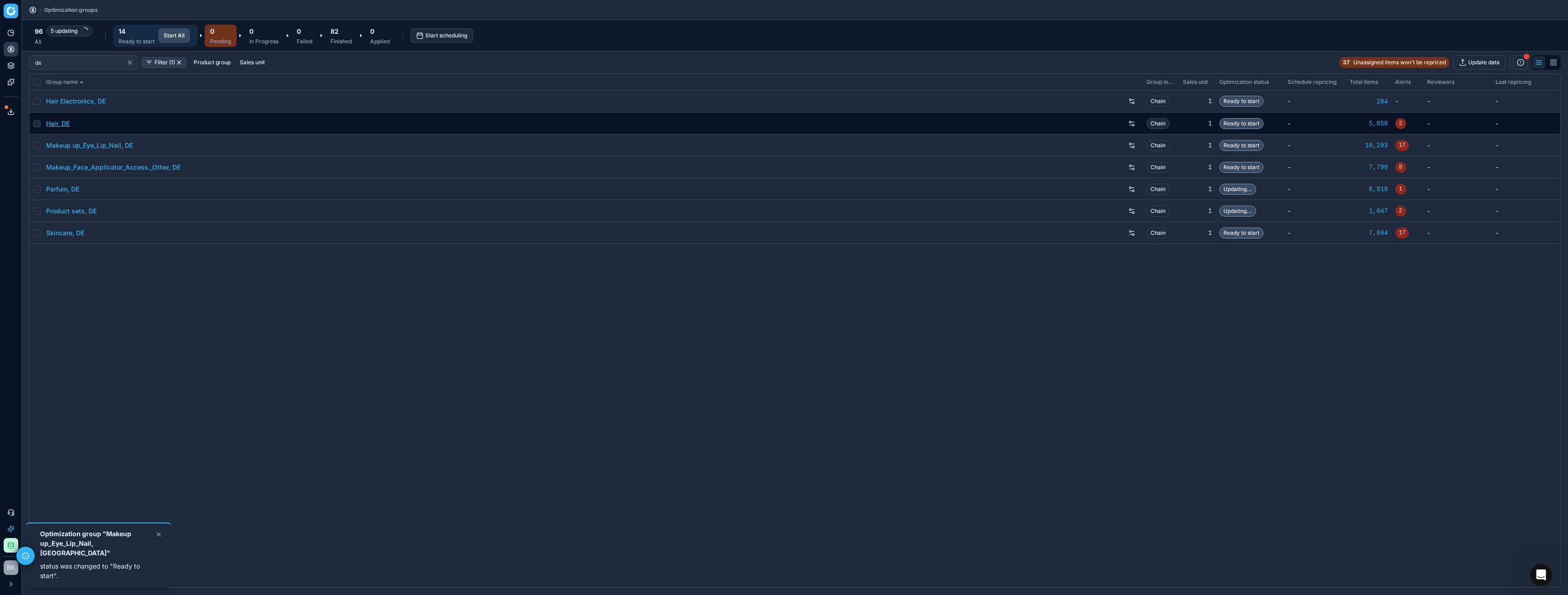 click on "Hair, DE" at bounding box center [58, 124] 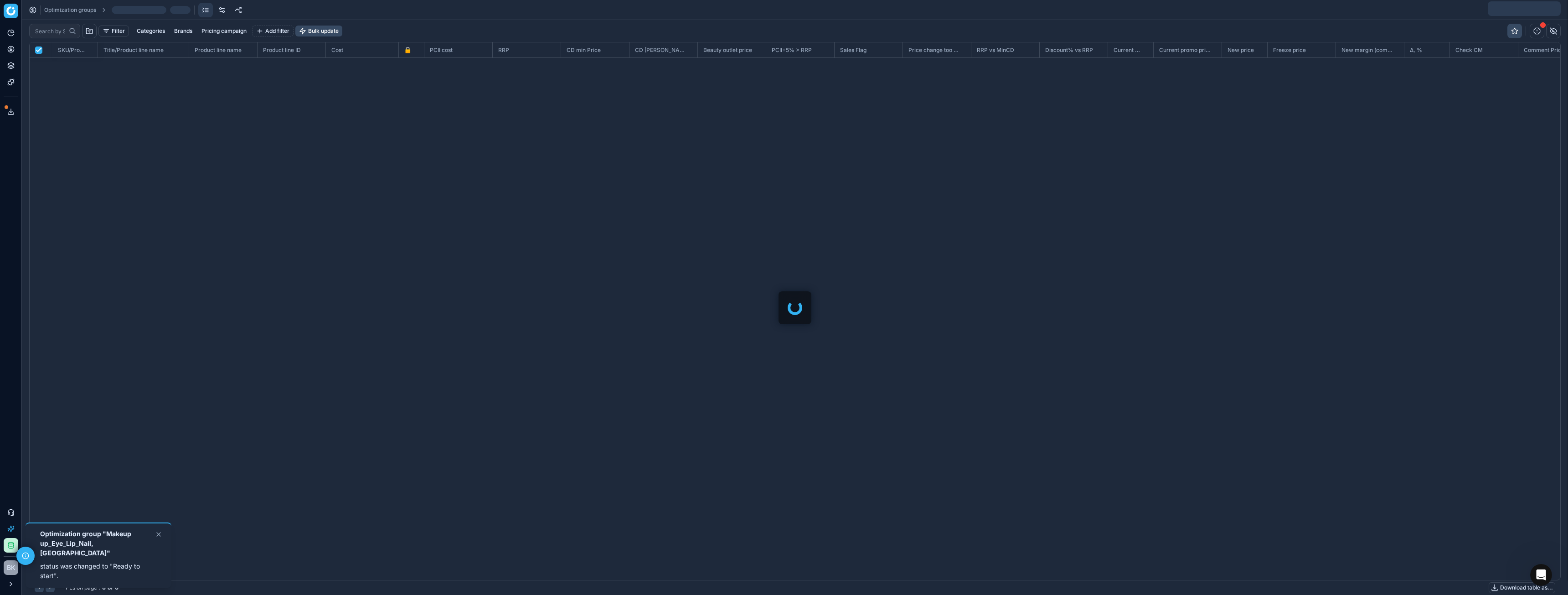 scroll, scrollTop: 1, scrollLeft: 1, axis: both 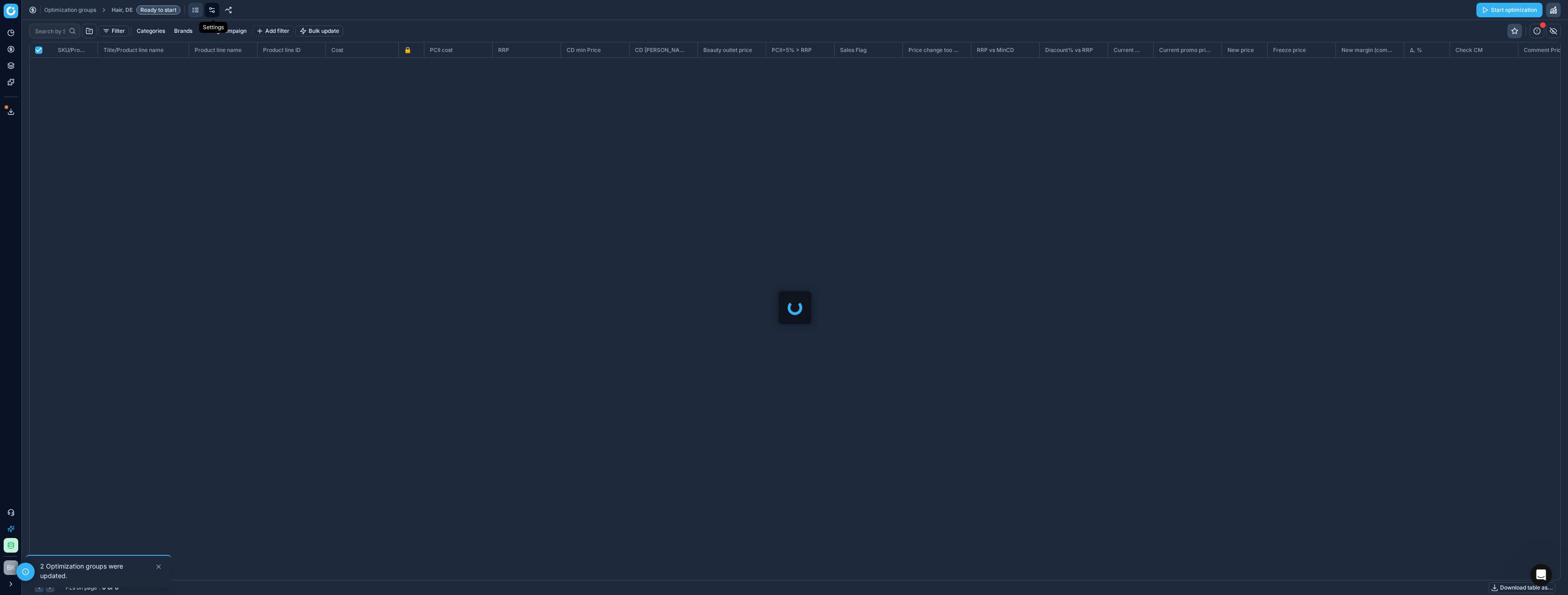 click at bounding box center (212, 10) 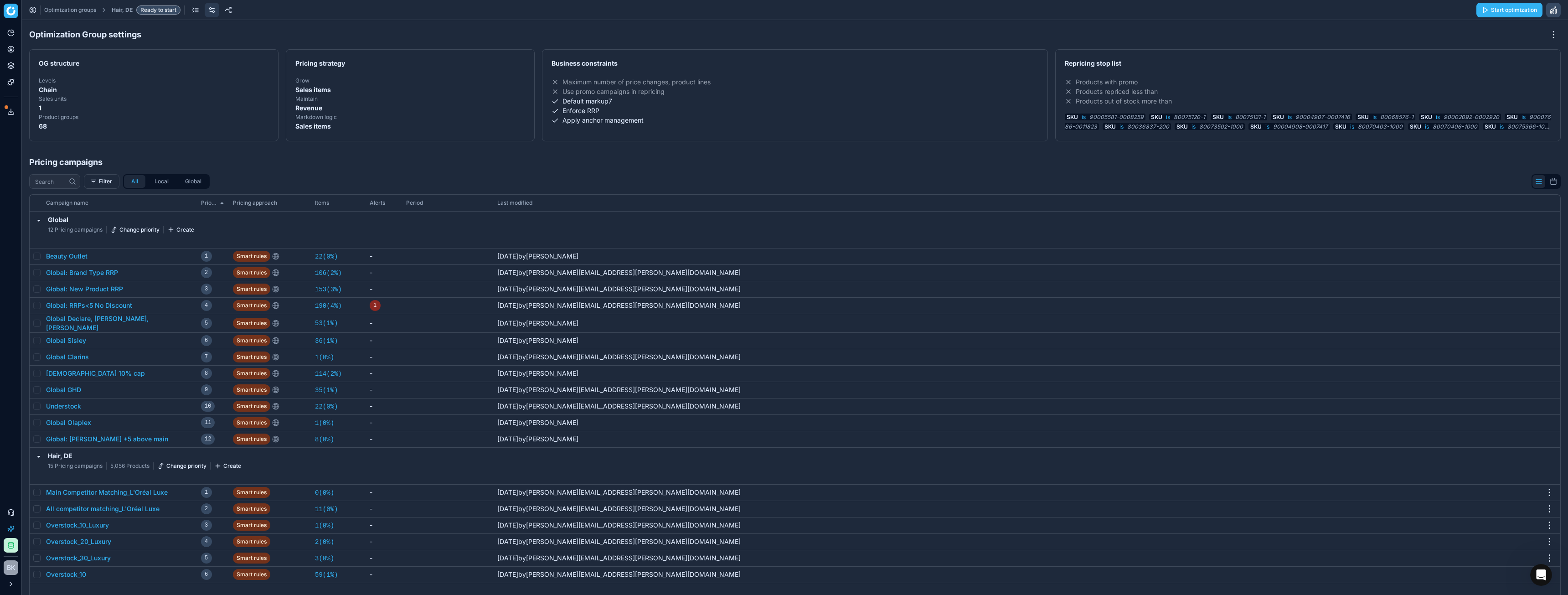 click on "Filter   All Local Global Campaign name Priority Pricing approach Items Alerts Period Last modified Global 12   Pricing campaigns   Change priority   Create Beauty Outlet 1 Smart rules 22  ( 0% ) - 5/20/2025  by  Jonas Wagner Global: Brand Type RRP 2 Smart rules 106  ( 2% ) - 8/6/2024  by  ann.chen@flaconi.de Global: New Product RRP 3 Smart rules 153  ( 3% ) - 6/17/2025  by  ann.chen@flaconi.de Global: RRPs<5 No Discount 4 Smart rules 190  ( 4% ) 1 10/28/2024  by  ann.chen@flaconi.de Global Declare, Juvena, Marlies Möller 5 Smart rules 53  ( 1% ) - 7/1/2025  by  Jonas Wagner Global Sisley 6 Smart rules 36  ( 1% ) - 2/25/2025  by  Anant Biyani Global Clarins 7 Smart rules 1  ( 0% ) - 6/24/2025  by  ann.chen@flaconi.de Moroccanoil 10% cap 8 Smart rules 114  ( 2% ) - 7/3/2025  by  Jonas Wagner Global GHD 9 Smart rules 35  ( 1% ) - 6/24/2025  by  ann.chen@flaconi.de Understock 10 Smart rules 22  ( 0% ) - 6/24/2025  by  ann.chen@flaconi.de Global Olaplex 11 Smart rules 1  ( 0% ) - 7/7/2025  by  Mengqi Cai 12 8" at bounding box center [795, 449] 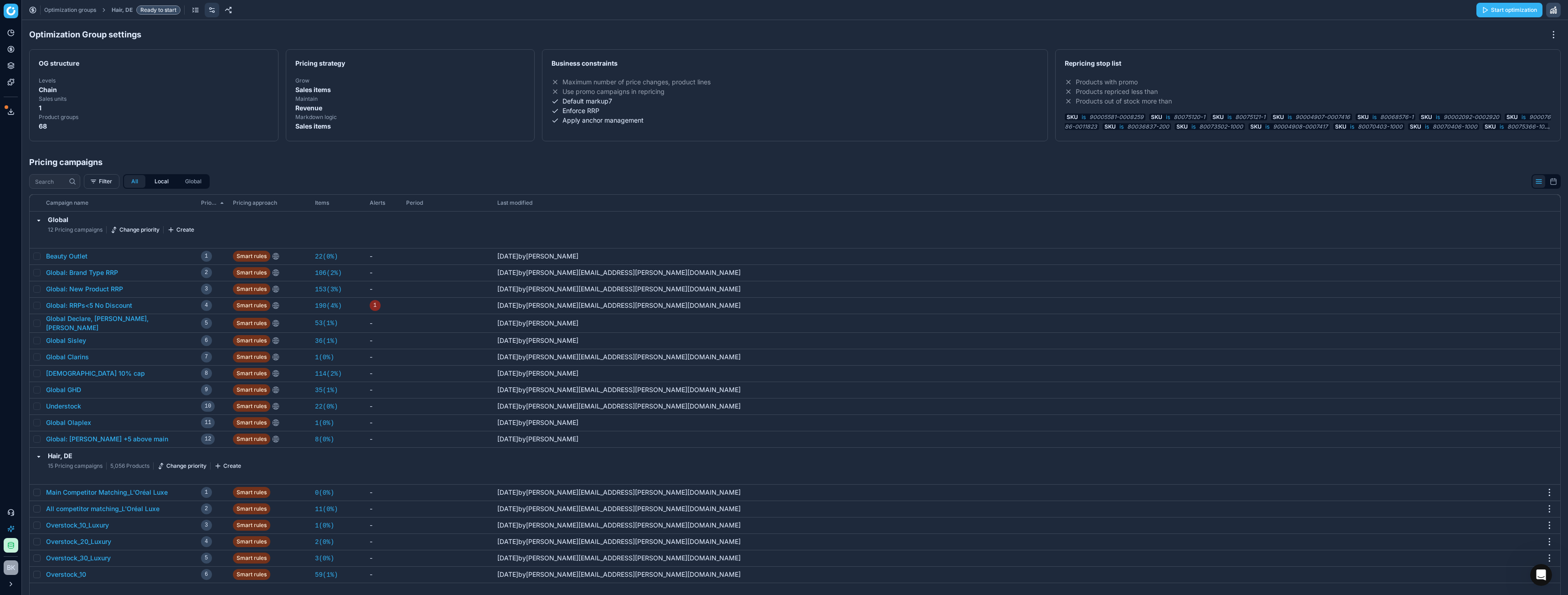 click on "Local" at bounding box center [161, 181] 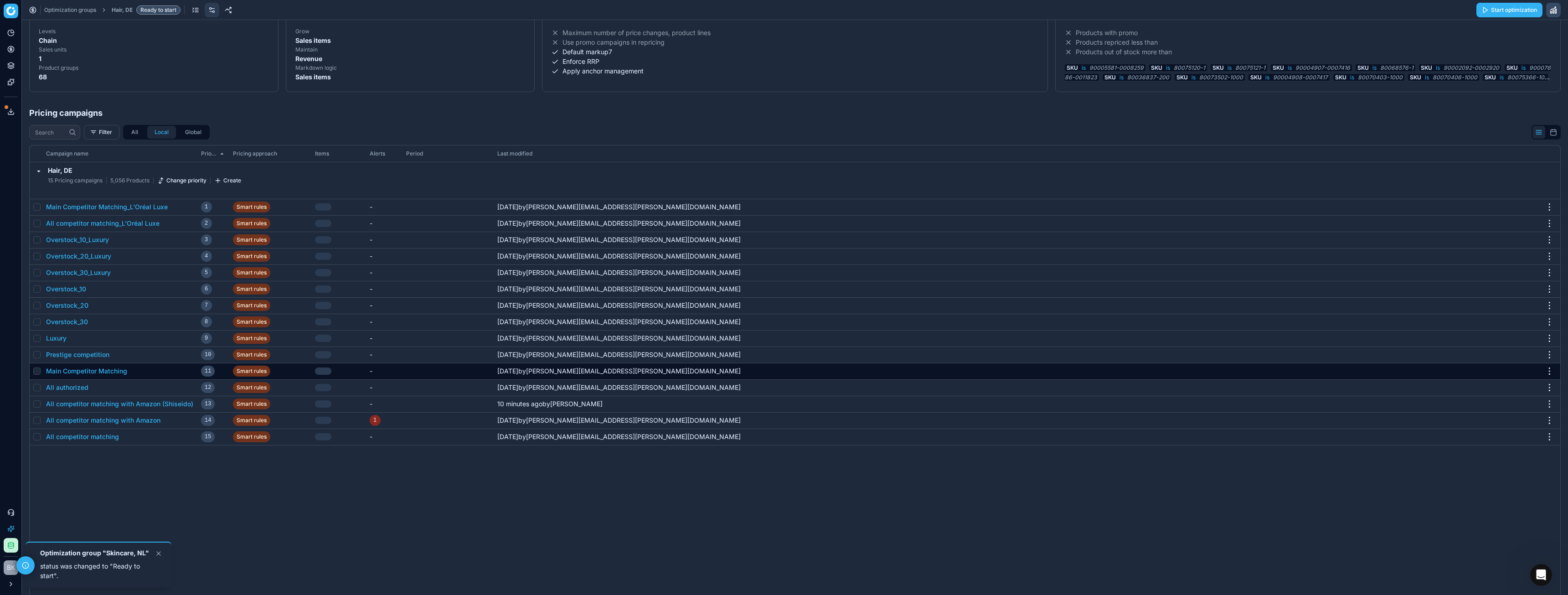 scroll, scrollTop: 43, scrollLeft: 0, axis: vertical 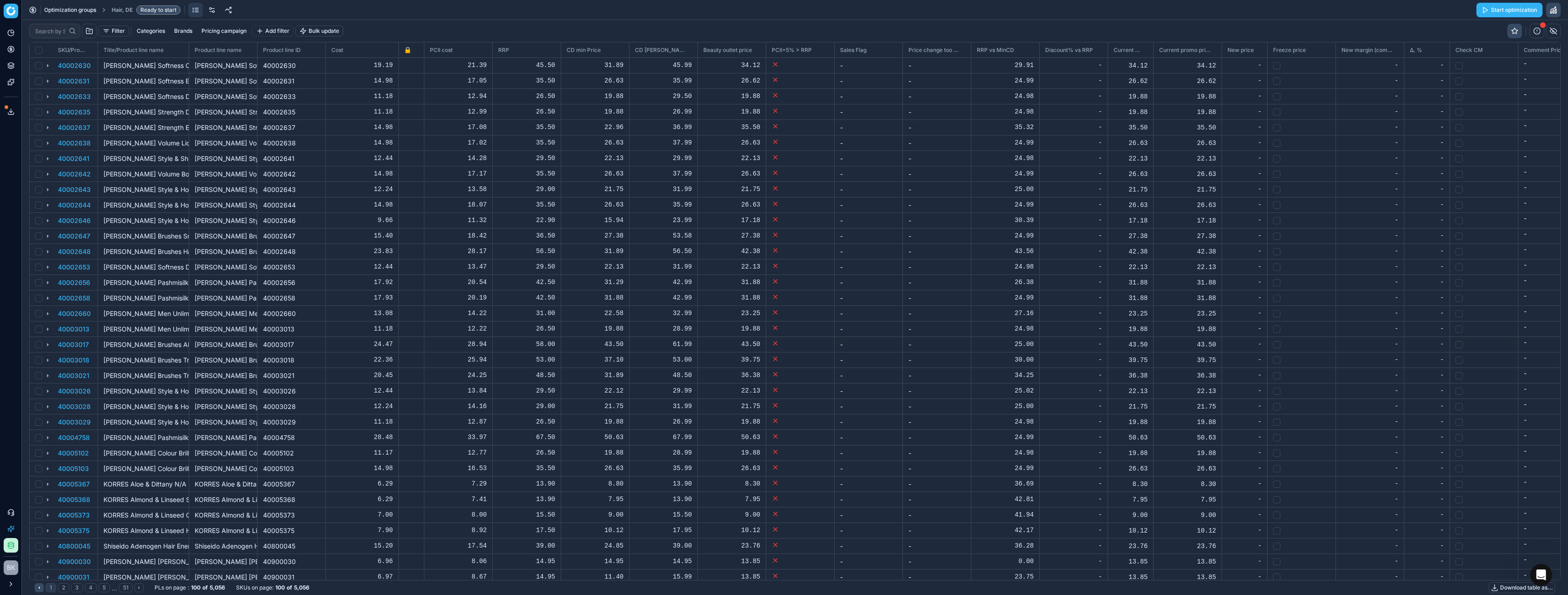 click on "Optimization groups" at bounding box center (70, 10) 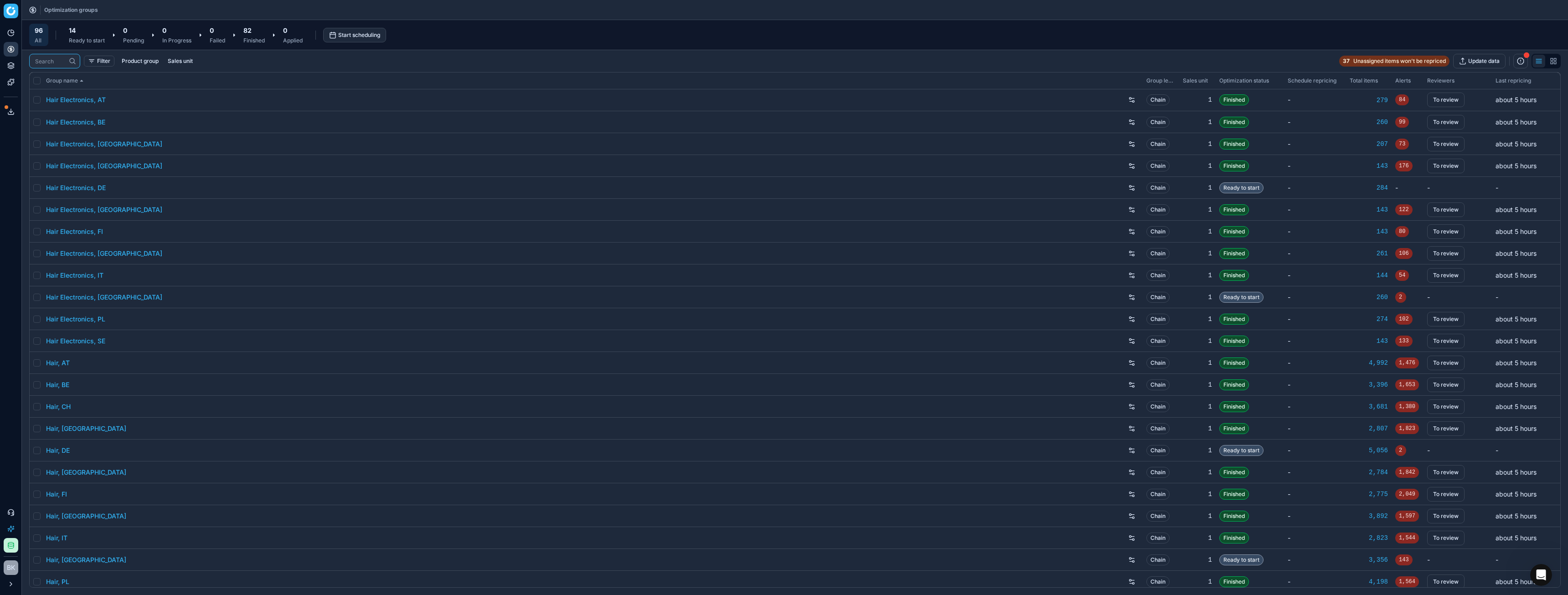 click at bounding box center (50, 61) 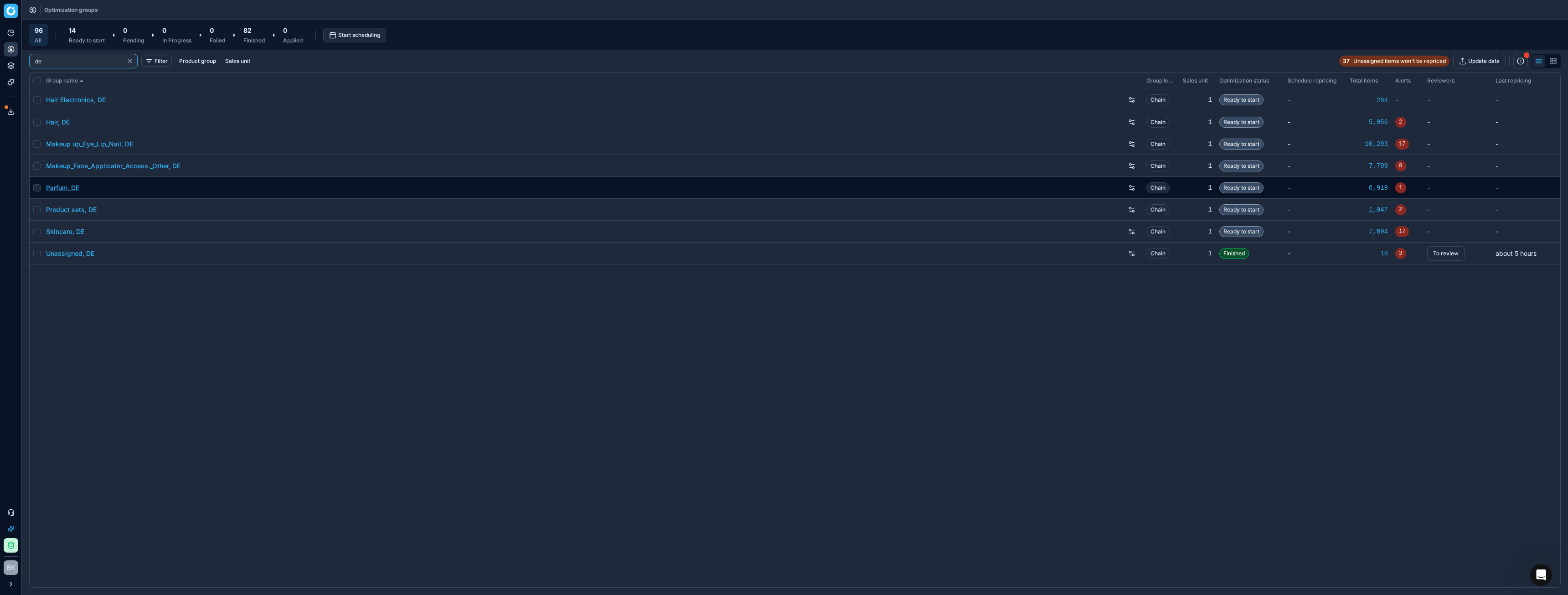 type on "de" 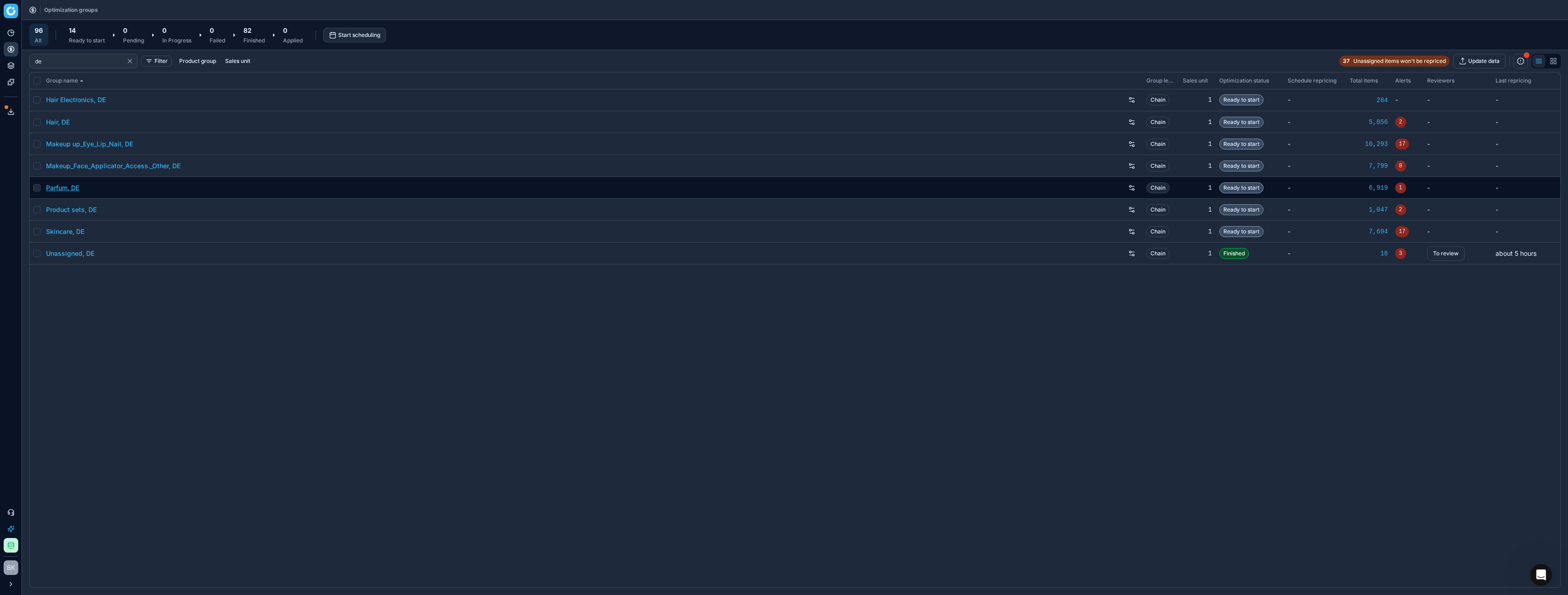 click on "Parfum, DE" at bounding box center (62, 188) 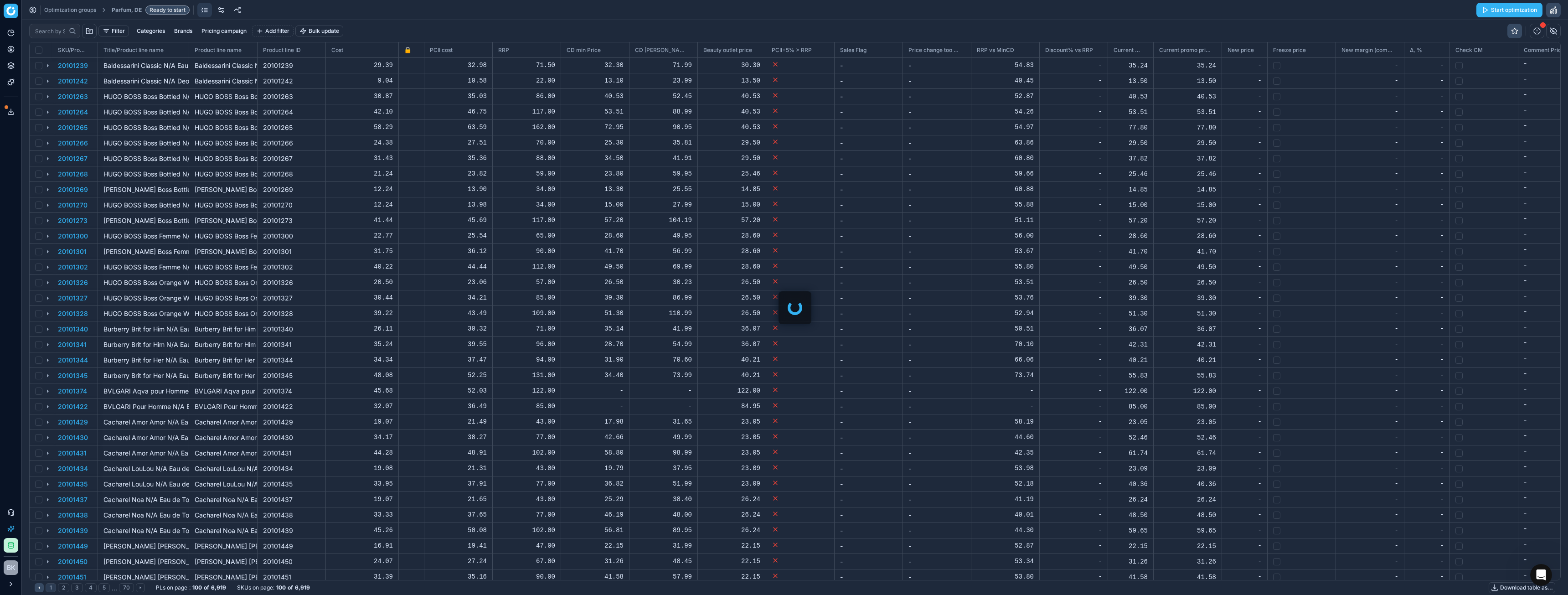 scroll, scrollTop: 1, scrollLeft: 1, axis: both 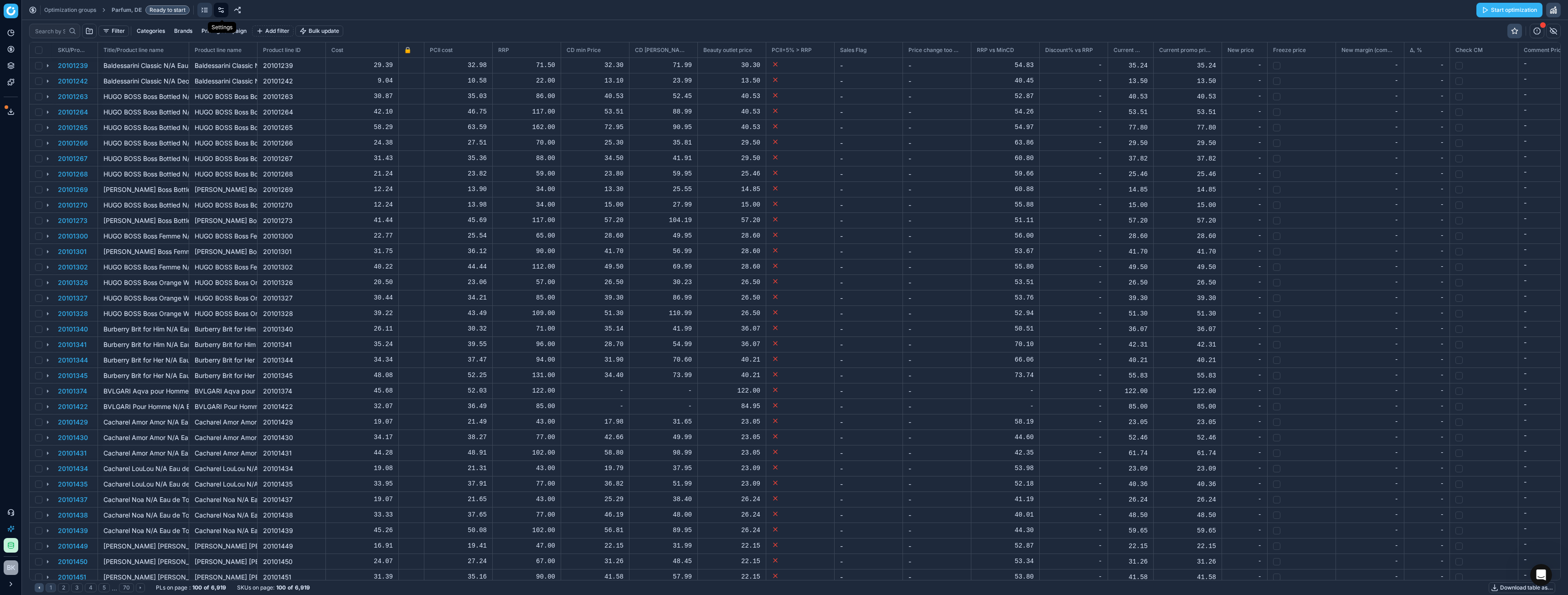 click at bounding box center [221, 10] 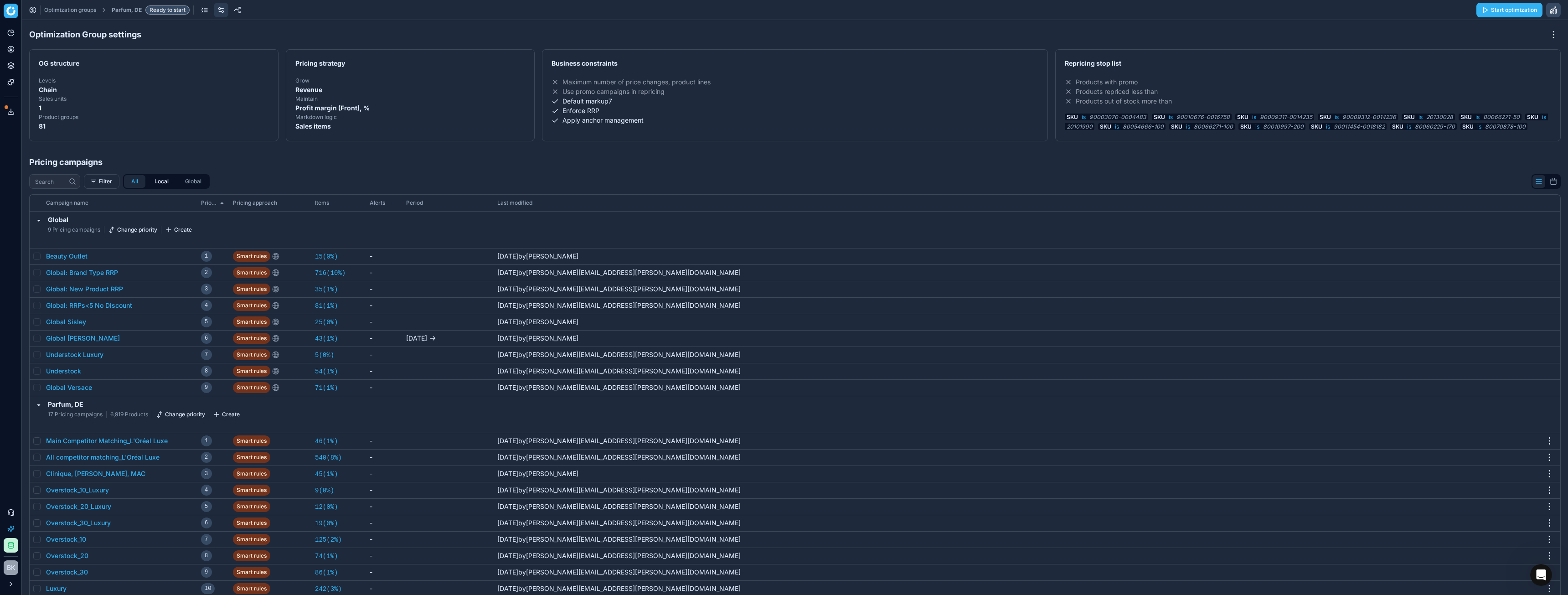 click on "Local" at bounding box center [161, 181] 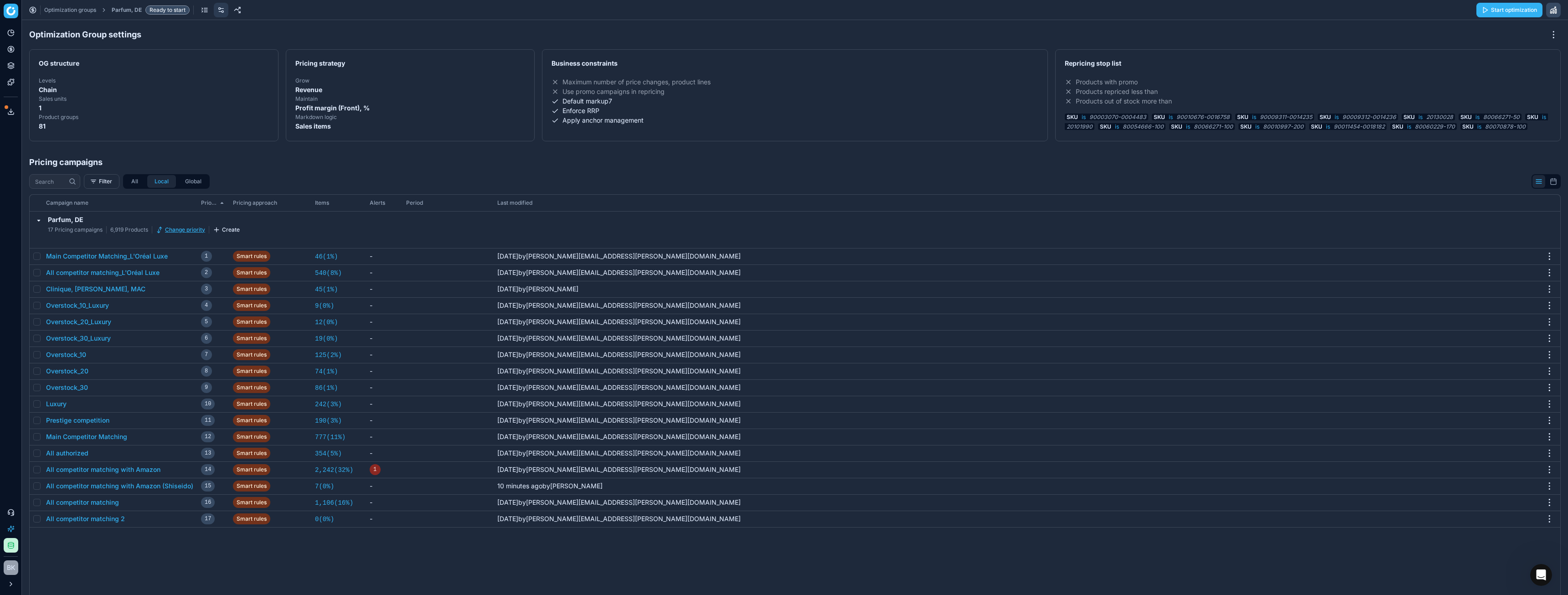 click on "Change priority" at bounding box center (181, 230) 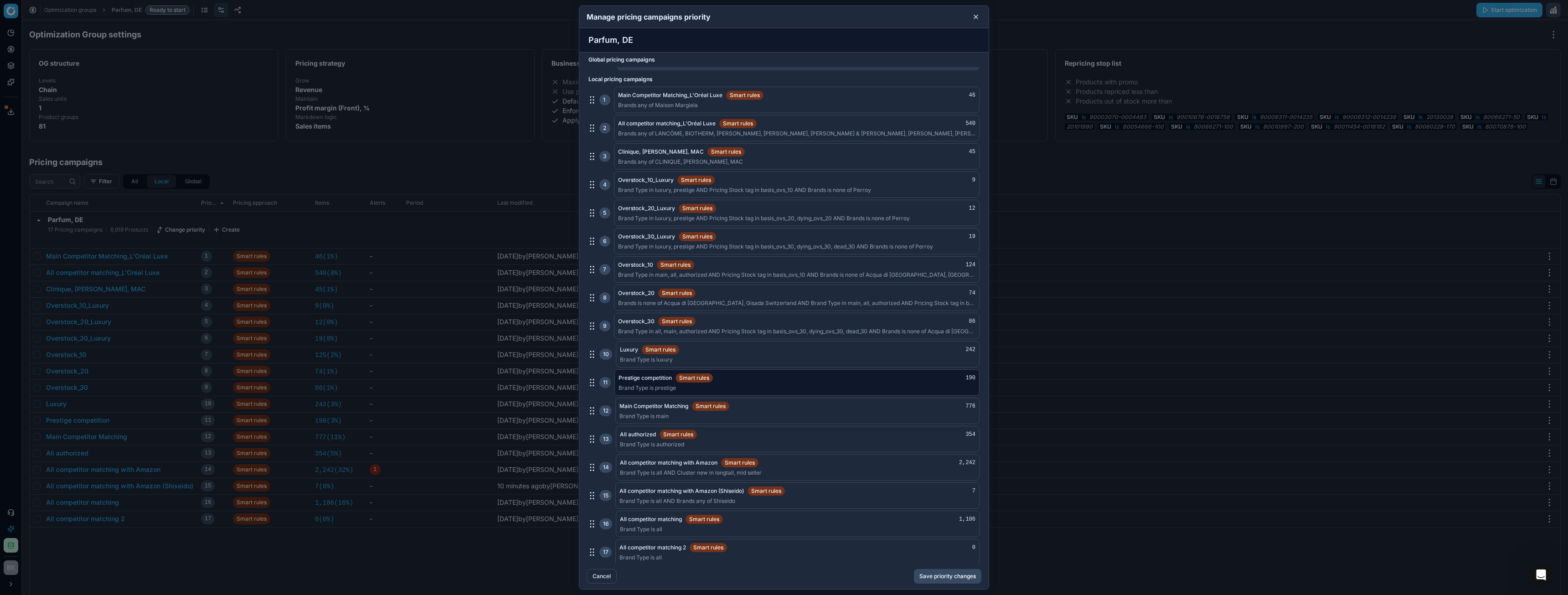 scroll, scrollTop: 960, scrollLeft: 0, axis: vertical 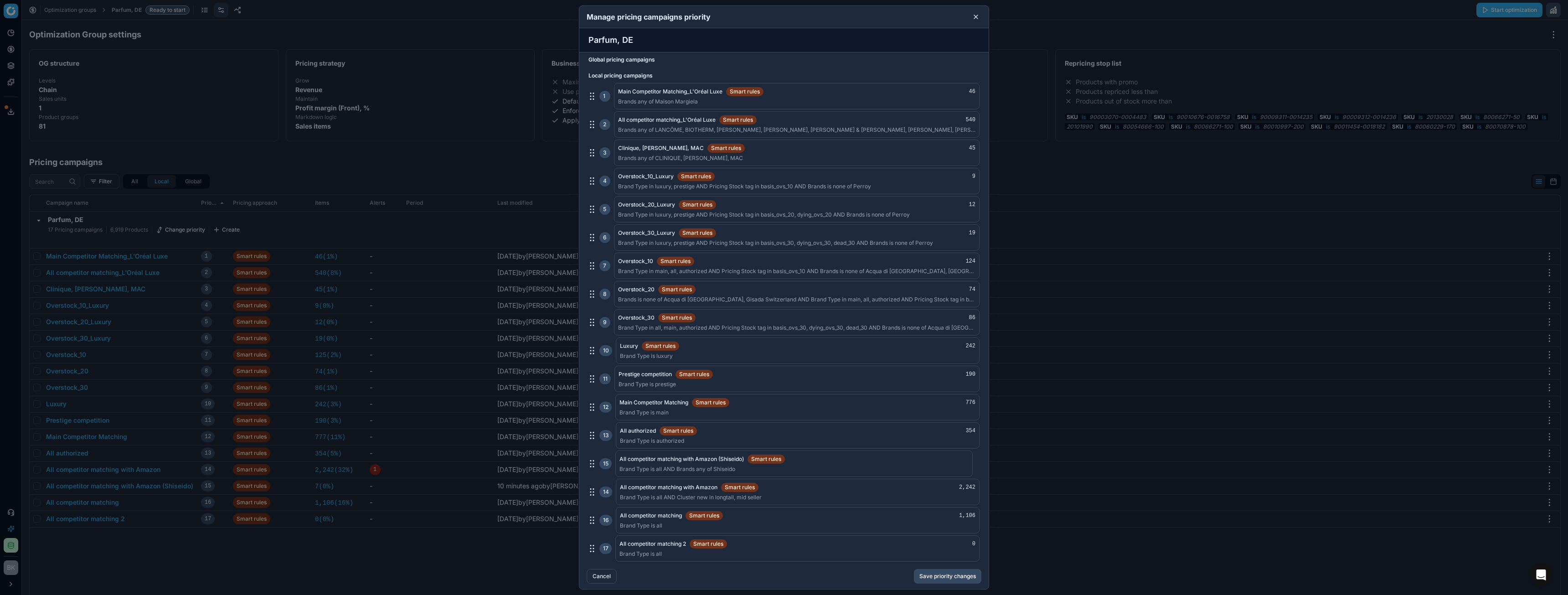 drag, startPoint x: 592, startPoint y: 495, endPoint x: 602, endPoint y: 461, distance: 35.44009 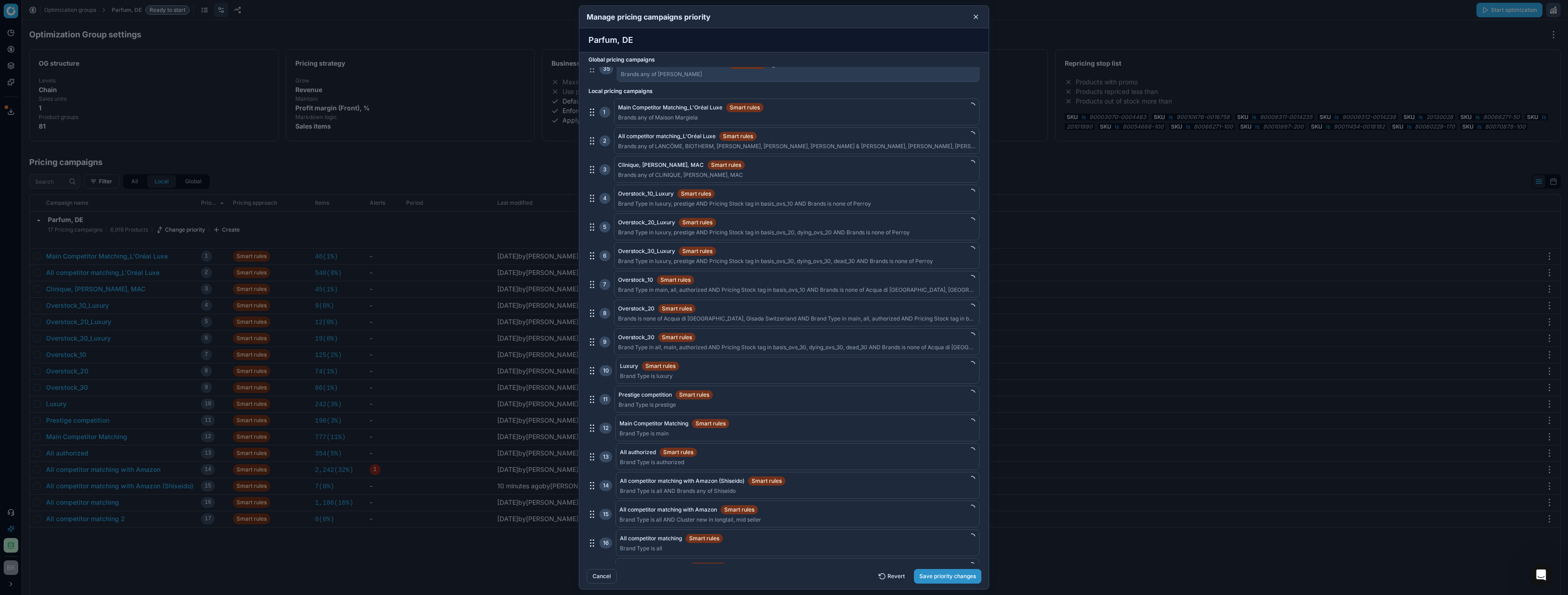 click on "Save priority changes" at bounding box center (948, 576) 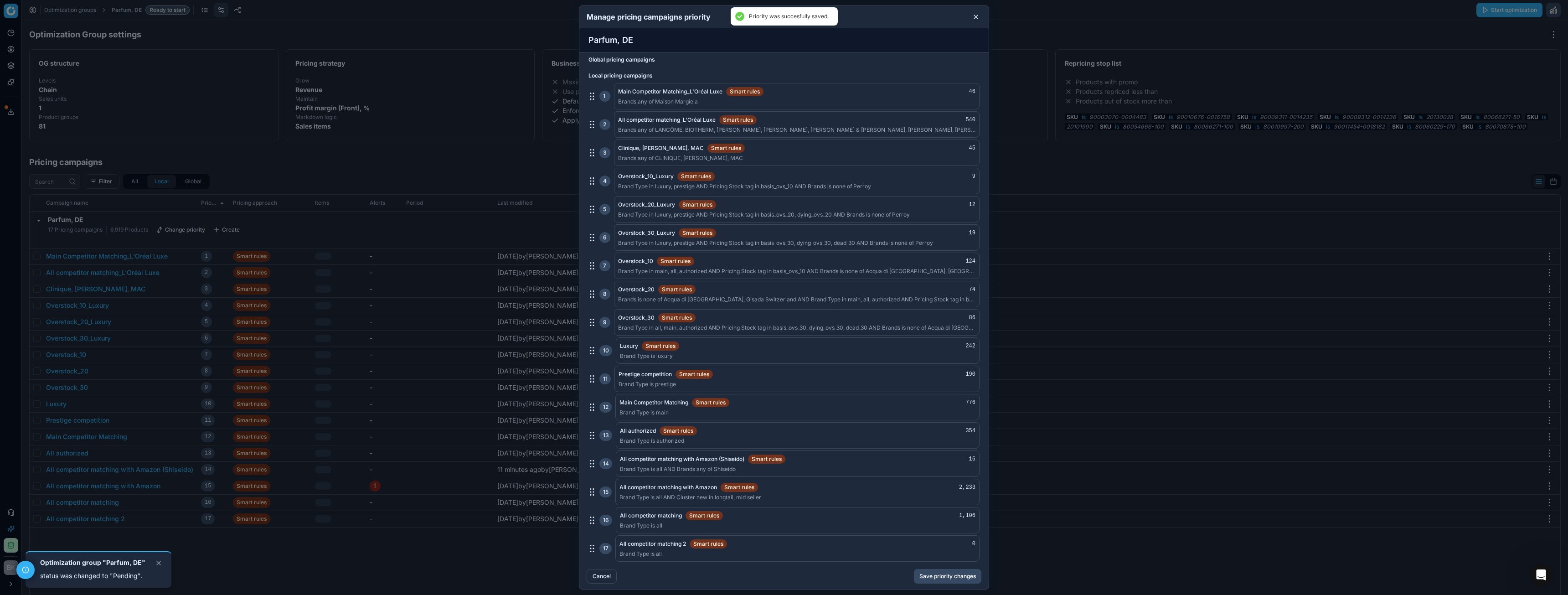 scroll, scrollTop: 0, scrollLeft: 0, axis: both 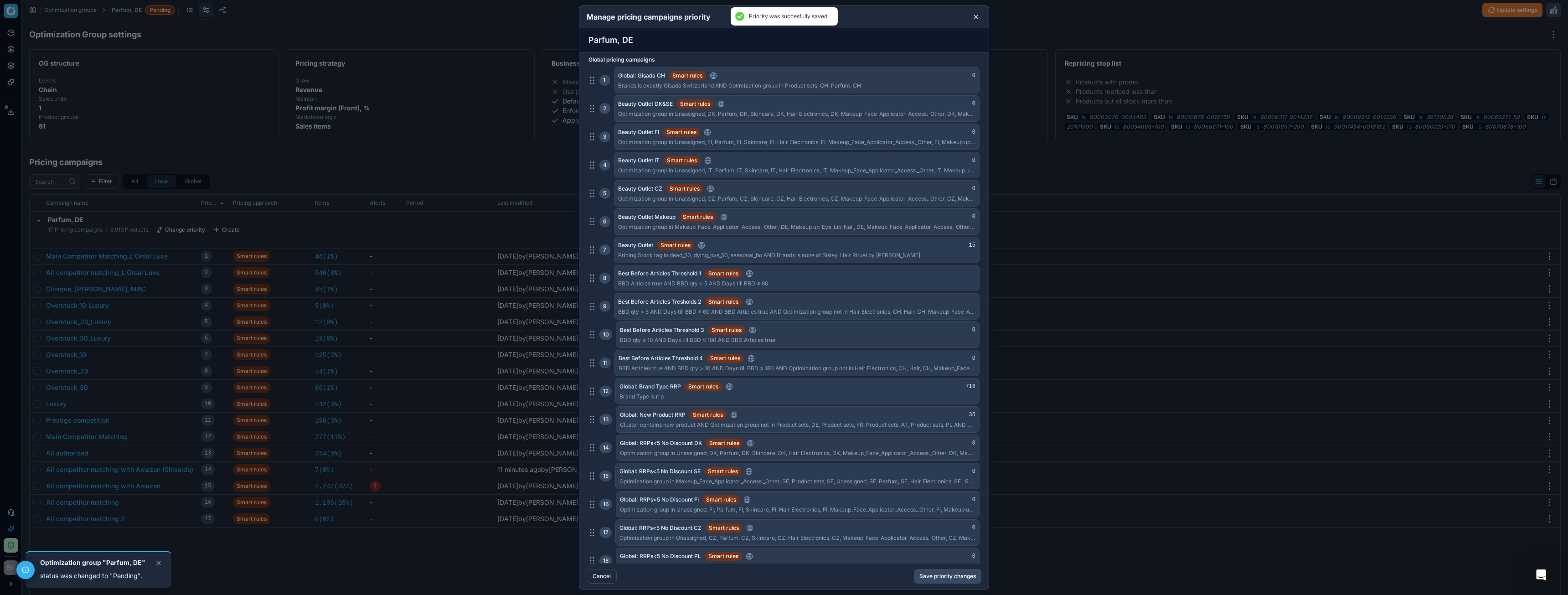 click at bounding box center (784, 297) 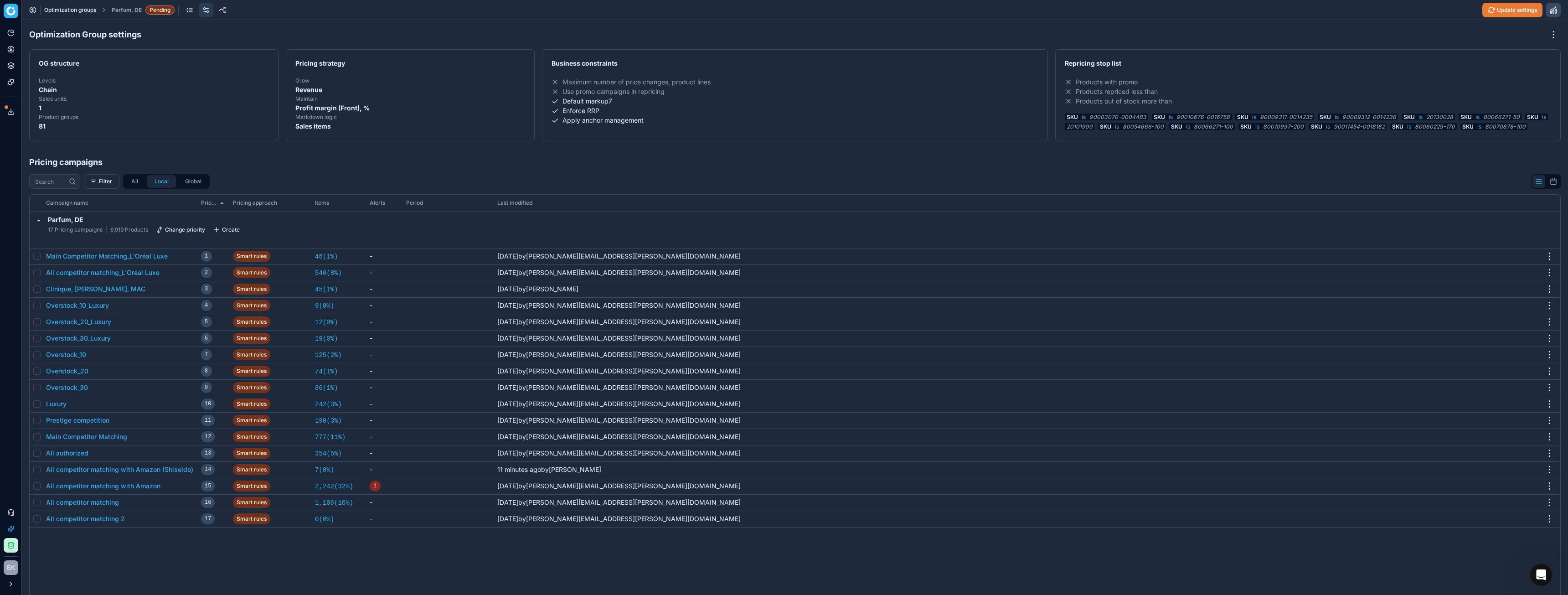 click on "Optimization groups" at bounding box center (70, 10) 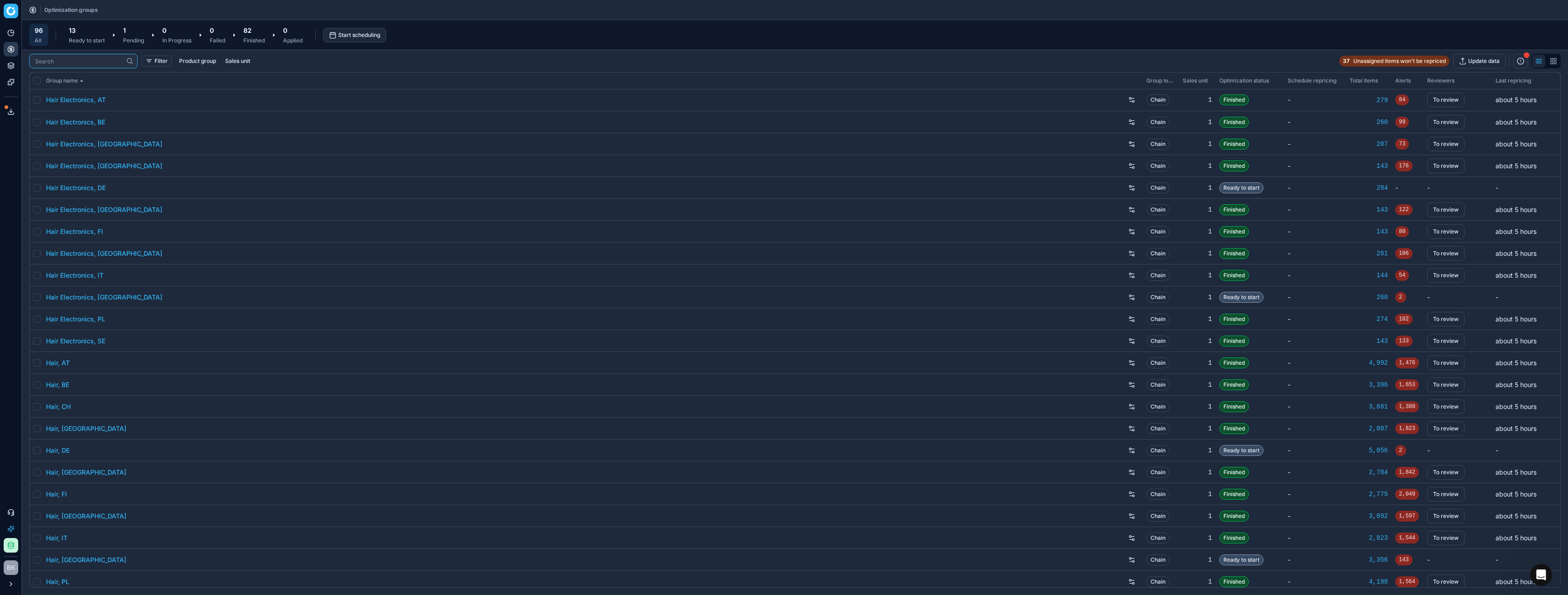 click at bounding box center [79, 61] 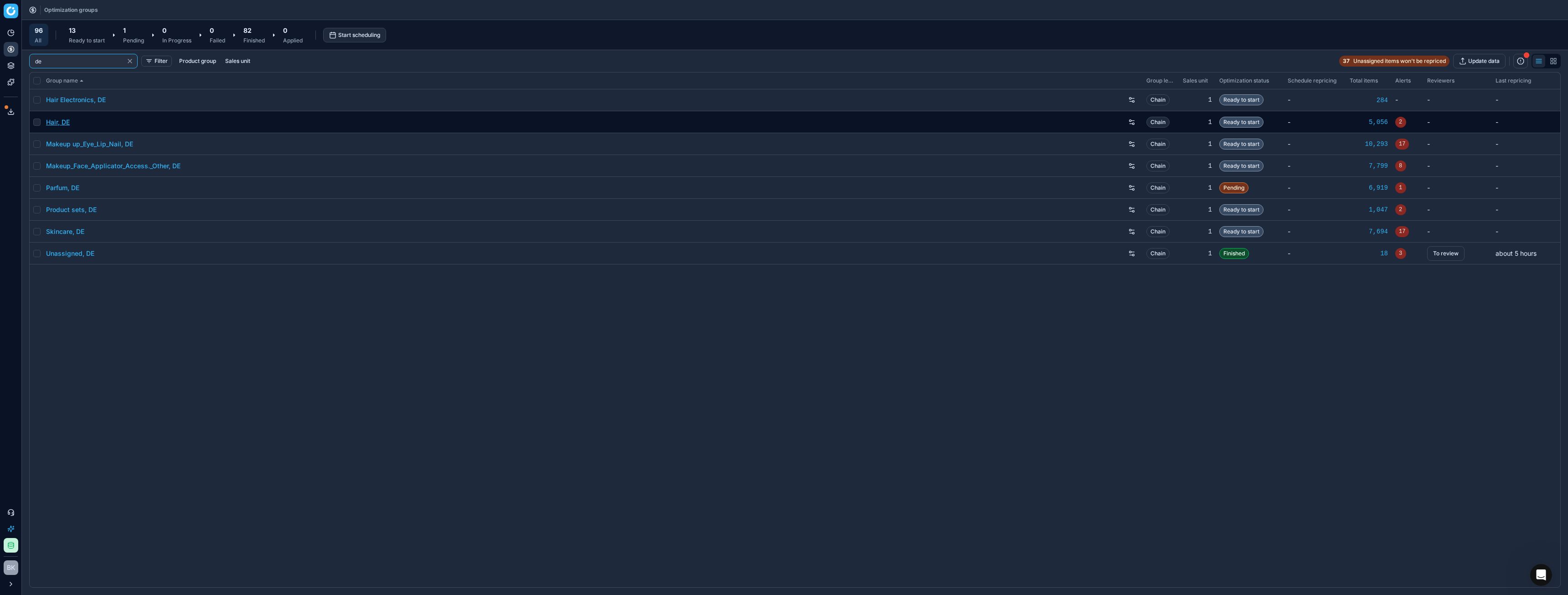 type on "de" 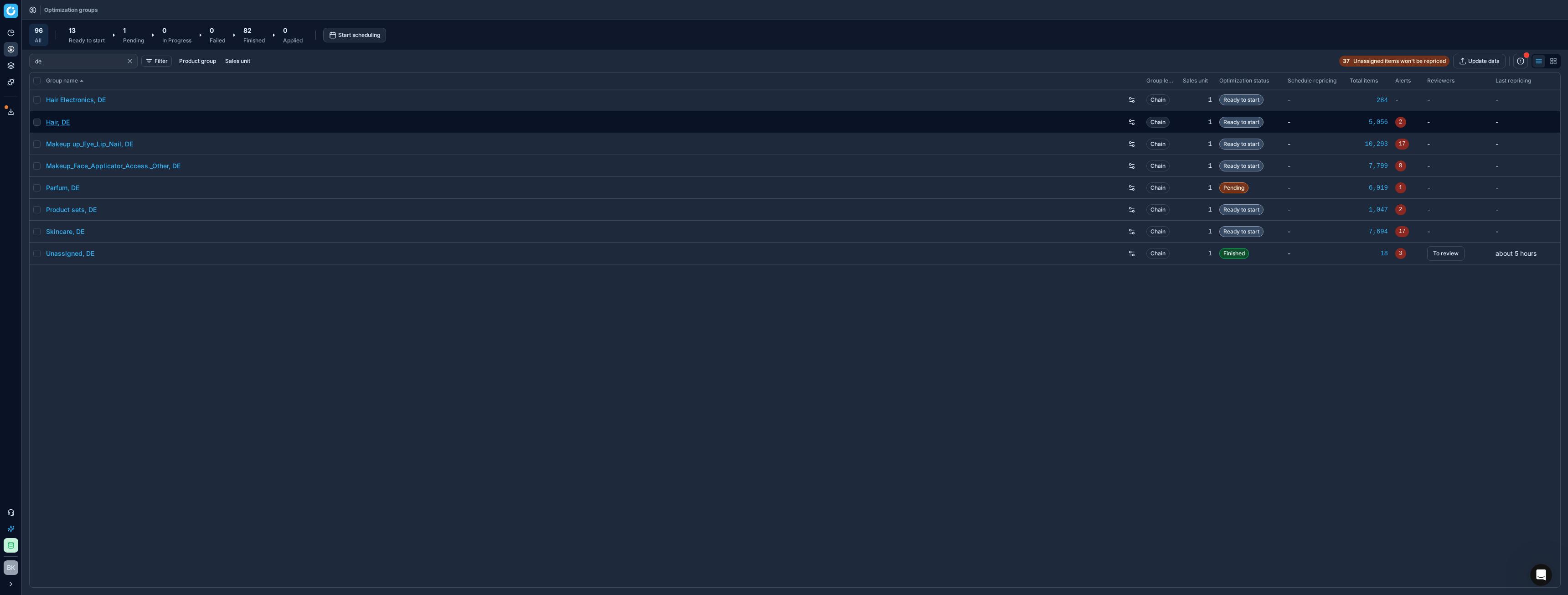 click on "Hair, DE" at bounding box center [58, 122] 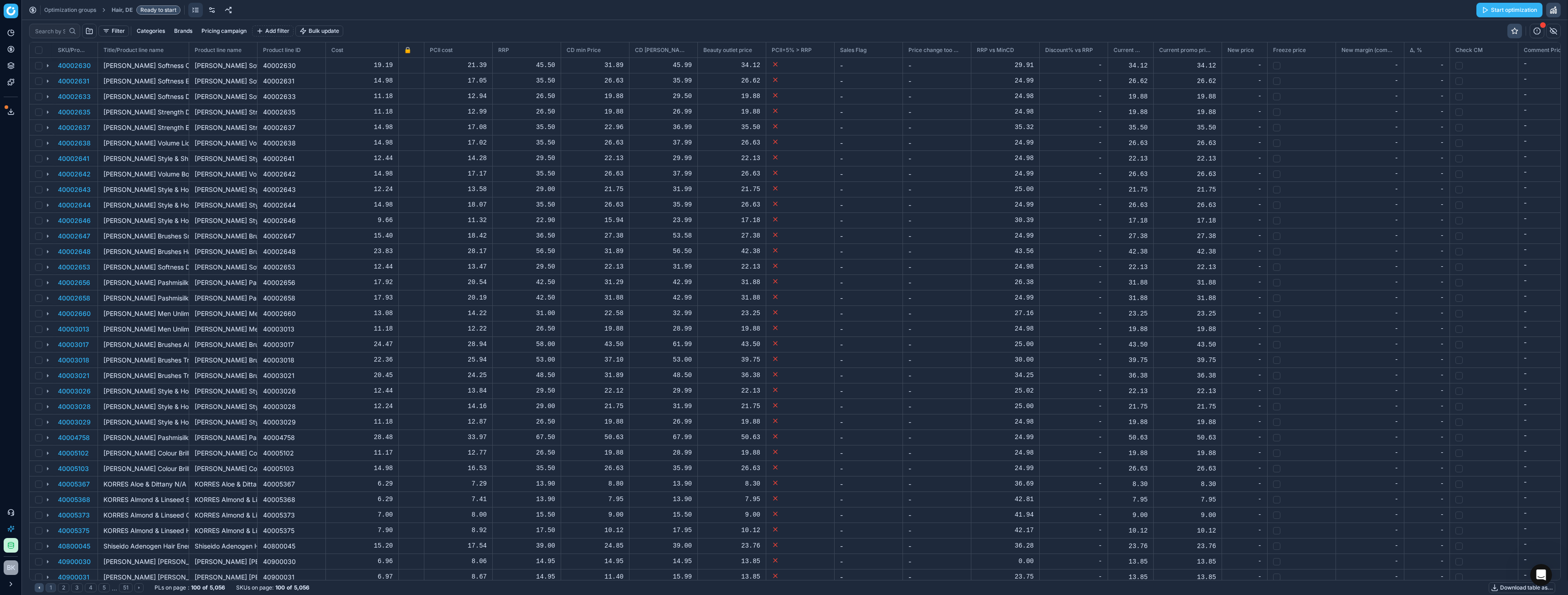 scroll, scrollTop: 1, scrollLeft: 1, axis: both 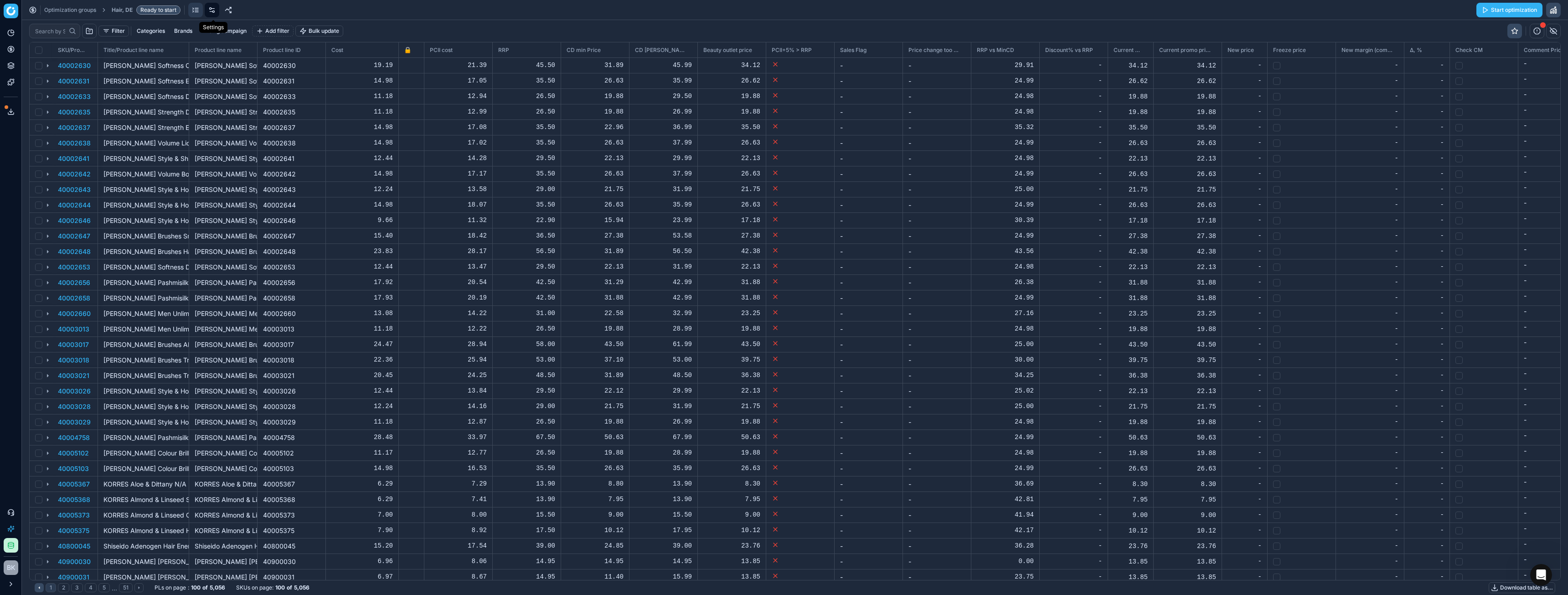 click 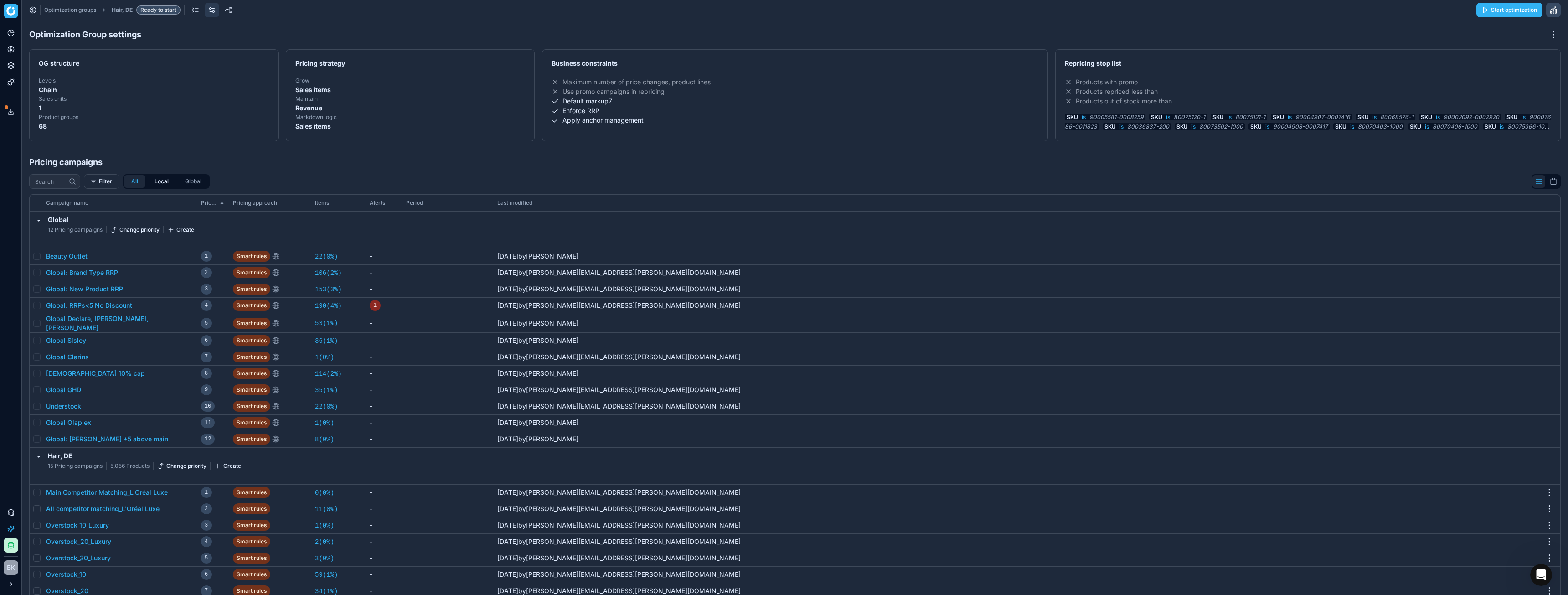 click on "Local" at bounding box center (161, 181) 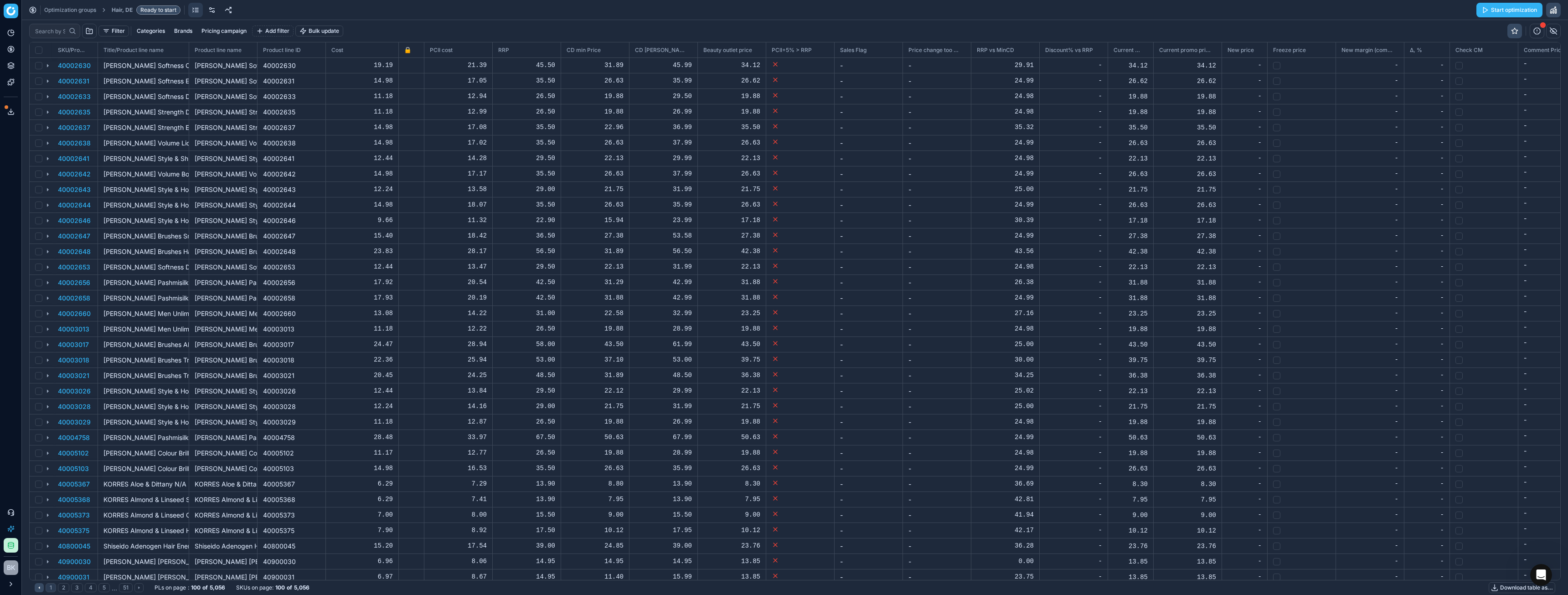 scroll, scrollTop: 1, scrollLeft: 1, axis: both 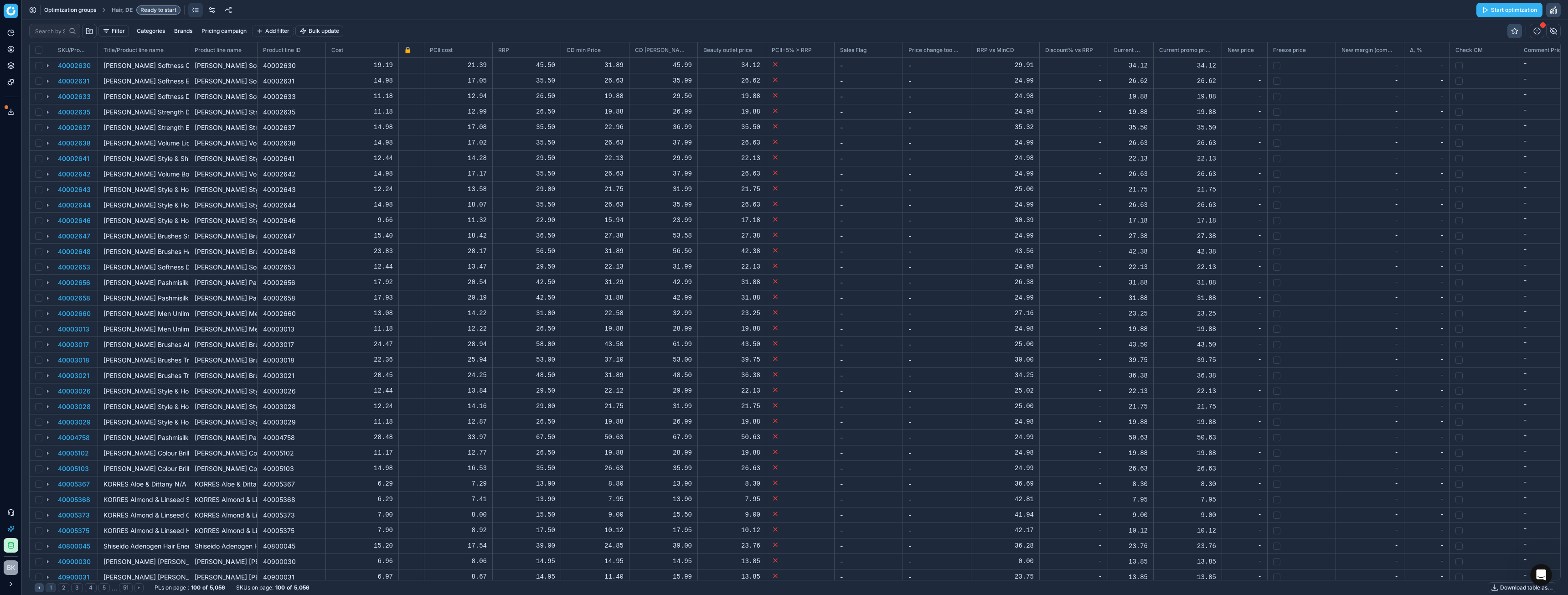 click on "Optimization groups" at bounding box center (70, 10) 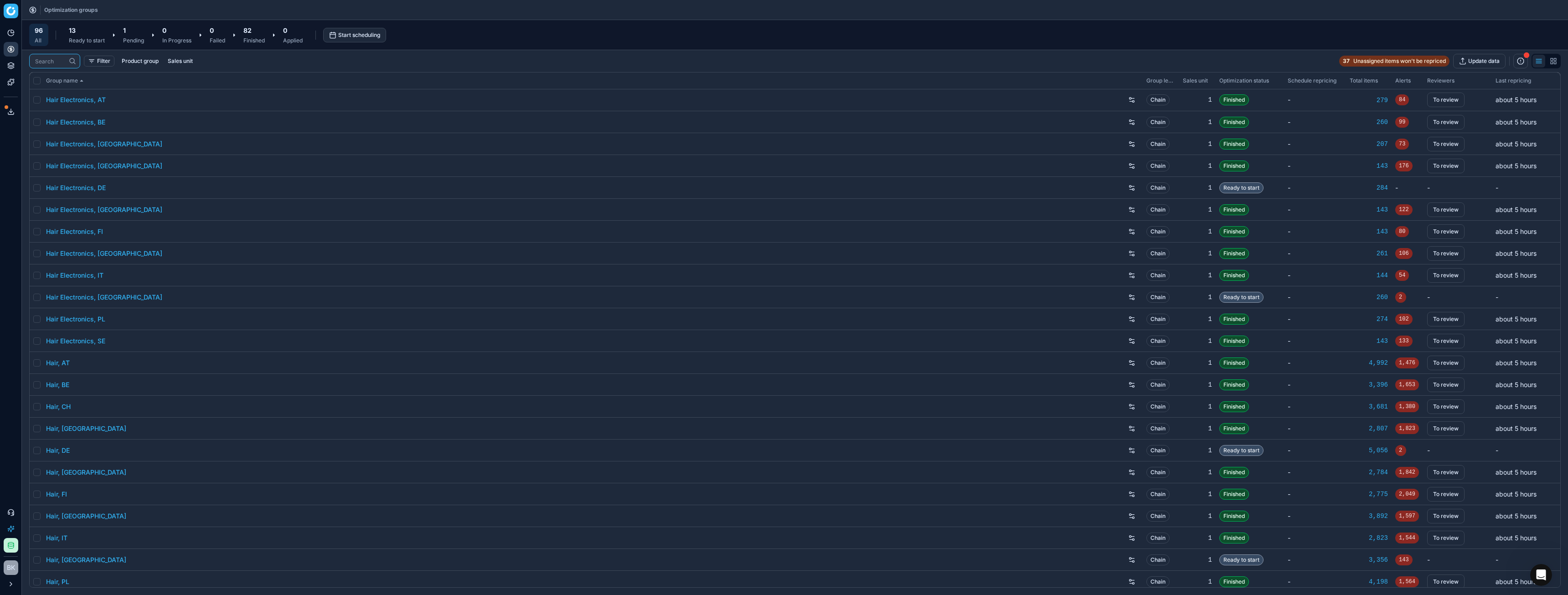 click at bounding box center (50, 61) 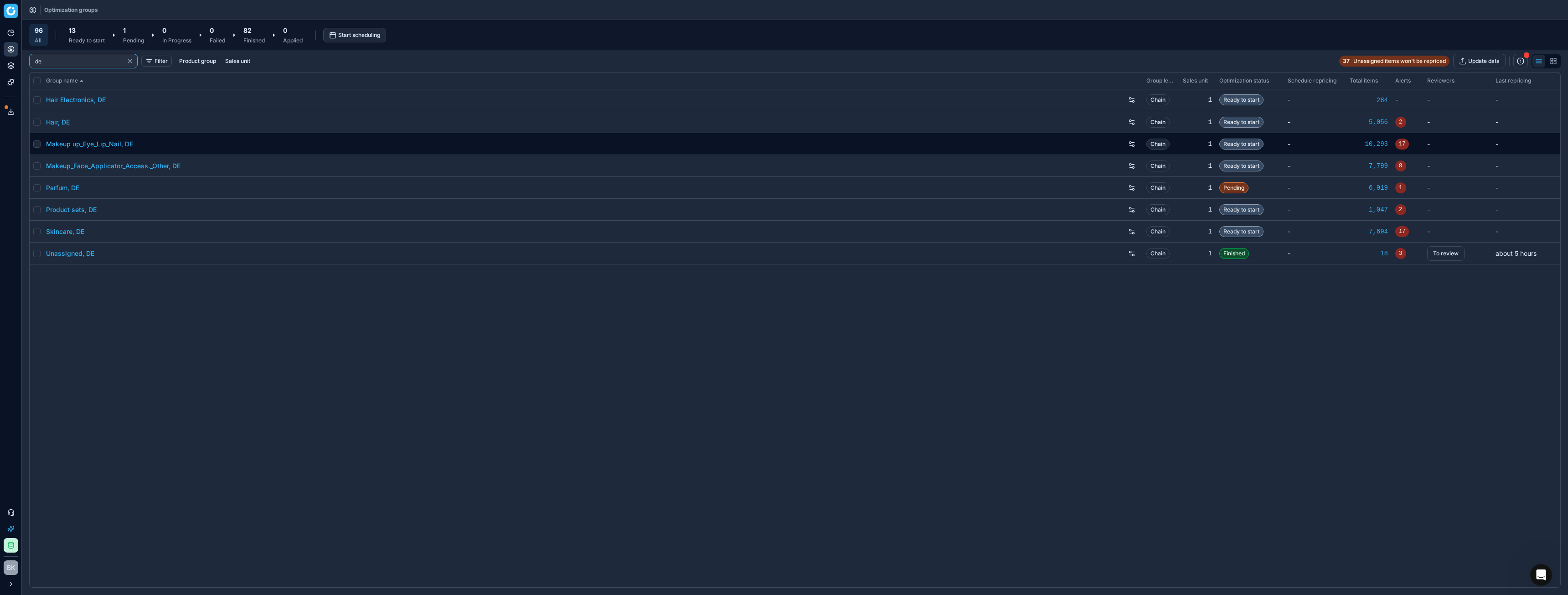 type on "de" 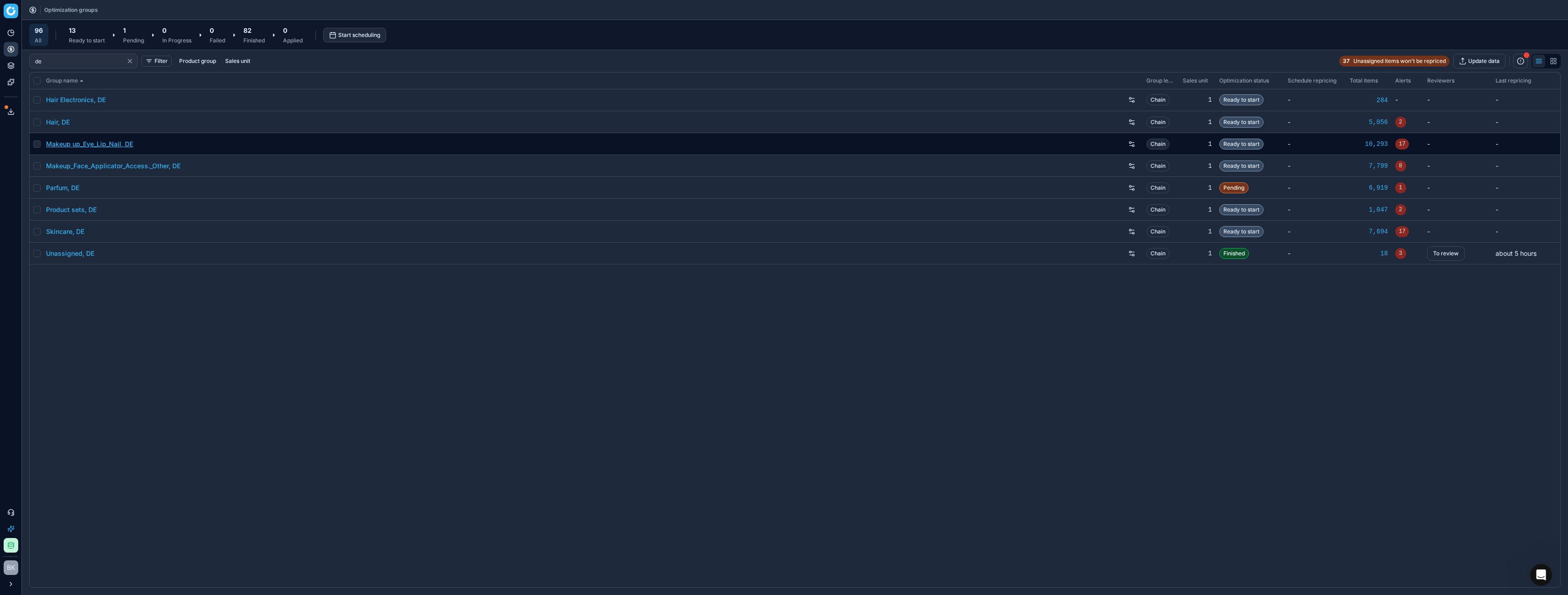 click on "Makeup up_Eye_Lip_Nail, DE" at bounding box center [89, 144] 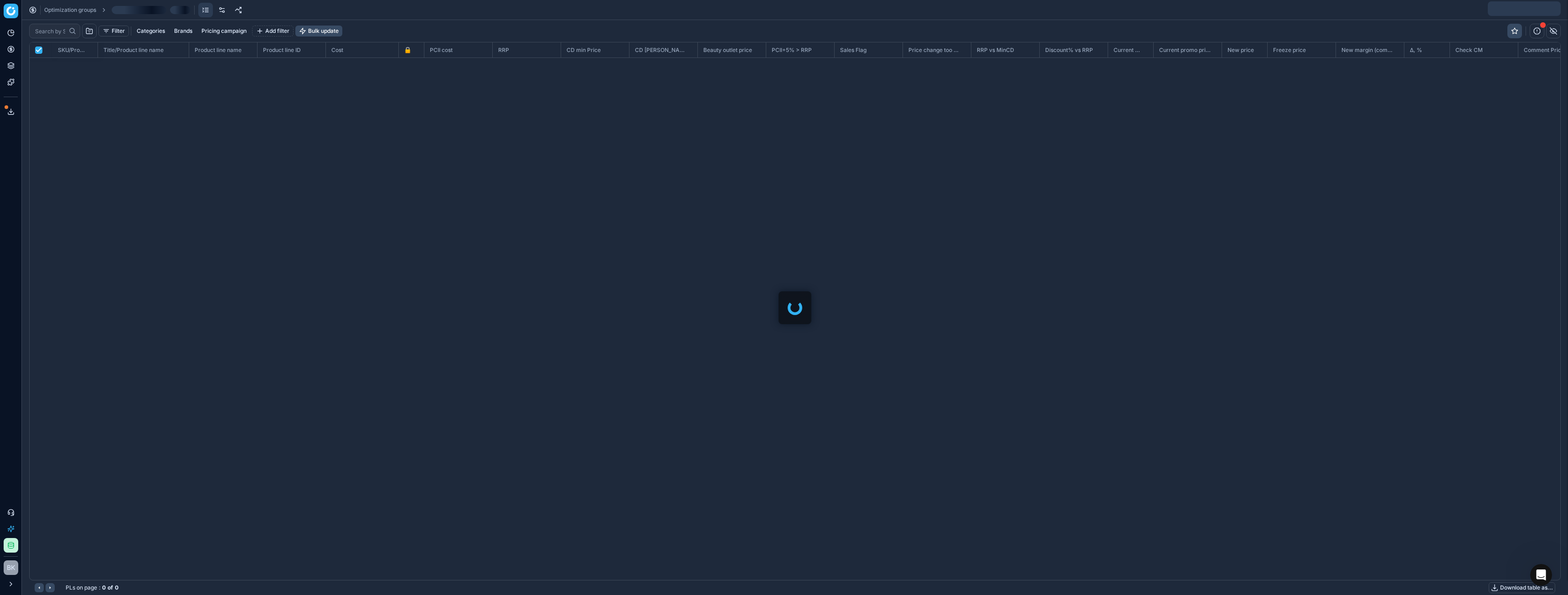 scroll, scrollTop: 1, scrollLeft: 1, axis: both 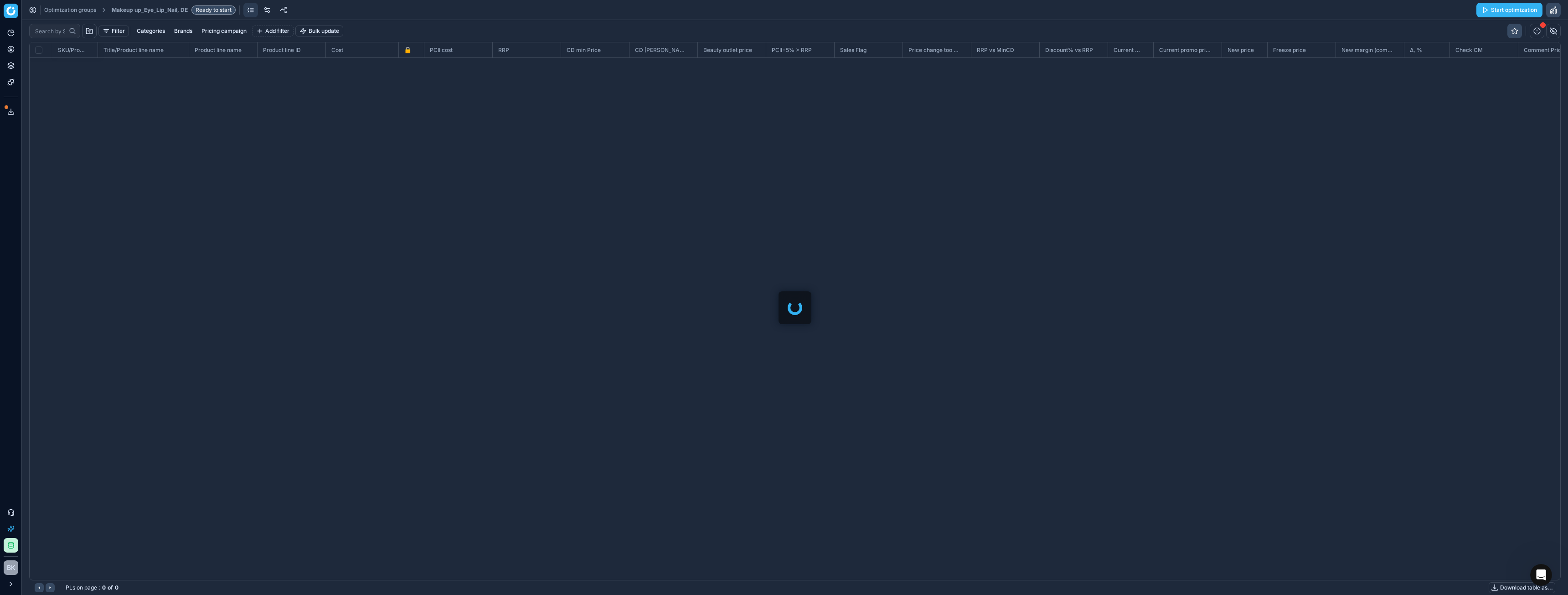 checkbox on "false" 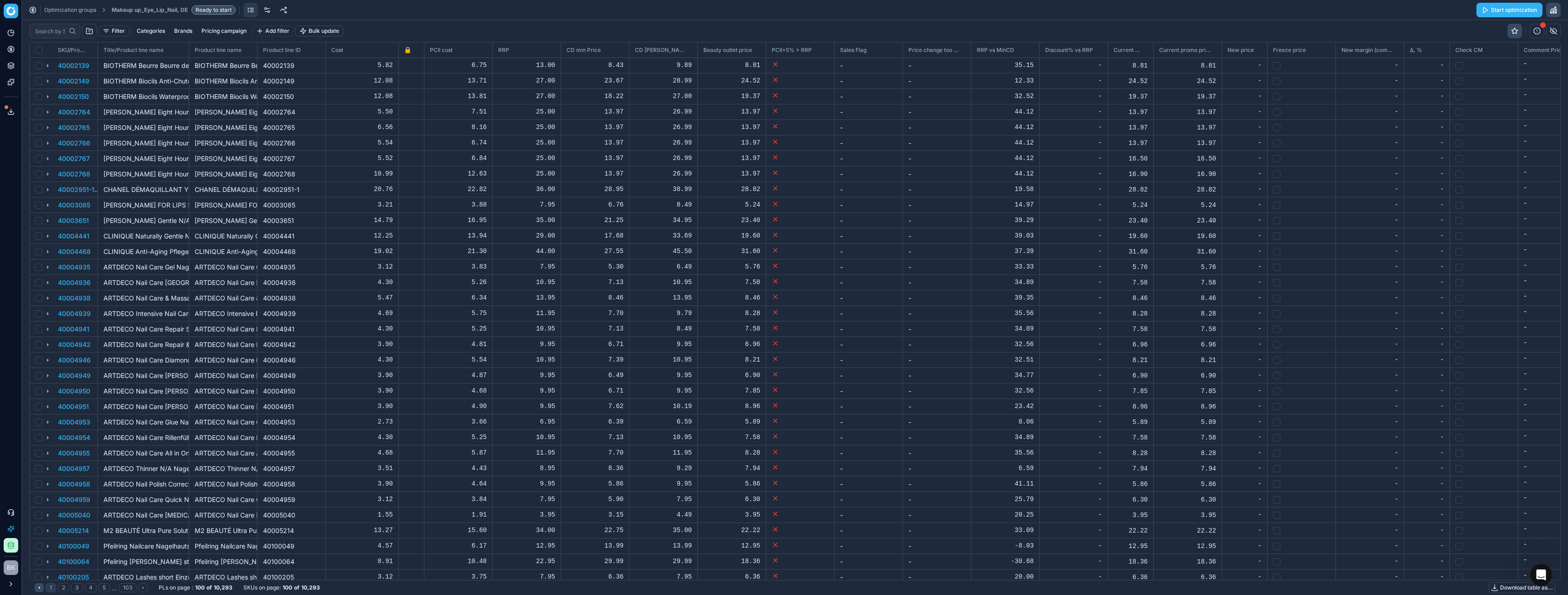 scroll, scrollTop: 524, scrollLeft: 1517, axis: both 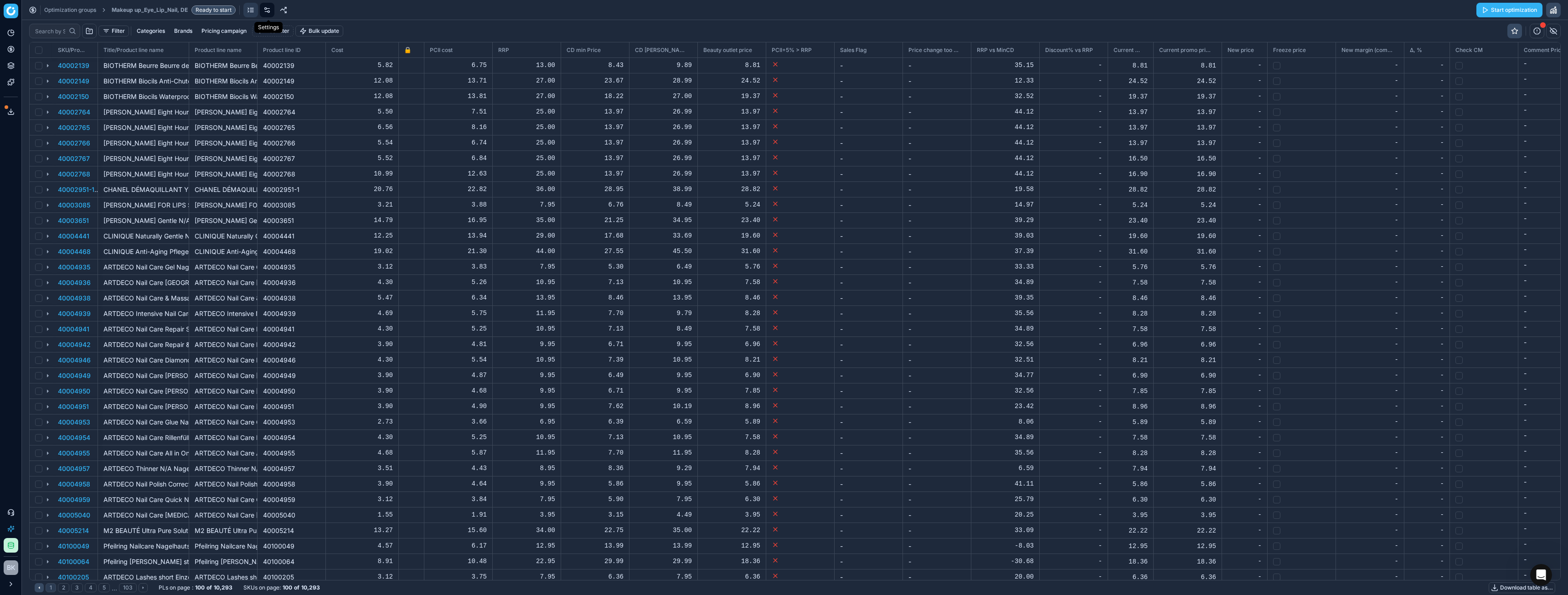 click 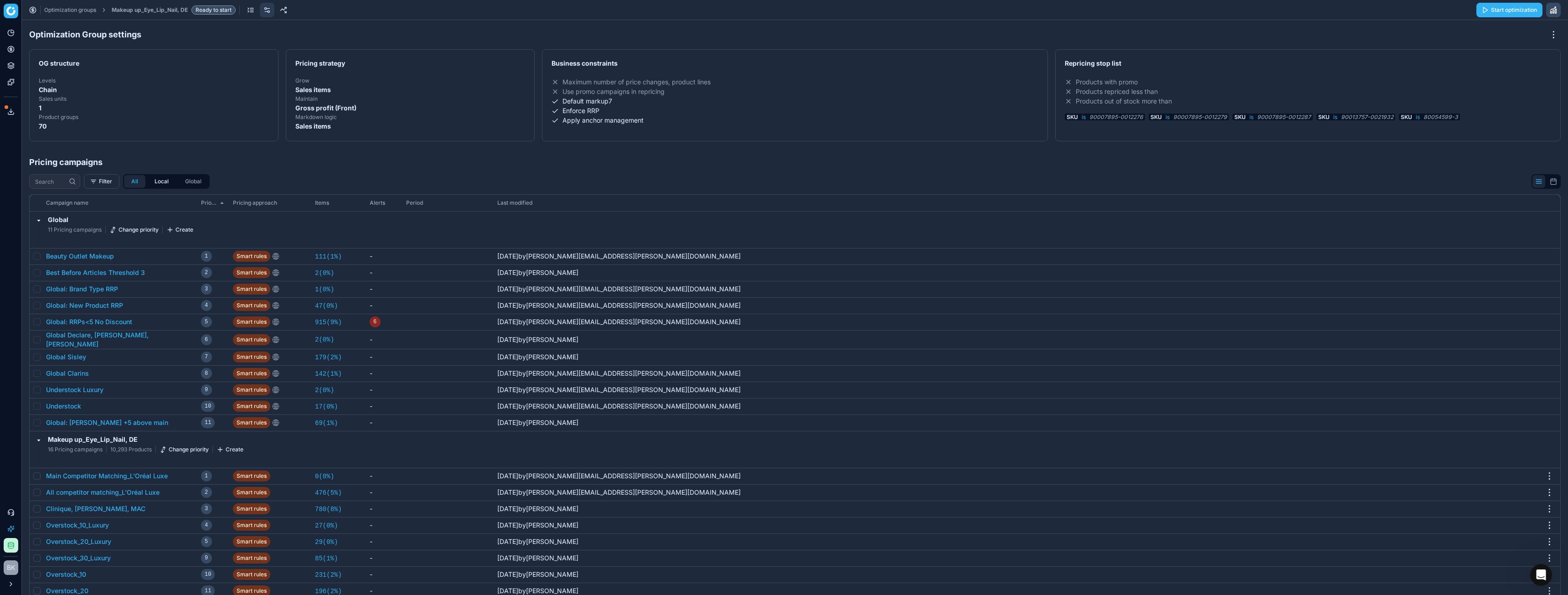 click on "Local" at bounding box center (161, 181) 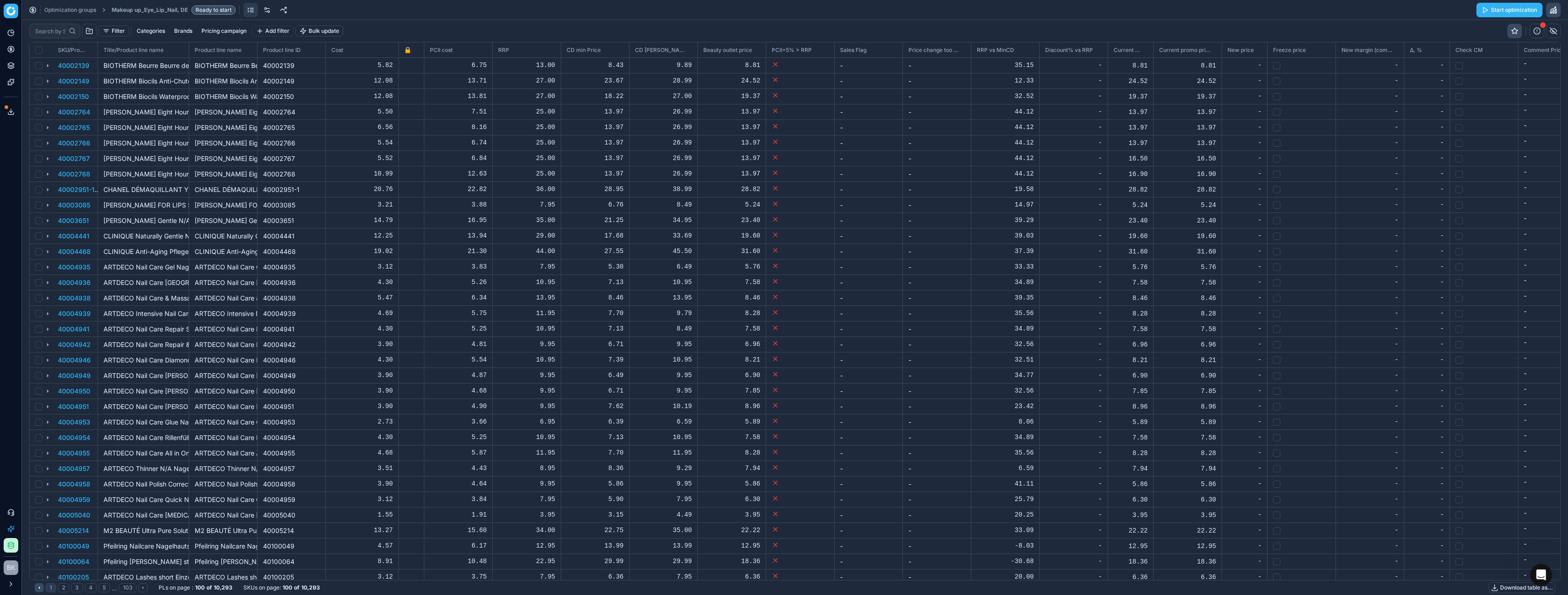 scroll, scrollTop: 1, scrollLeft: 1, axis: both 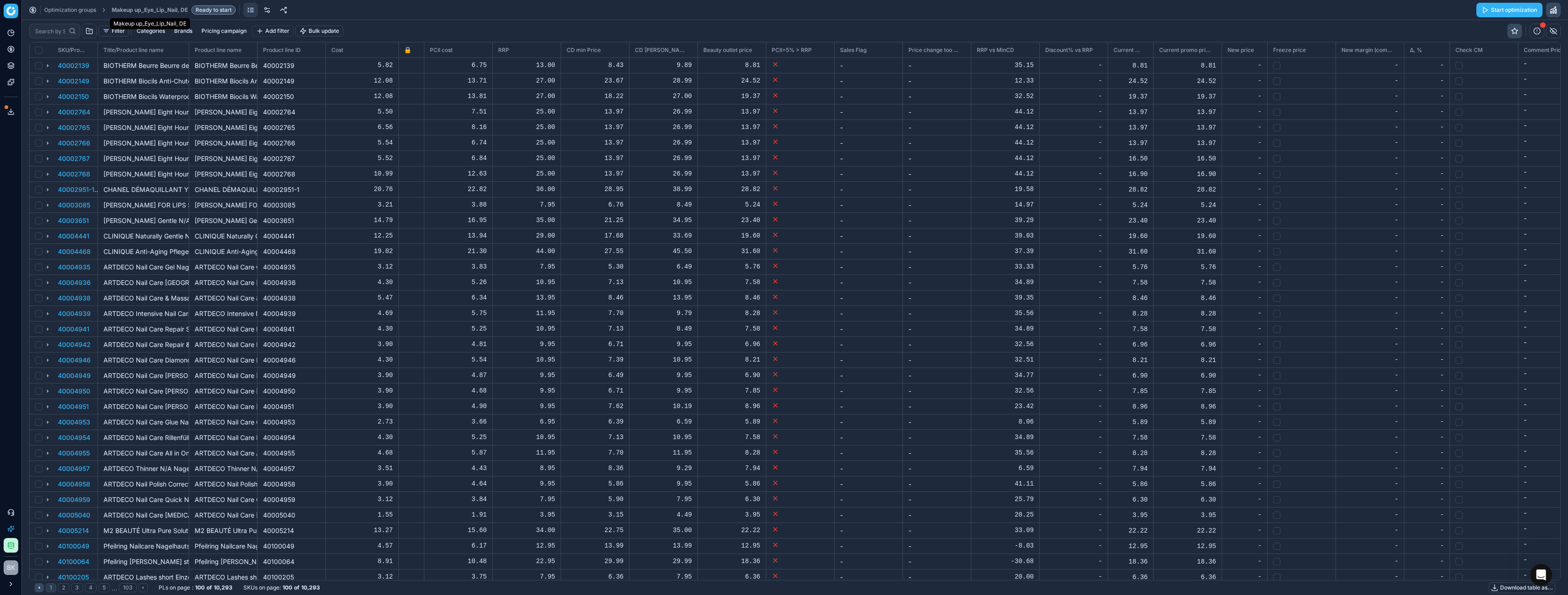 click on "Makeup up_Eye_Lip_Nail, DE" at bounding box center [150, 10] 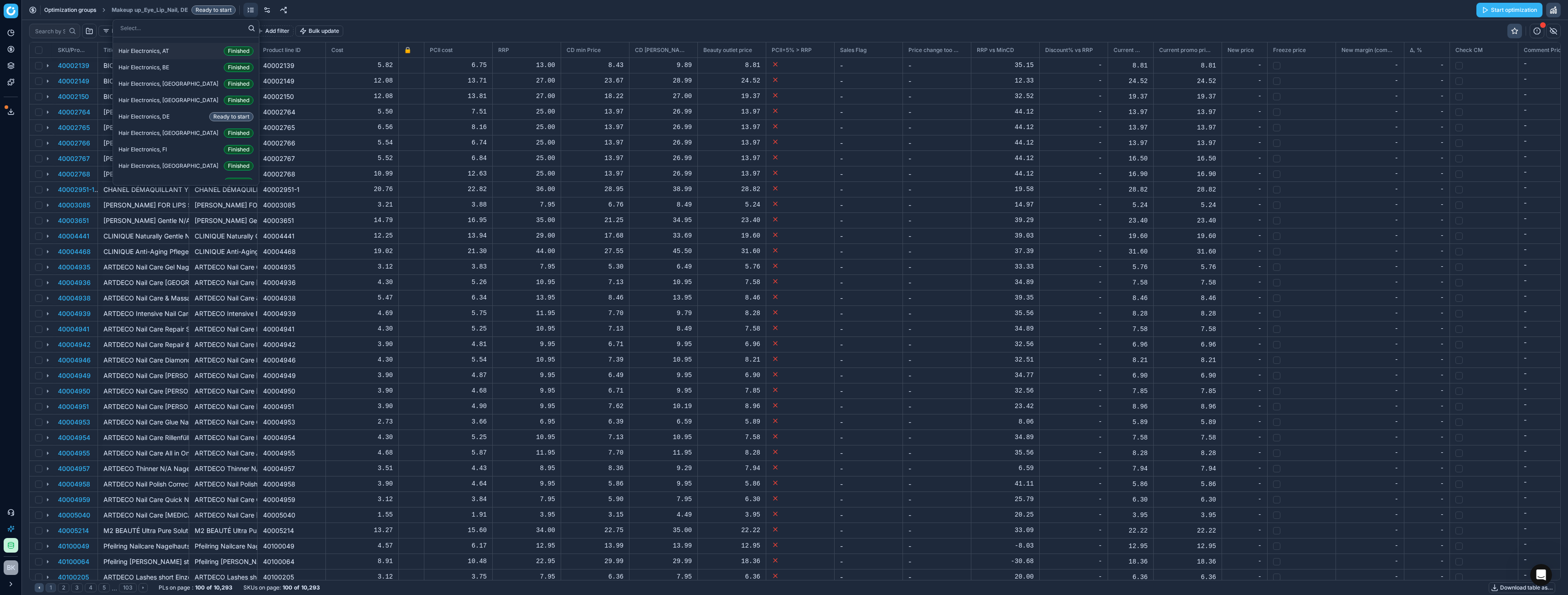 click on "Optimization groups" at bounding box center (70, 10) 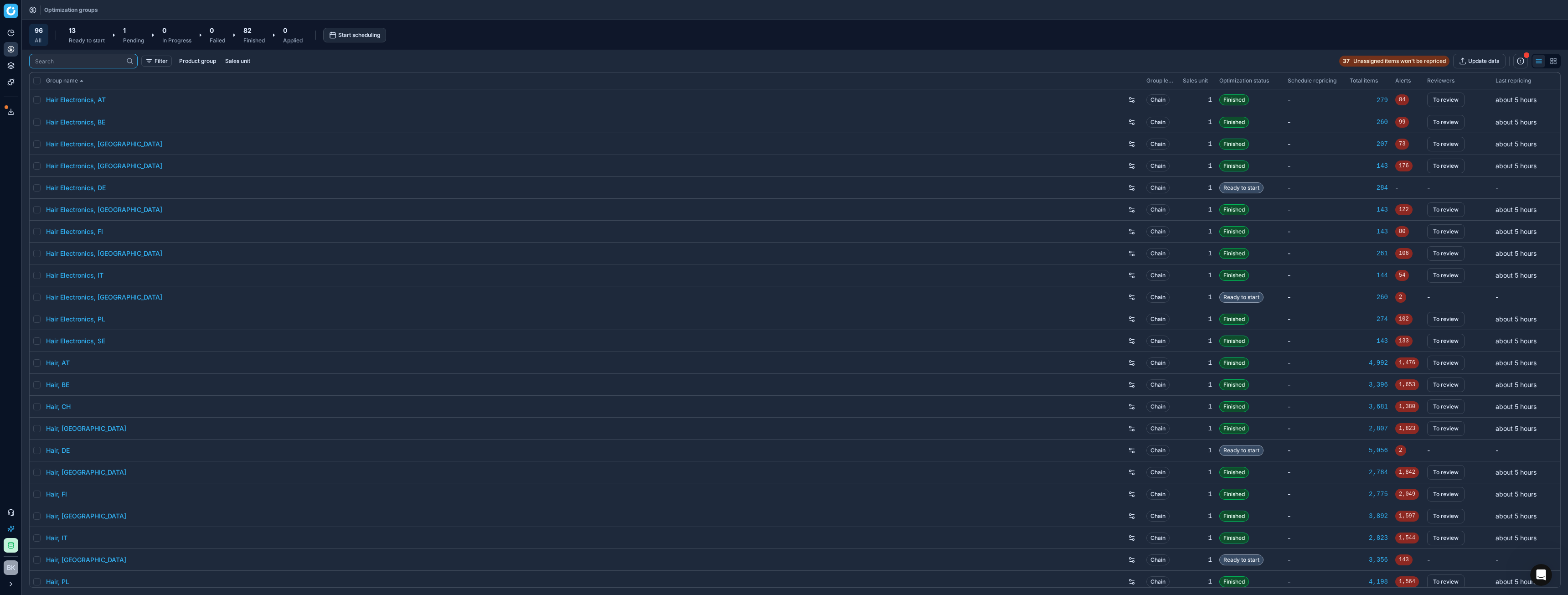 click at bounding box center [79, 61] 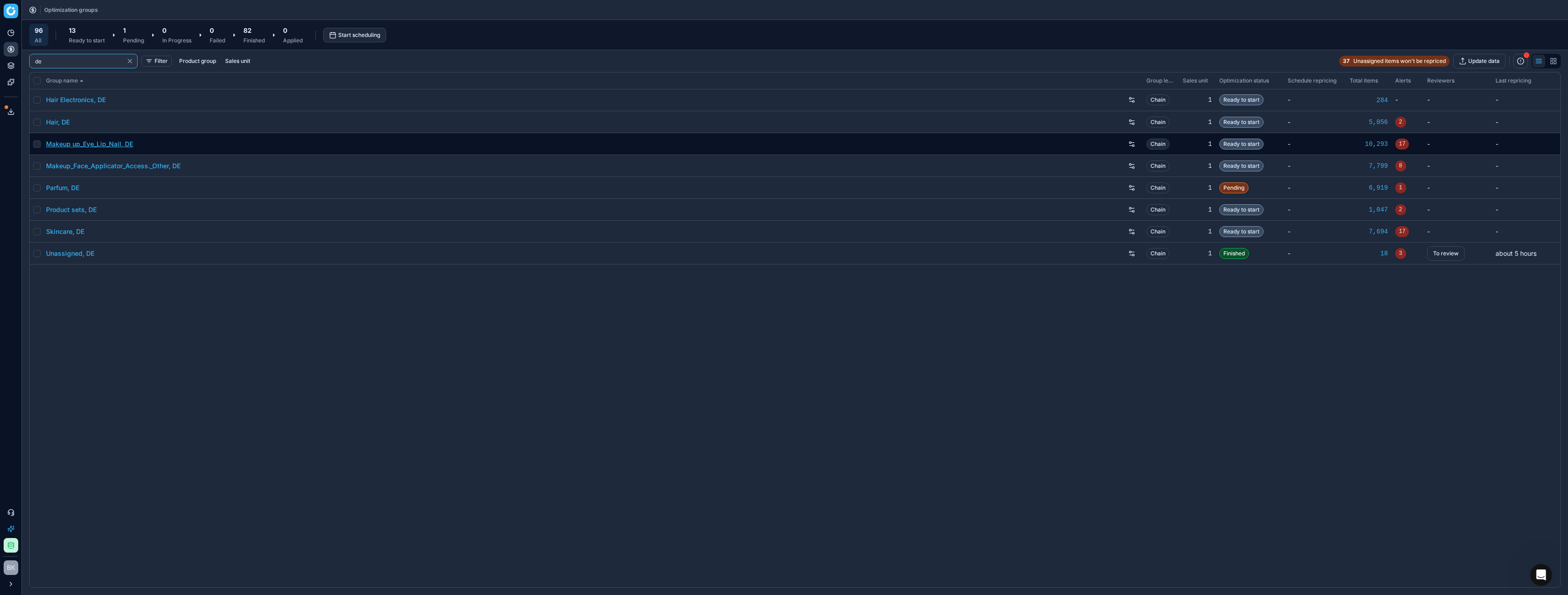 type on "de" 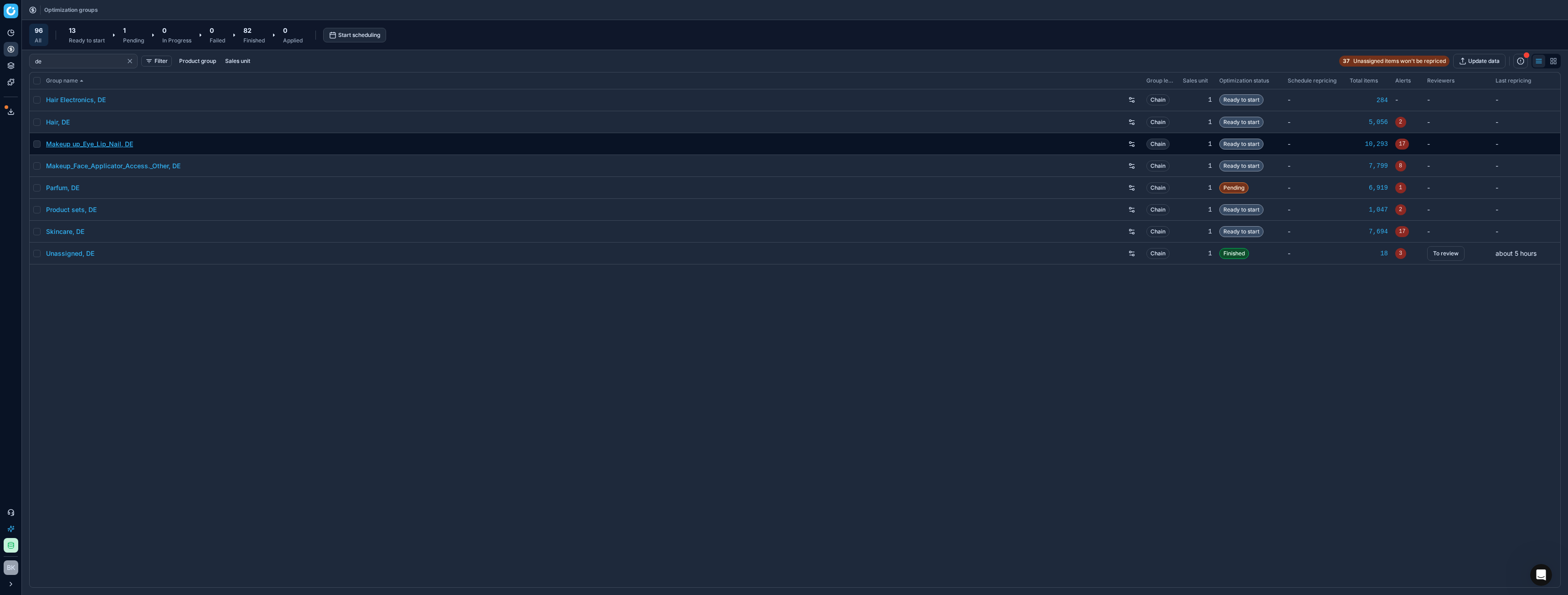 click on "Makeup up_Eye_Lip_Nail, DE" at bounding box center [89, 144] 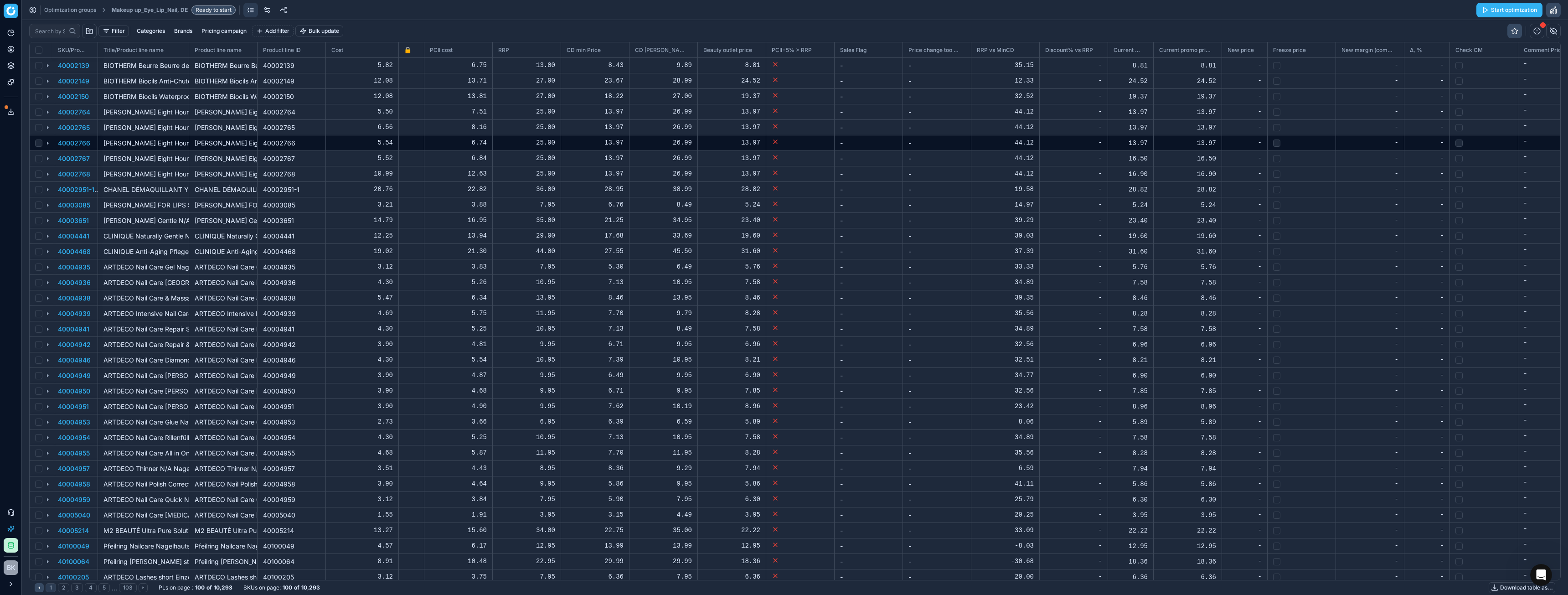 scroll, scrollTop: 1, scrollLeft: 1, axis: both 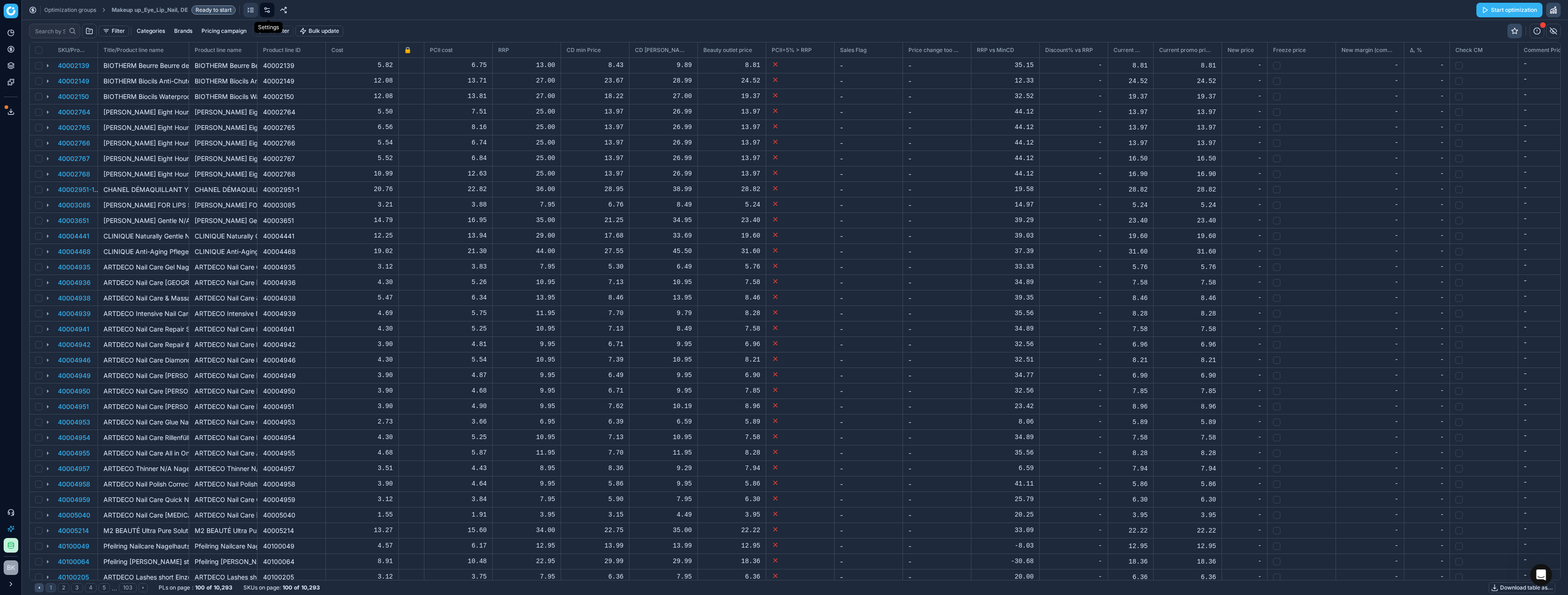 click 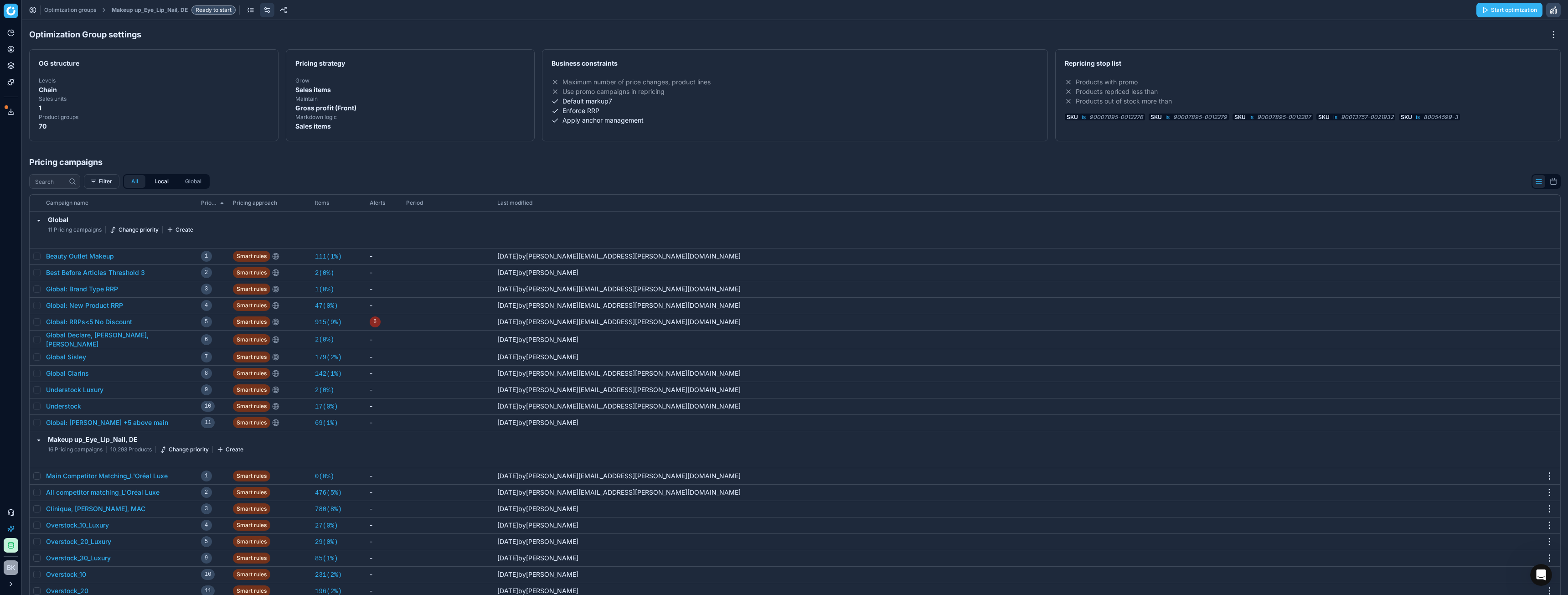 click on "Local" at bounding box center (161, 181) 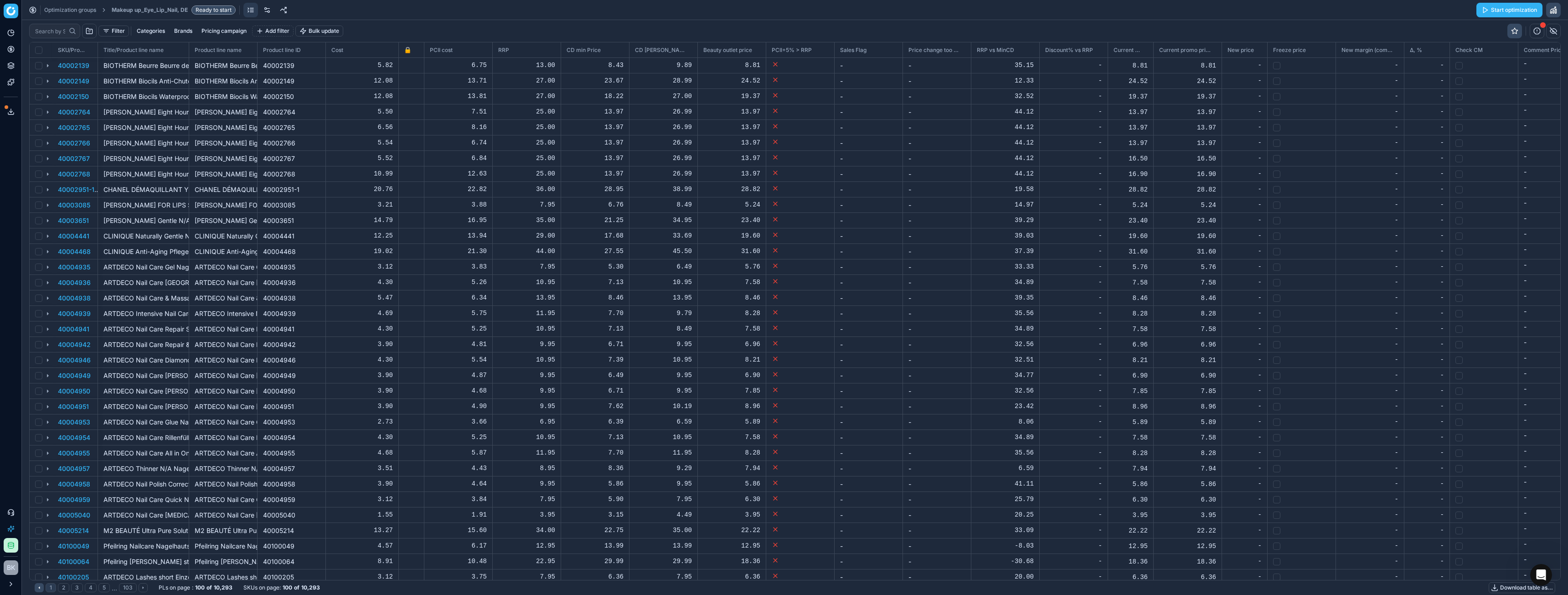 scroll, scrollTop: 1, scrollLeft: 1, axis: both 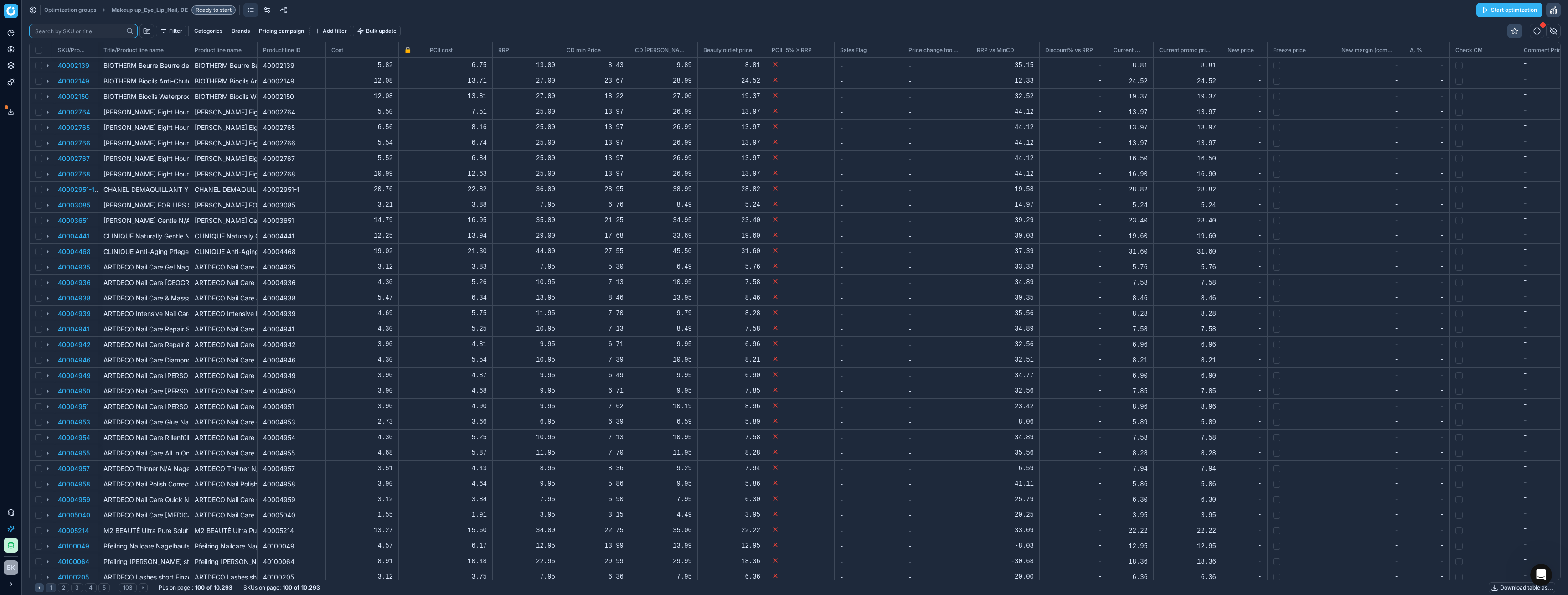 click at bounding box center (79, 31) 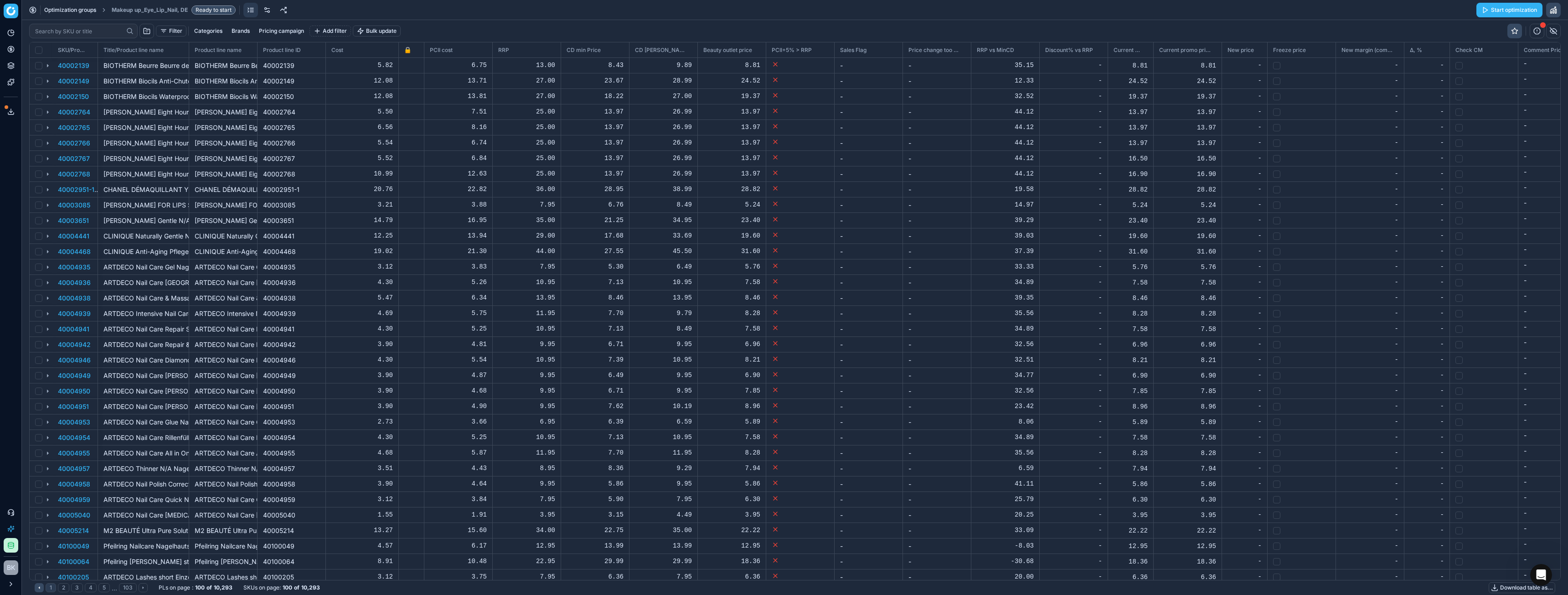 click on "Optimization groups" at bounding box center (70, 10) 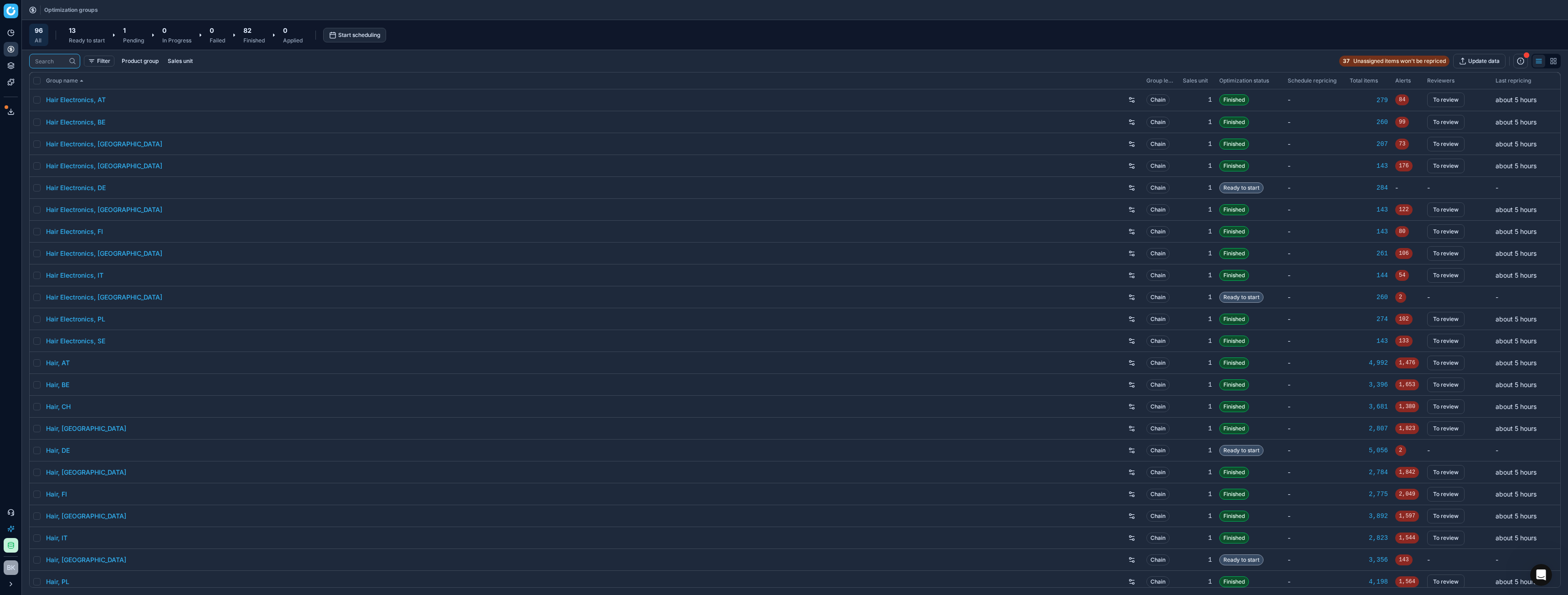 click at bounding box center [50, 61] 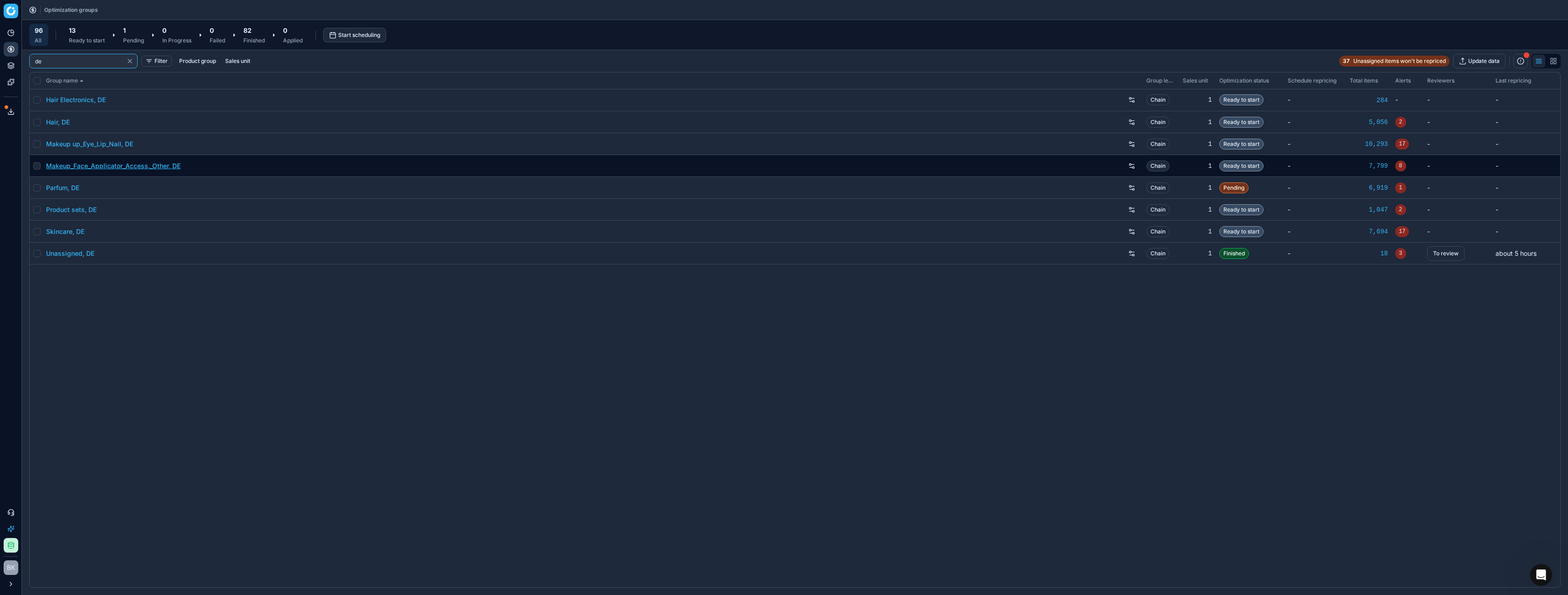 type on "de" 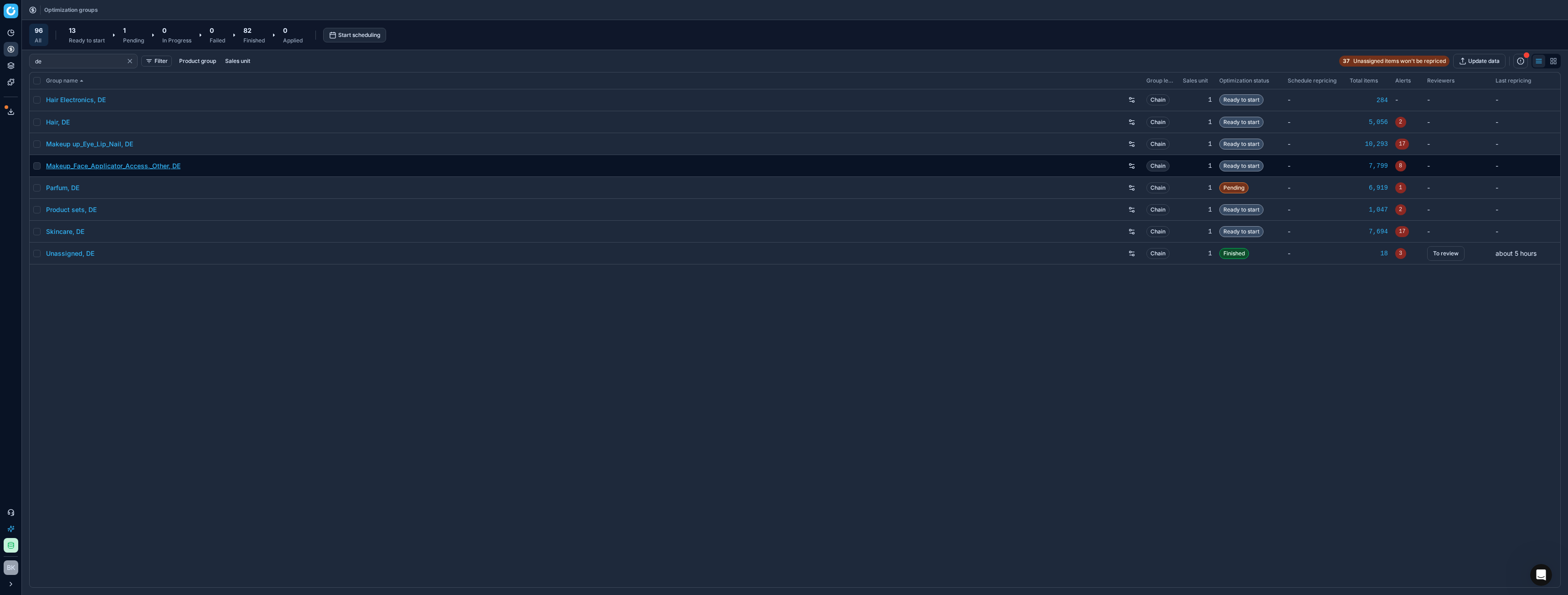 click on "Makeup_Face_Applicator_Access._Other, DE" at bounding box center (113, 166) 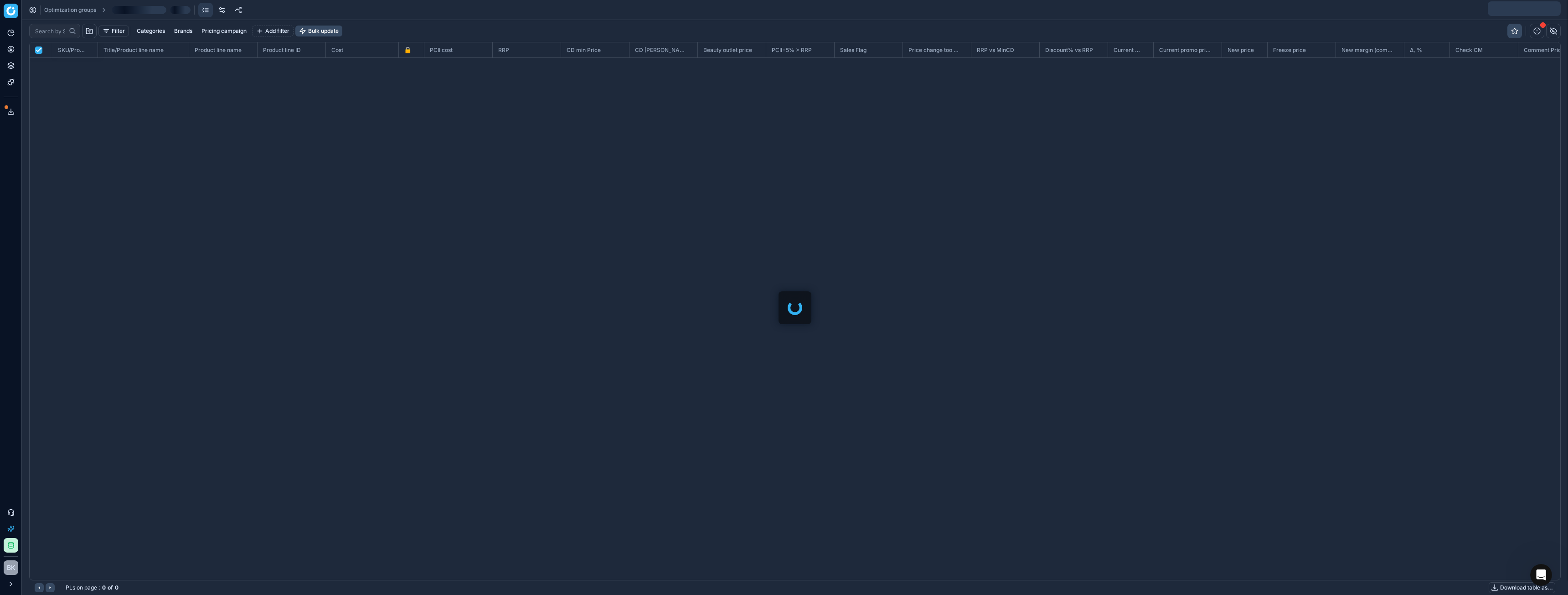 scroll, scrollTop: 1, scrollLeft: 1, axis: both 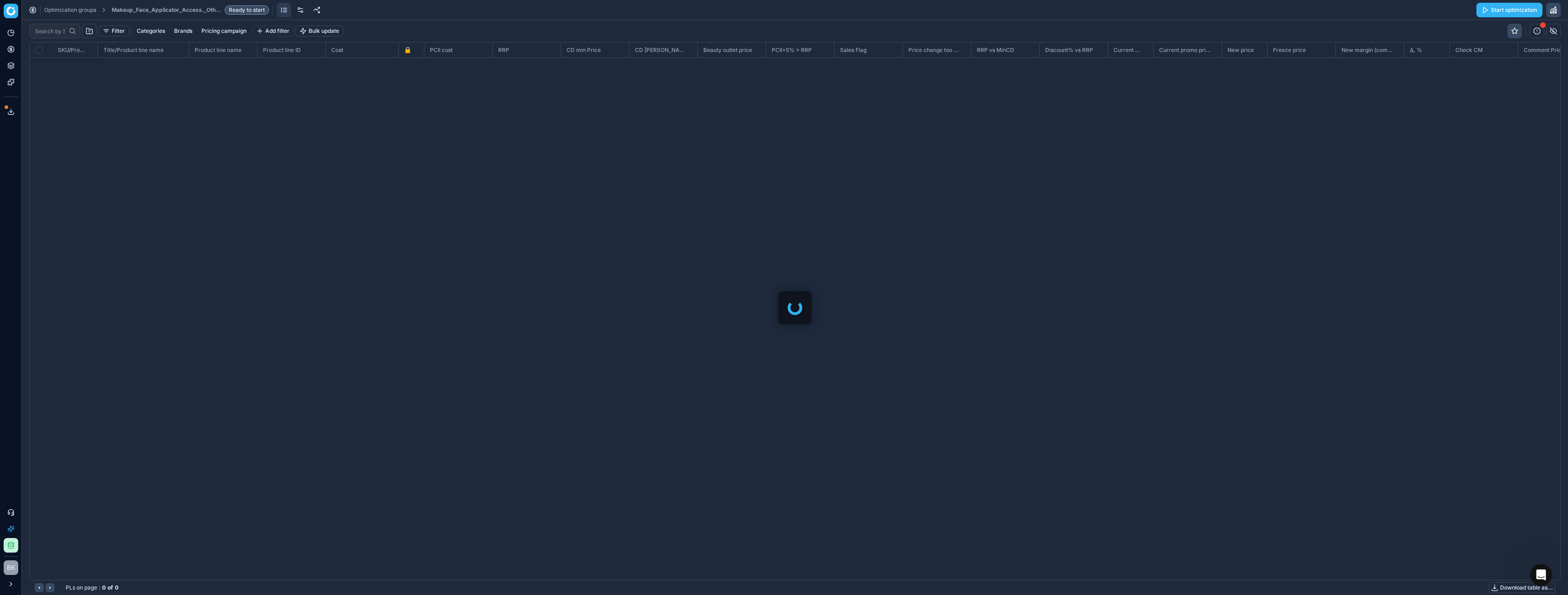 checkbox on "false" 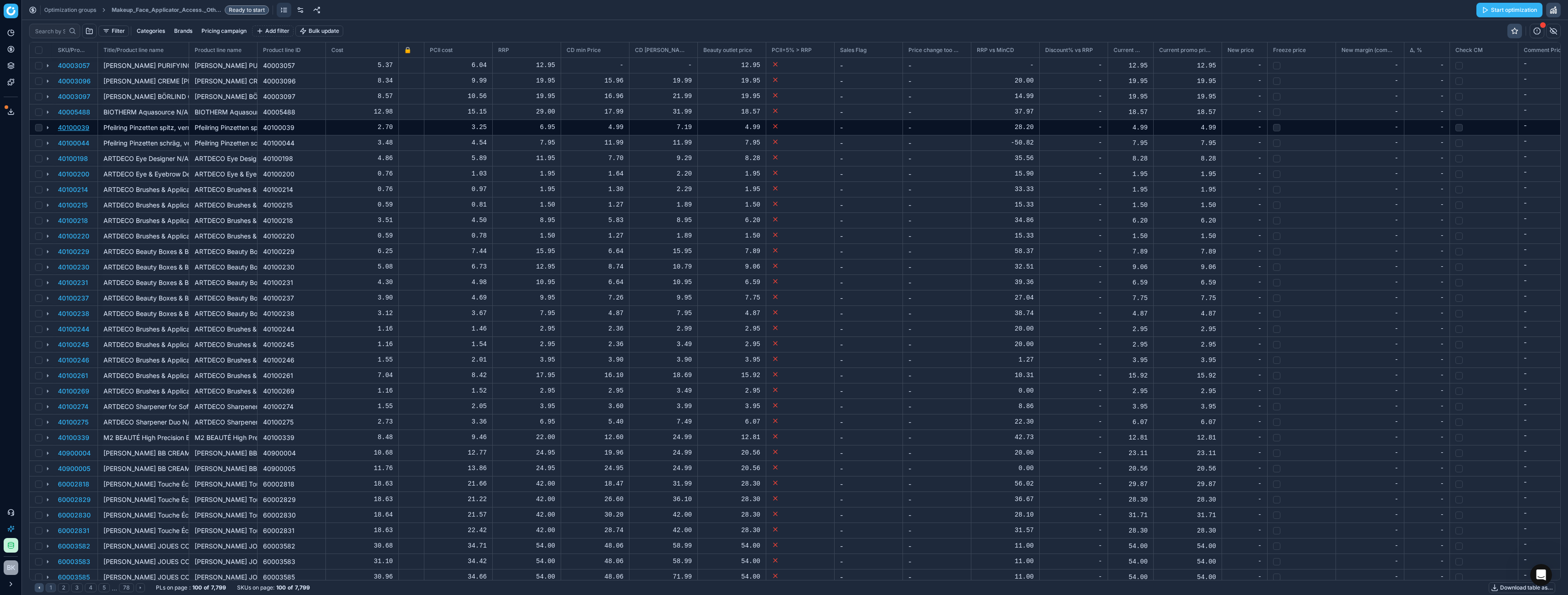 scroll, scrollTop: 524, scrollLeft: 1517, axis: both 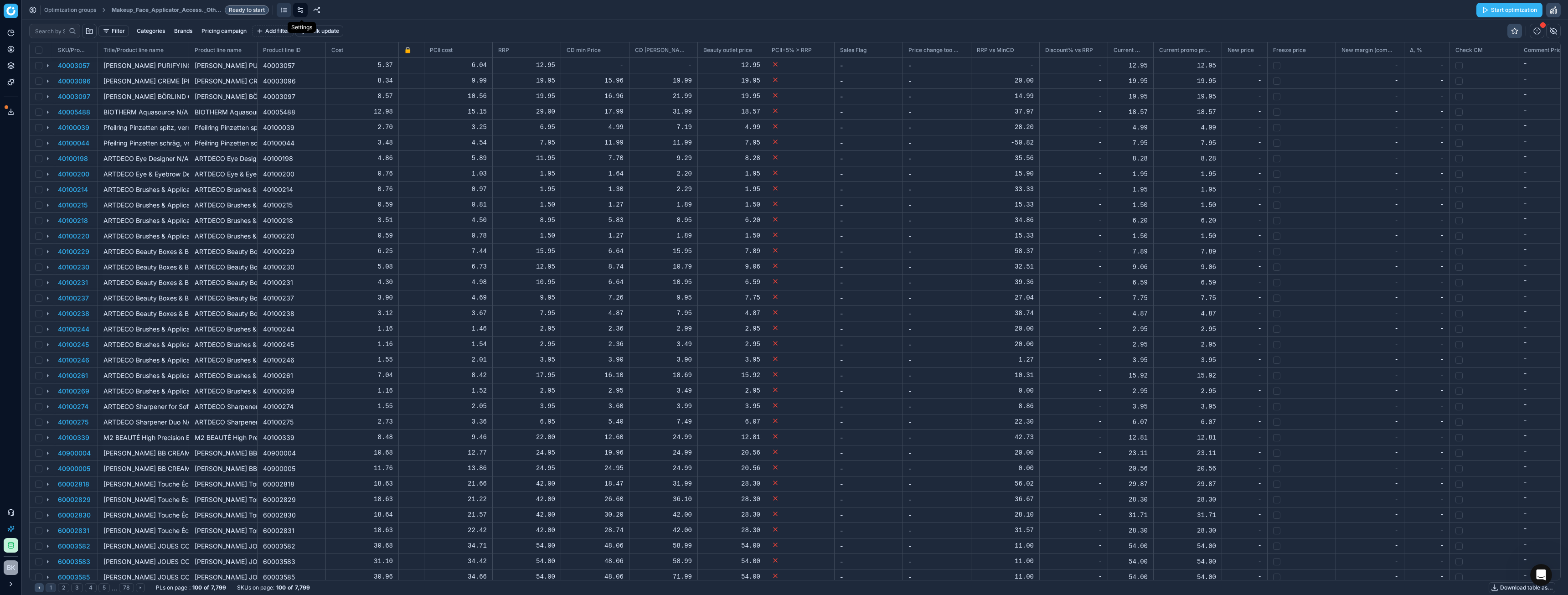 click at bounding box center (300, 10) 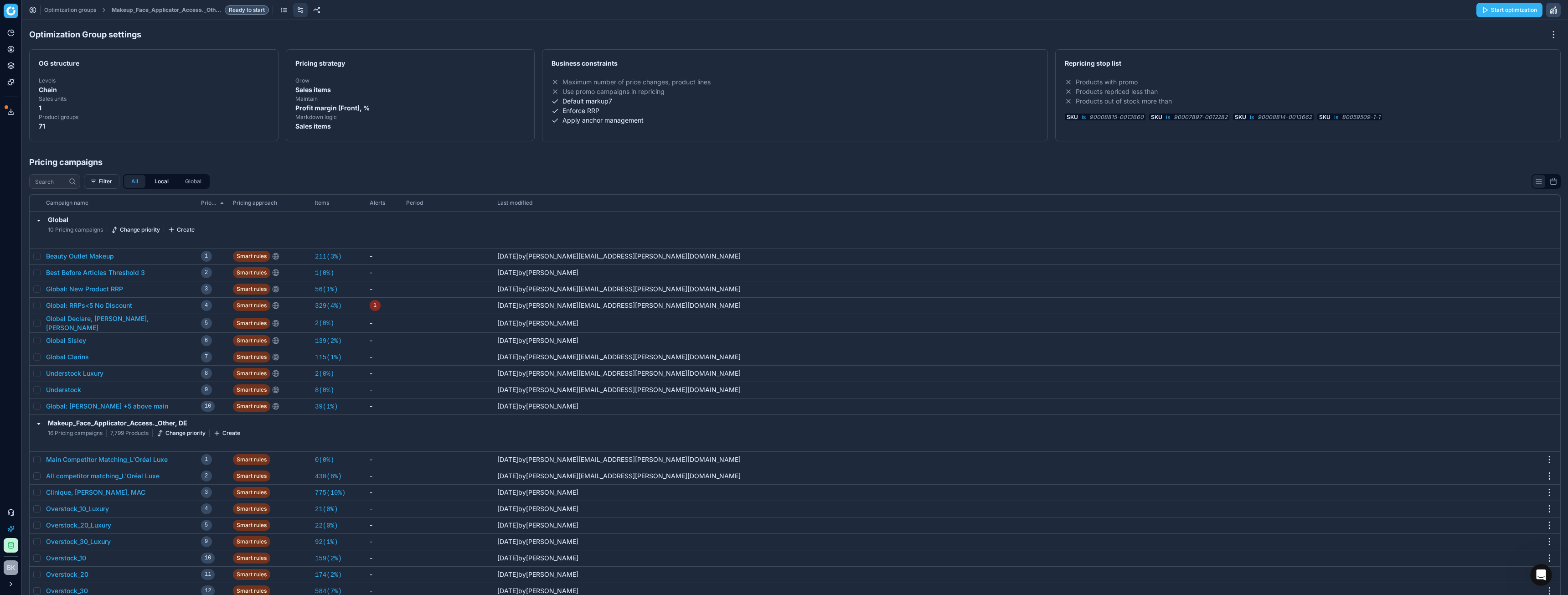 click on "Local" at bounding box center (161, 181) 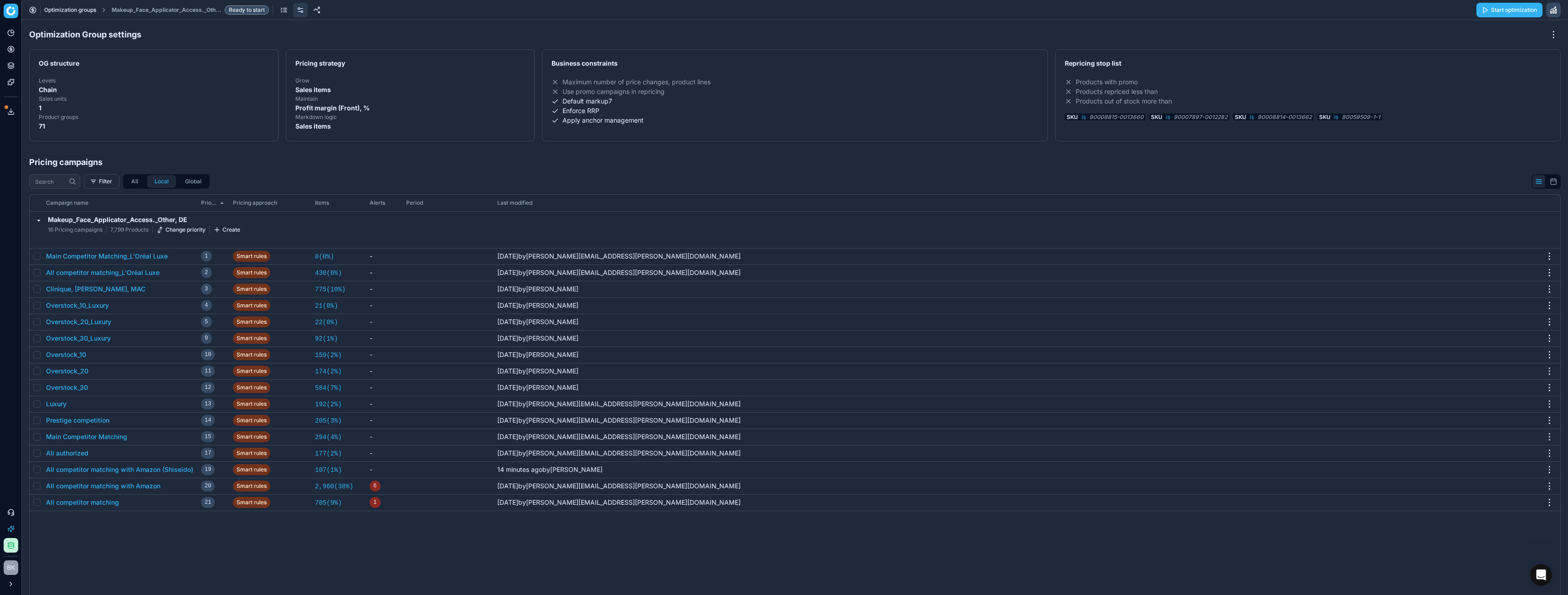 click on "Optimization groups" at bounding box center [70, 10] 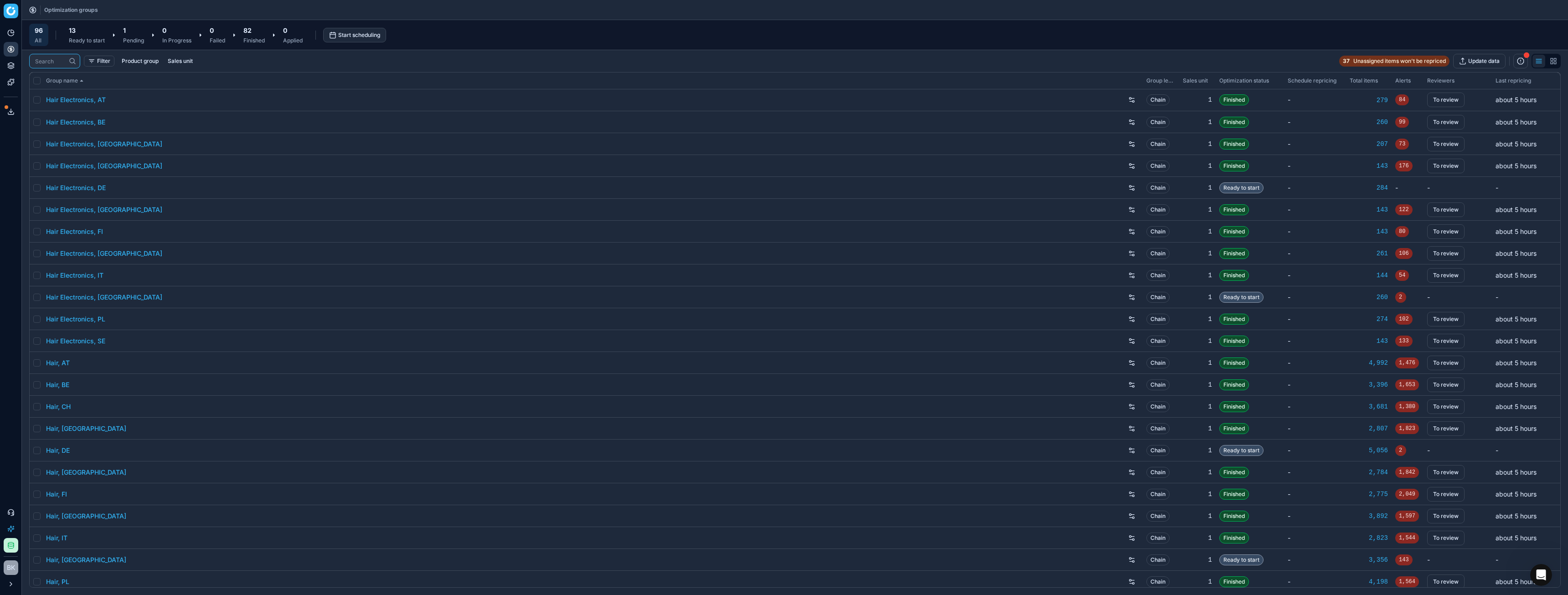 click at bounding box center [50, 61] 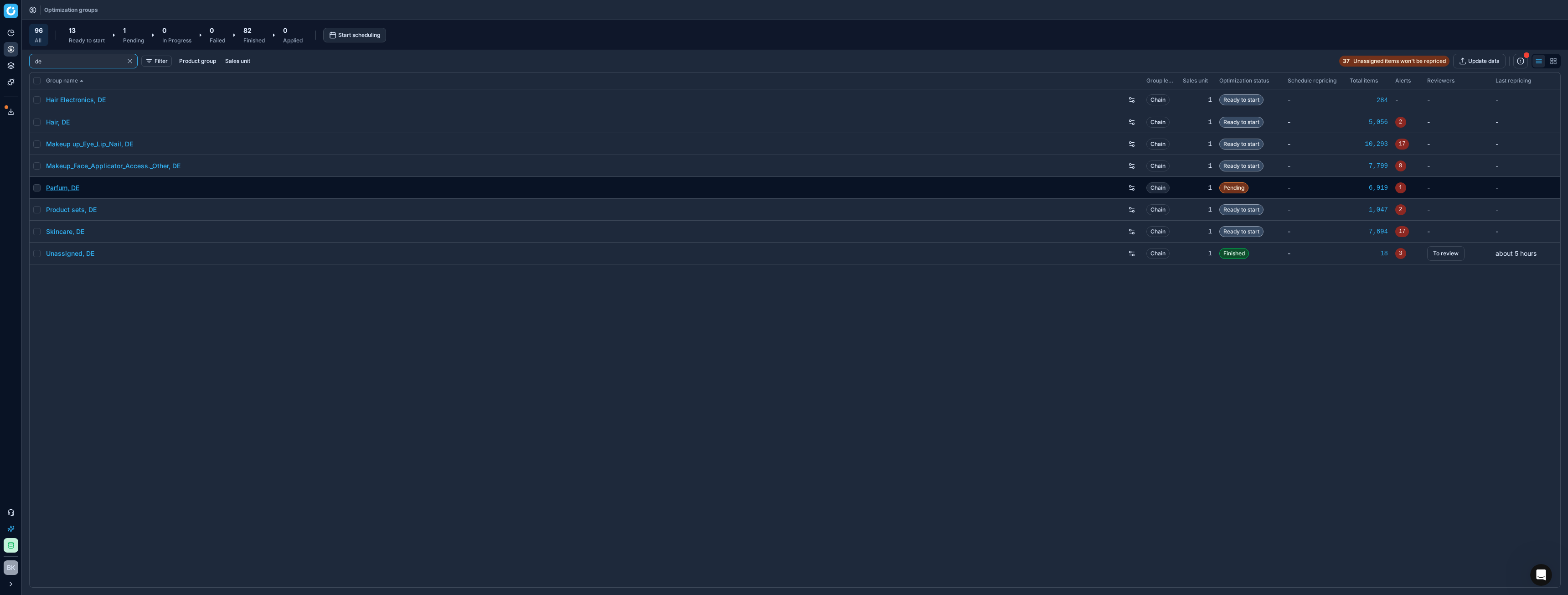 type on "de" 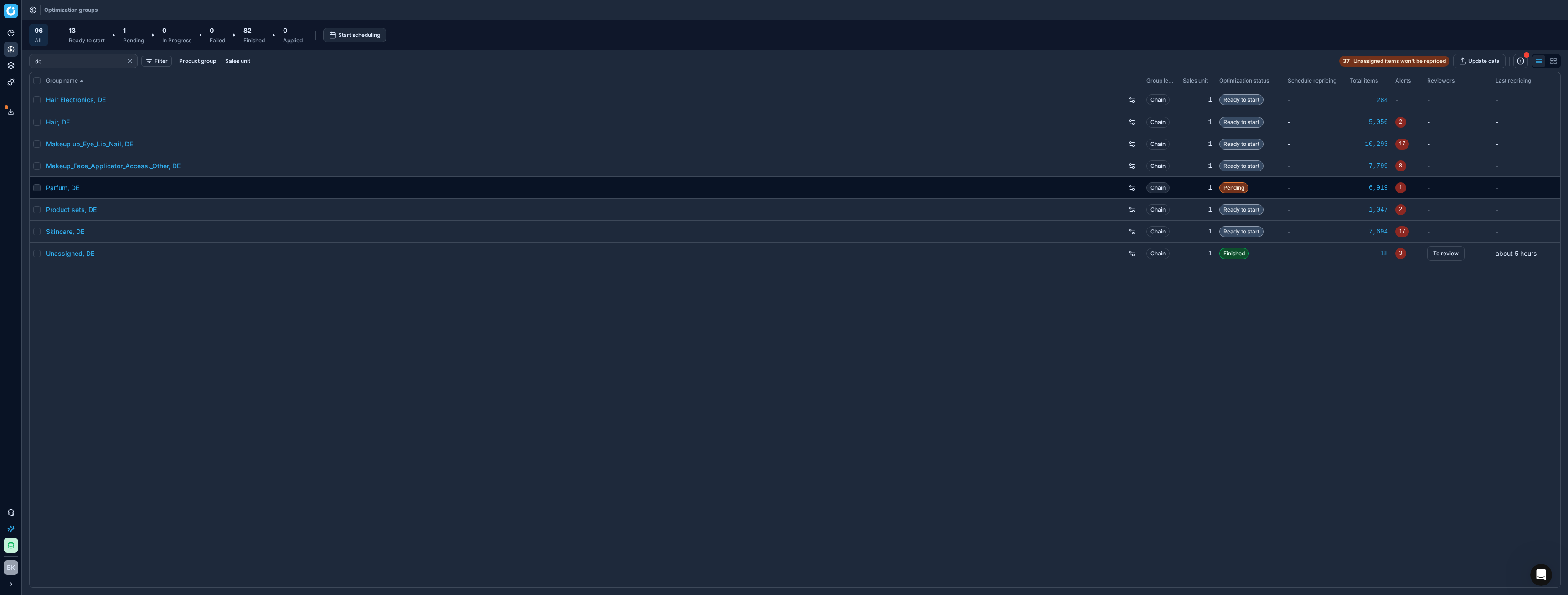 click on "Parfum, DE" at bounding box center (62, 188) 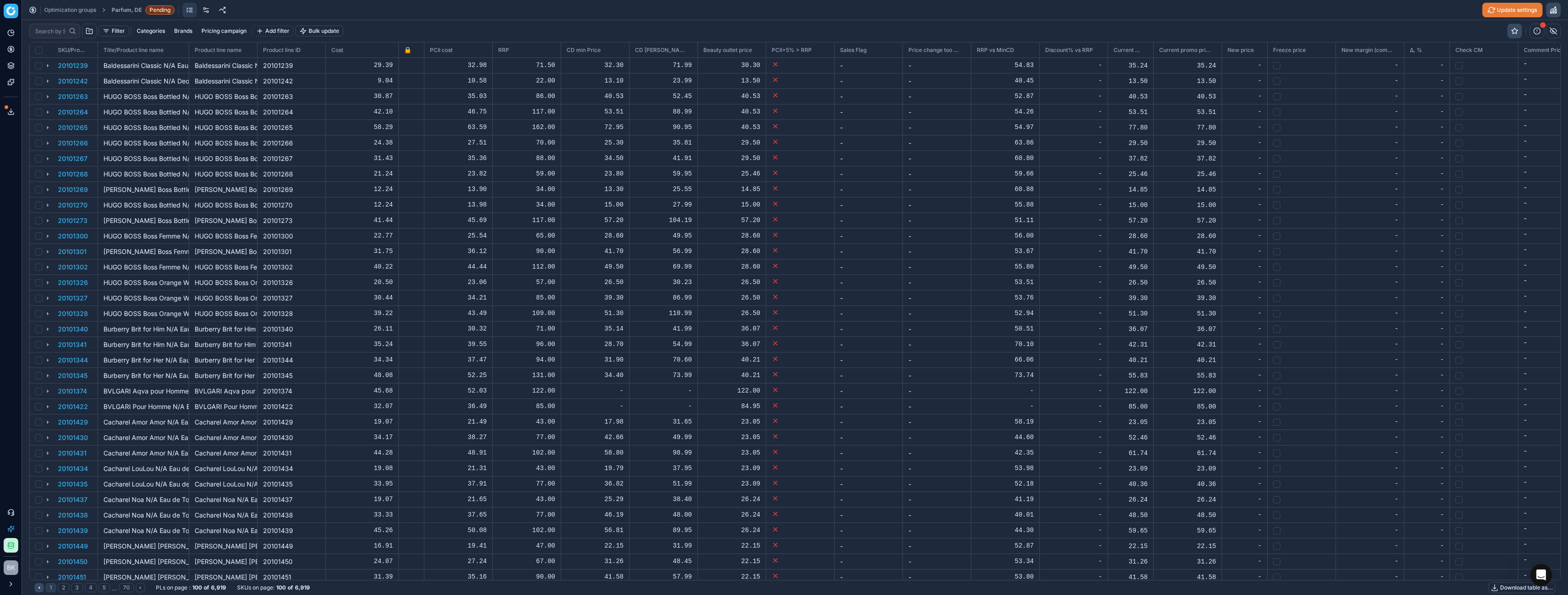 scroll, scrollTop: 1, scrollLeft: 1, axis: both 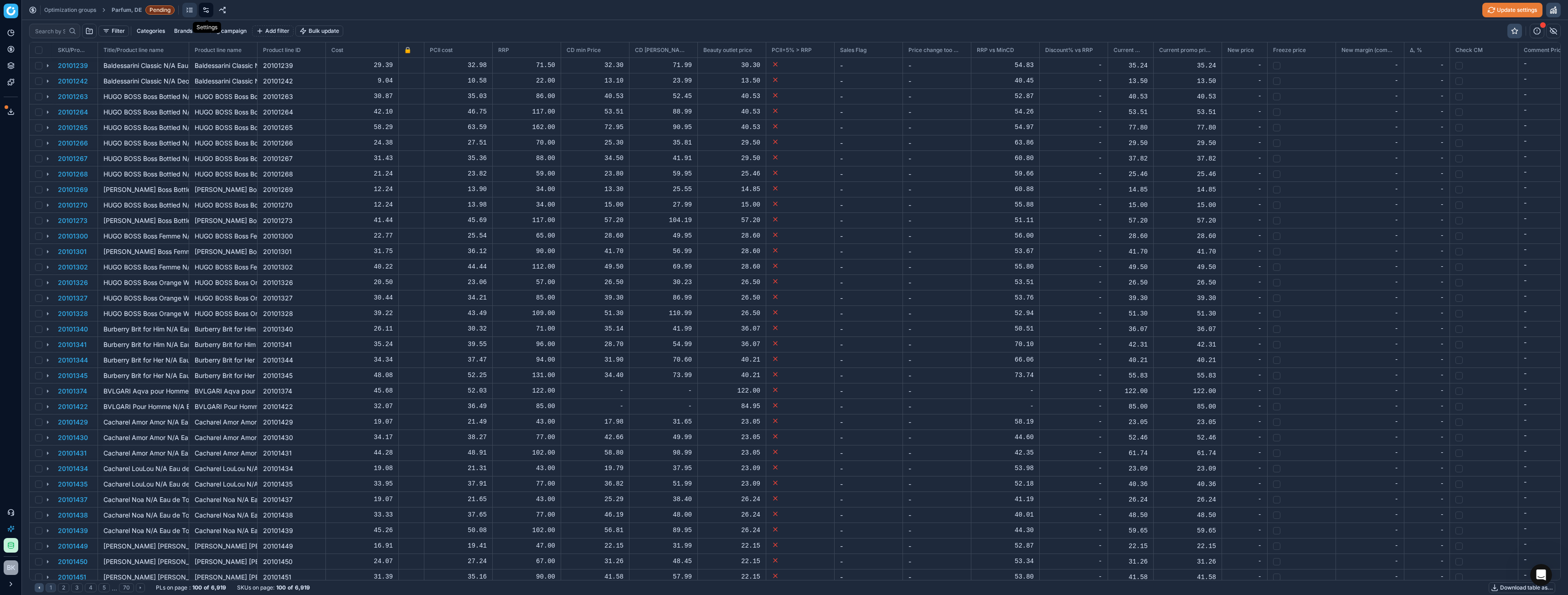 click 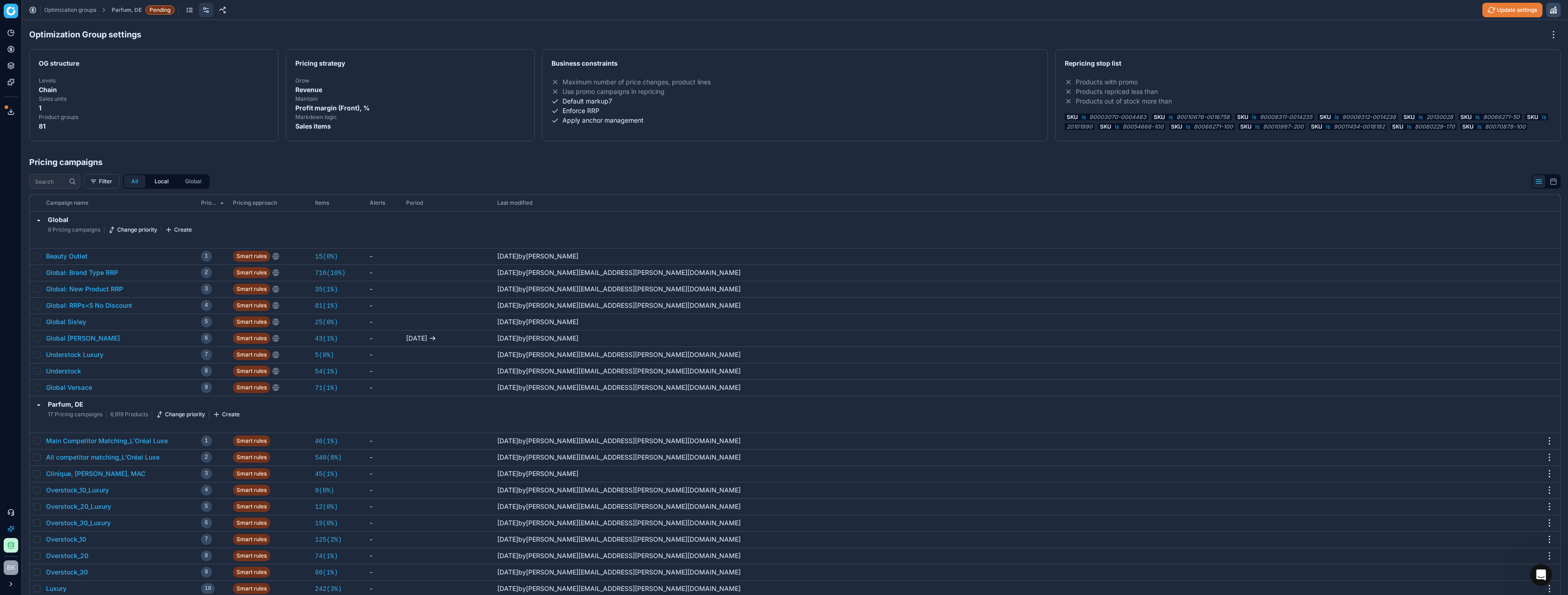click on "Local" at bounding box center [161, 181] 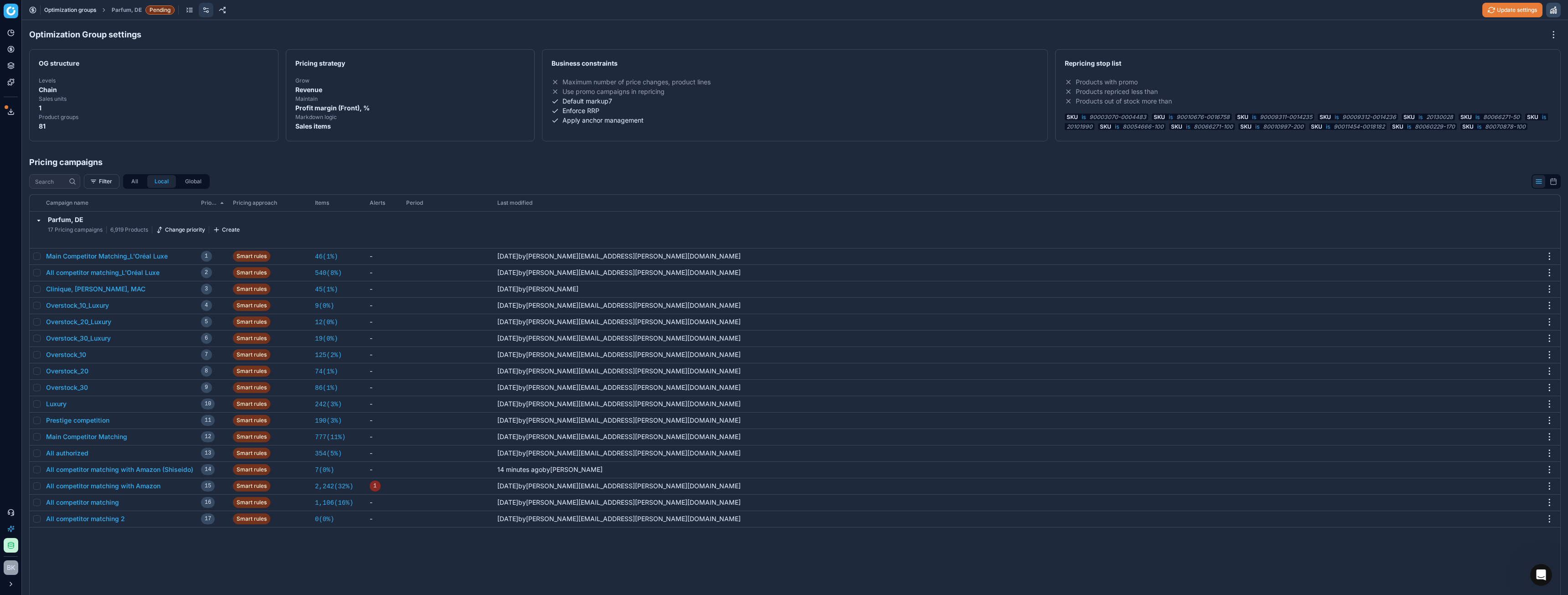 click on "Optimization groups" at bounding box center (70, 10) 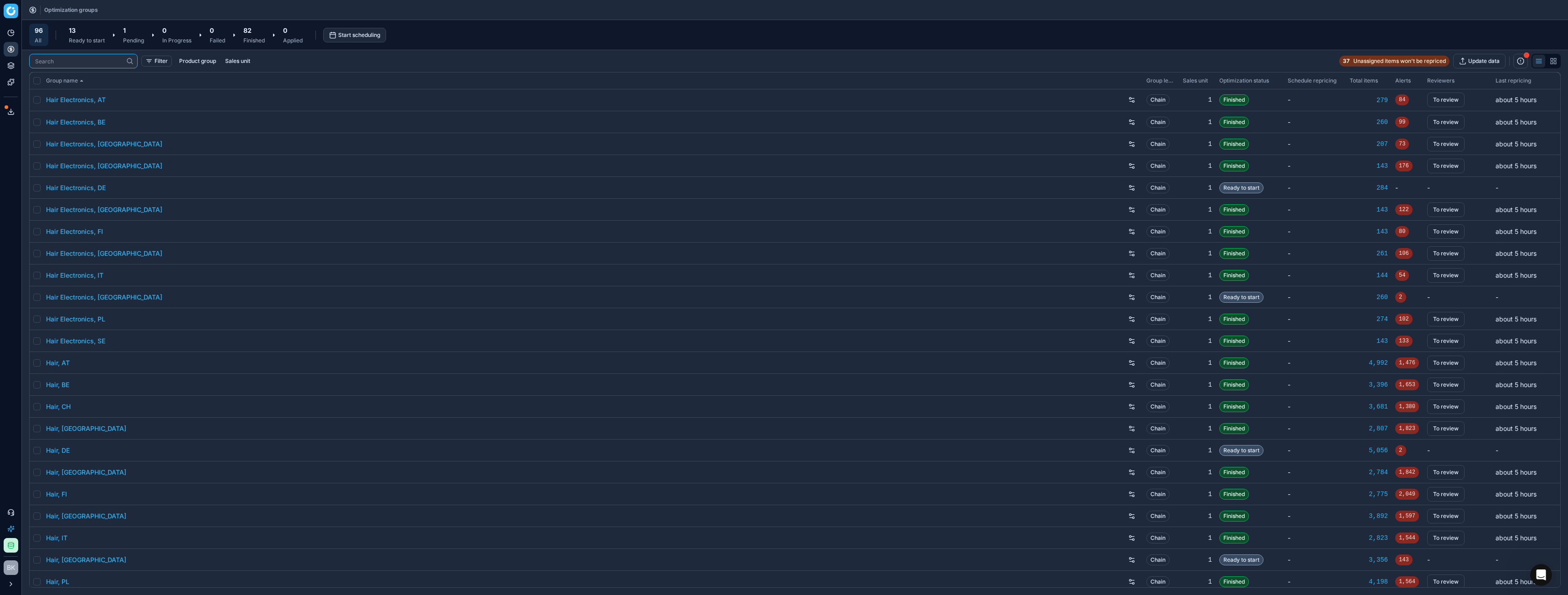 click at bounding box center (79, 61) 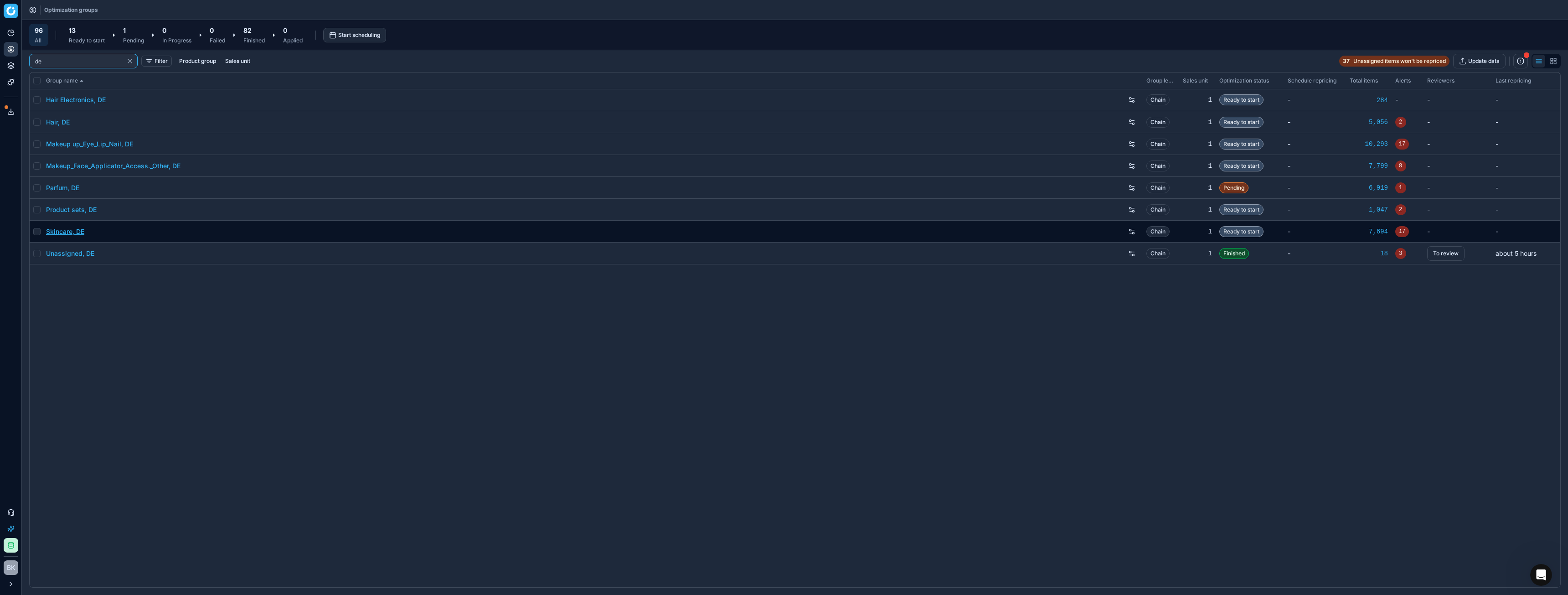 type on "de" 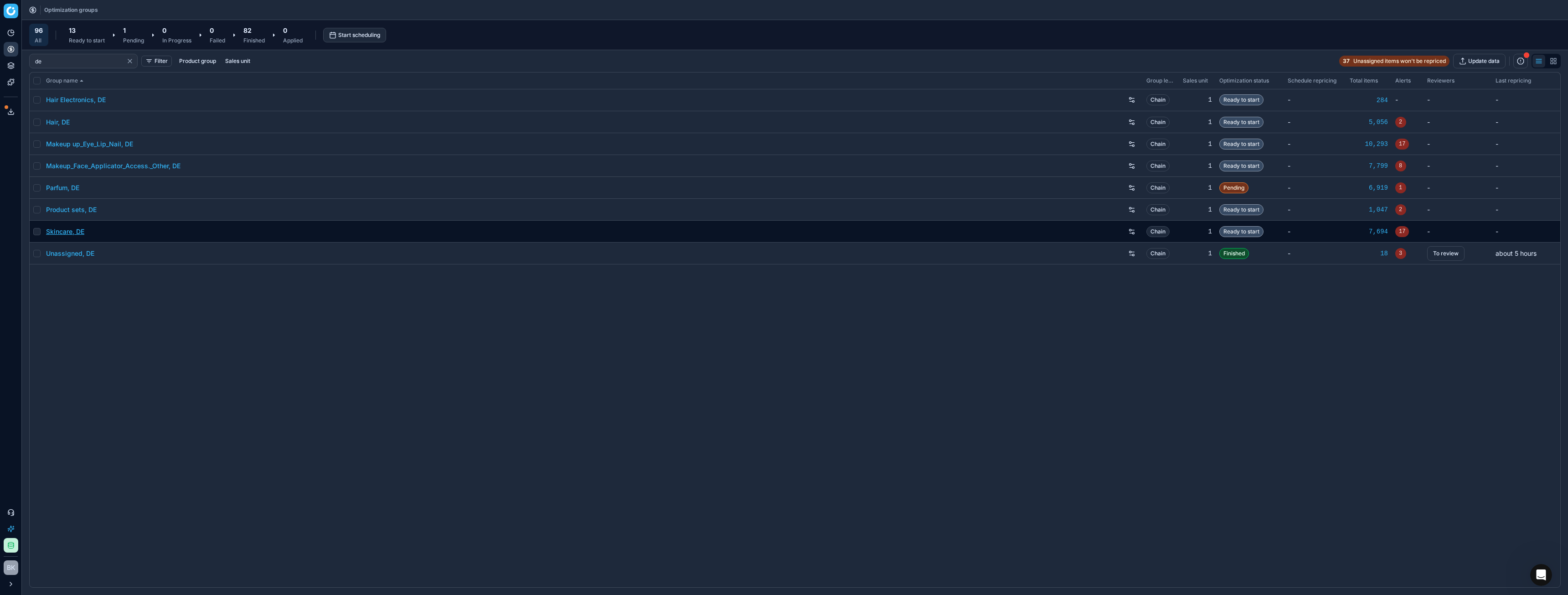 click on "Skincare, DE" at bounding box center (65, 232) 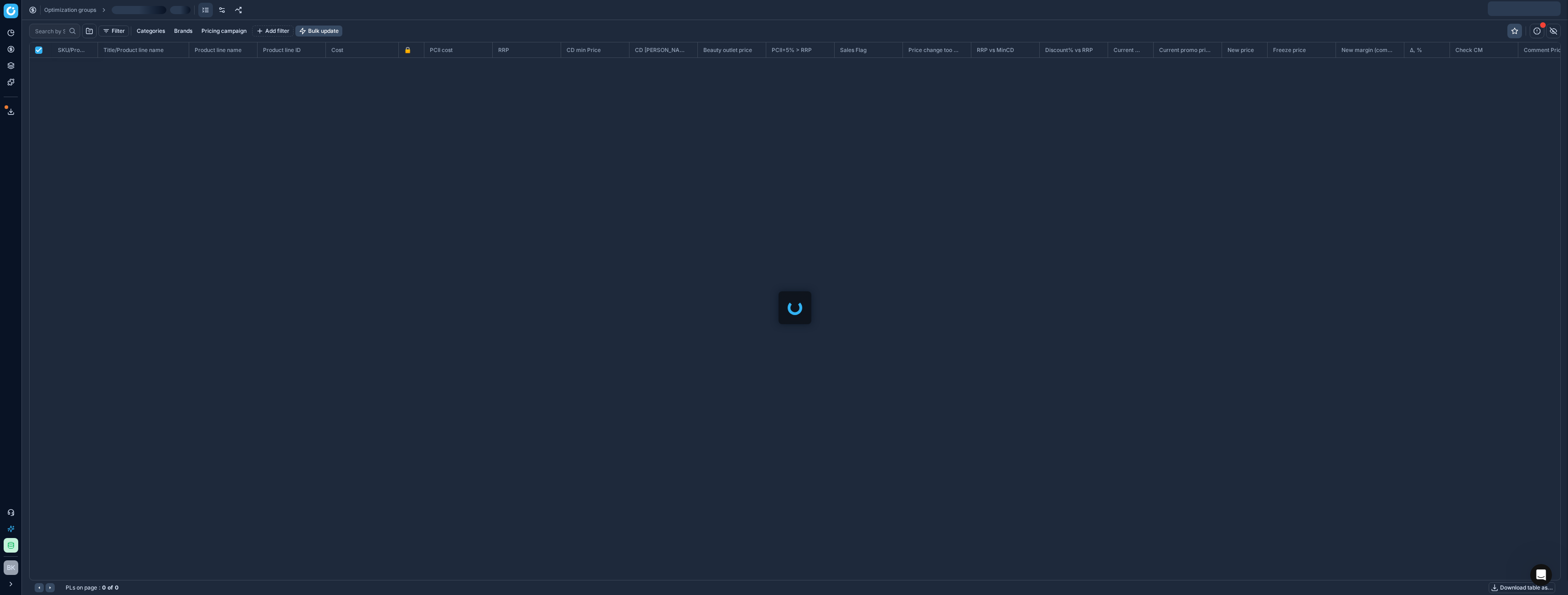 scroll, scrollTop: 1, scrollLeft: 1, axis: both 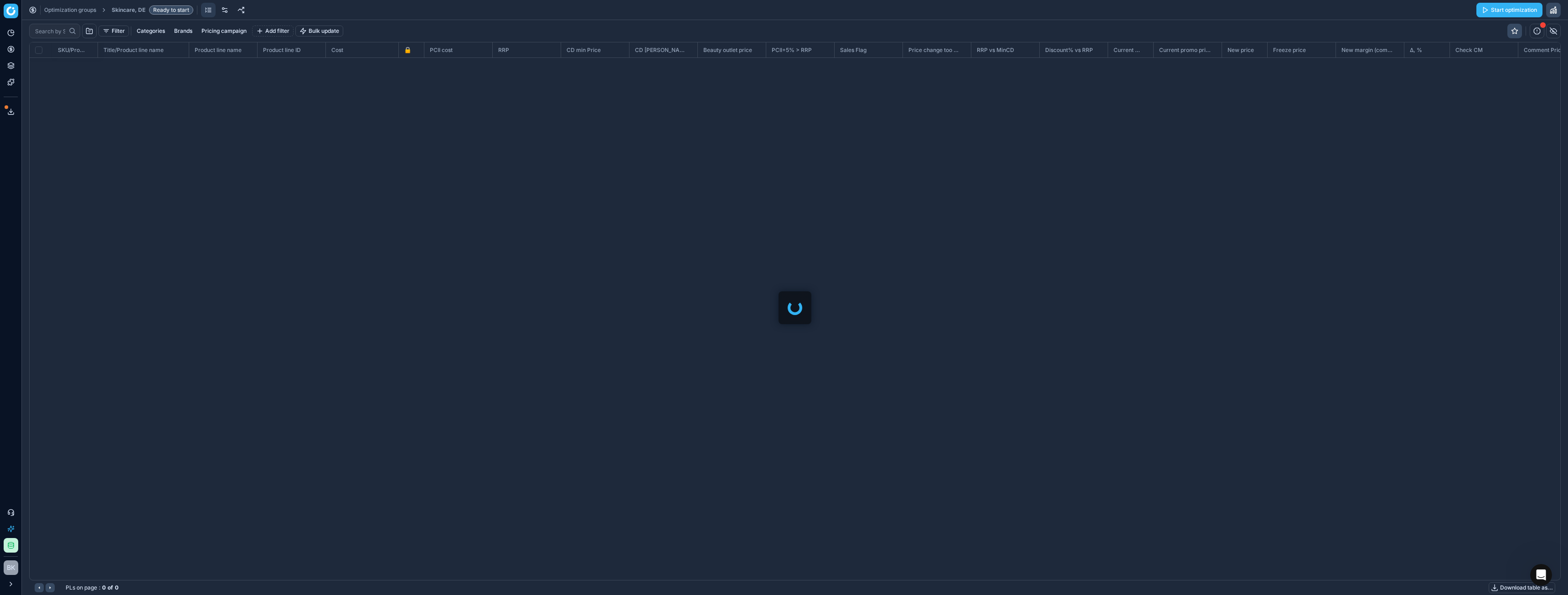 checkbox on "false" 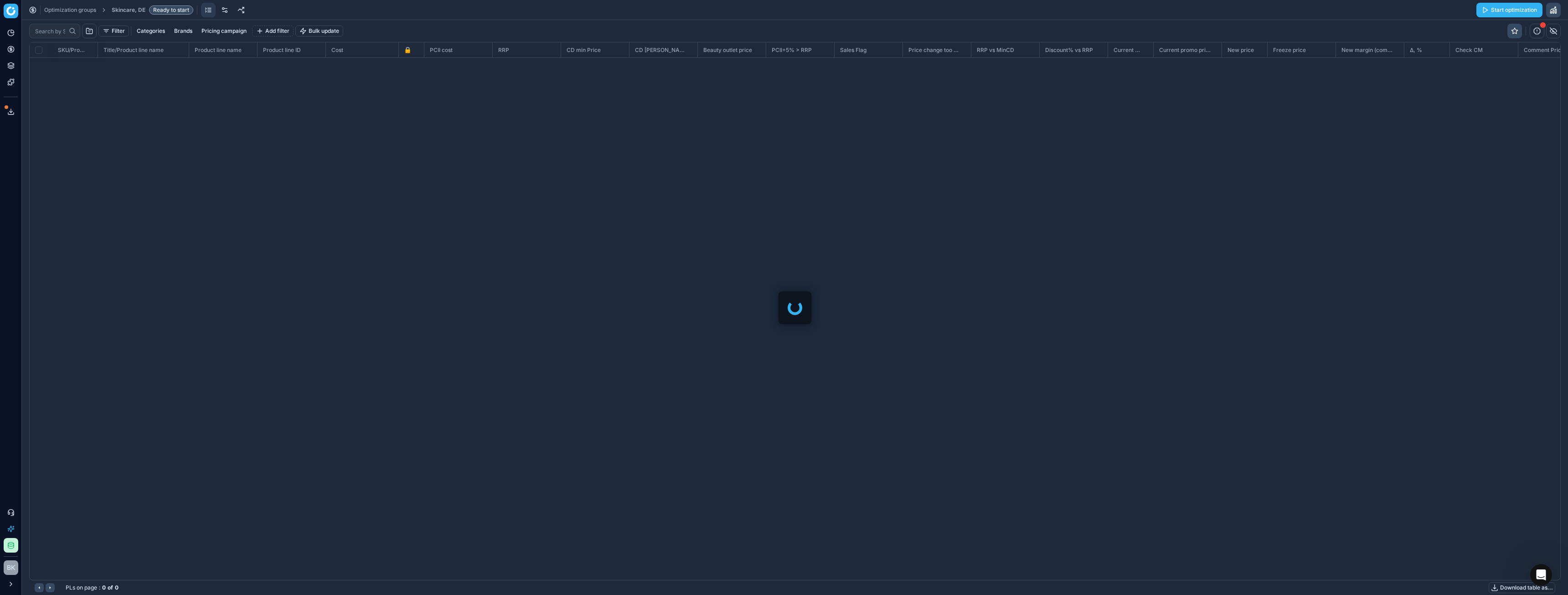 scroll, scrollTop: 524, scrollLeft: 1517, axis: both 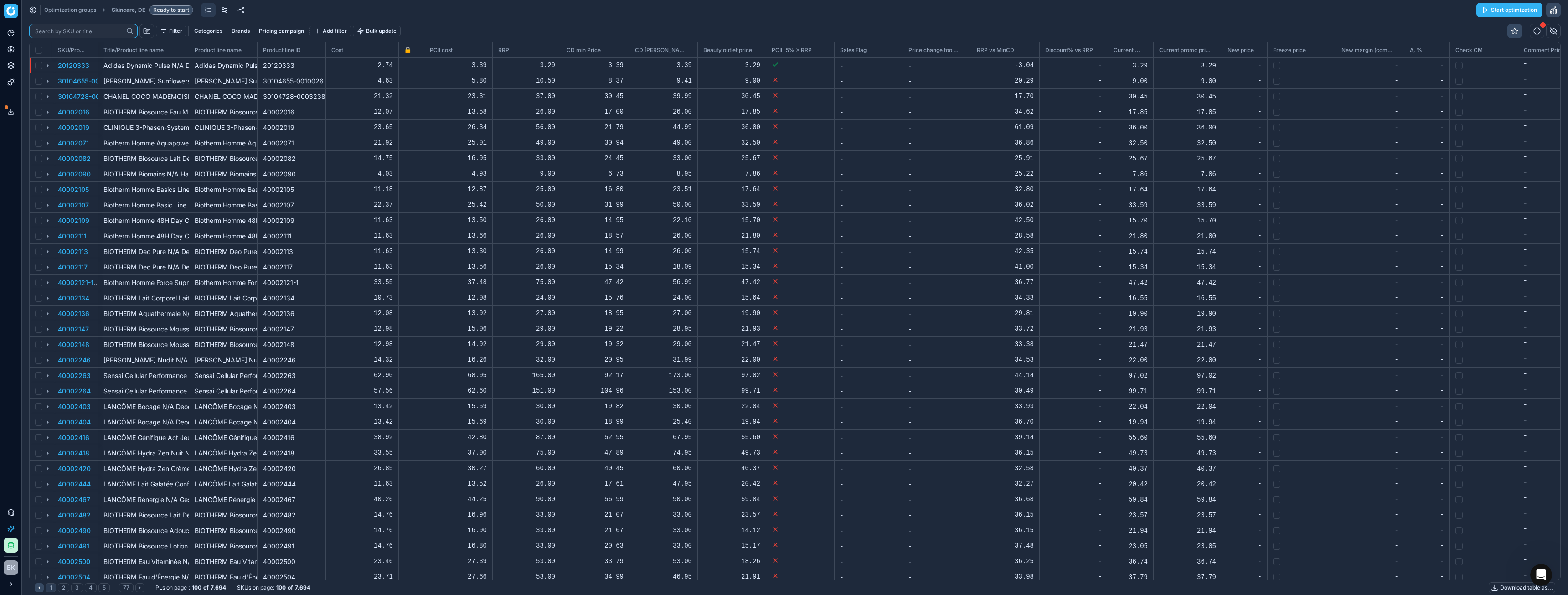 click at bounding box center [79, 31] 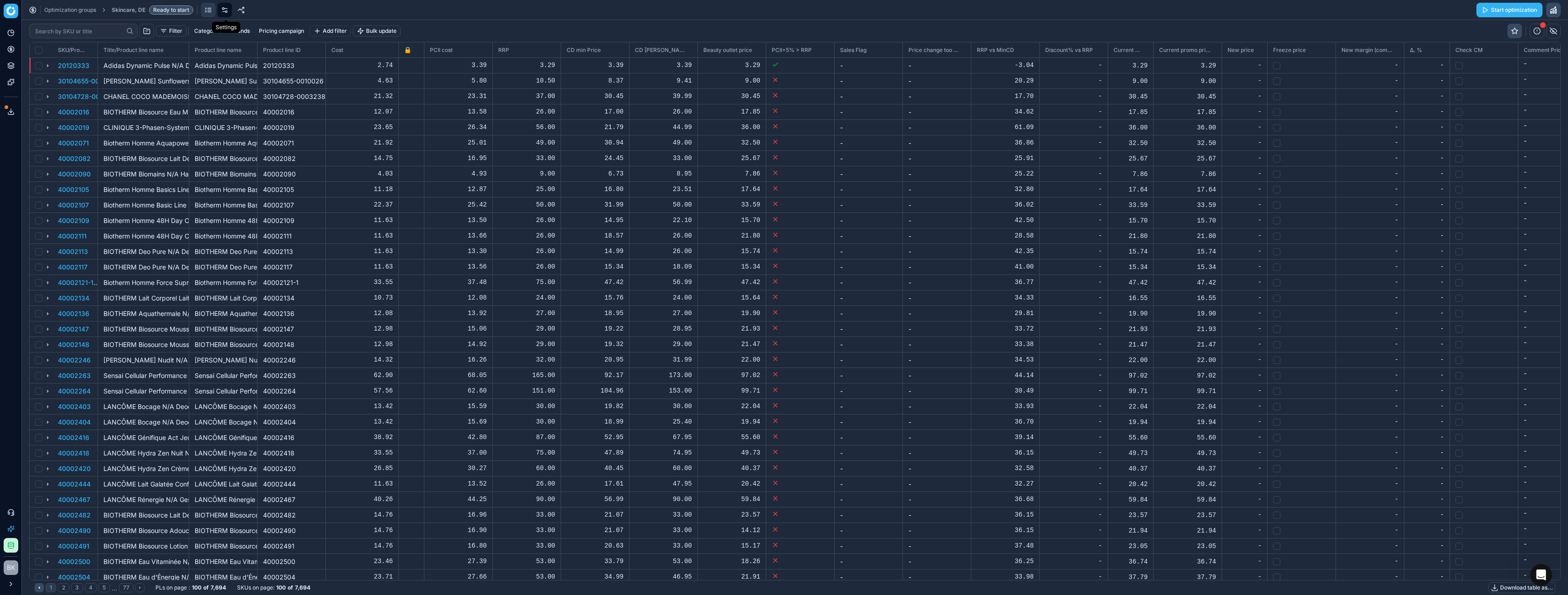 click 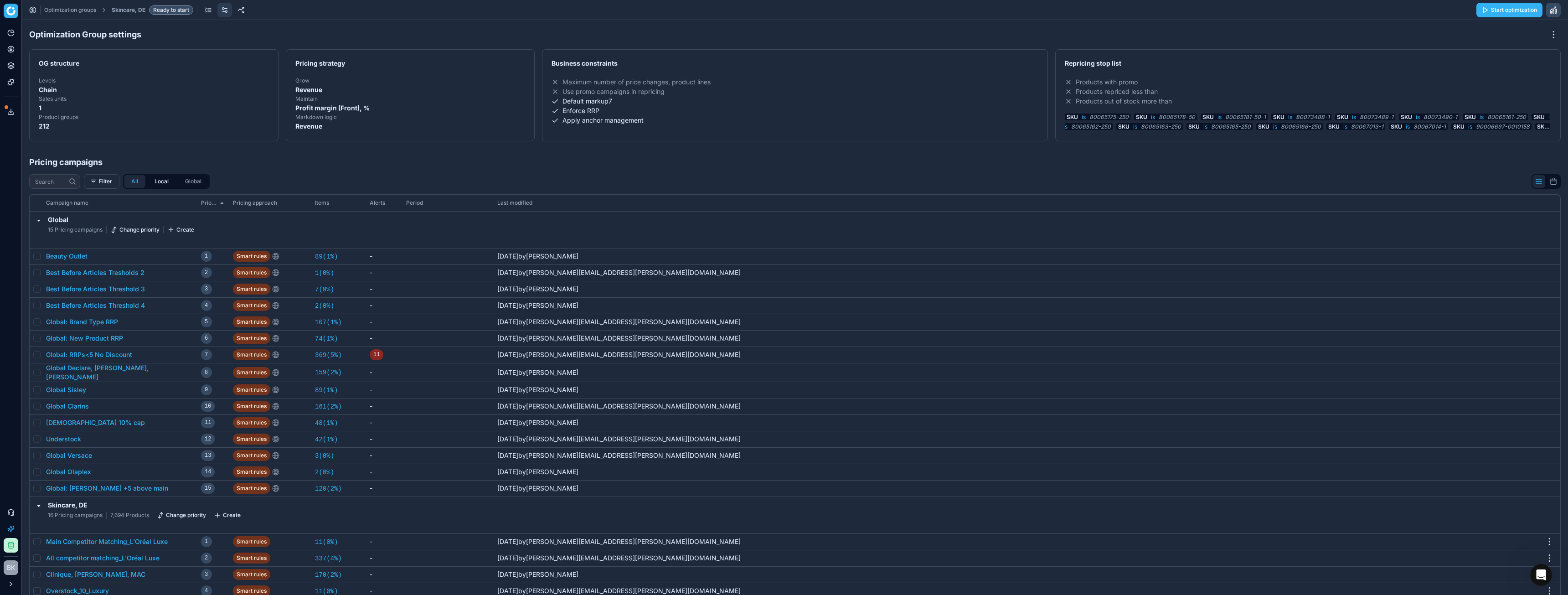 click on "Local" at bounding box center [161, 181] 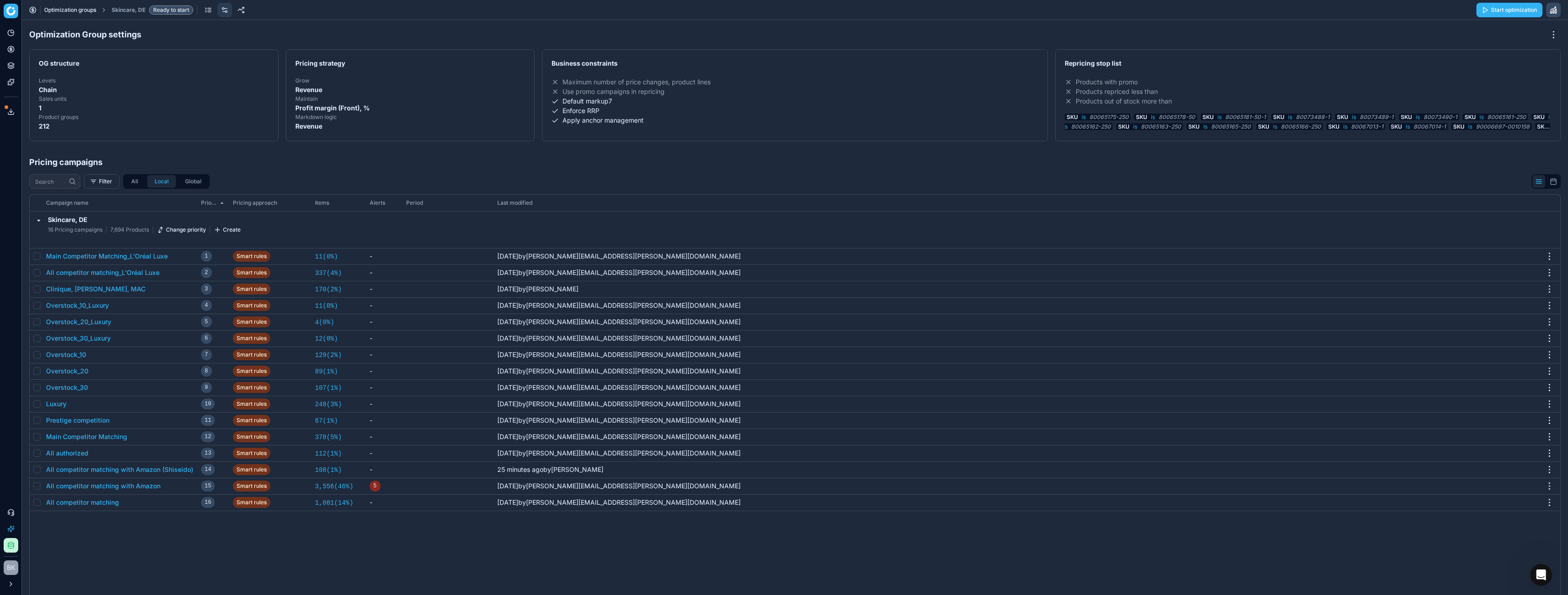 click on "Optimization groups" at bounding box center (70, 10) 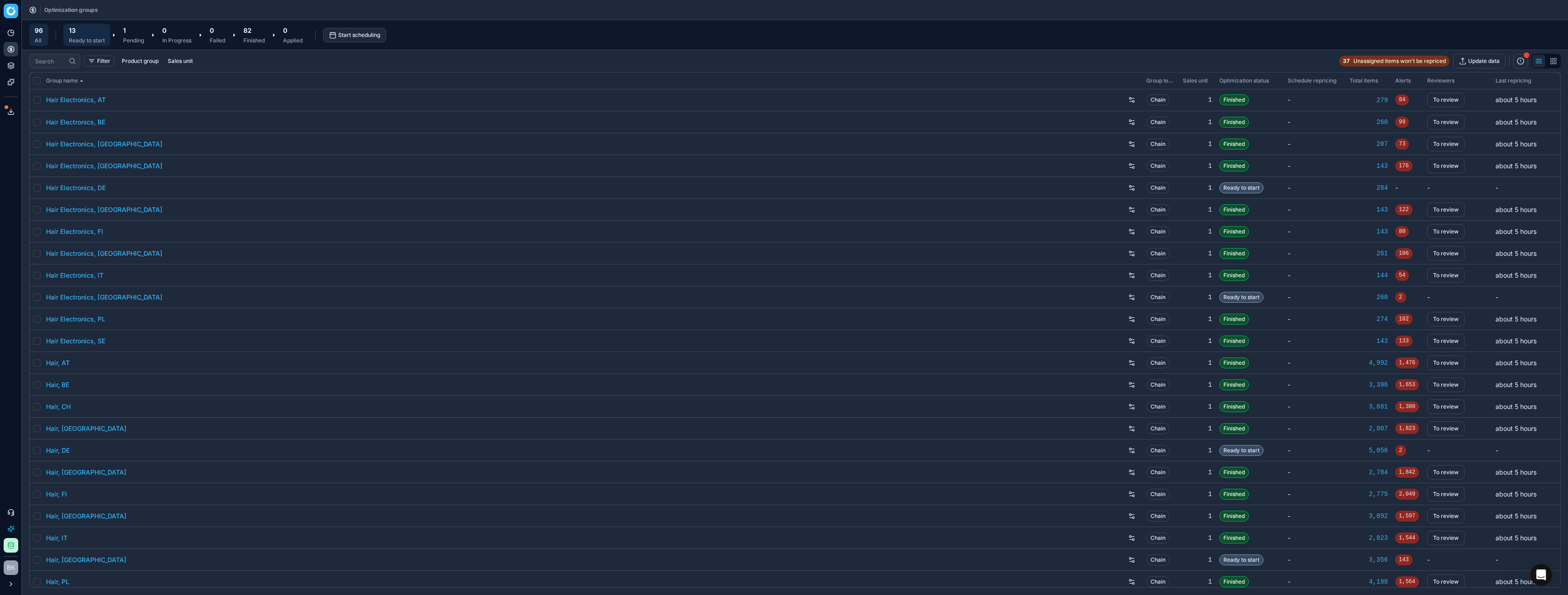 click on "Ready to start" at bounding box center (87, 41) 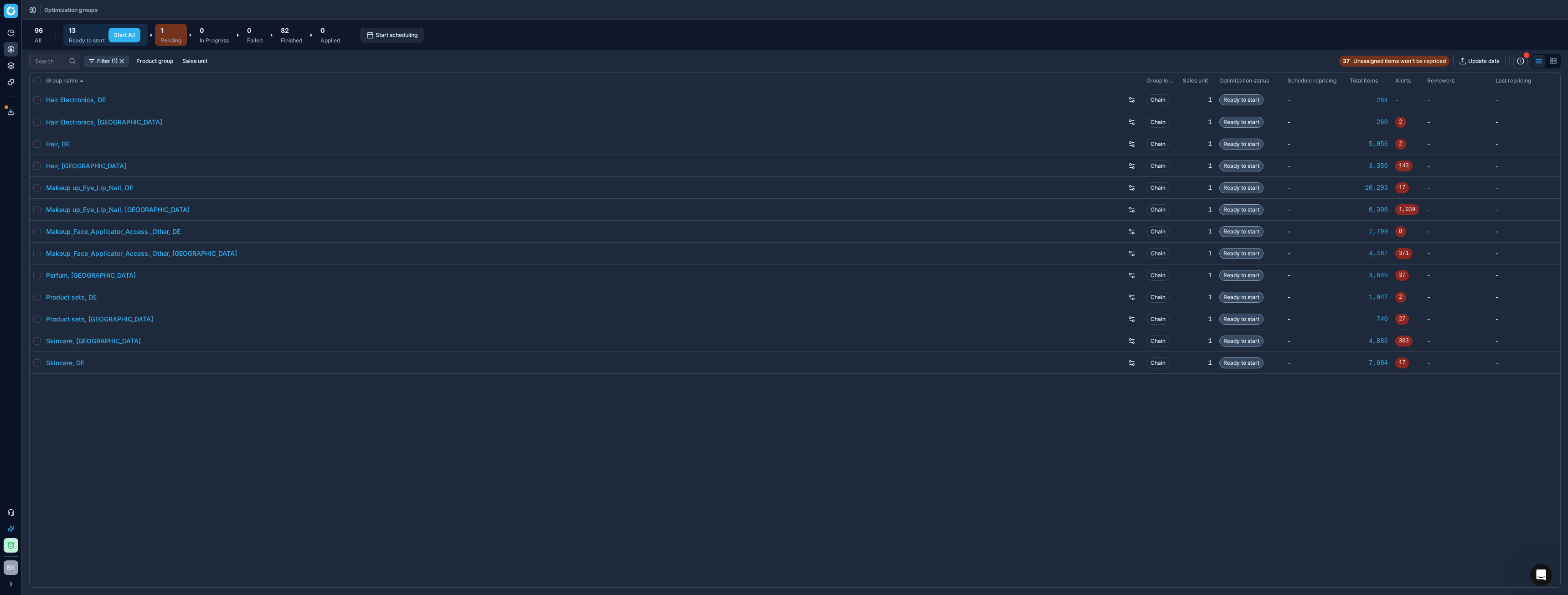 click on "1" at bounding box center (171, 30) 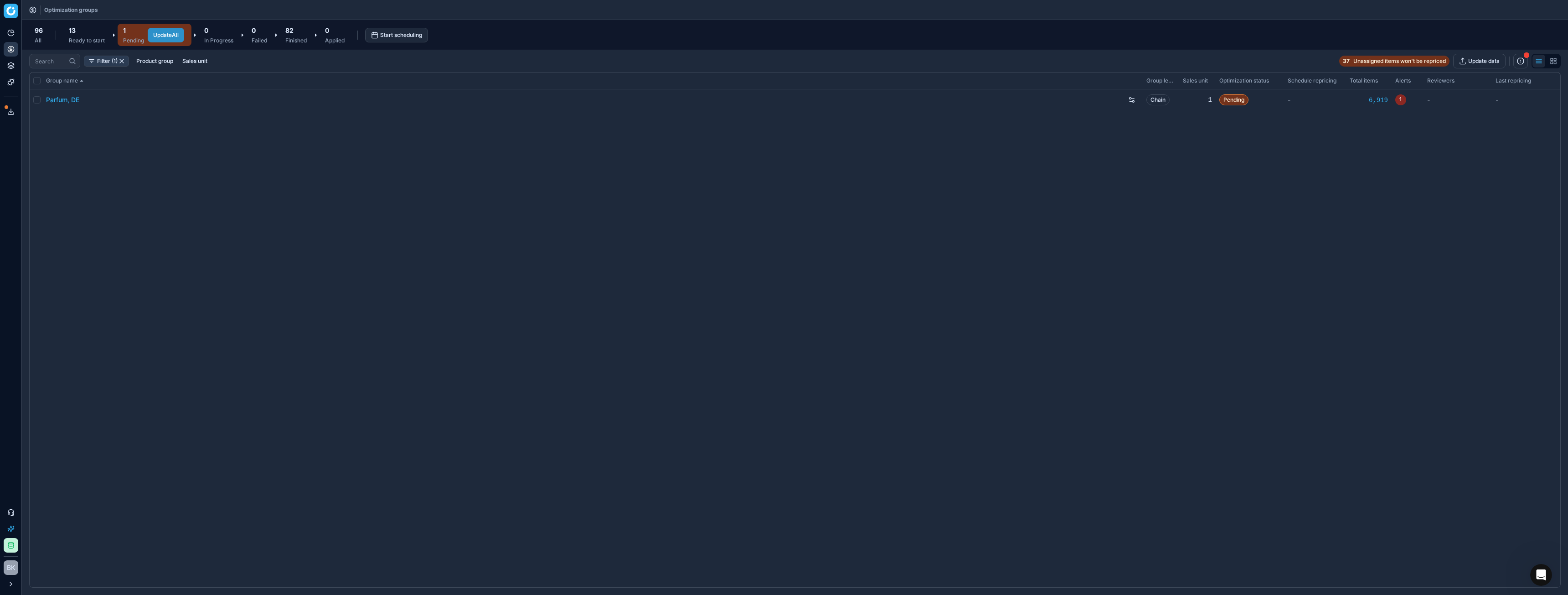 click on "Update  All" at bounding box center (166, 35) 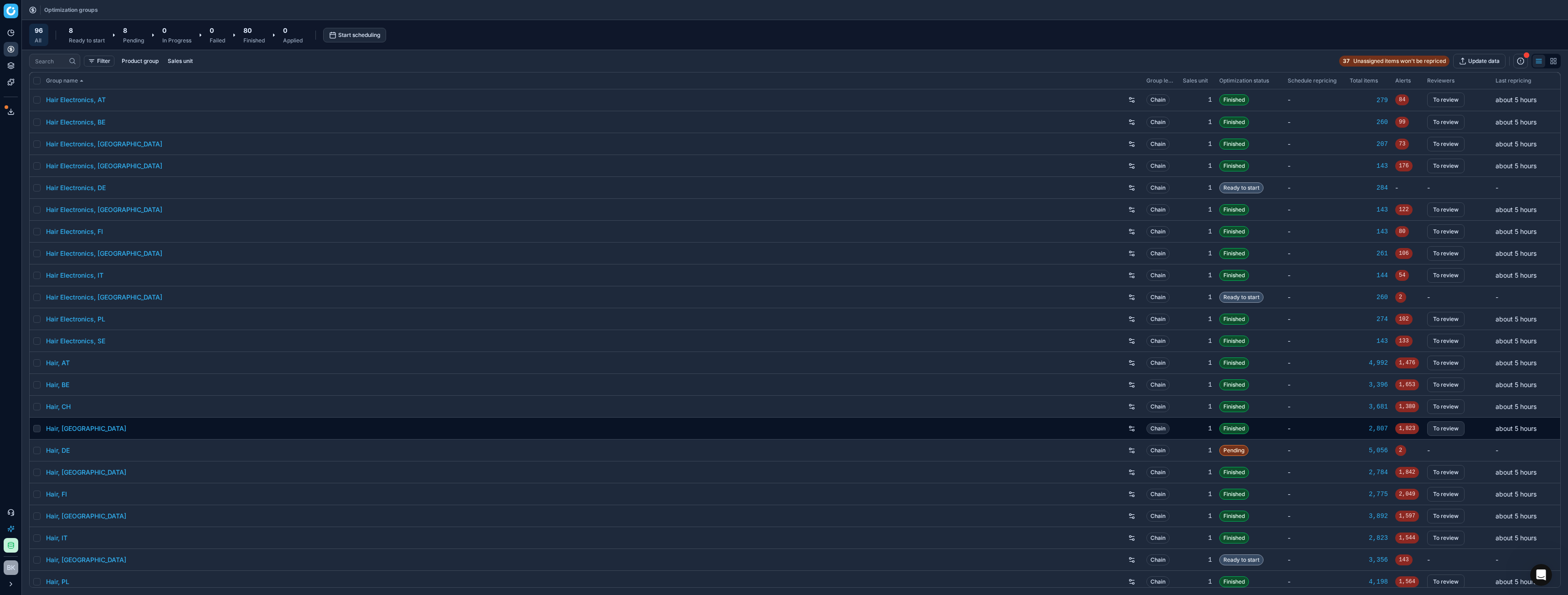 scroll, scrollTop: 0, scrollLeft: 0, axis: both 